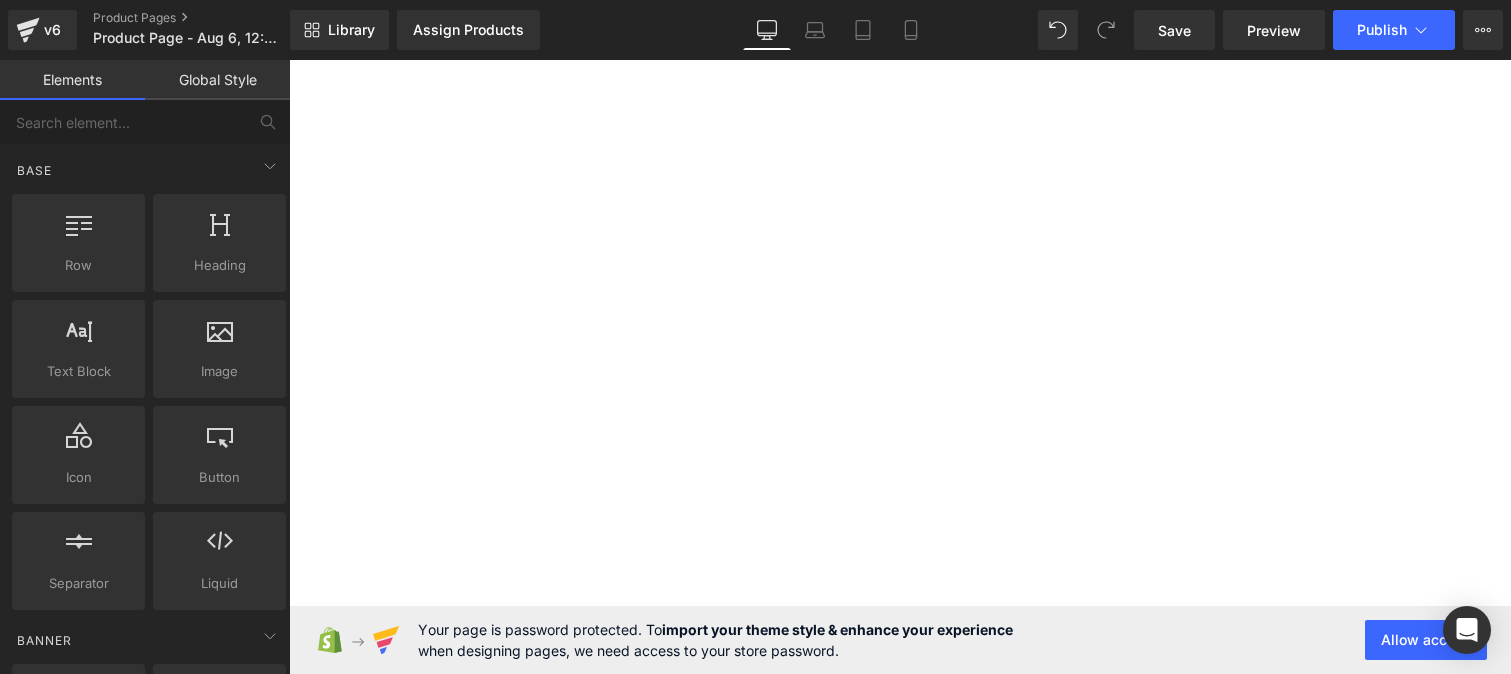 scroll, scrollTop: 0, scrollLeft: 0, axis: both 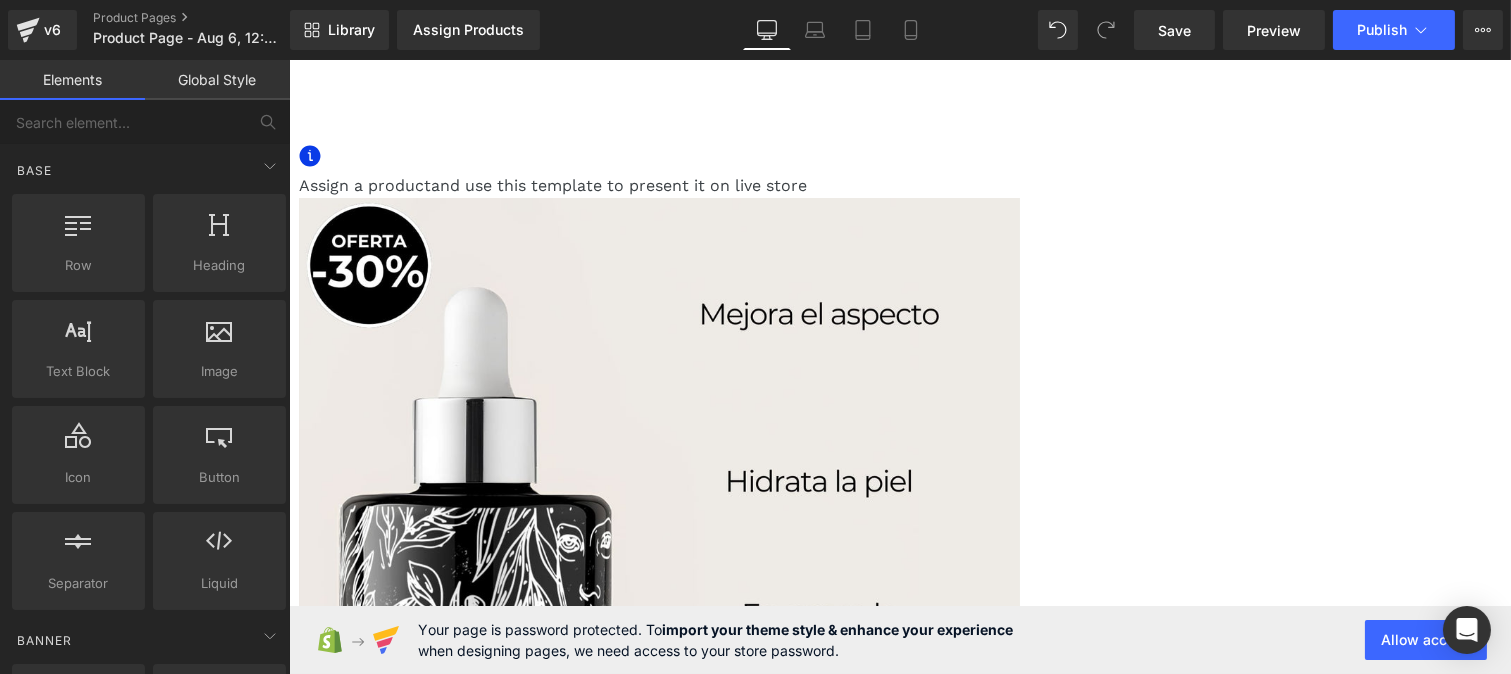 click 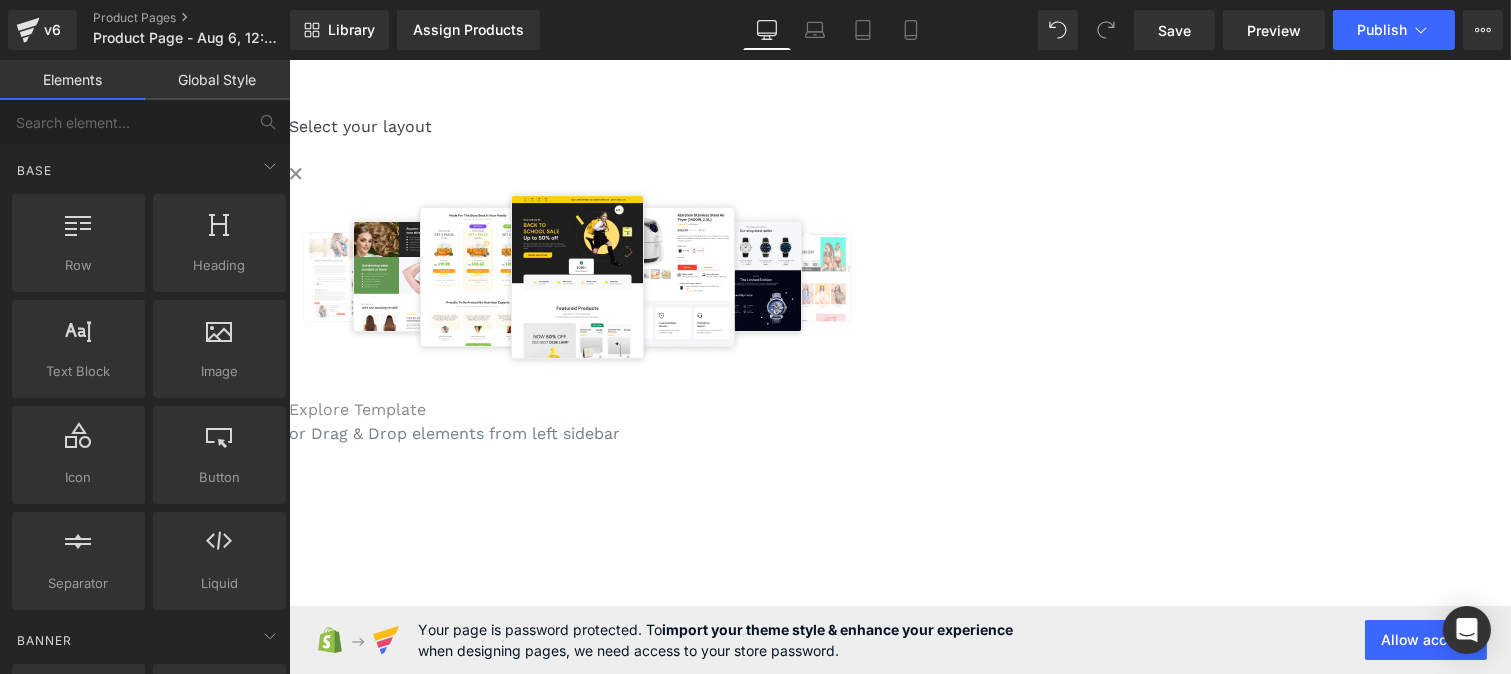 click on "Explore Template" at bounding box center [356, 409] 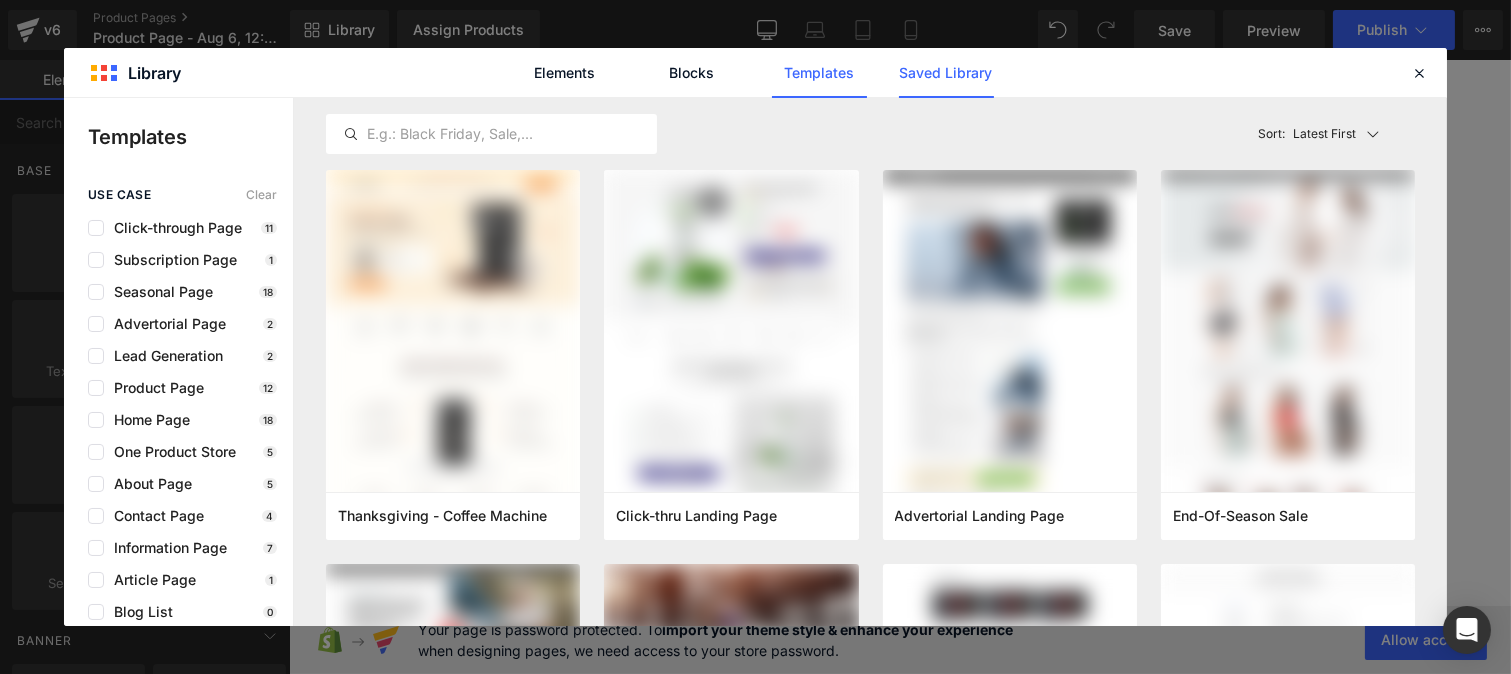 click on "Saved Library" 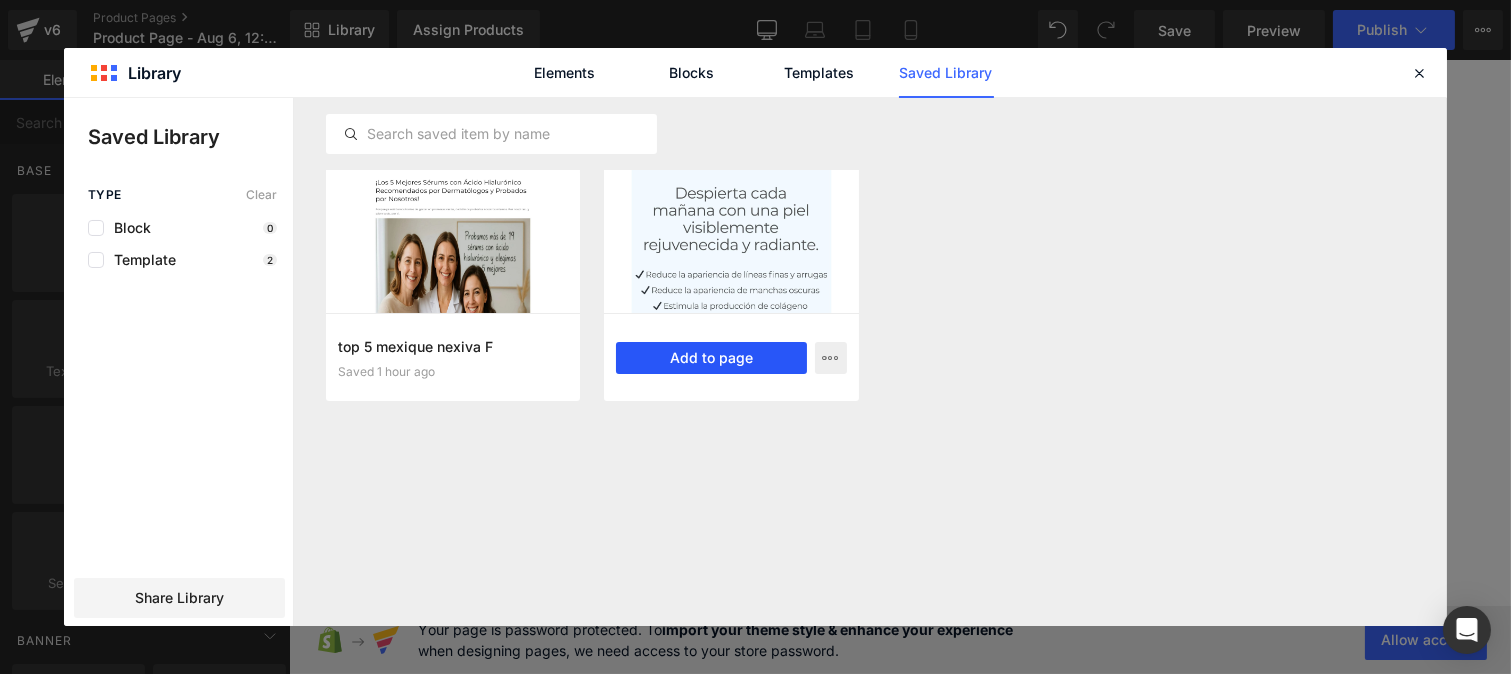 click on "Add to page" at bounding box center [711, 358] 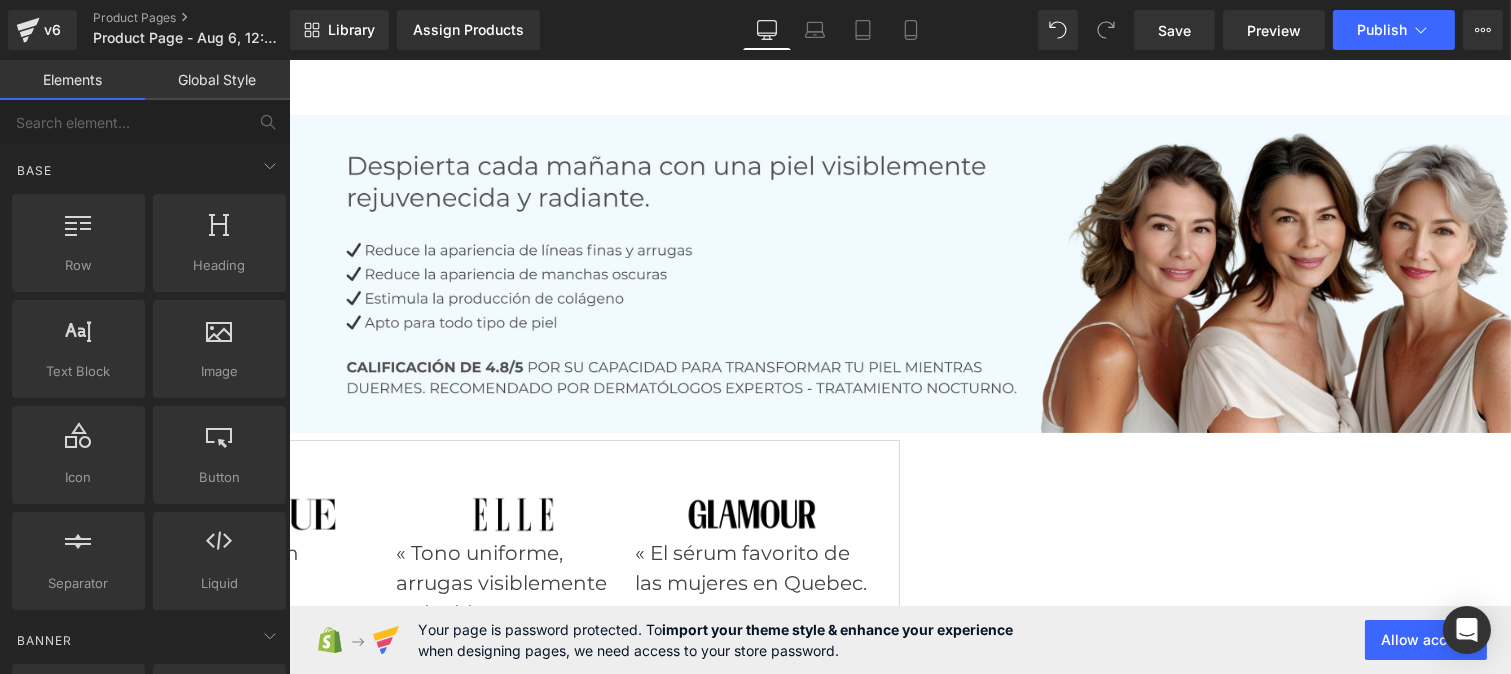 click on "Global Style" at bounding box center (217, 80) 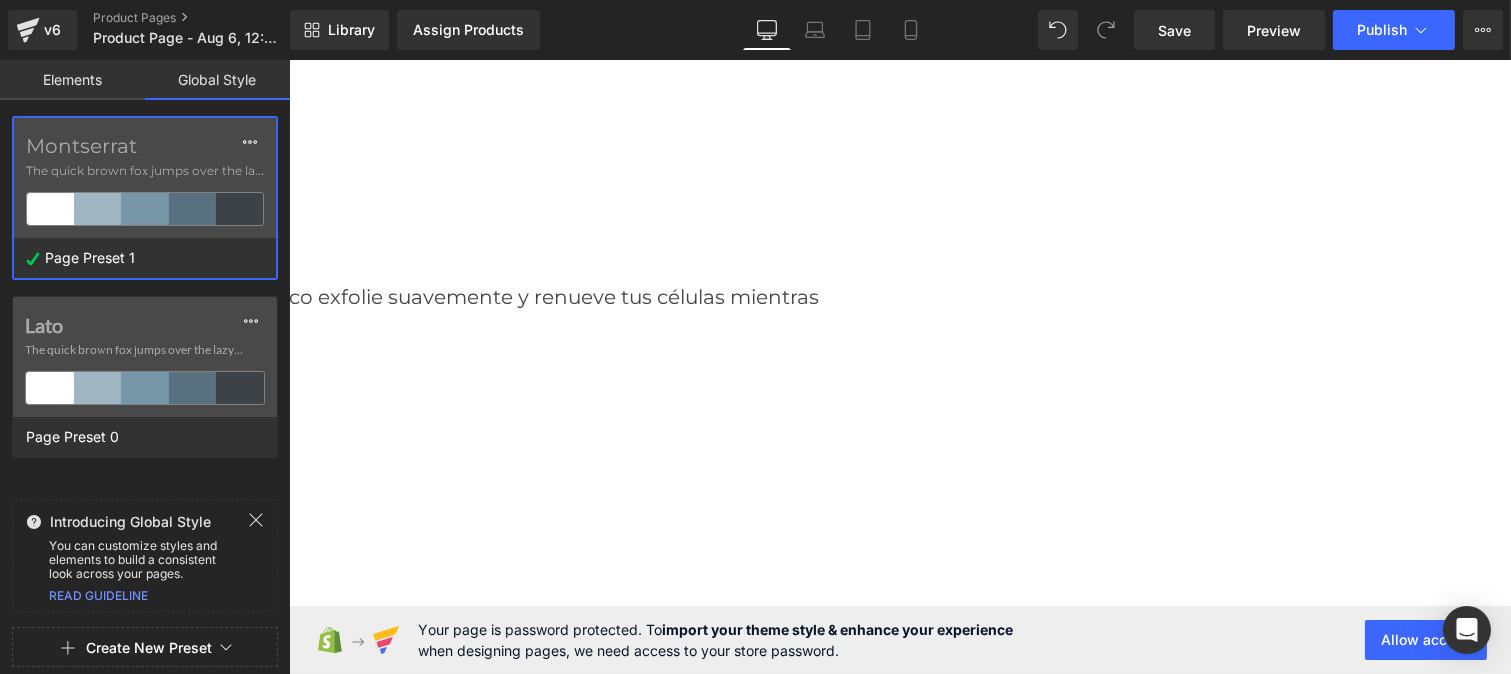scroll, scrollTop: 695, scrollLeft: 0, axis: vertical 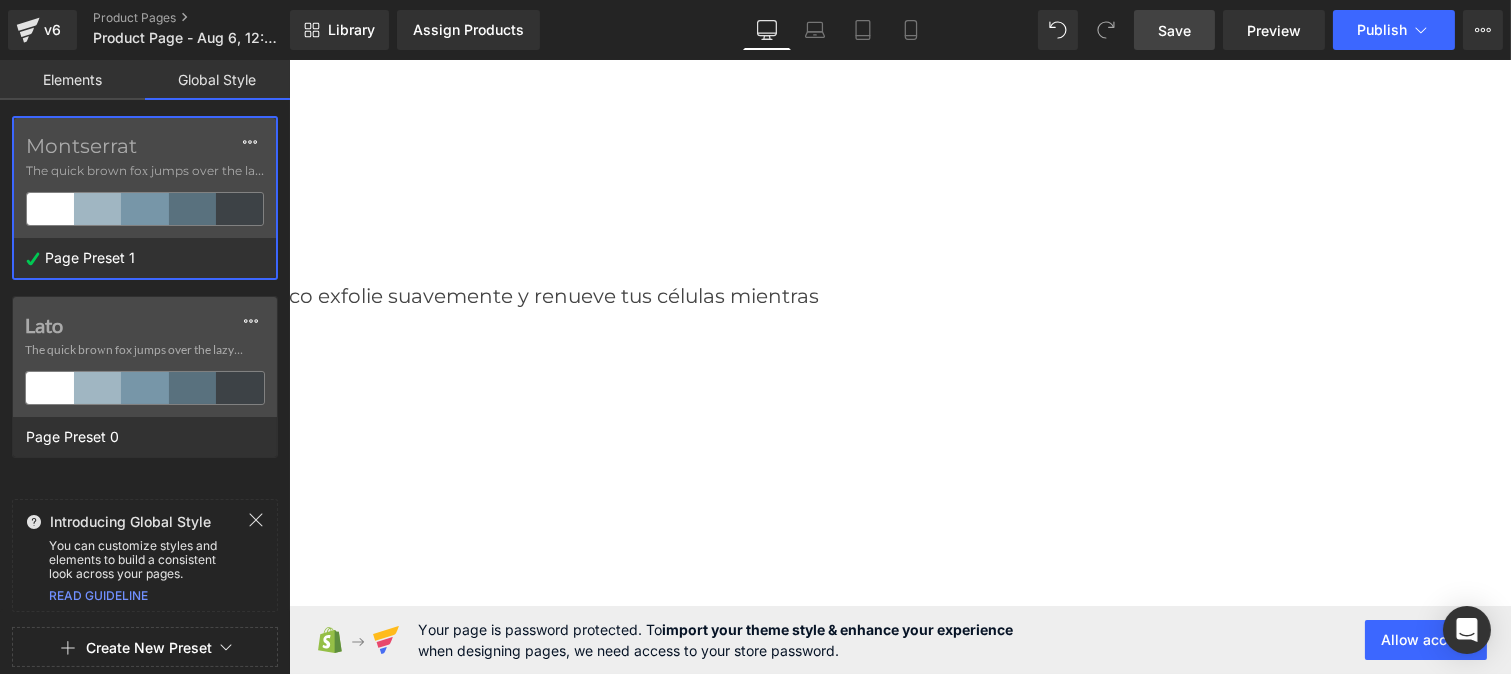 click on "Save" at bounding box center (1174, 30) 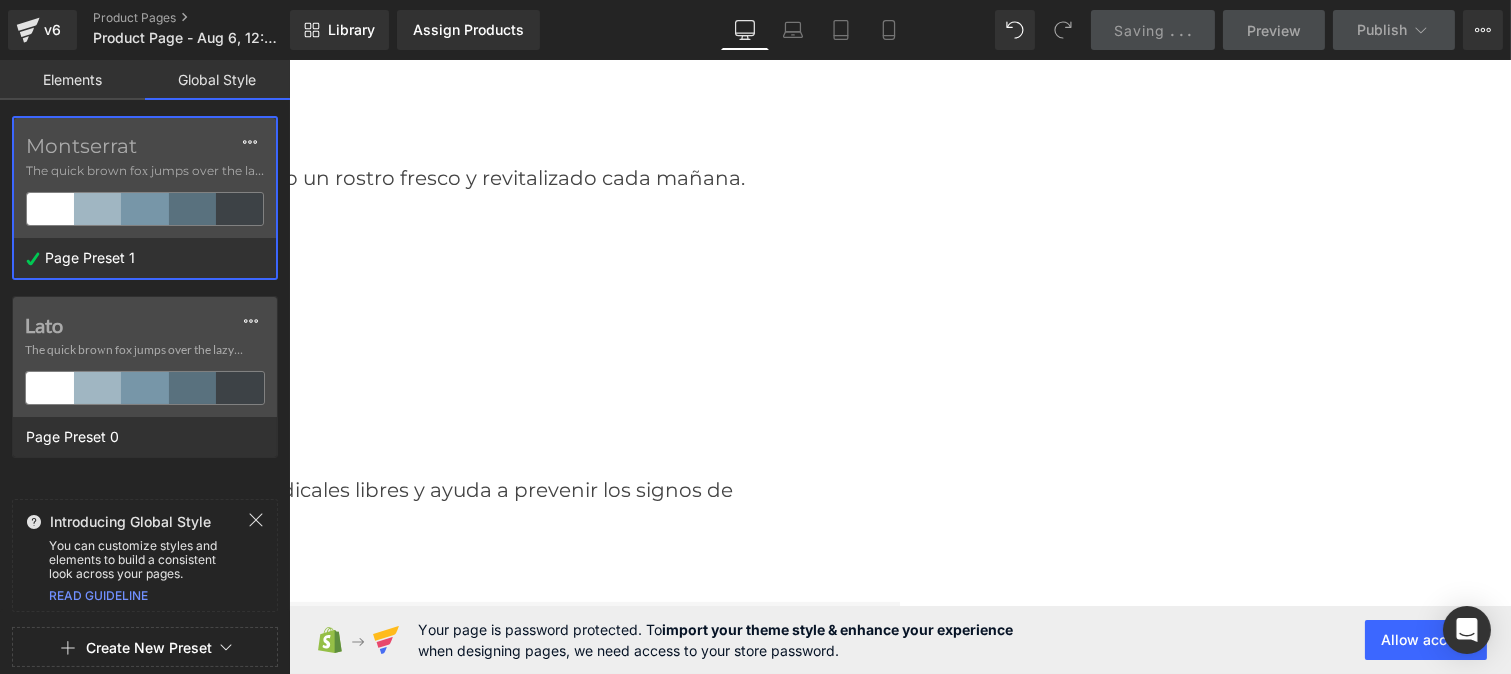 scroll, scrollTop: 1160, scrollLeft: 0, axis: vertical 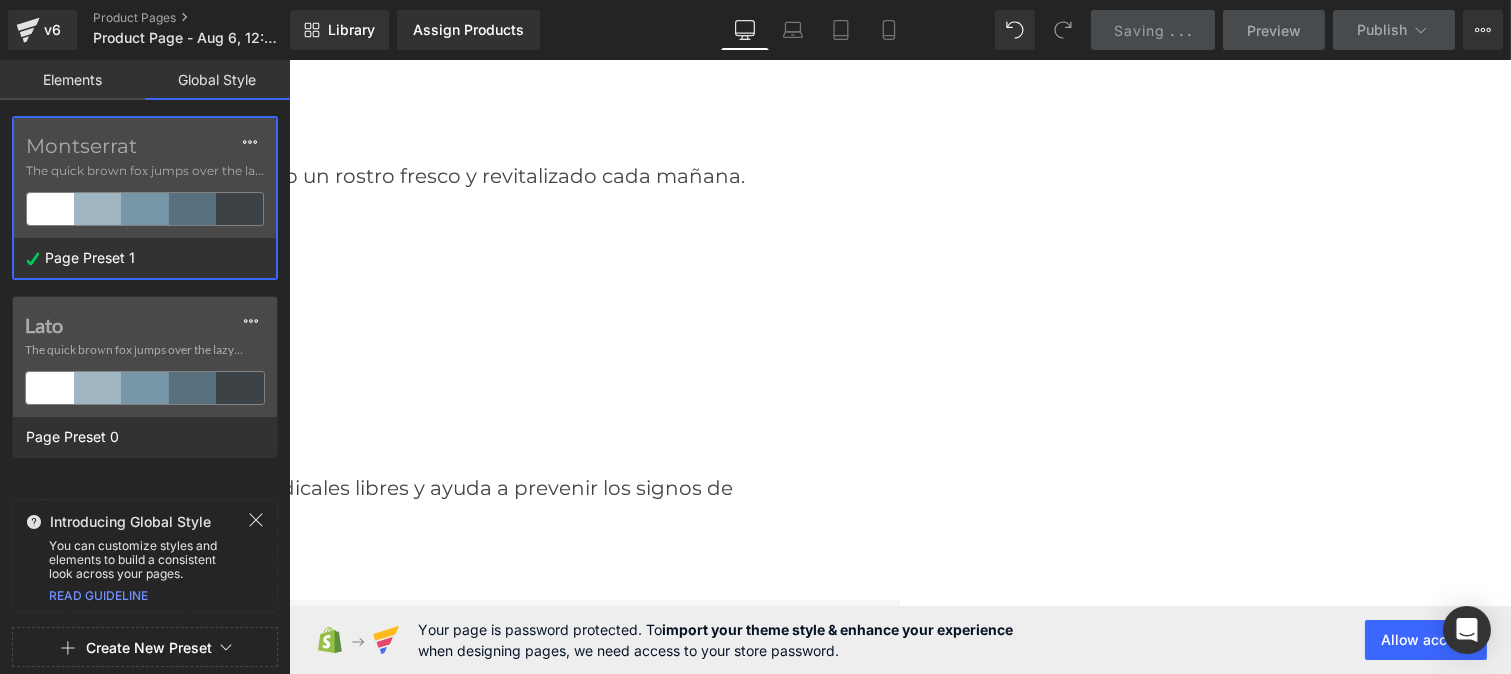 click on "Disminuye la apariencia  de arrugas y líneas de expresión con una exfoliación suave pero efectiva.  Cada noche, los ácidos glicólico y AHA actúan para reducir los signos visibles del envejecimiento, dejando tu piel visiblemente más joven, luminosa y renovada." at bounding box center (277, 747) 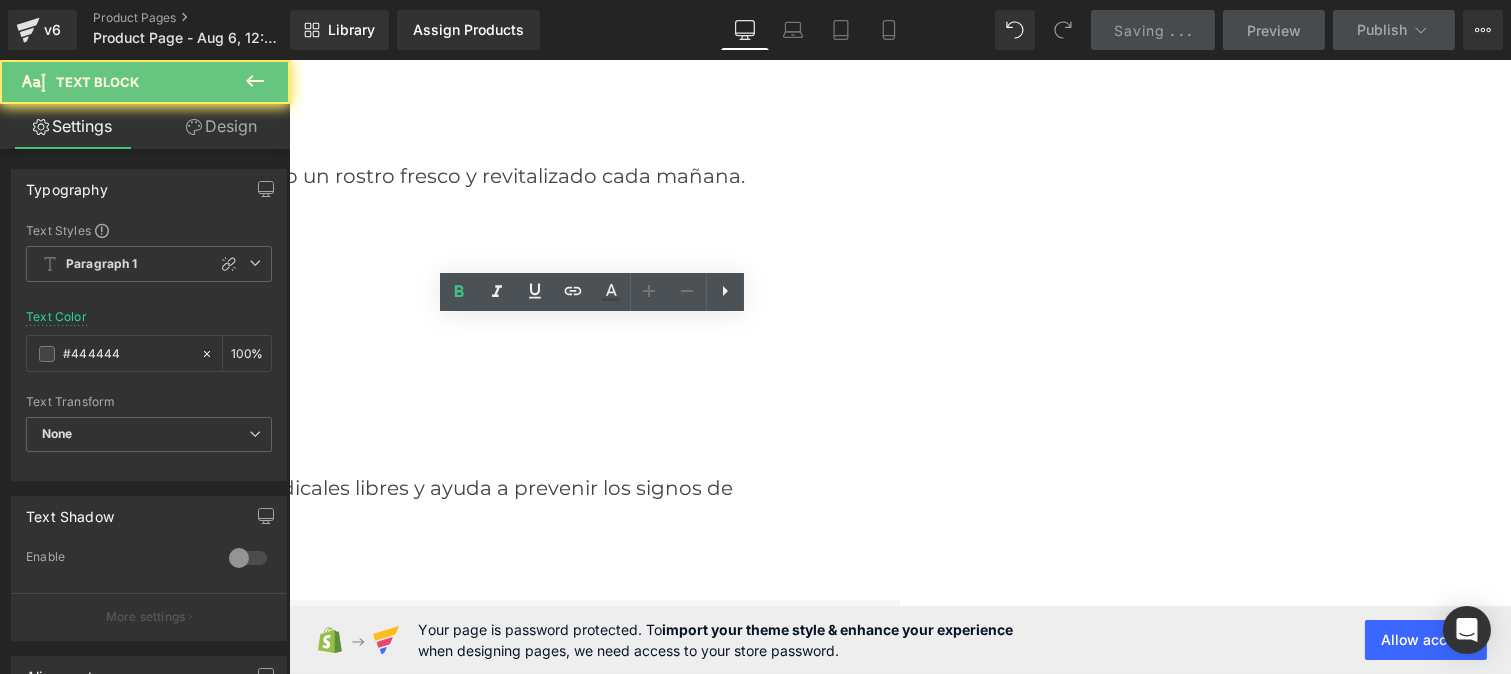 click on "de arrugas y líneas de expresión con una exfoliación suave pero efectiva." at bounding box center [334, 731] 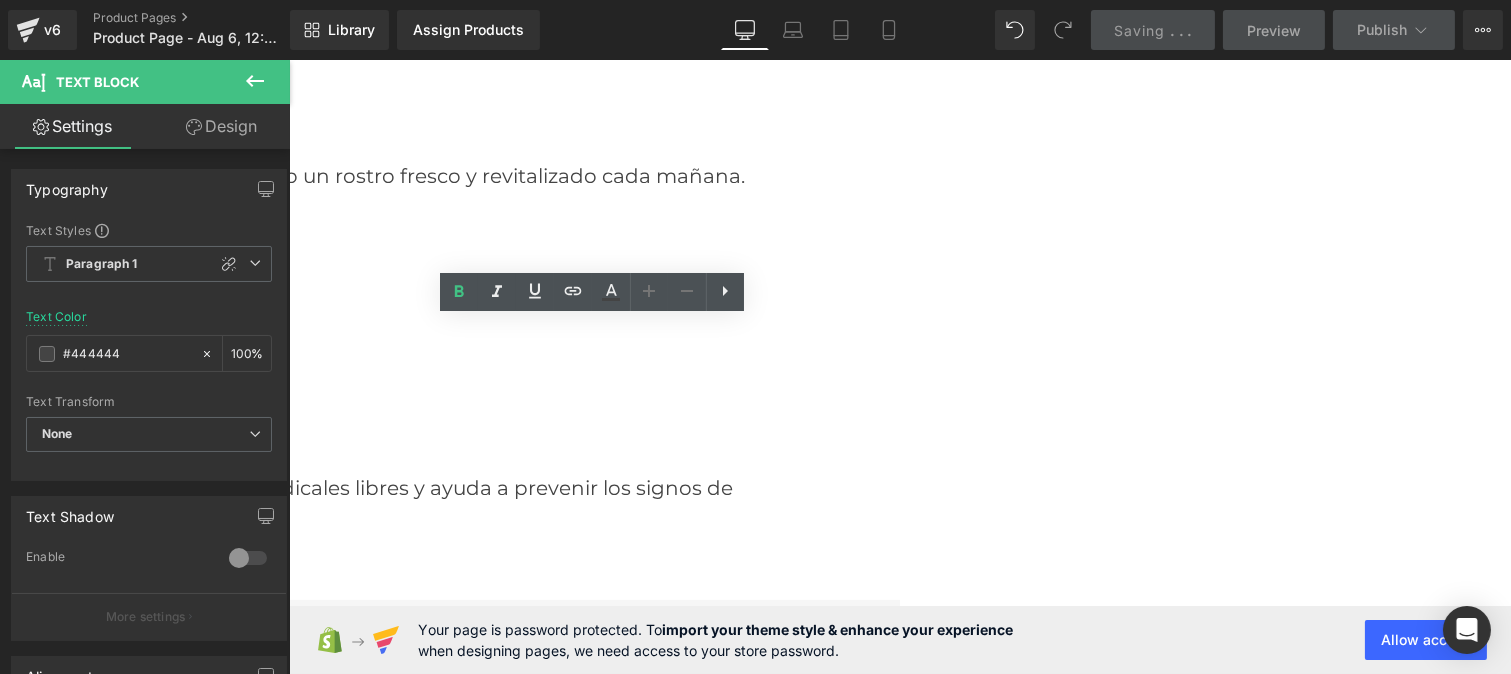 click on "los signos de la edad" at bounding box center (376, 660) 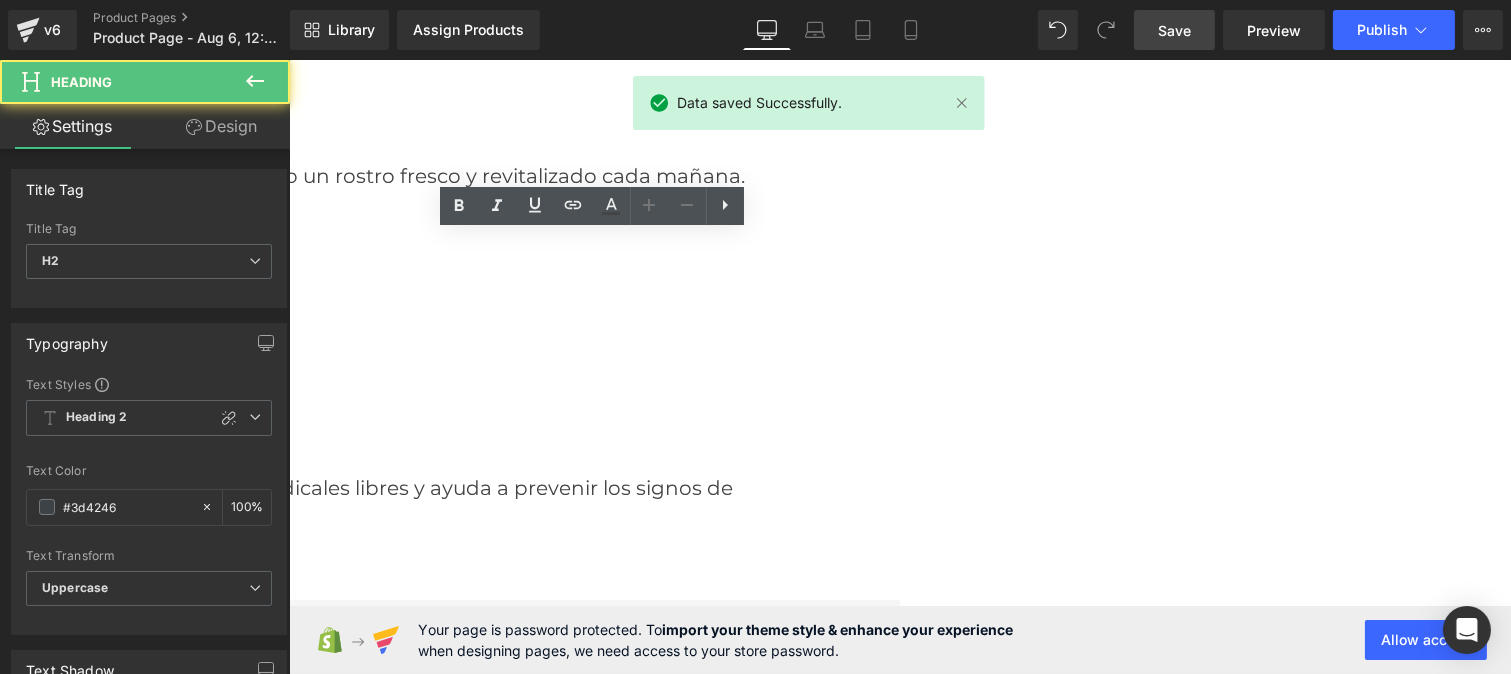 drag, startPoint x: 771, startPoint y: 252, endPoint x: 773, endPoint y: 278, distance: 26.076809 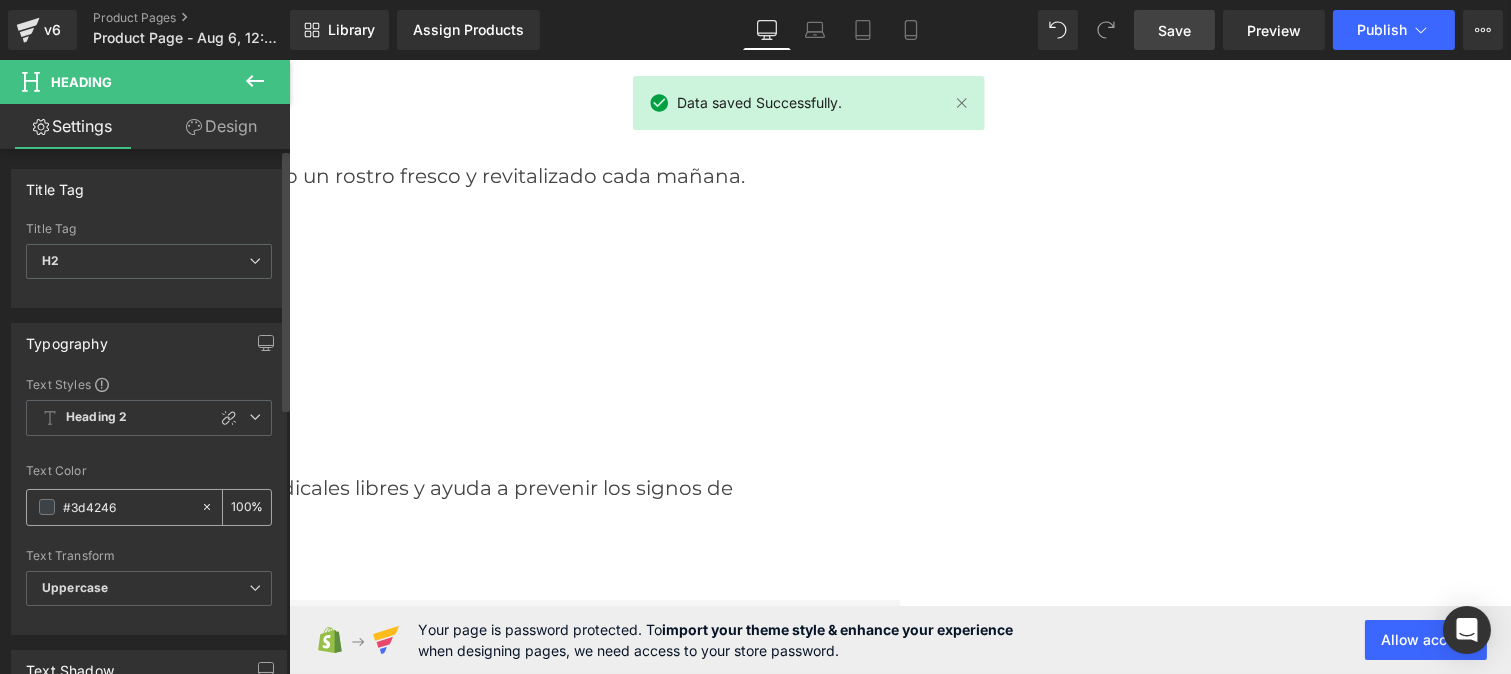 click on "#3d4246" at bounding box center (127, 507) 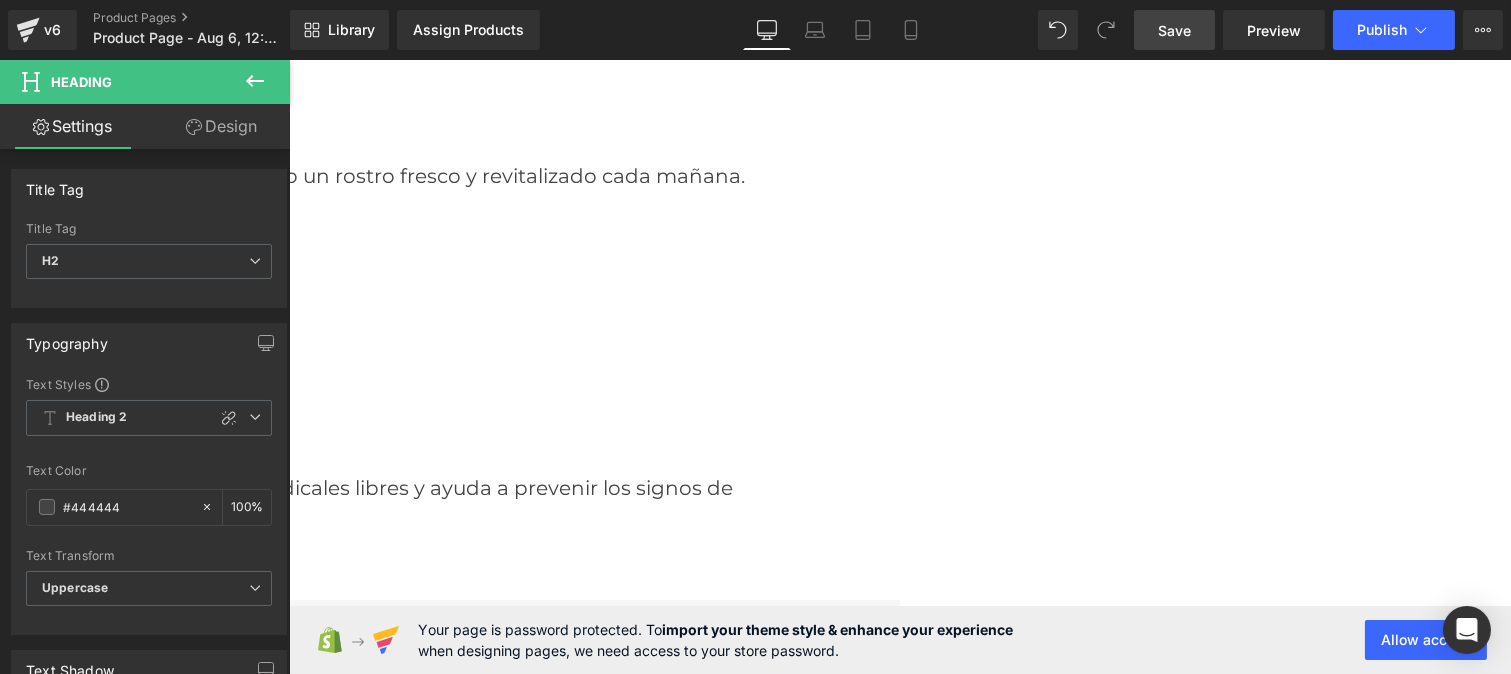 type on "#444444" 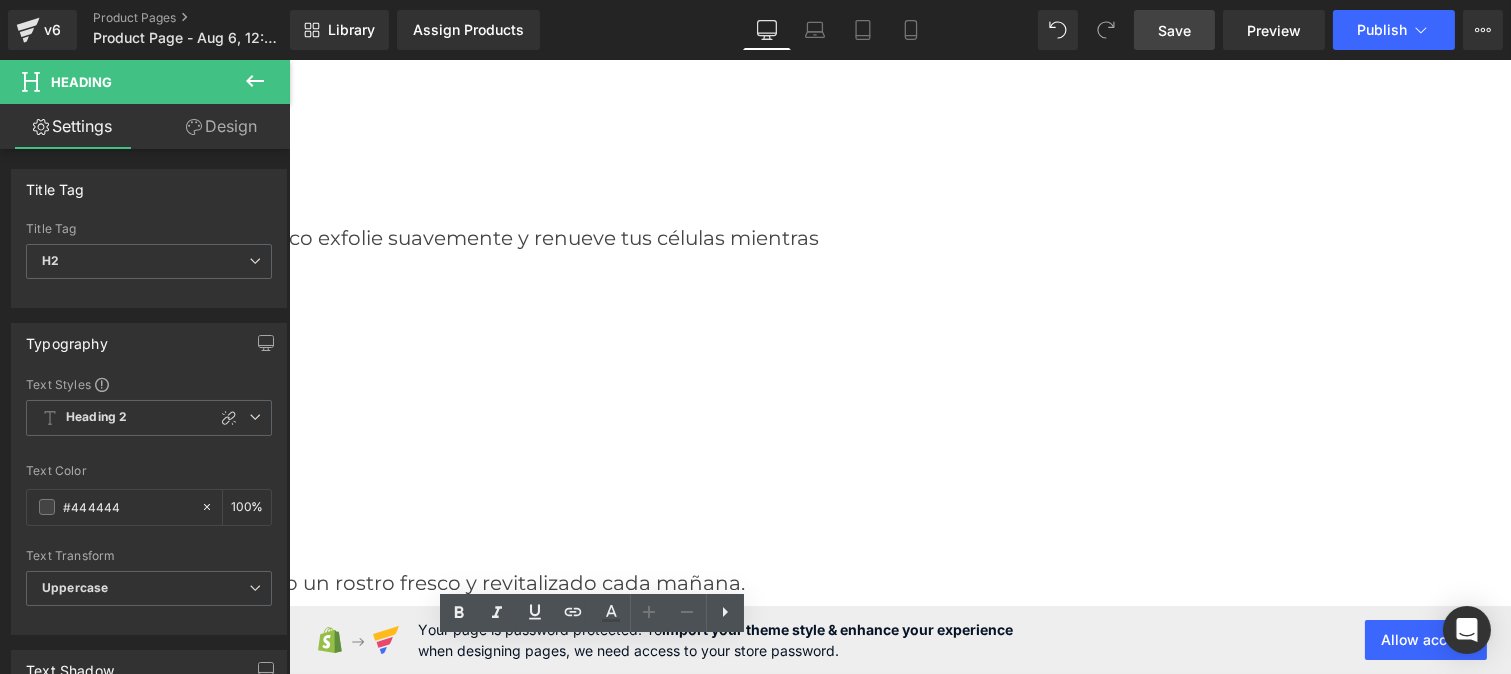 scroll, scrollTop: 752, scrollLeft: 0, axis: vertical 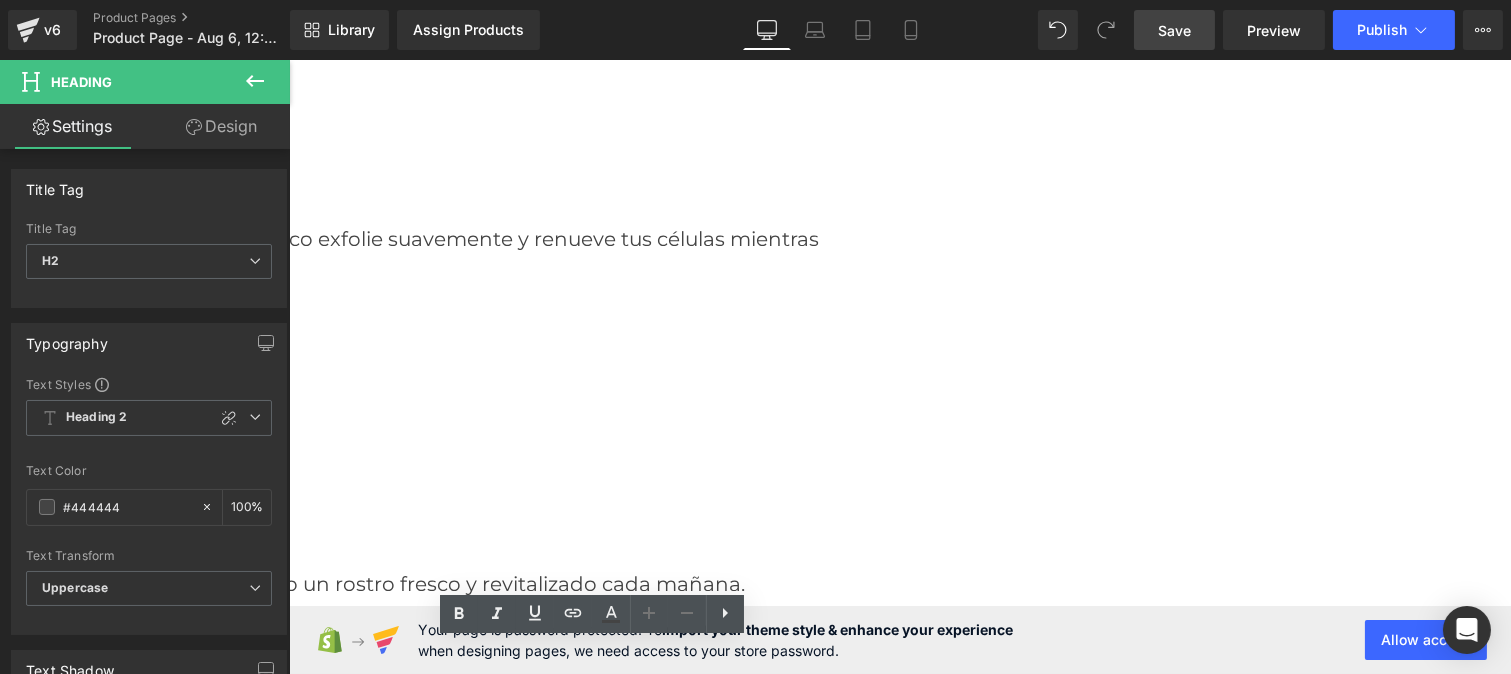 click on "Transformación Nocturna" at bounding box center (-33, 185) 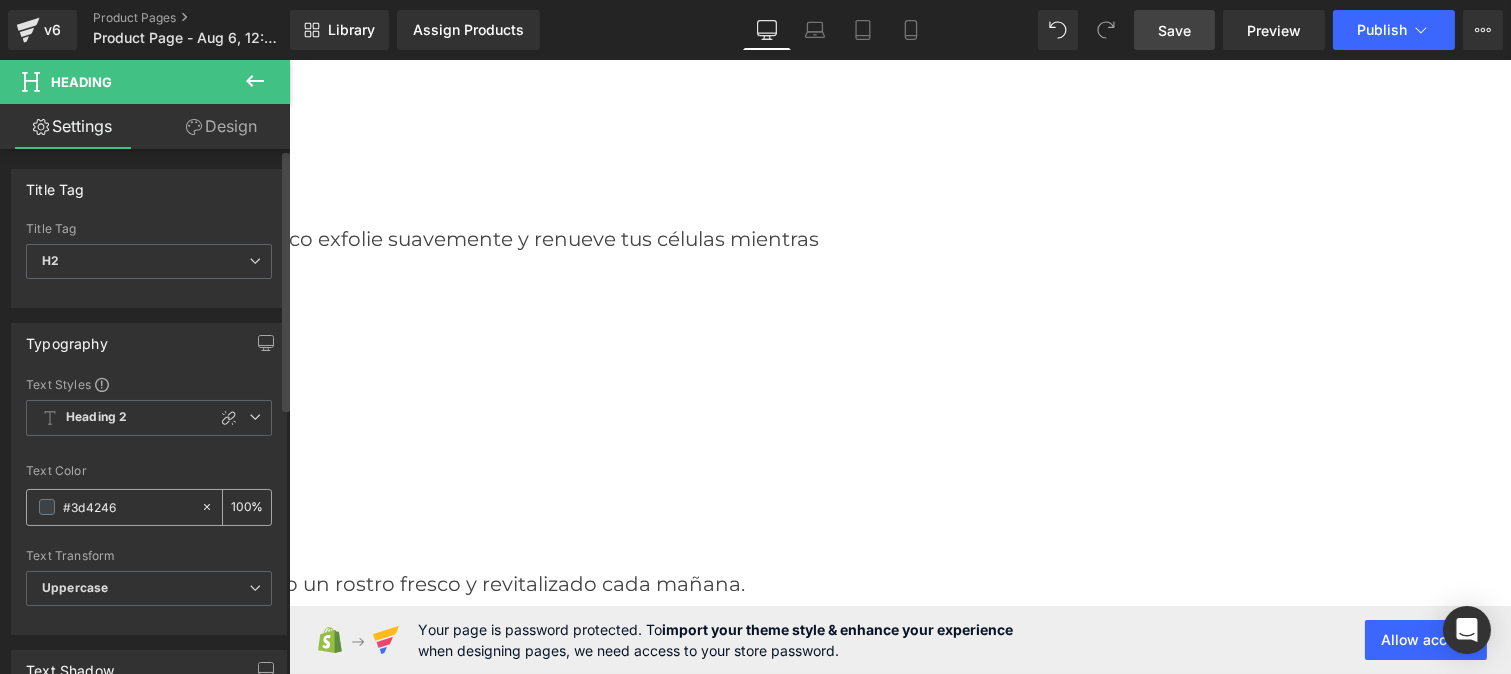 click on "#3d4246" at bounding box center (127, 507) 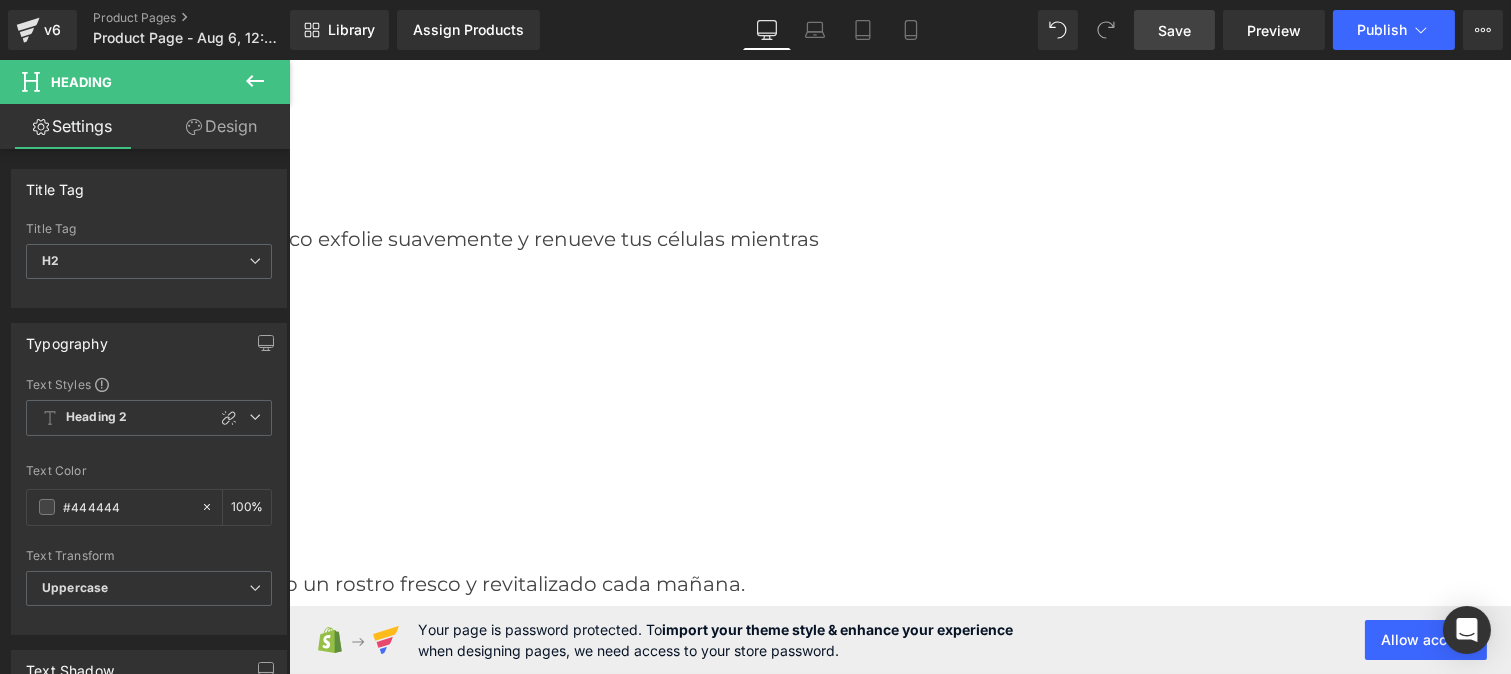 click on "Hidratación  Profunda" at bounding box center [-193, 508] 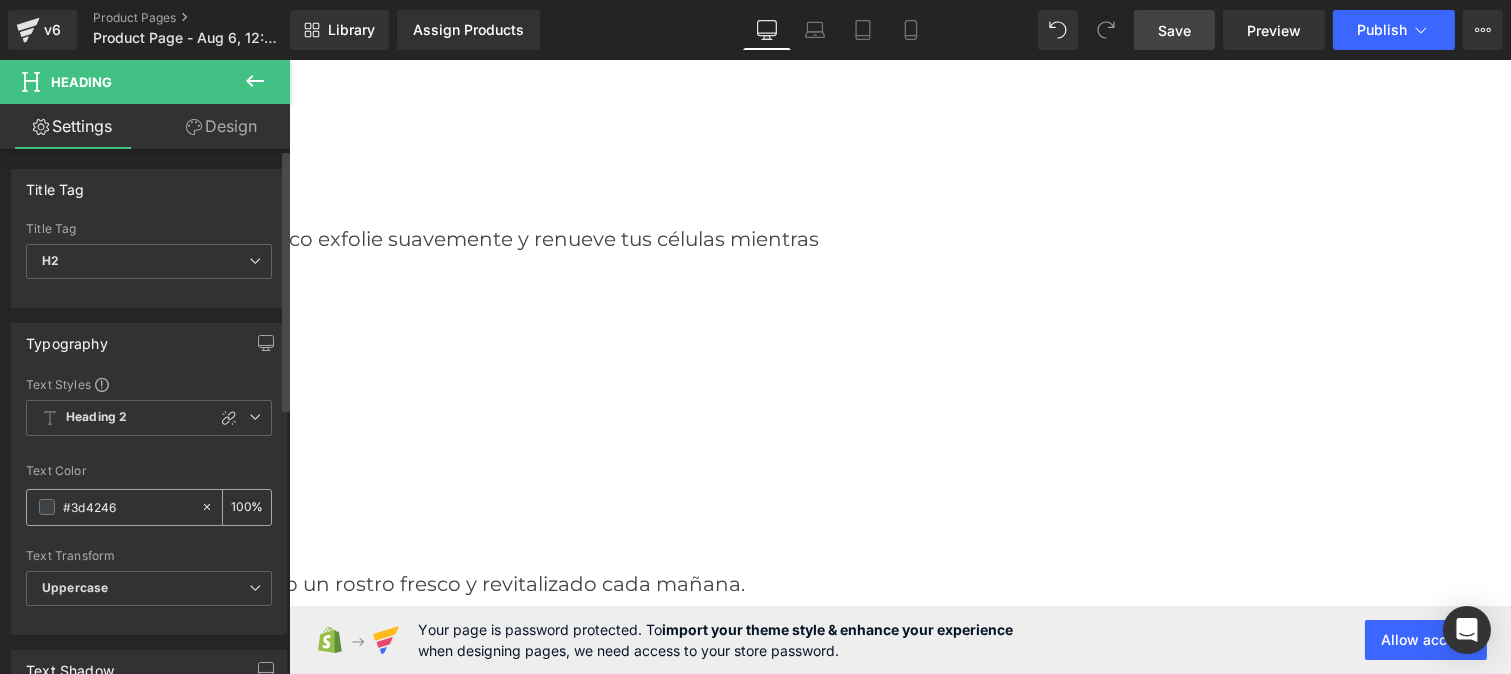 click on "#3d4246" at bounding box center (127, 507) 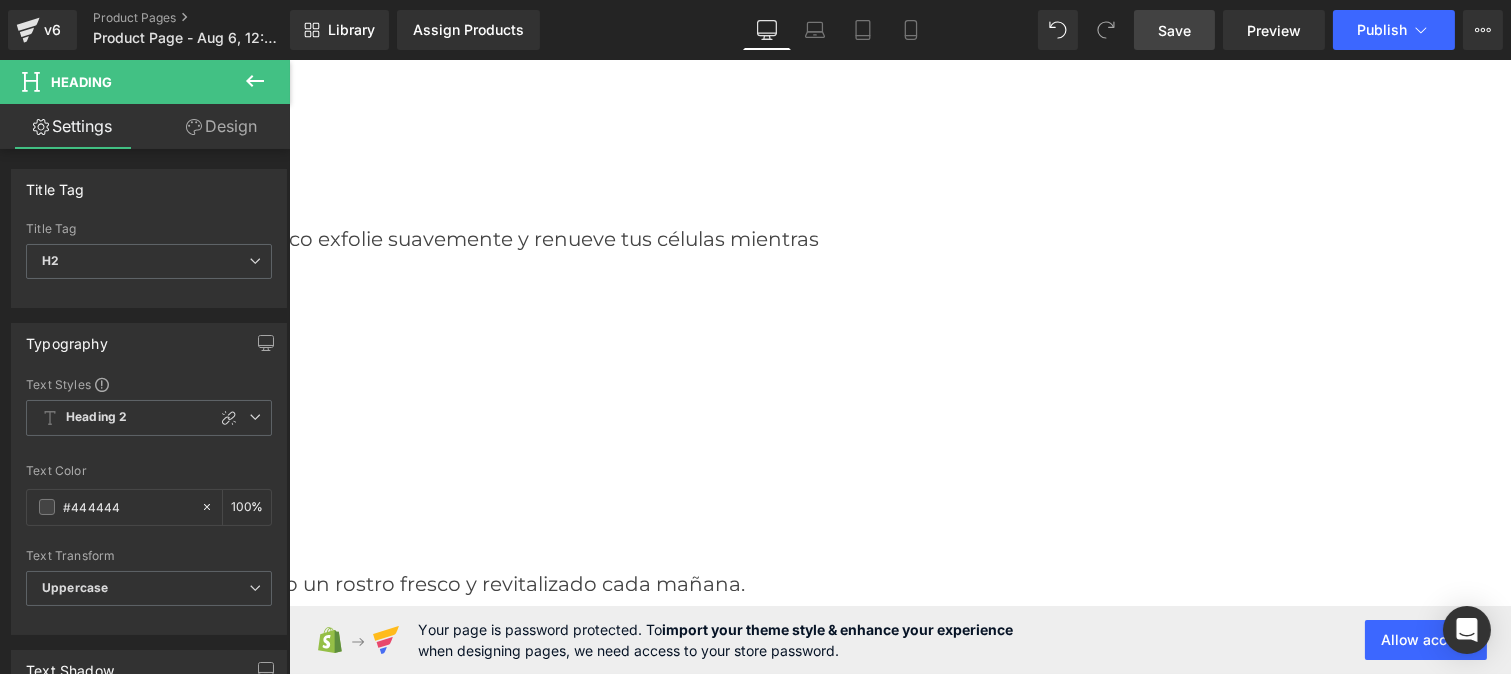click on "Protección y  Prevención" at bounding box center [-184, 821] 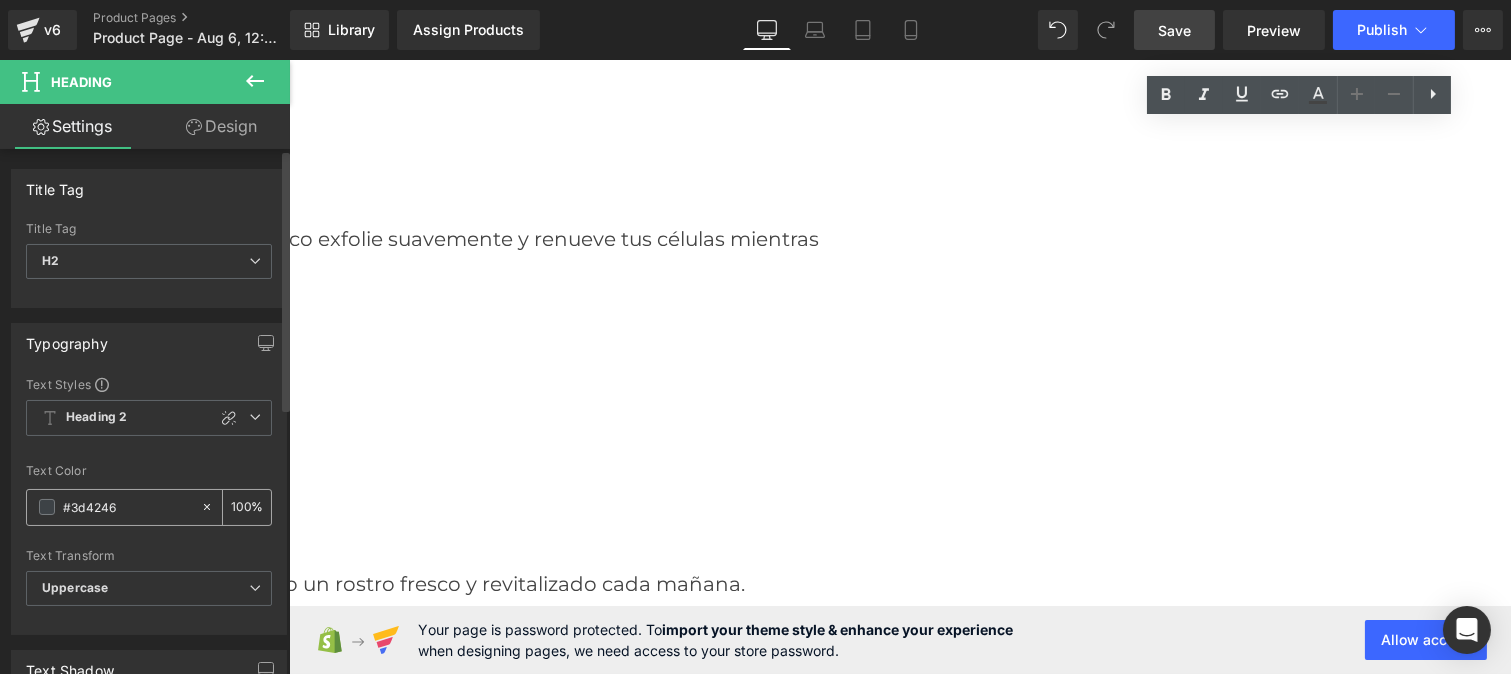 click on "#3d4246" at bounding box center (127, 507) 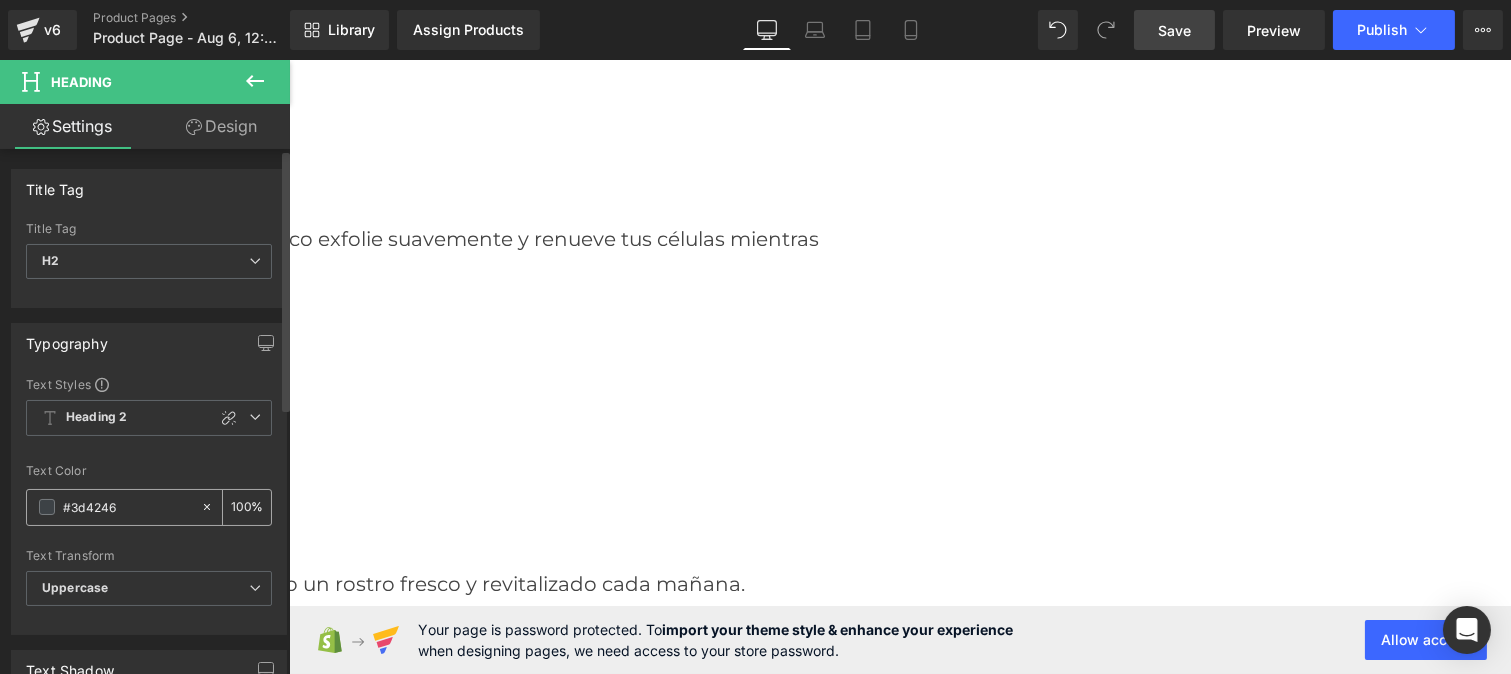 paste on "444444" 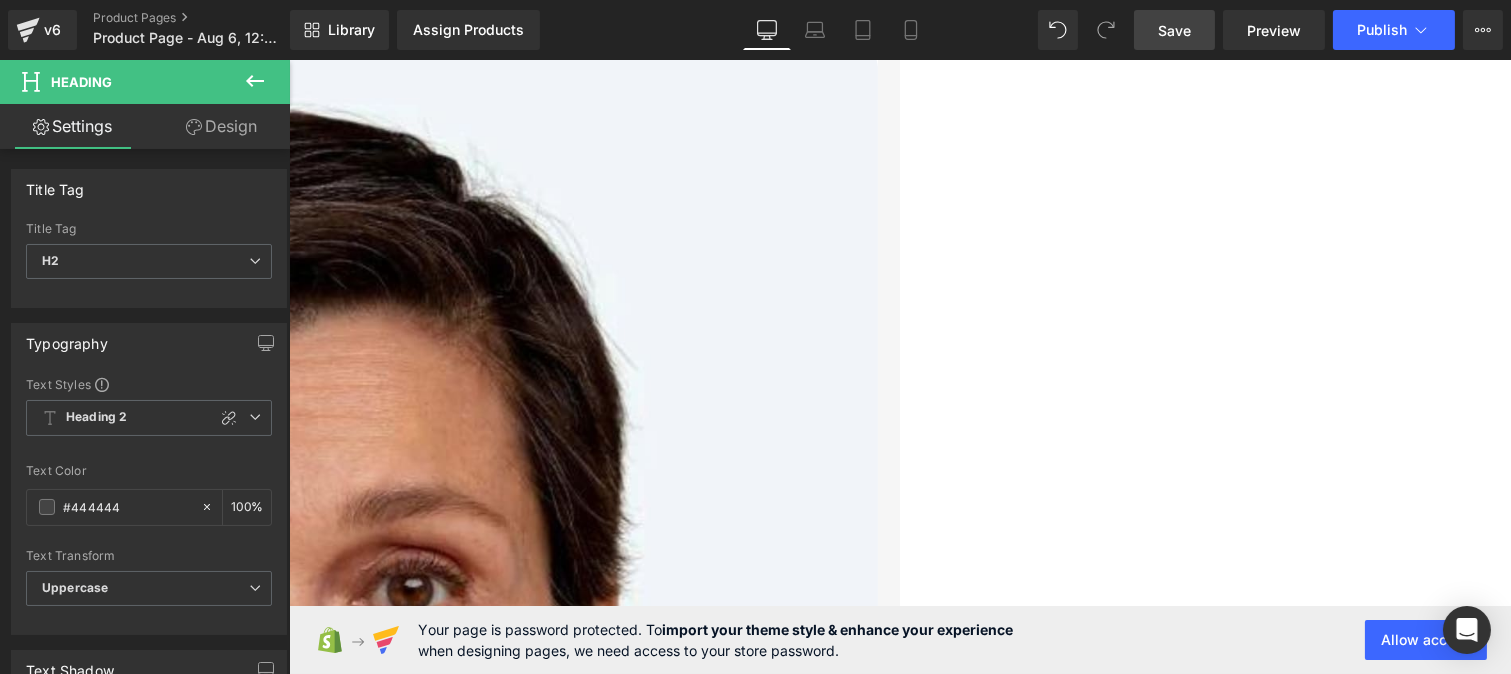 scroll, scrollTop: 1922, scrollLeft: 0, axis: vertical 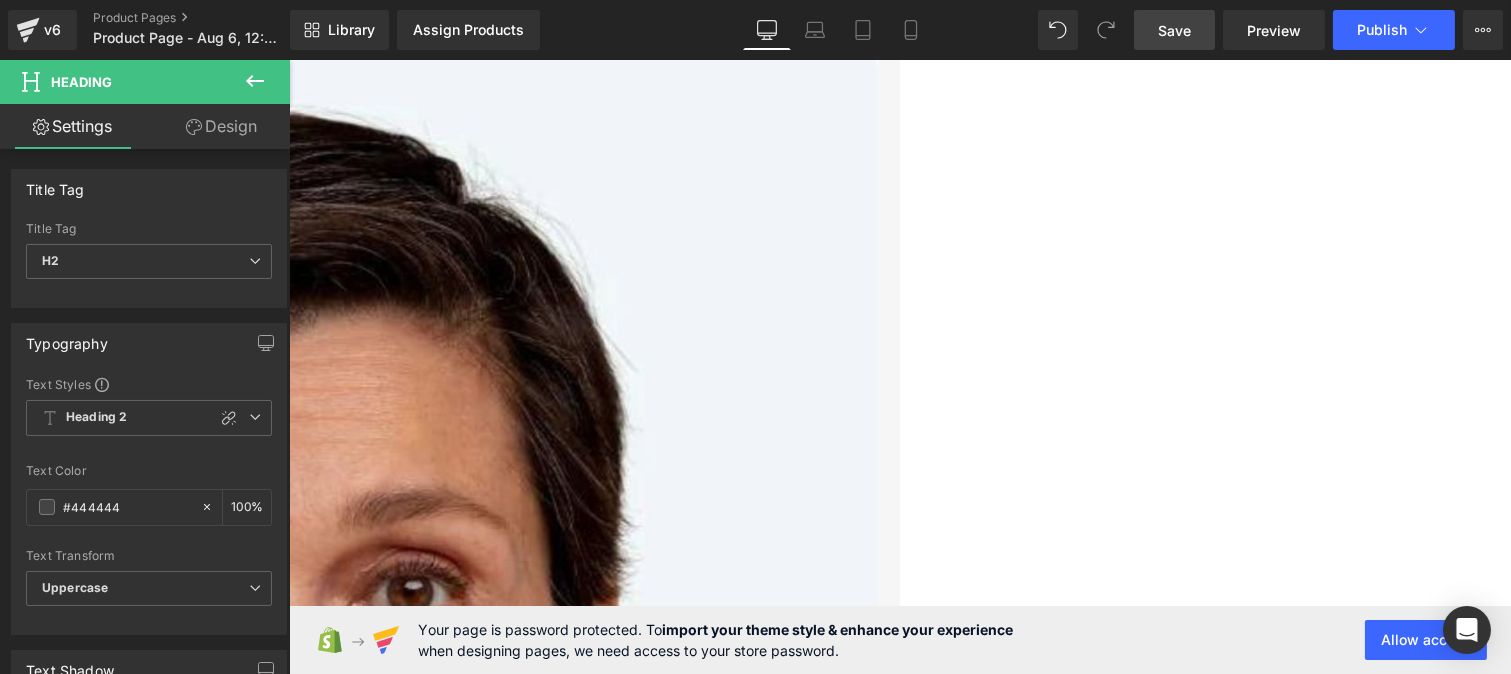 click on "Hidratación intensa para" at bounding box center (-21, 2516) 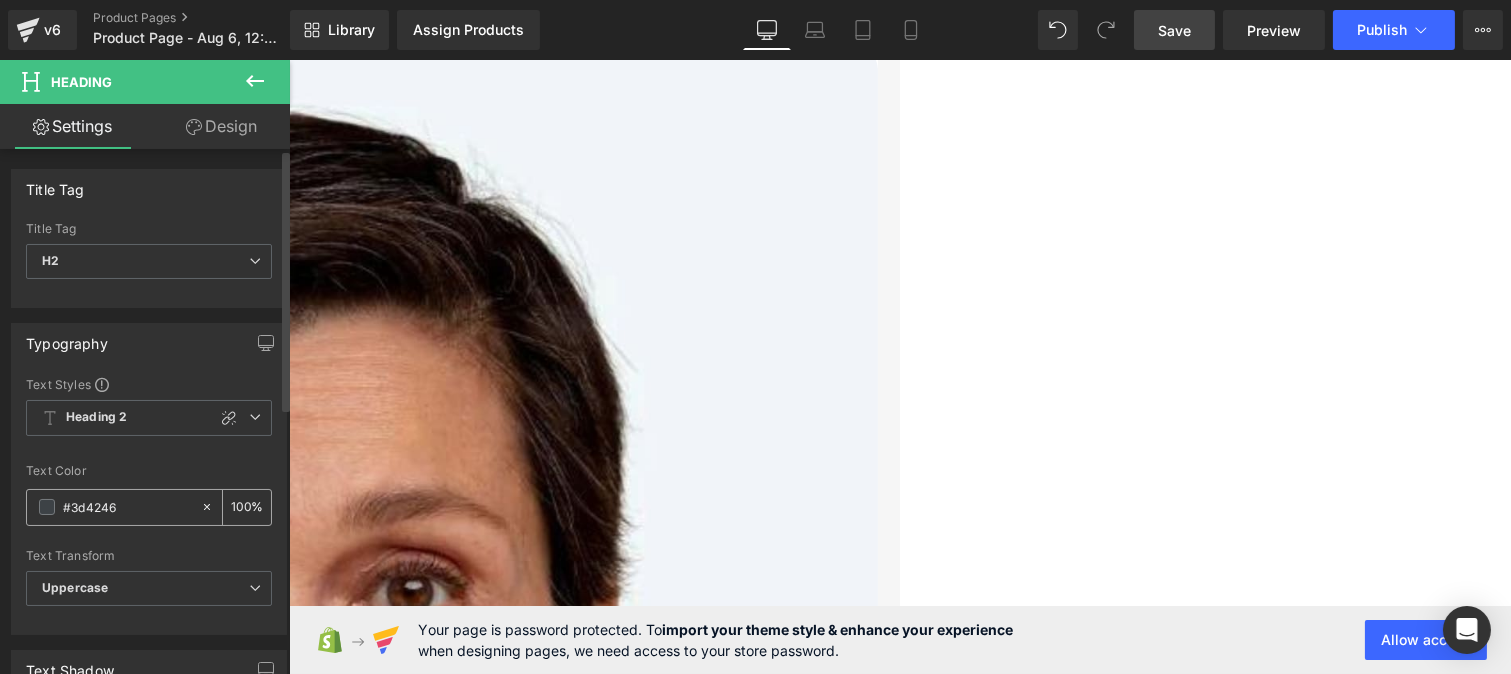 click on "#3d4246" at bounding box center [127, 507] 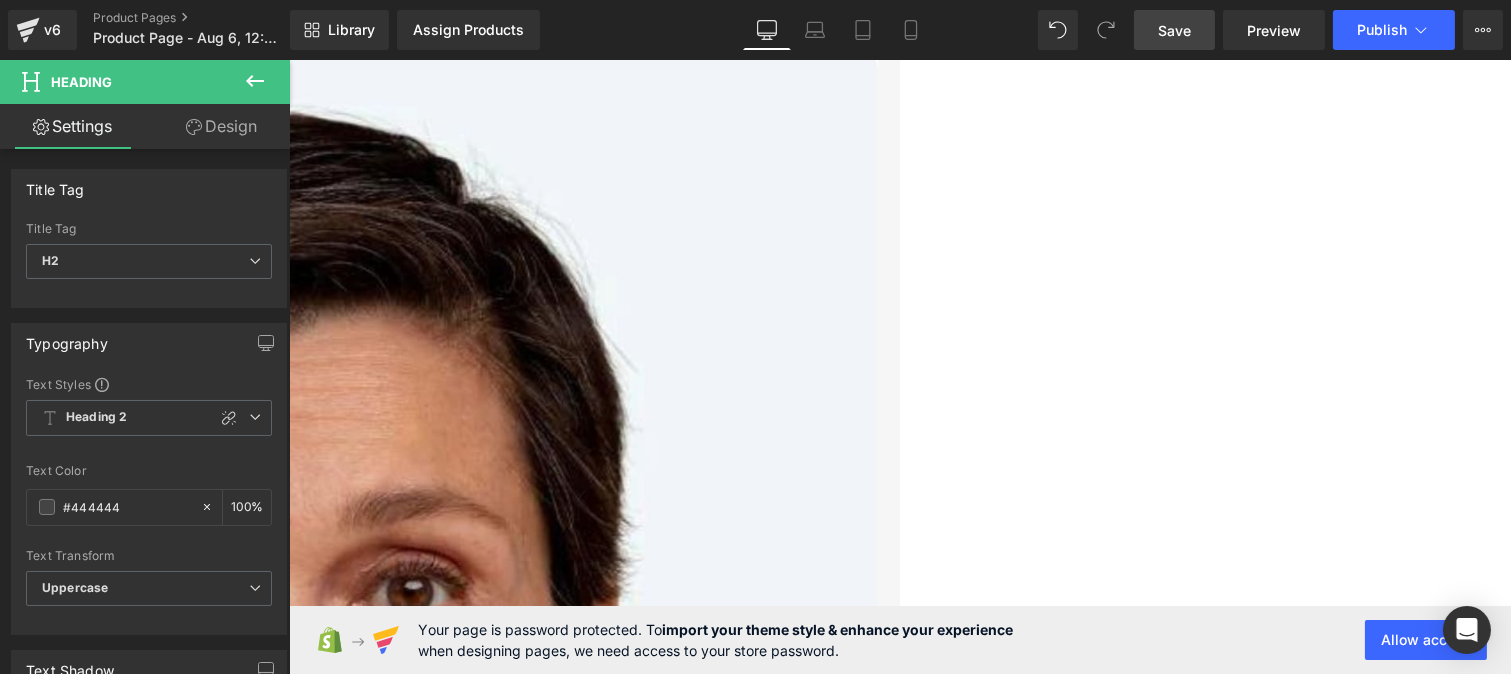 click on "hialurónico hidrata tu piel a profundidad" at bounding box center [102, 2587] 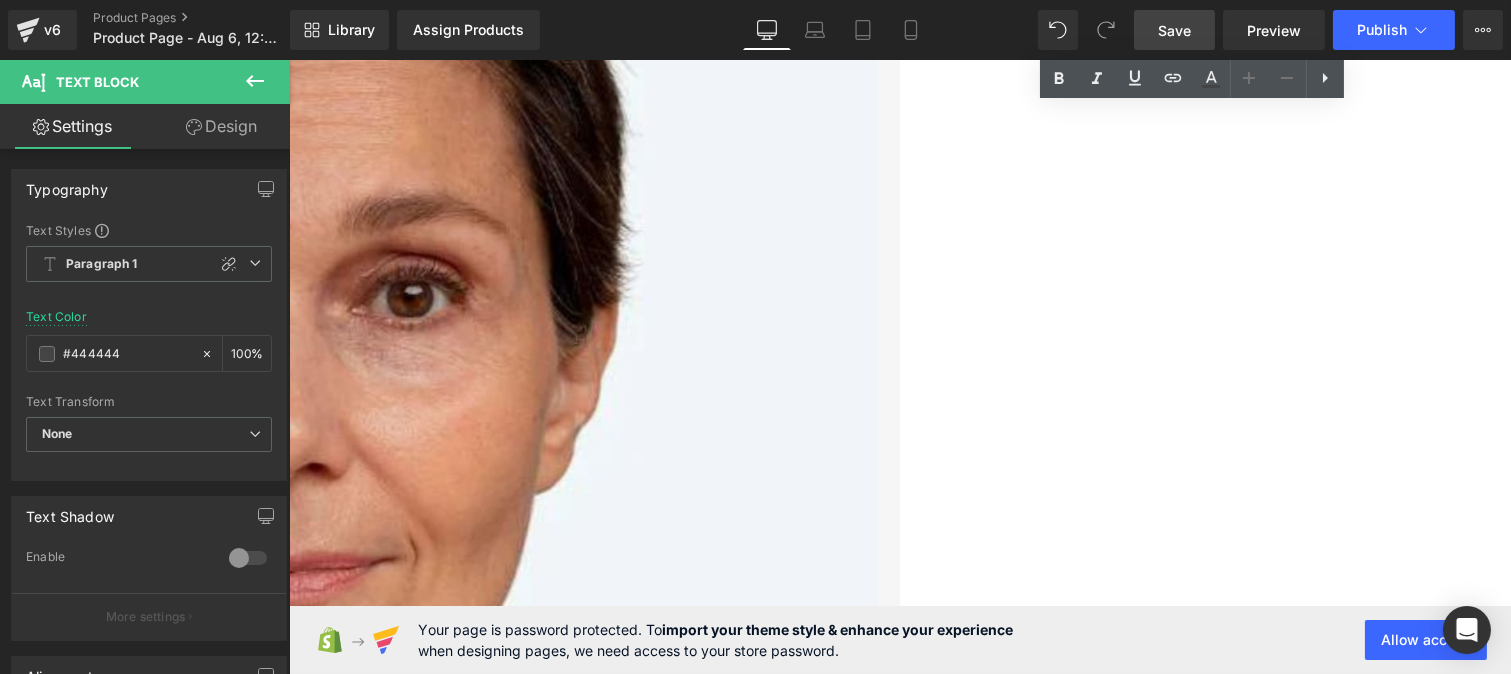 scroll, scrollTop: 2238, scrollLeft: 0, axis: vertical 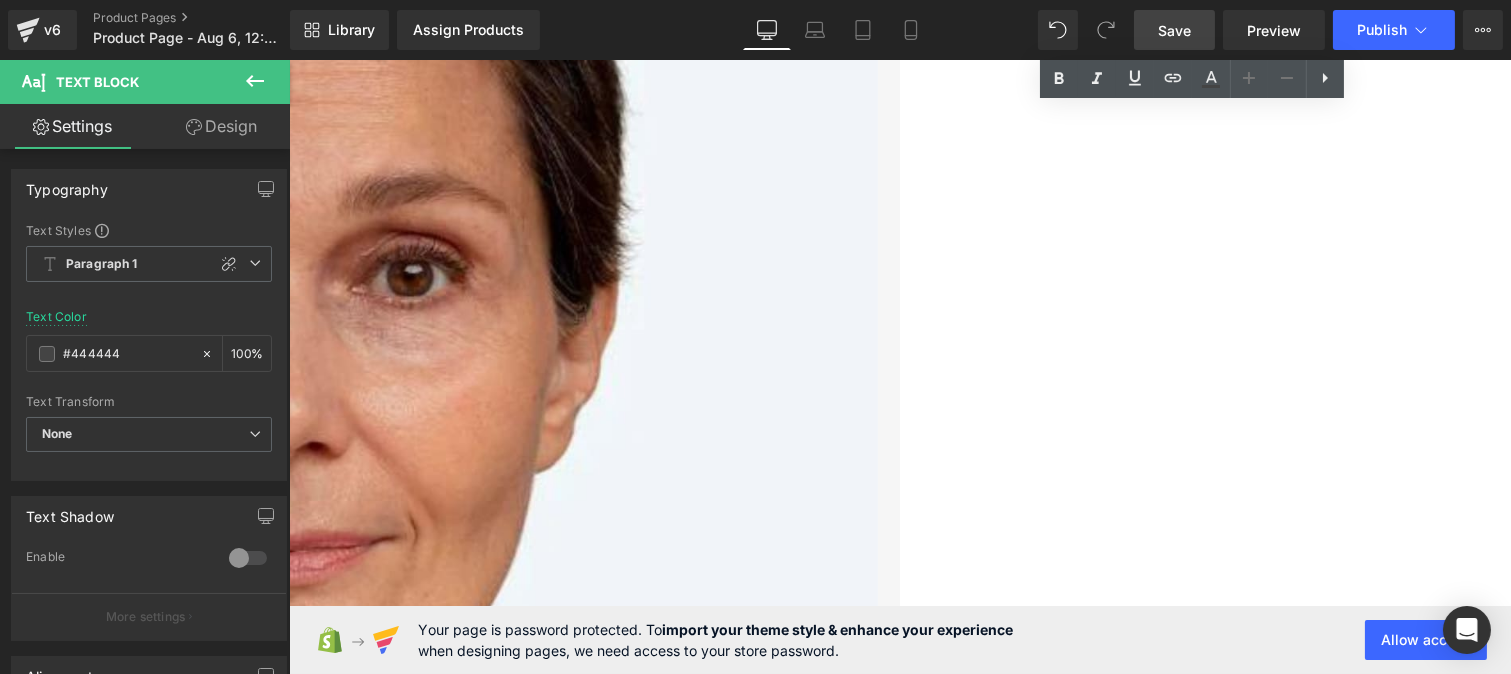 click on "Tono uniforme y luminoso," at bounding box center (-3, 2379) 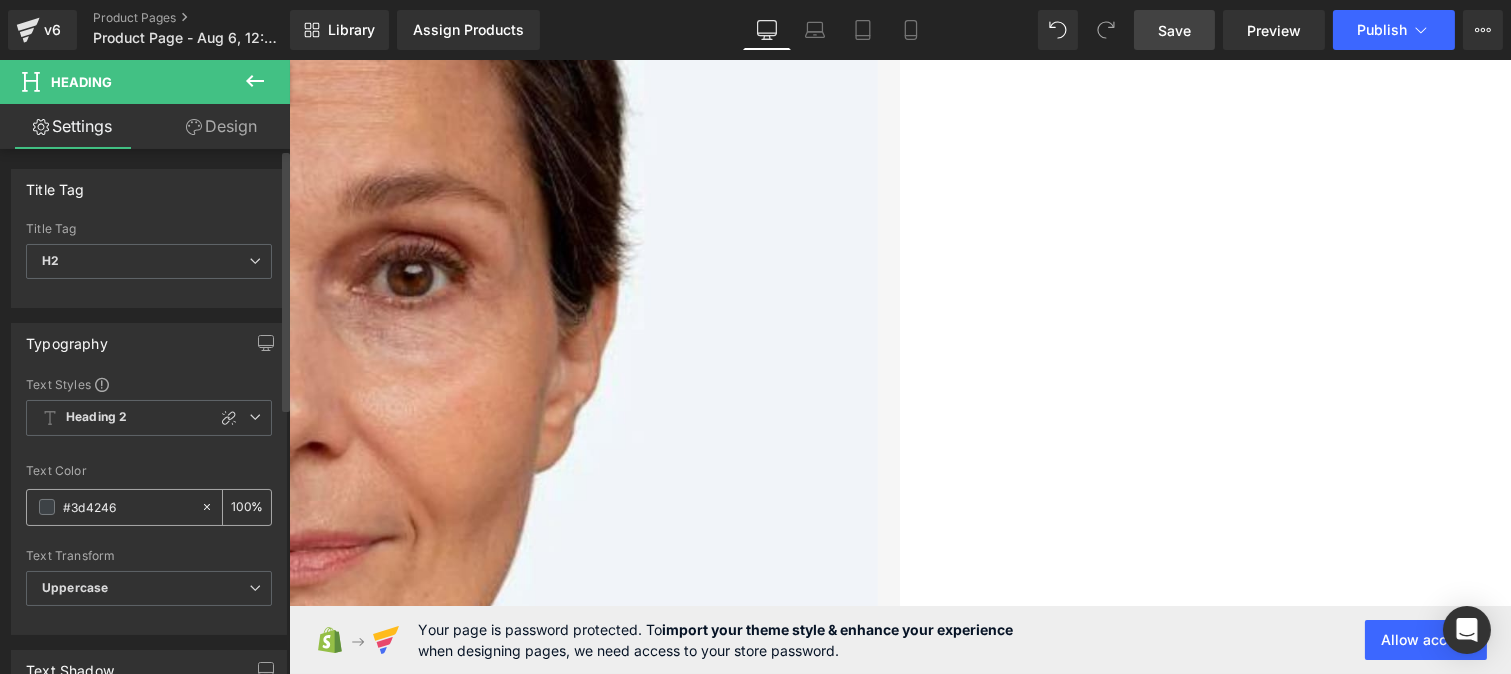 click on "#3d4246" at bounding box center [127, 507] 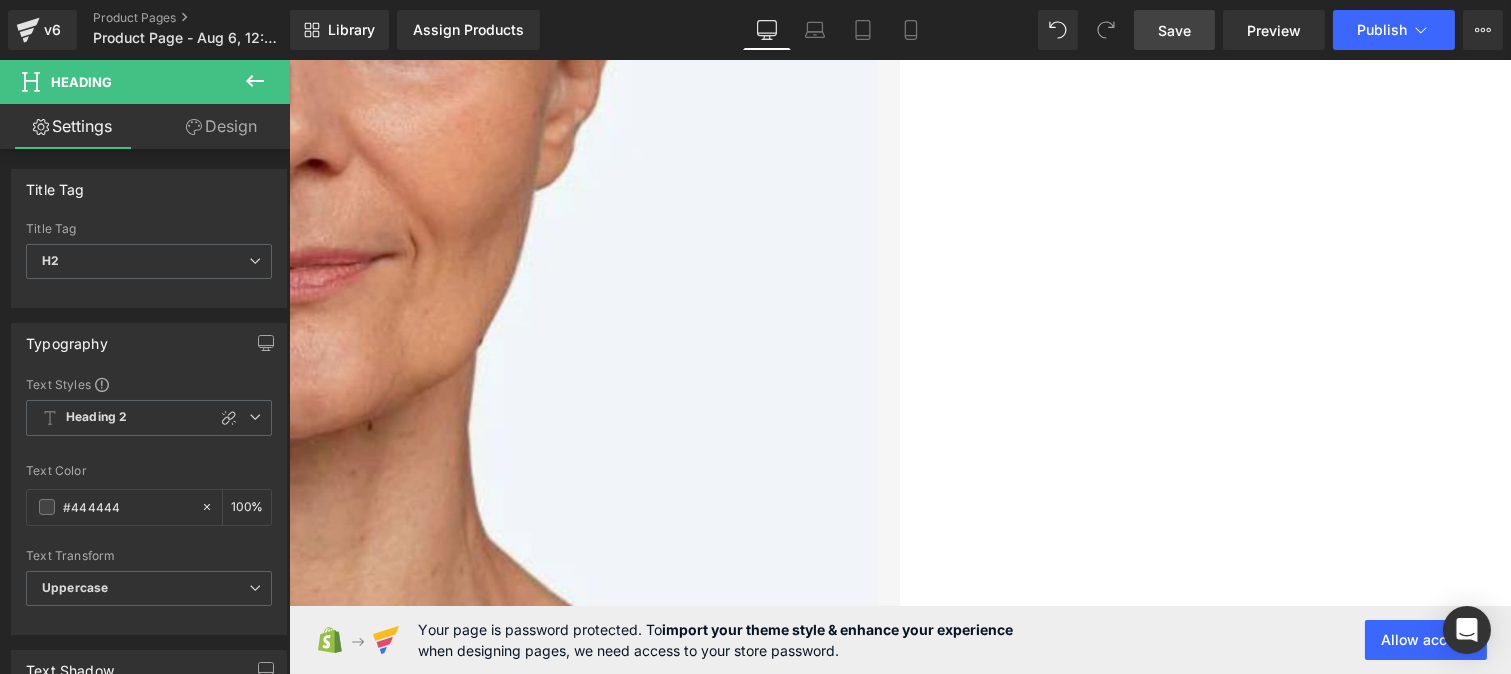 scroll, scrollTop: 2525, scrollLeft: 0, axis: vertical 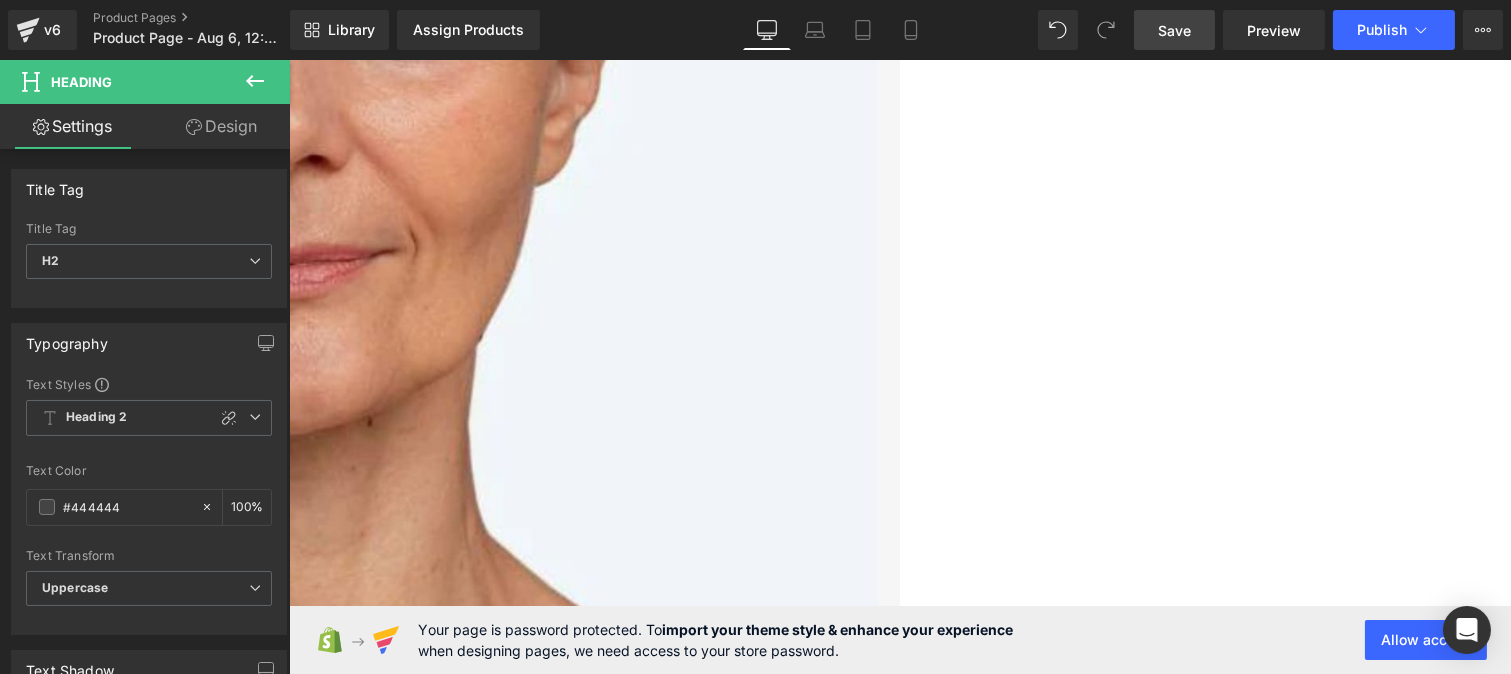 click on "¡Olvídate de las manchas! Rejuven unifica el tono de tu piel  y revela un rostro sin imperfecciones, mucho más radiante." at bounding box center (277, 2162) 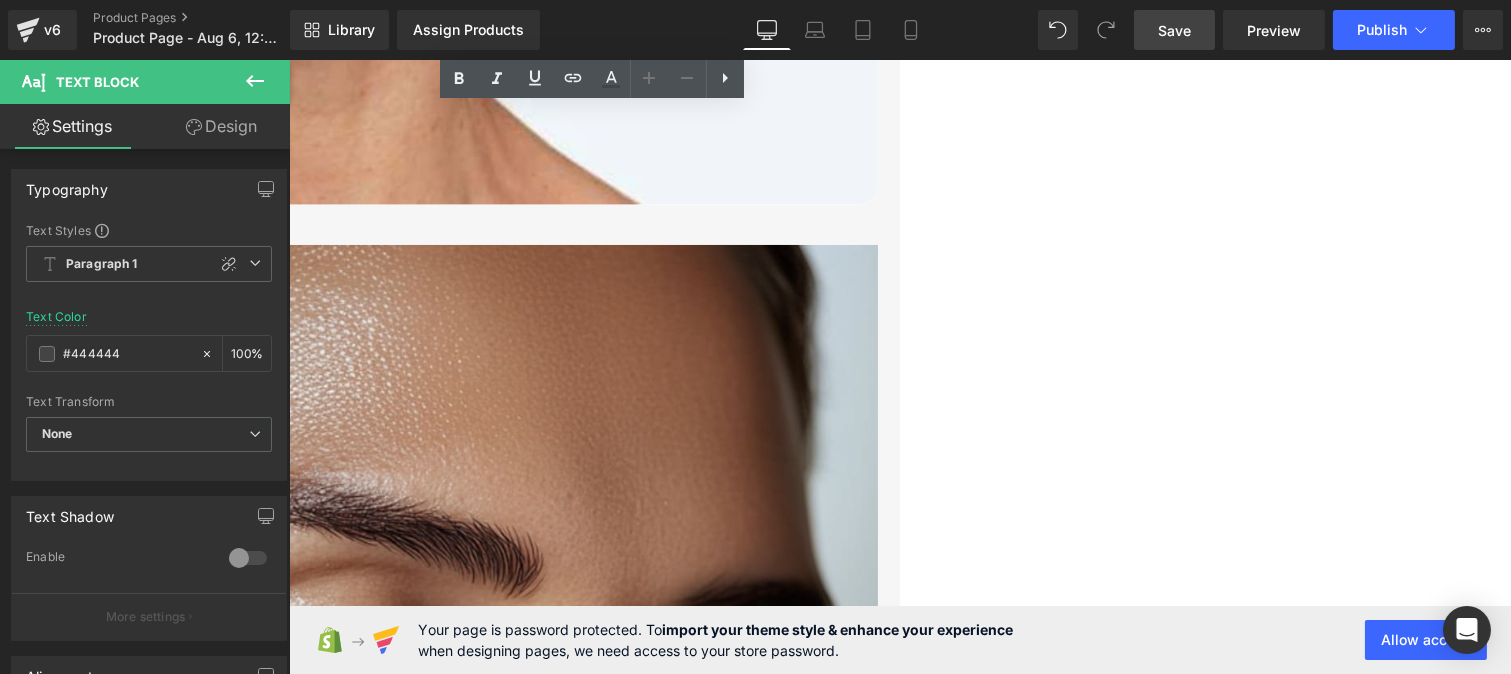 scroll, scrollTop: 2967, scrollLeft: 0, axis: vertical 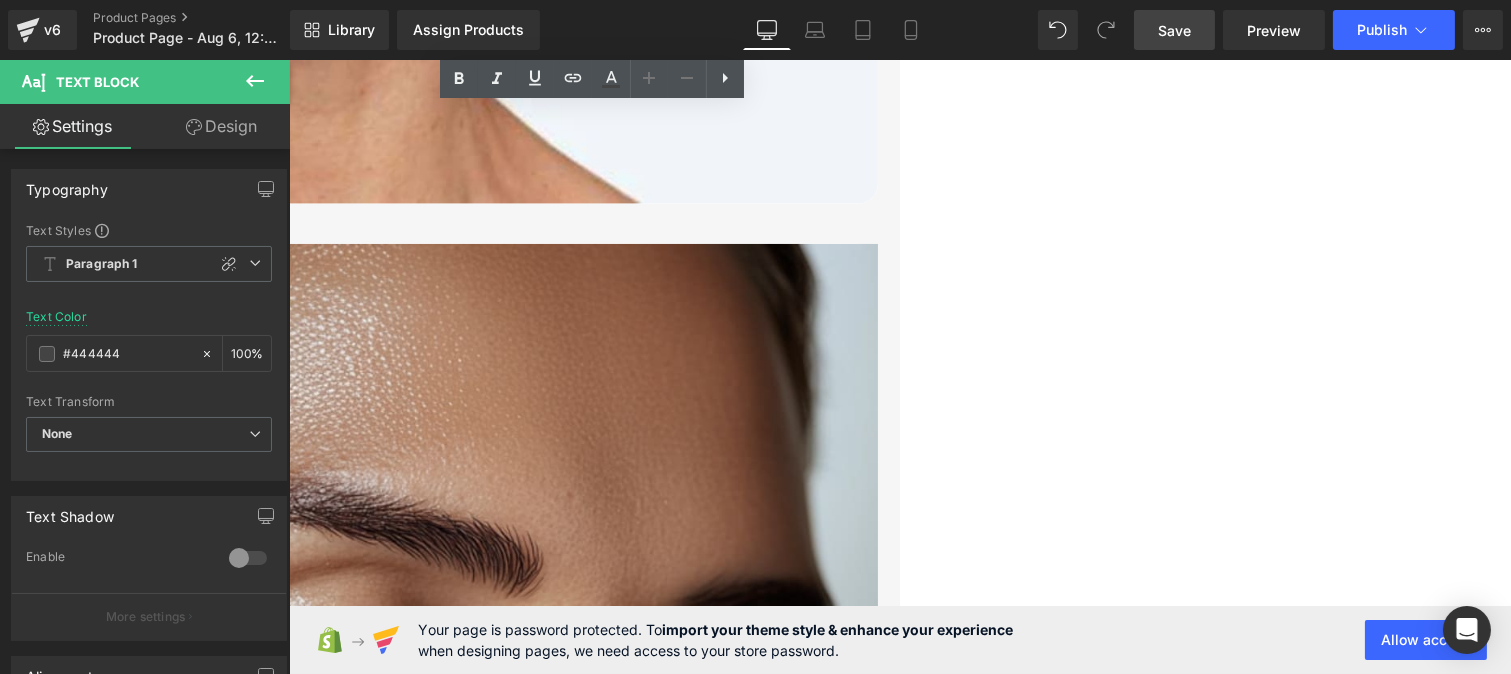 click on "Apto para todo tipo de piel," at bounding box center [5, 4242] 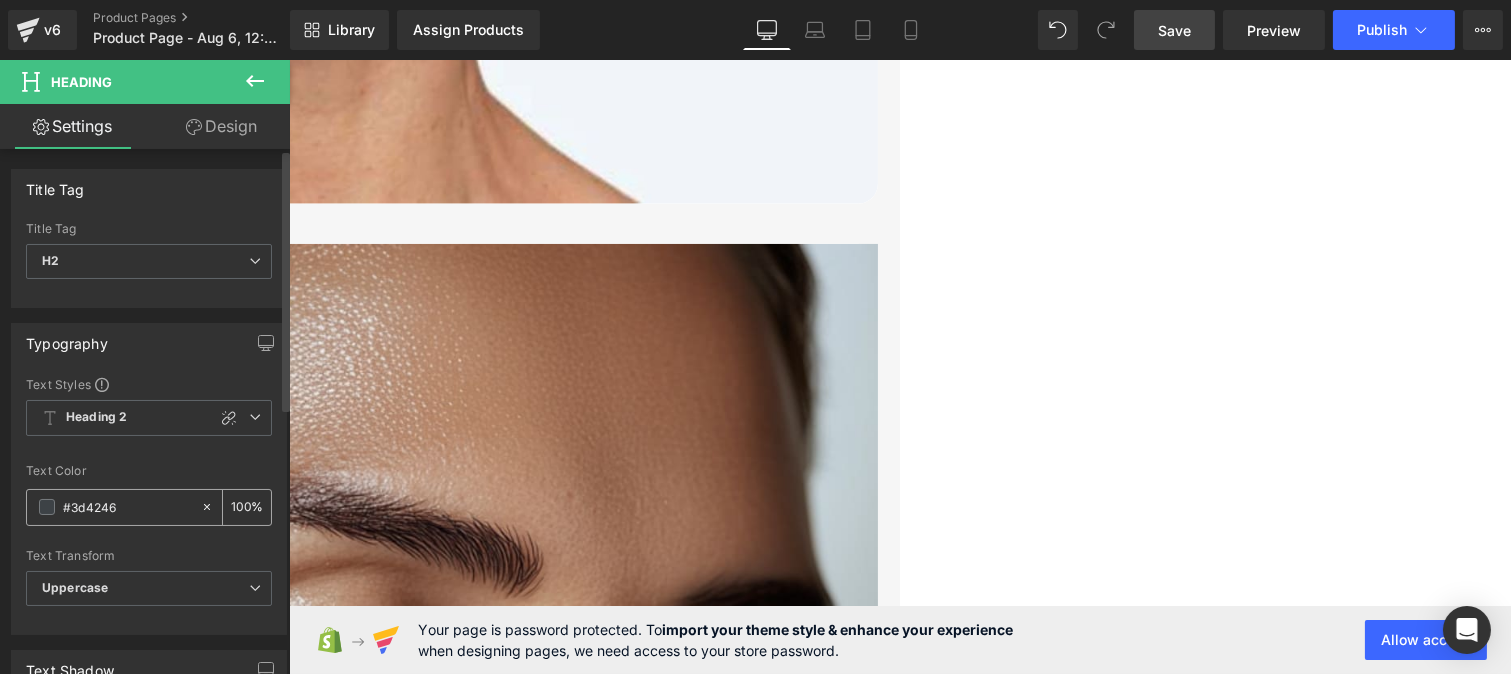 click on "#3d4246" at bounding box center (127, 507) 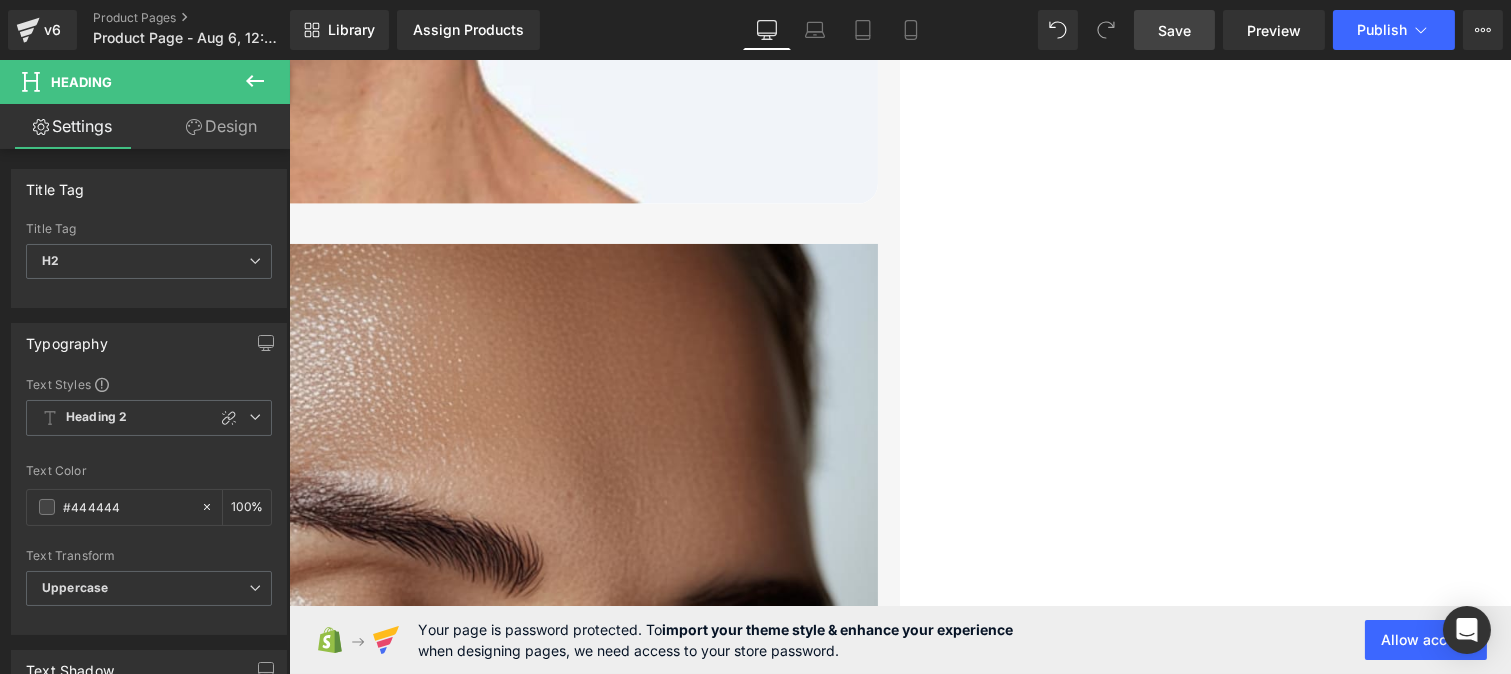 type on "#444444" 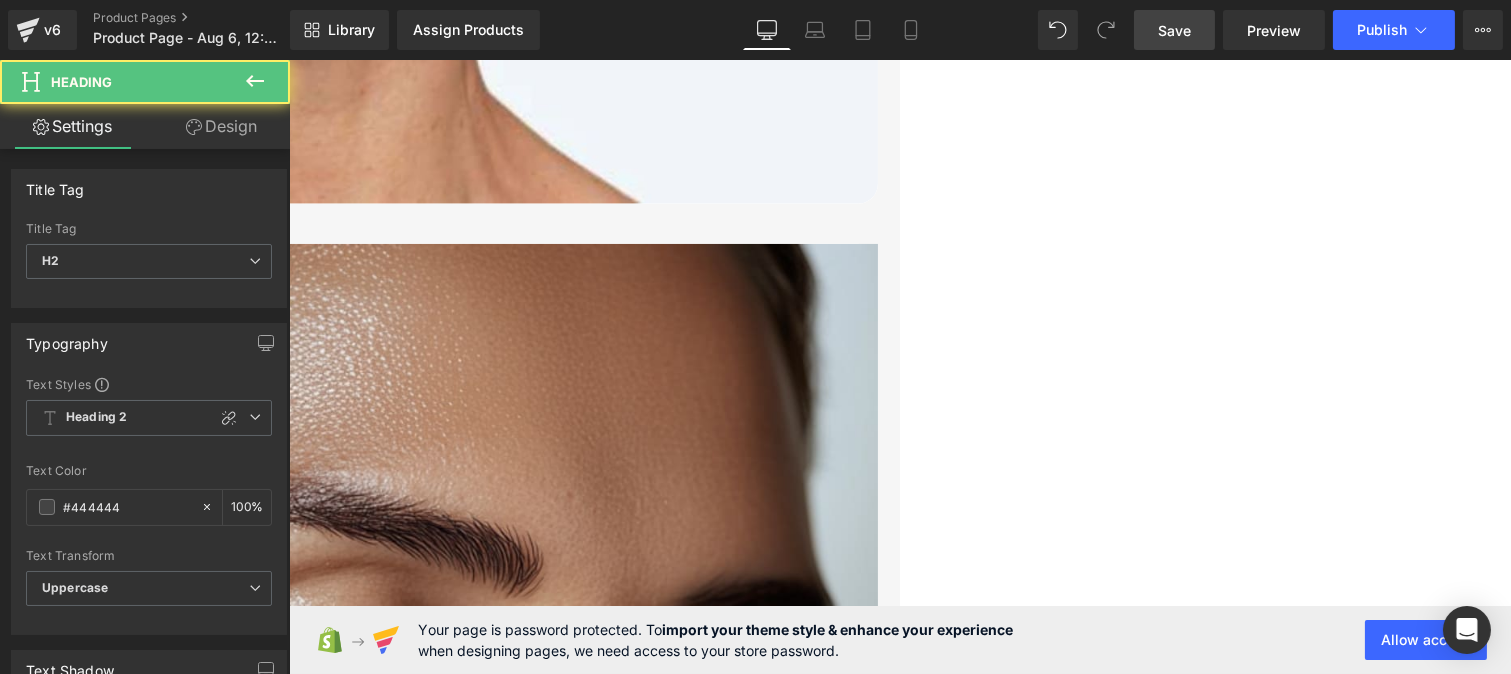 click on "incluso las más sensibles" at bounding box center [173, 4264] 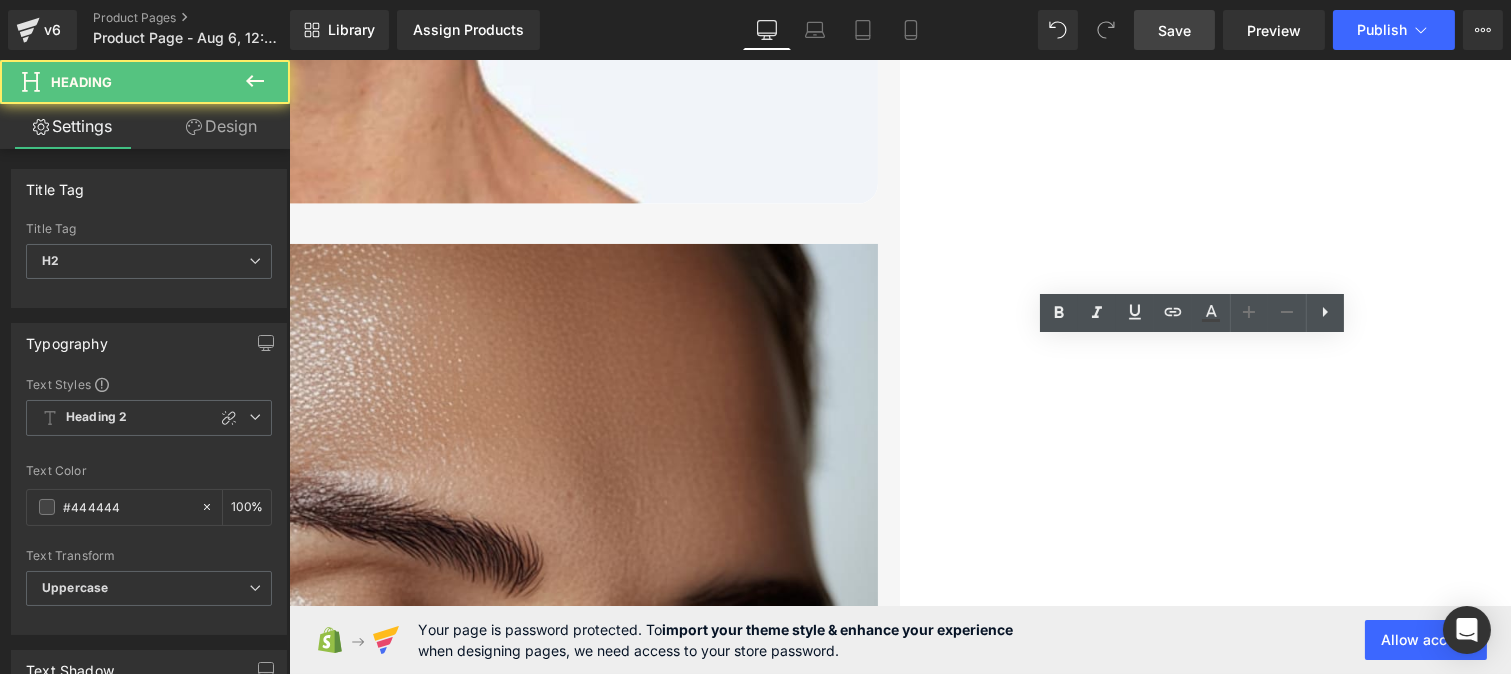 drag, startPoint x: 1027, startPoint y: 416, endPoint x: 1119, endPoint y: 457, distance: 100.72239 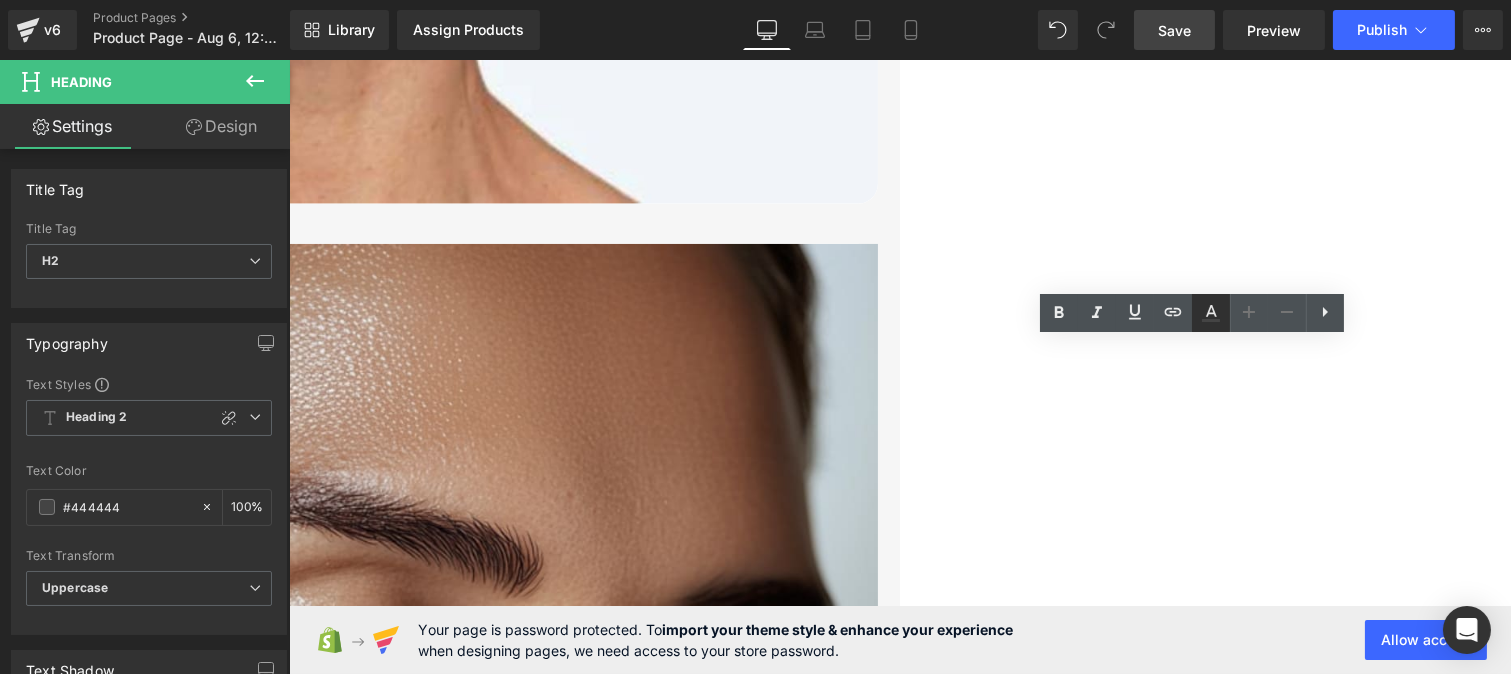 click 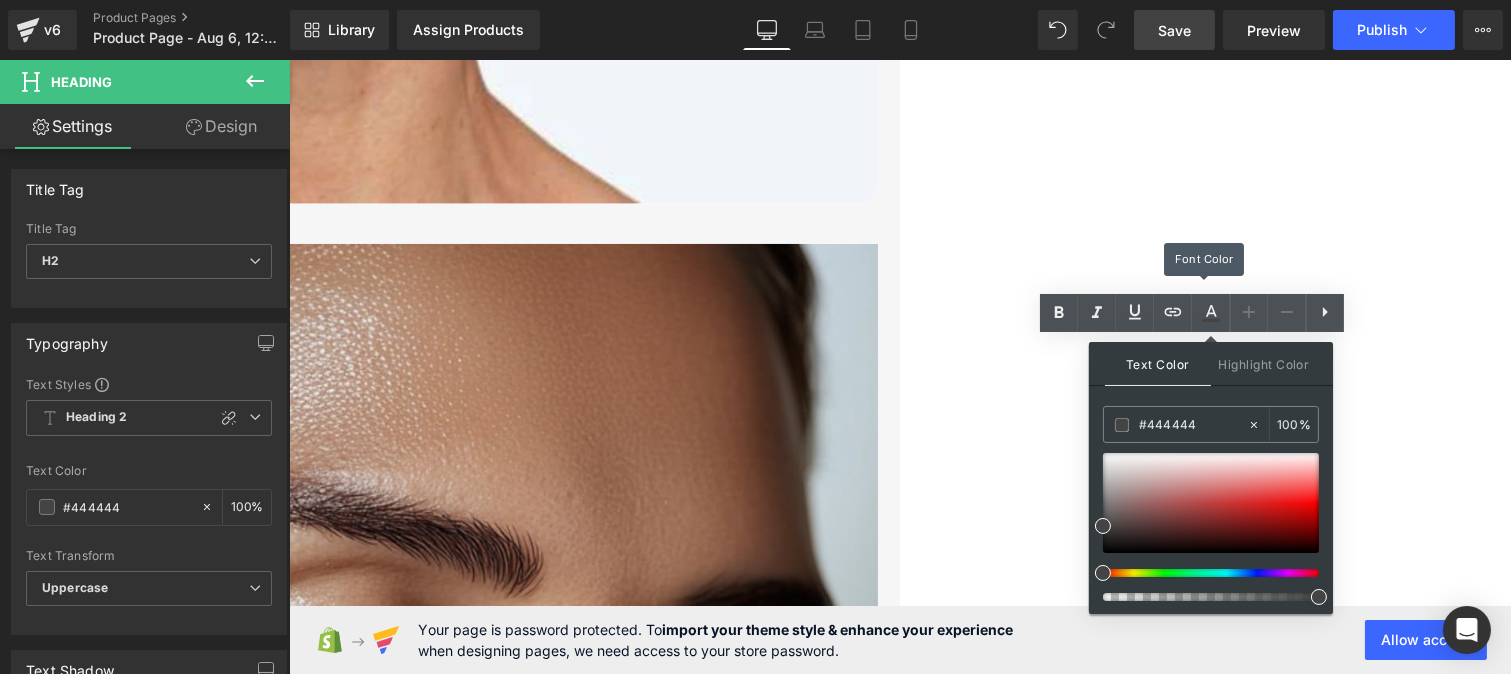 click on "incluso las más sensibles" at bounding box center (173, 4264) 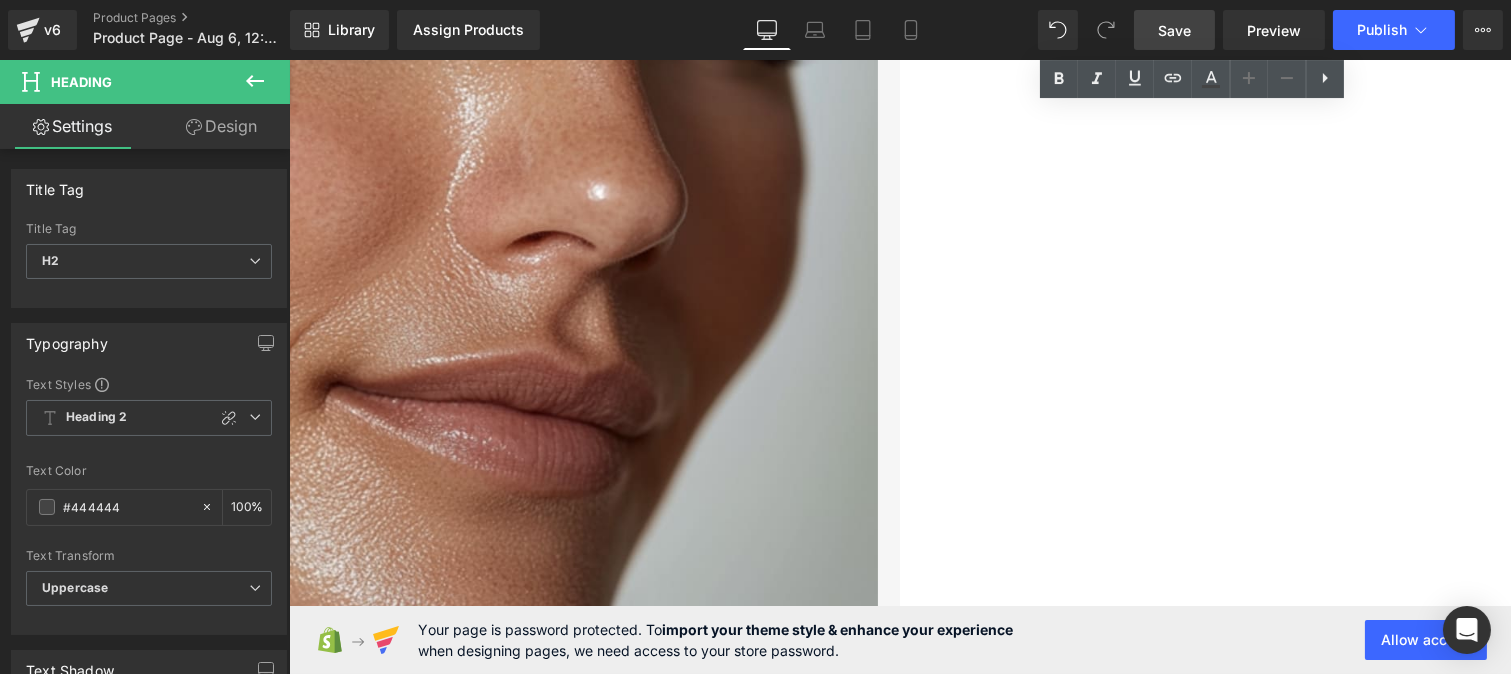 scroll, scrollTop: 3691, scrollLeft: 0, axis: vertical 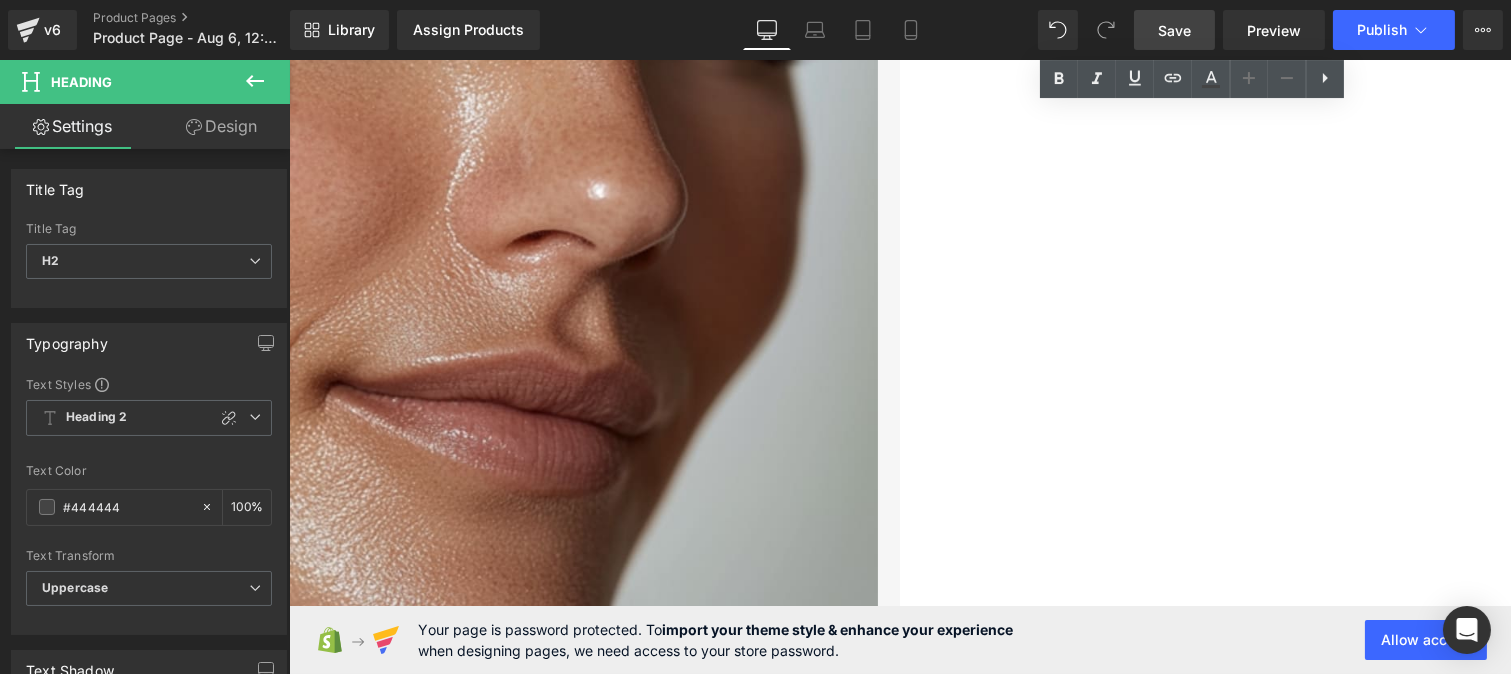click on "con total confianza" at bounding box center (316, 3740) 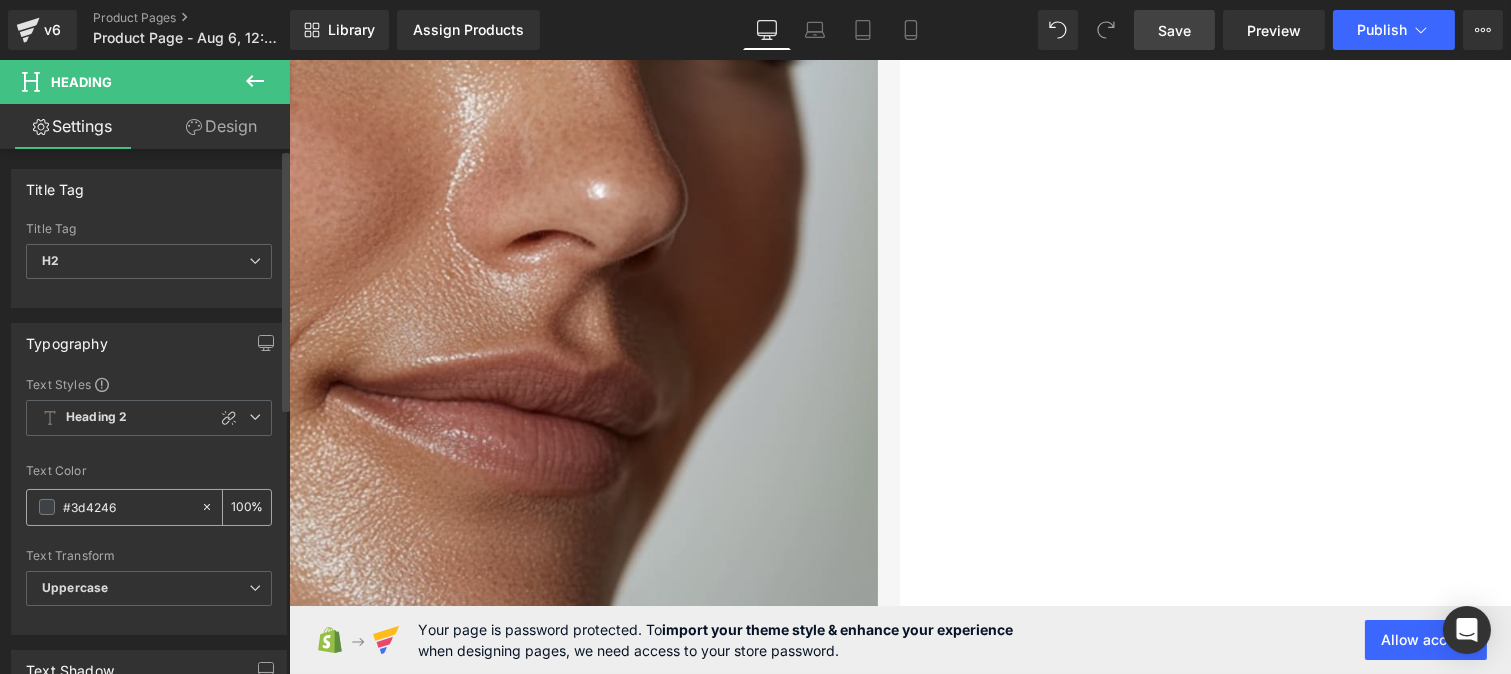 click on "#3d4246" at bounding box center (127, 507) 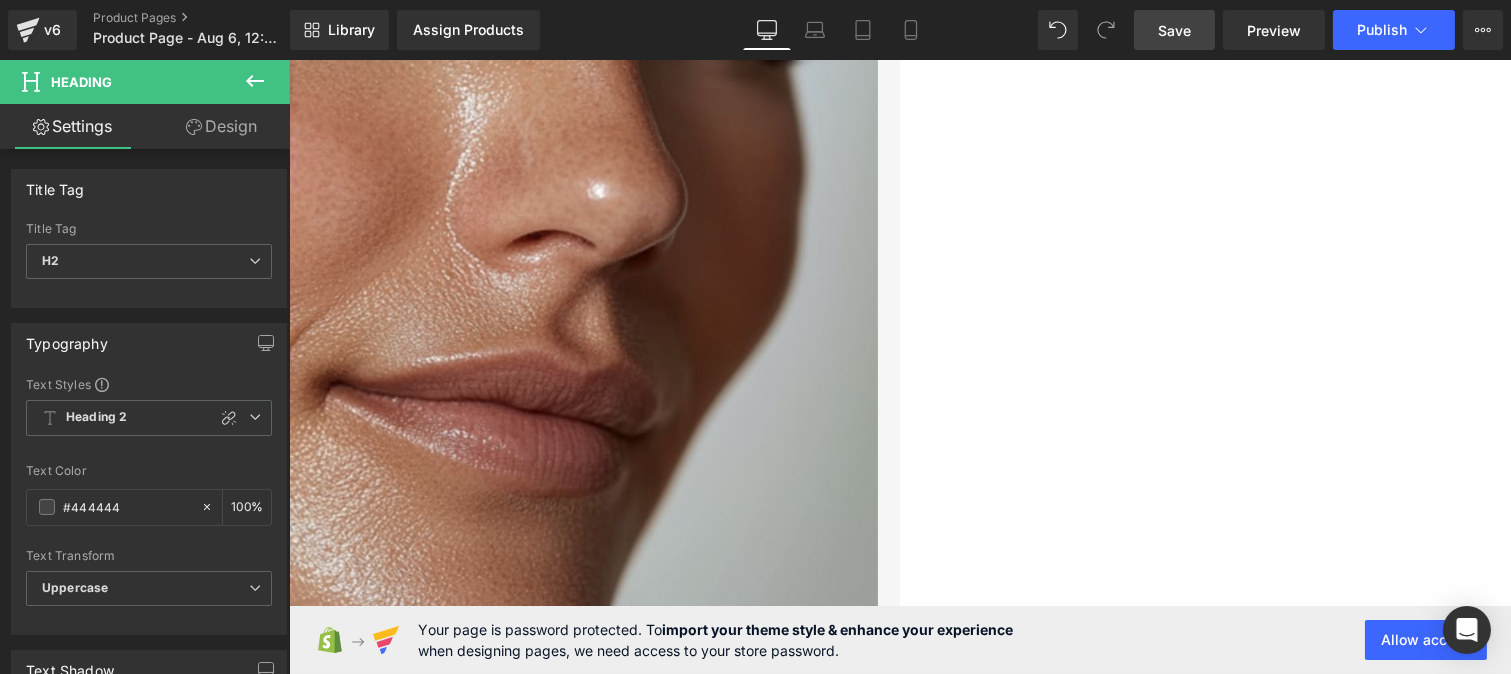 type on "#444444" 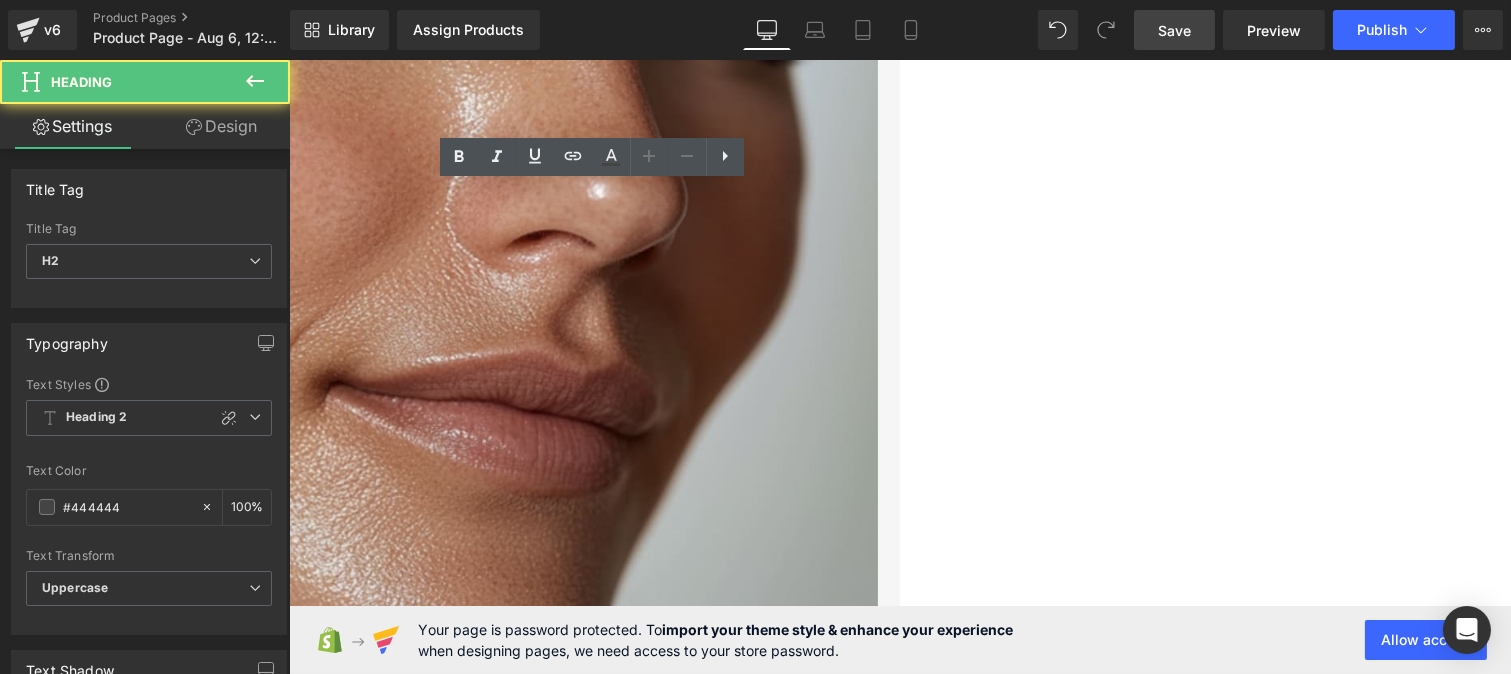 drag, startPoint x: 715, startPoint y: 205, endPoint x: 722, endPoint y: 255, distance: 50.48762 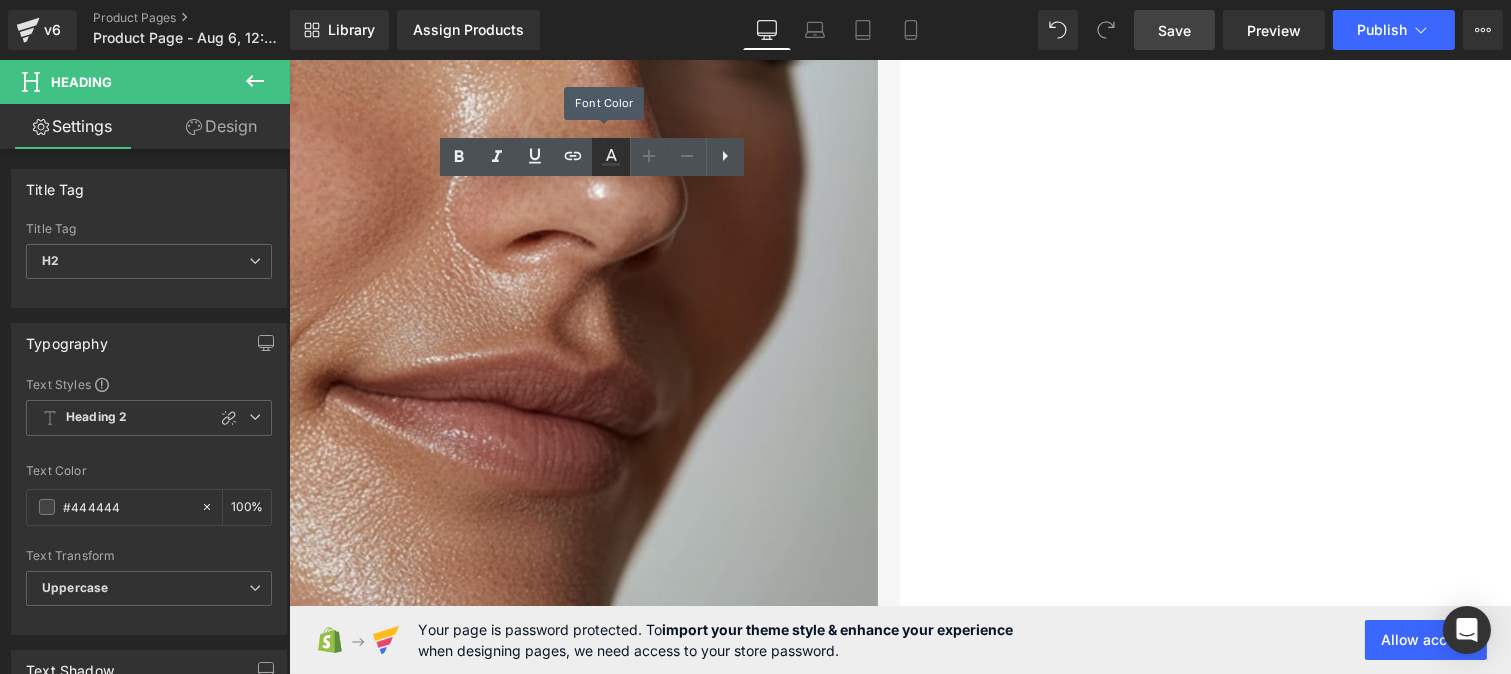 click 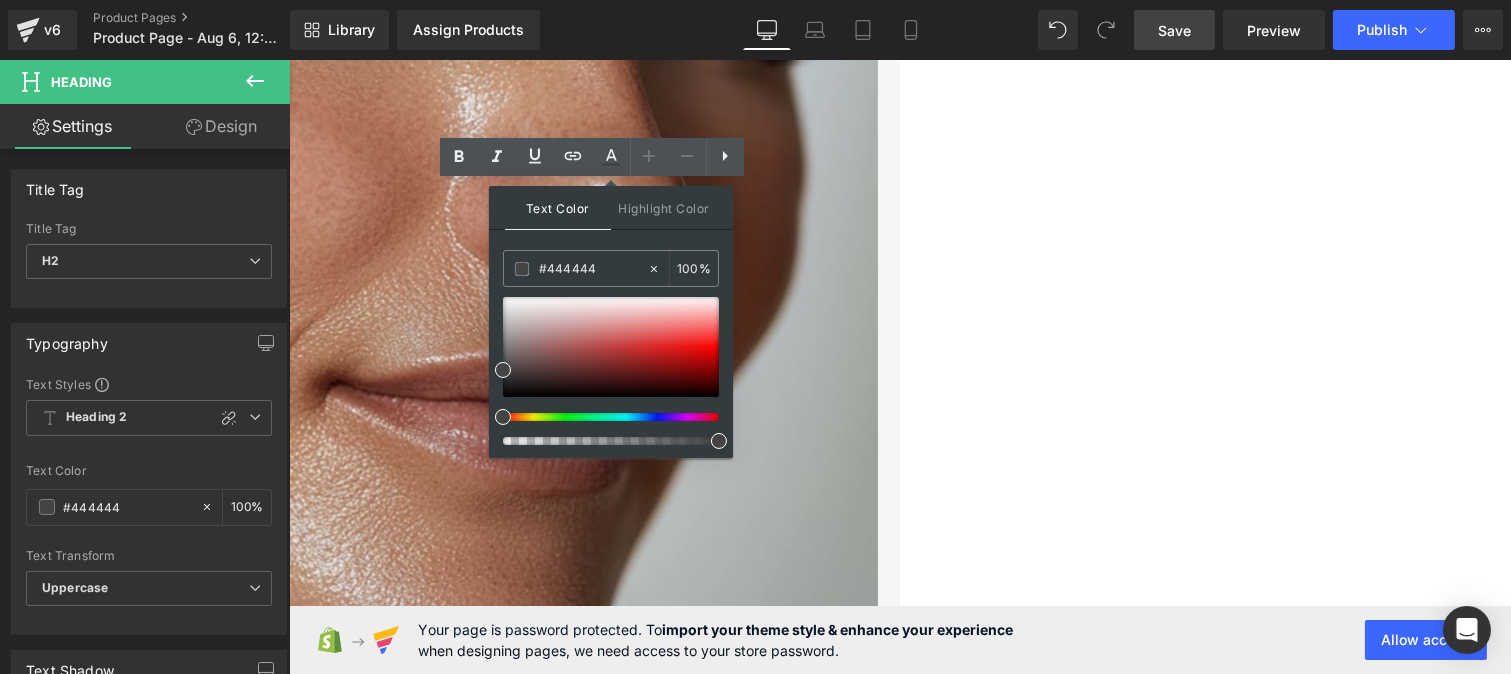click on "Descubre una piel más lisa y luminosa desde el primer mes de uso constante. Eficacia comprobada en todo tipo de piel." at bounding box center (277, 3936) 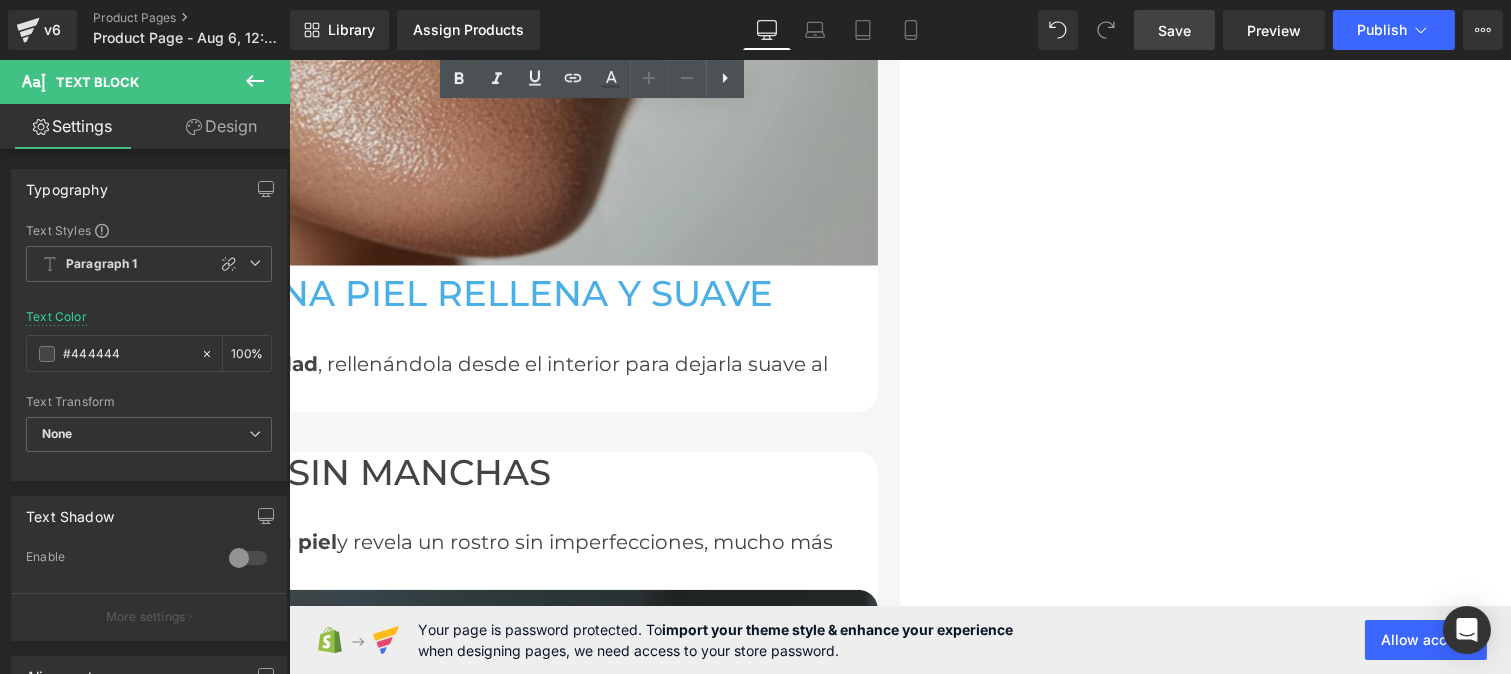 scroll, scrollTop: 4146, scrollLeft: 0, axis: vertical 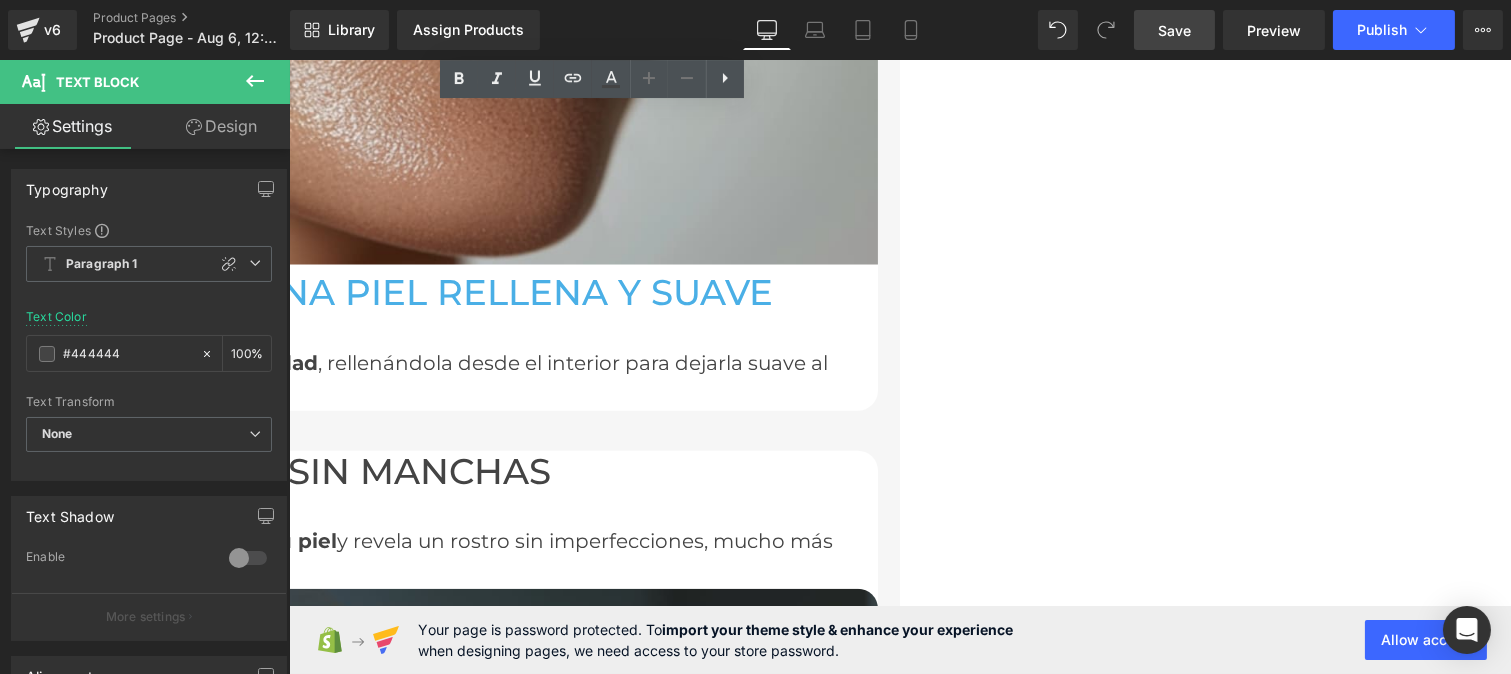 click on "¿Necesitas ayuda?" at bounding box center (-133, 4894) 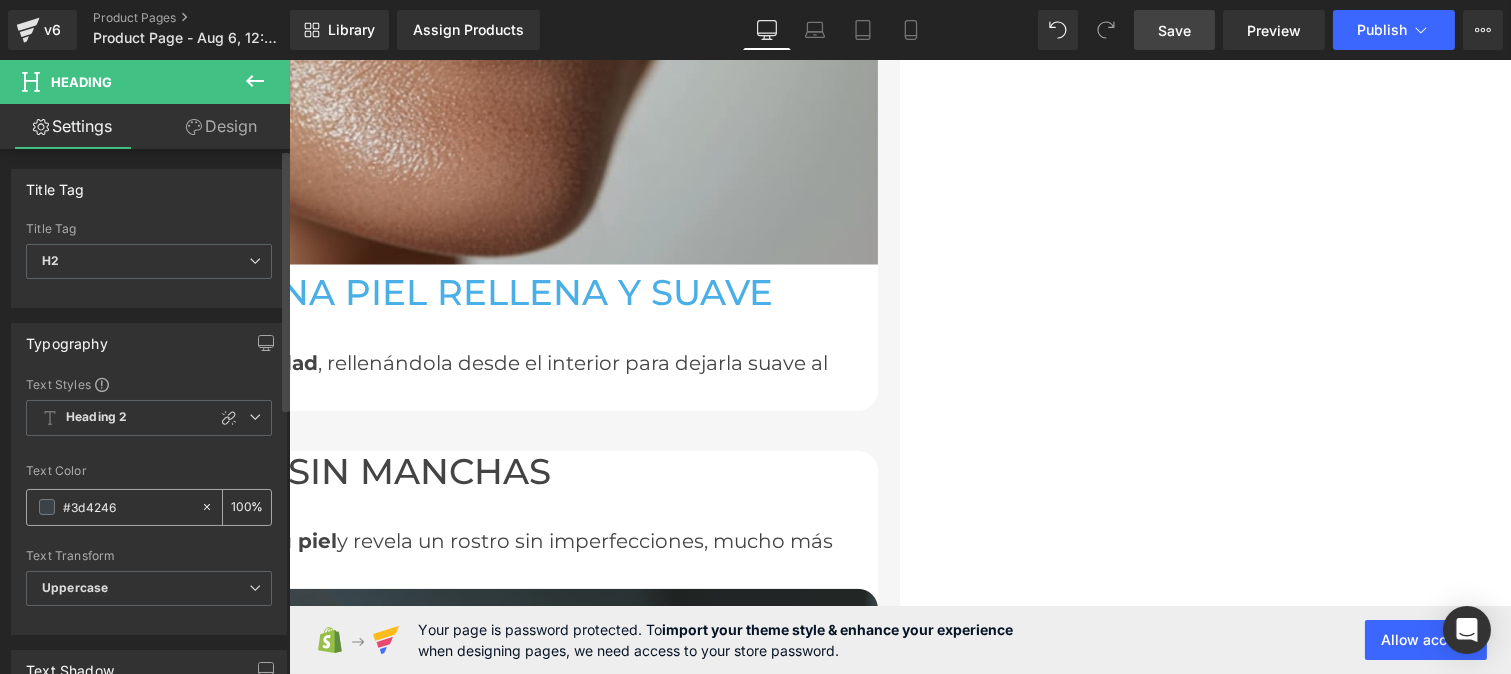 click on "#3d4246" at bounding box center (127, 507) 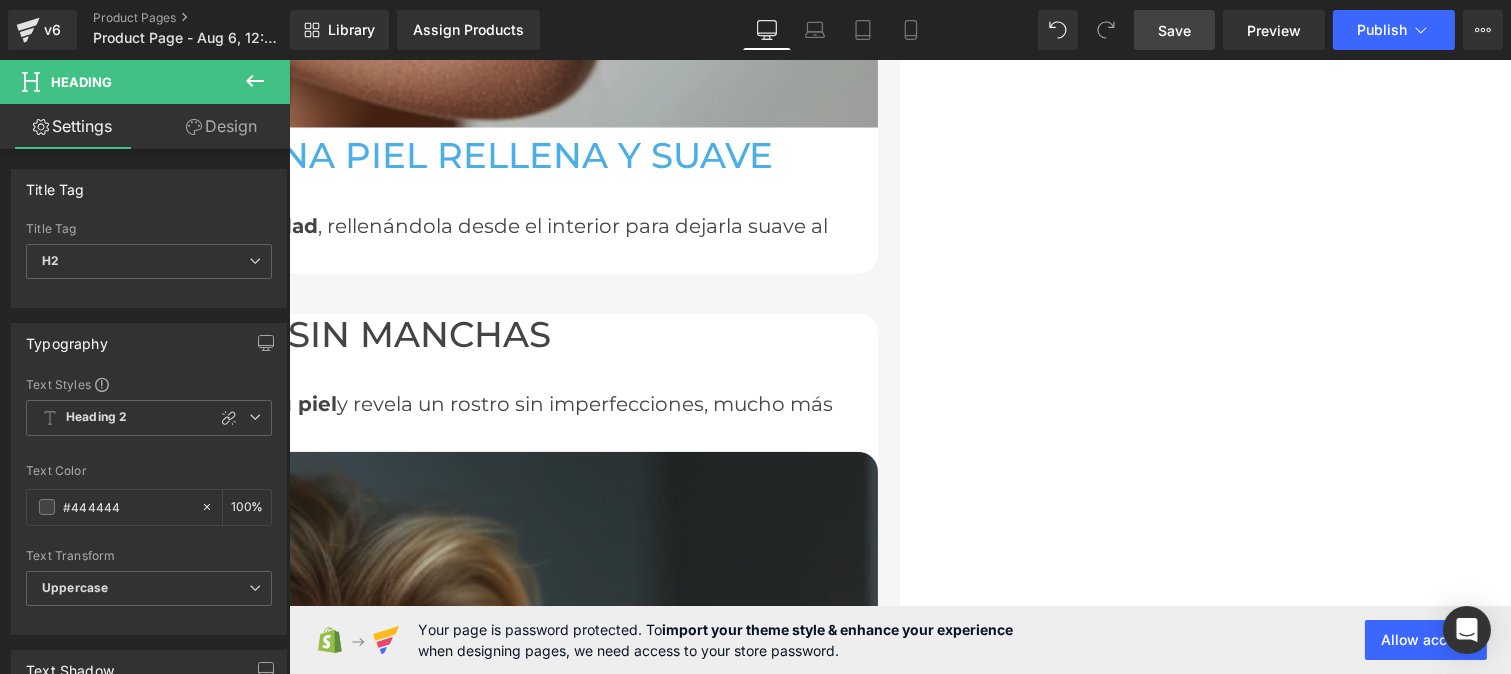 scroll, scrollTop: 4288, scrollLeft: 0, axis: vertical 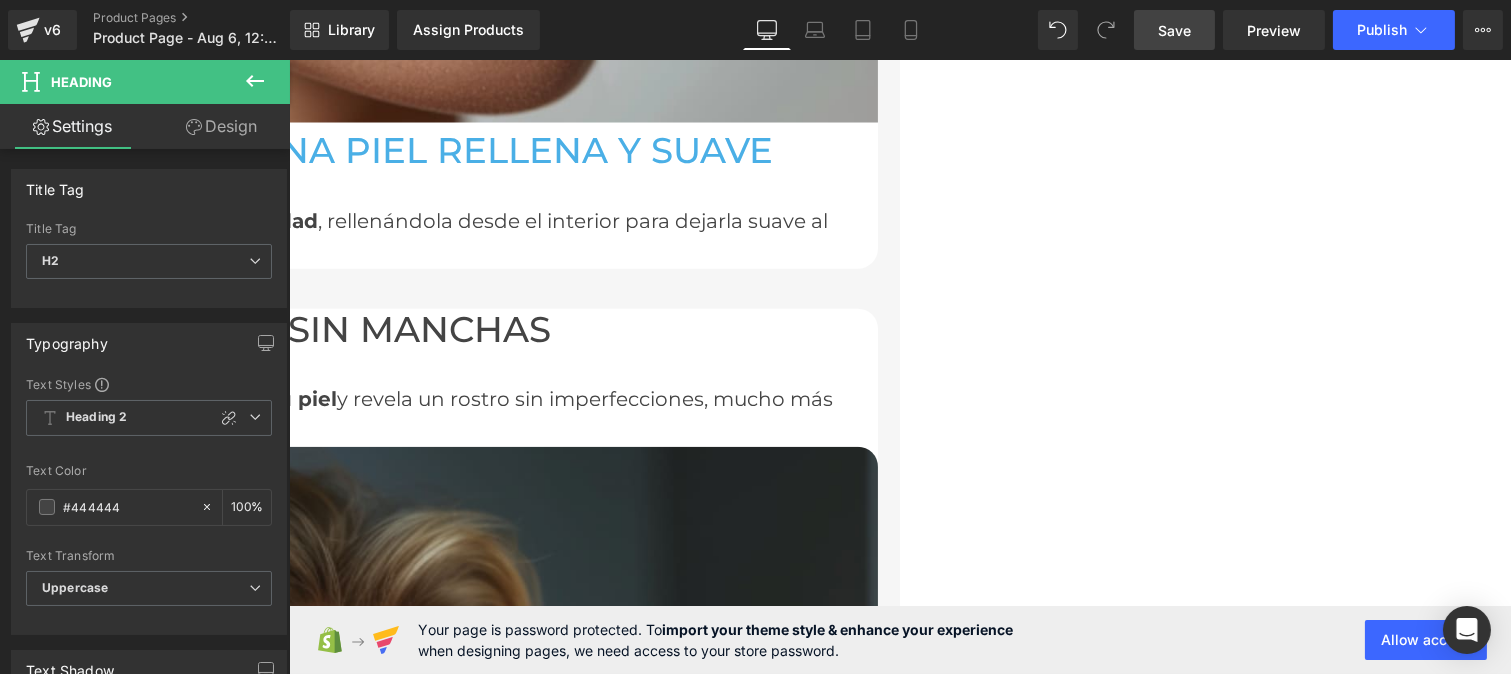 click on "Envíanos un correo a [EMAIL]" at bounding box center (288, 5010) 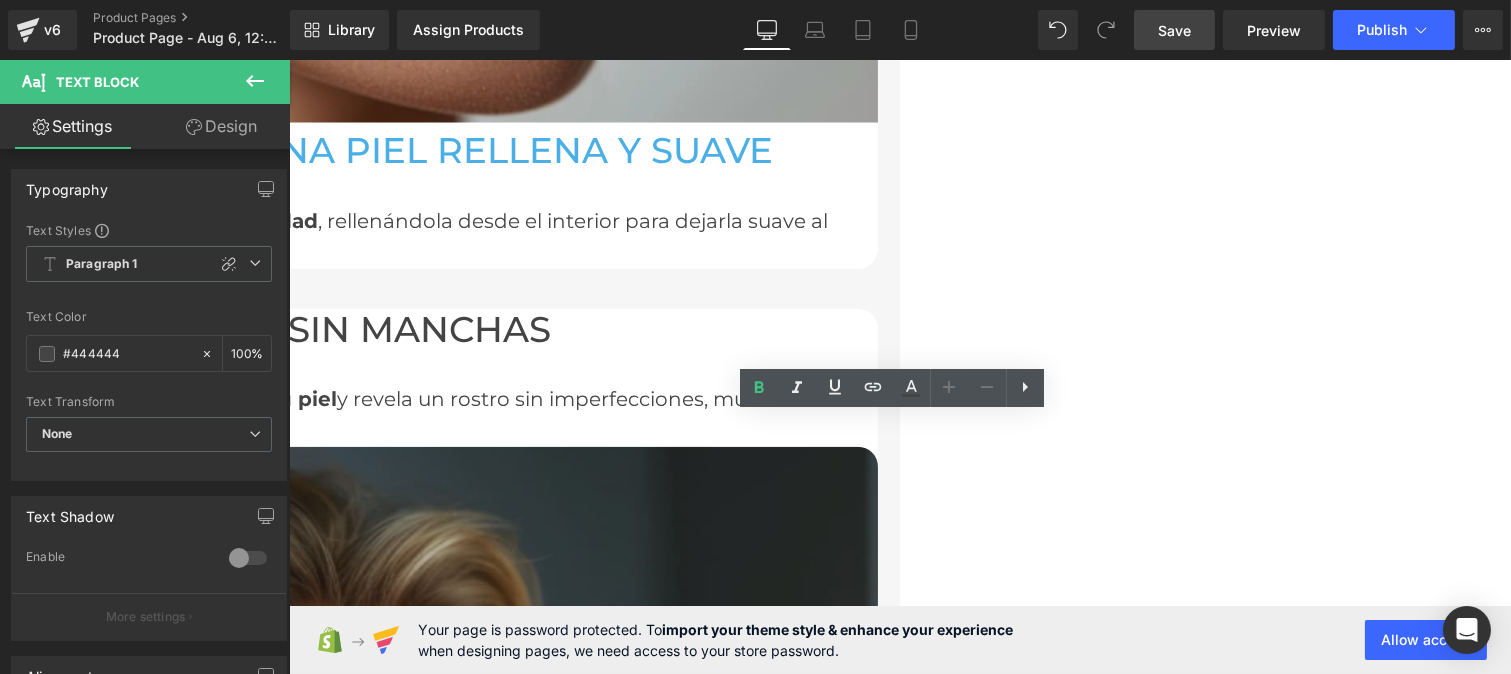 click on "Text Block" at bounding box center [288, 60] 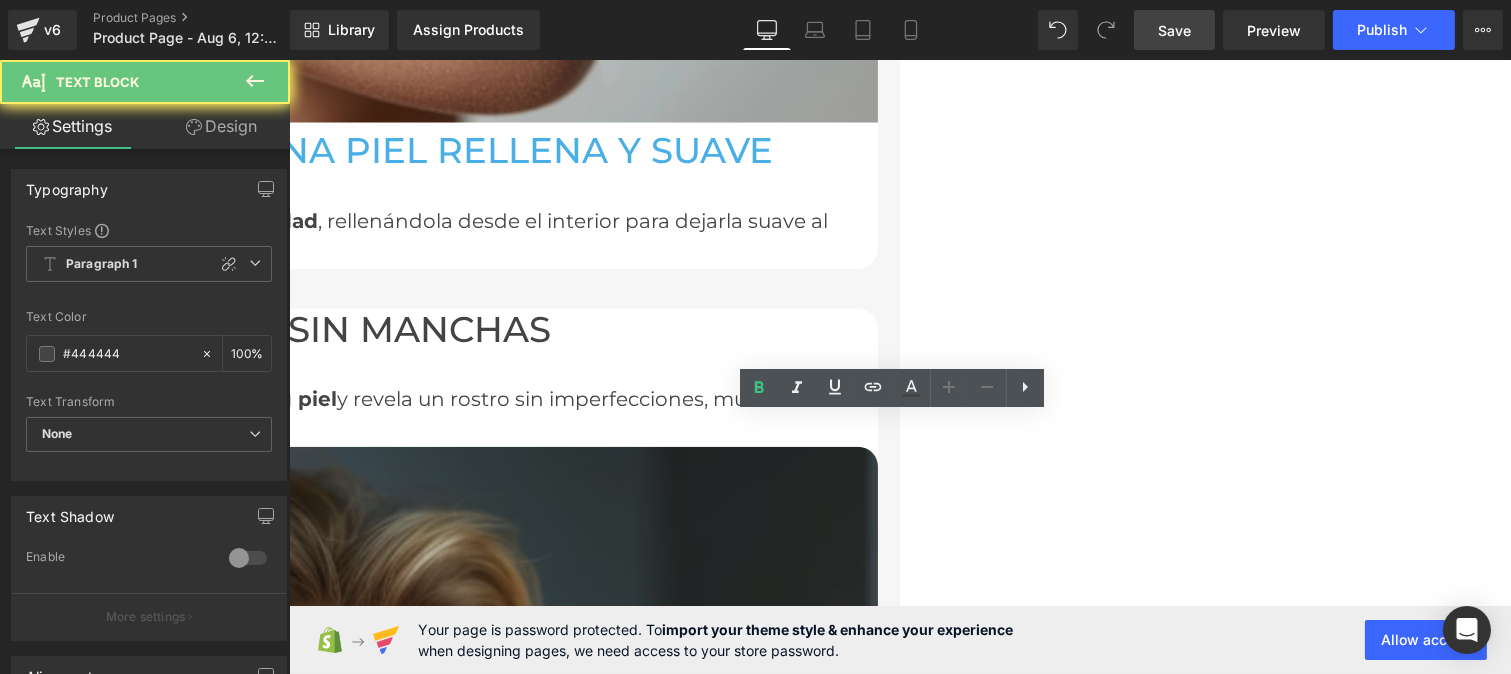 click on "[EMAIL]" at bounding box center [288, 5050] 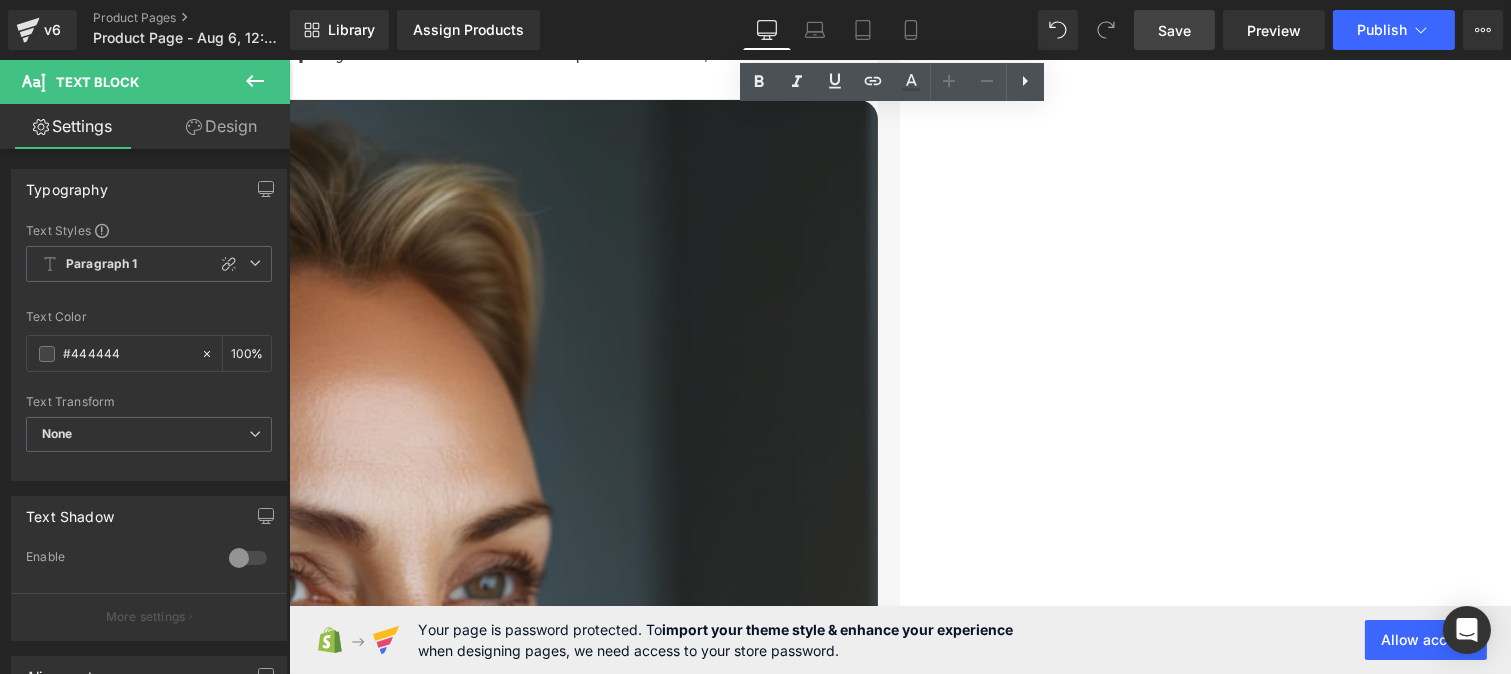 scroll, scrollTop: 4636, scrollLeft: 0, axis: vertical 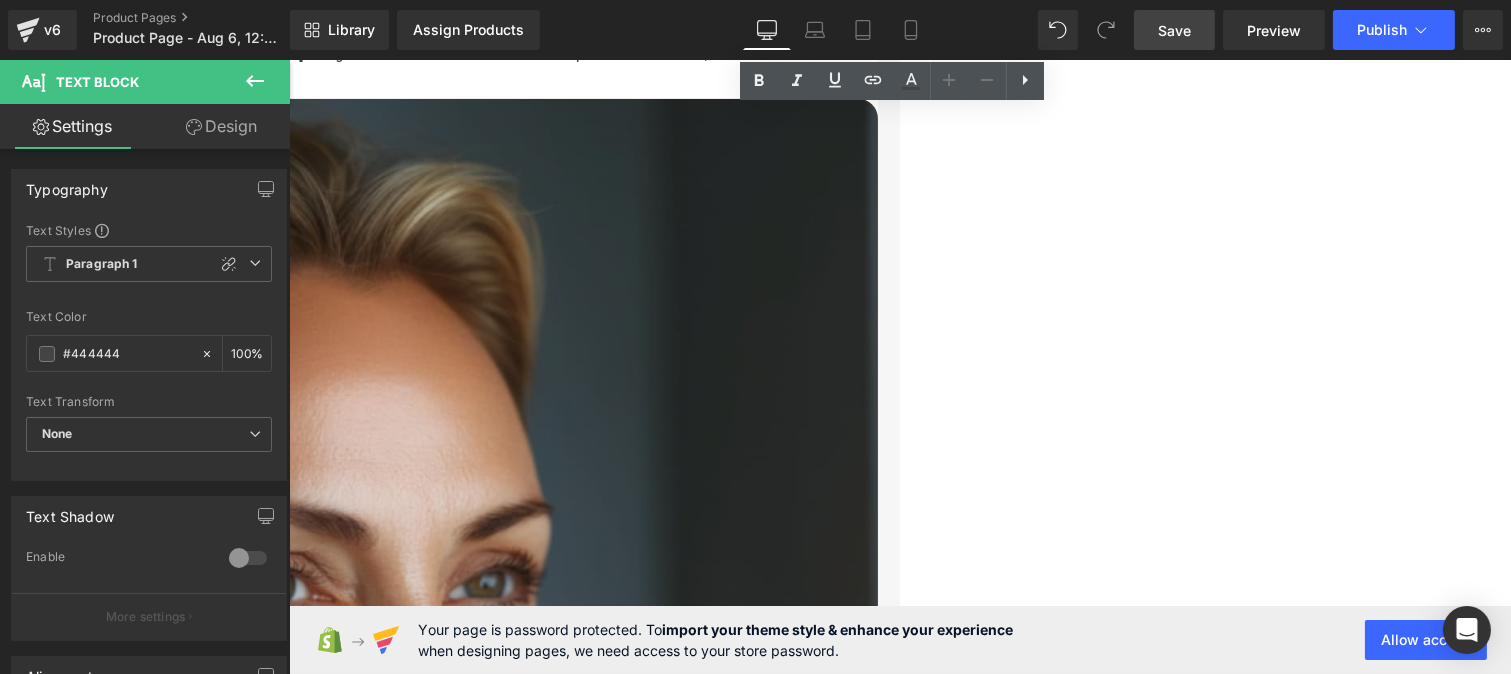 click on "líneas de expresión y al tono apagado" at bounding box center (239, 4806) 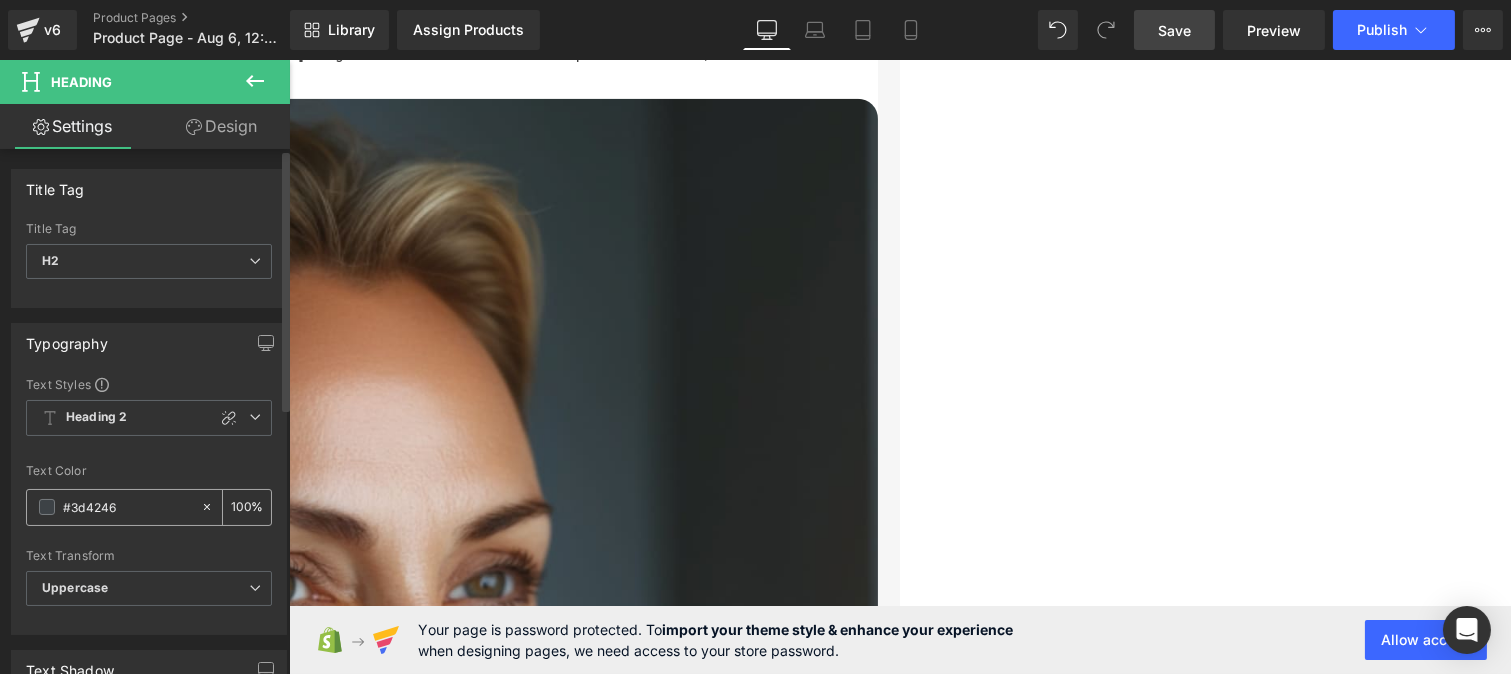 click on "#3d4246" at bounding box center (127, 507) 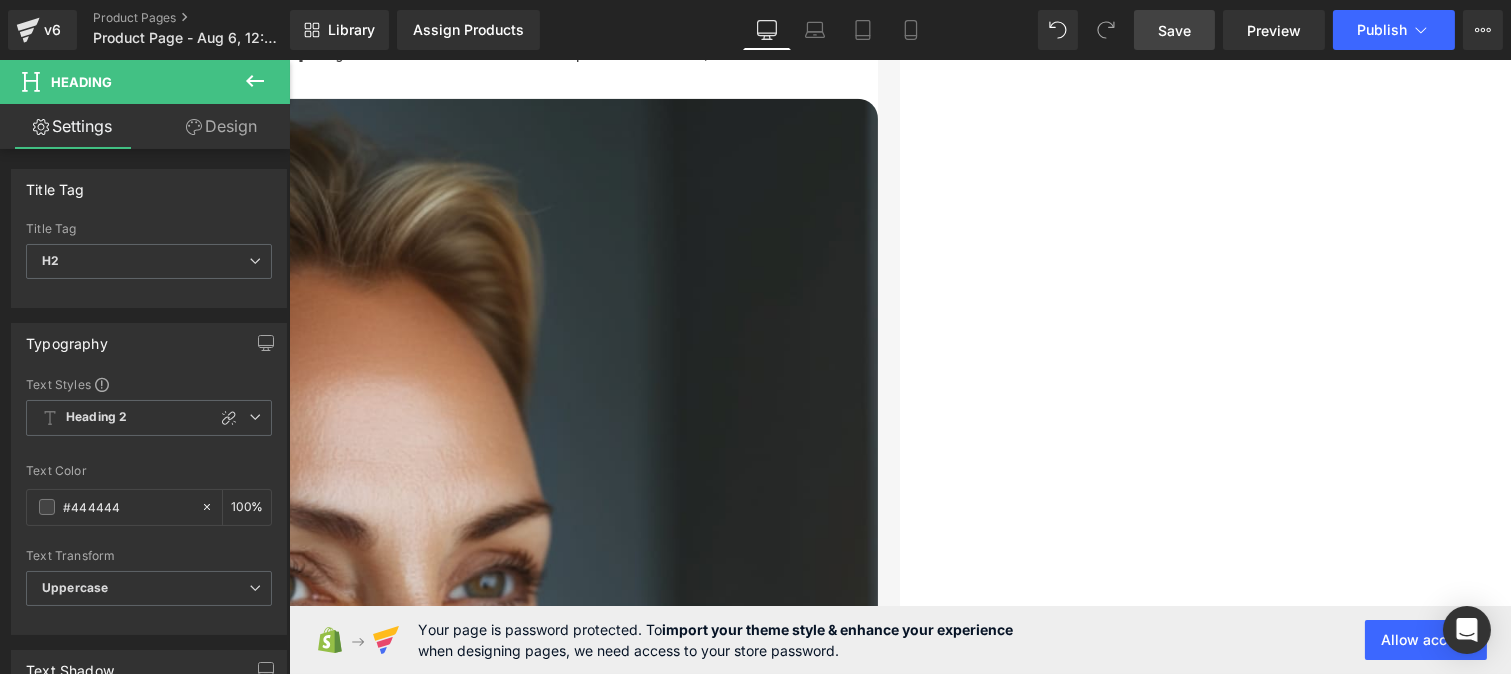 type on "#444444" 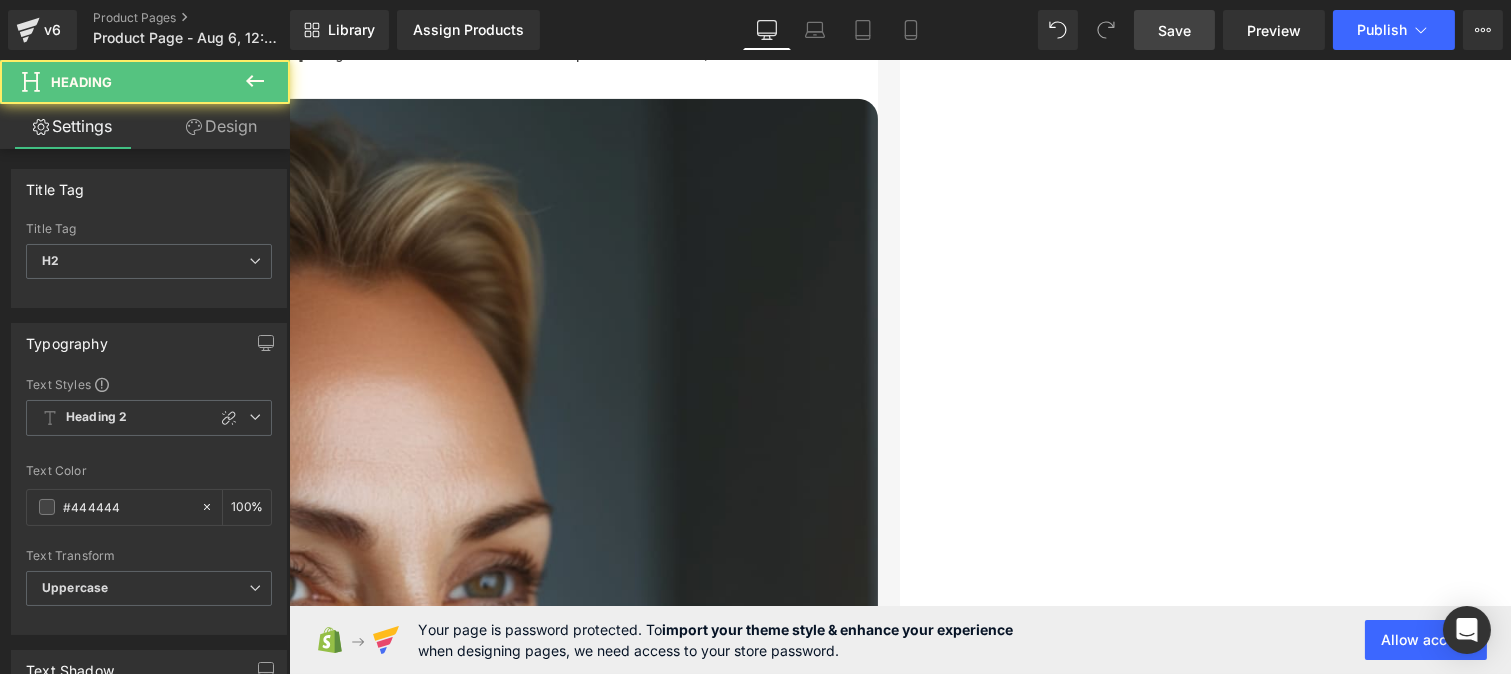click on "líneas de expresión y al tono apagado" at bounding box center [239, 4806] 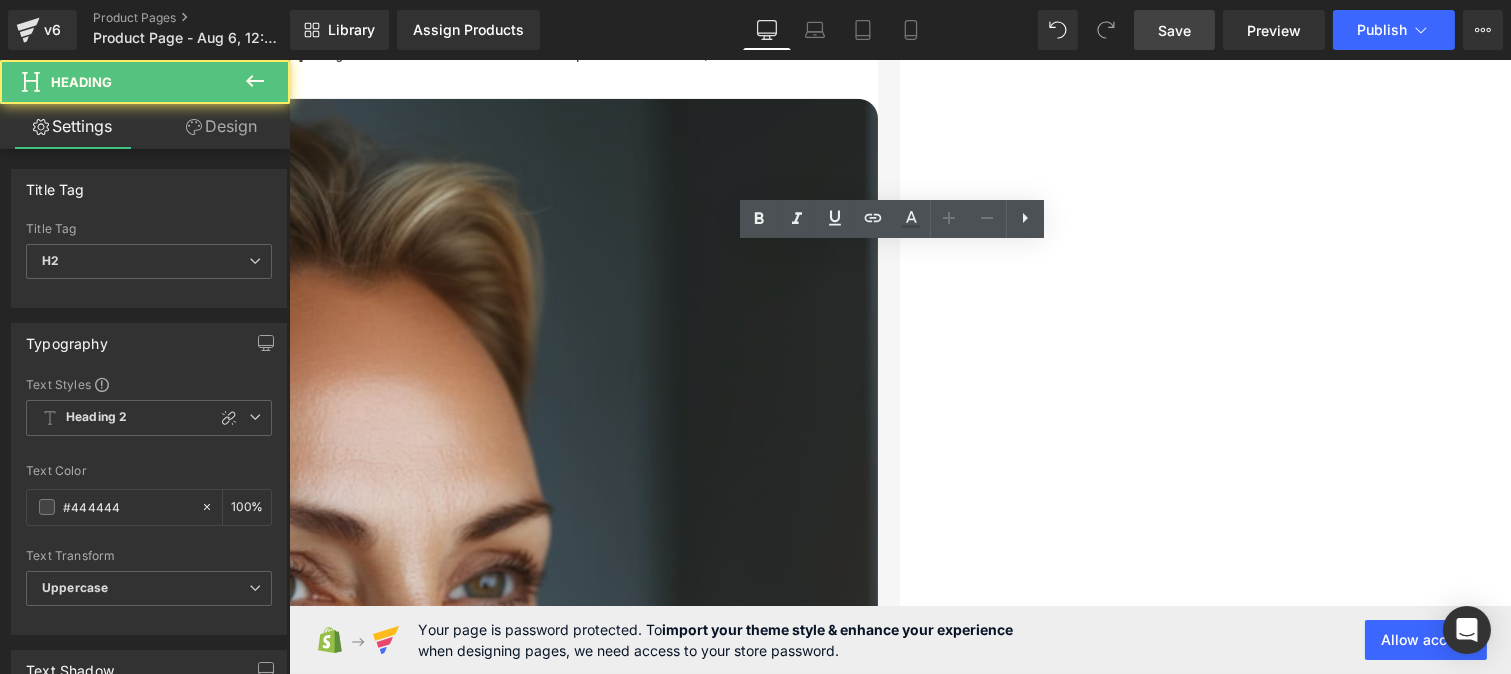 drag, startPoint x: 846, startPoint y: 312, endPoint x: 899, endPoint y: 318, distance: 53.338543 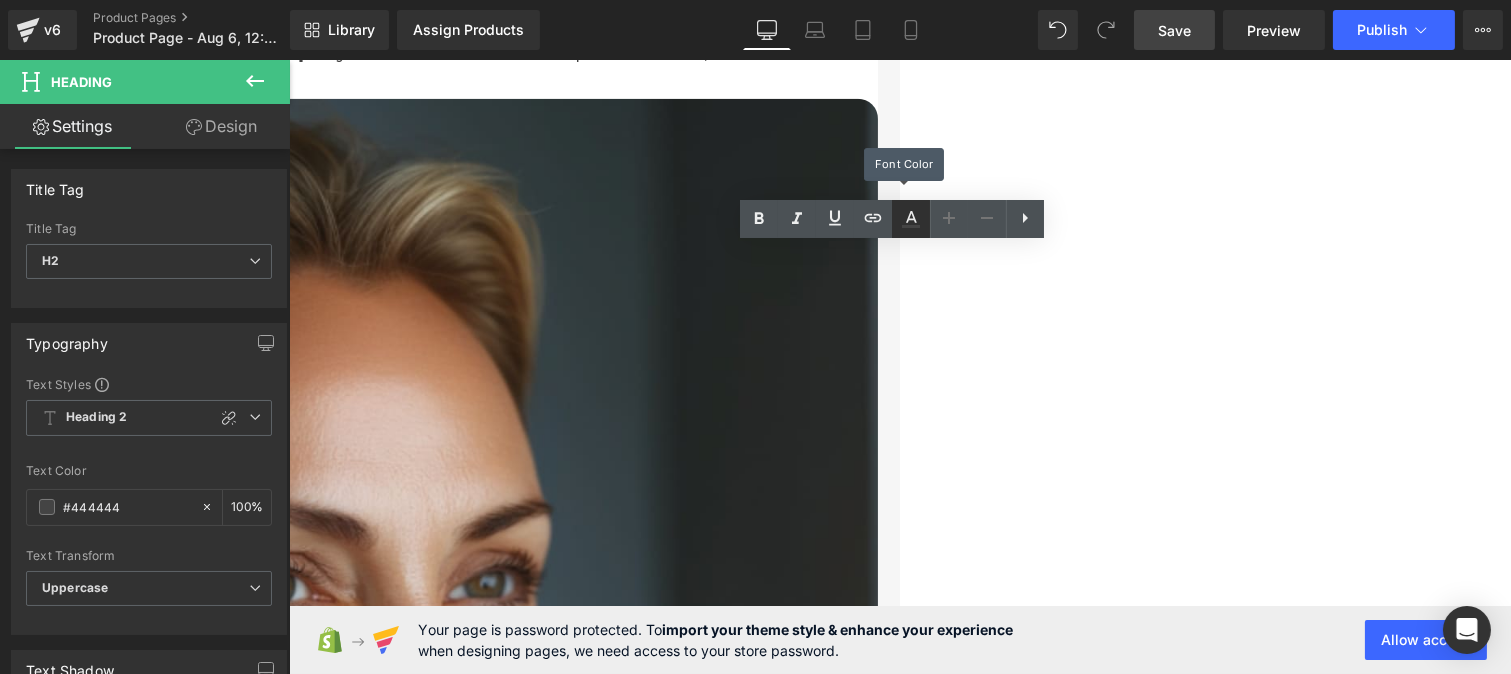 click 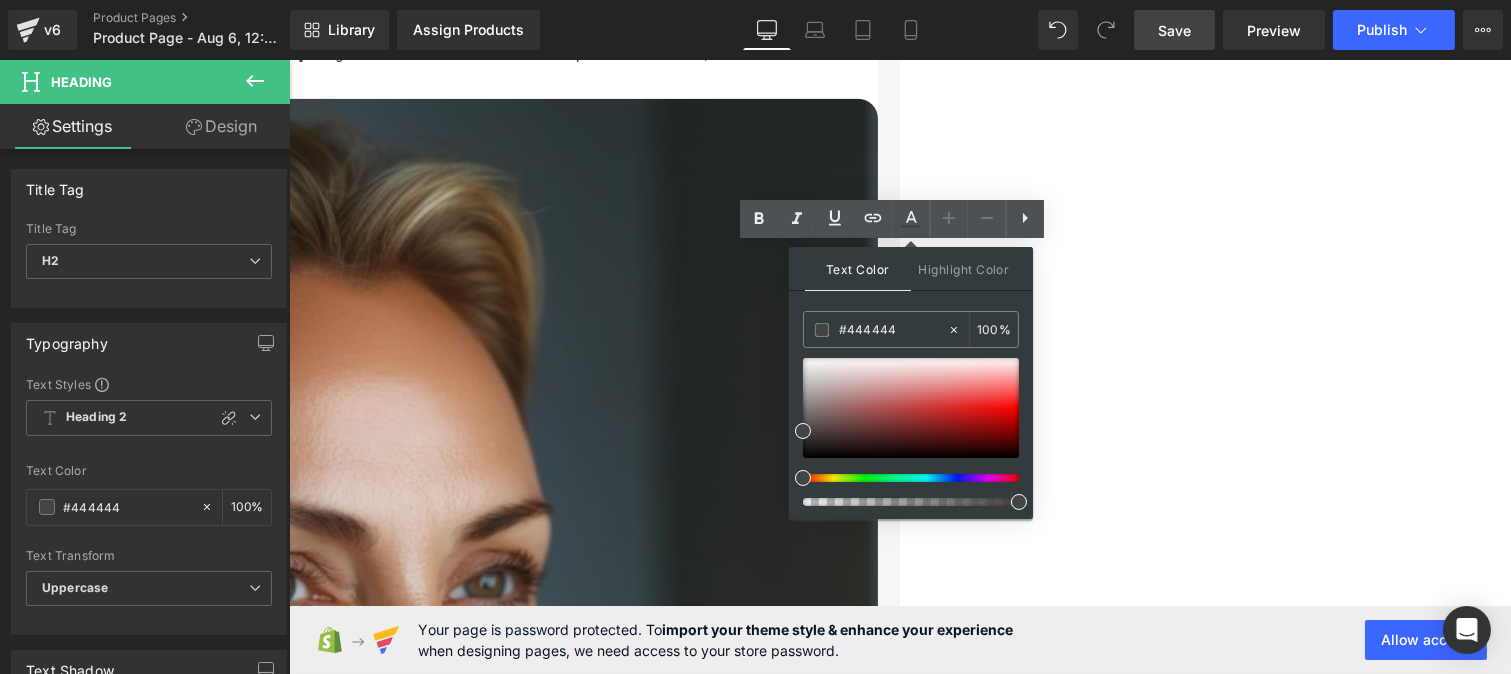 click on "Disfruta una piel más lisa, firme y con un brillo juvenil, sin salir de casa." at bounding box center (277, 4884) 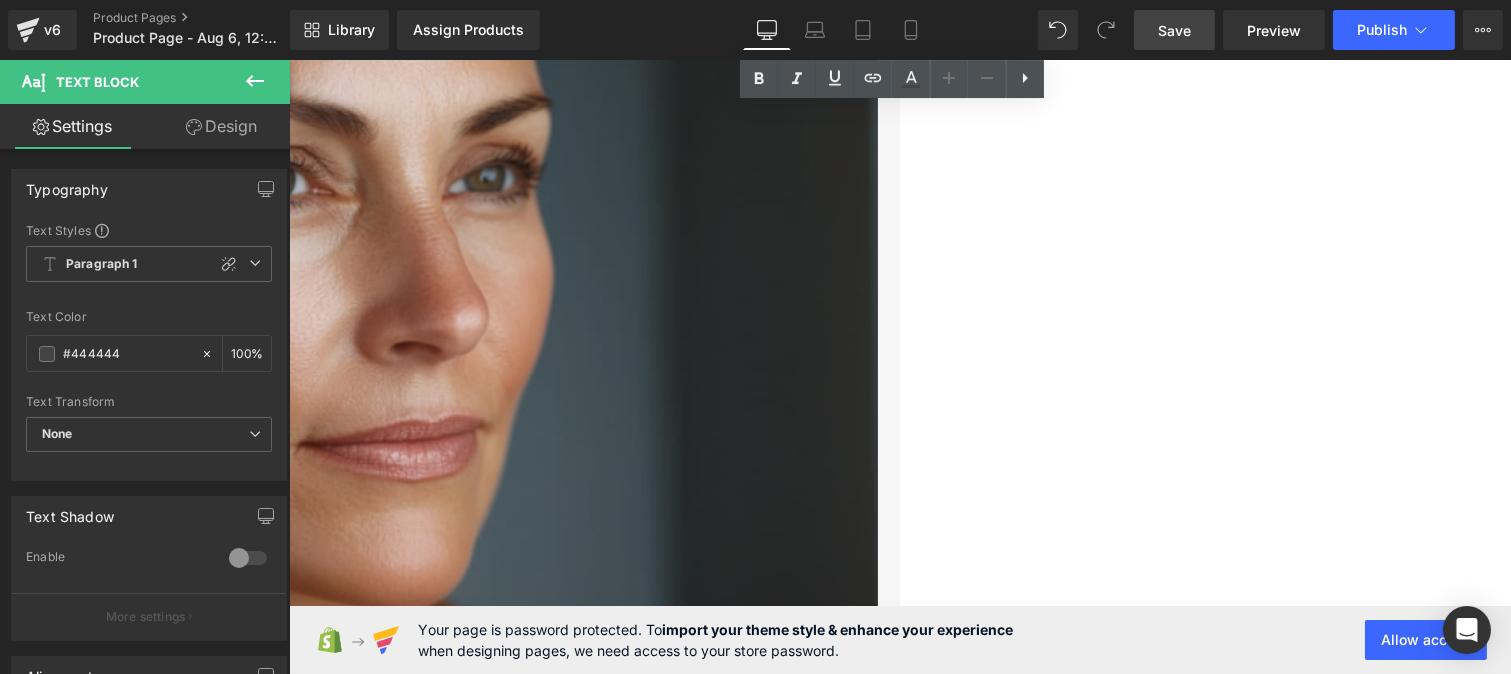 scroll, scrollTop: 5043, scrollLeft: 0, axis: vertical 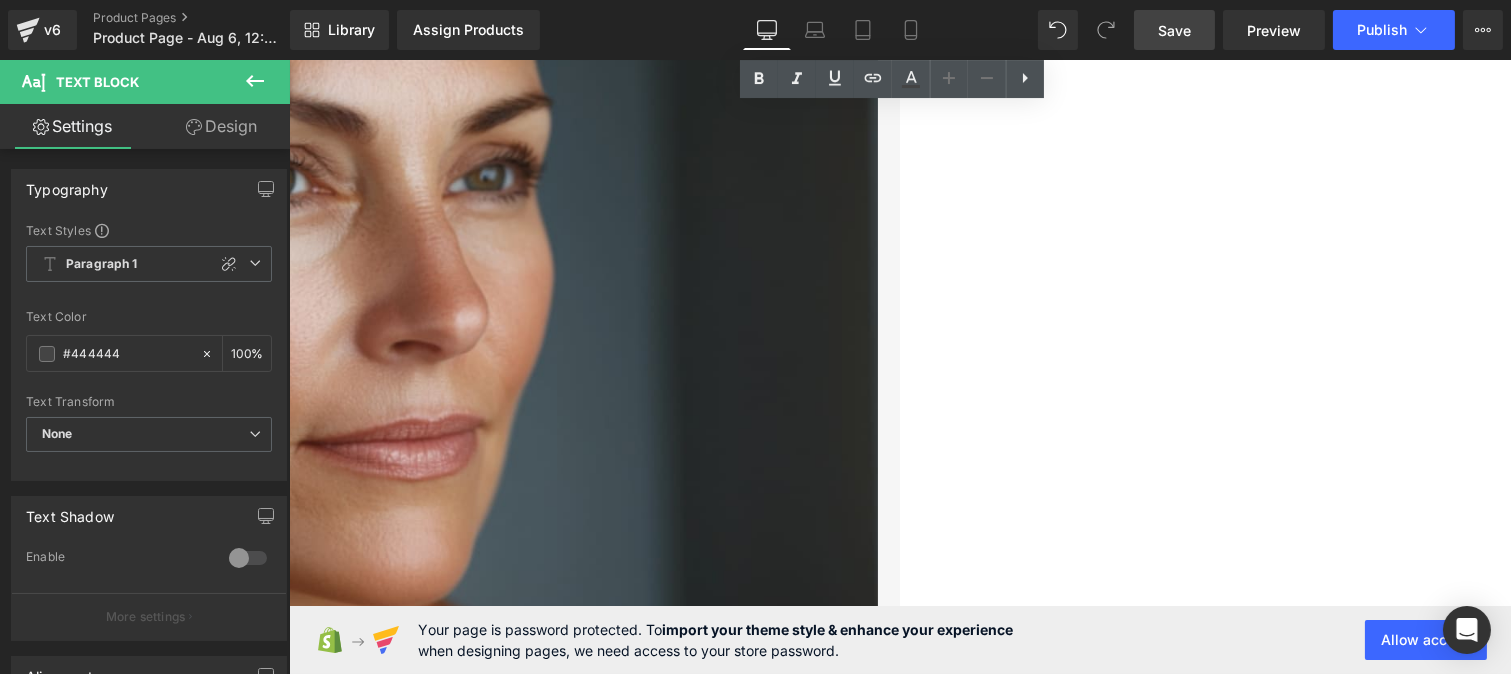 click on "Nuestras 10,000 usuarias han visto resultados sorprendentes  en solo 3 semanas" at bounding box center [277, 4989] 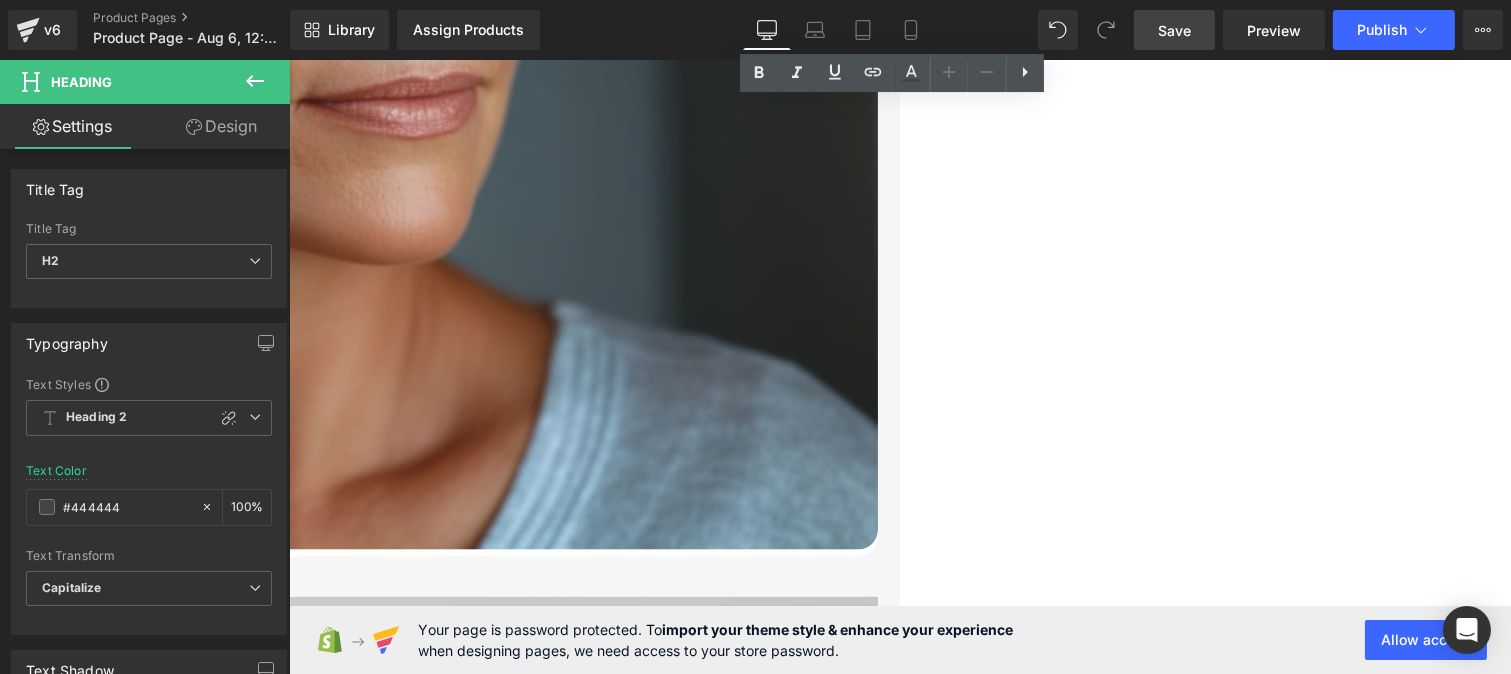 scroll, scrollTop: 5386, scrollLeft: 0, axis: vertical 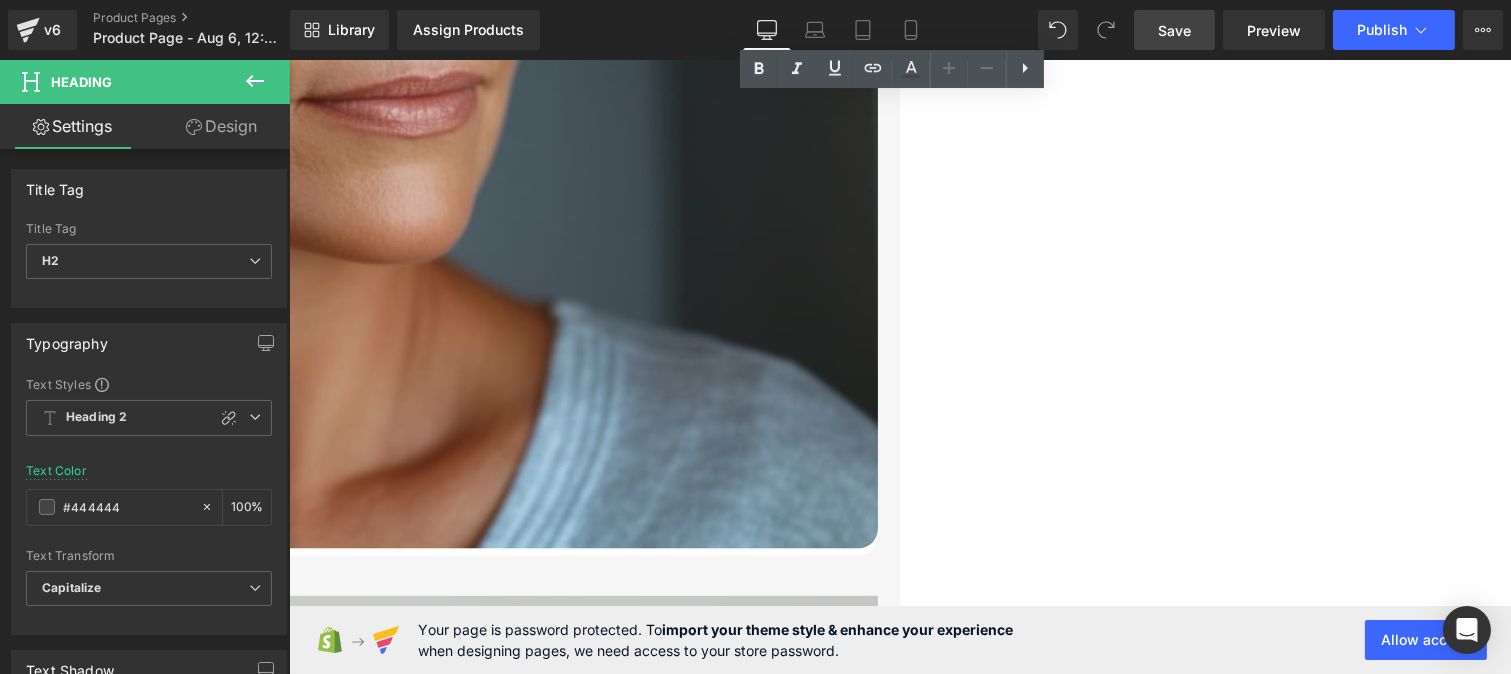 click on "Notaron  una reducción visible de arrugas y líneas de expresión  después de solo 4 semanas de uso. Text Block" at bounding box center (277, 5251) 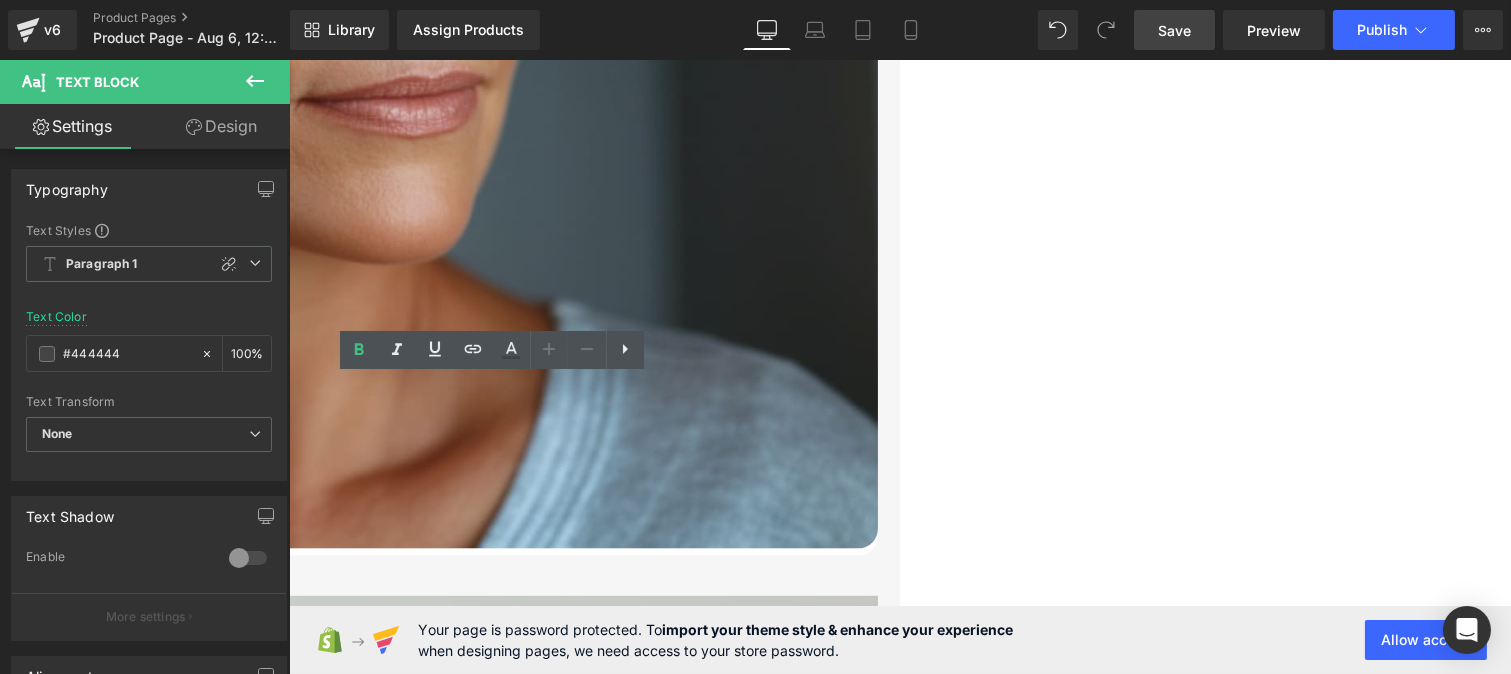 click on "Vieron  un tono de piel más uniforme y luminoso,  sin manchas ni imperfecciones." at bounding box center [277, 5804] 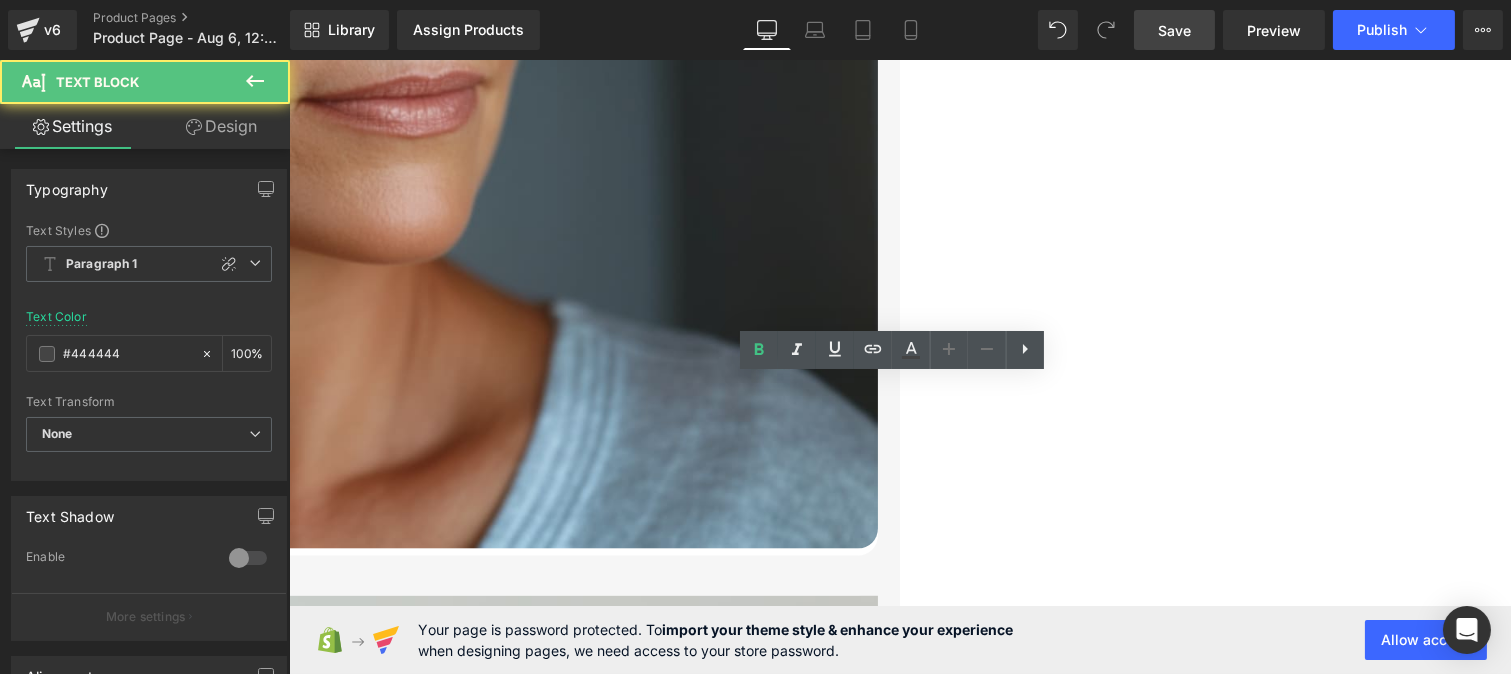 click on "Vieron  un tono de piel más uniforme y luminoso,  sin manchas ni imperfecciones." at bounding box center (277, 5804) 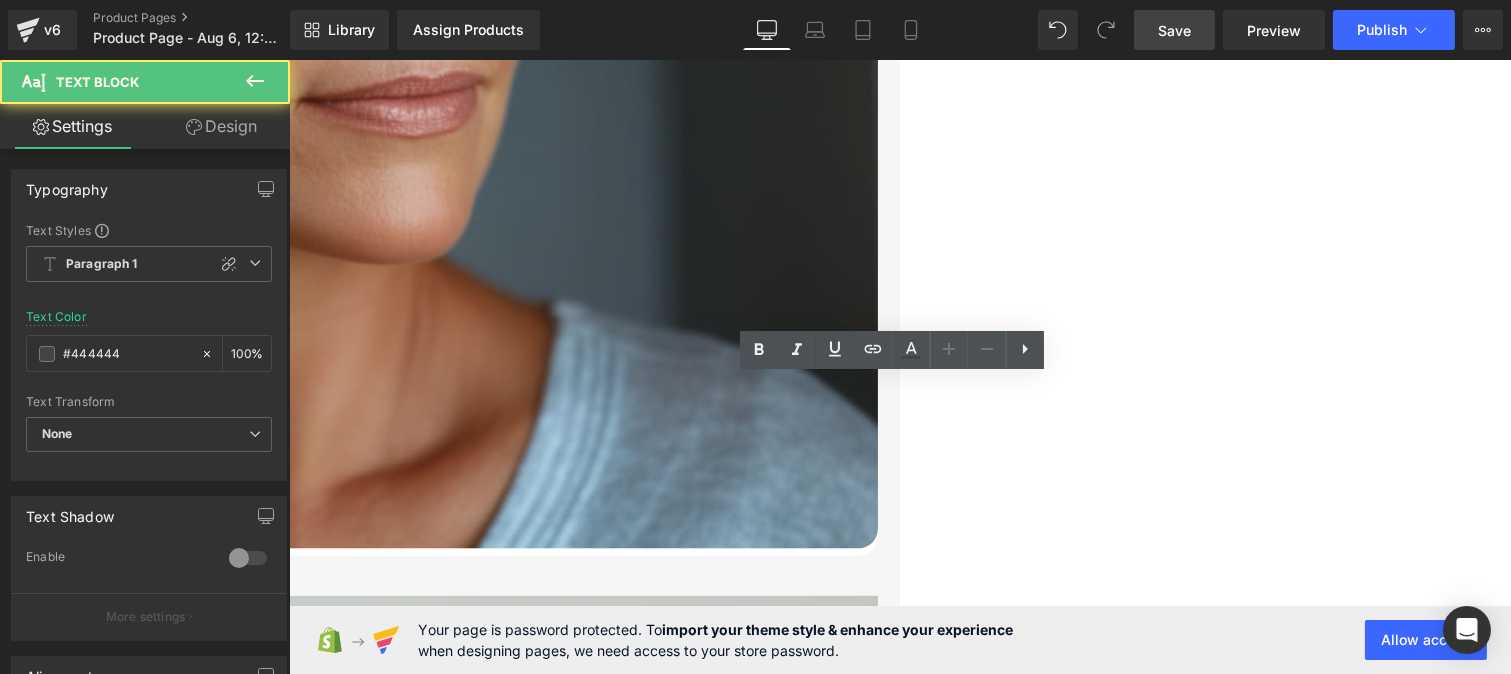 click on "Experimentaron  una hidratación profunda y una piel  más suave y rellena, sin ninguna sensación de irritación." at bounding box center (277, 6345) 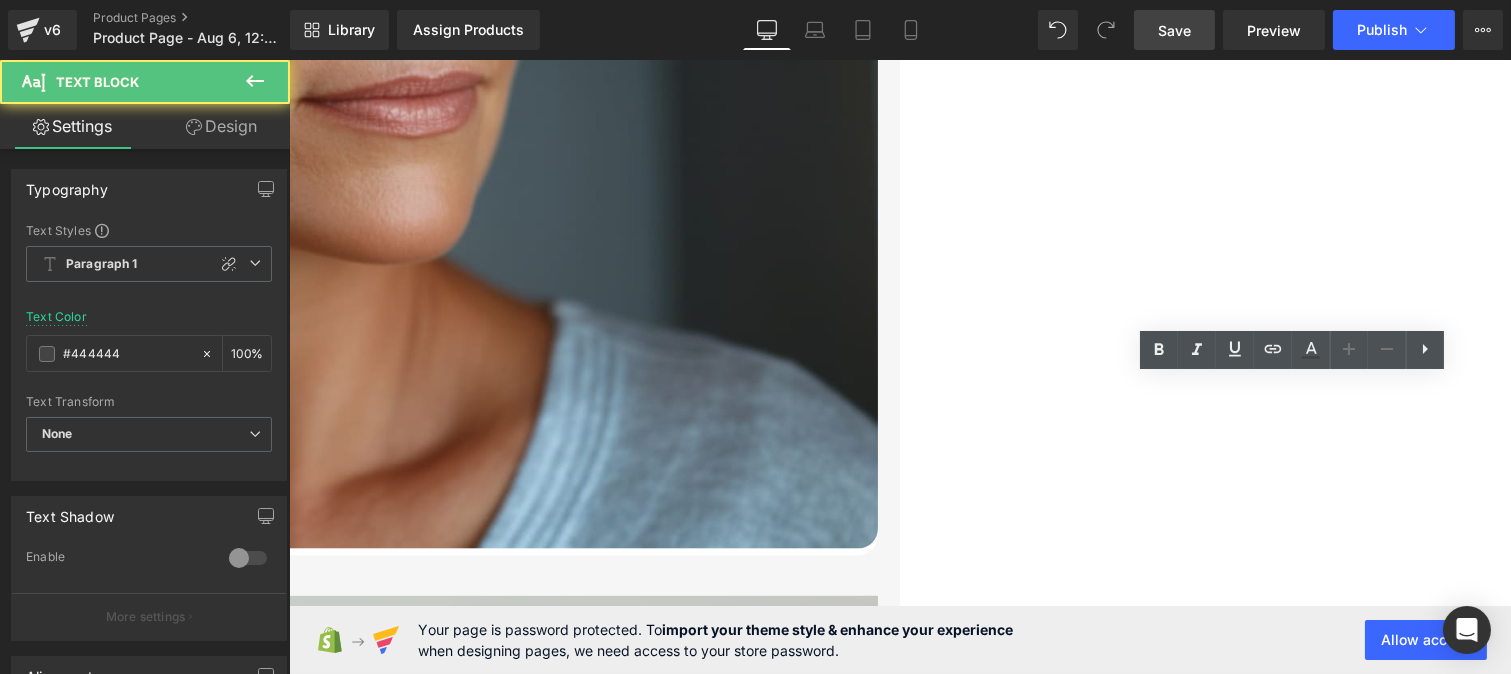 click on "Experimentaron  una hidratación profunda y una piel  más suave y rellena, sin ninguna sensación de irritación." at bounding box center (277, 6345) 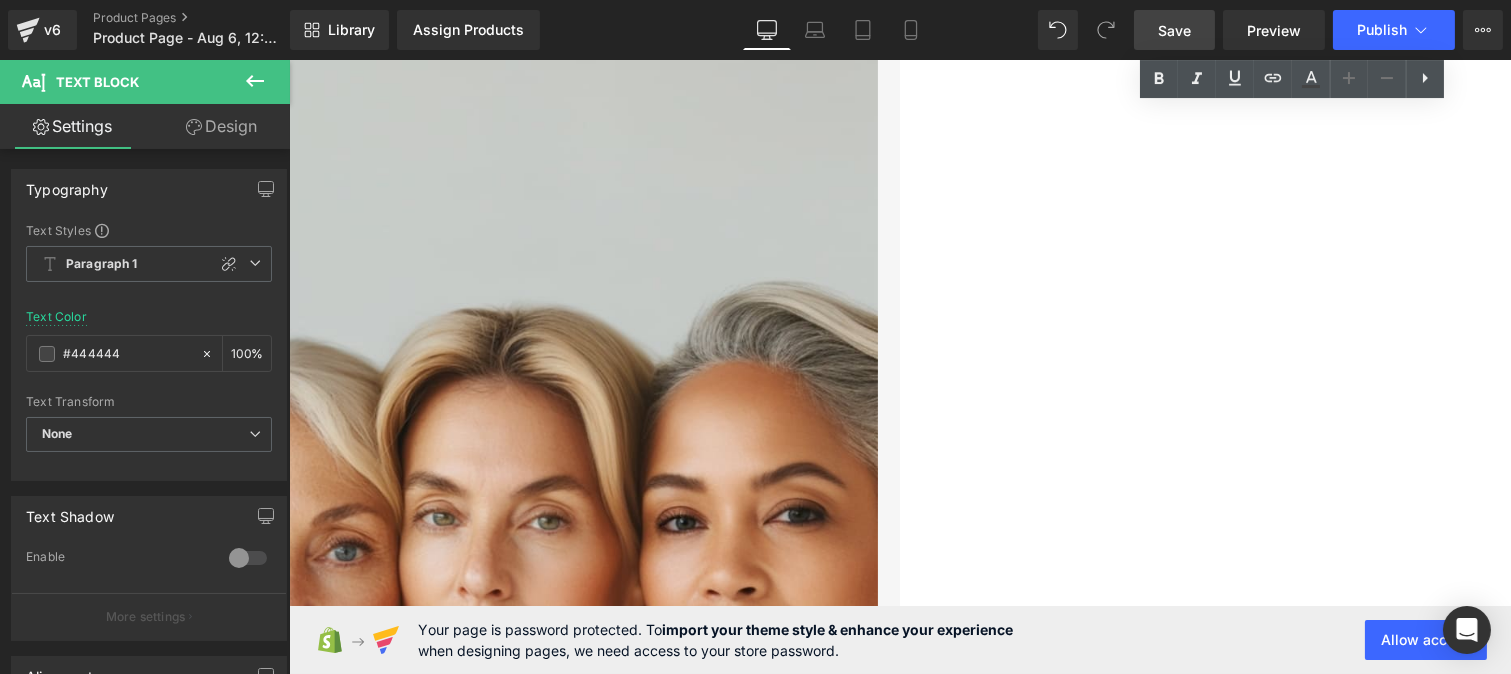 scroll, scrollTop: 5965, scrollLeft: 0, axis: vertical 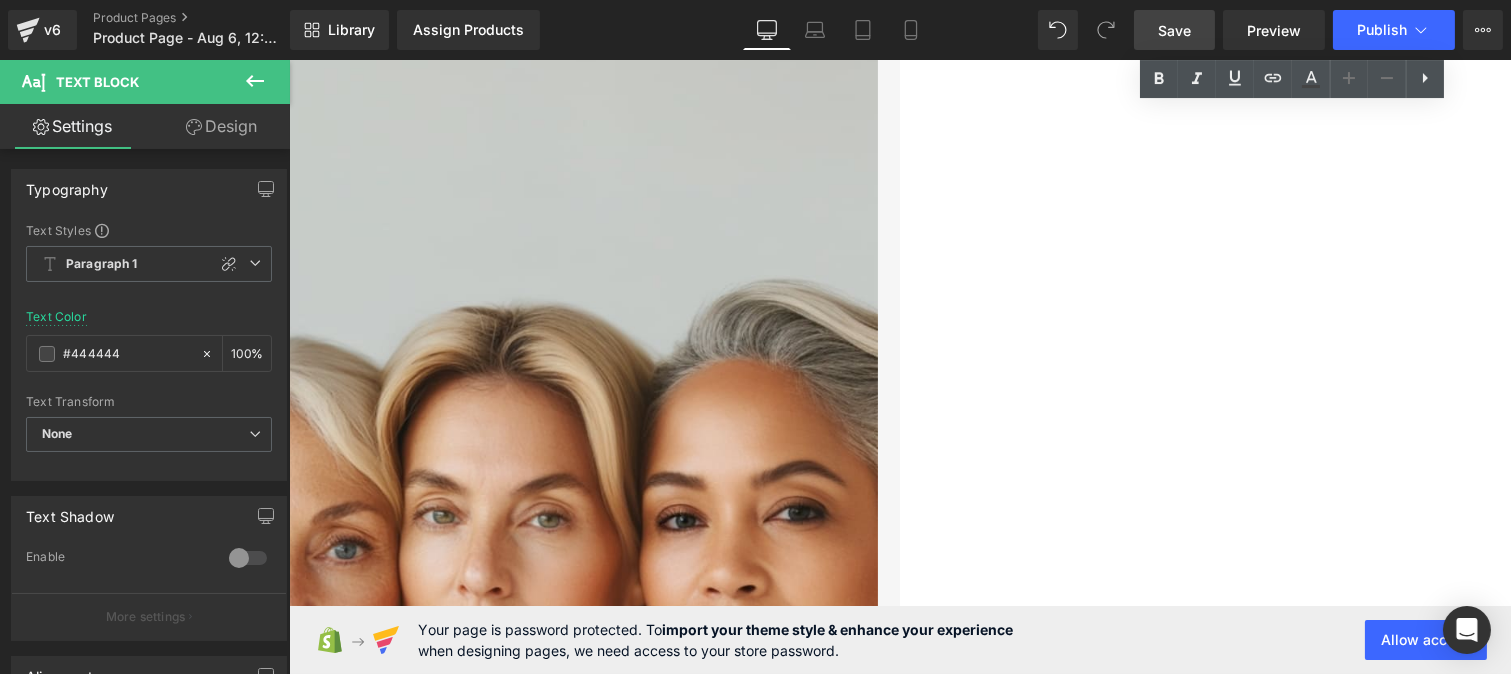click on "El sérum antiedad  favorito de las mexicanas" at bounding box center [288, 5963] 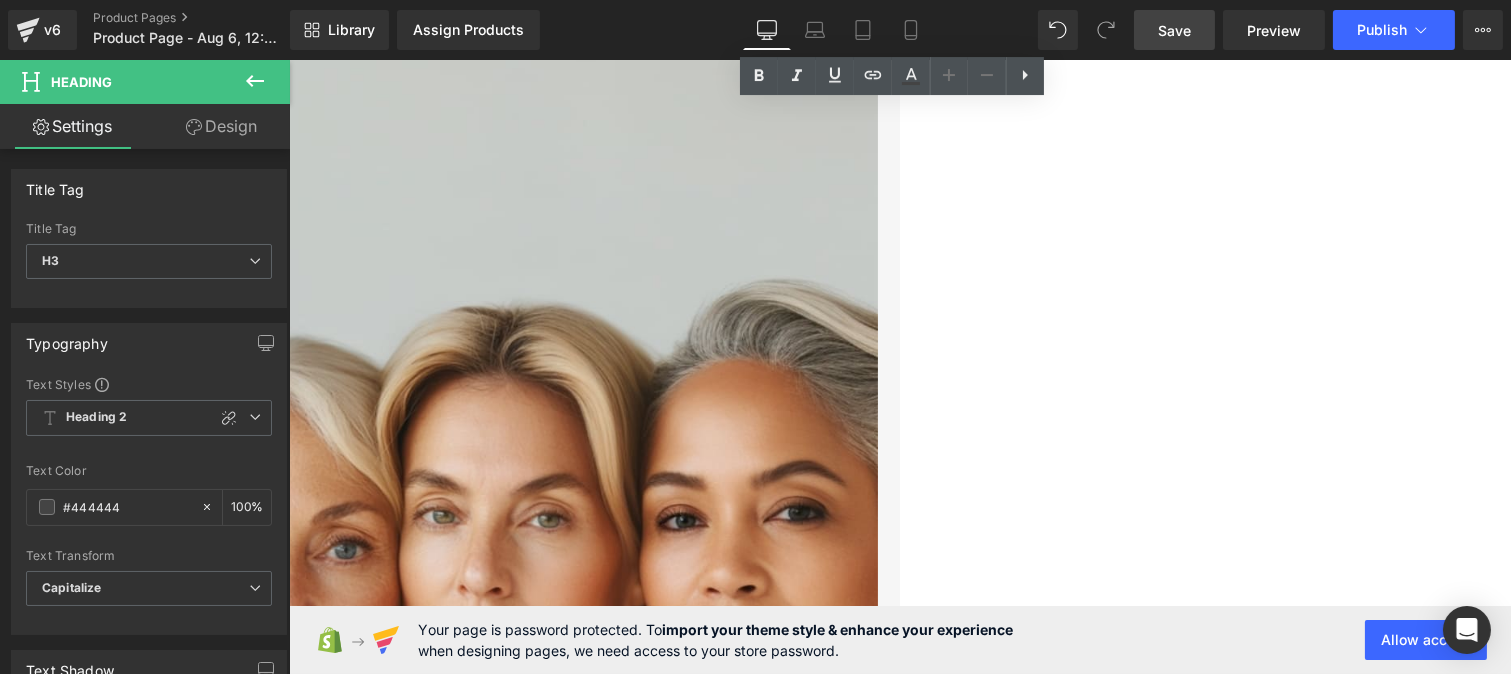 click on "Calificación: 4.8/5" at bounding box center [277, 6036] 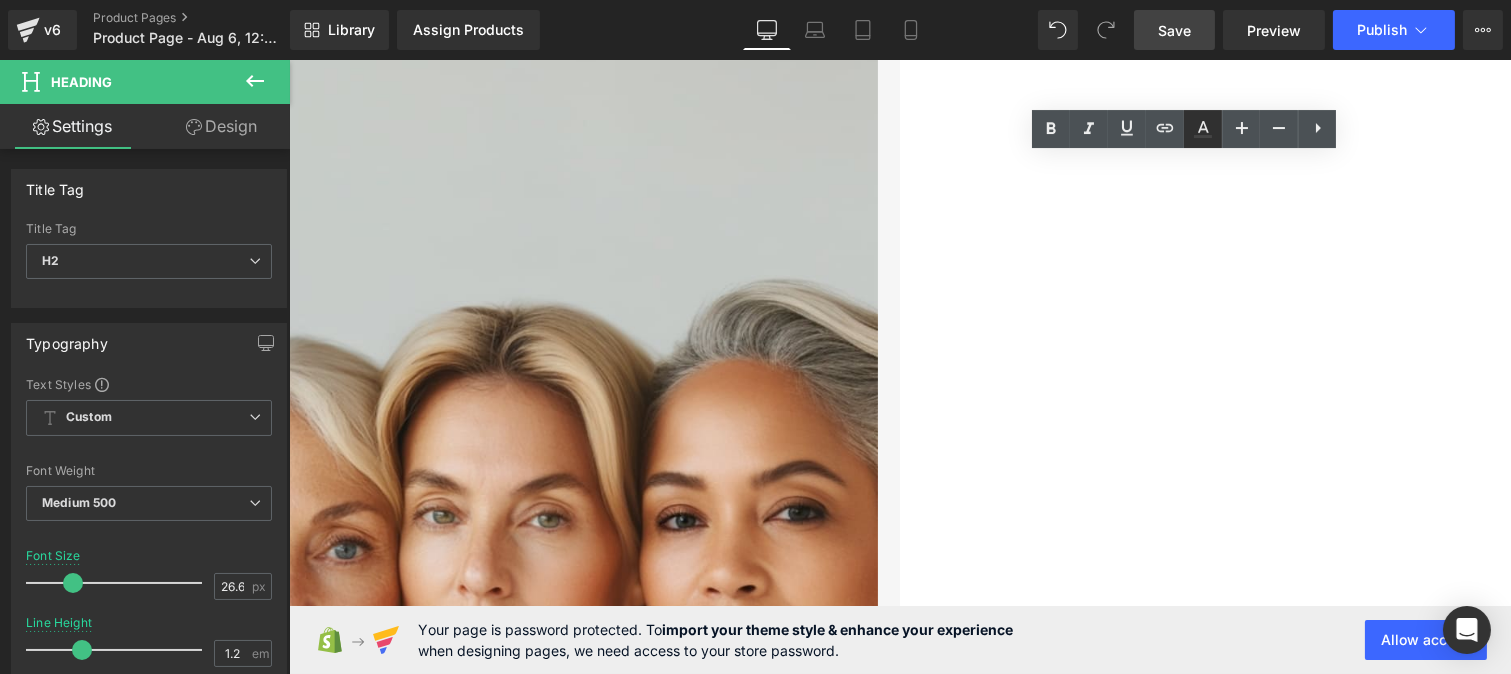 click 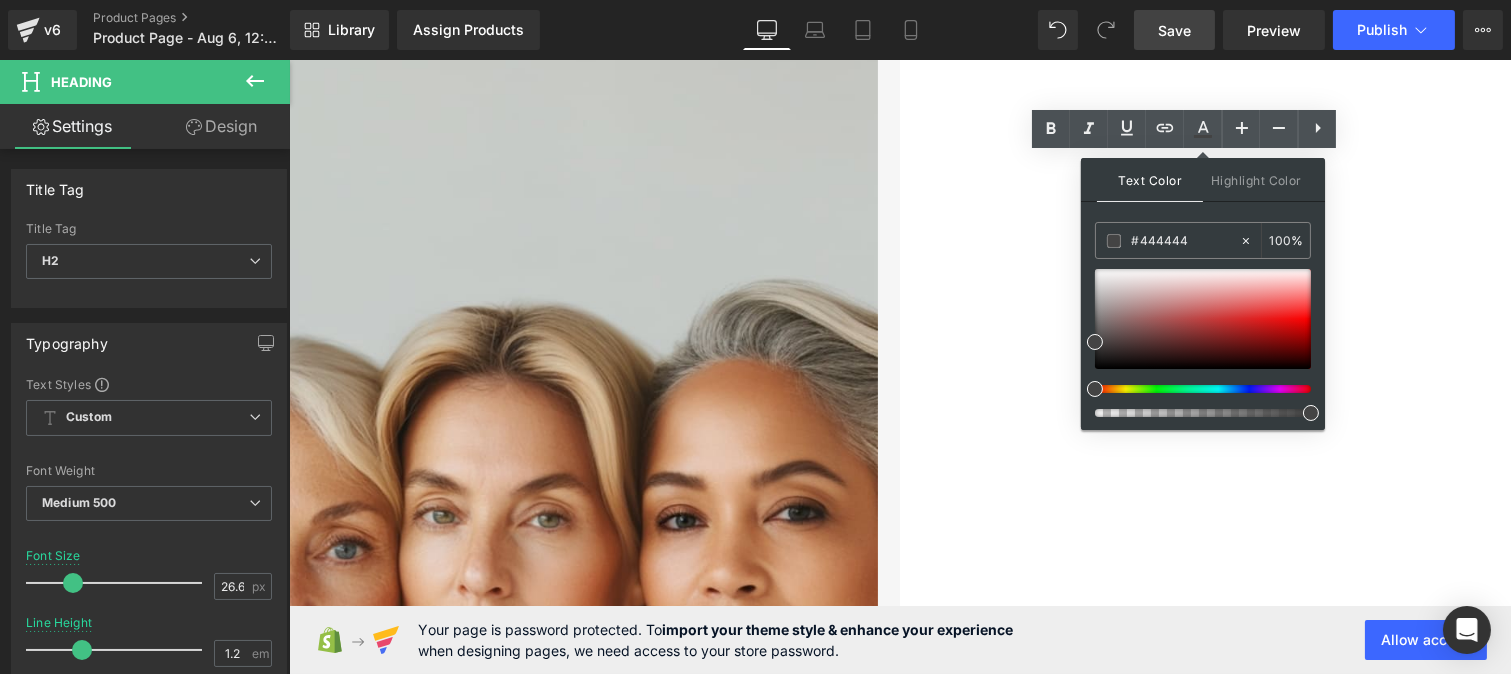 click 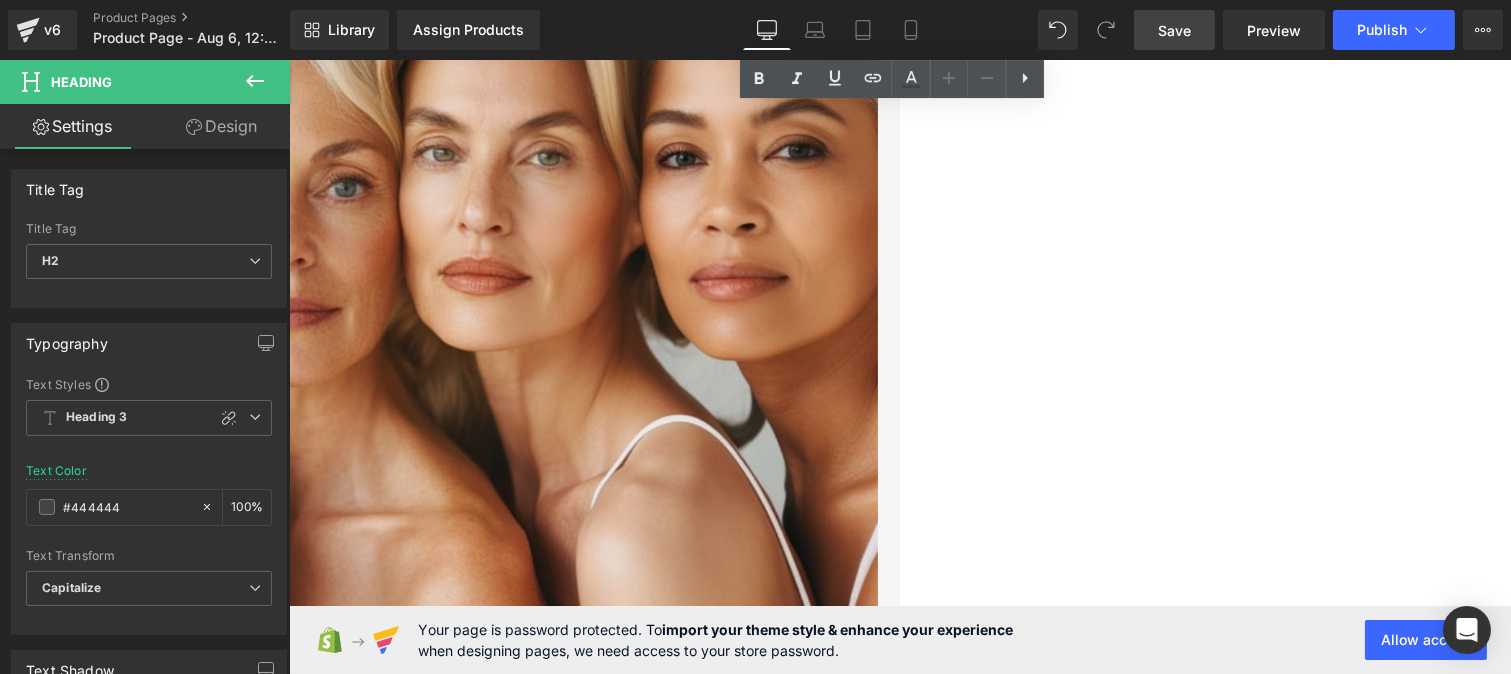 scroll, scrollTop: 6330, scrollLeft: 0, axis: vertical 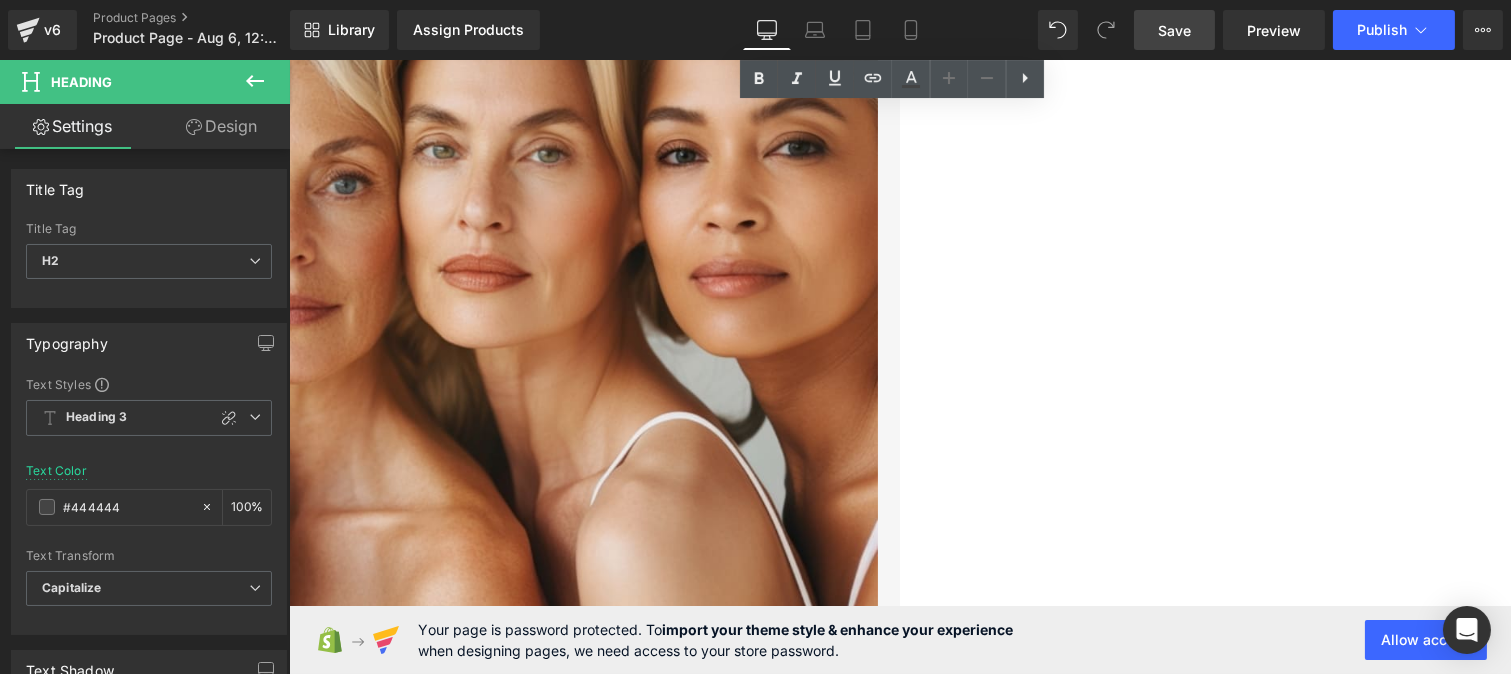 click on "Resultados rápidos y sorprendentes" at bounding box center (-203, 6340) 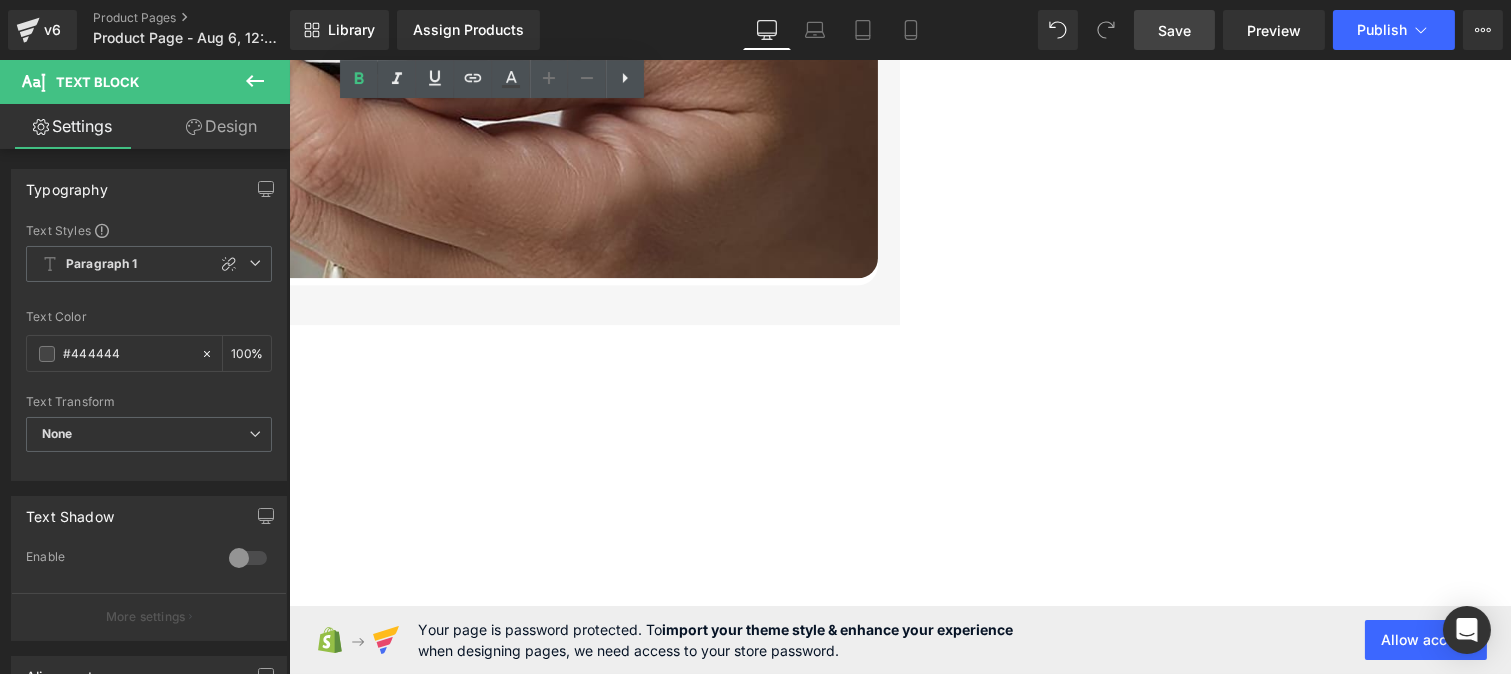 scroll, scrollTop: 8667, scrollLeft: 0, axis: vertical 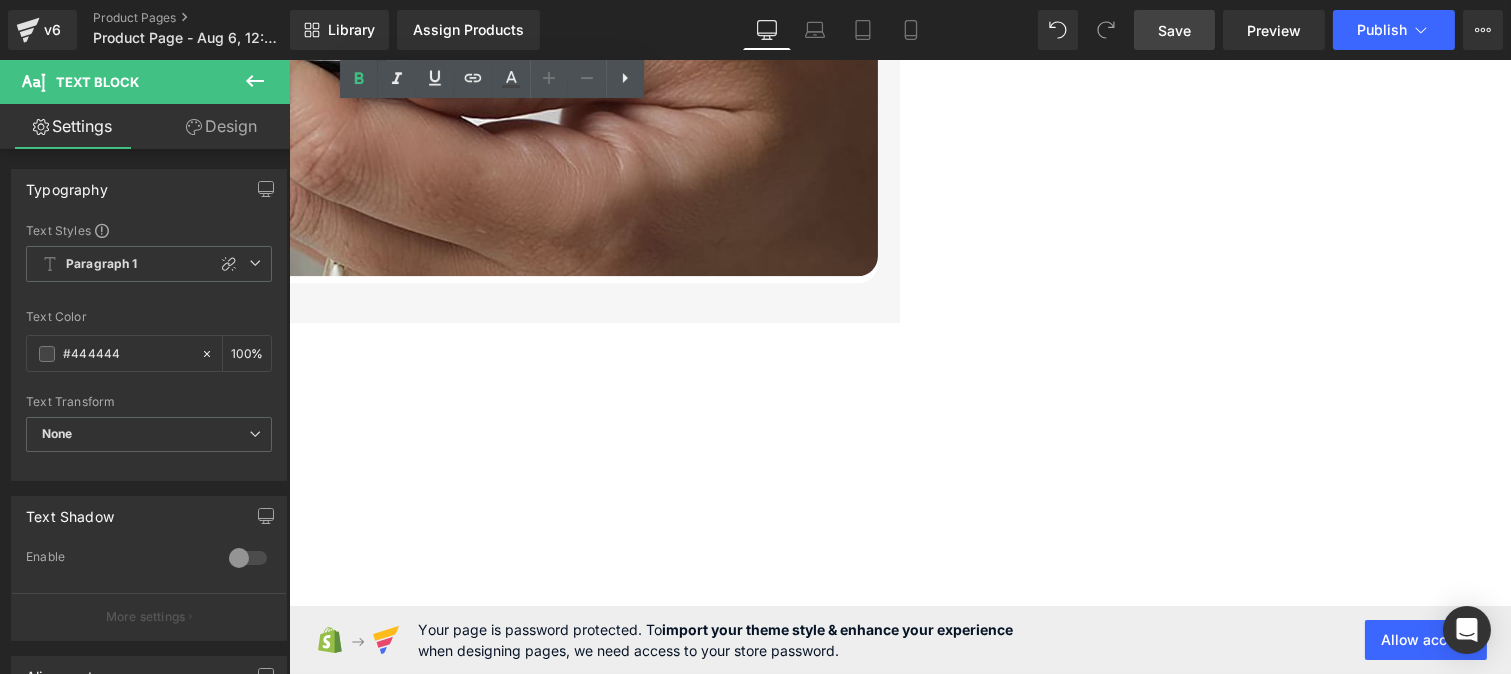 click on "Envío gratuito en 7–10 días" at bounding box center [893, 6877] 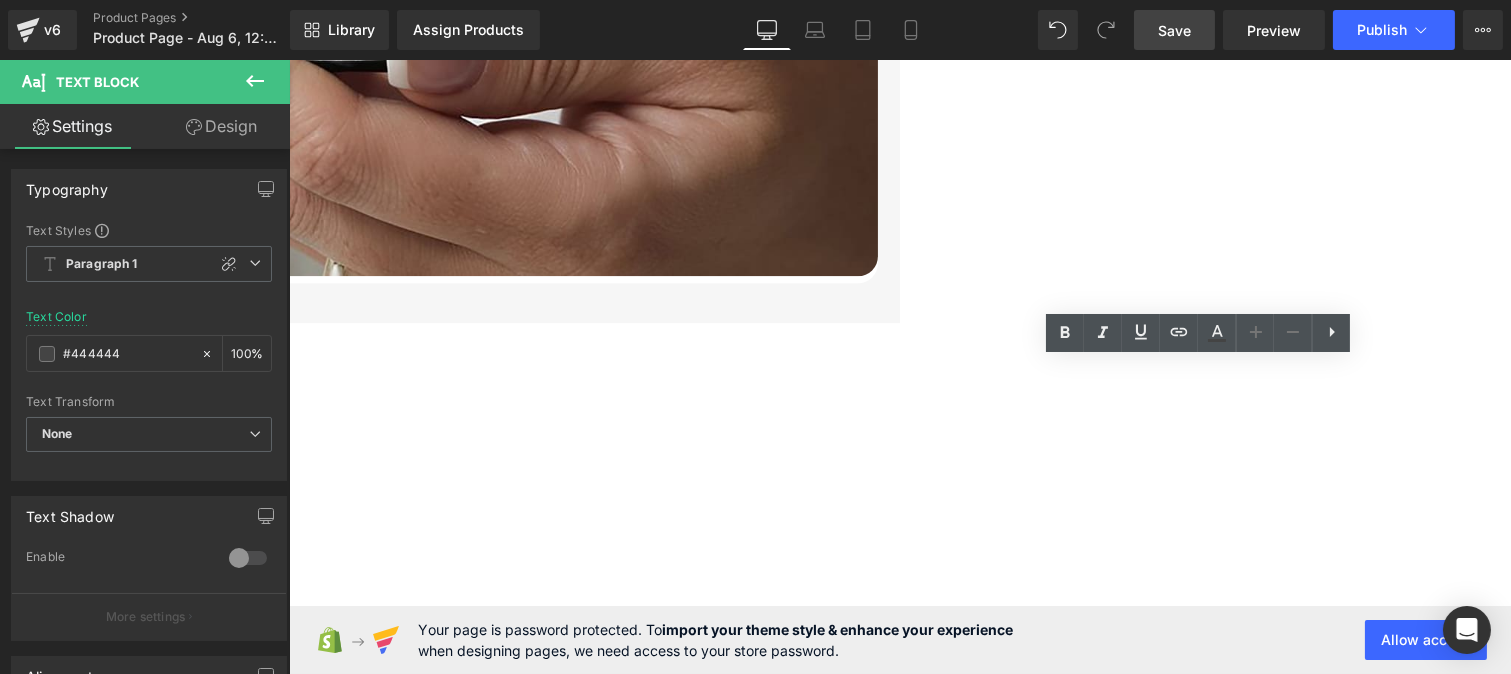 click at bounding box center [1468, 6874] 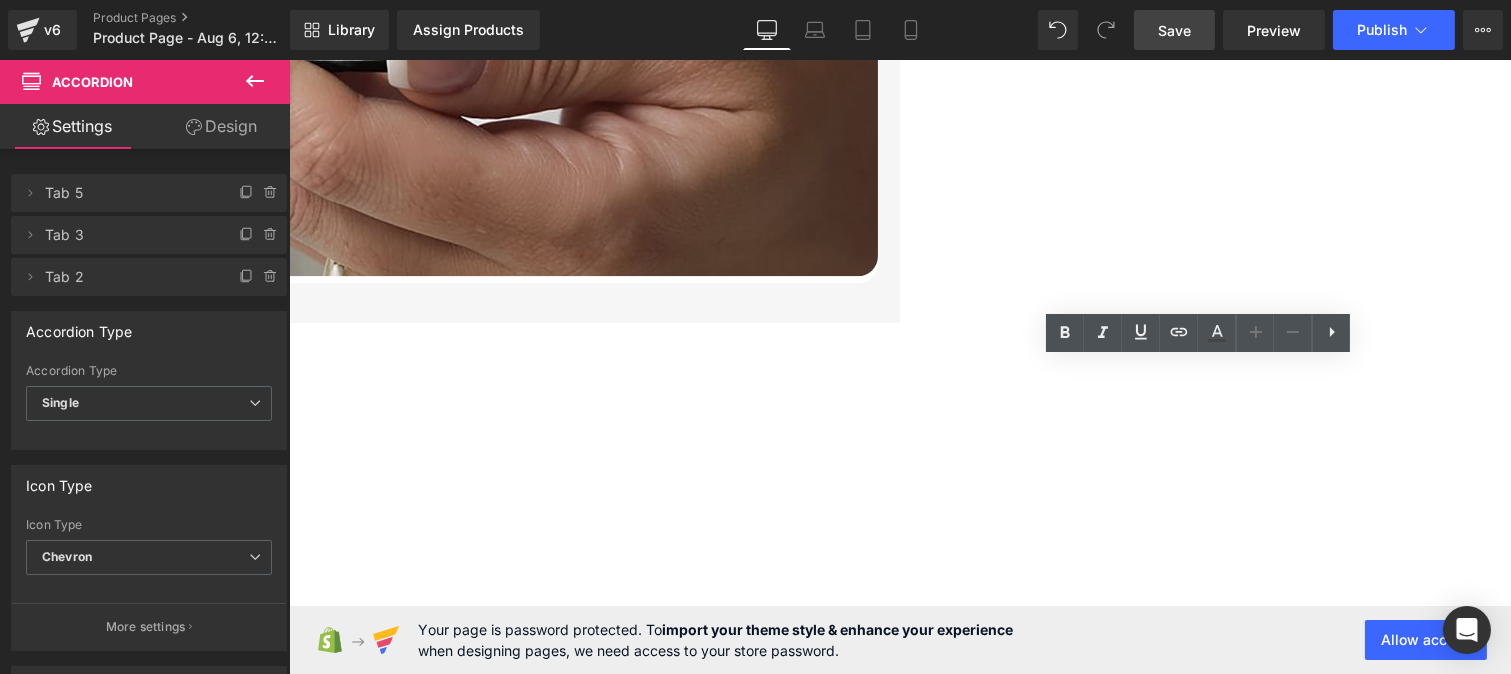 click on "Recibirás un número de seguimiento para rastrear tu paquete en todo momento." at bounding box center [745, 6940] 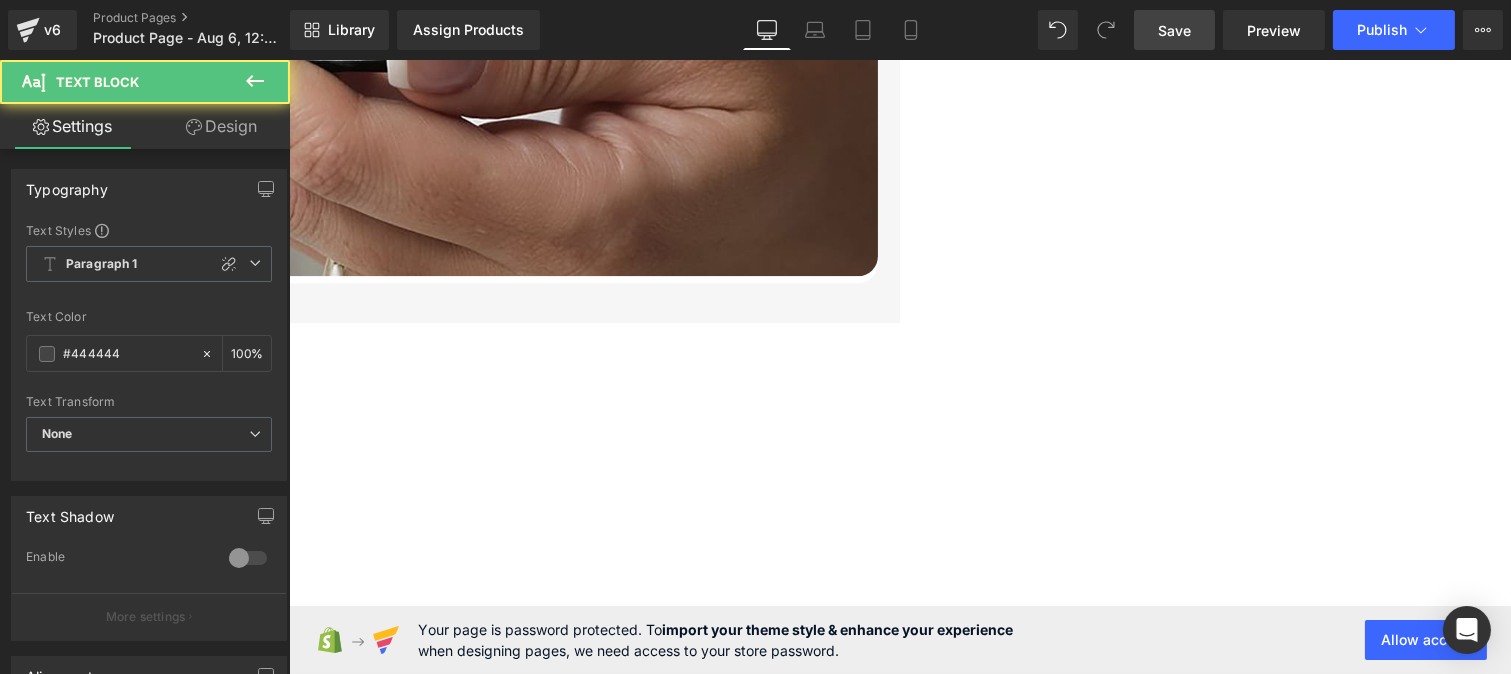 drag, startPoint x: 1047, startPoint y: 441, endPoint x: 1143, endPoint y: 455, distance: 97.015465 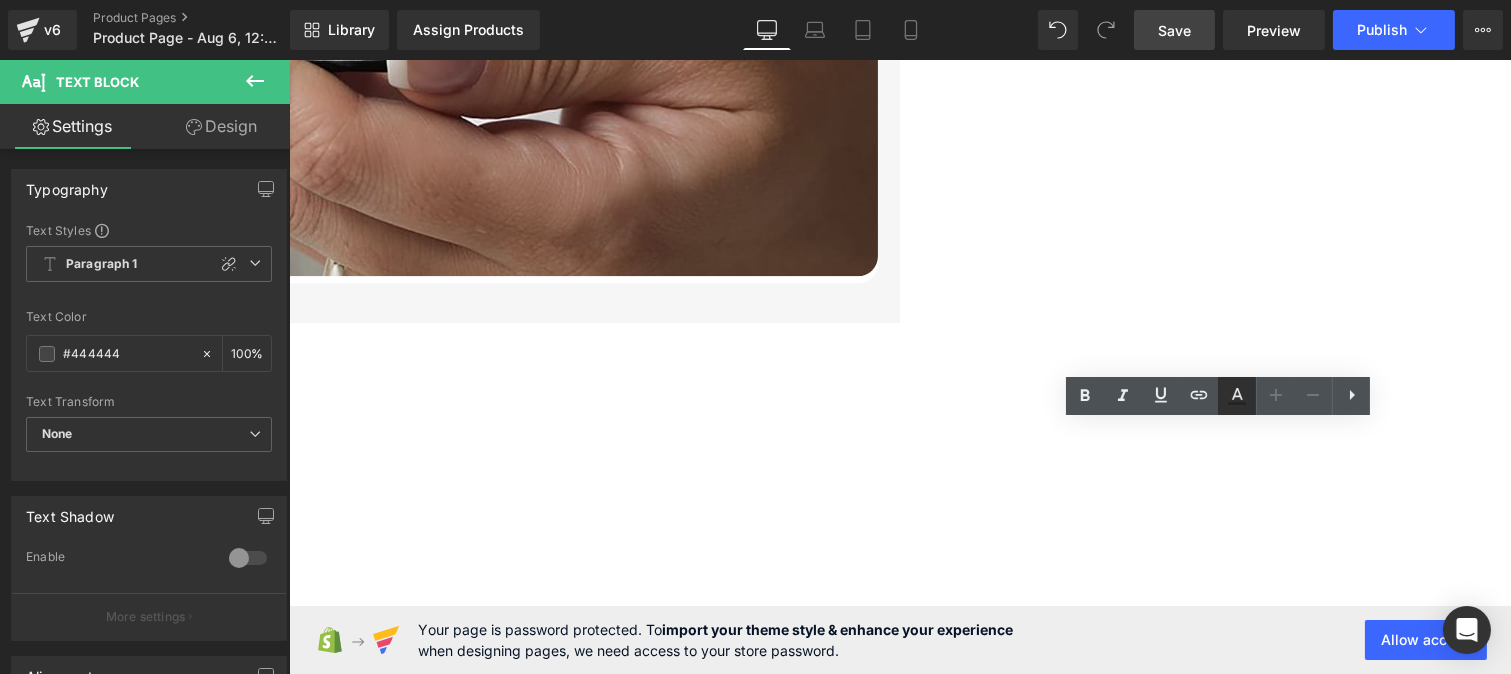 click 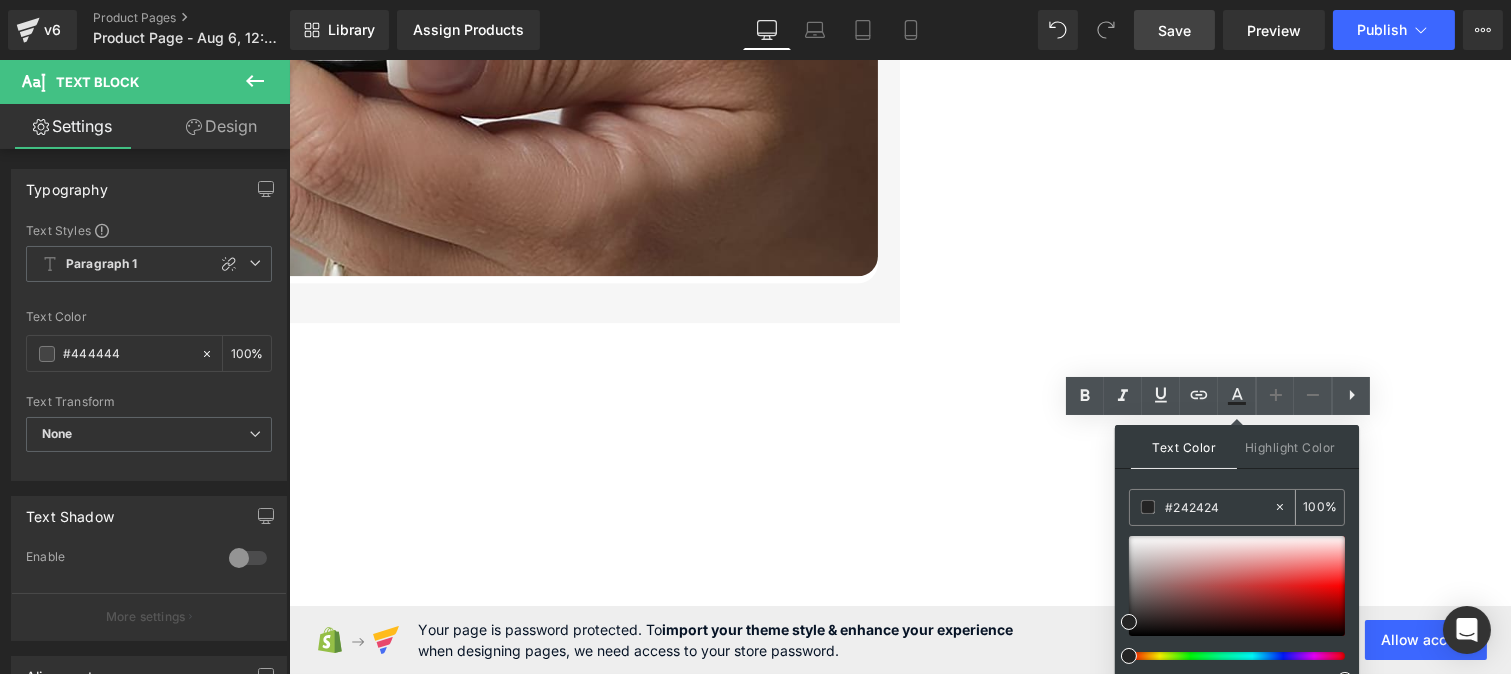 click on "#242424" at bounding box center (1201, 507) 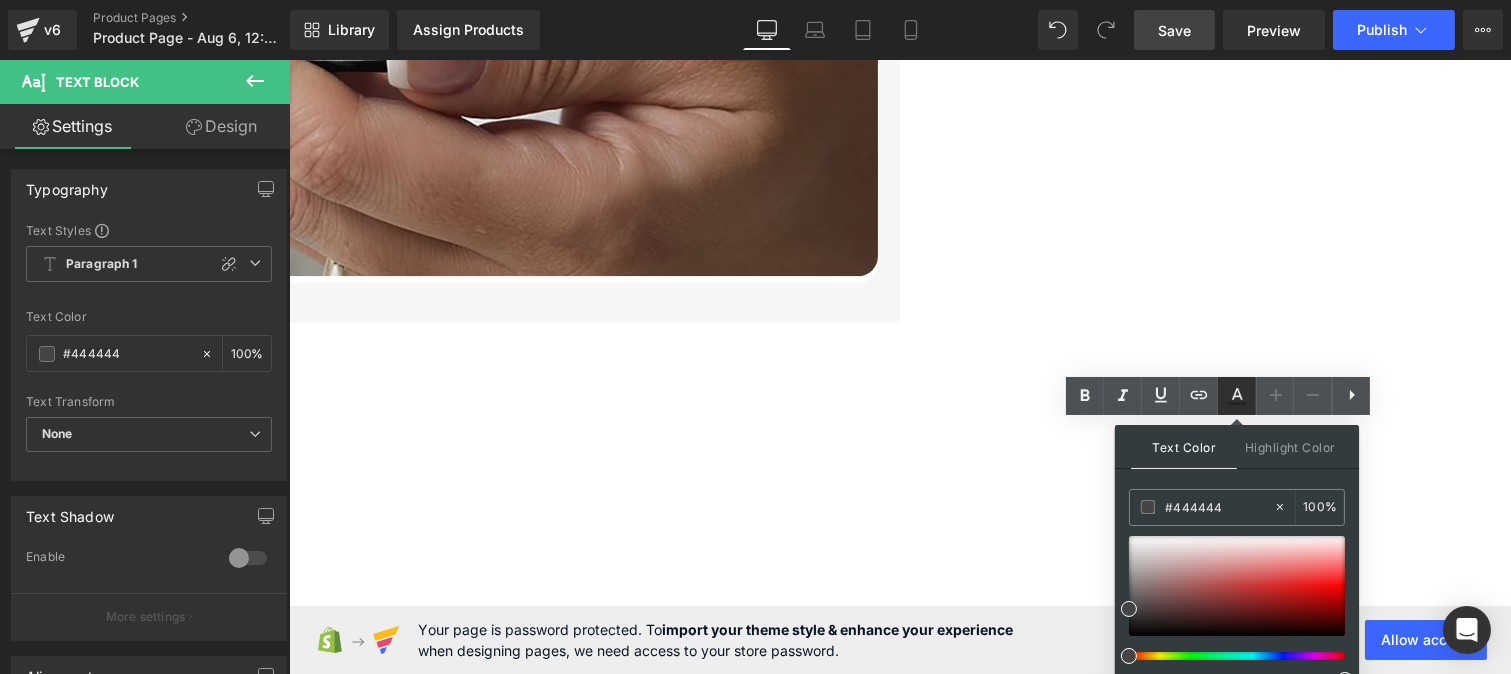 click 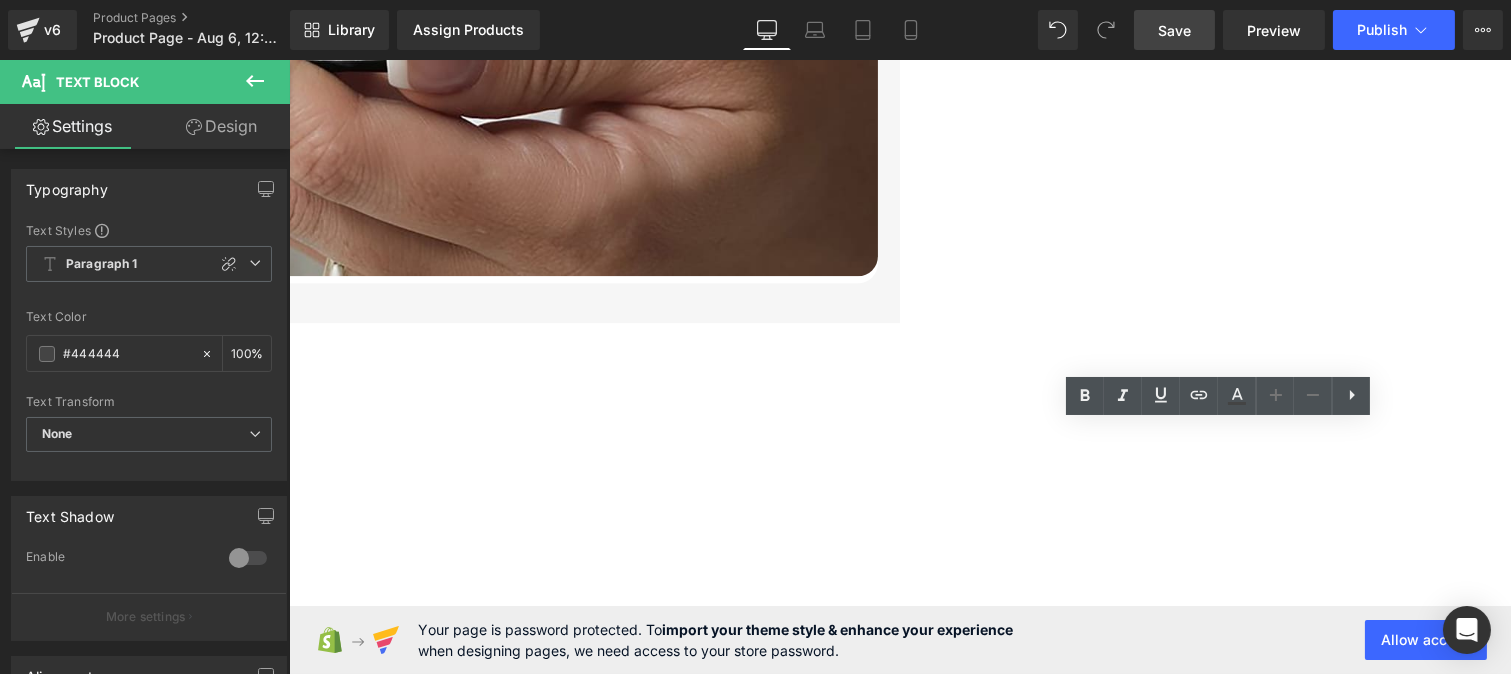 click on "n número de seguimiento para rastrear tu paquete en todo mo mento." at bounding box center (913, 6940) 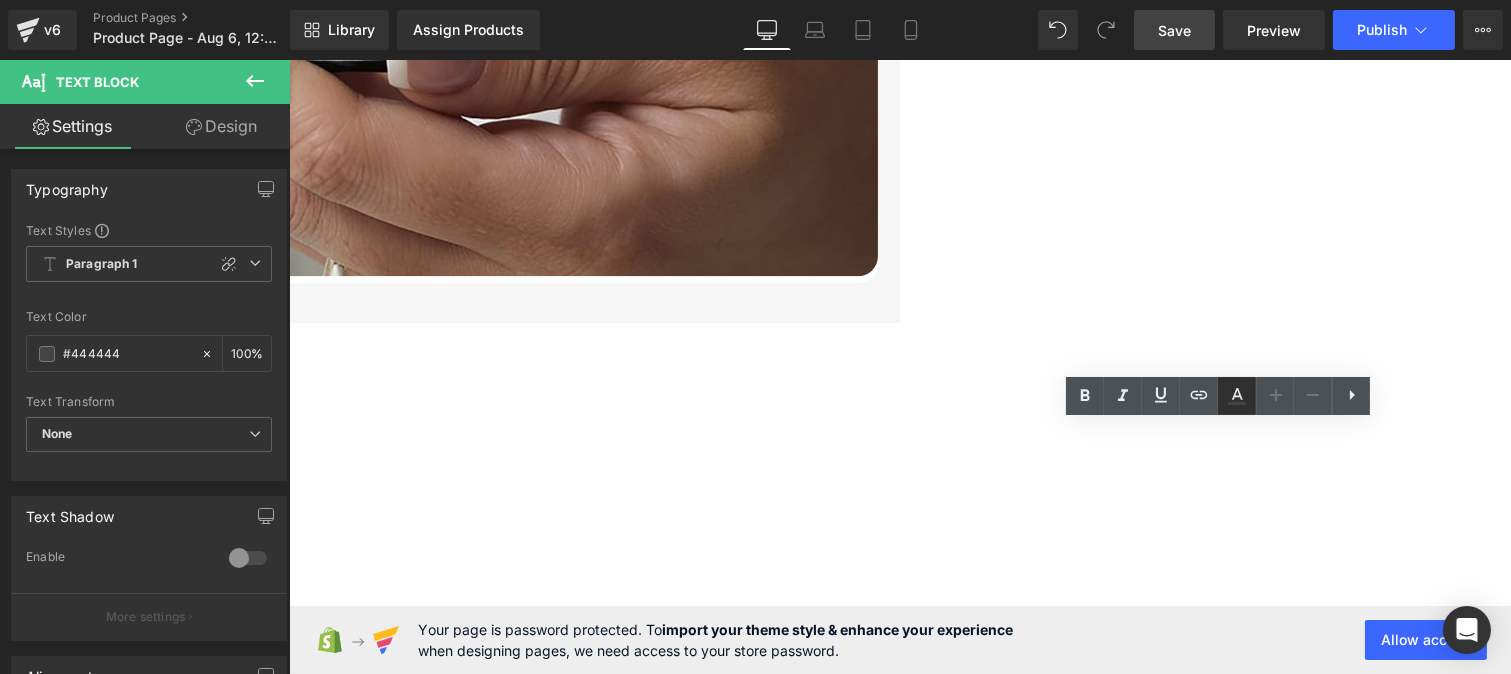 click 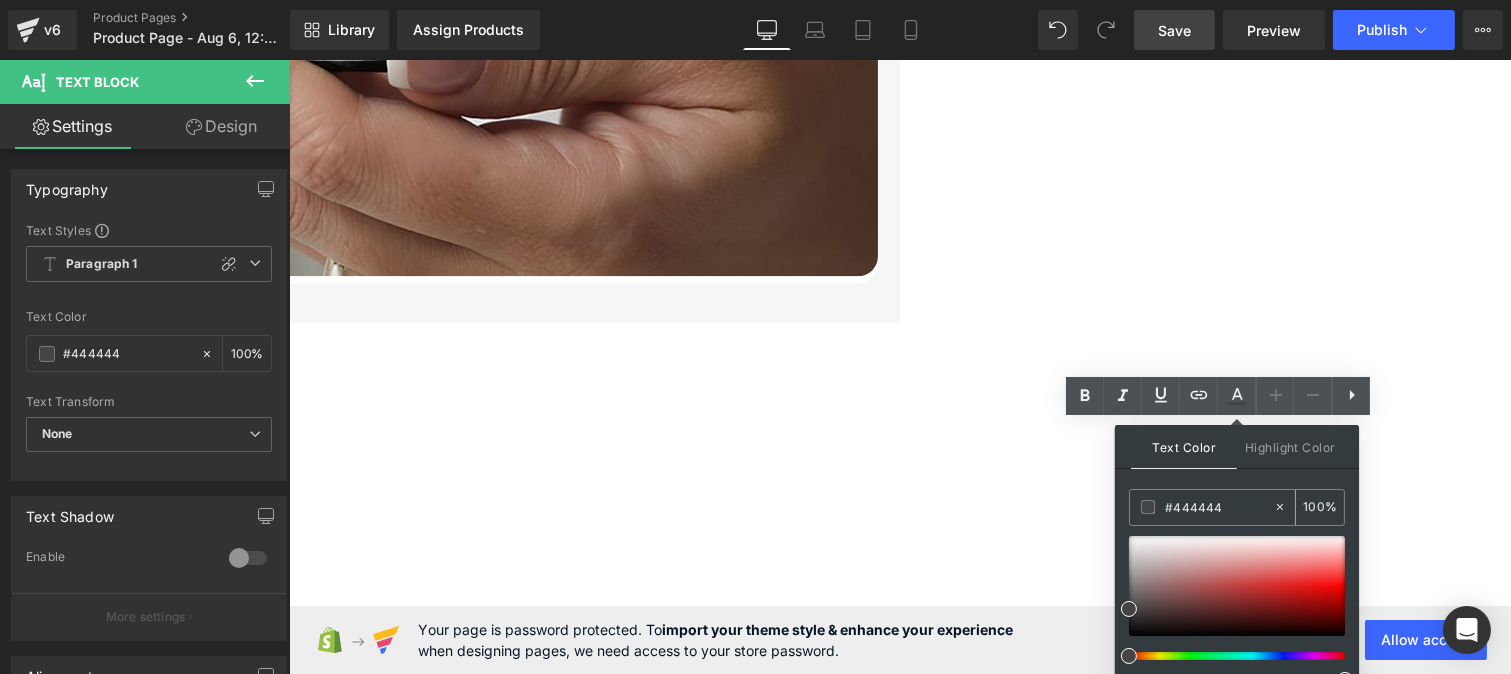 click on "#444444" at bounding box center (1219, 507) 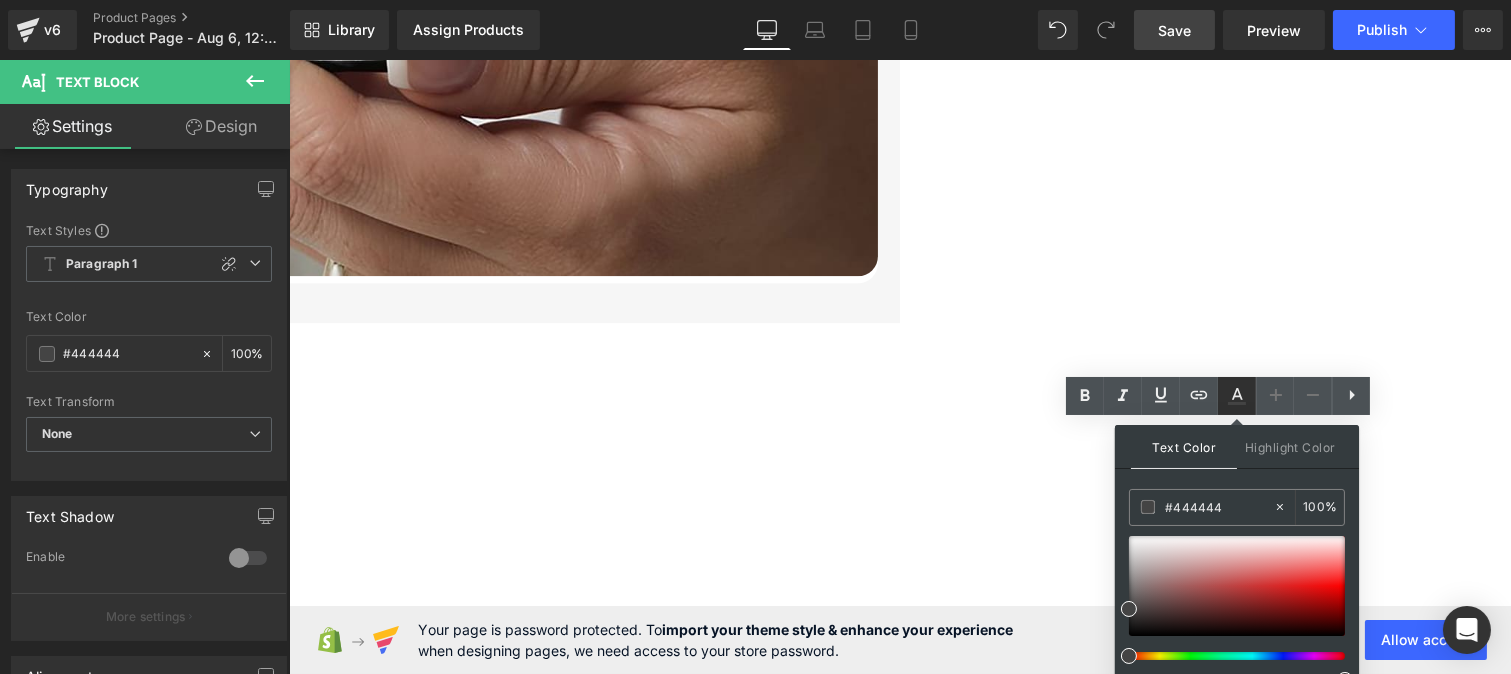 click 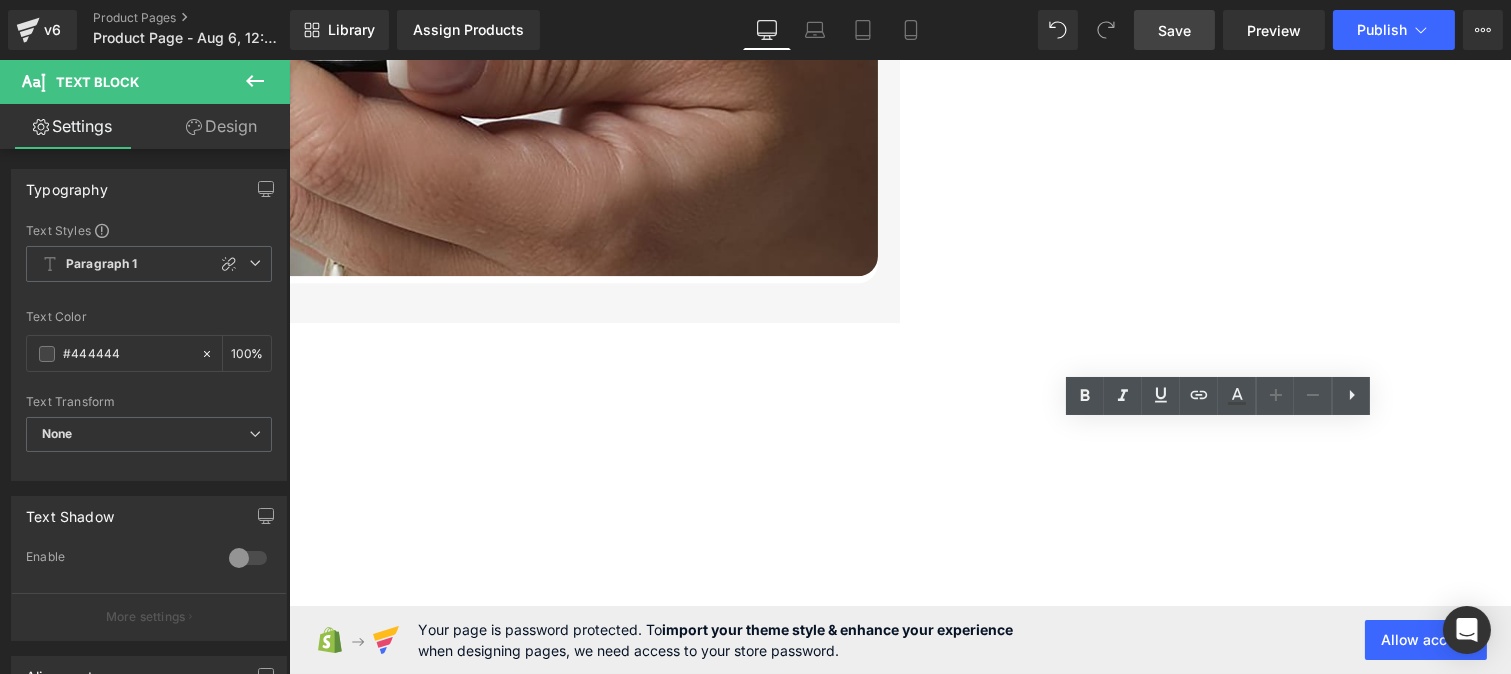 click on "n número de seguimiento para rastrear tu paquete en todo mo mento." at bounding box center [913, 6940] 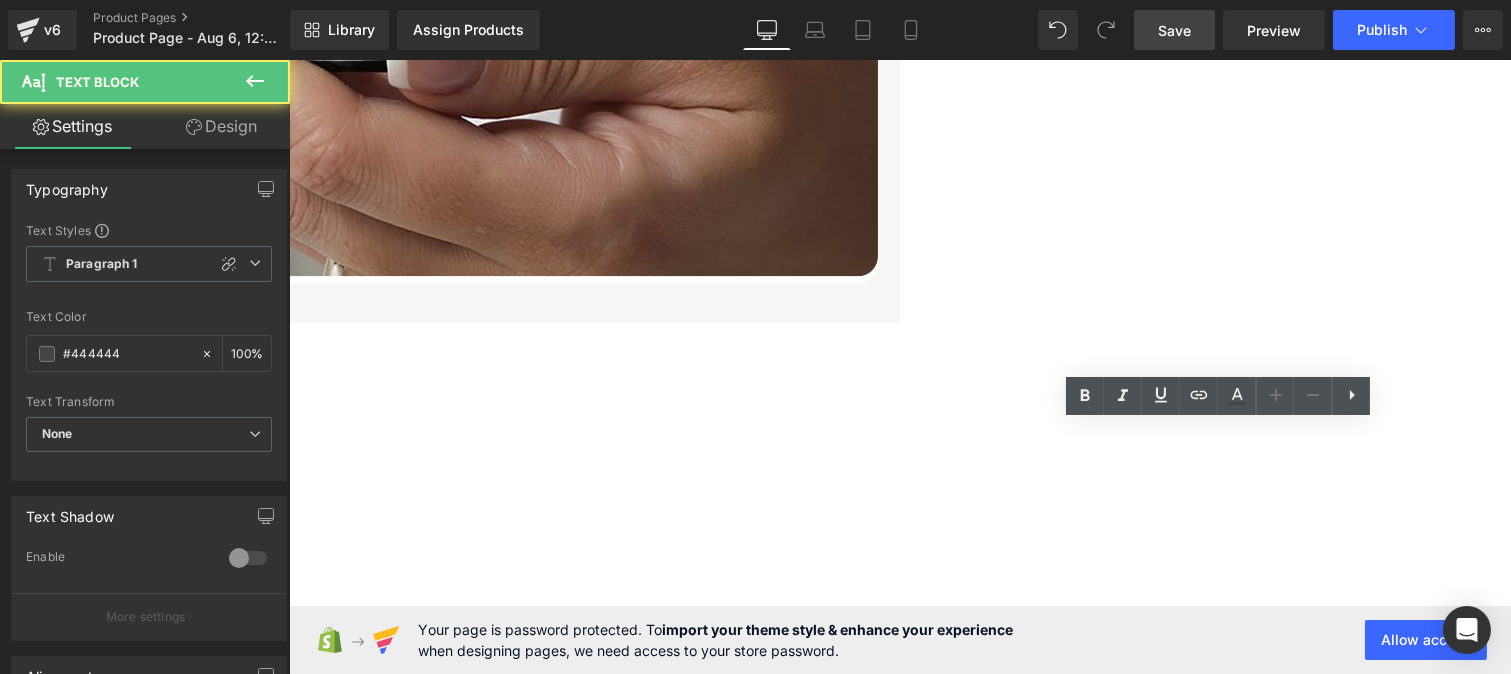 click on "n número de seguimiento para rastrear tu paquete en todo mo mento." at bounding box center (913, 6940) 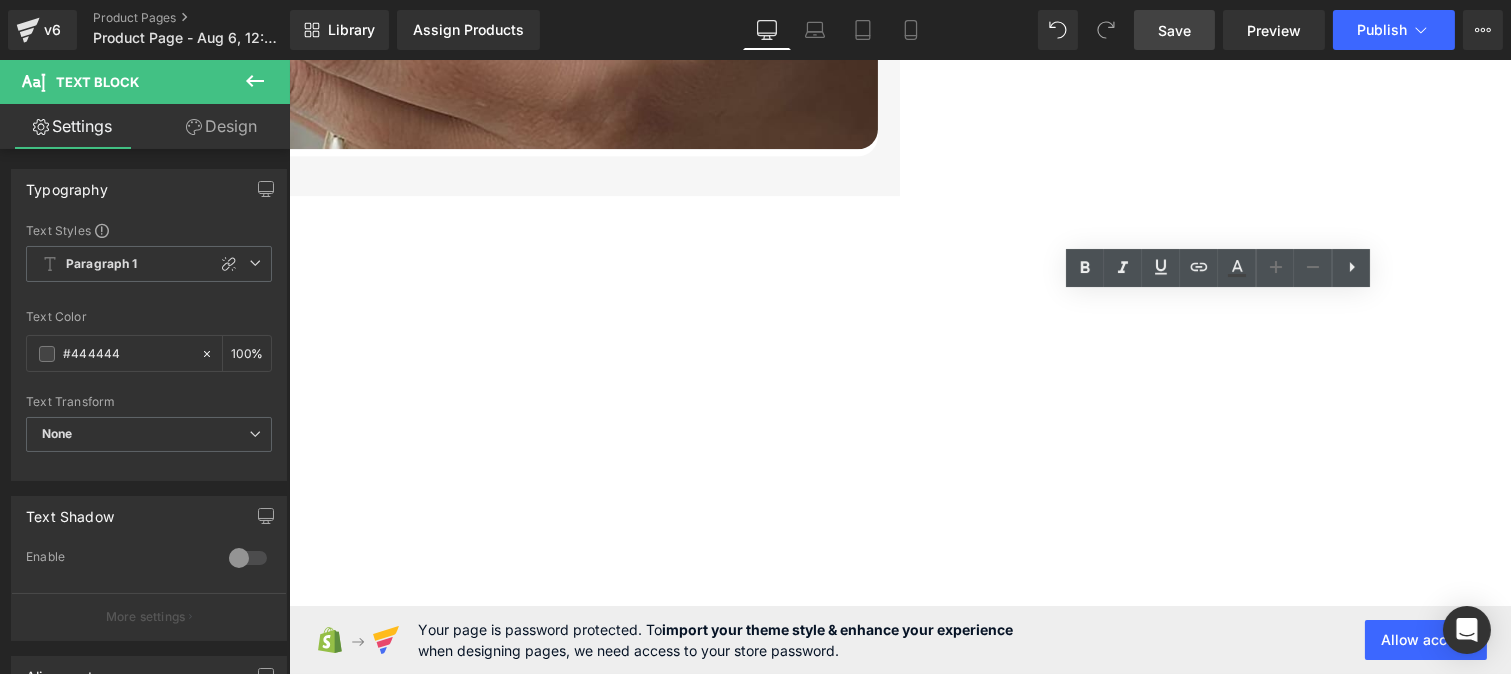 scroll, scrollTop: 8795, scrollLeft: 0, axis: vertical 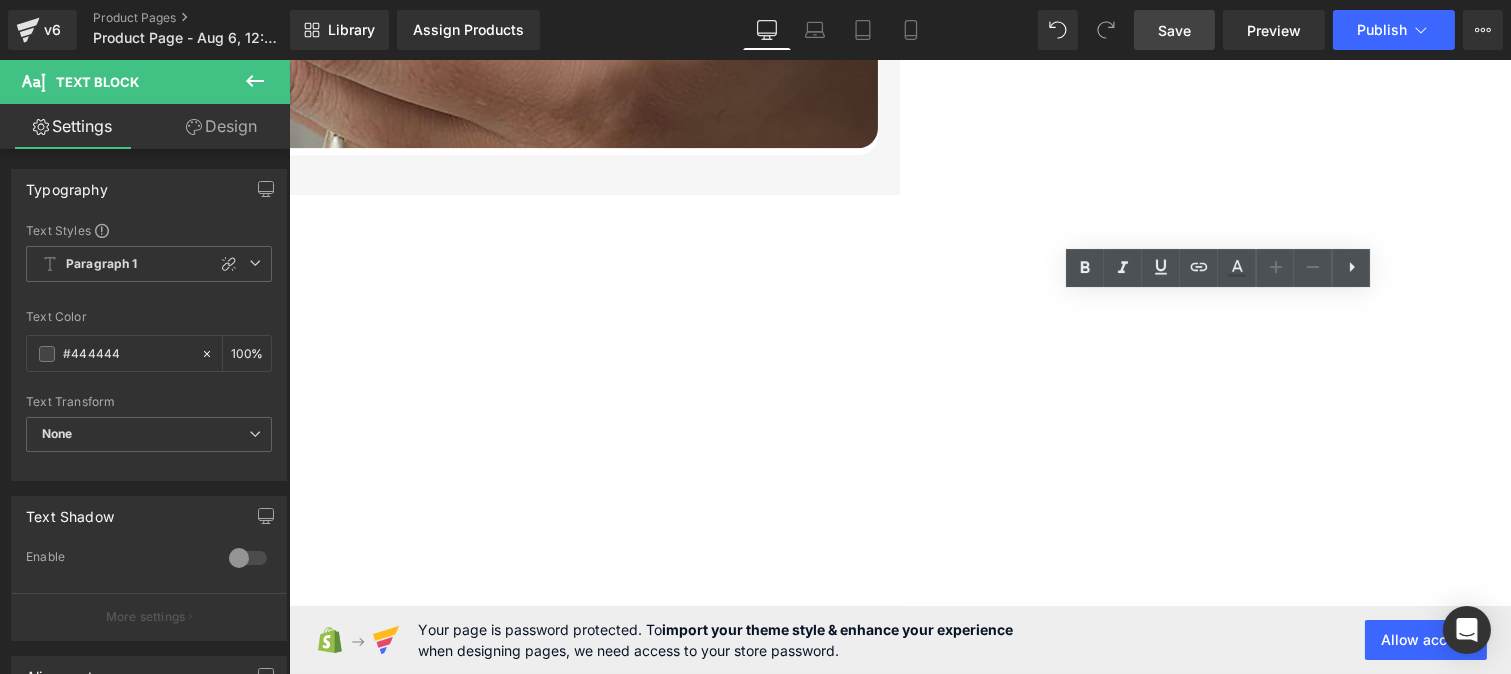 click at bounding box center (1468, 6867) 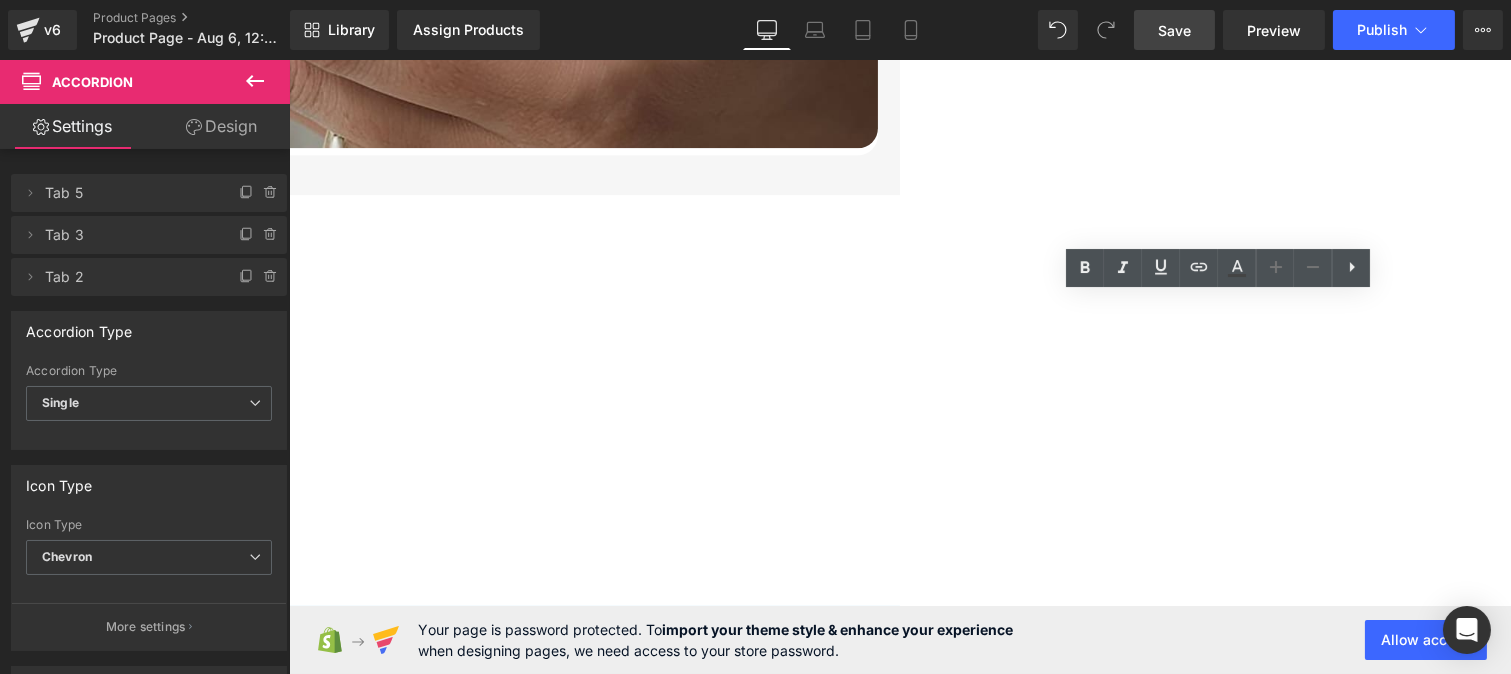 click on "Extracto de caña de azúcar – Fuente natural de ácido glicólico (AHA) para una exfoliación suave y un tono de piel más luminoso" at bounding box center (913, 6977) 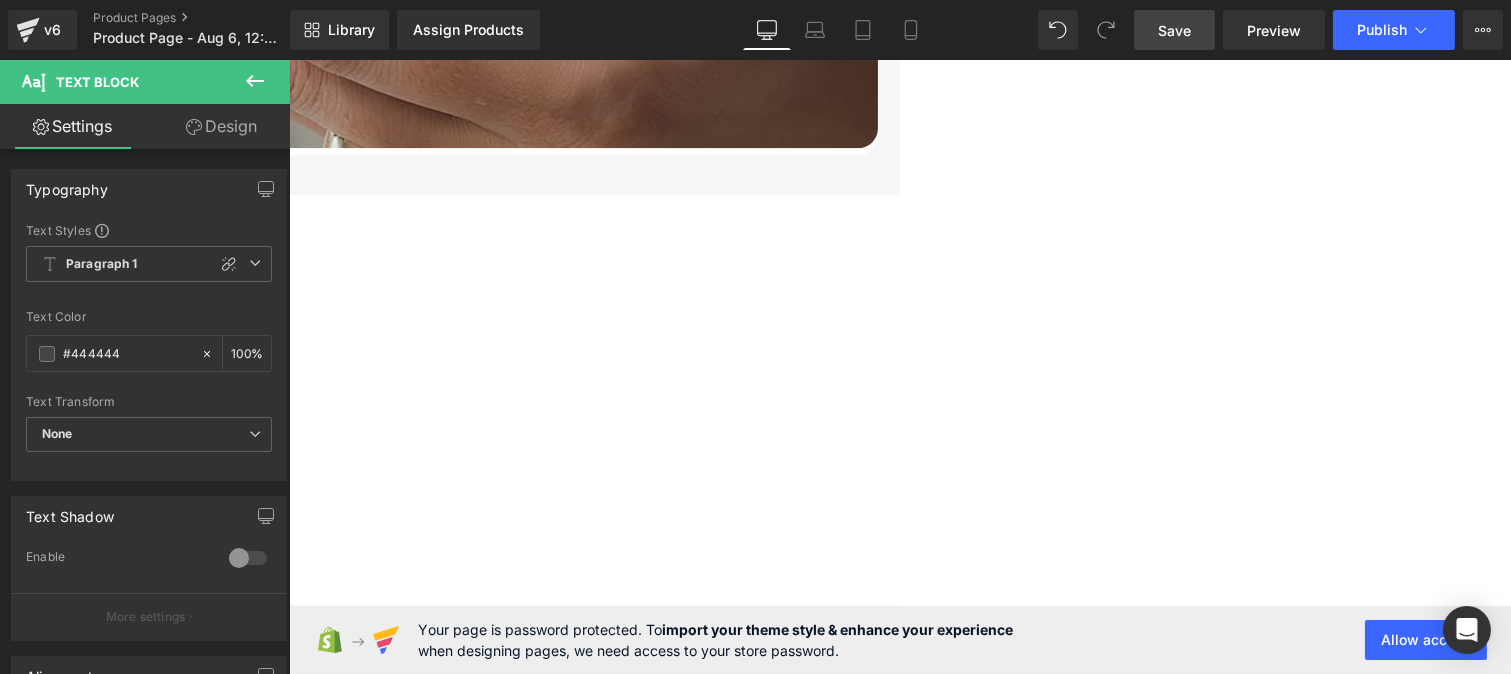click on "Extracto de caña de azúcar – Fuente natural de ácido glicólico (AHA) para una exfoliación suave y un tono de piel más luminoso" at bounding box center (899, 6977) 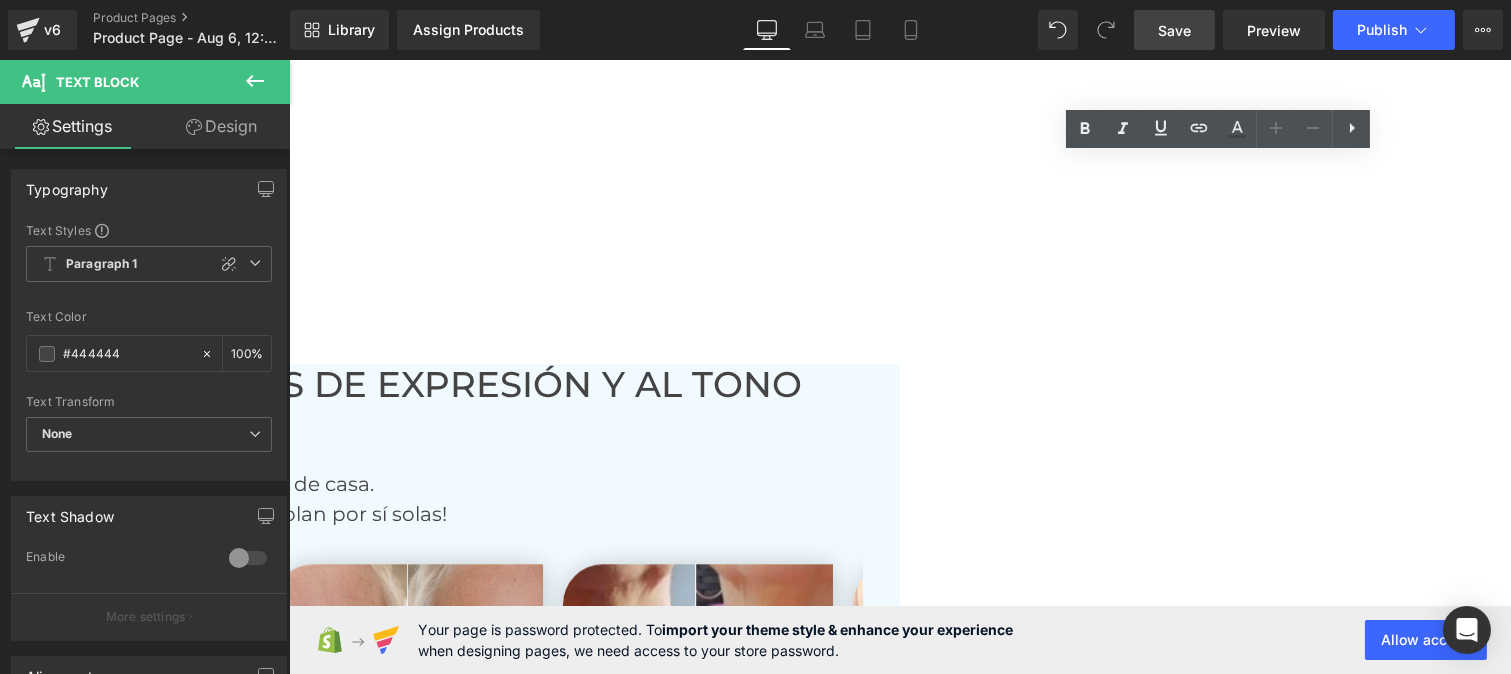 scroll, scrollTop: 8922, scrollLeft: 0, axis: vertical 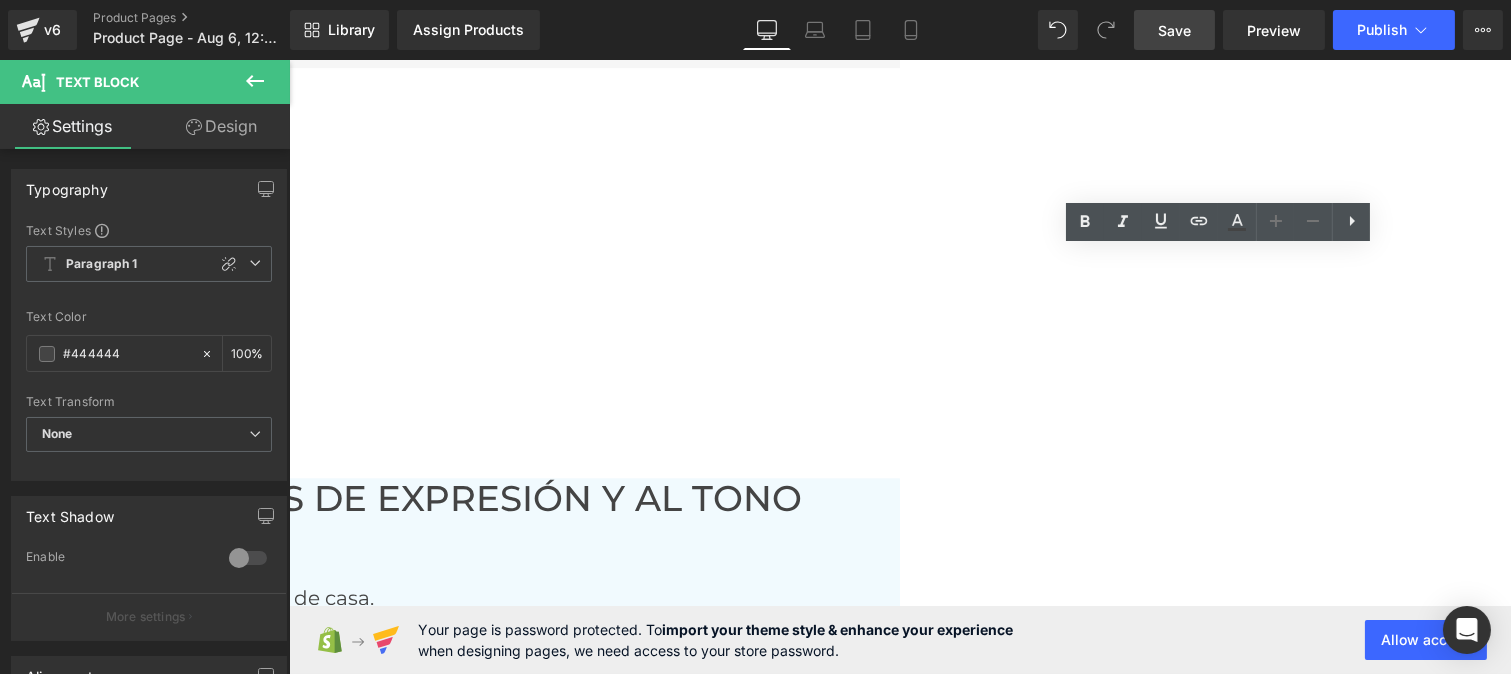 drag, startPoint x: 1443, startPoint y: 478, endPoint x: 938, endPoint y: 263, distance: 548.8625 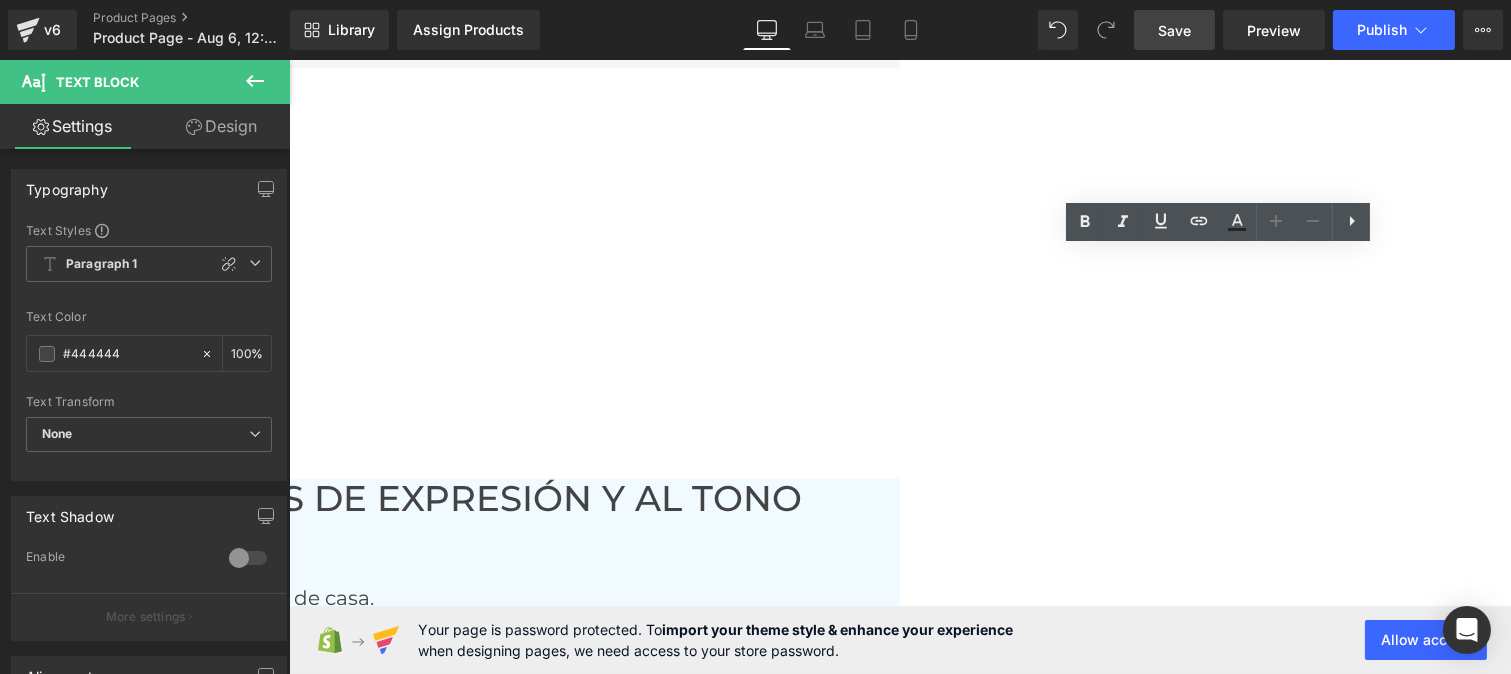 click on "Ingredientes naturales:" at bounding box center (453, 6770) 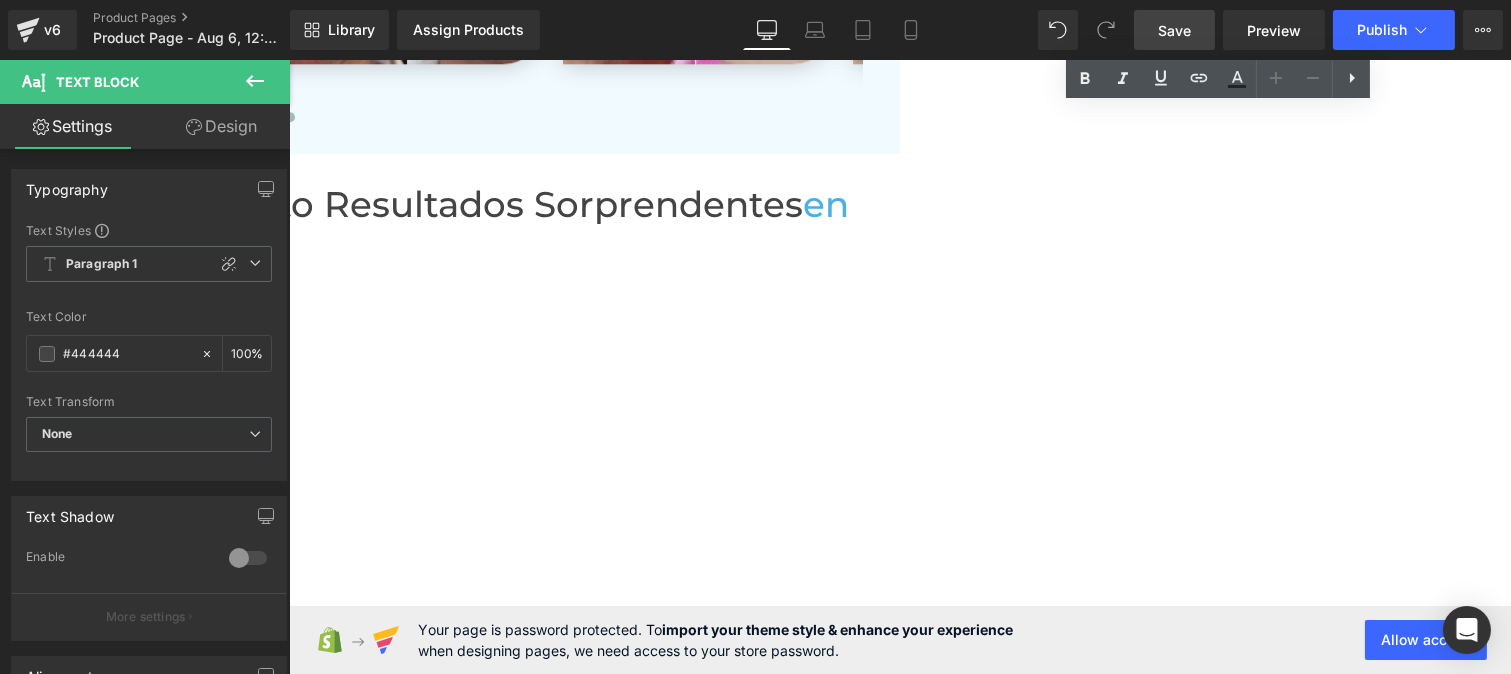 scroll, scrollTop: 9911, scrollLeft: 0, axis: vertical 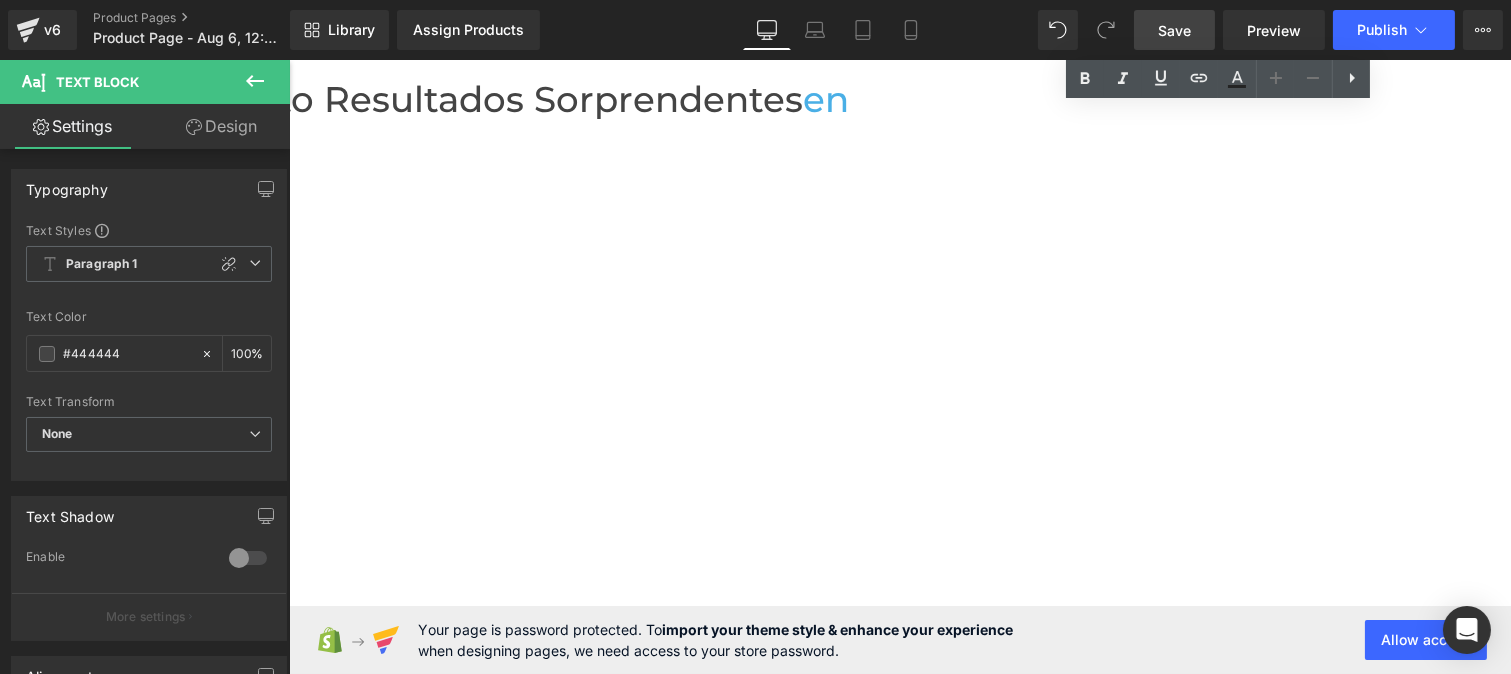 drag, startPoint x: 941, startPoint y: 261, endPoint x: 1437, endPoint y: 322, distance: 499.73694 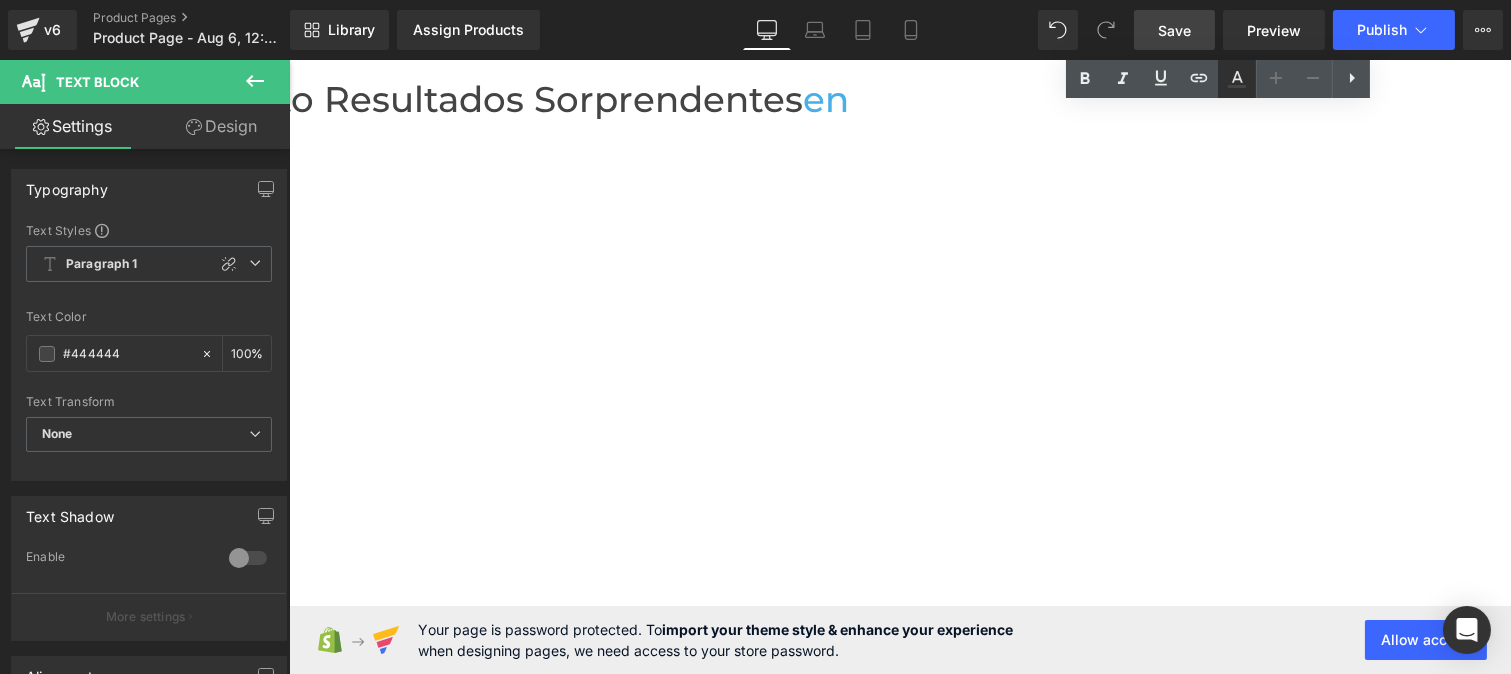 click 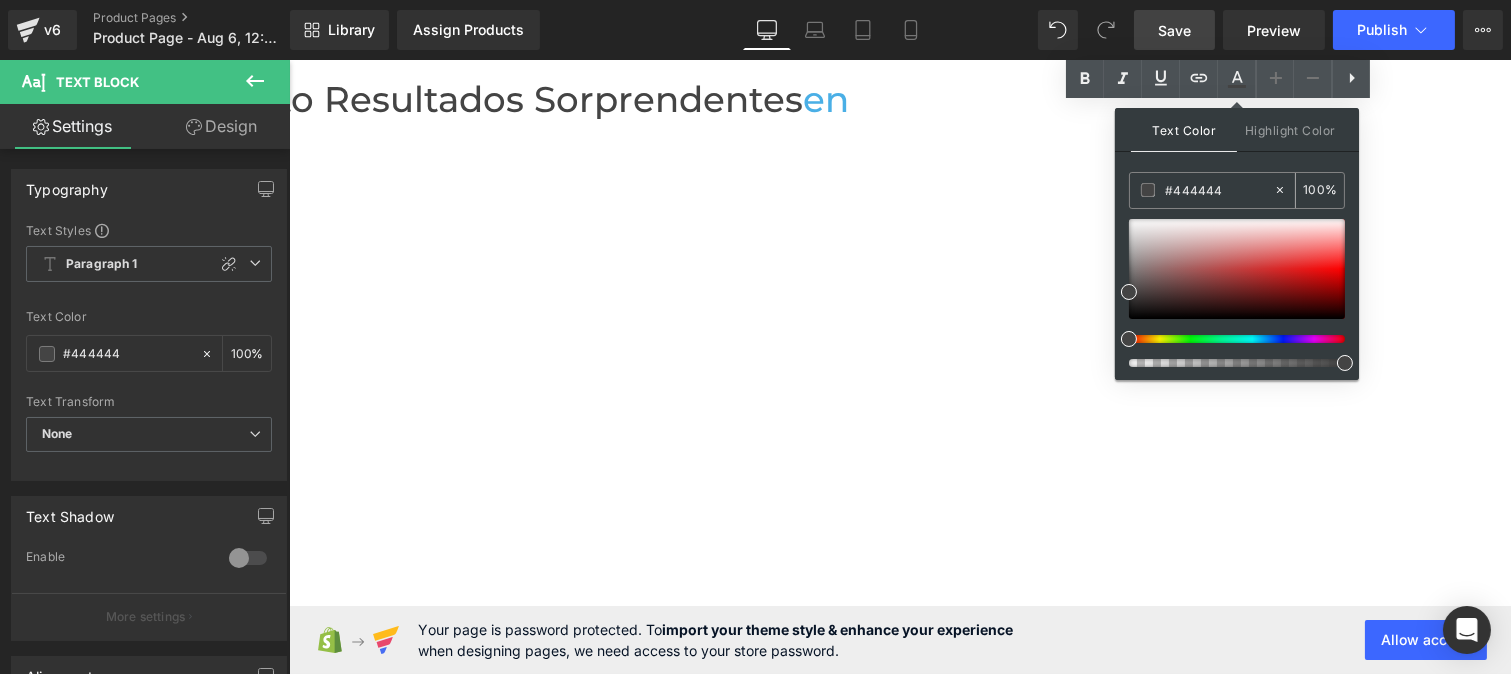 click on "#444444" at bounding box center (1219, 190) 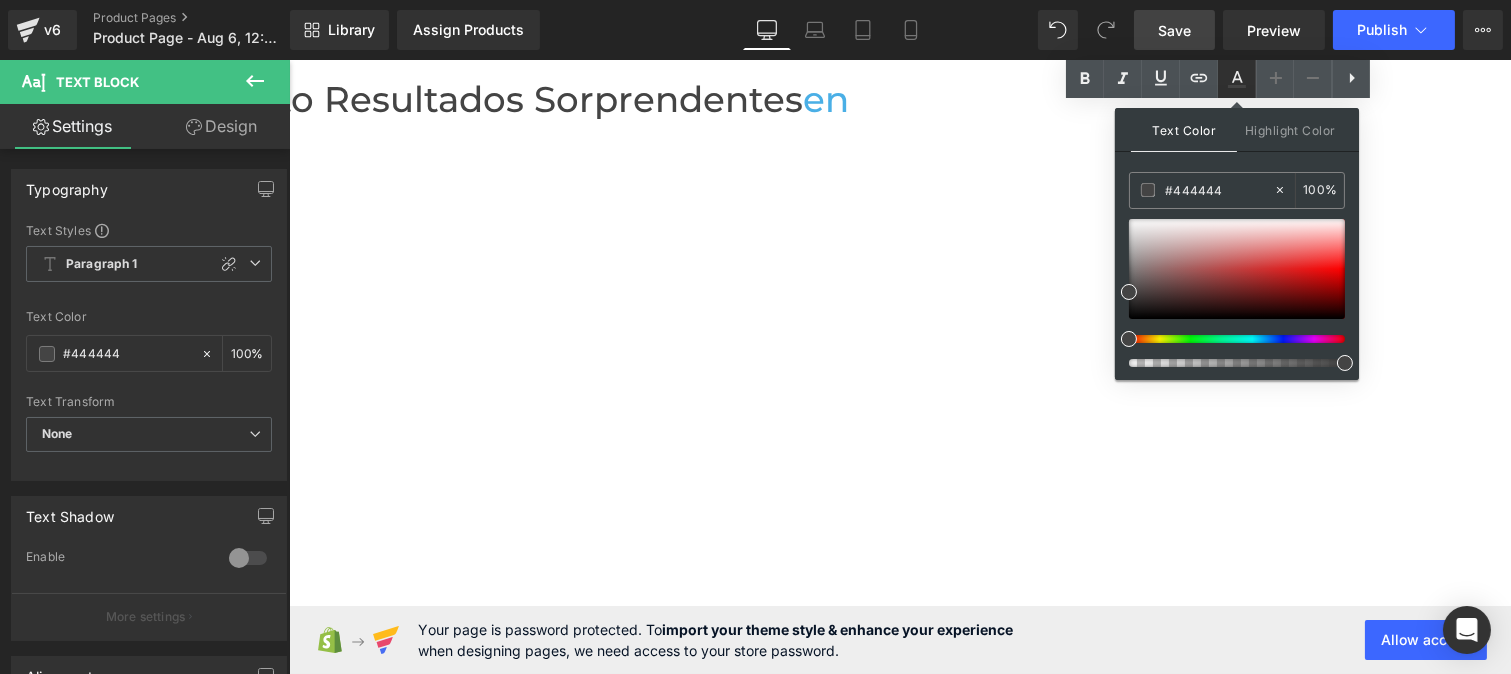 click 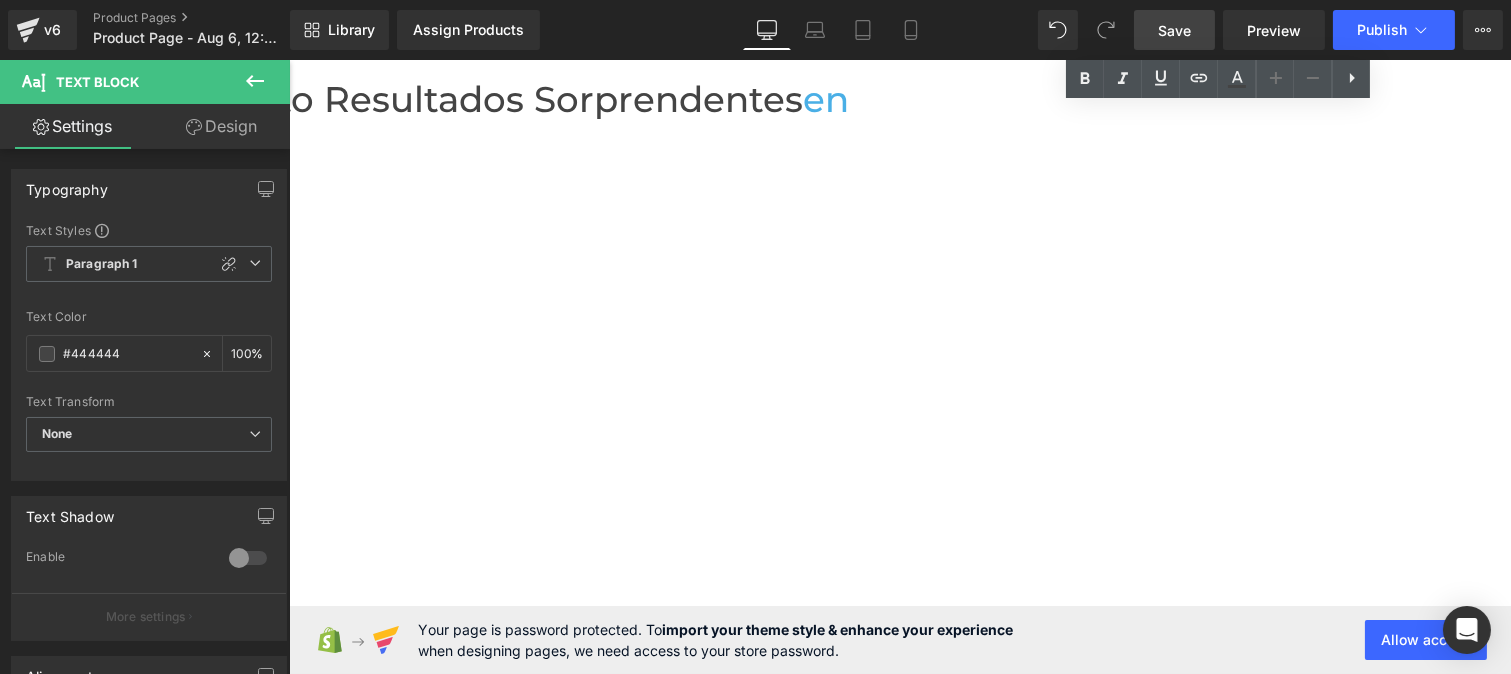 click on "Glicerina, propanediol, pentylene glycol – Humectantes que retienen el agua en la piel para una hidratación prolongada" at bounding box center [913, 6405] 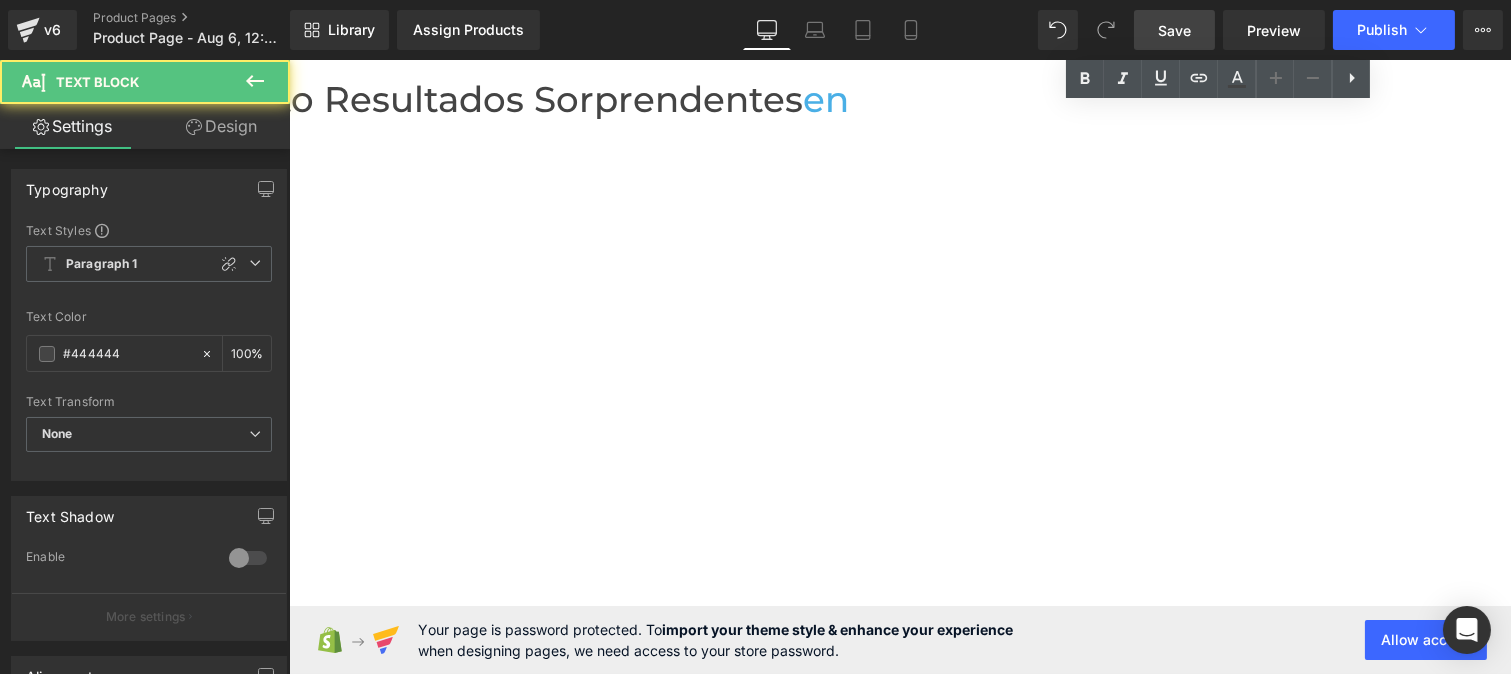 click at bounding box center (1468, 6540) 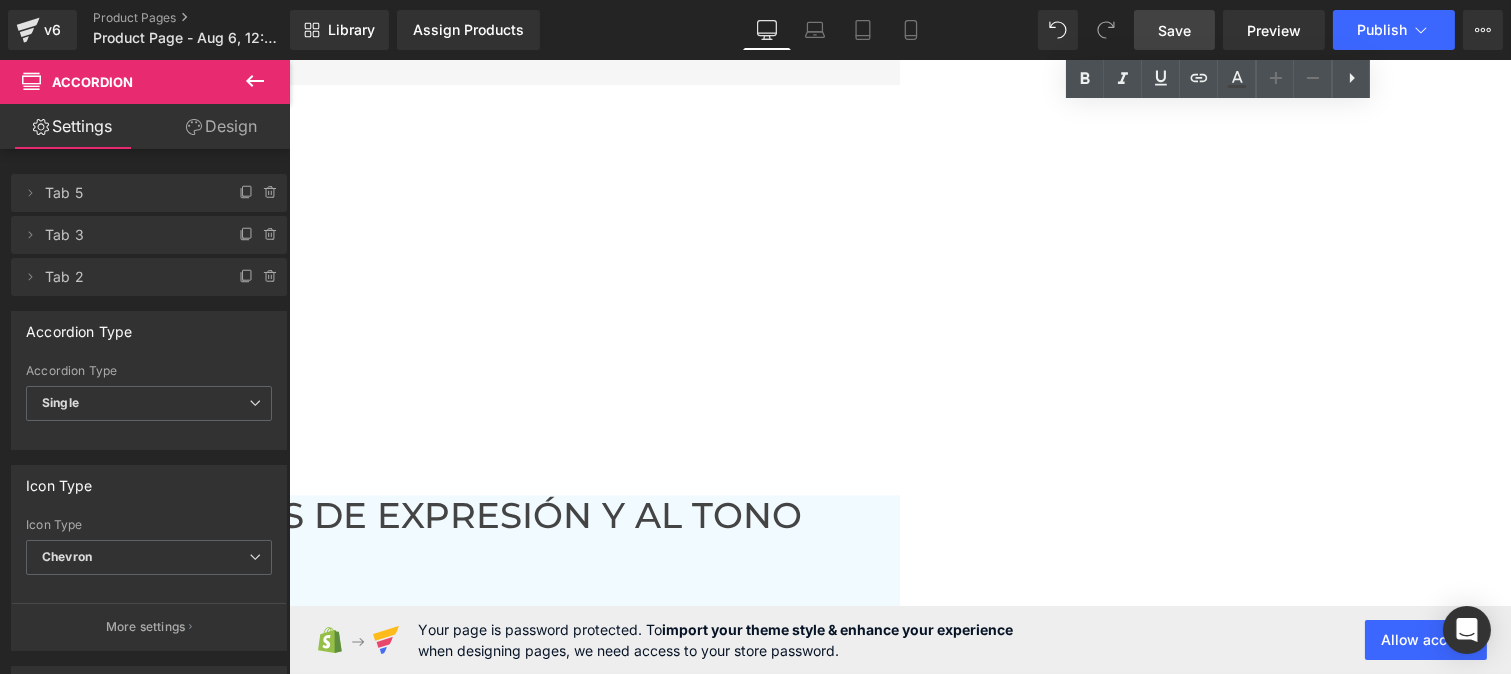 scroll, scrollTop: 8807, scrollLeft: 0, axis: vertical 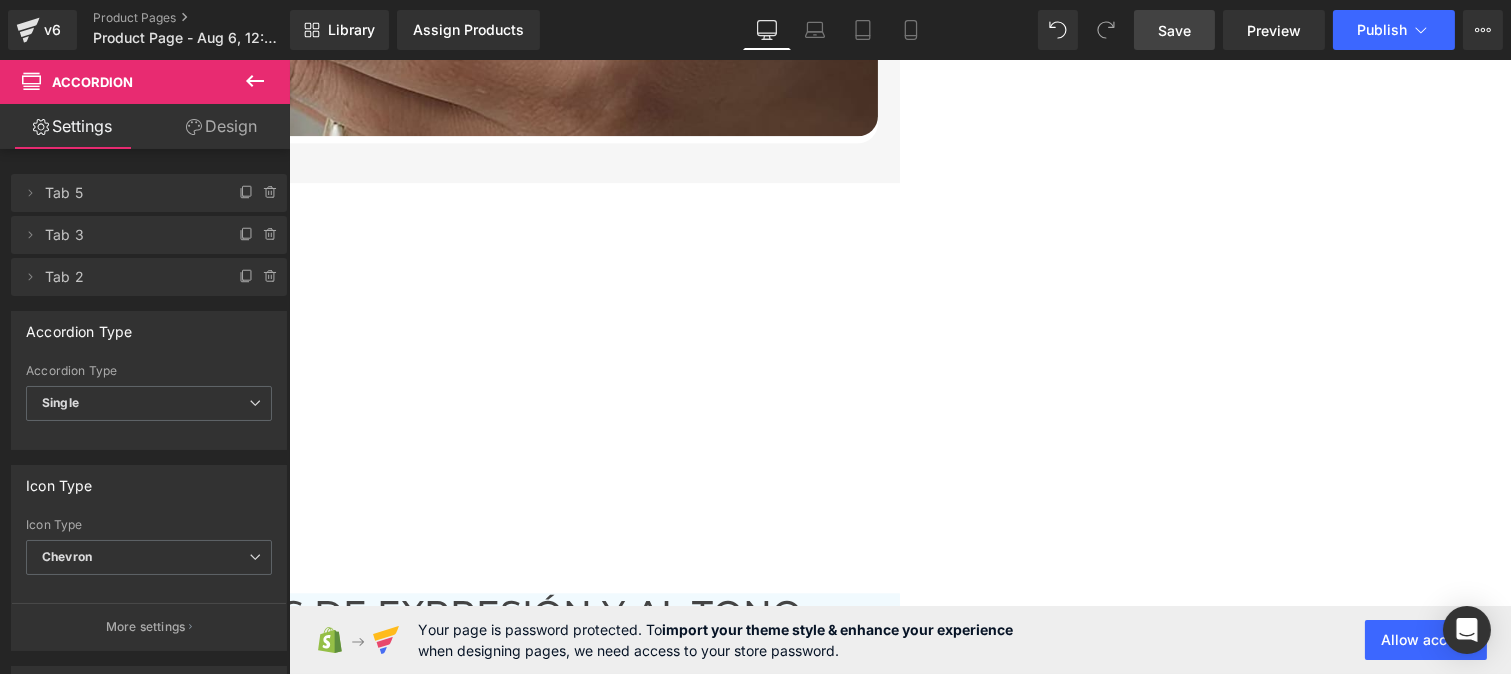 click on "Por la noche, realiza una limpieza suave para eliminar impurezas y maquillaje." at bounding box center (913, 6997) 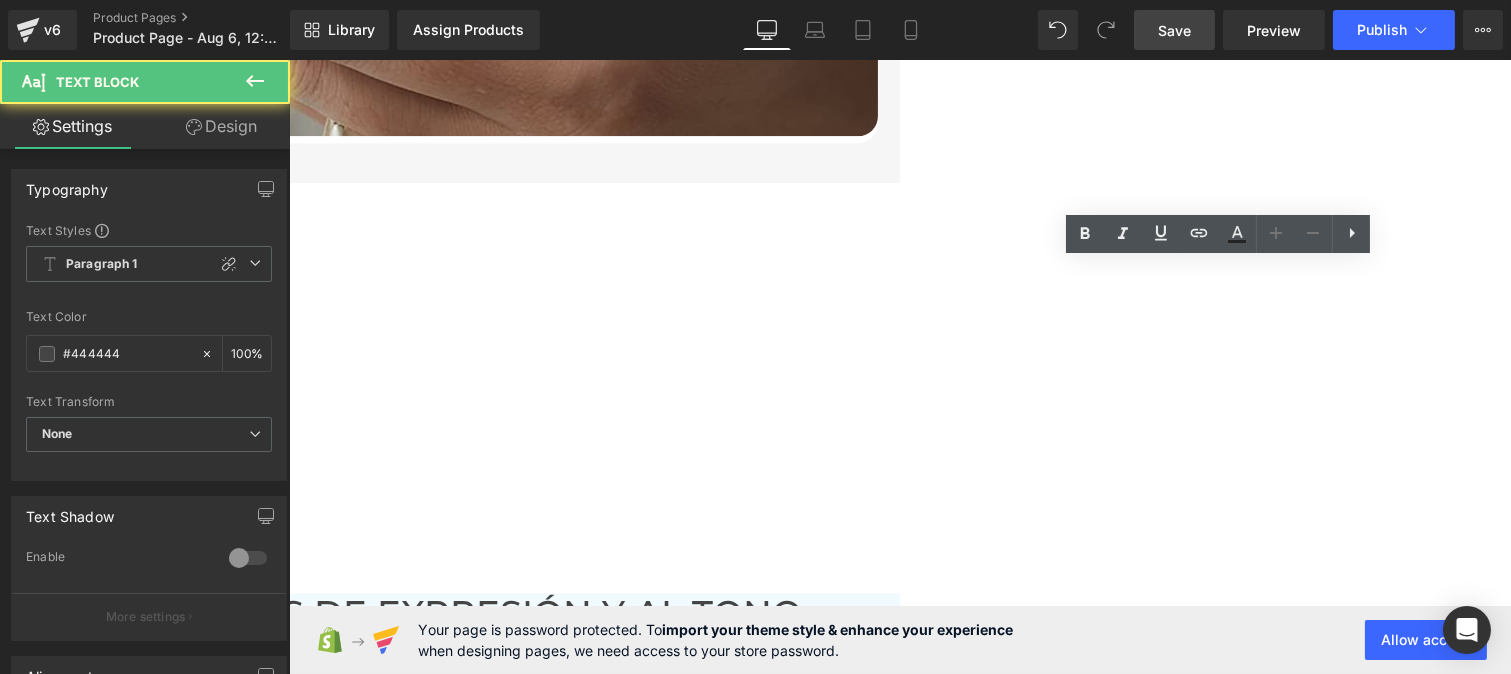 scroll, scrollTop: 8990, scrollLeft: 0, axis: vertical 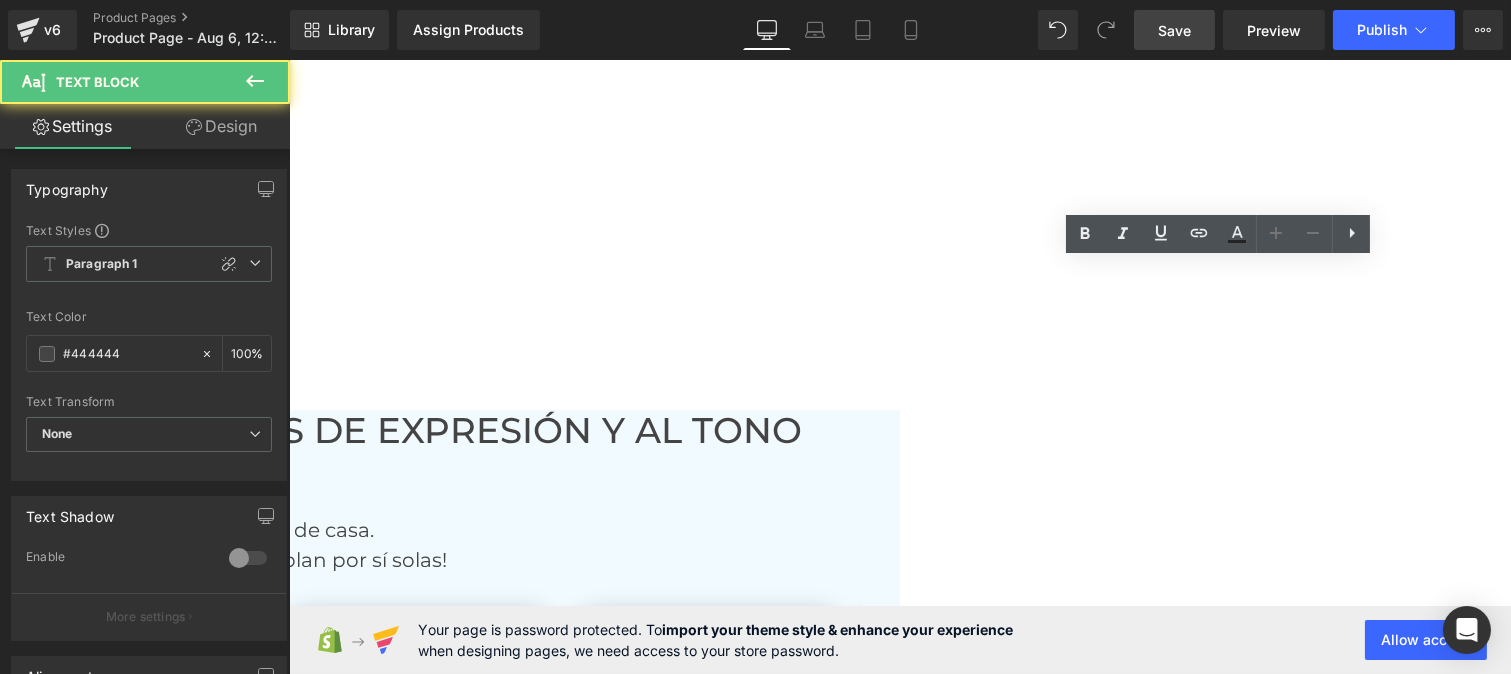 click at bounding box center [913, 6846] 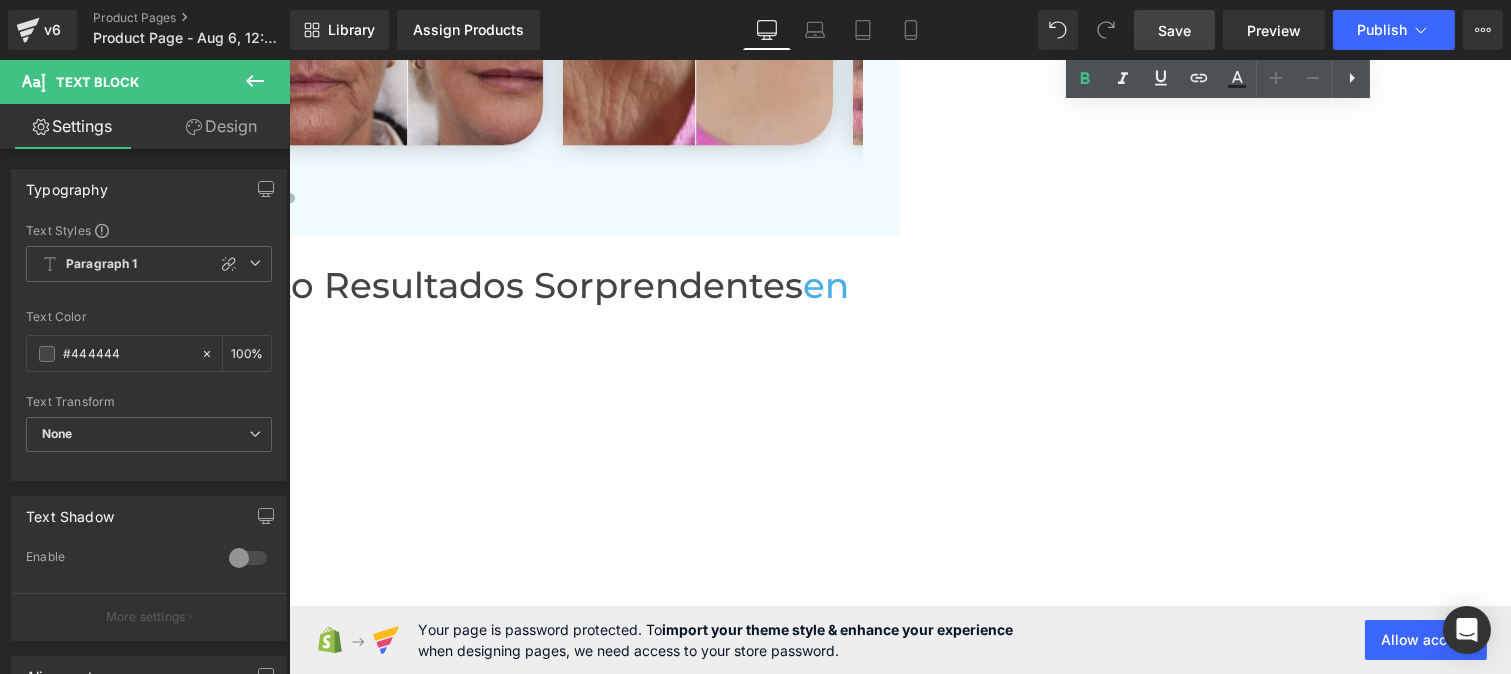 scroll, scrollTop: 9663, scrollLeft: 0, axis: vertical 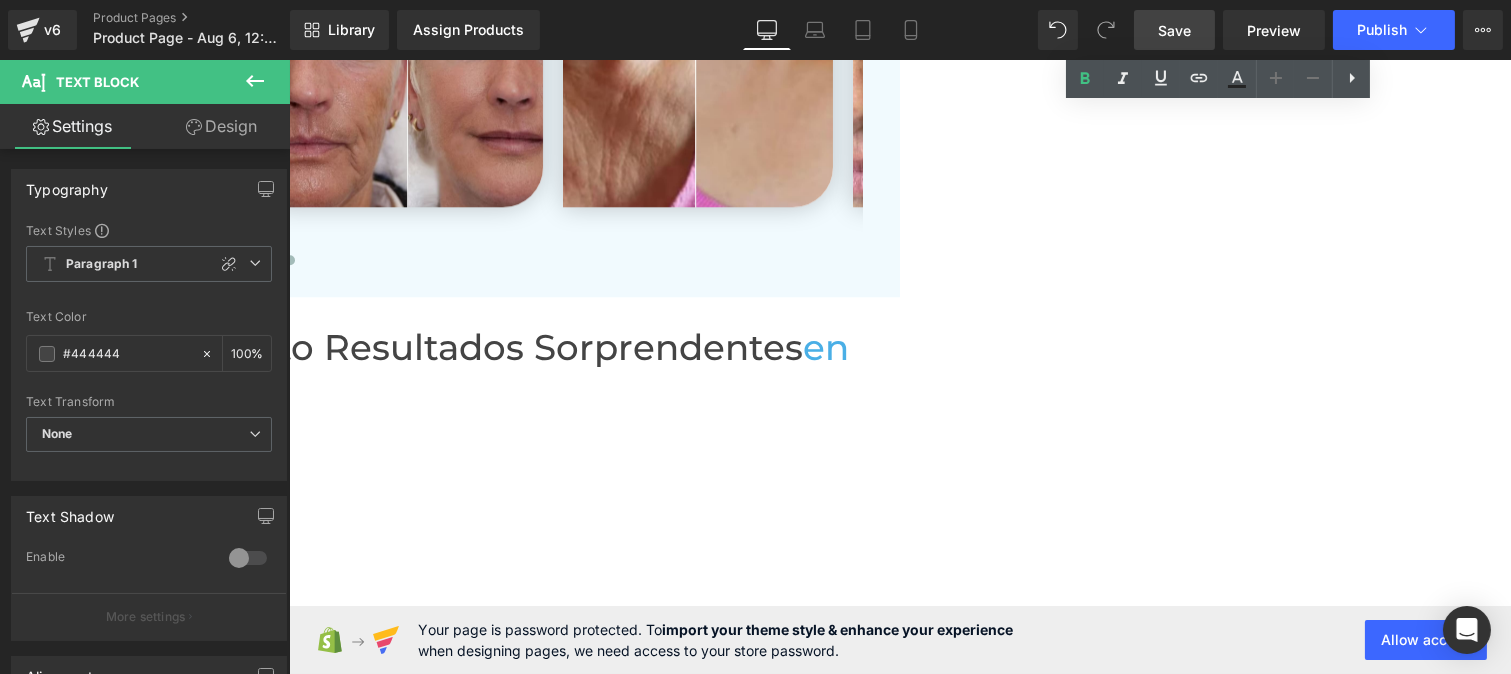 drag, startPoint x: 943, startPoint y: 280, endPoint x: 1197, endPoint y: 244, distance: 256.53848 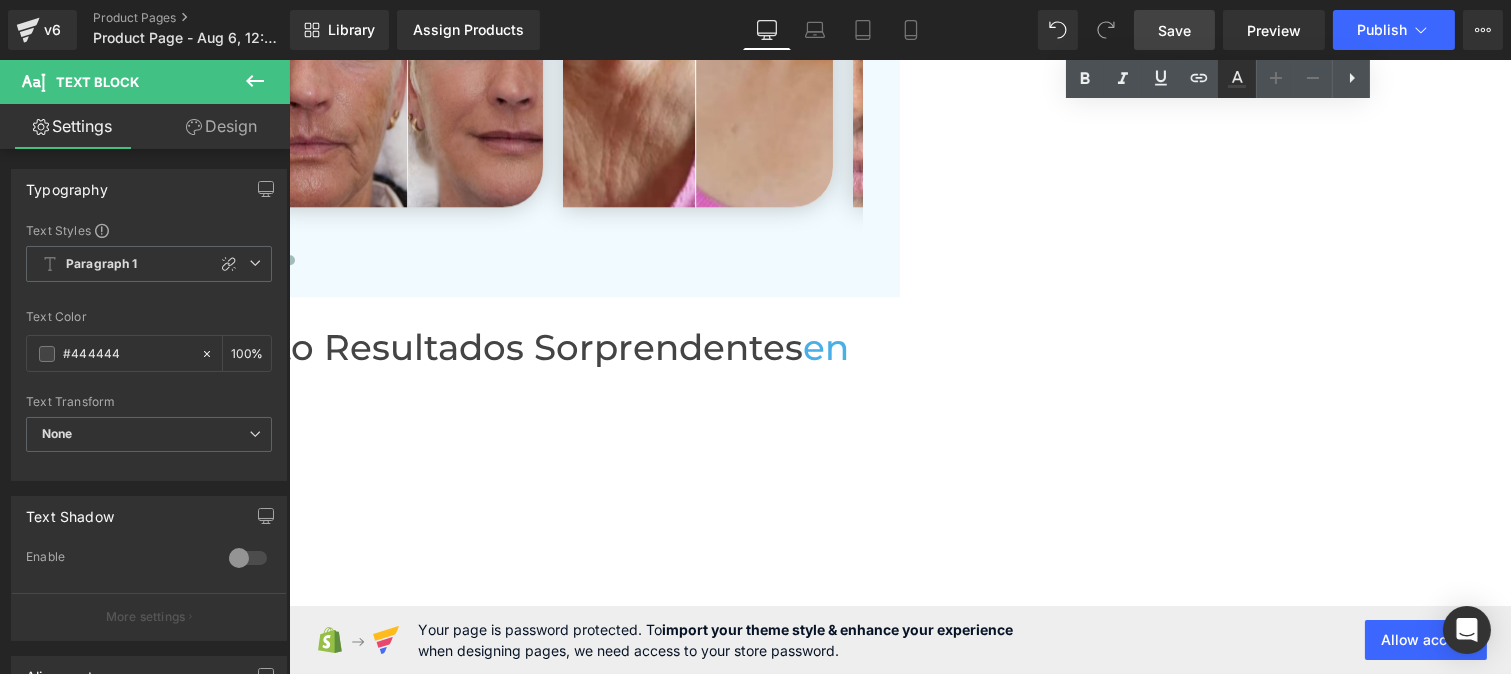click 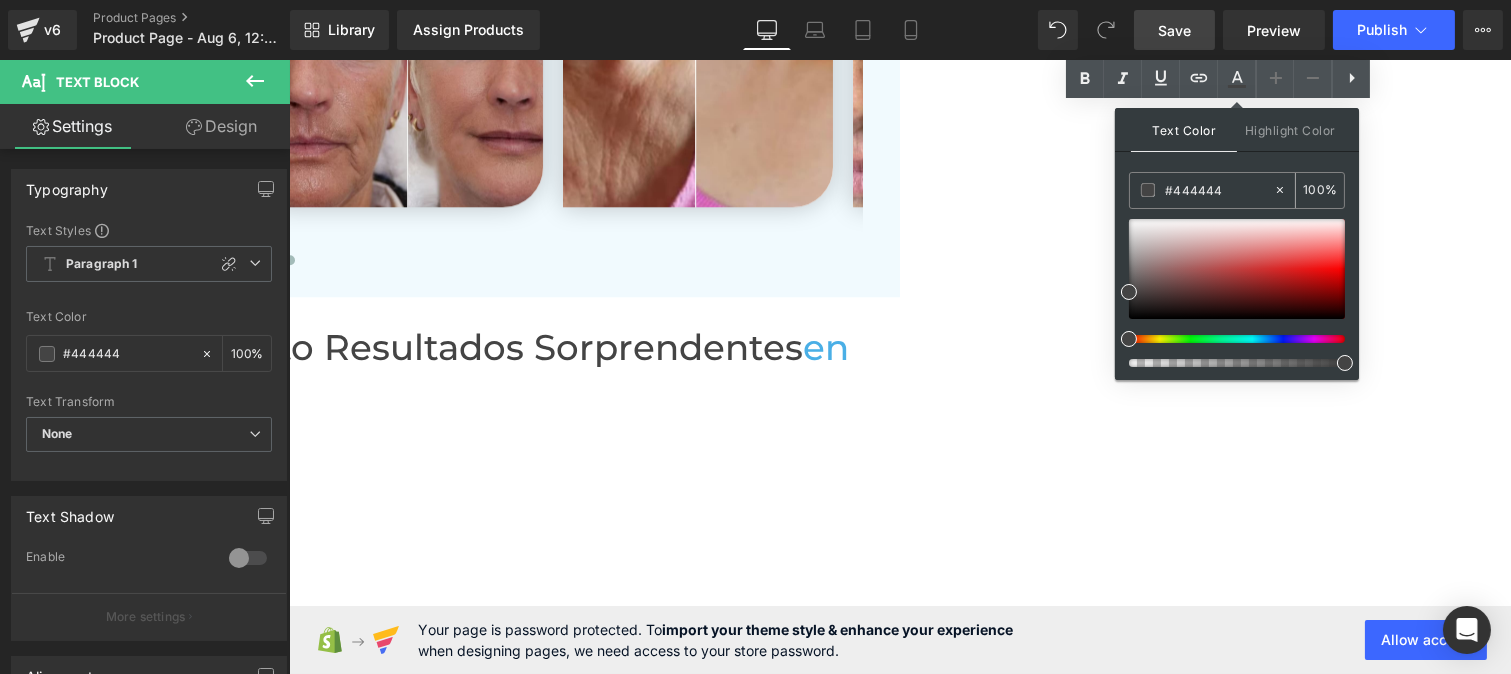 click on "#444444" at bounding box center [1219, 190] 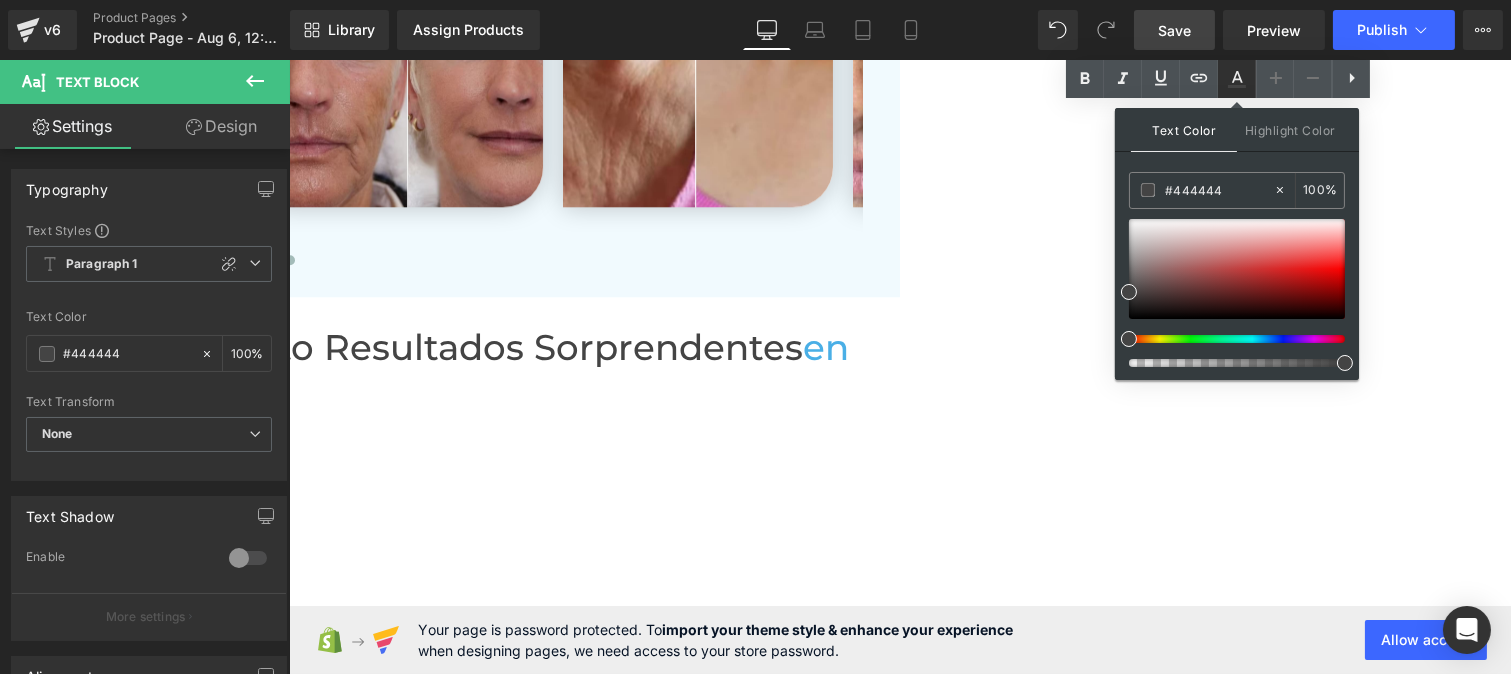 click 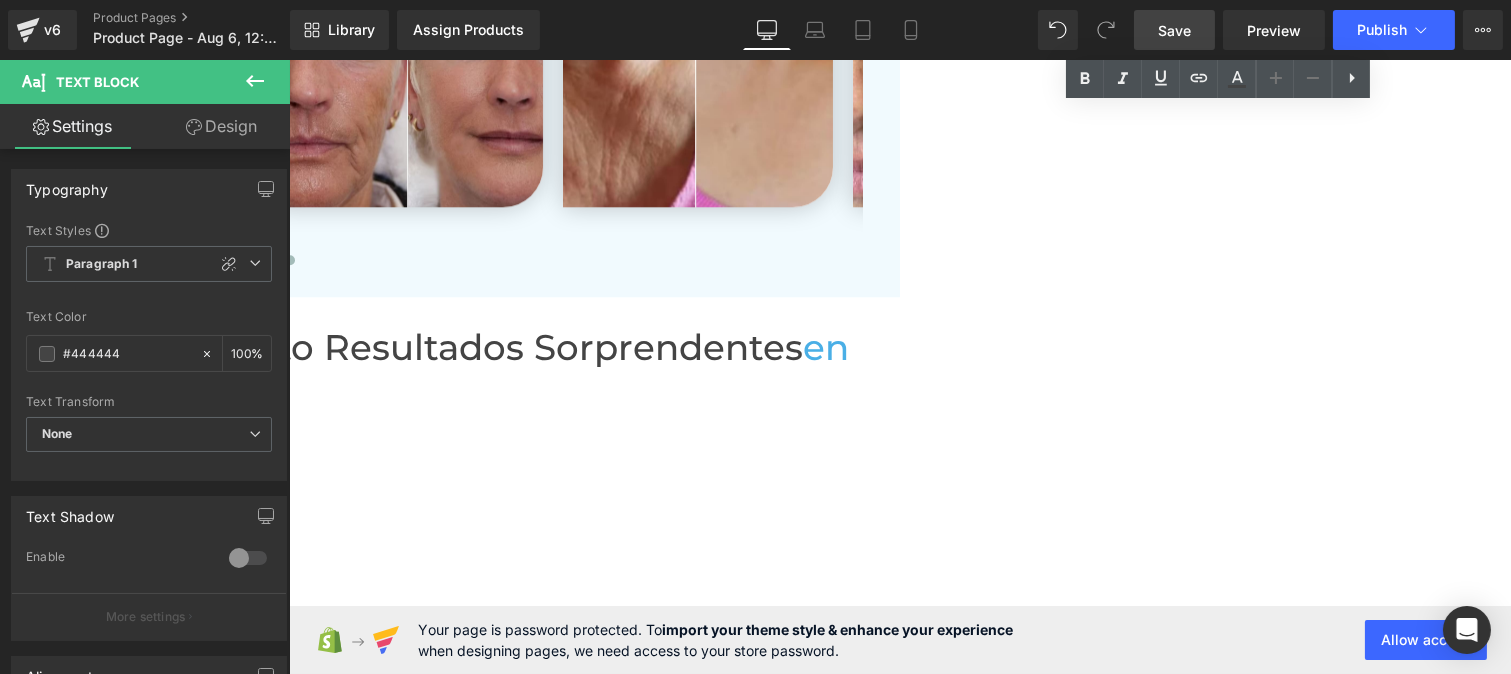 click on "Resultados visibles:  A partir de los 21 días con  aplicación constante." at bounding box center (913, 6541) 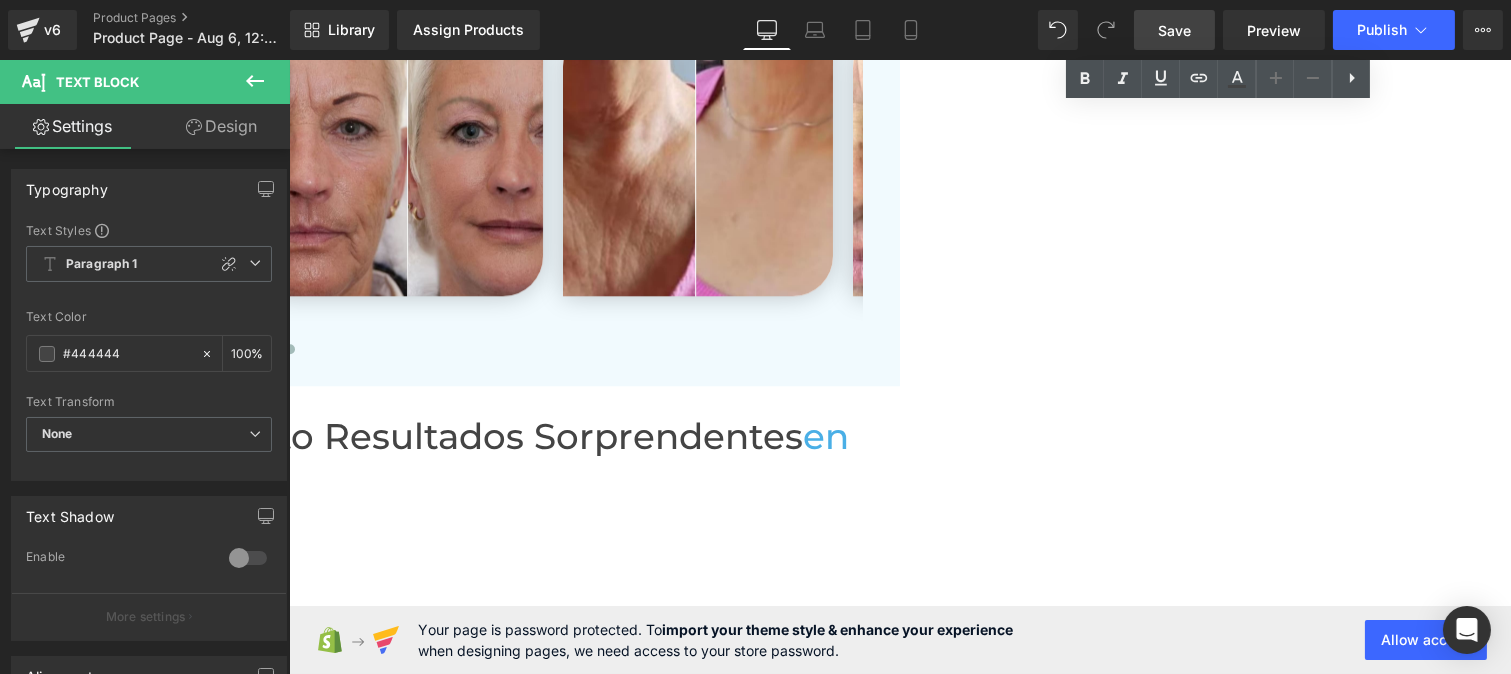 scroll, scrollTop: 9573, scrollLeft: 0, axis: vertical 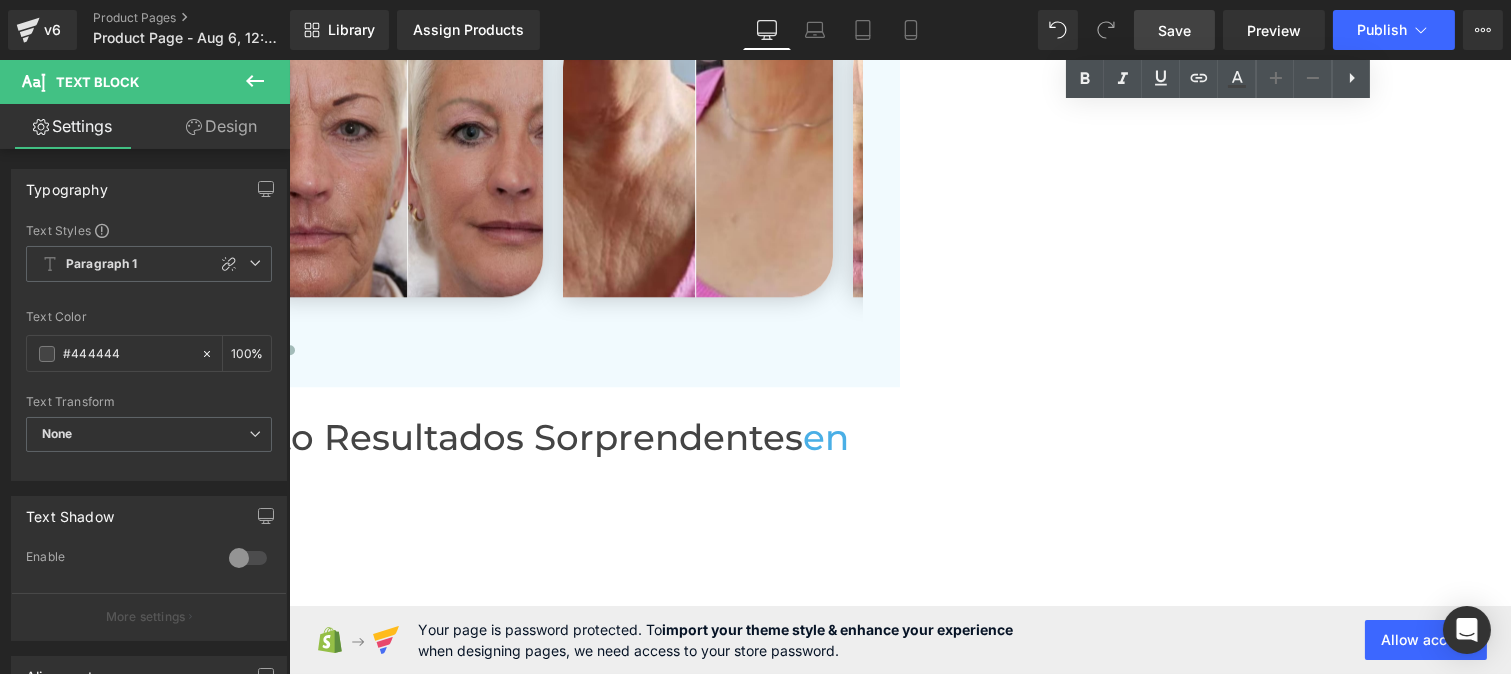 click on "Aplica protector solar por la mañana para proteger tu piel durante el día." at bounding box center (737, 6679) 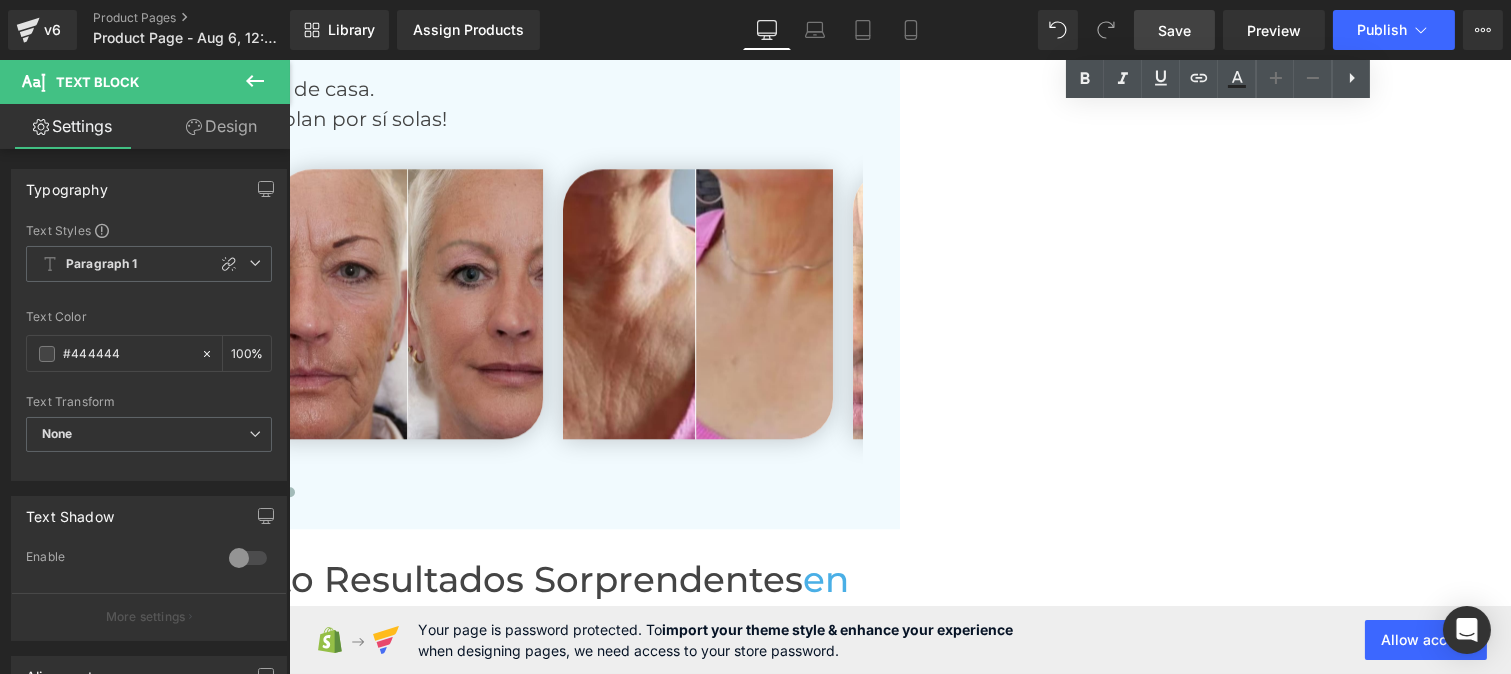 scroll, scrollTop: 9430, scrollLeft: 0, axis: vertical 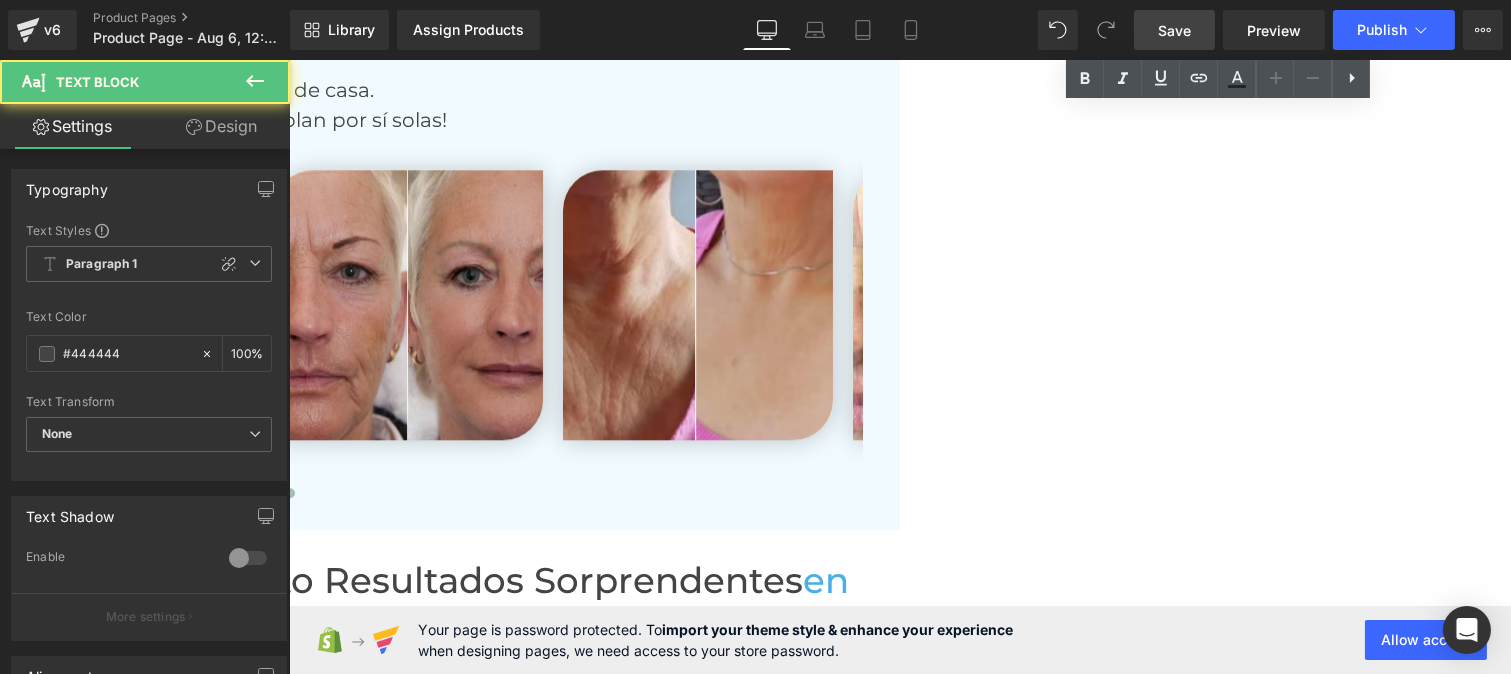 click on "4-Déjalo actuar toda la noche" at bounding box center [494, 6630] 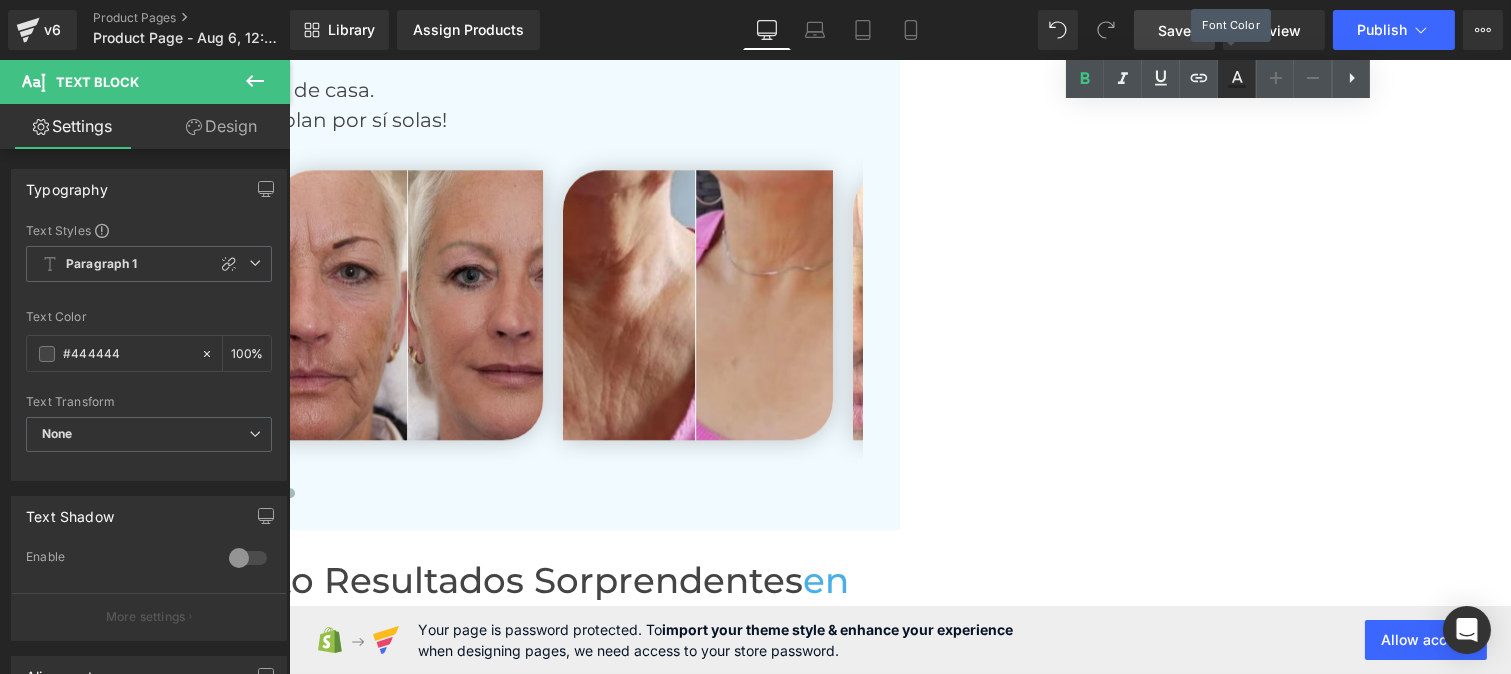 click 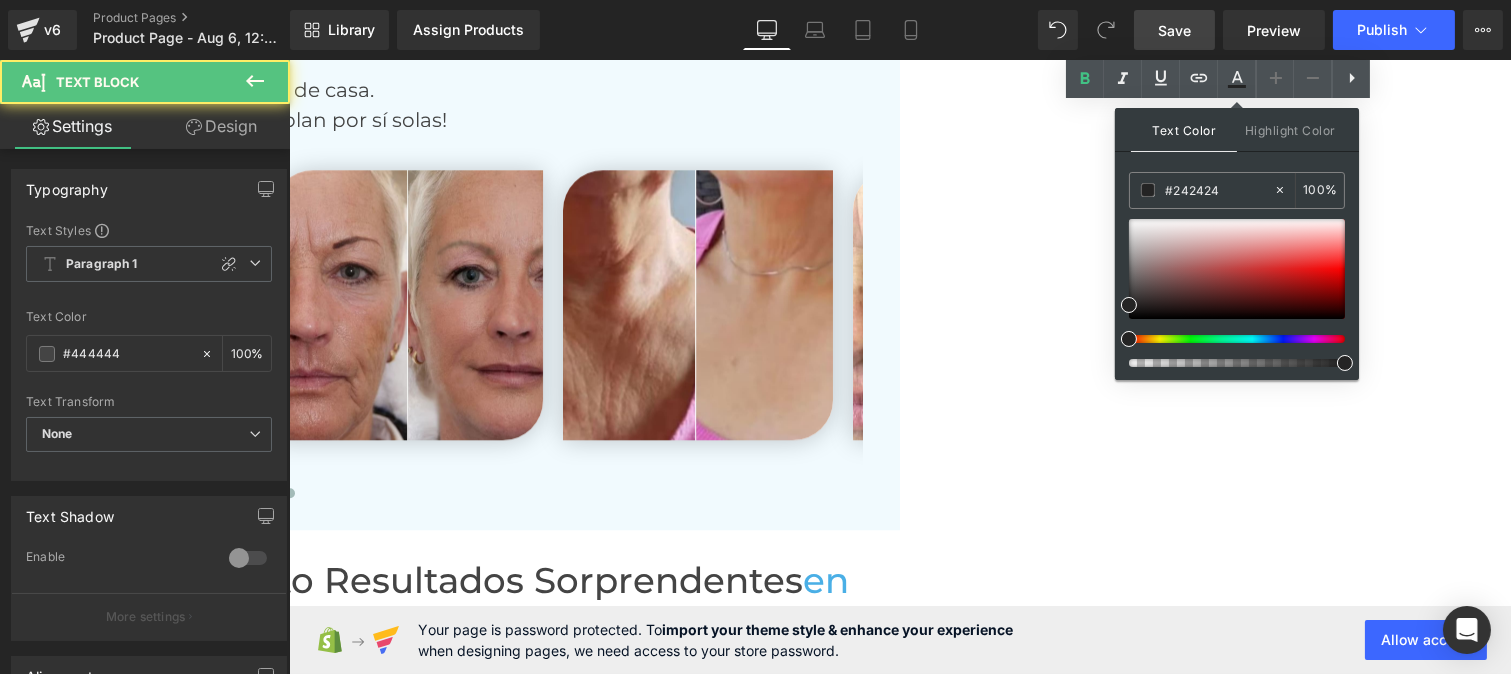 click on "4-Déjalo actuar toda la noche" at bounding box center [913, 6630] 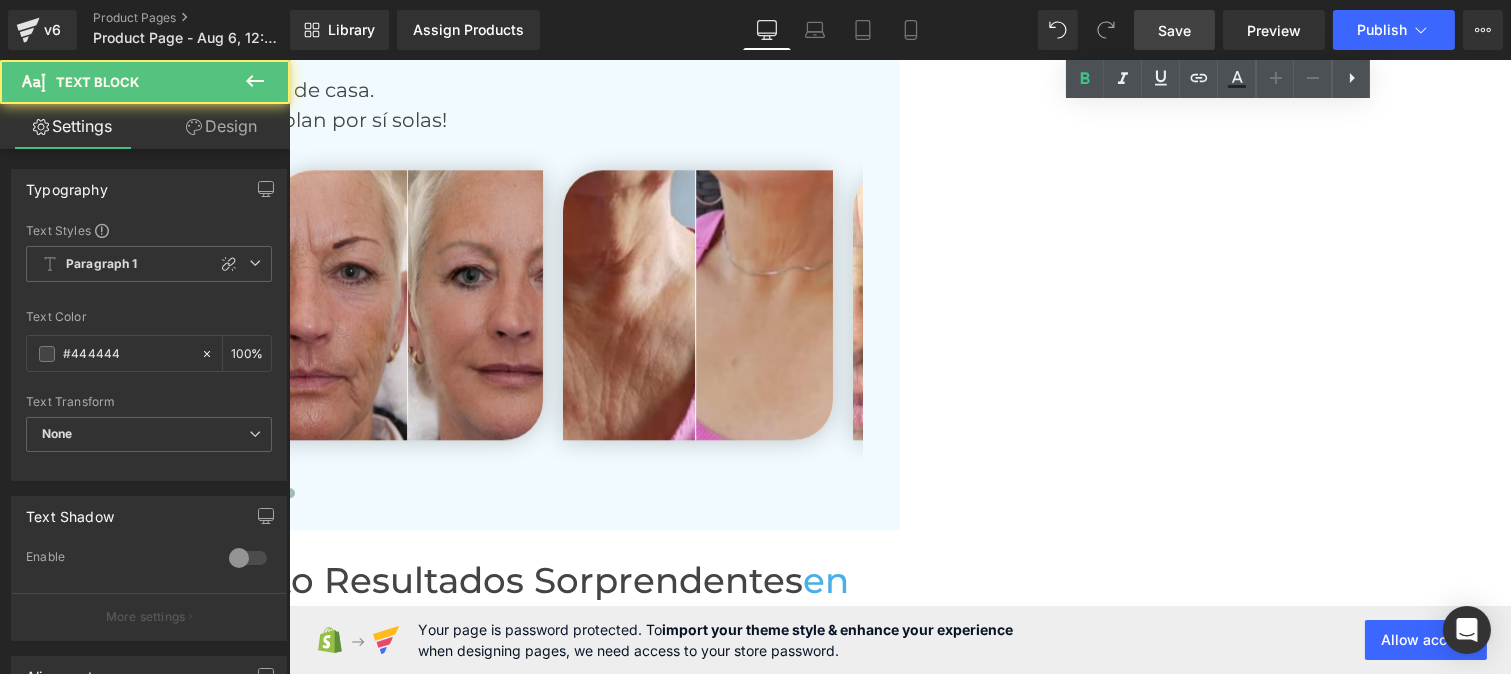 click on "Frecuencia:" at bounding box center (399, 6726) 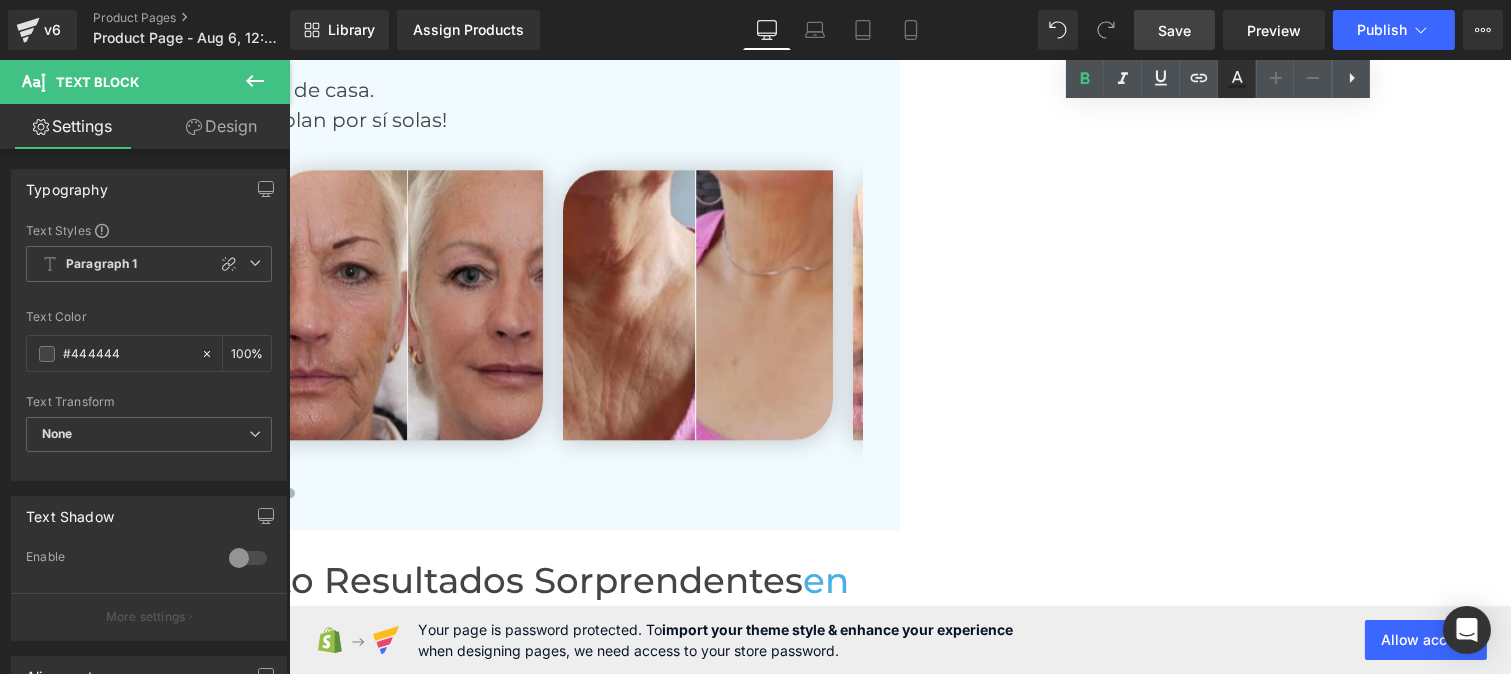 click 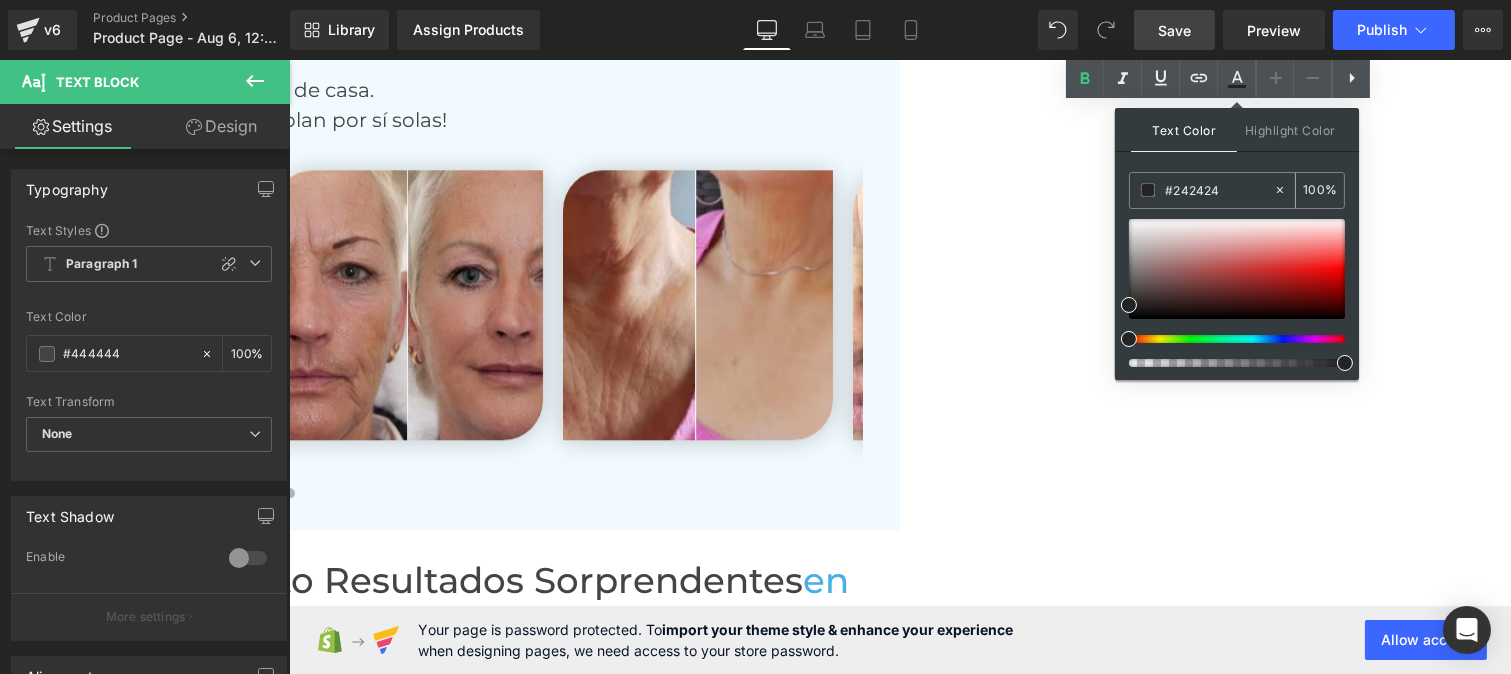 click on "#242424" at bounding box center (1219, 190) 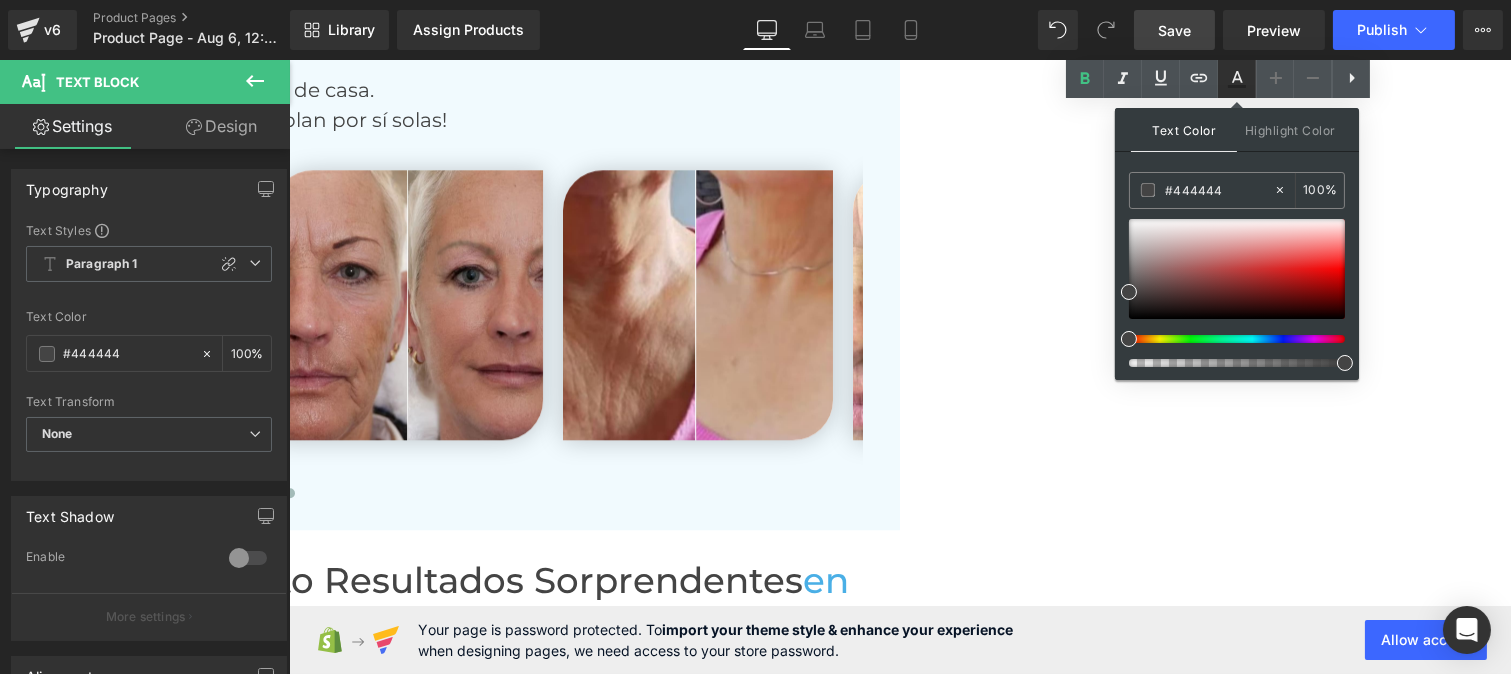 type on "#444444" 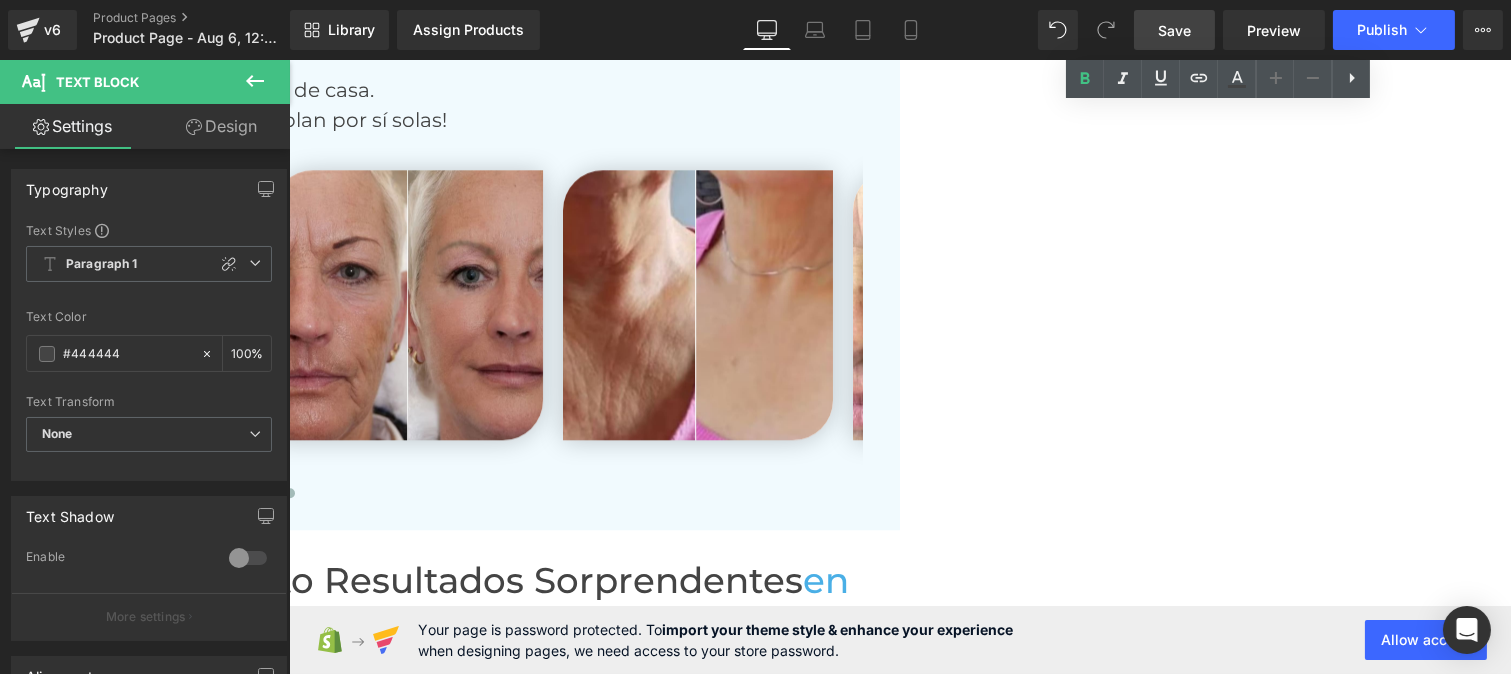 click on "Uso diario, por la noche." at bounding box center [581, 6726] 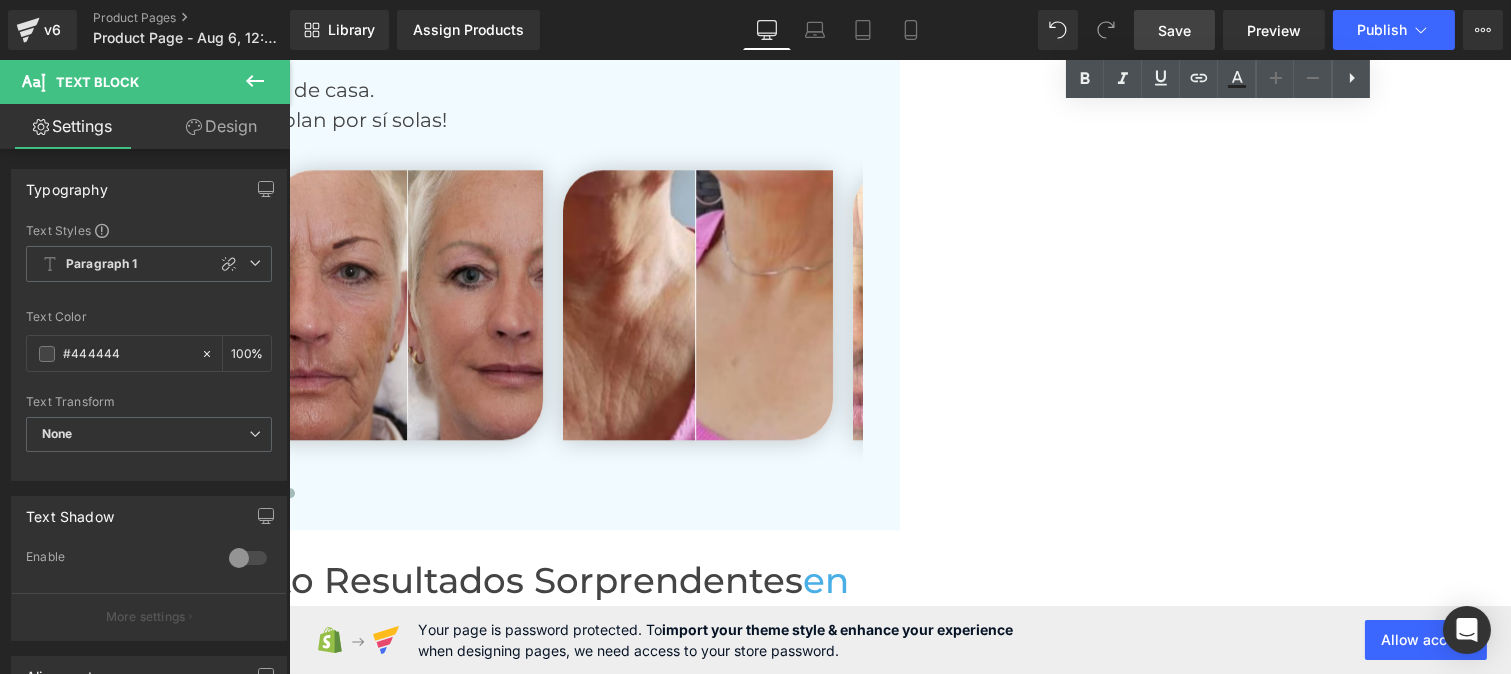 drag, startPoint x: 1061, startPoint y: 340, endPoint x: 901, endPoint y: 342, distance: 160.0125 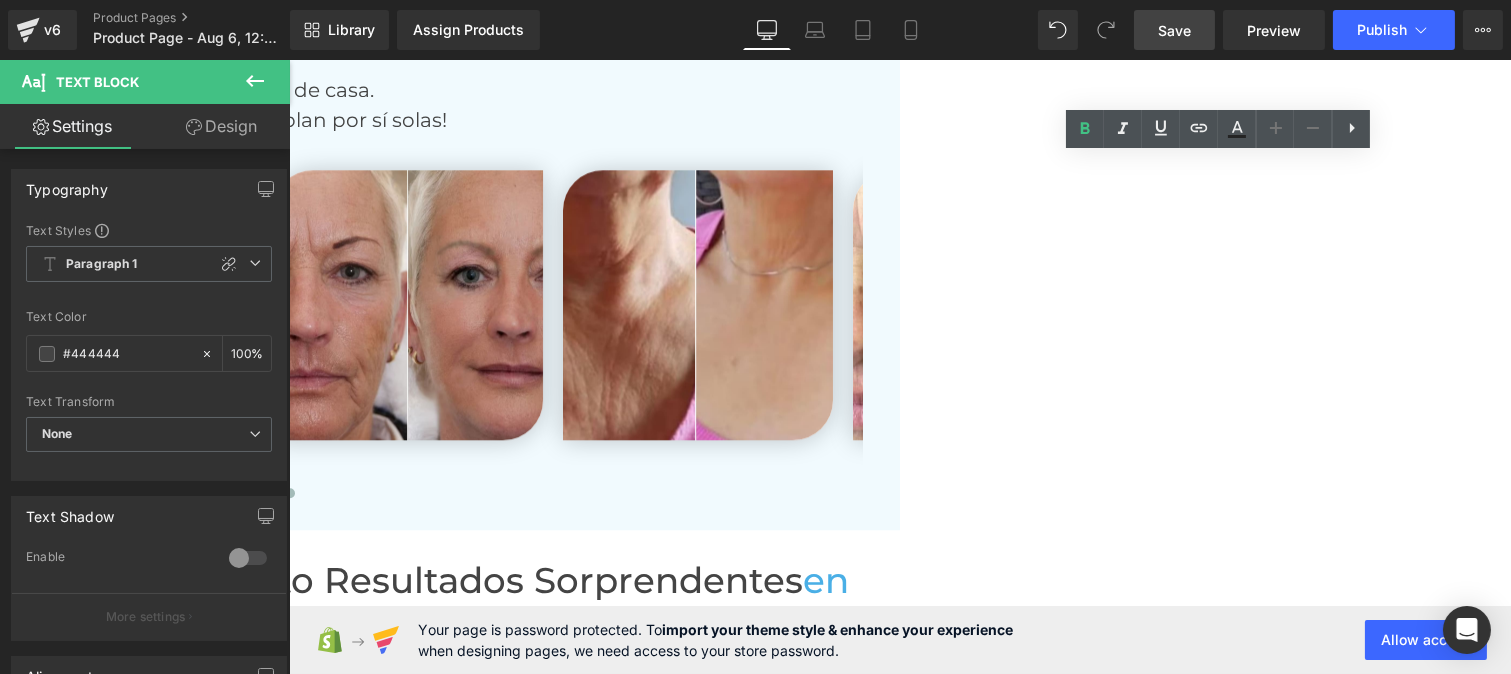 click 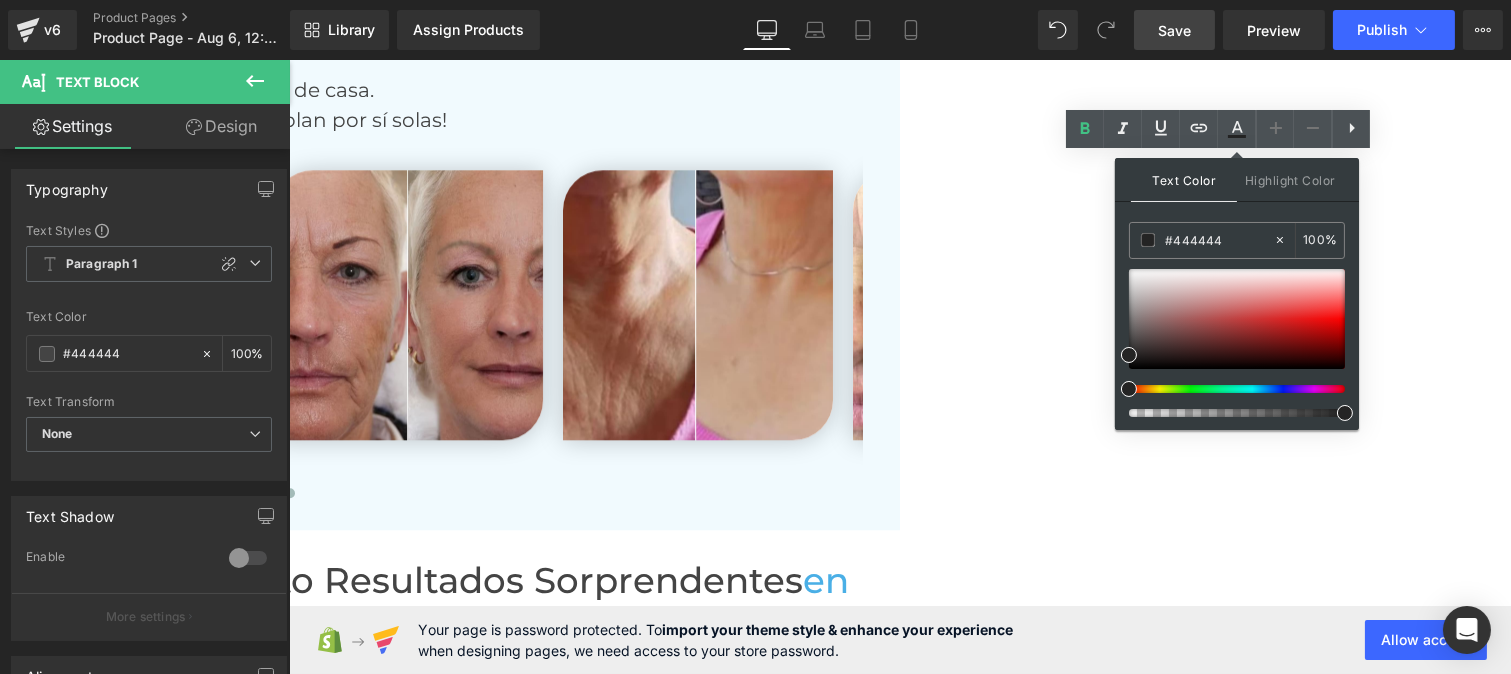 type on "#242424" 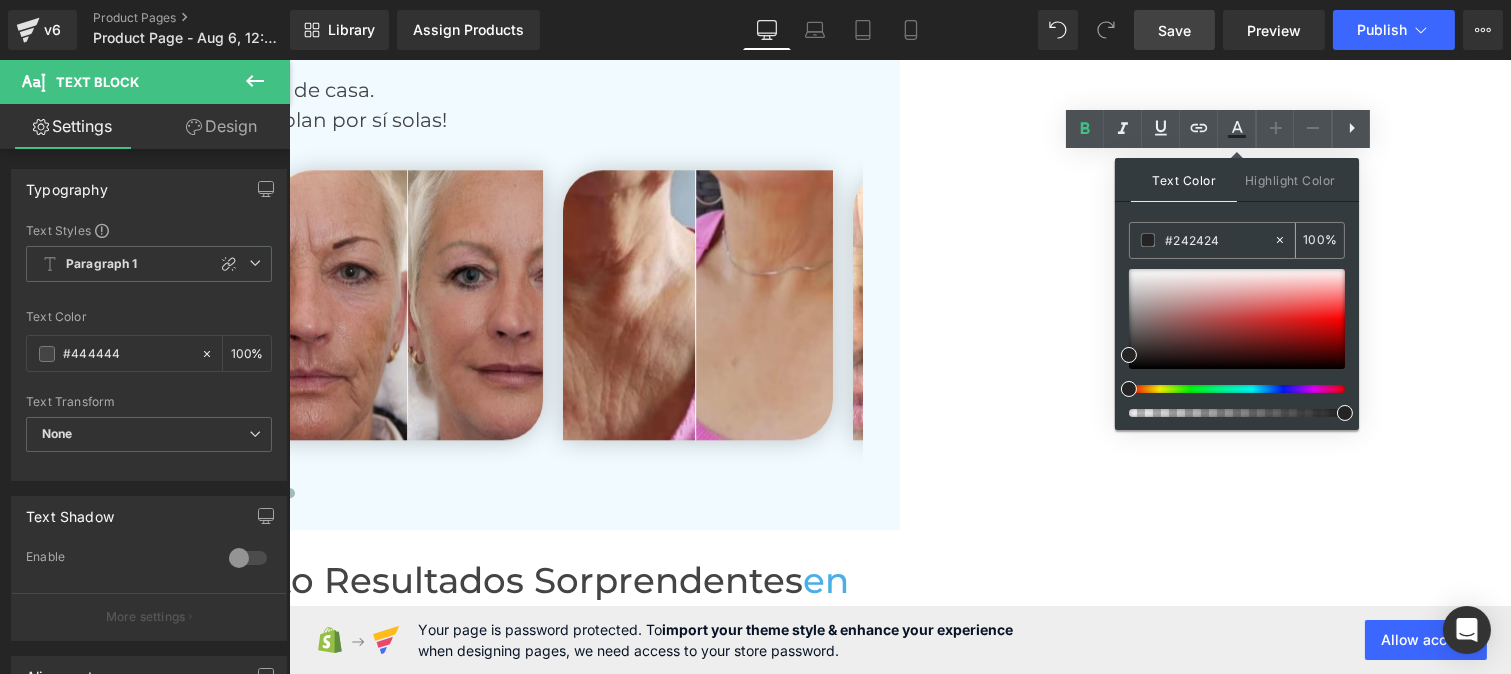 click on "#242424" at bounding box center [1219, 240] 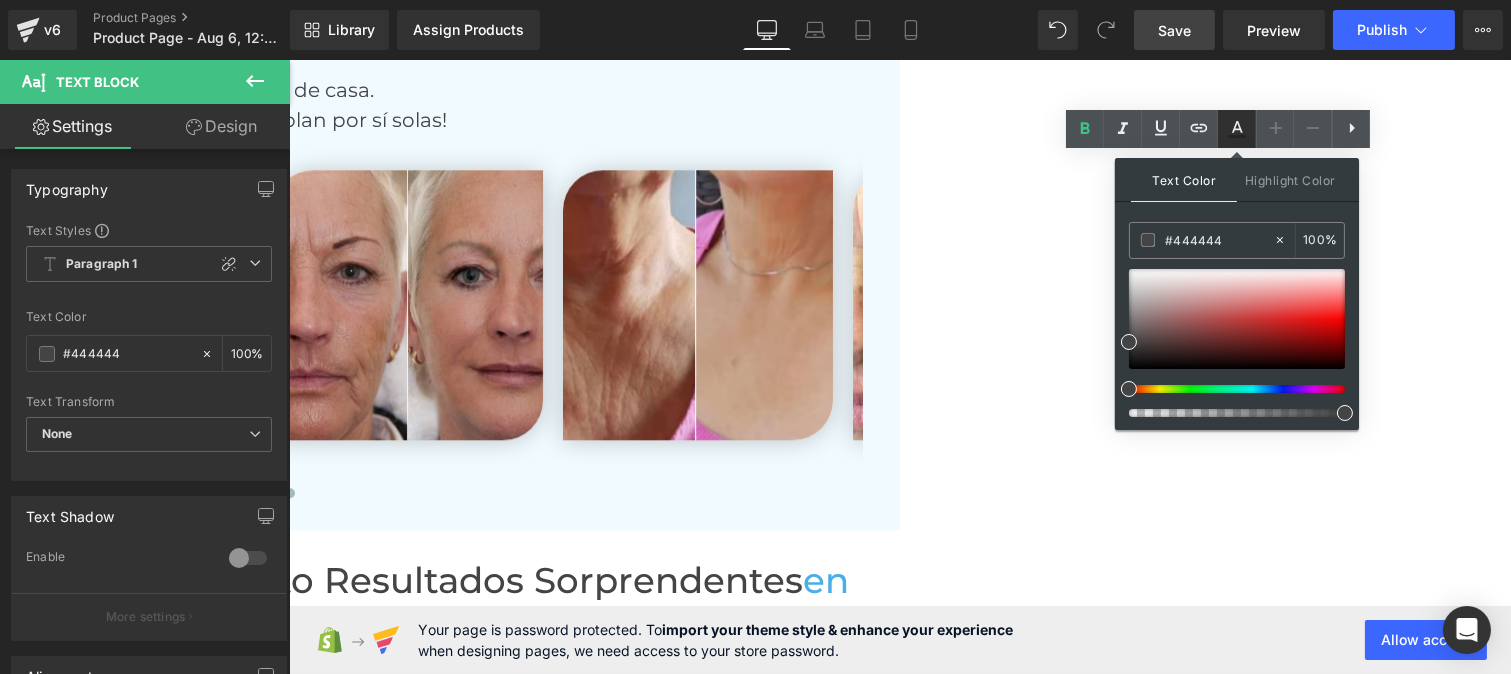 click 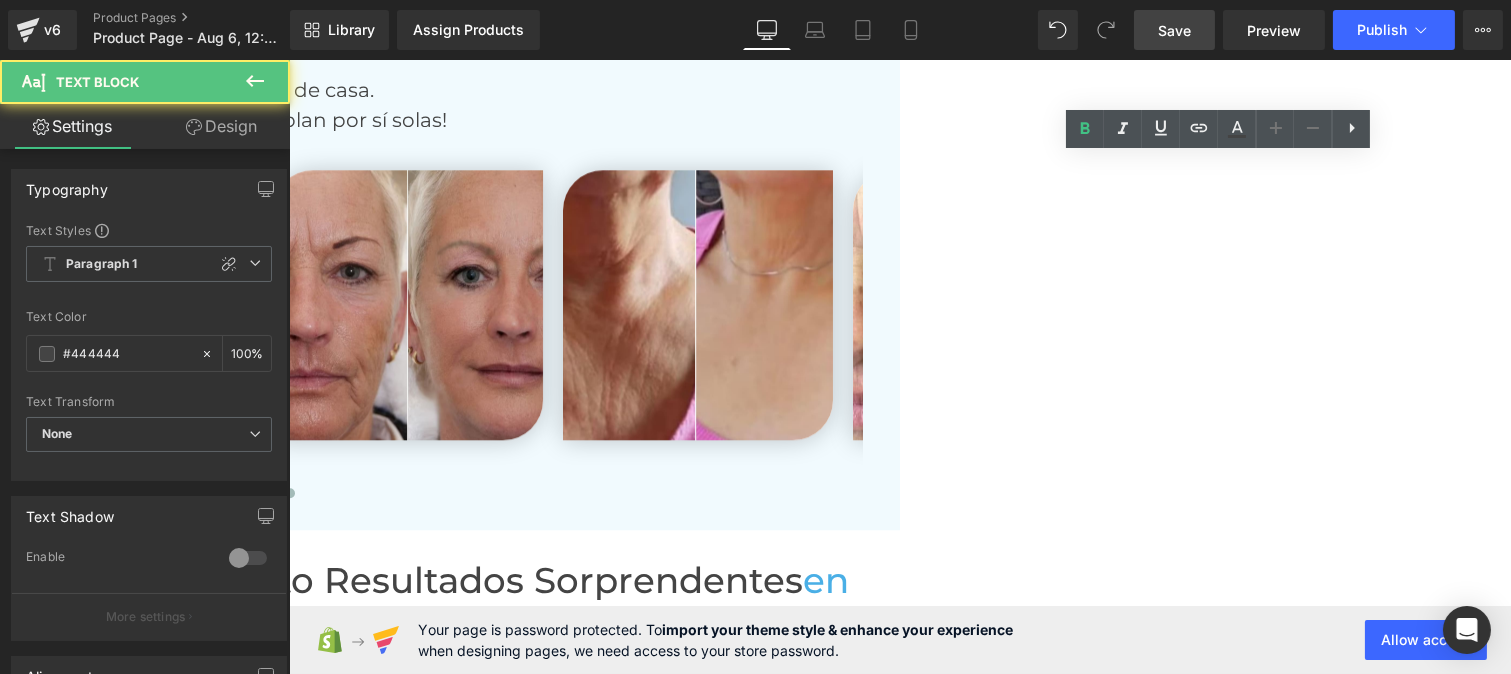drag, startPoint x: 982, startPoint y: 451, endPoint x: 939, endPoint y: 443, distance: 43.737854 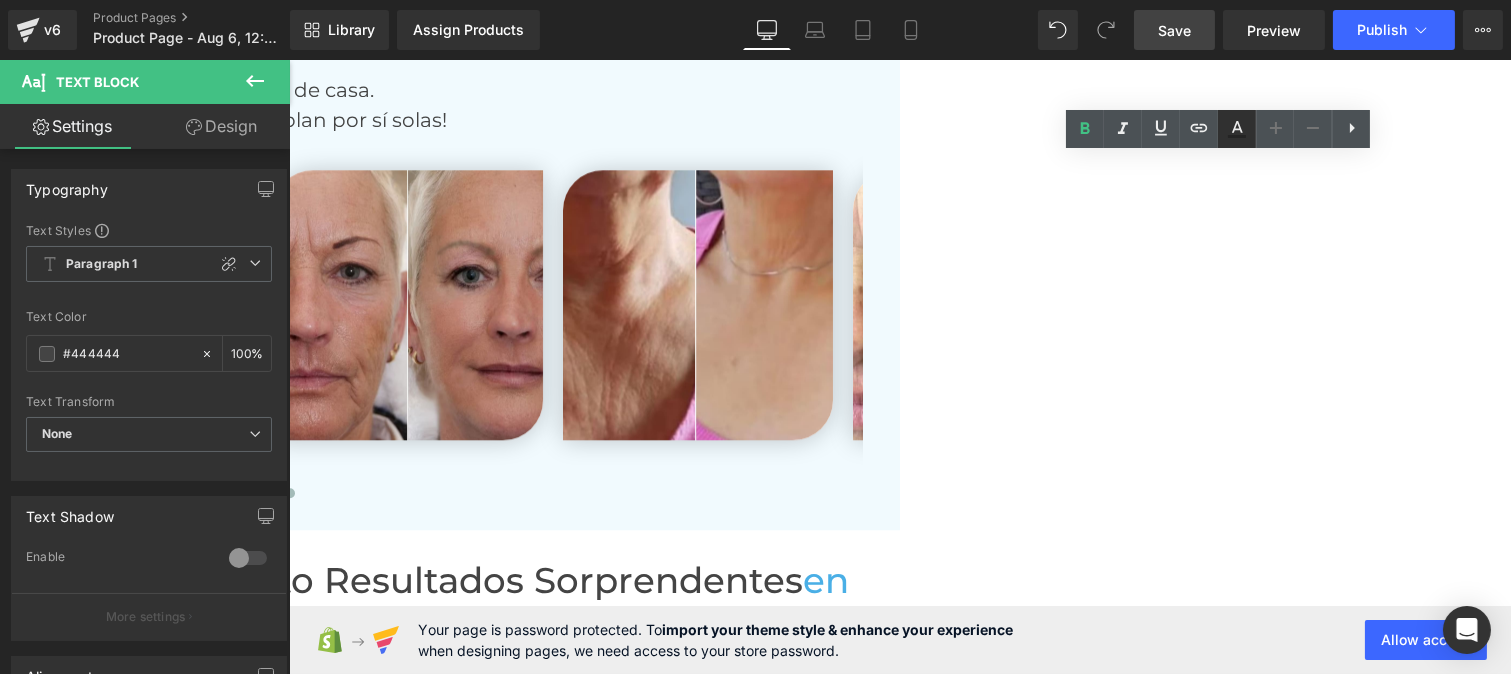 click 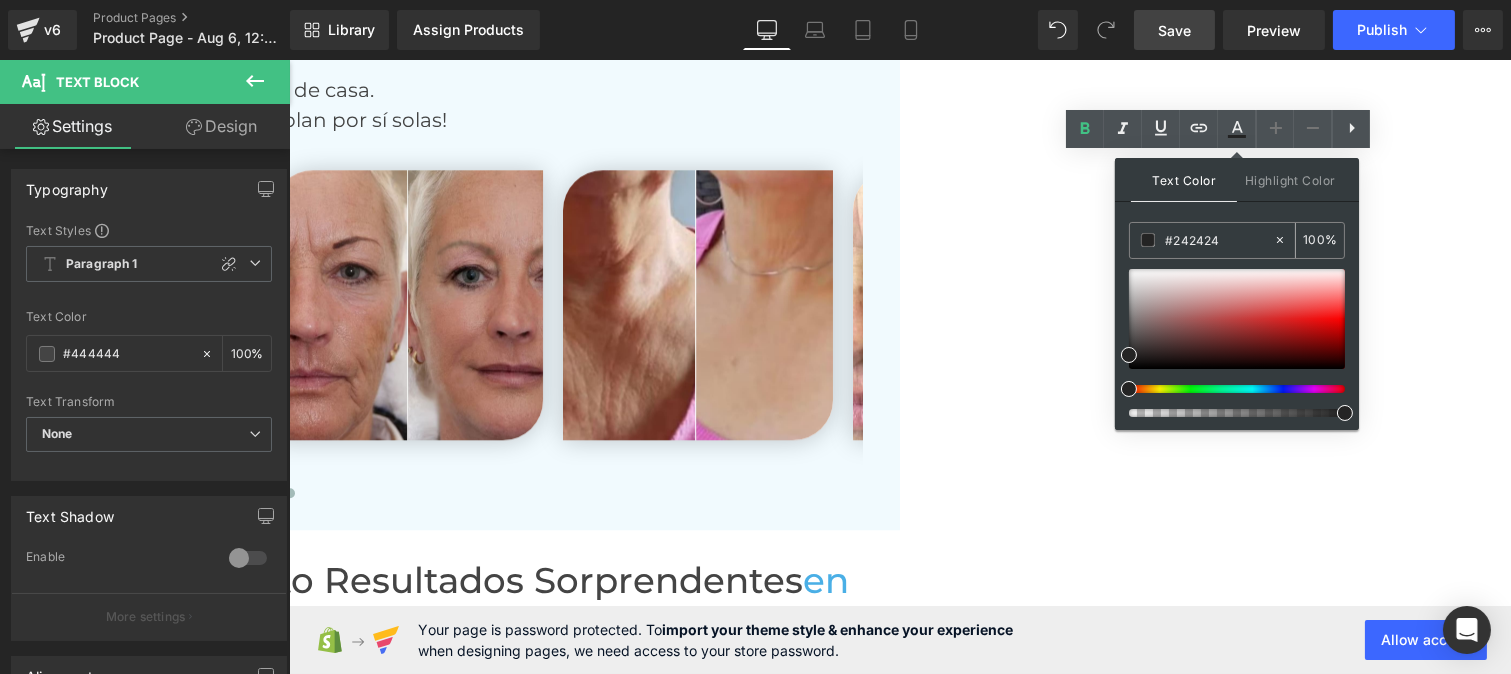 click on "#242424" at bounding box center [1219, 240] 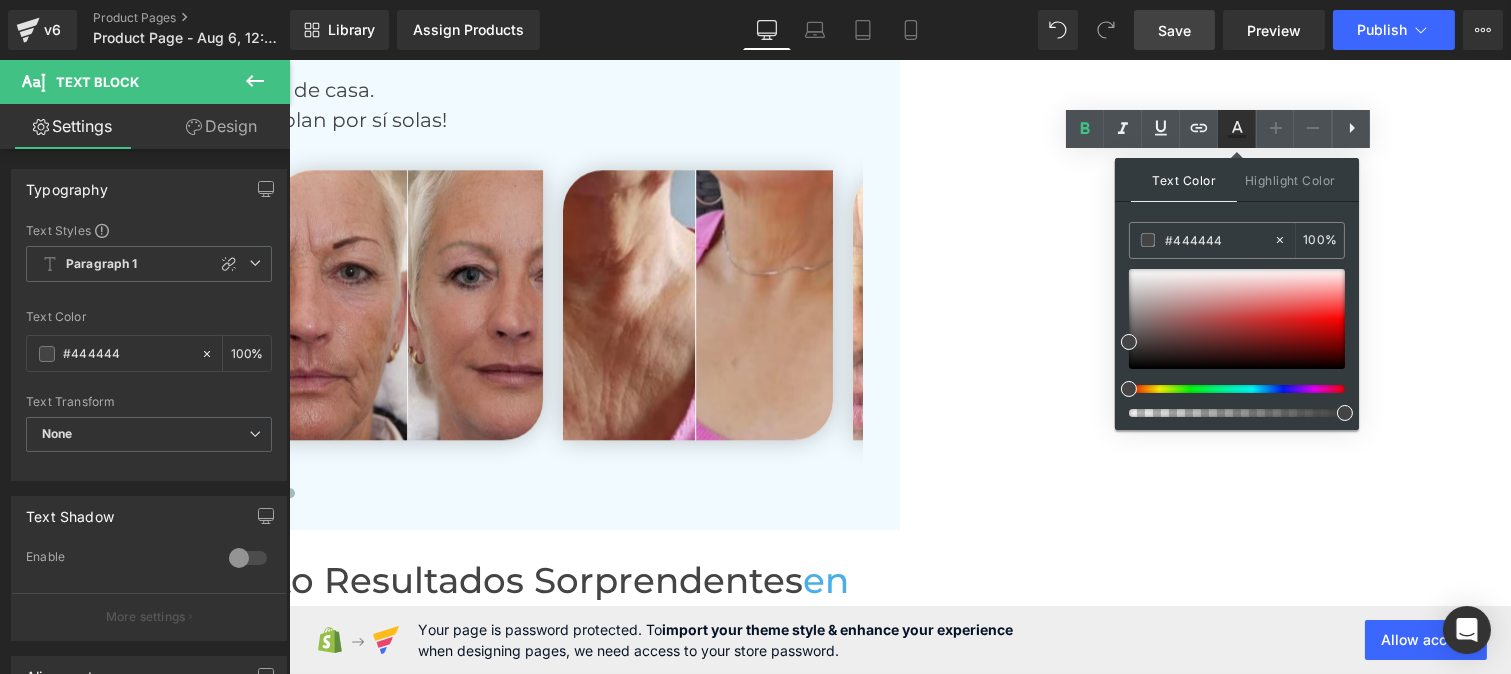 click 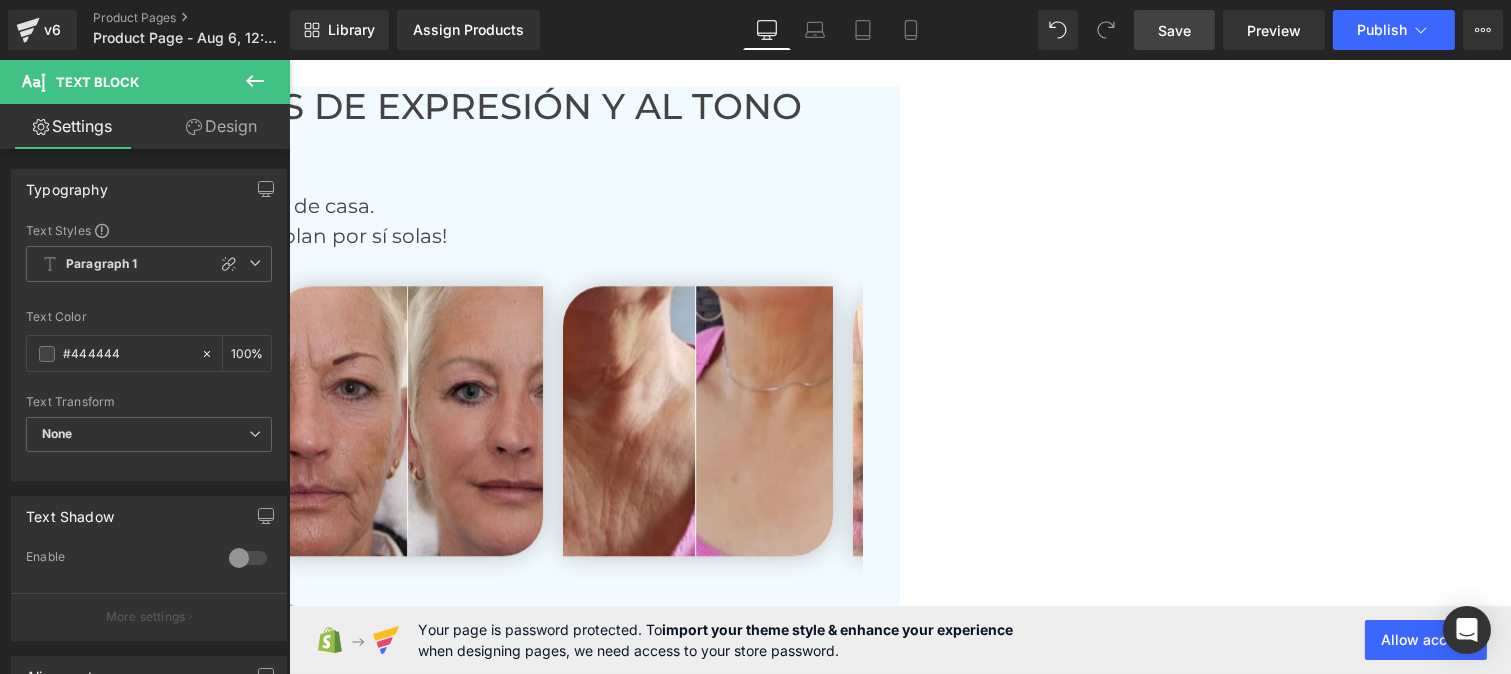 scroll, scrollTop: 9308, scrollLeft: 0, axis: vertical 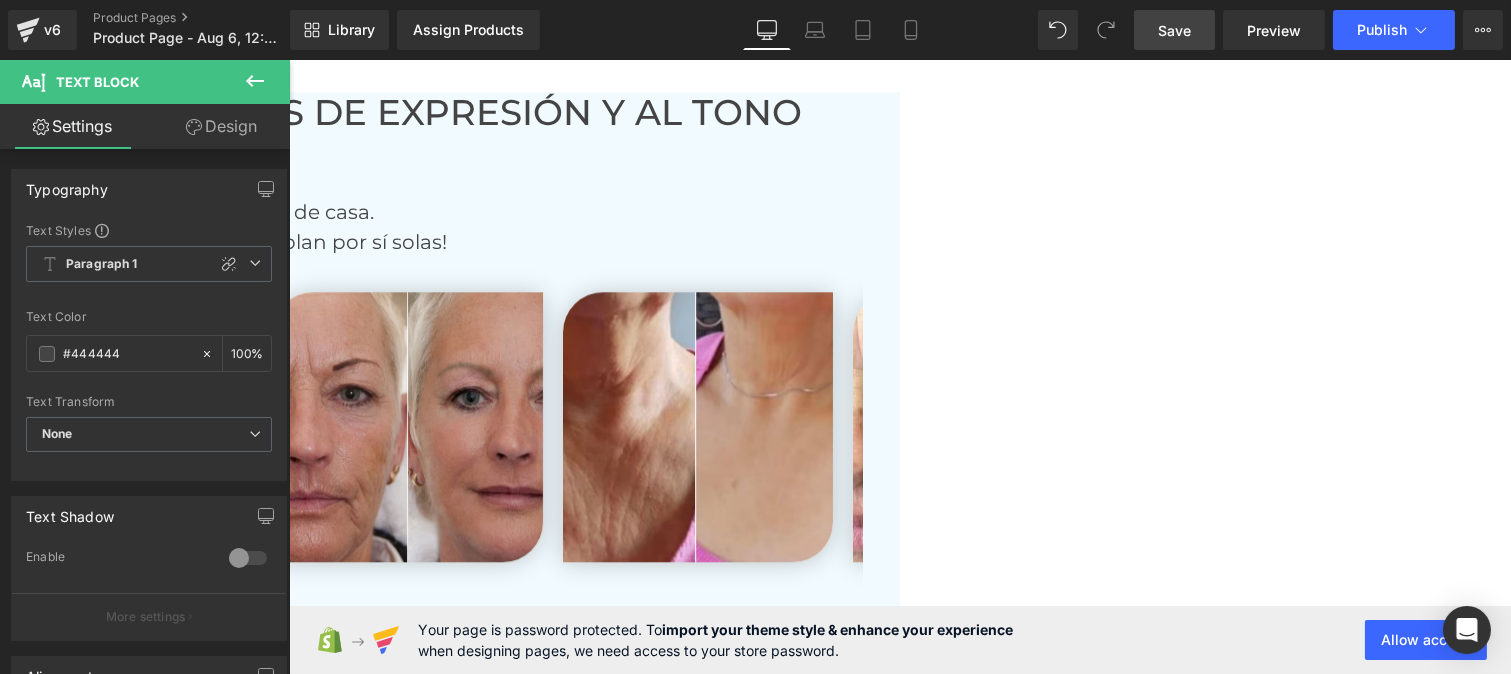 drag, startPoint x: 1158, startPoint y: 353, endPoint x: 943, endPoint y: 338, distance: 215.52261 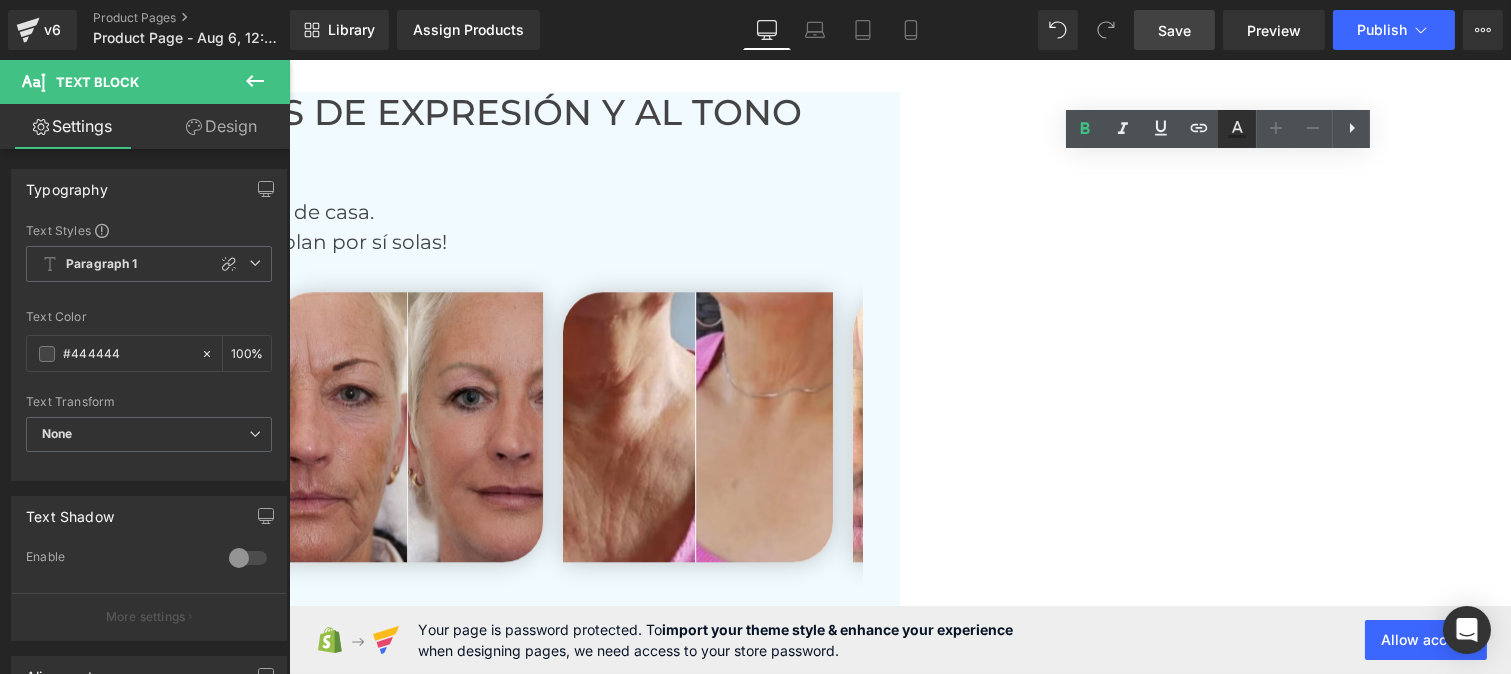 click 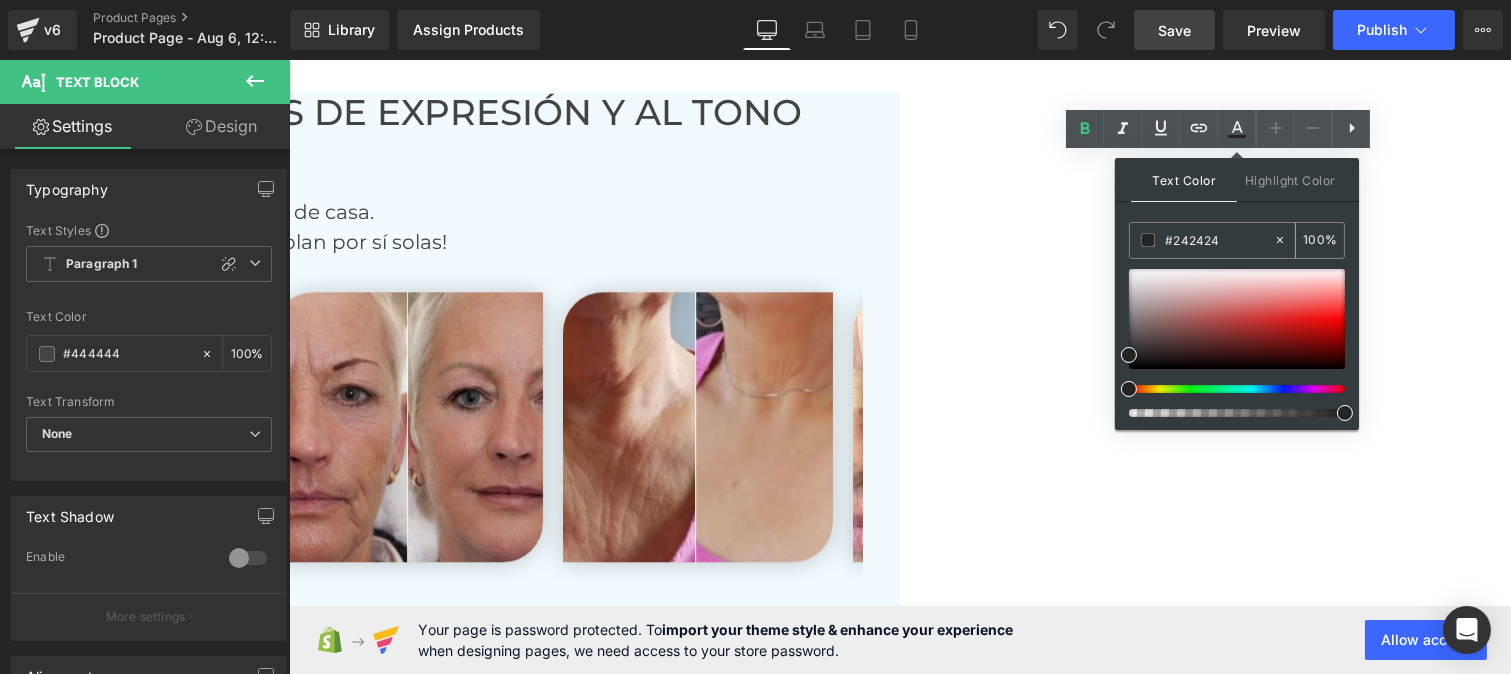 click on "#242424" at bounding box center [1219, 240] 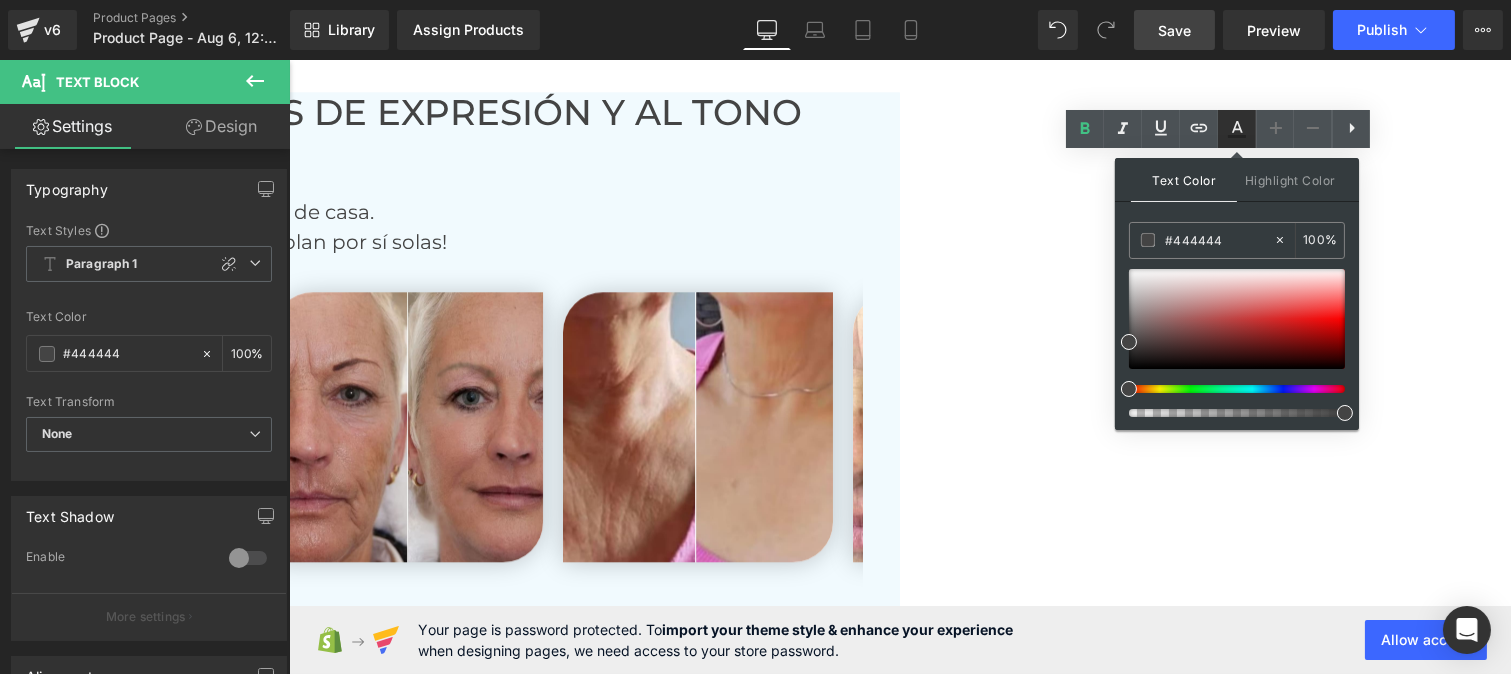 click 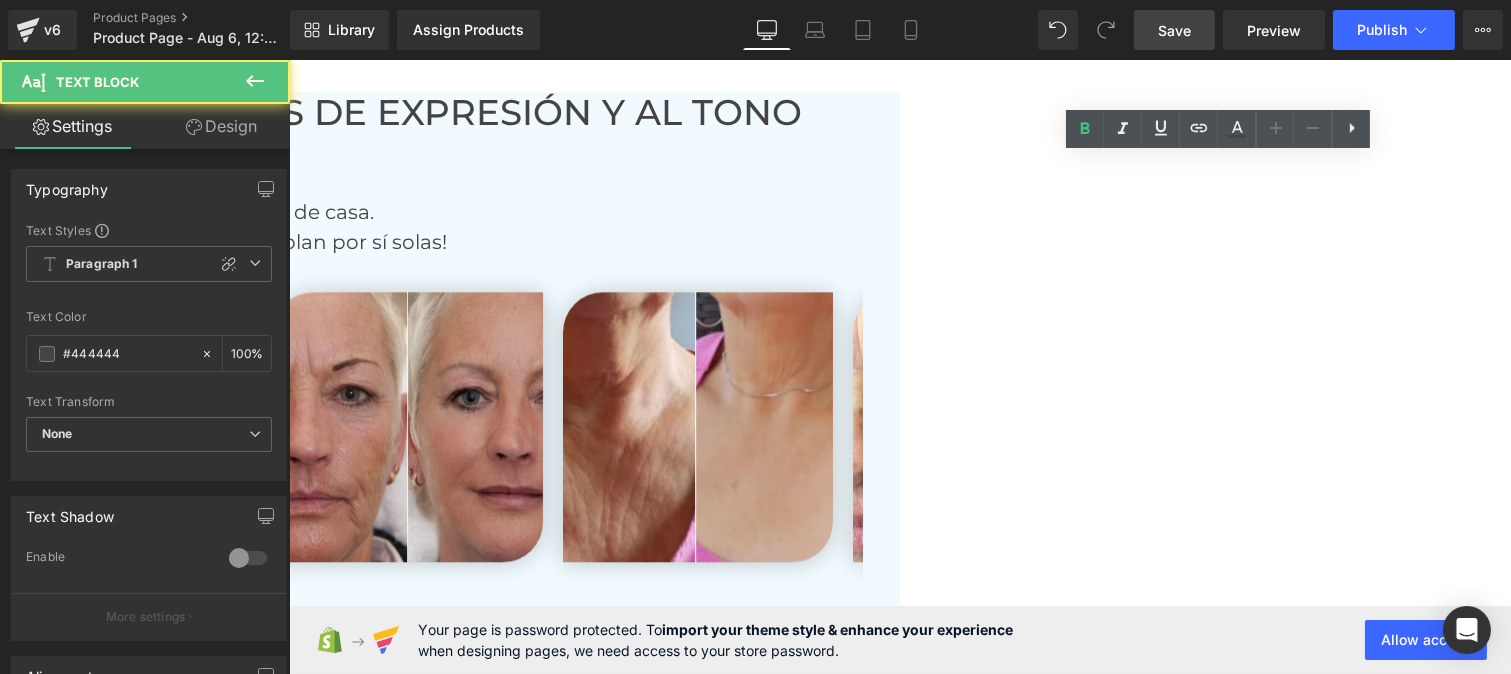 drag, startPoint x: 1214, startPoint y: 213, endPoint x: 941, endPoint y: 212, distance: 273.00183 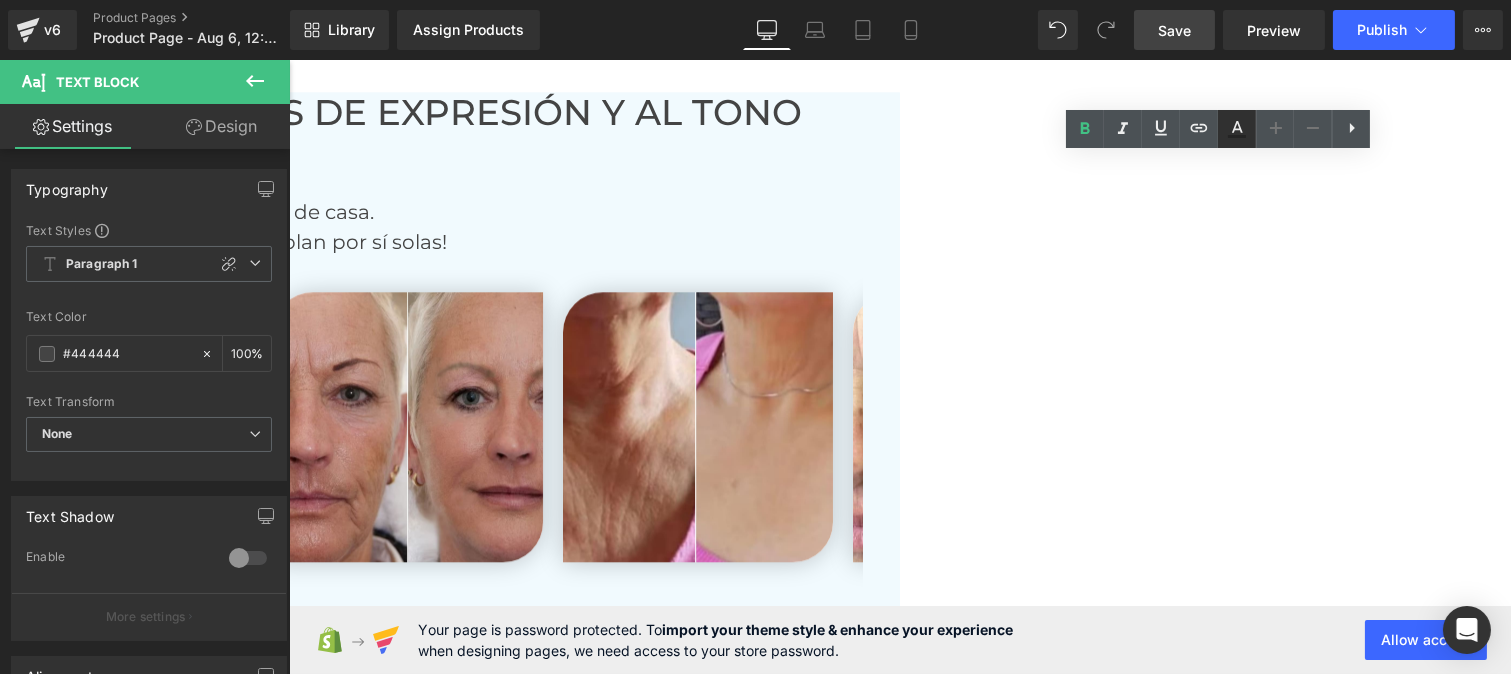 click 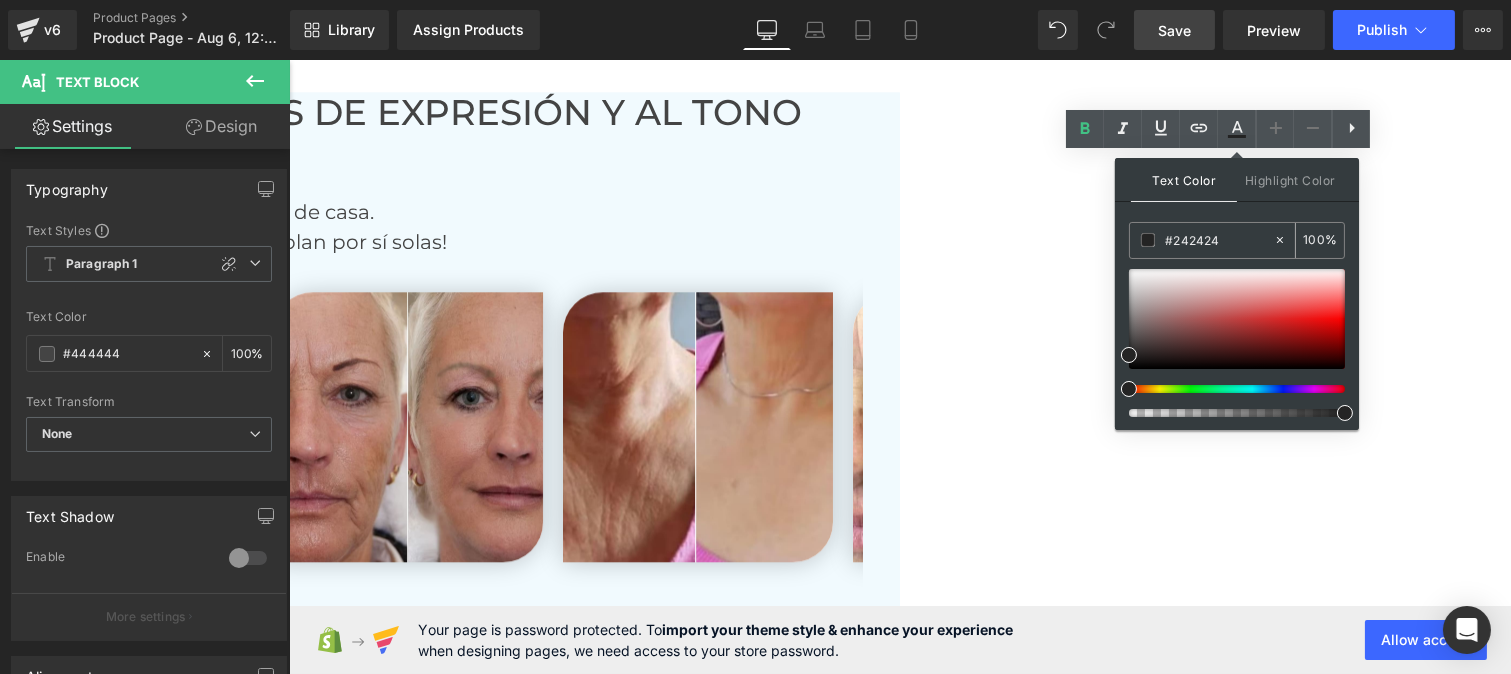 drag, startPoint x: 1225, startPoint y: 245, endPoint x: 1215, endPoint y: 241, distance: 10.770329 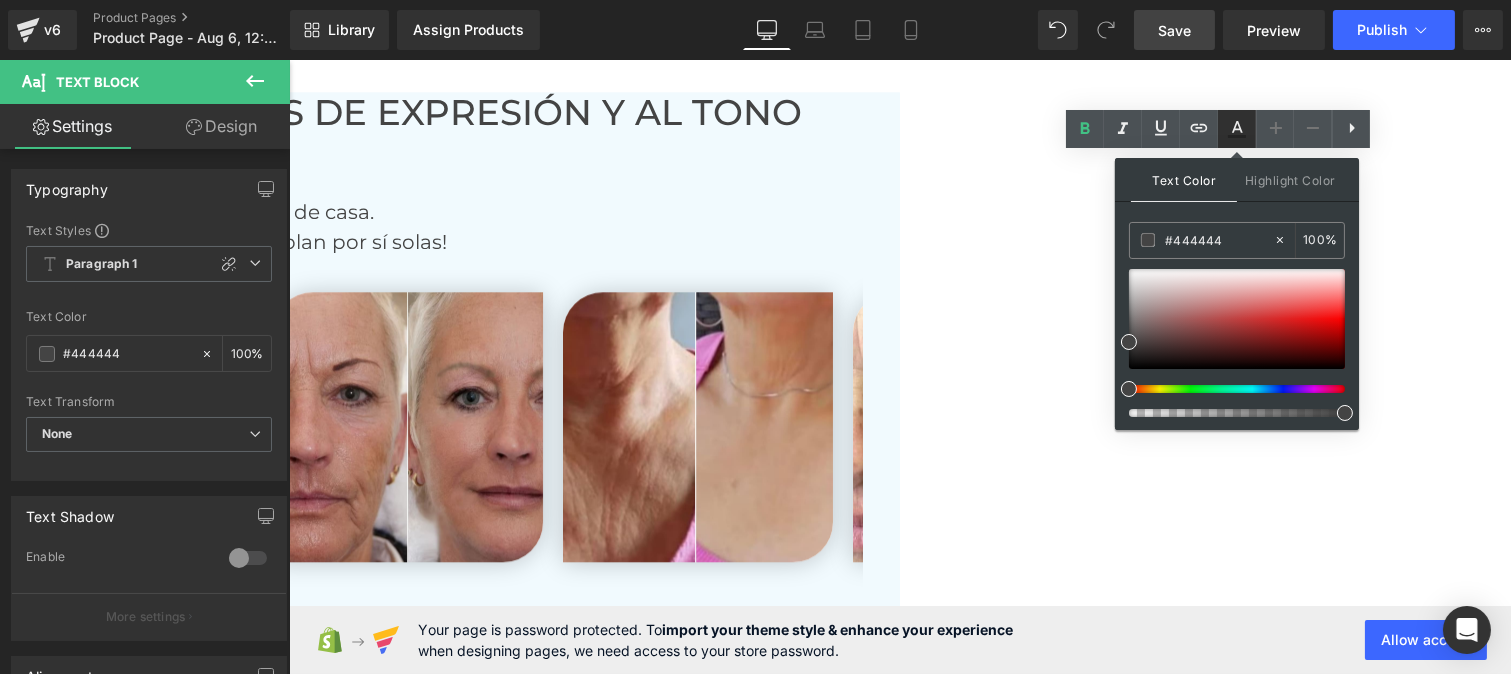 click 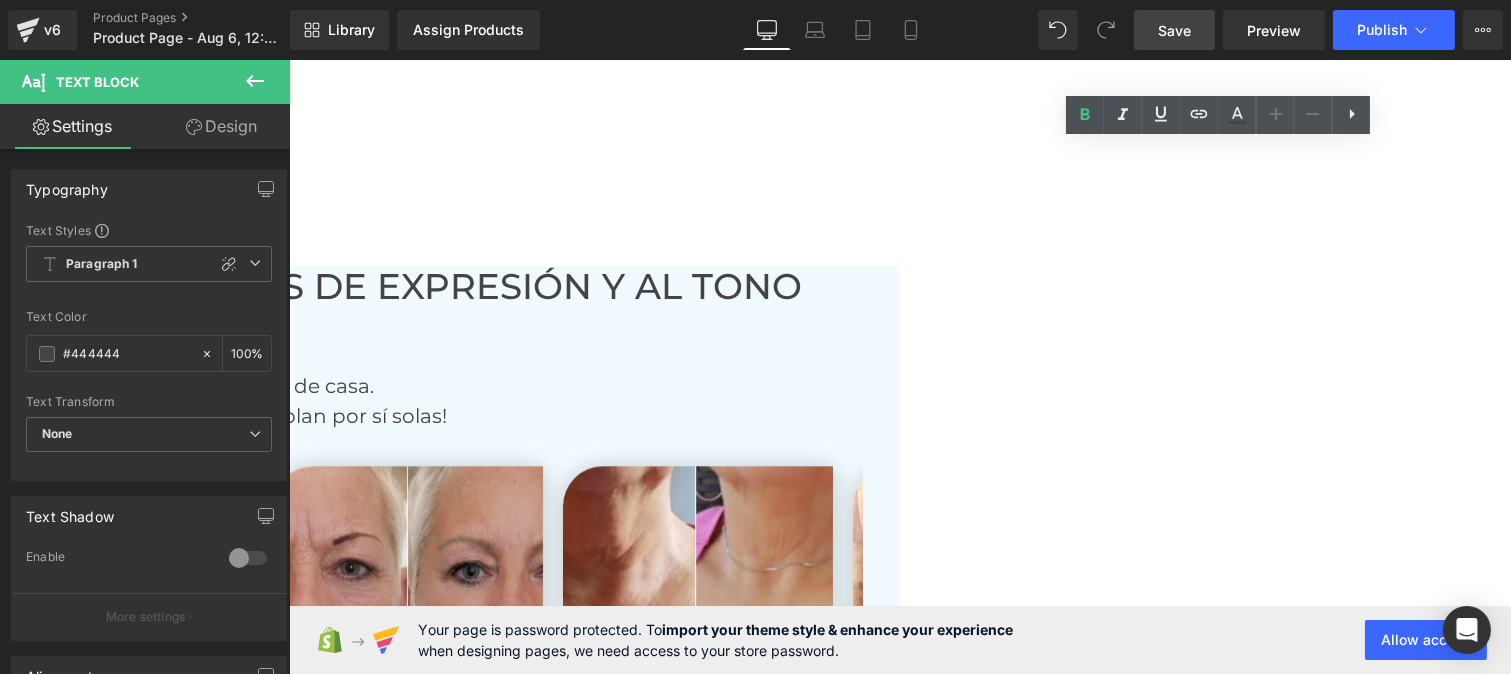 scroll, scrollTop: 9100, scrollLeft: 0, axis: vertical 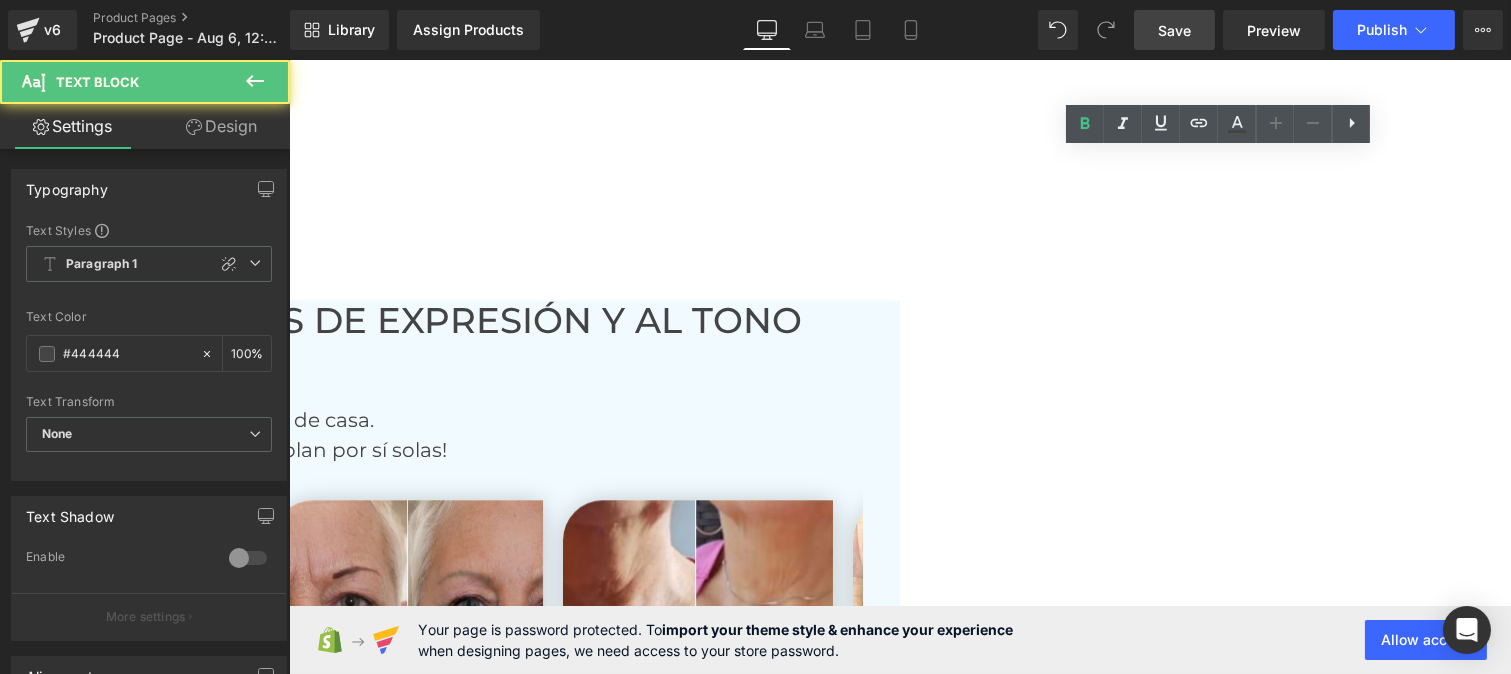 drag, startPoint x: 1047, startPoint y: 295, endPoint x: 937, endPoint y: 300, distance: 110.11358 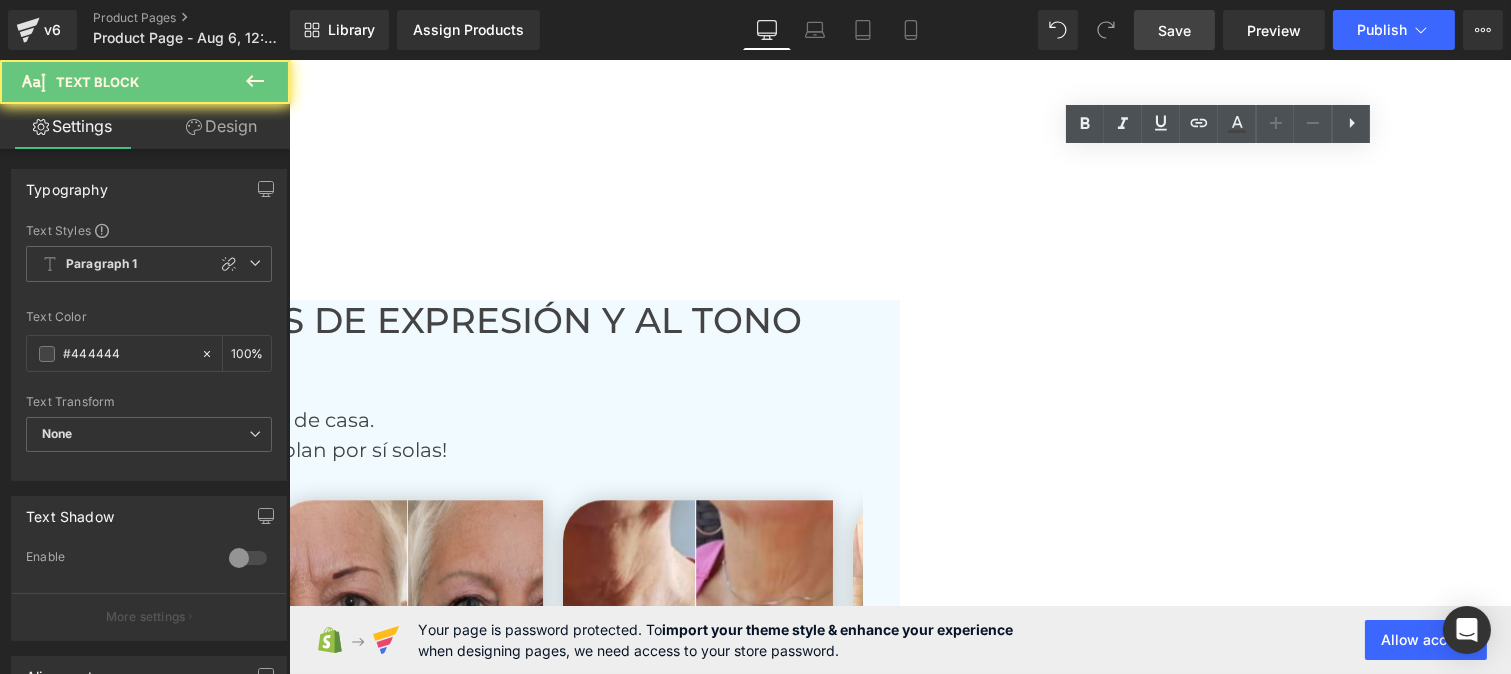 click on "1- Limpia tu piel Por la noche, realiza una limpieza suave para eliminar impurezas y maquillaje. 2- Aplica unas gotas de Rejuven Coloca de 3 a 5 gotas sobre el rostro y cuello, evitando el contorno de ojos. 3- Masajea suavemente Distribuye el sérum con movimientos circulares hasta que se absorba por completo. 4-Déjalo actuar toda la noche Rejuven trabaja mientras duermes: exfolia con suavidad, hidrata y regenera la piel. Frecuencia: Uso diario, por la noche. Resultados visibles: A partir de los 21 días con aplicación constante. Tip: Aplica protector solar por la mañana para proteger tu piel durante el día." at bounding box center [913, 6912] 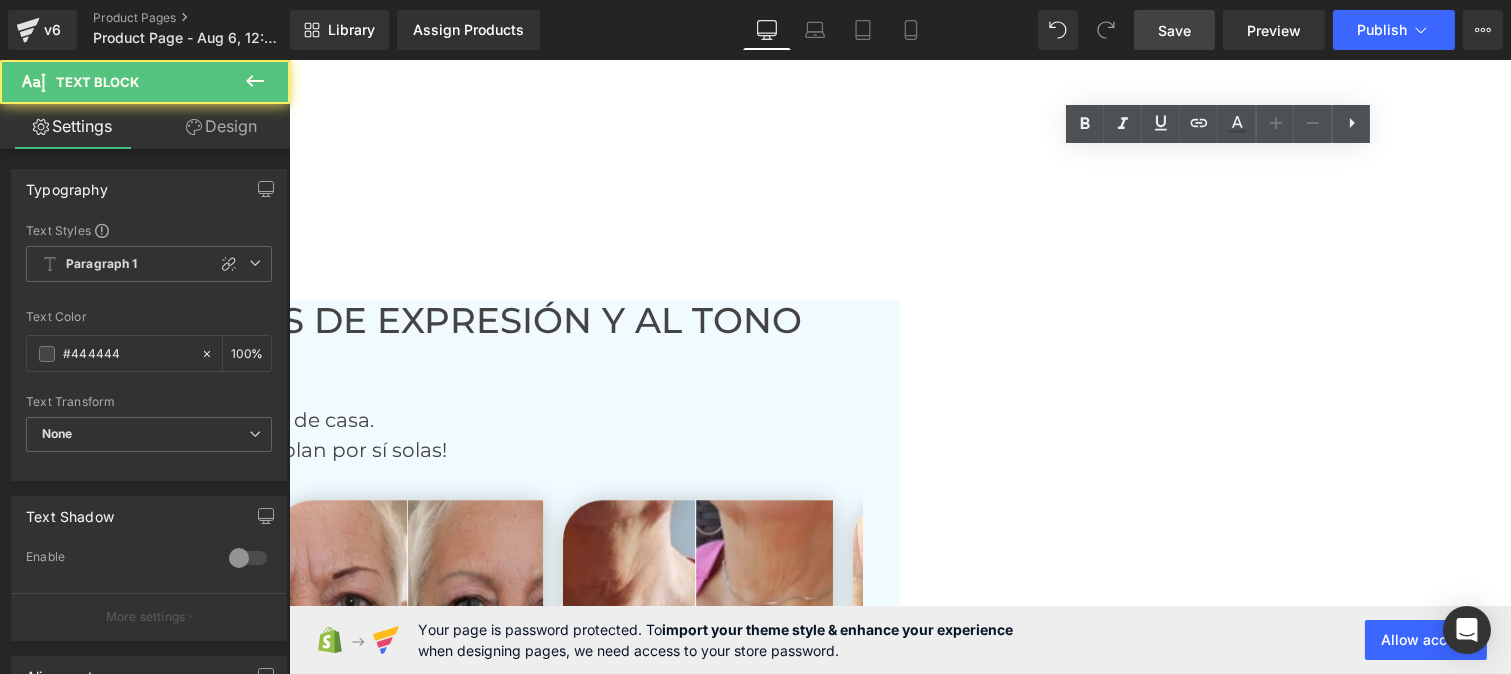 drag, startPoint x: 937, startPoint y: 300, endPoint x: 1294, endPoint y: 283, distance: 357.40454 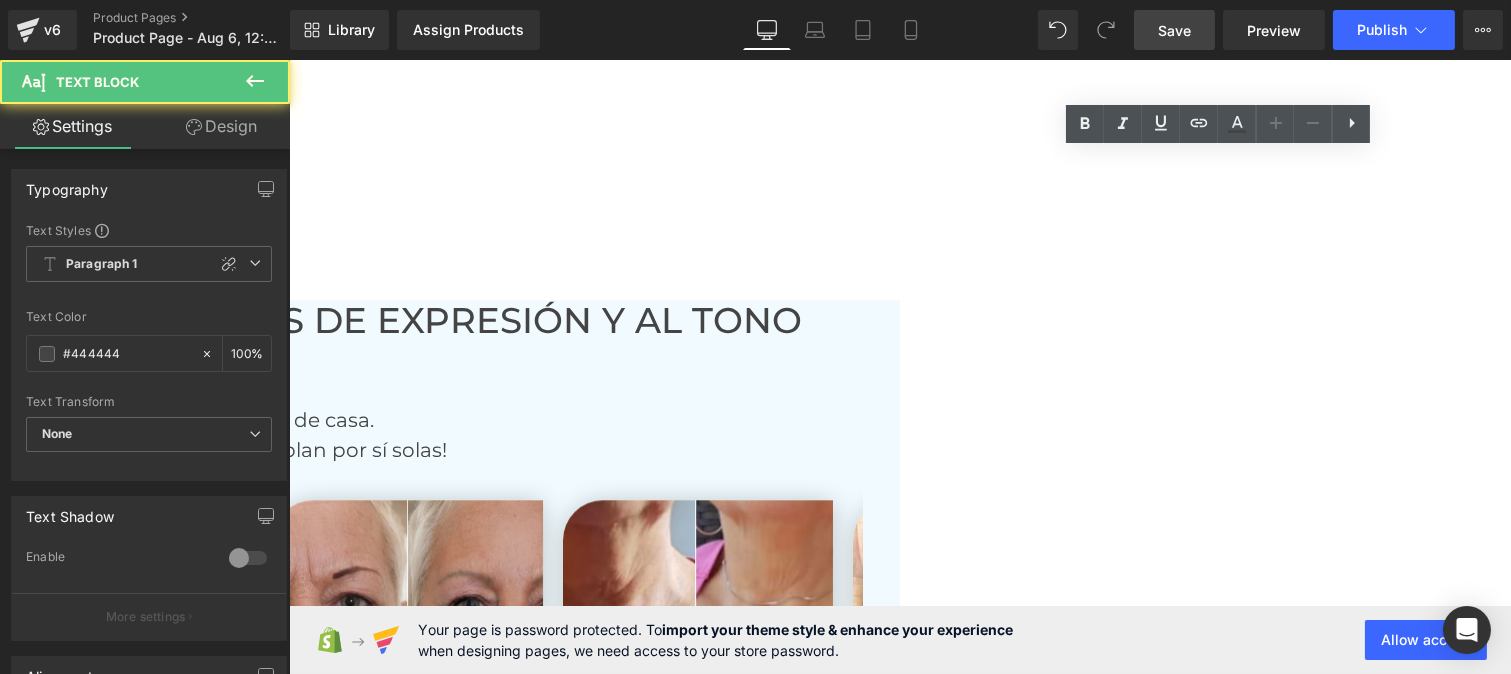 drag, startPoint x: 1094, startPoint y: 291, endPoint x: 936, endPoint y: 284, distance: 158.15498 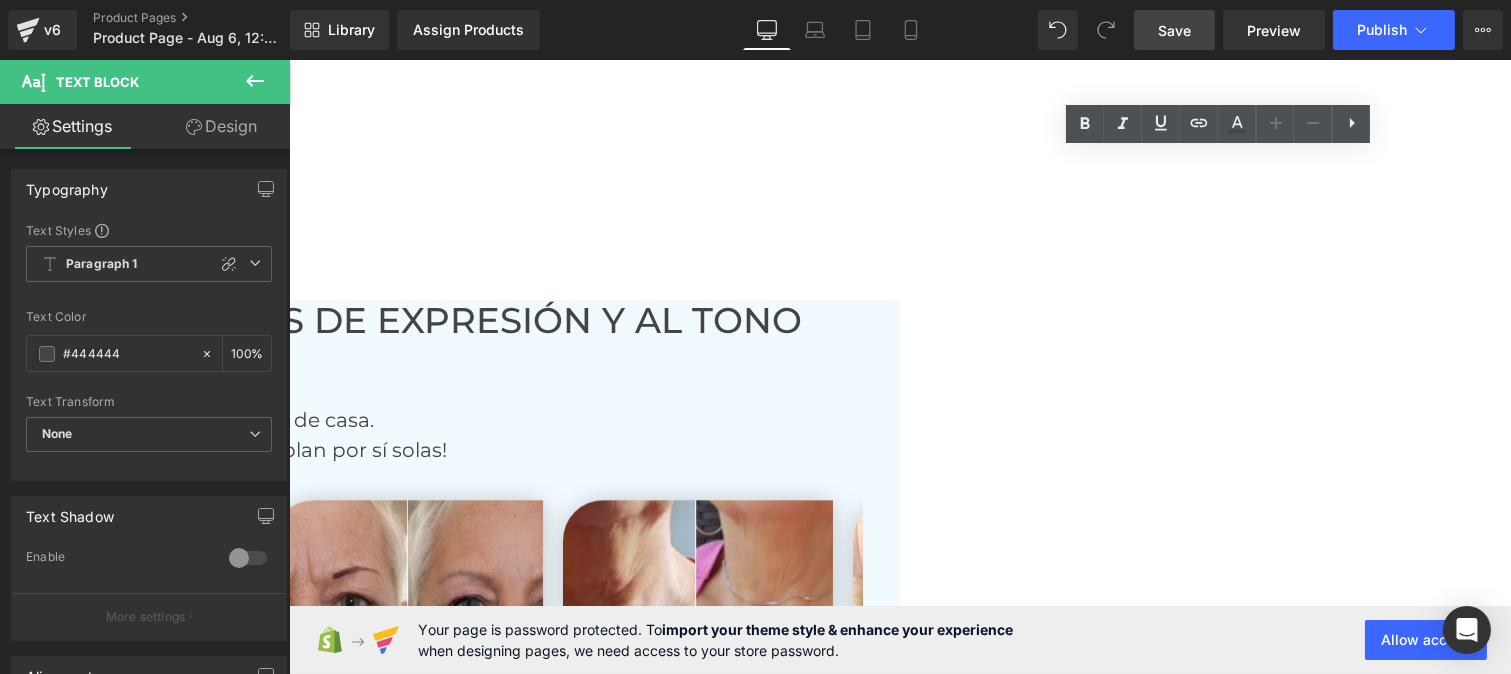 click on "1- Limpia tu piel Por la noche, realiza una limpieza suave para eliminar impurezas y maquillaje. 2- Aplica unas gotas de Rejuven Coloca de 3 a 5 gotas sobre el rostro y cuello, evitando el contorno de ojos. 3- Masajea suavemente Distribuye el sérum con movimientos circulares hasta que se absorba por completo. 4-Déjalo actuar toda la noche Rejuven trabaja mientras duermes: exfolia con suavidad, hidrata y regenera la piel. Frecuencia: Uso diario, por la noche. Resultados visibles: A partir de los 21 días con aplicación constante. Tip: Aplica protector solar por la mañana para proteger tu piel durante el día." at bounding box center (913, 6912) 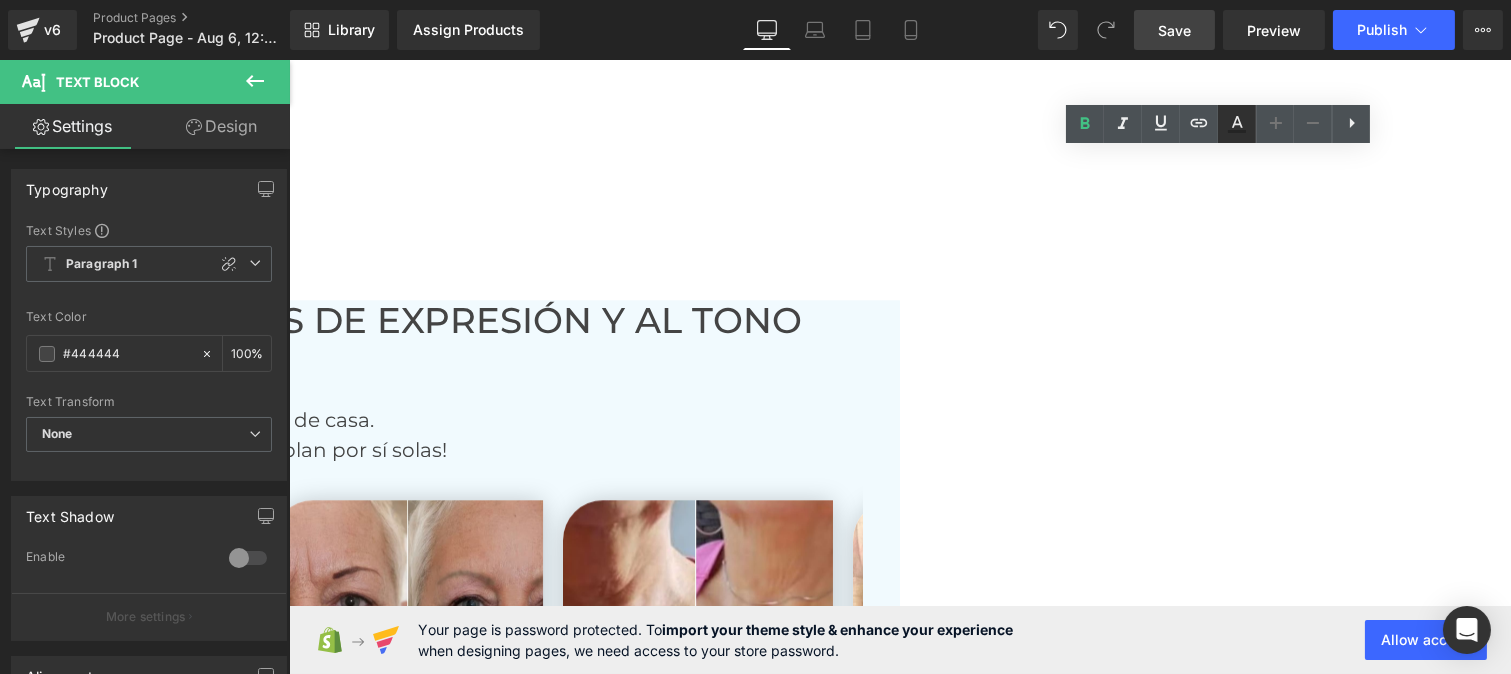 click at bounding box center [1237, 124] 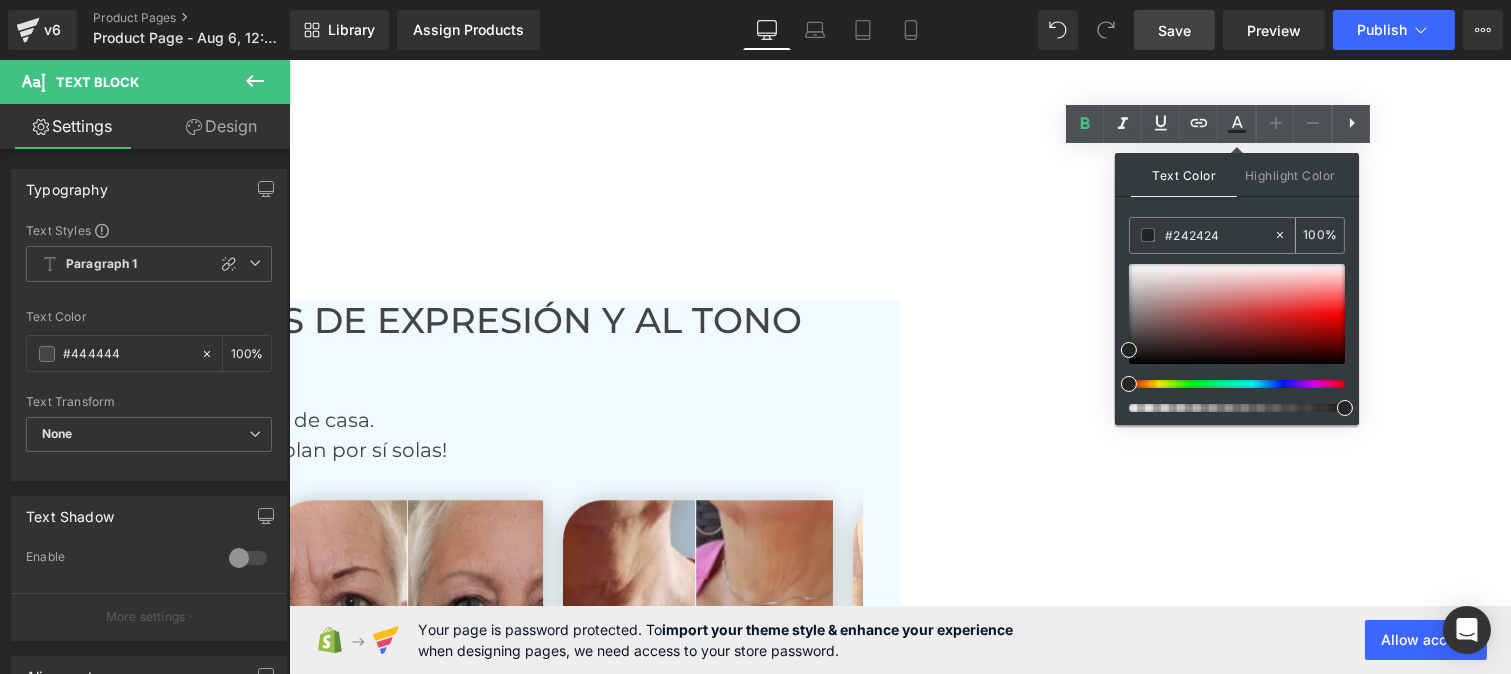 click on "#242424" at bounding box center [1219, 235] 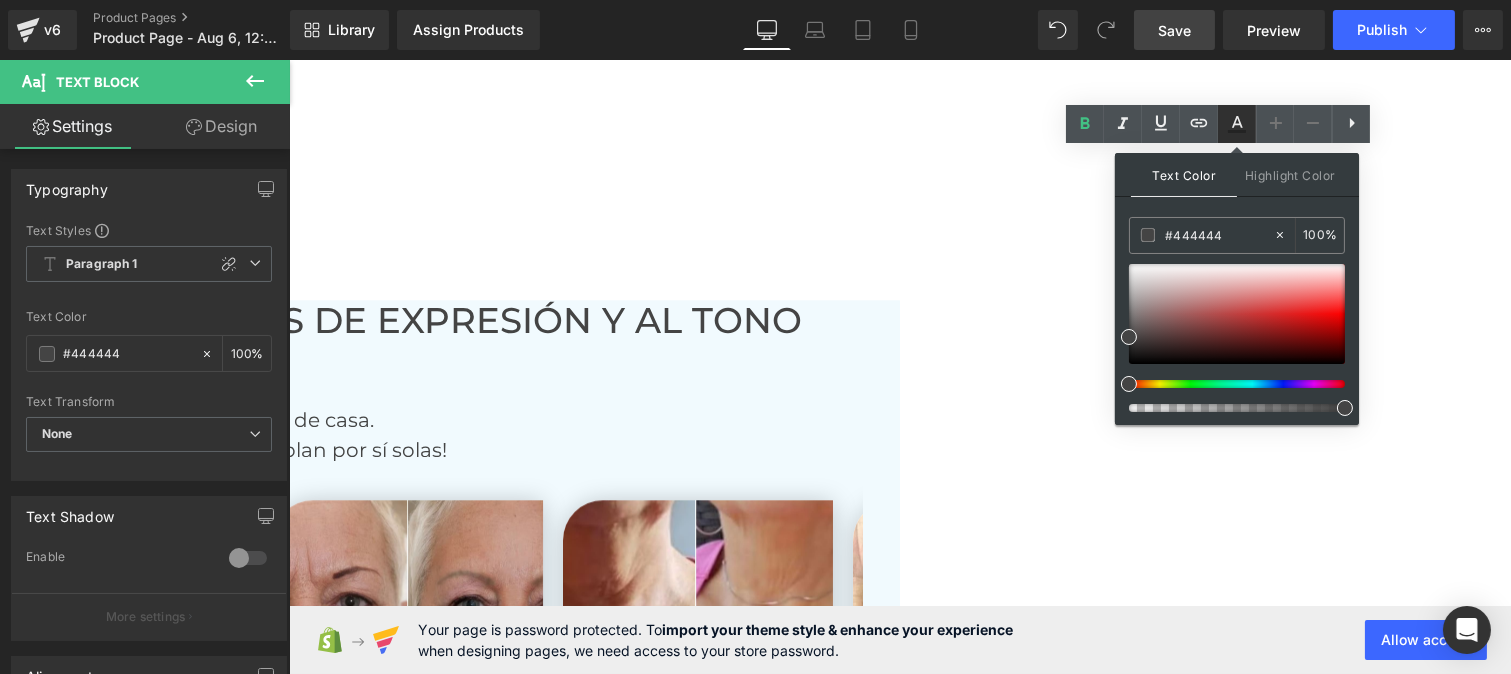 click 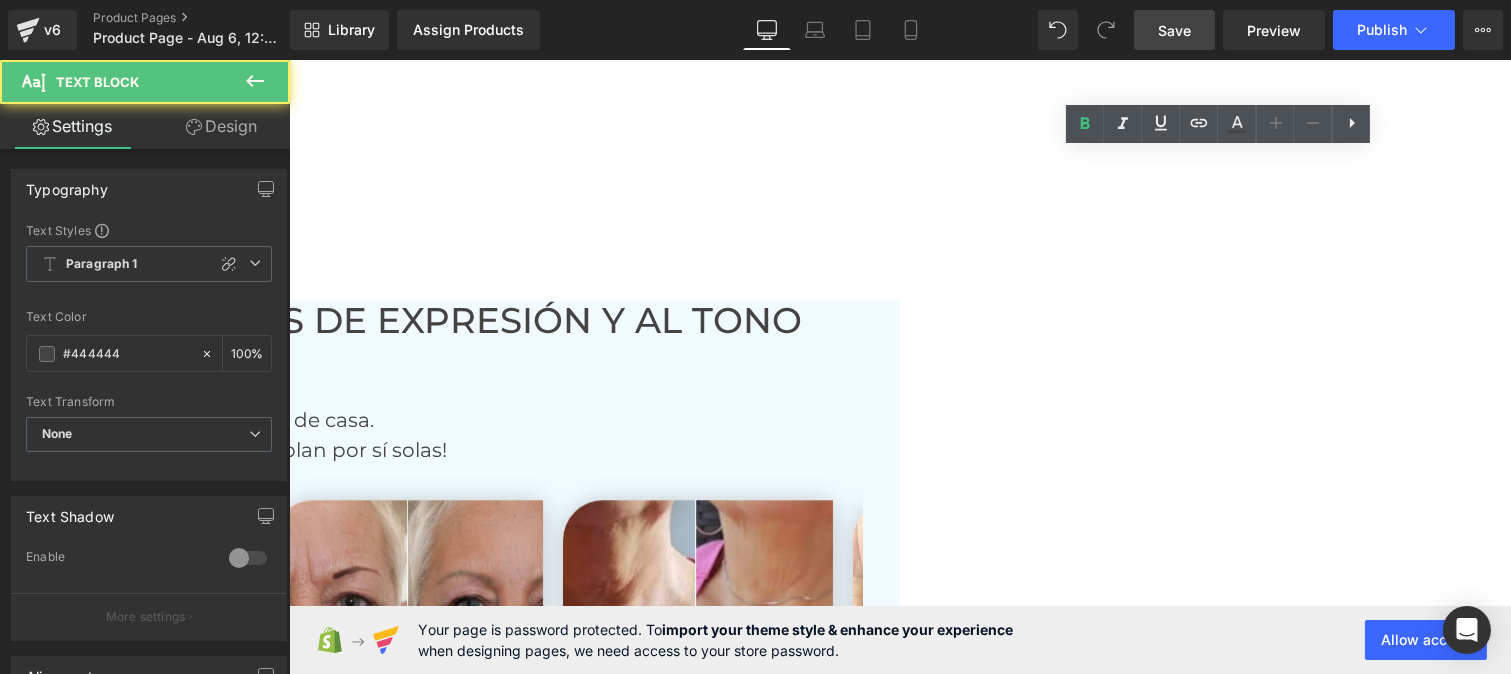 drag, startPoint x: 1053, startPoint y: 174, endPoint x: 925, endPoint y: 168, distance: 128.14055 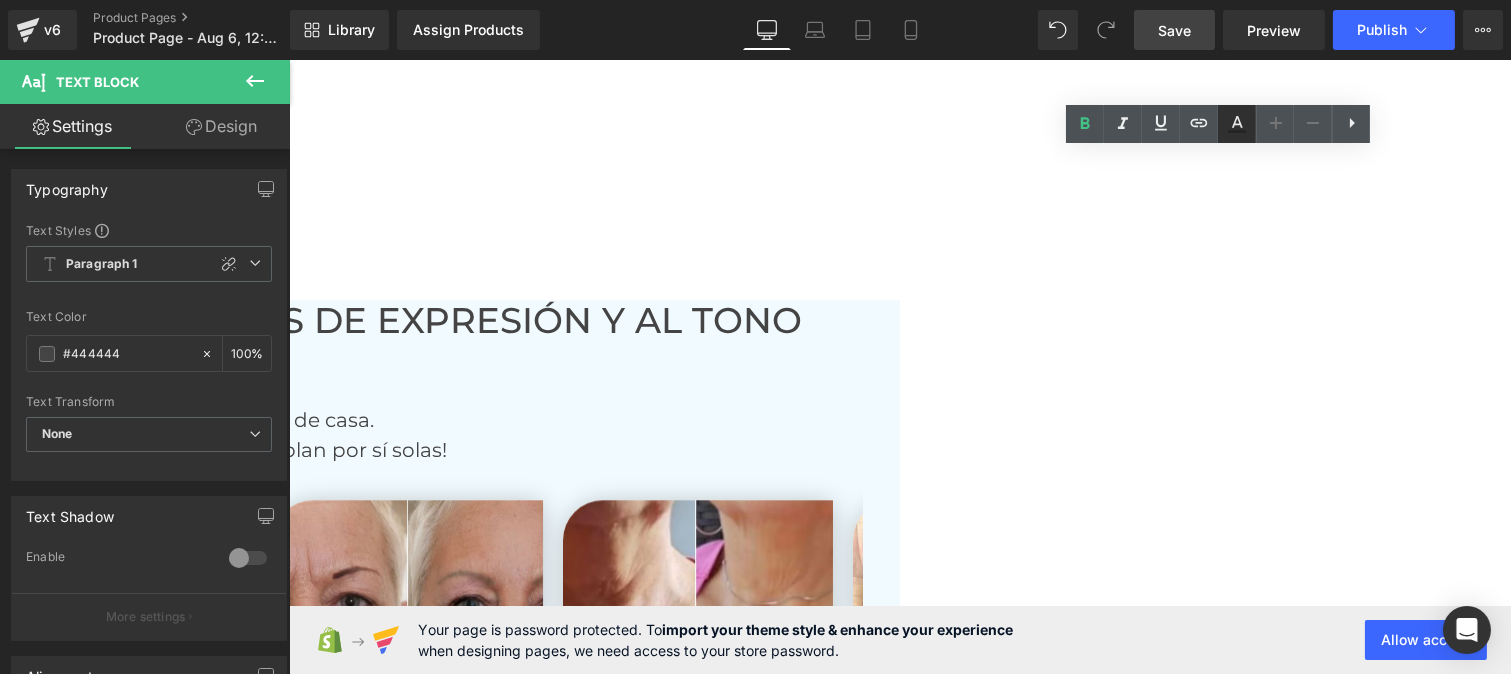 click 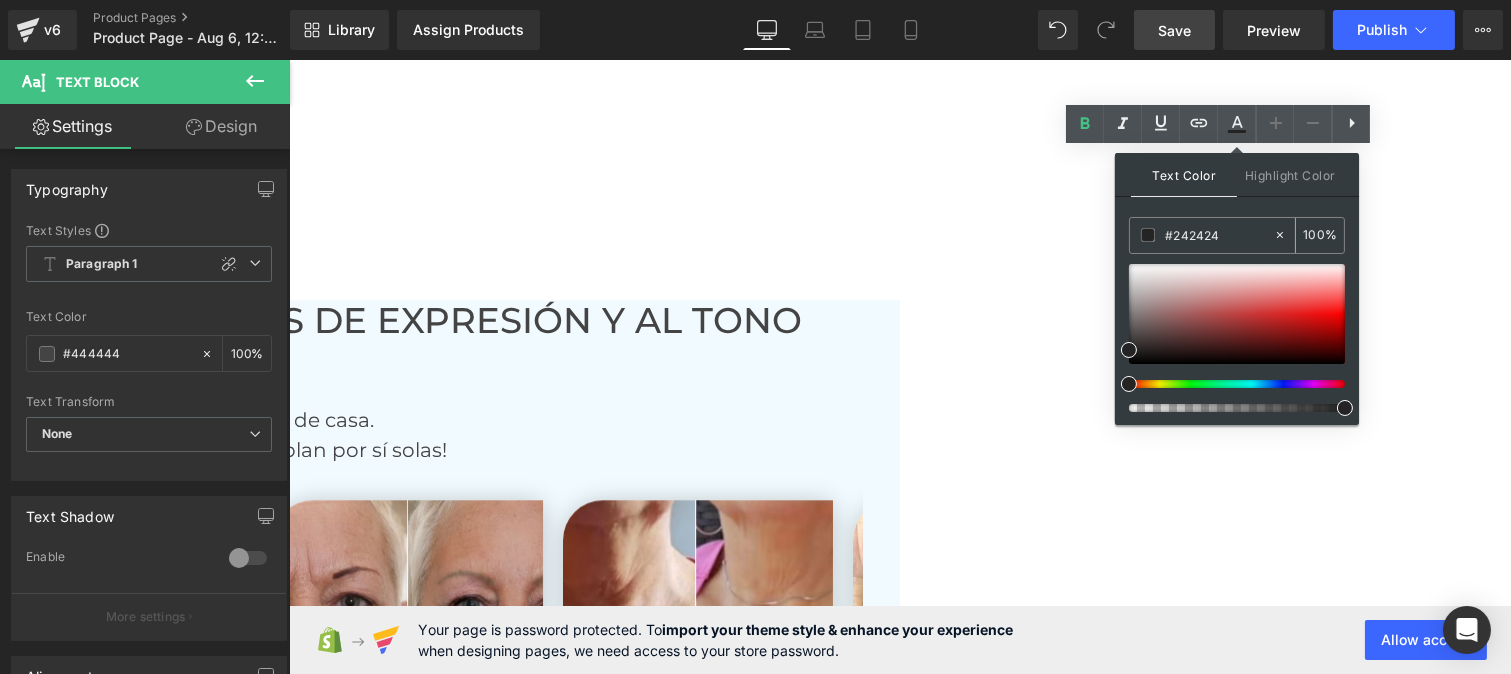 click on "#242424" at bounding box center [1219, 235] 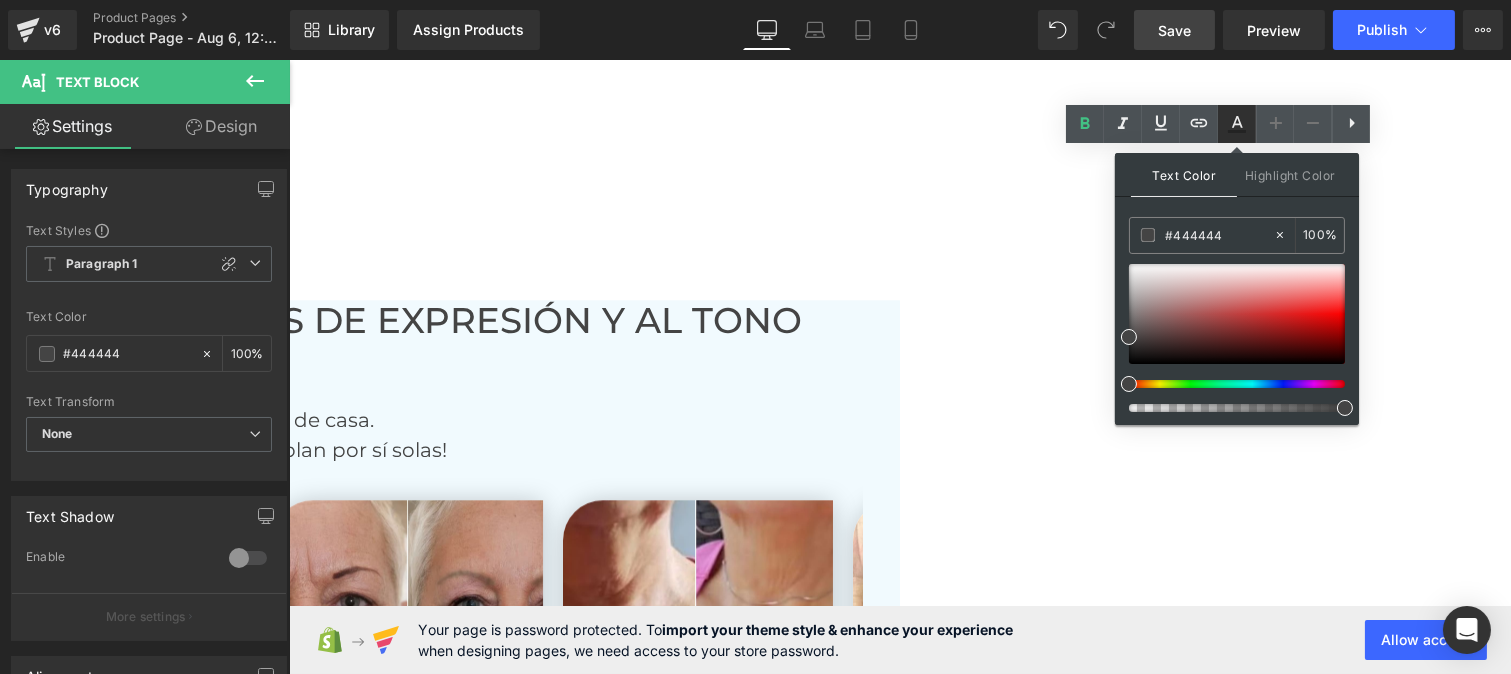 click 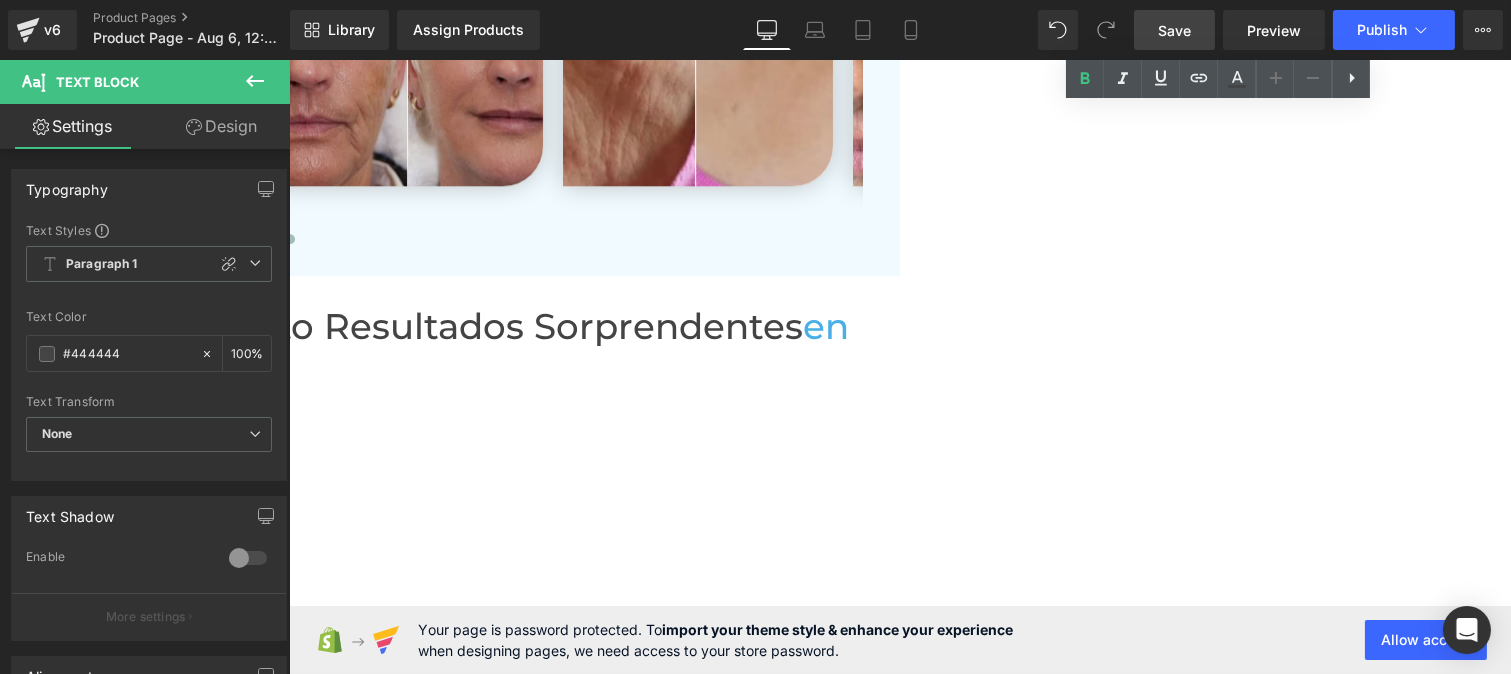 scroll, scrollTop: 9692, scrollLeft: 0, axis: vertical 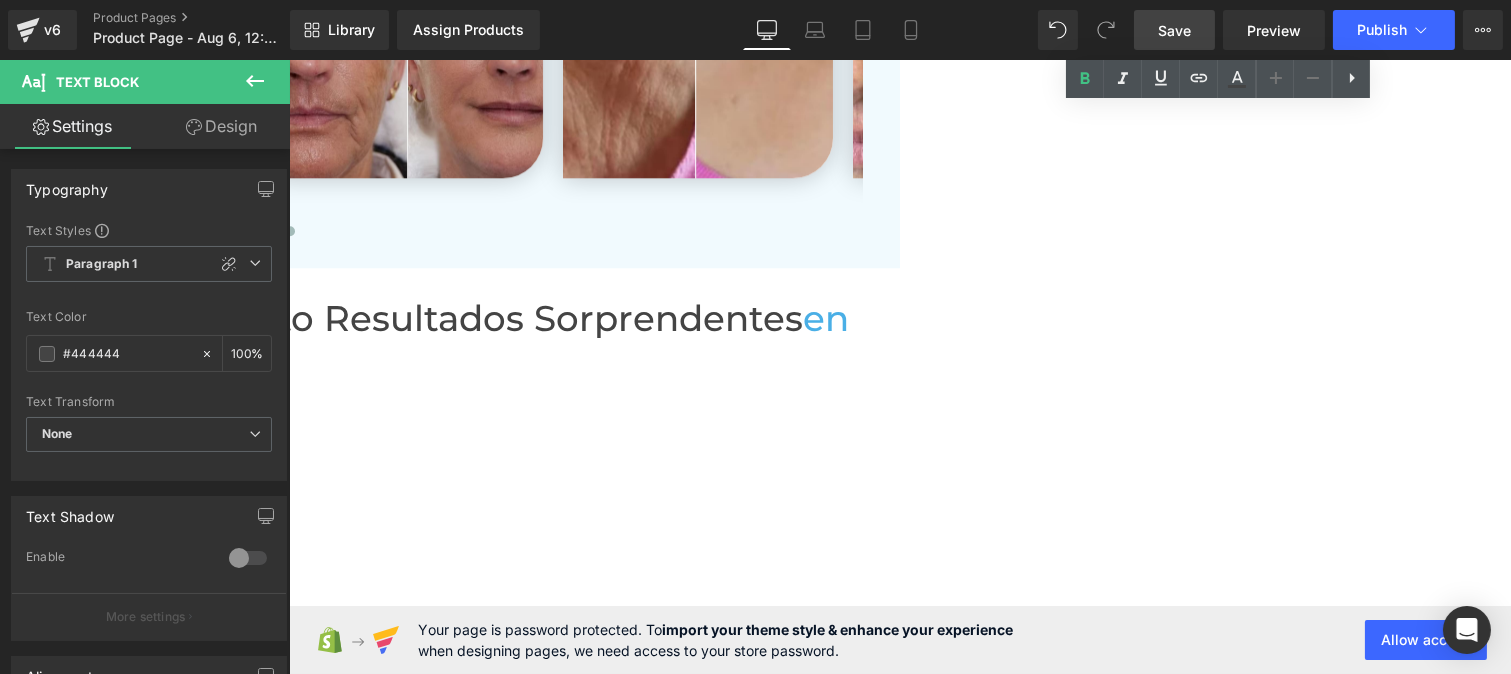 click on "Preguntas frecuentes" at bounding box center [-22, 6677] 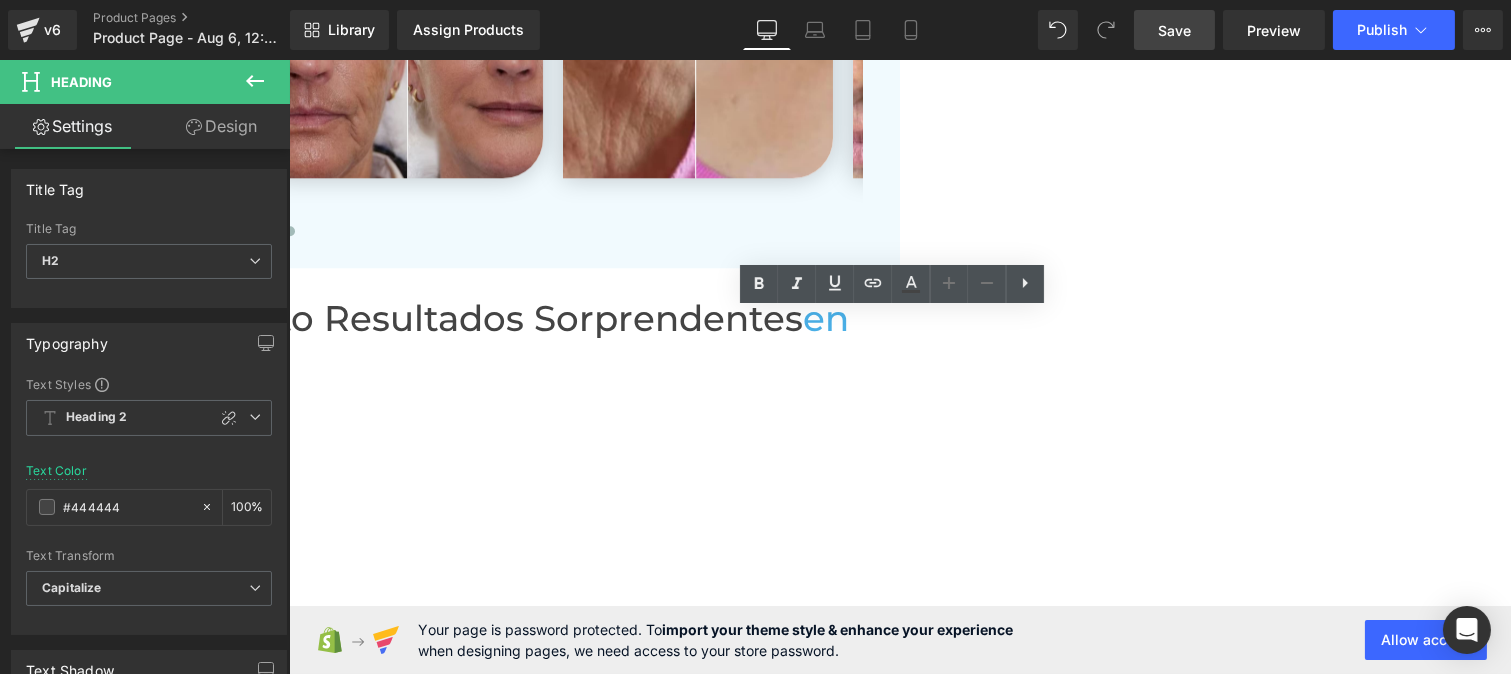 click at bounding box center [239, 6771] 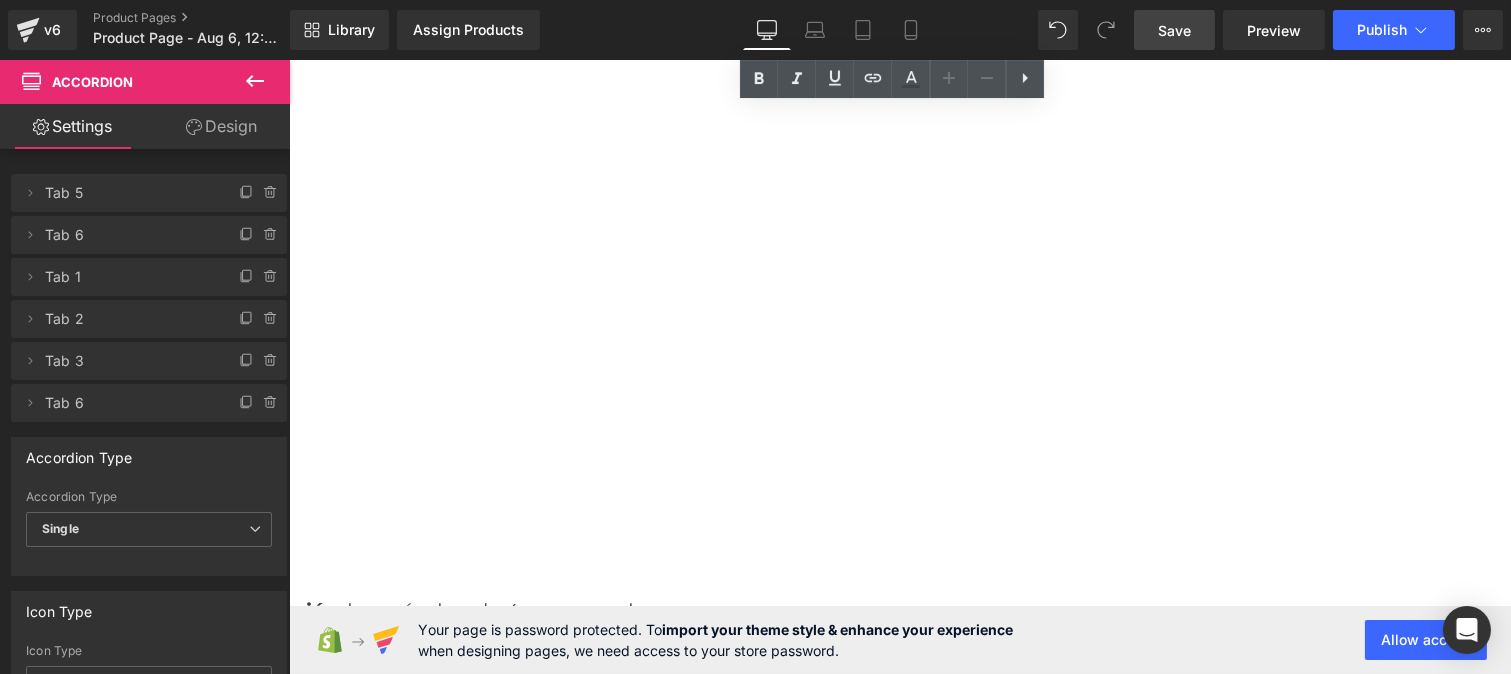 scroll, scrollTop: 10040, scrollLeft: 0, axis: vertical 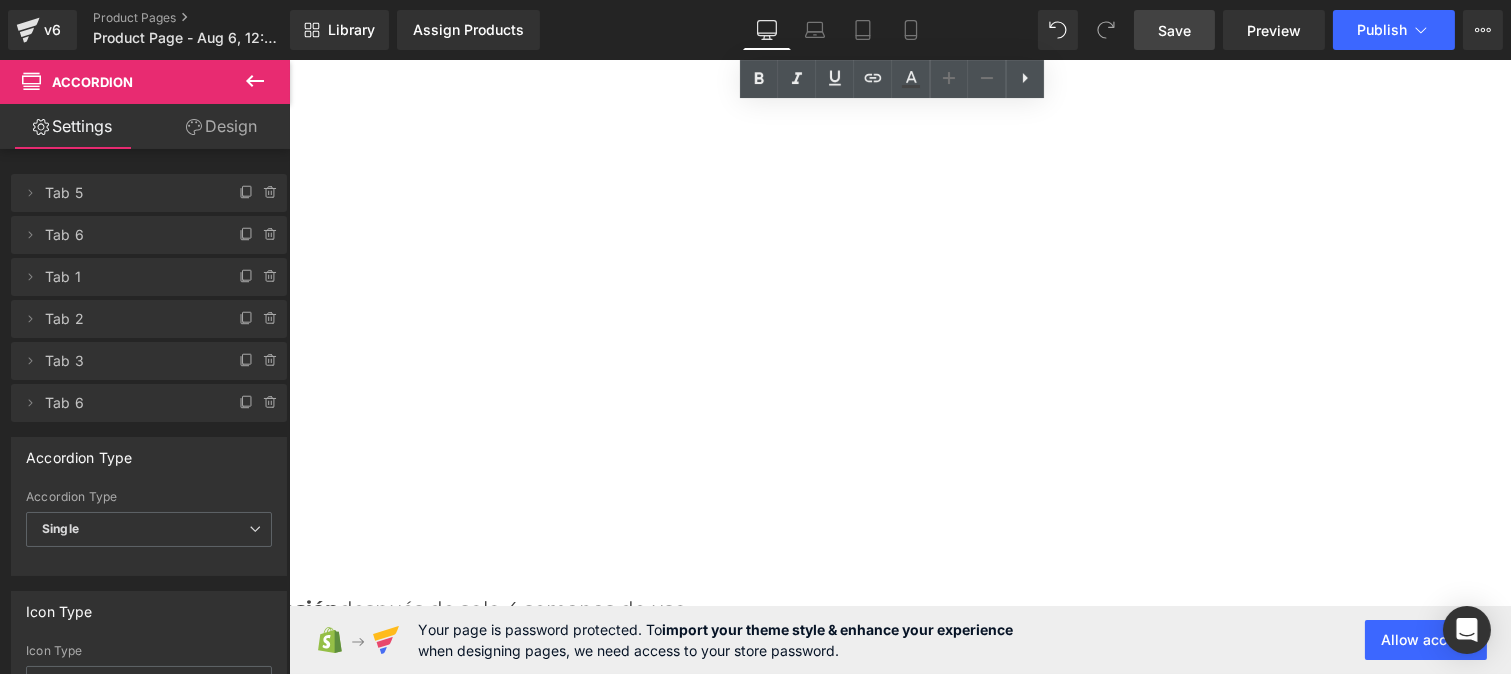 click on "Rejuven es un sérum nocturno antiedad diseñado para exfoliar suavemente, hidratar en profundidad y regenerar la piel mientras duermes. Gracias a sus ingredientes activos como los ácidos glicólico y los alfa-hidroxiácidos (AHA), estimula la renovación celular, reduce los signos de la edad y mejora visiblemente la luminosidad del rostro." at bounding box center (277, 6522) 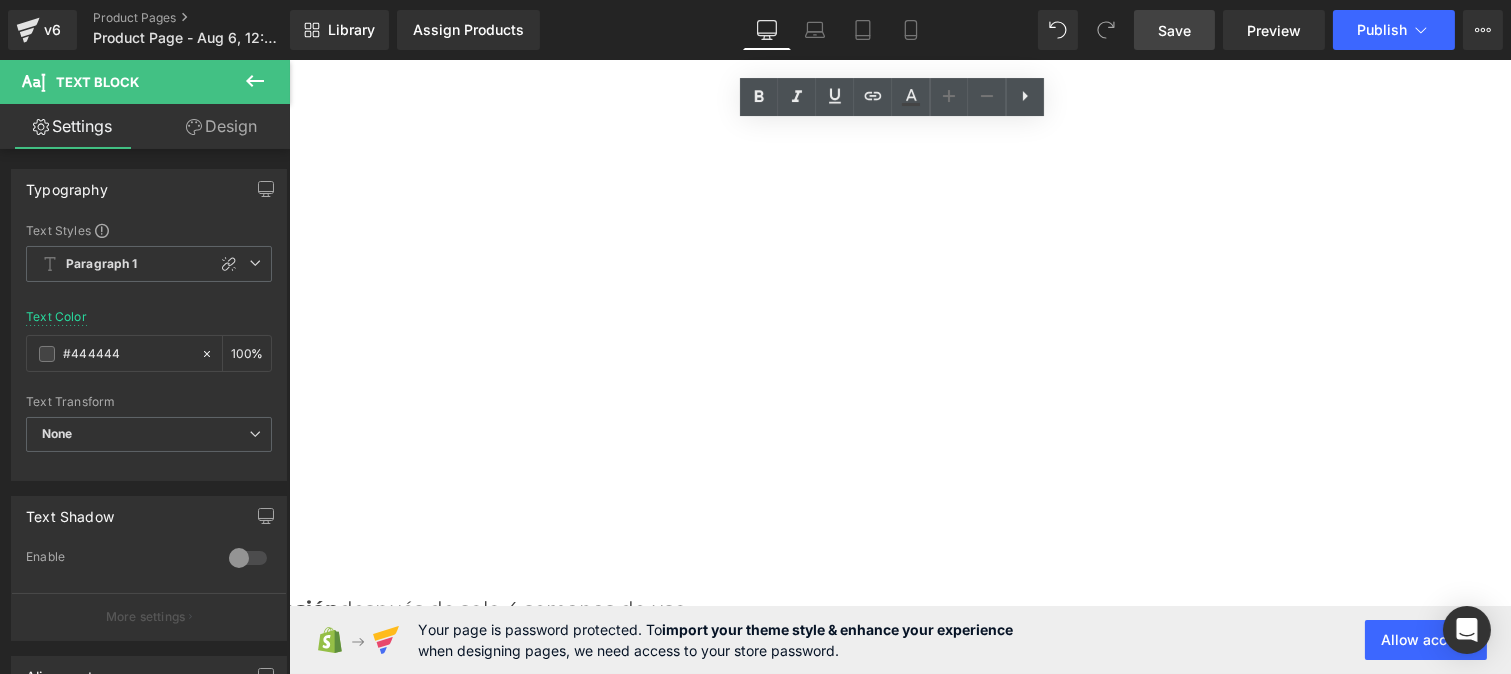 click at bounding box center [837, 6629] 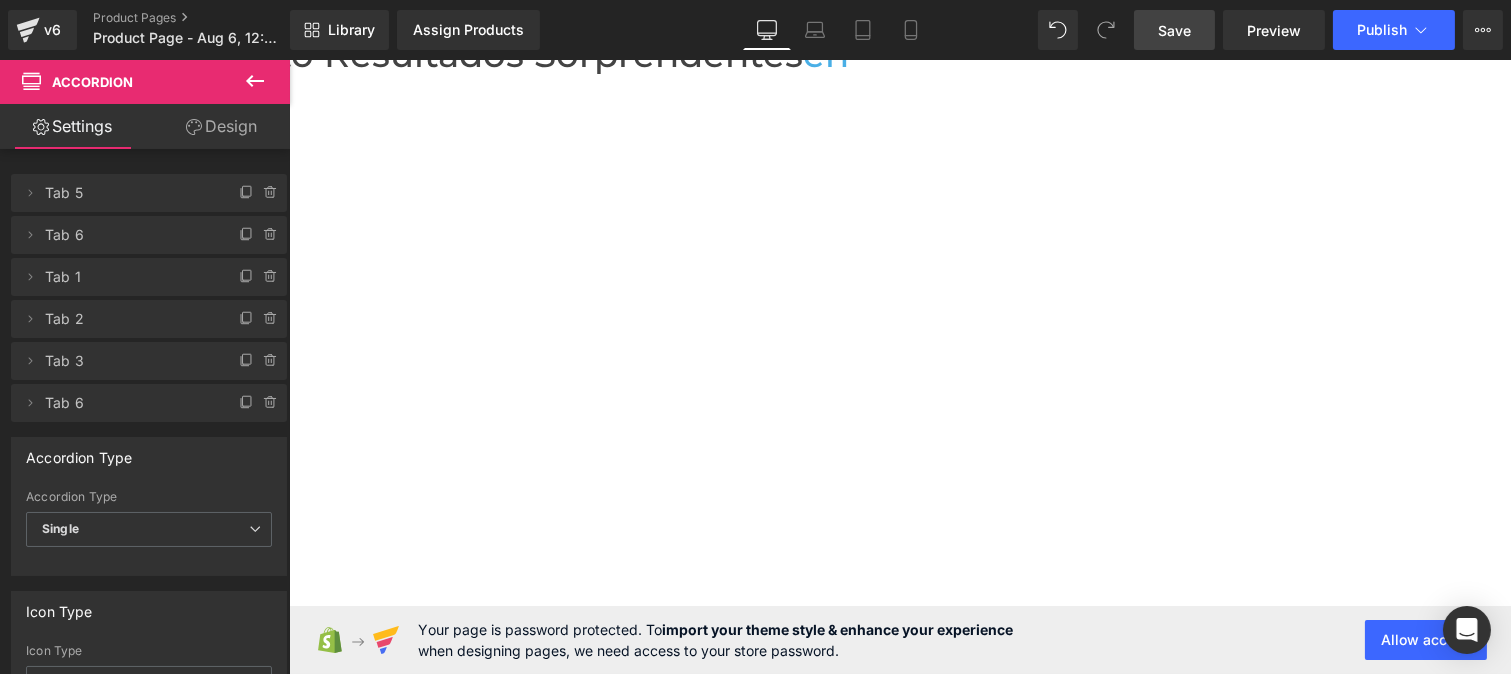 scroll, scrollTop: 9896, scrollLeft: 0, axis: vertical 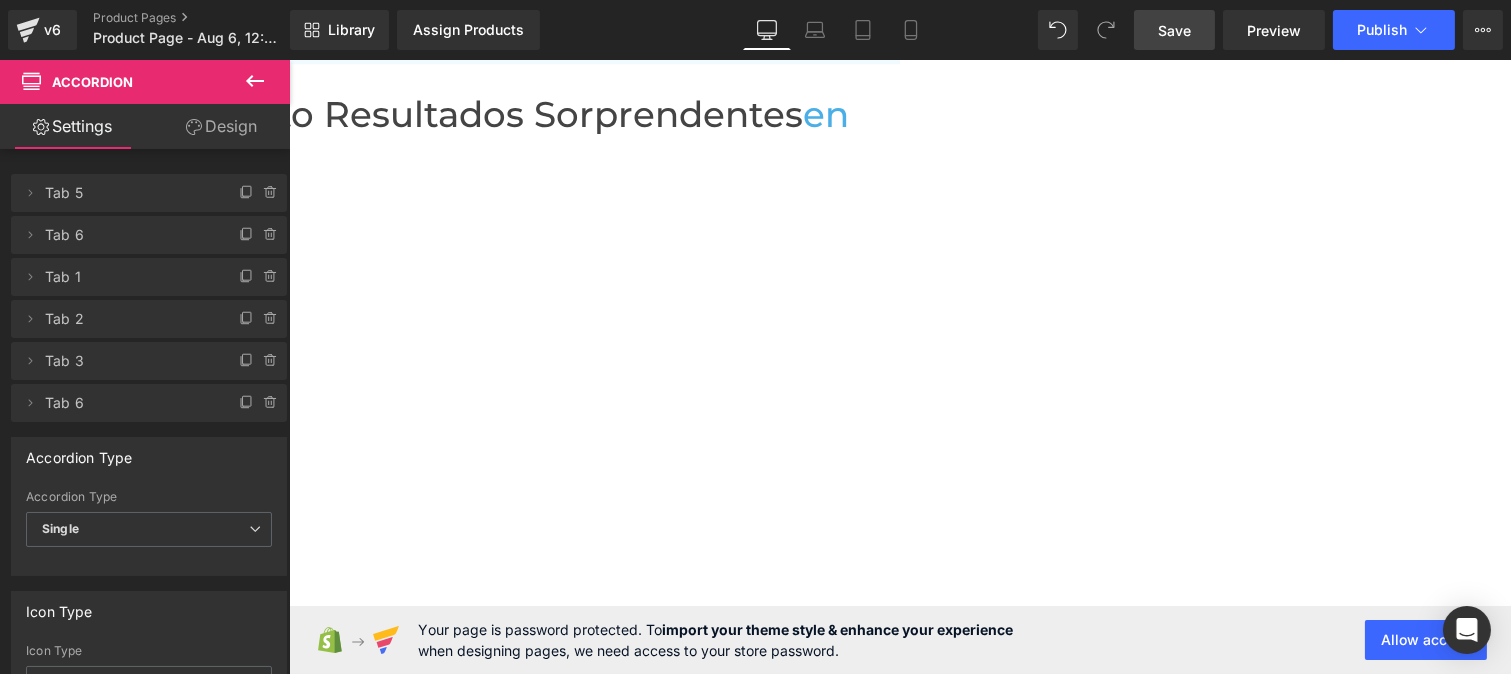 click on "Recomendamos comenzar aplicándolo dos veces por semana, y aumentar progresivamente la frecuencia hasta usarlo diariamente por la noche, según la tolerancia de tu piel. Siempre aplícalo sobre la piel limpia y ligeramente húmeda antes de dormir." at bounding box center (277, 6759) 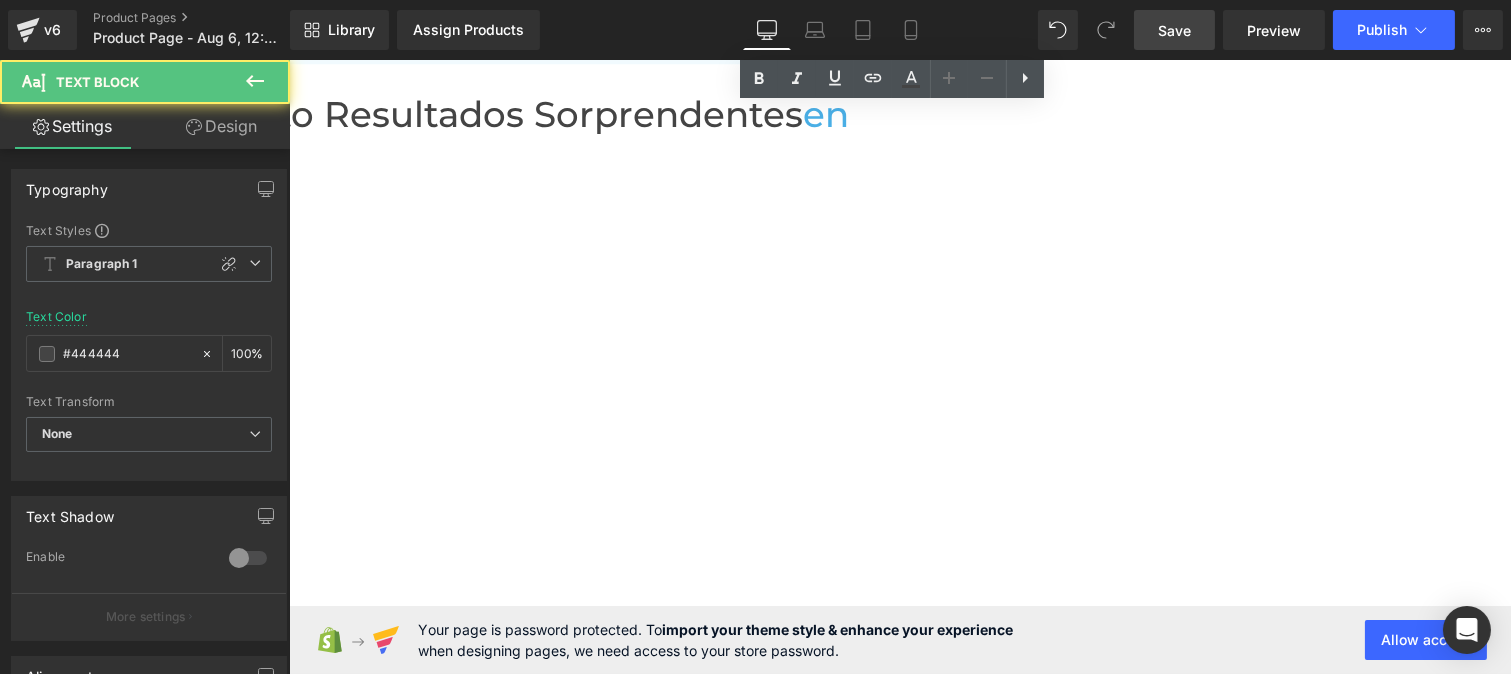 scroll, scrollTop: 10236, scrollLeft: 0, axis: vertical 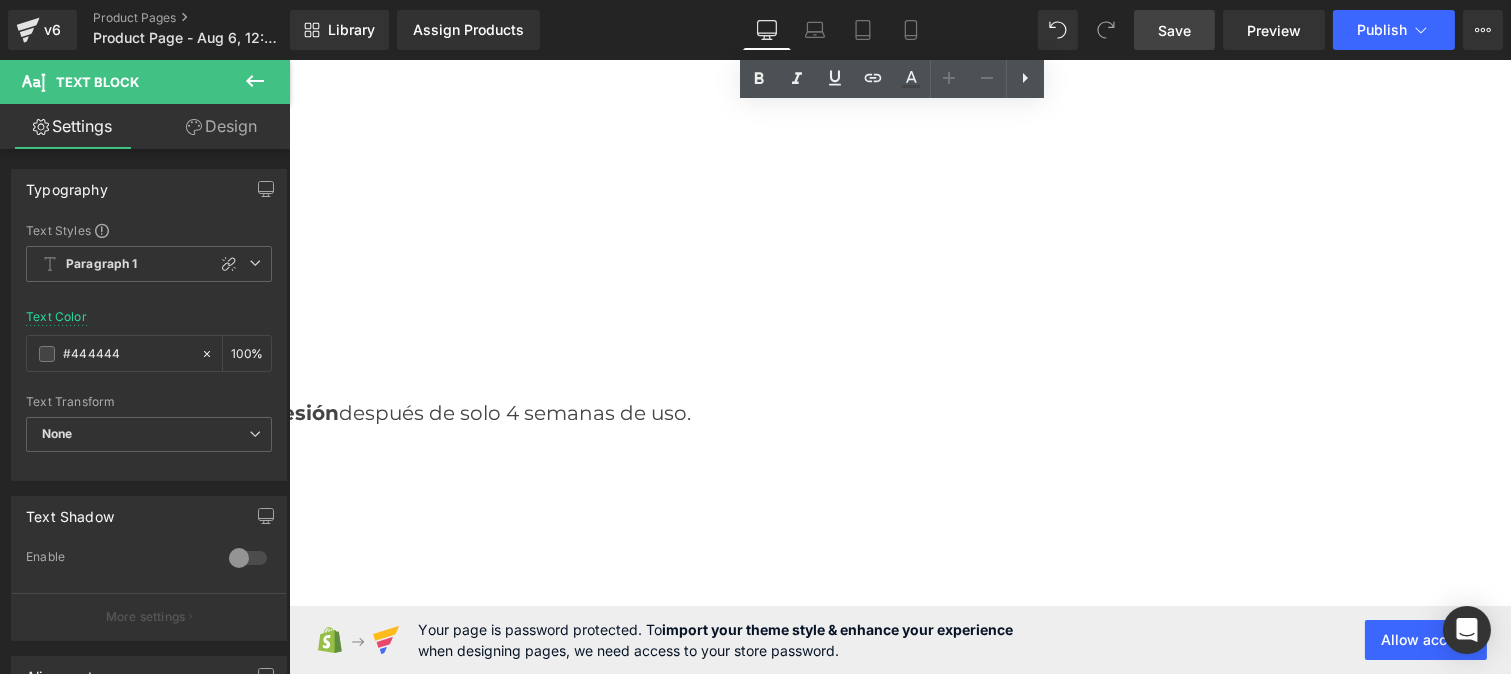 click at bounding box center [837, 6524] 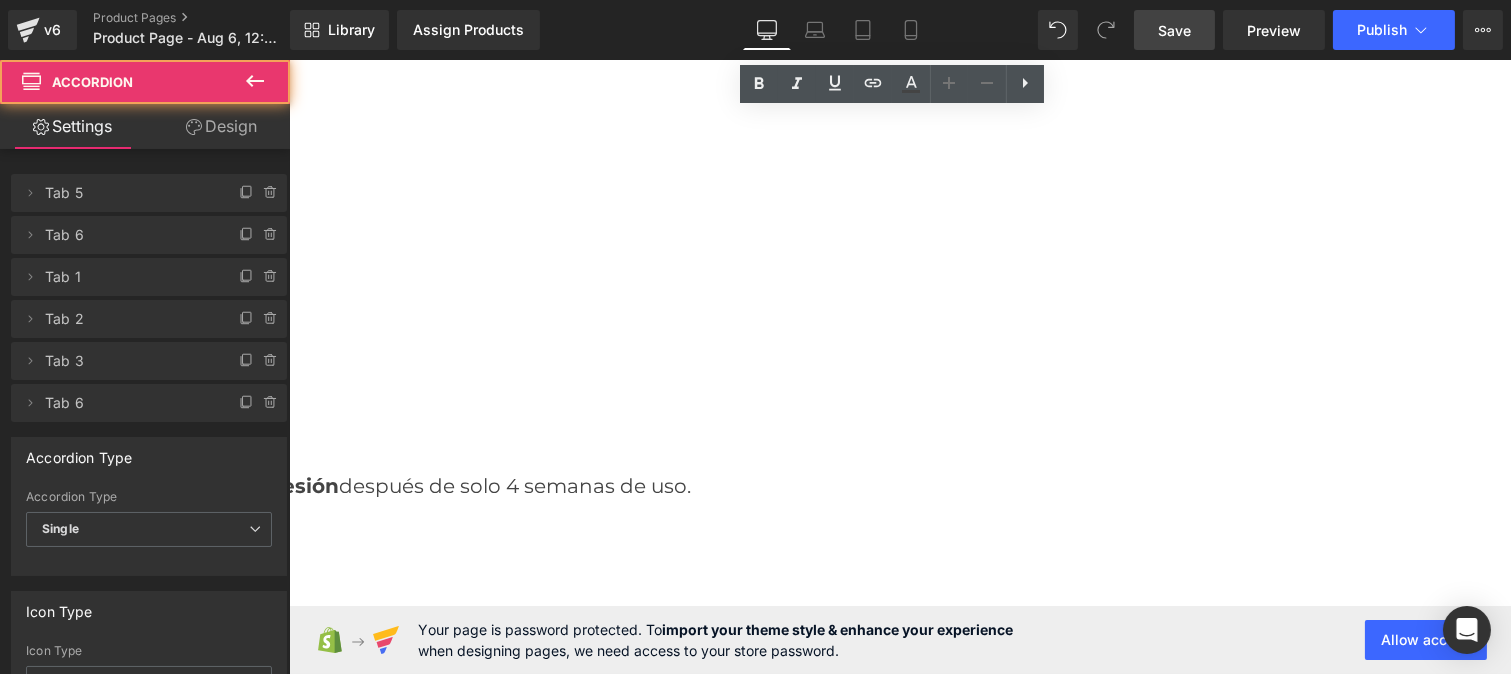 scroll, scrollTop: 10125, scrollLeft: 0, axis: vertical 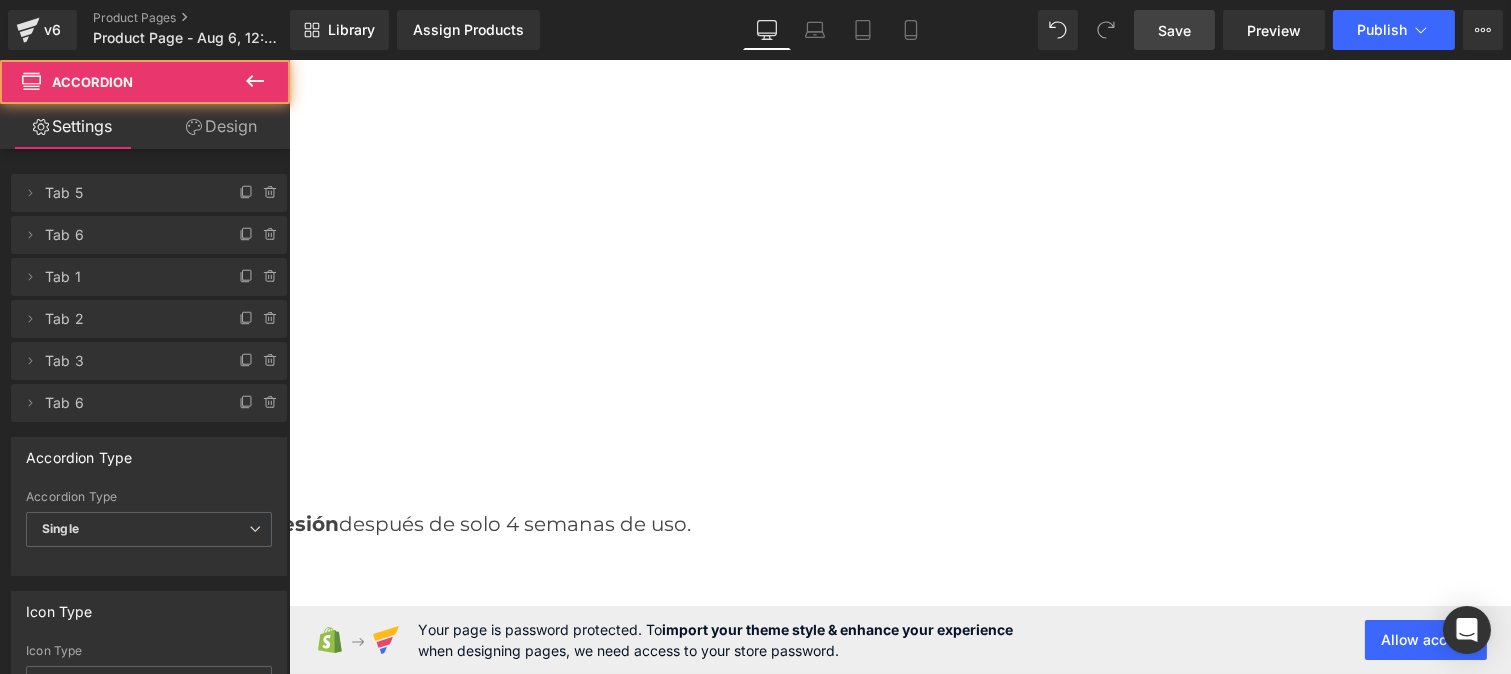 click at bounding box center [837, 6696] 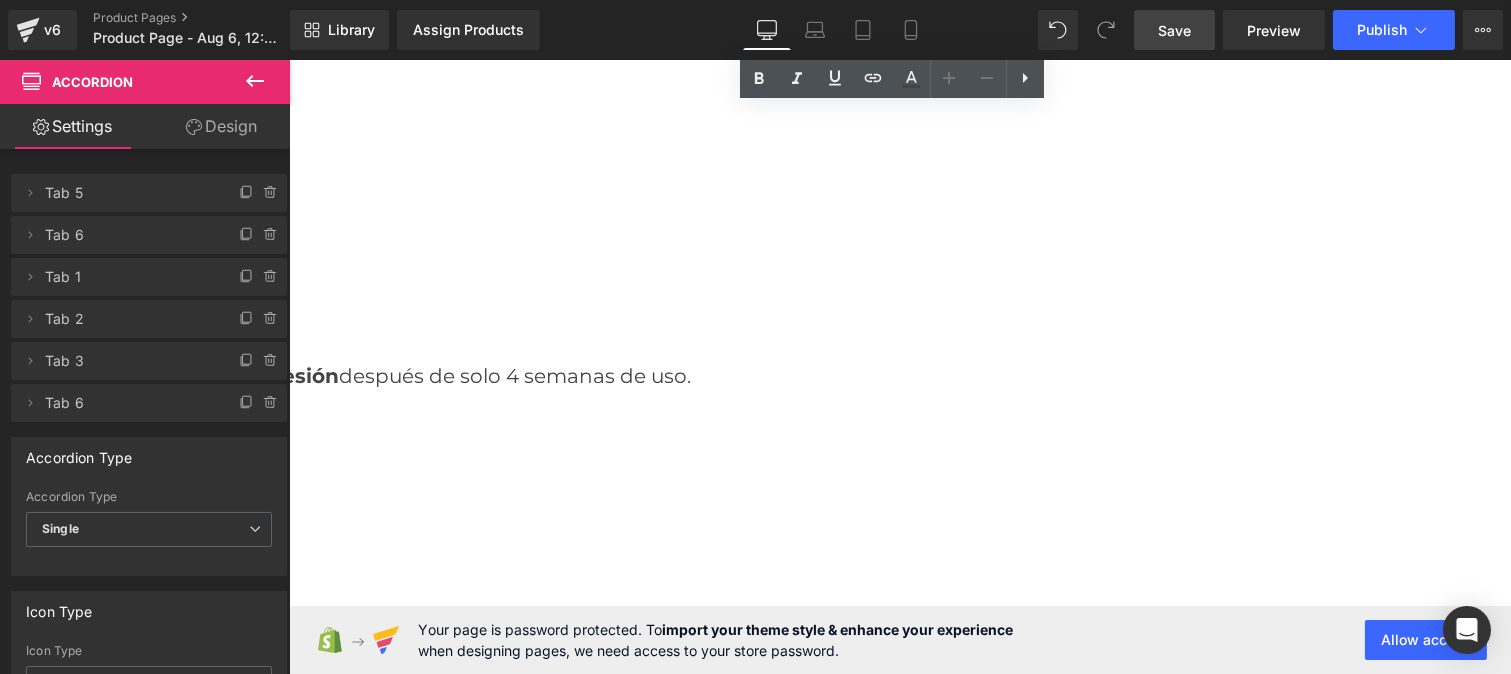 click at bounding box center [837, 6631] 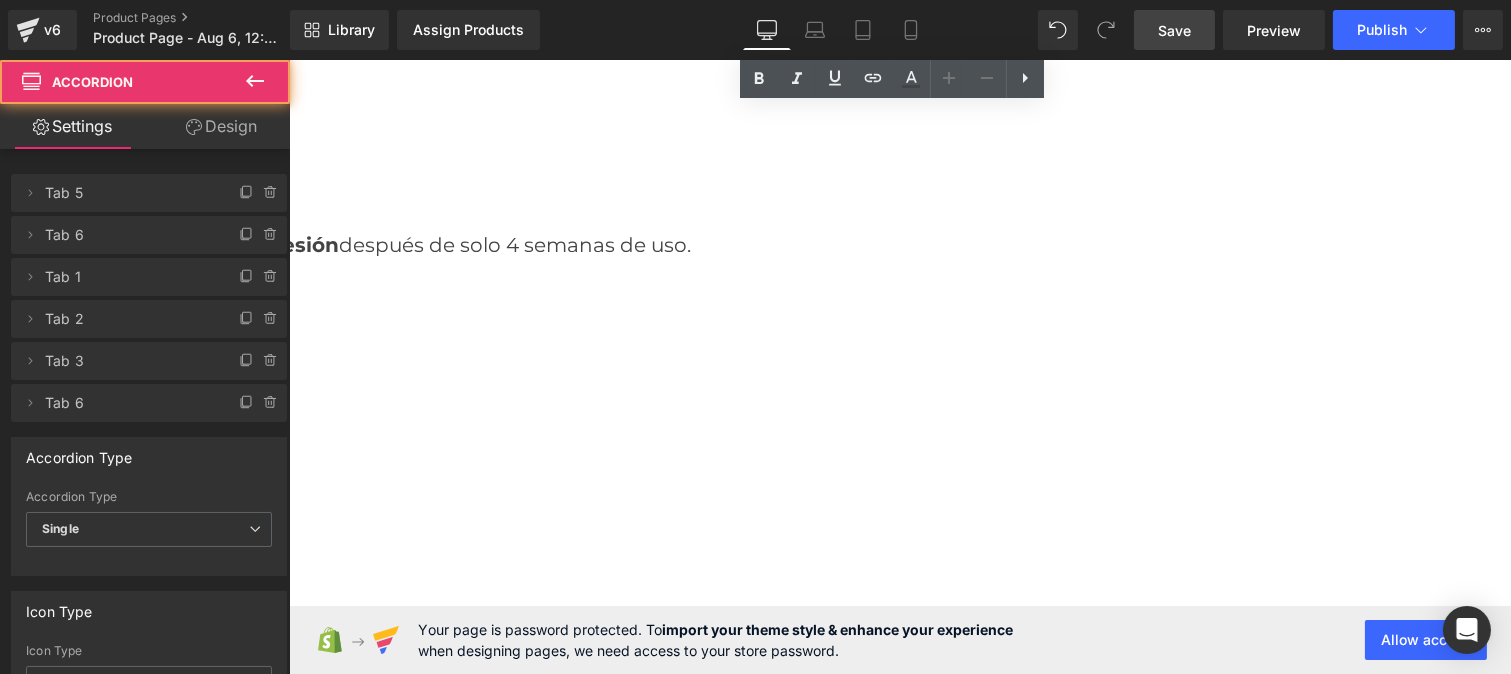 click at bounding box center [837, 6625] 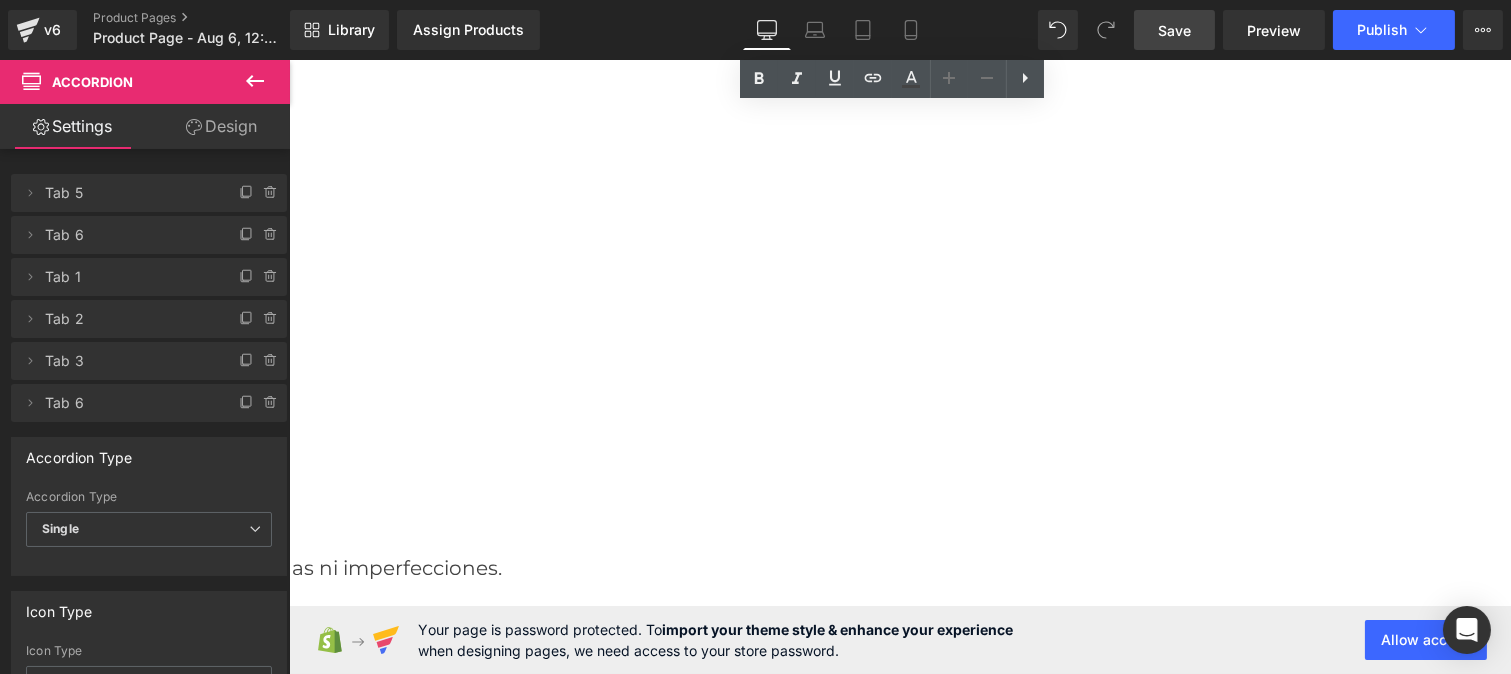 scroll, scrollTop: 10627, scrollLeft: 0, axis: vertical 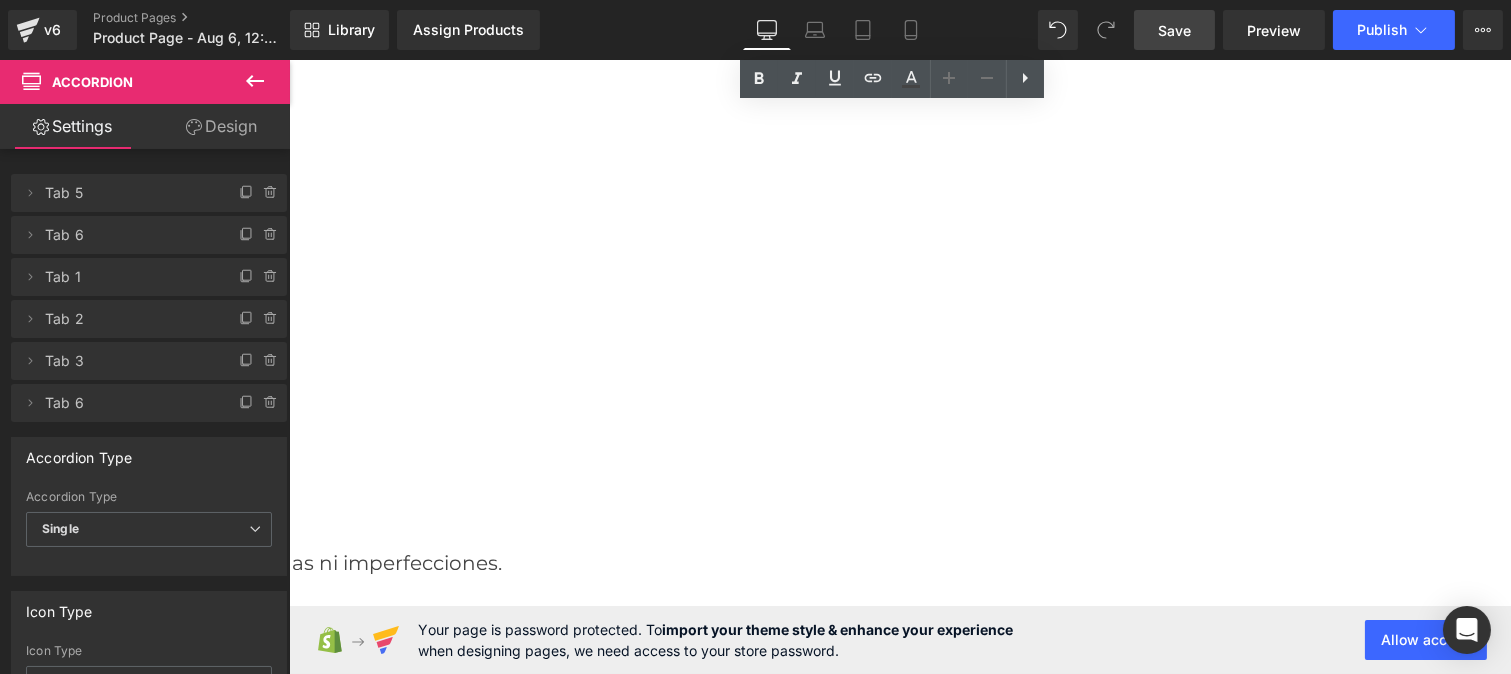 click on "¡Haz tu pedido ahora y dile adiós a las arrugas y  líneas de expresión!" at bounding box center [288, -8717] 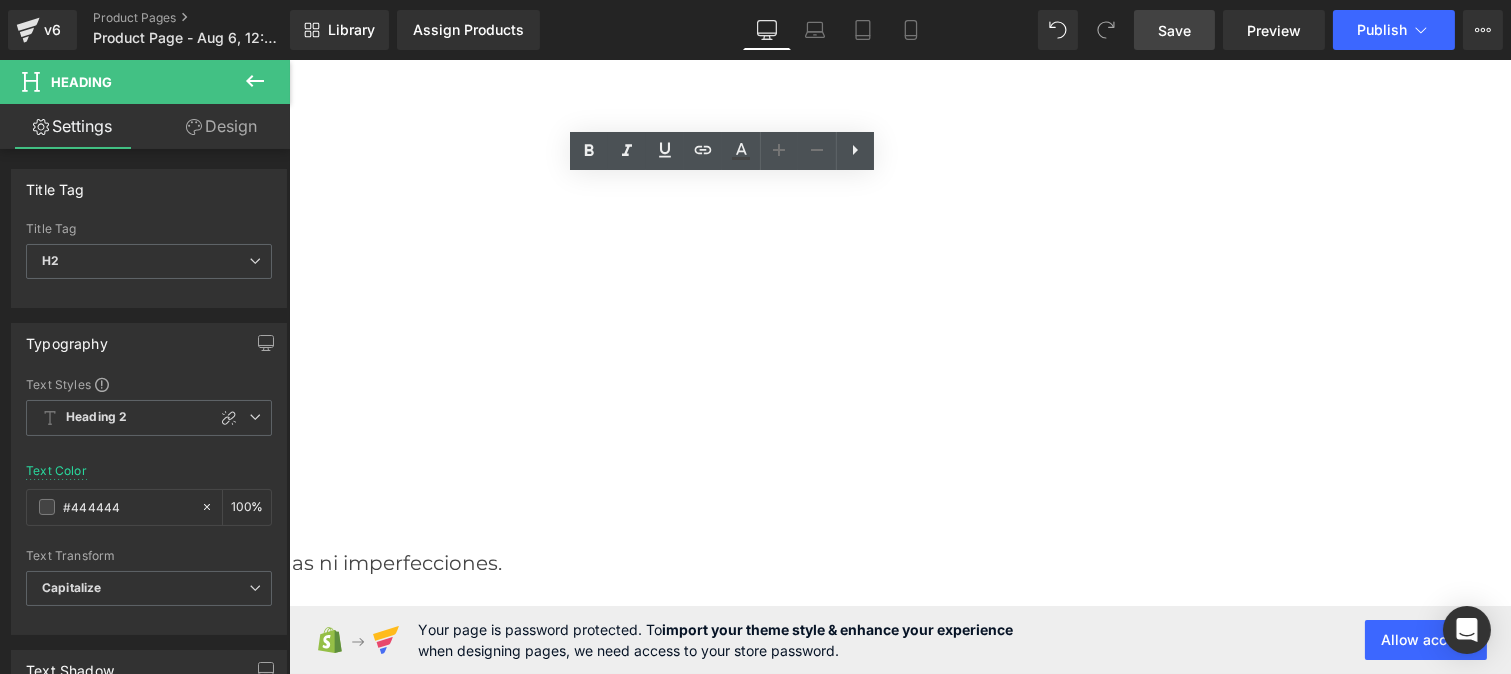 click on "MÁS DE 10,000 CLIENTAS SATISFECHAS" at bounding box center (-16, -8540) 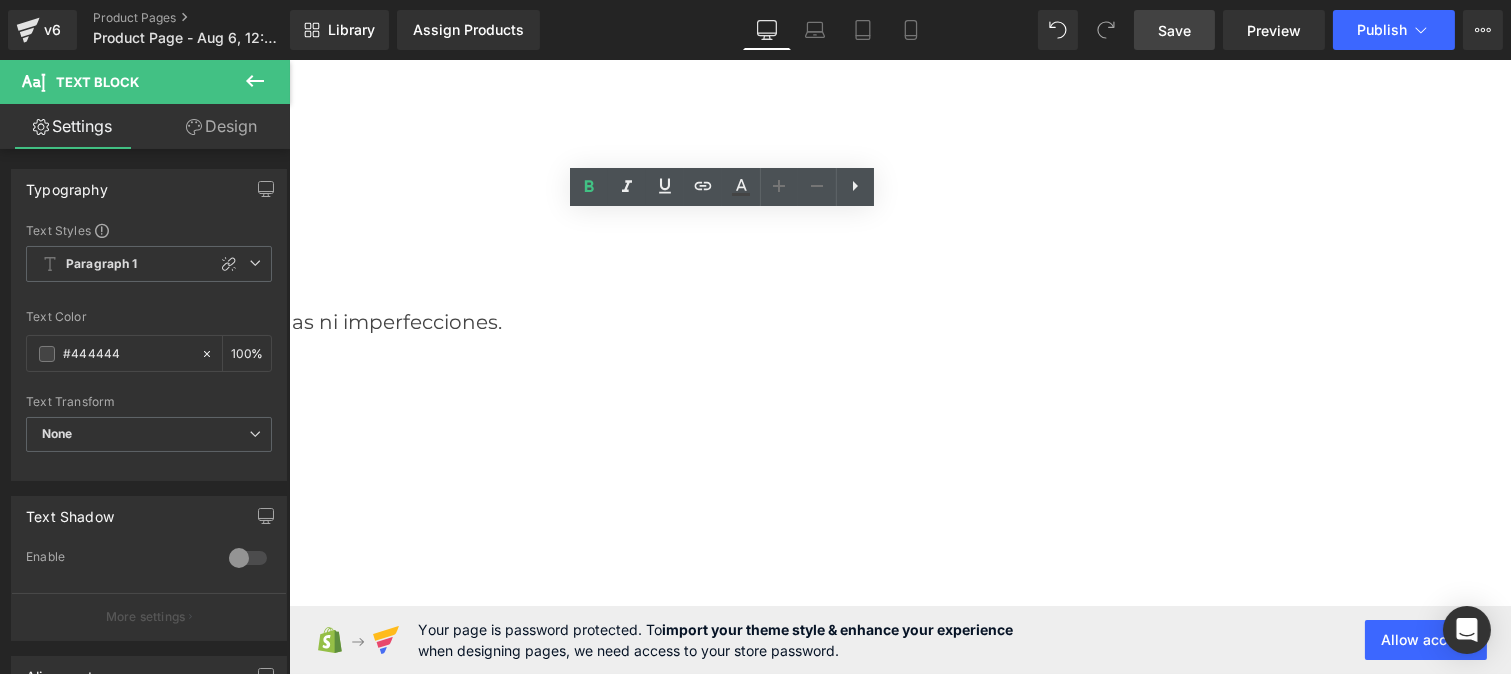 scroll, scrollTop: 10875, scrollLeft: 0, axis: vertical 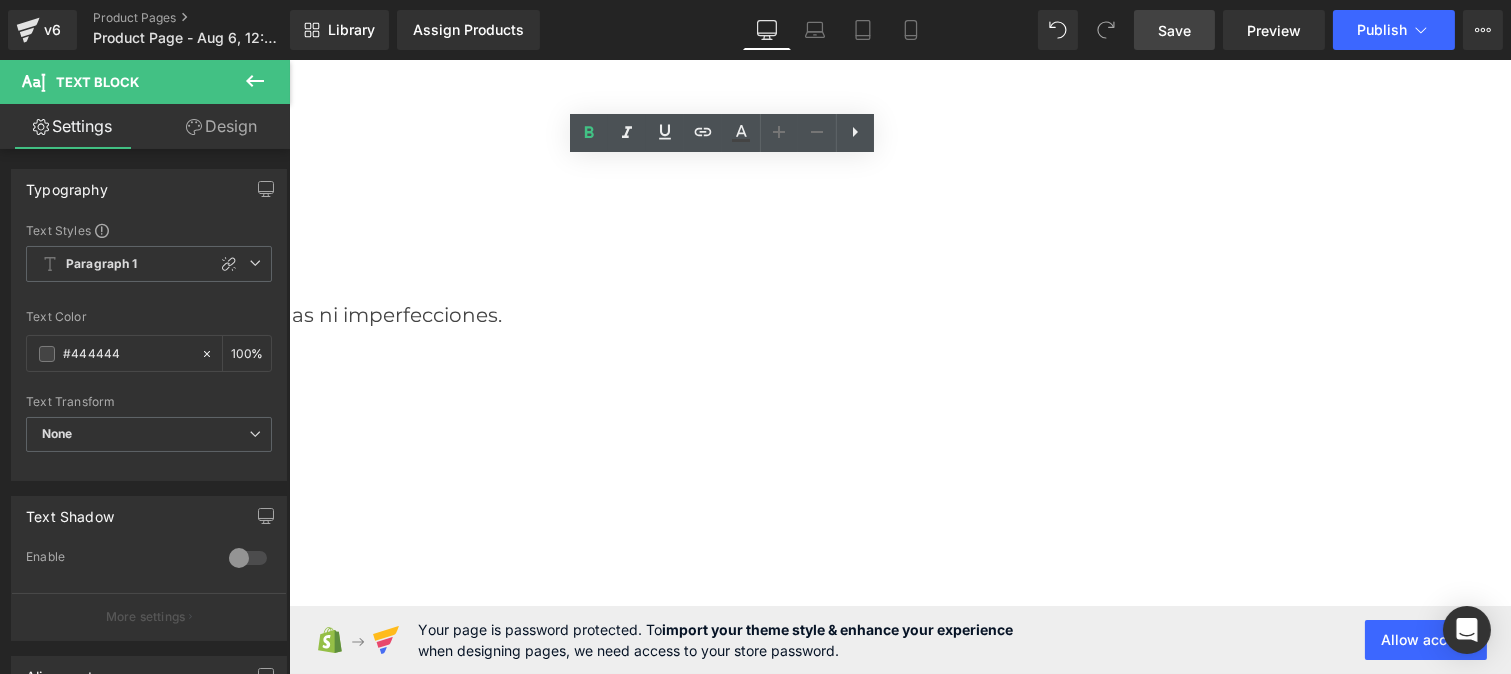 click on "Actualmente solo quedan 7 sérums disponibles antes de que termine la promoción." at bounding box center (631, 7075) 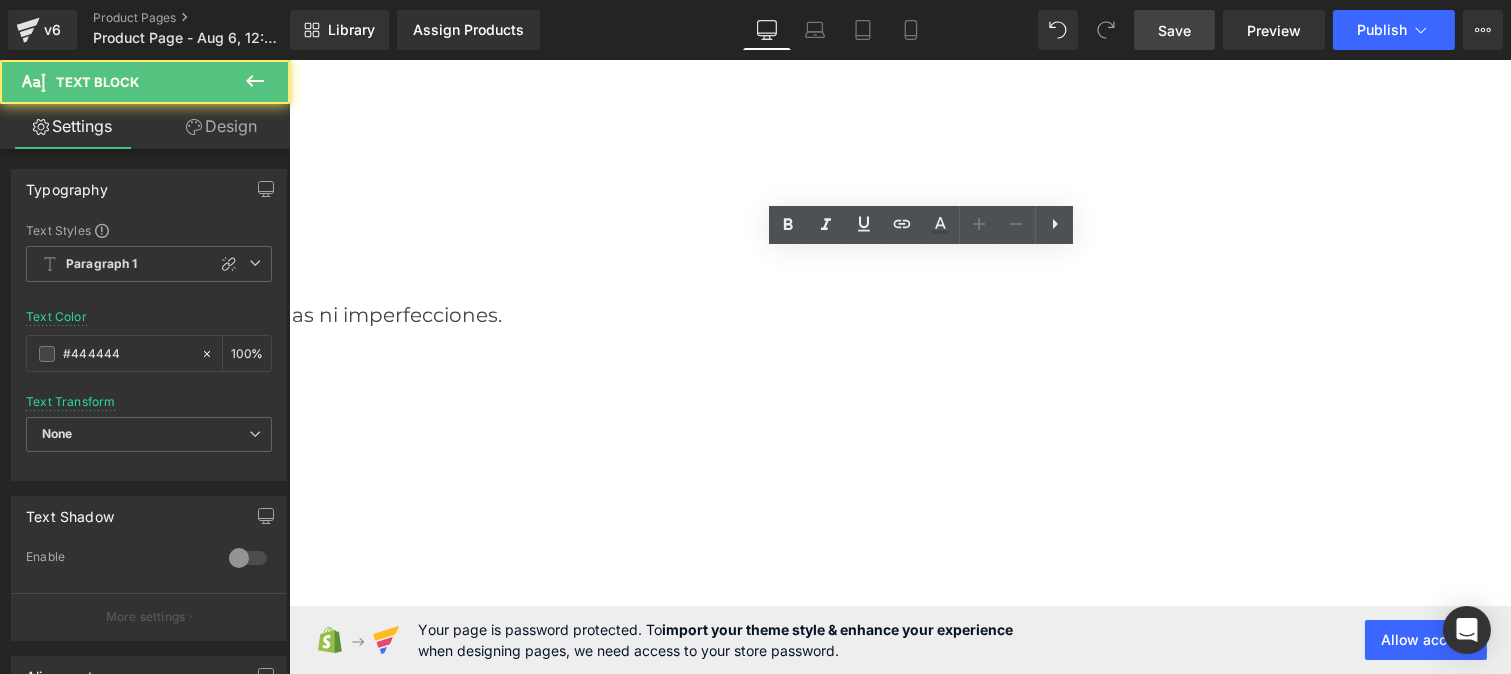 click on "Actualmente solo quedan 7 sérums disponibles antes de que termine la promoción." at bounding box center (631, 7075) 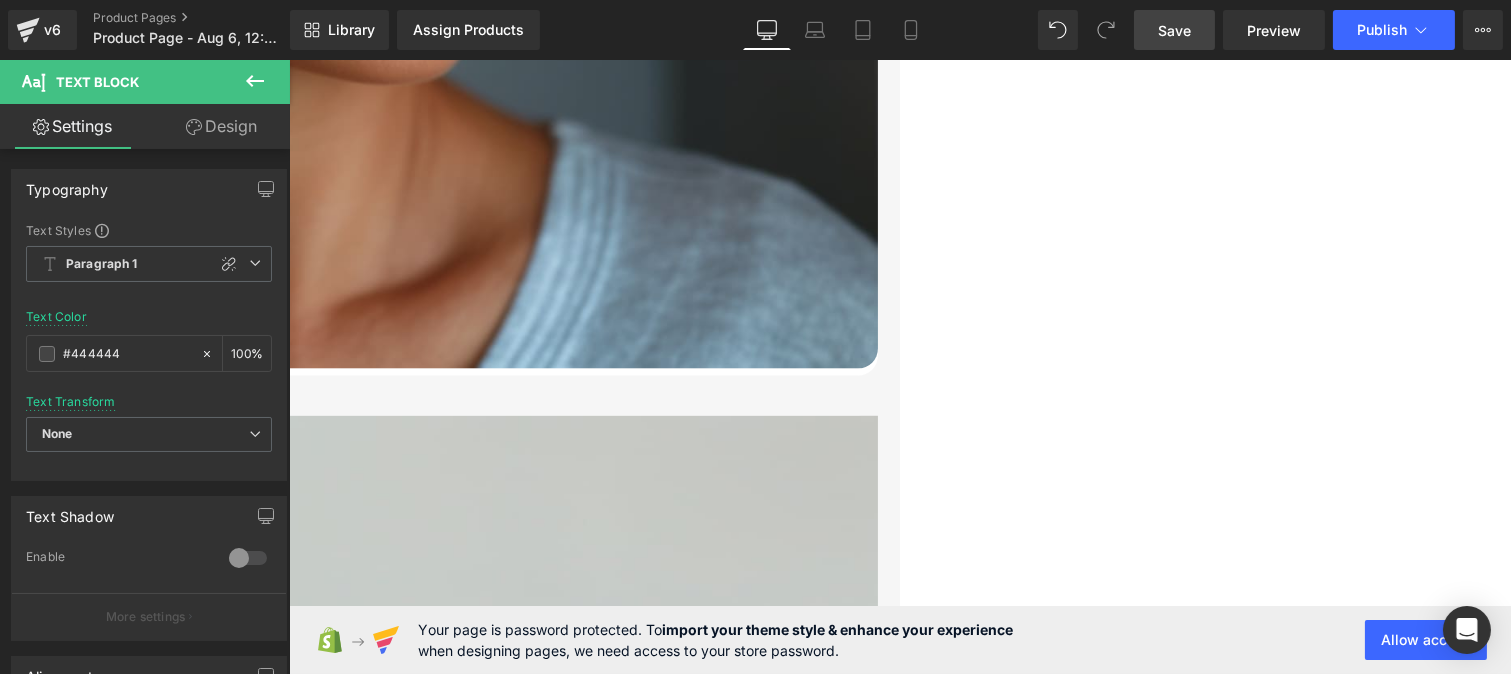 scroll, scrollTop: 4450, scrollLeft: 0, axis: vertical 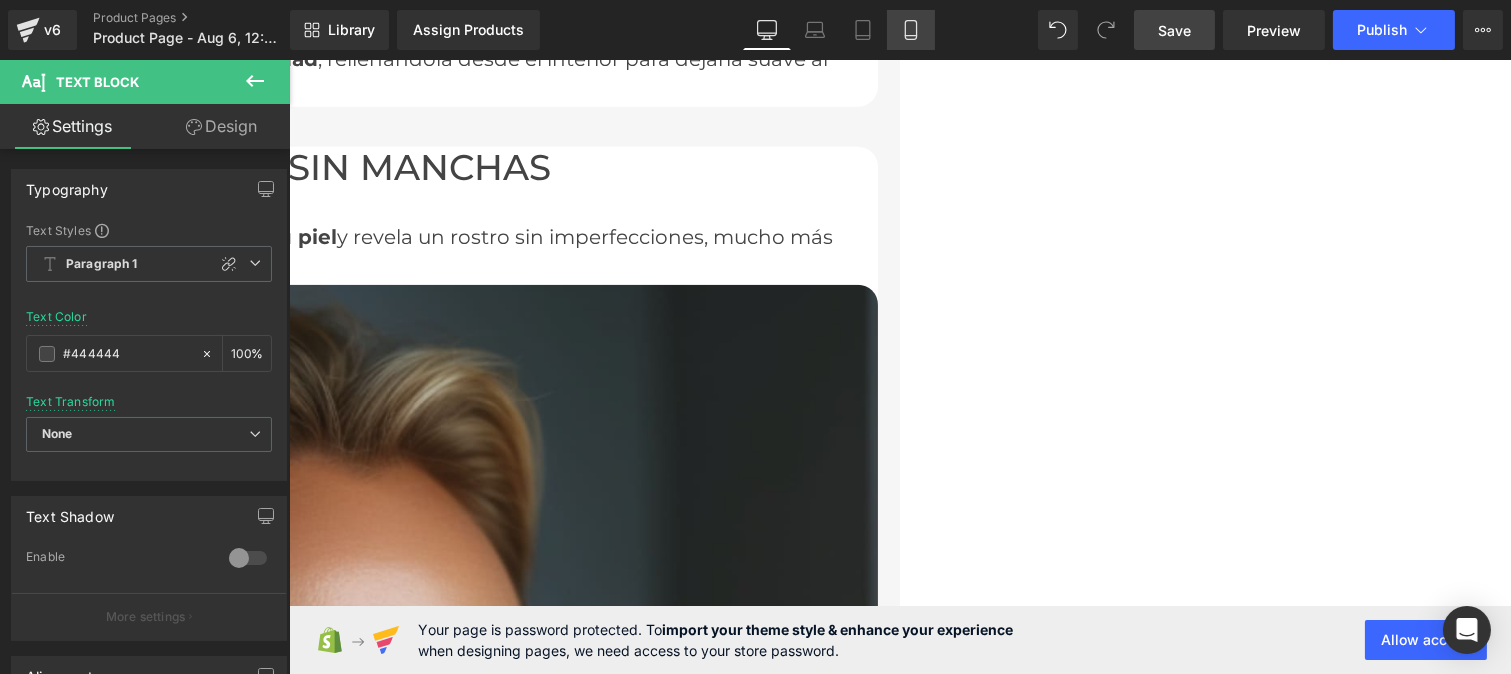 click 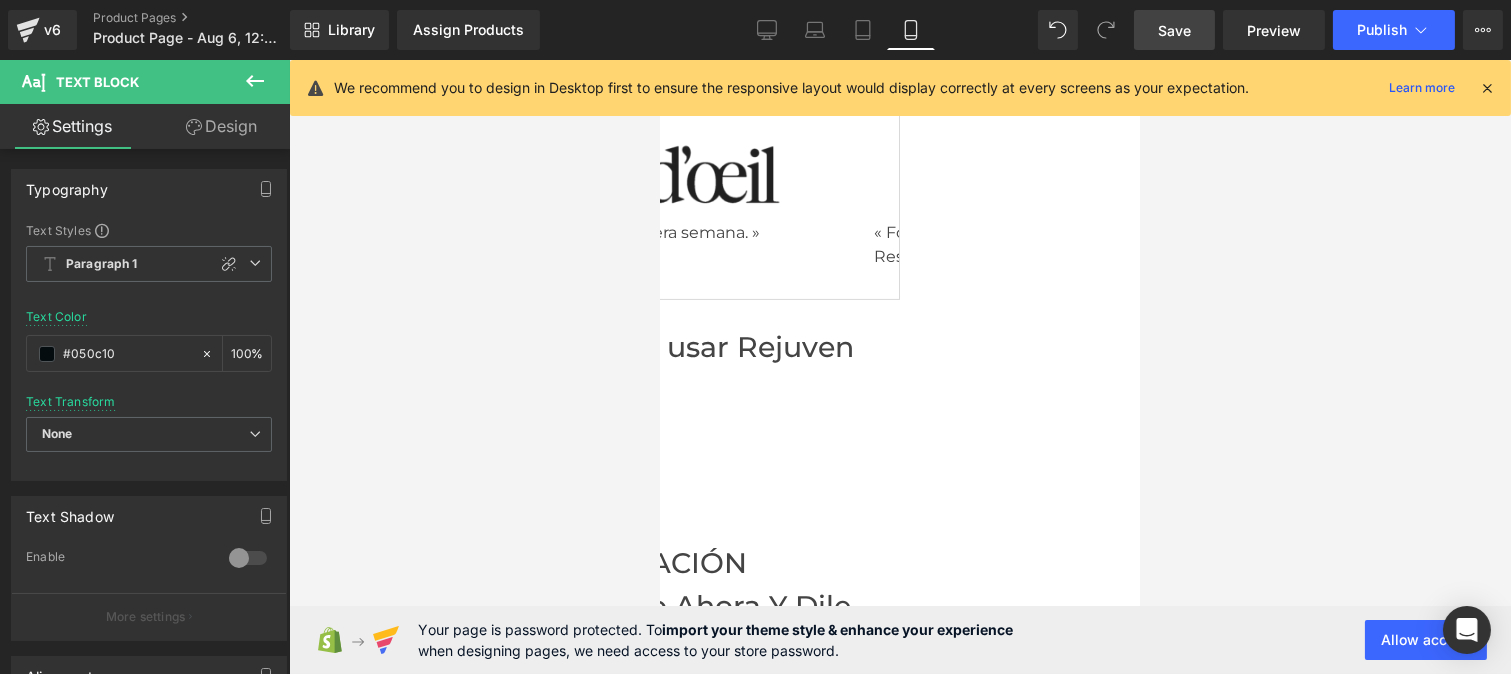 scroll, scrollTop: 983, scrollLeft: 0, axis: vertical 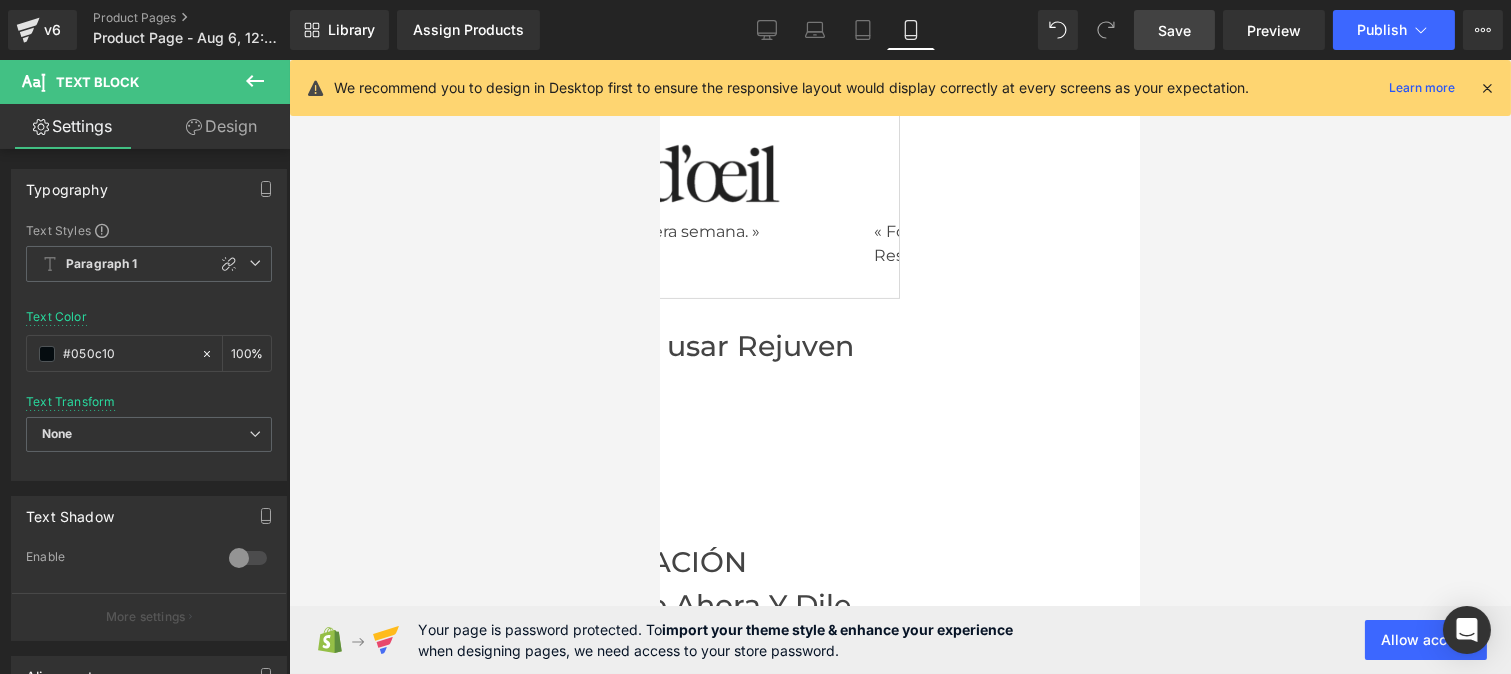 click on "« Piel luminosa desde la primera semana. »" at bounding box center [644, 232] 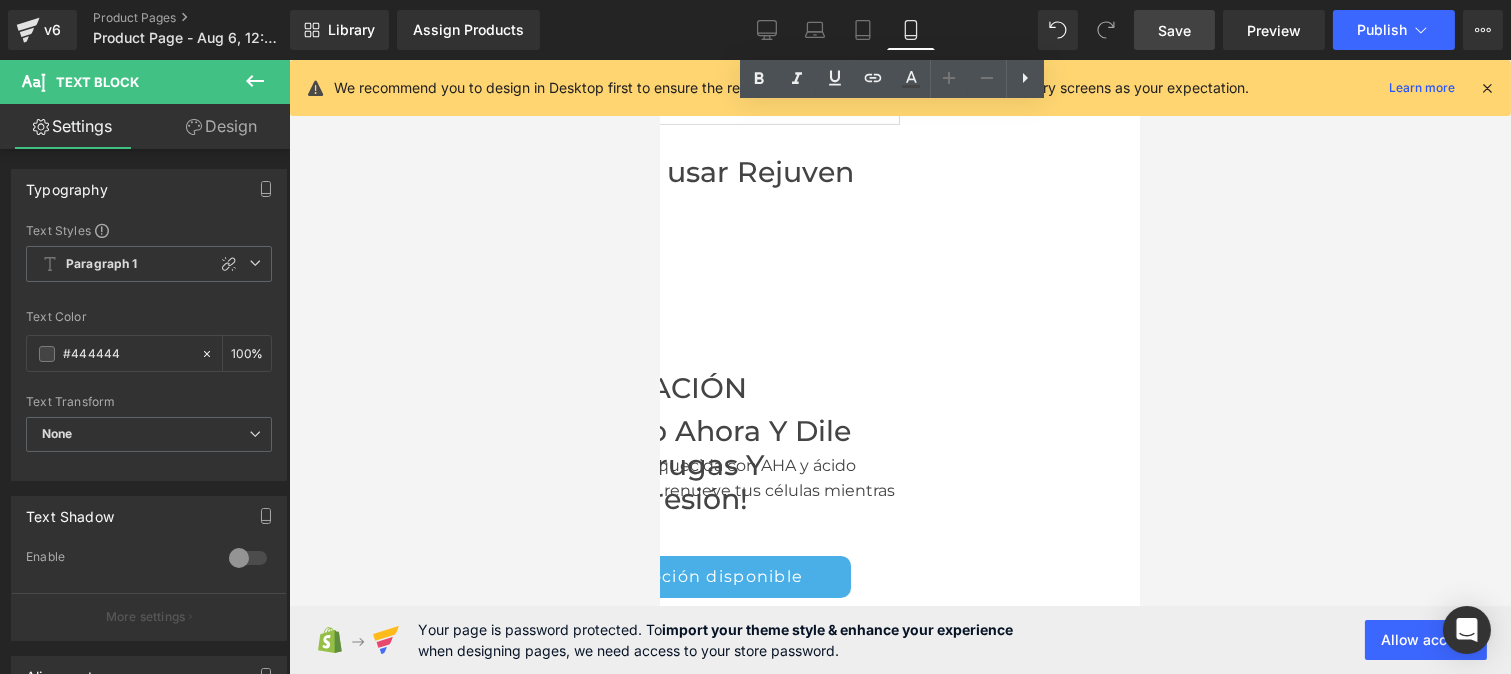 scroll, scrollTop: 1158, scrollLeft: 0, axis: vertical 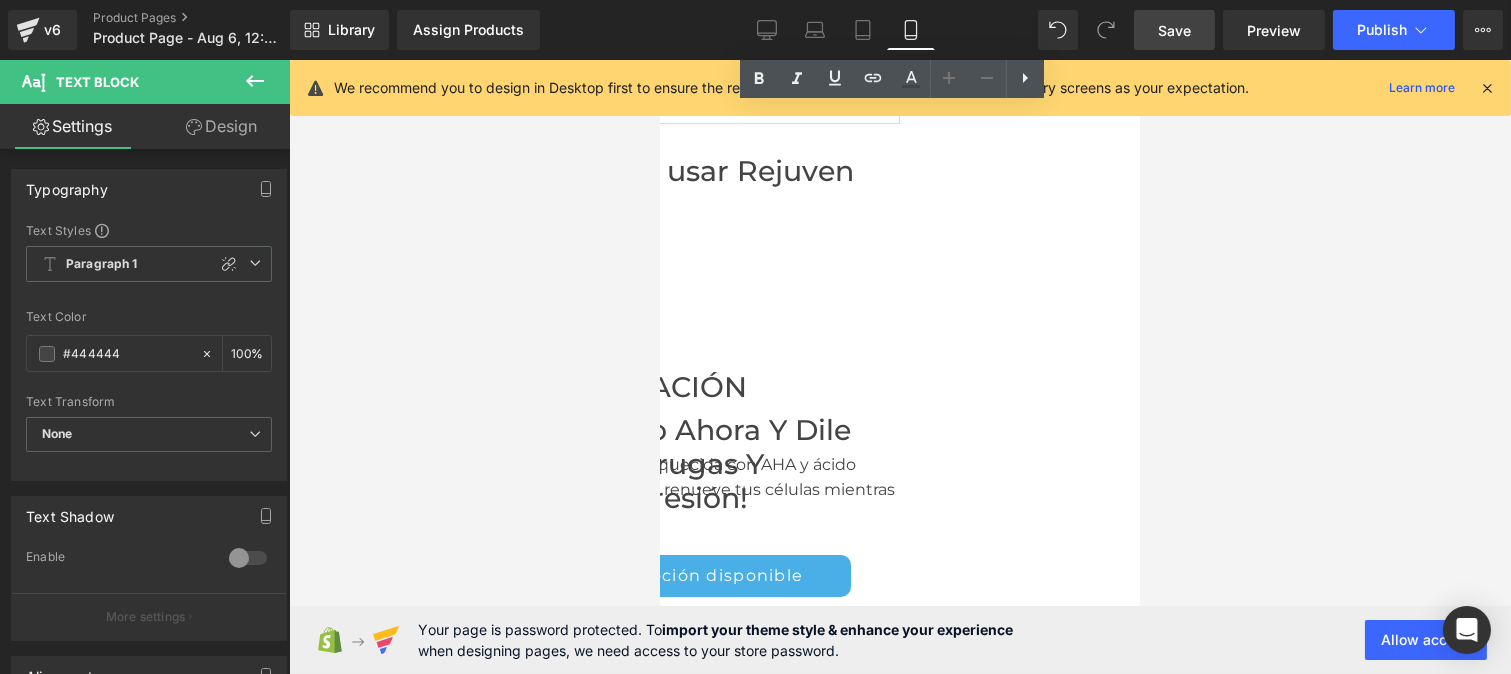 click on "para usar Rejuven" at bounding box center [723, 171] 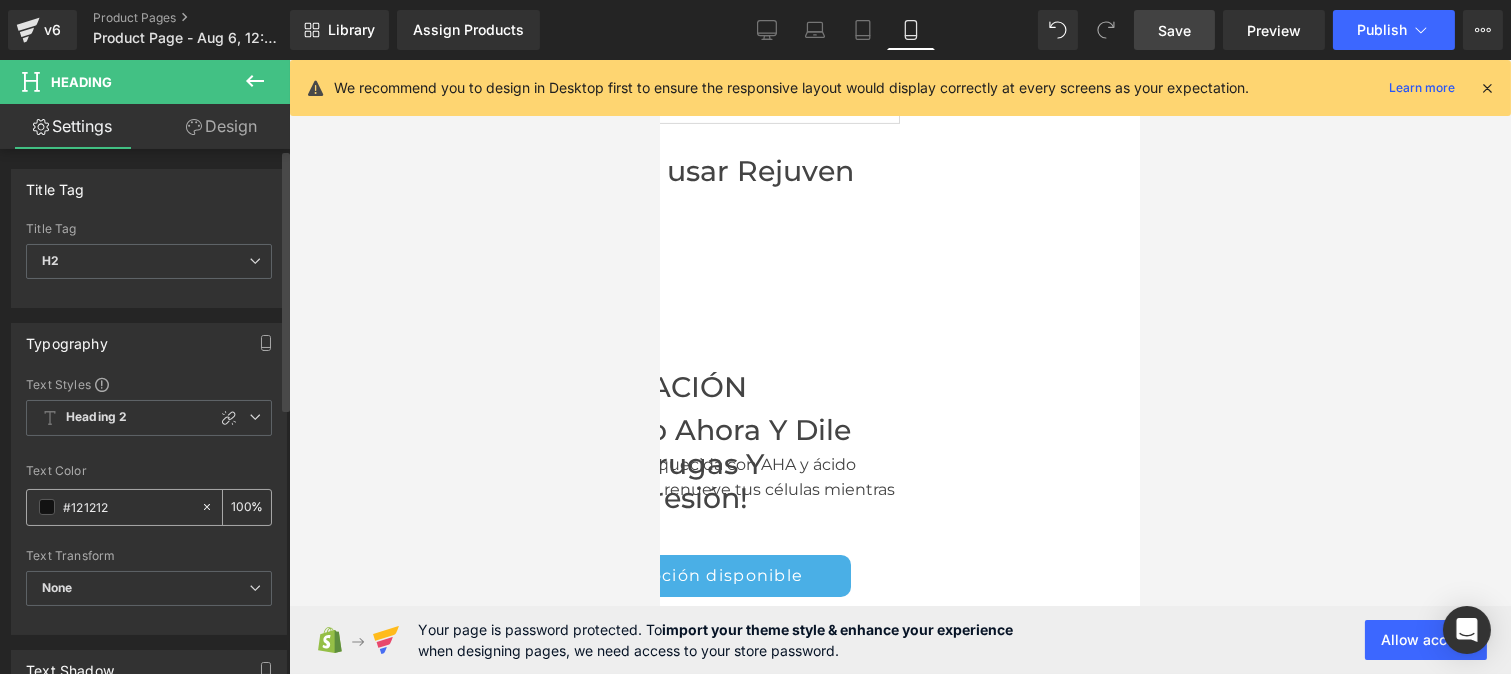 click on "#121212" at bounding box center [127, 507] 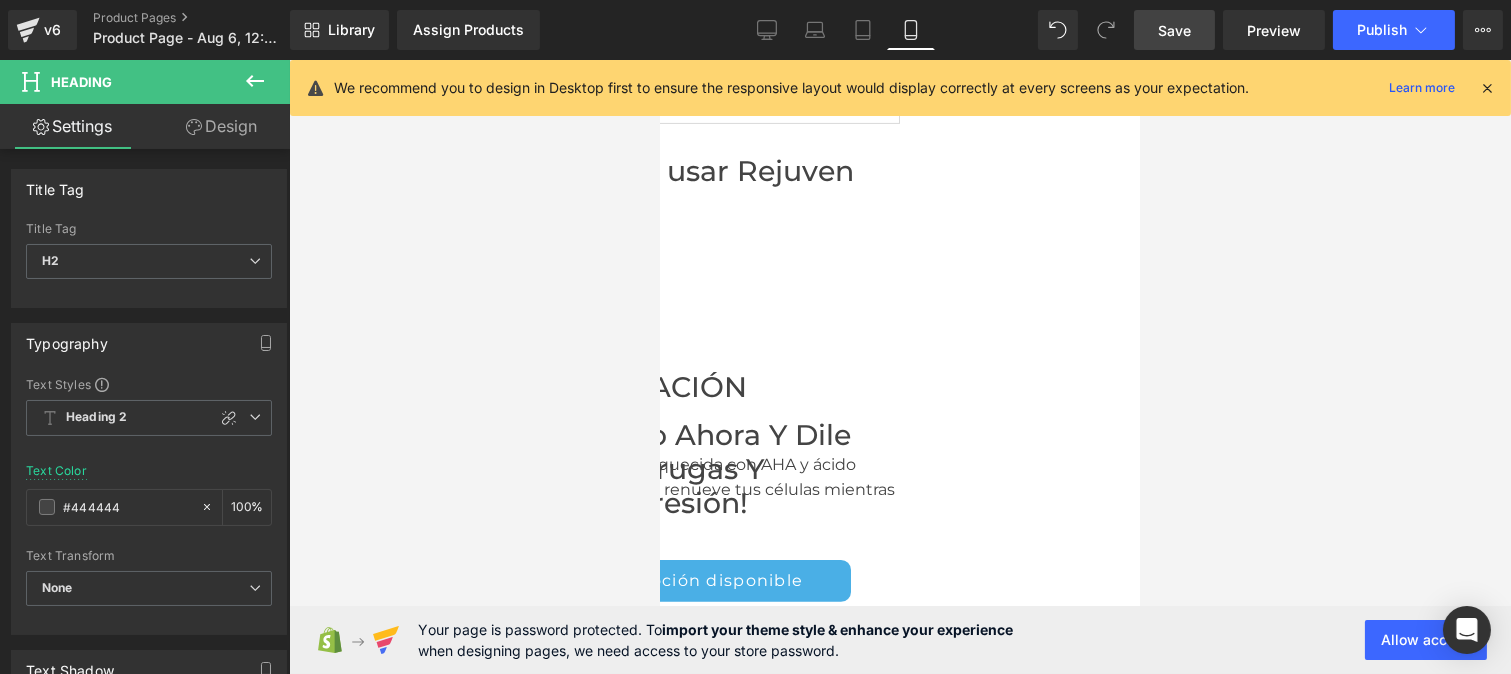 type on "#444444" 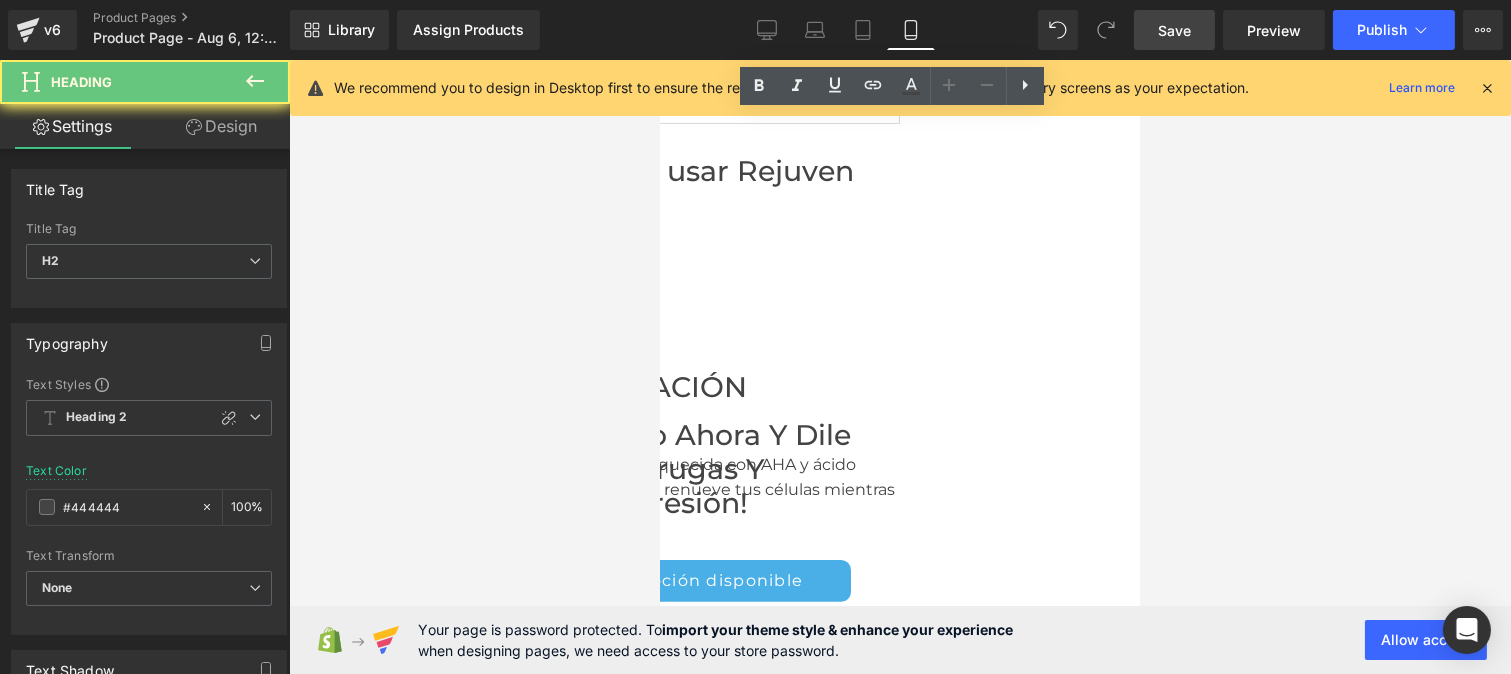 drag, startPoint x: 894, startPoint y: 133, endPoint x: 998, endPoint y: 173, distance: 111.42711 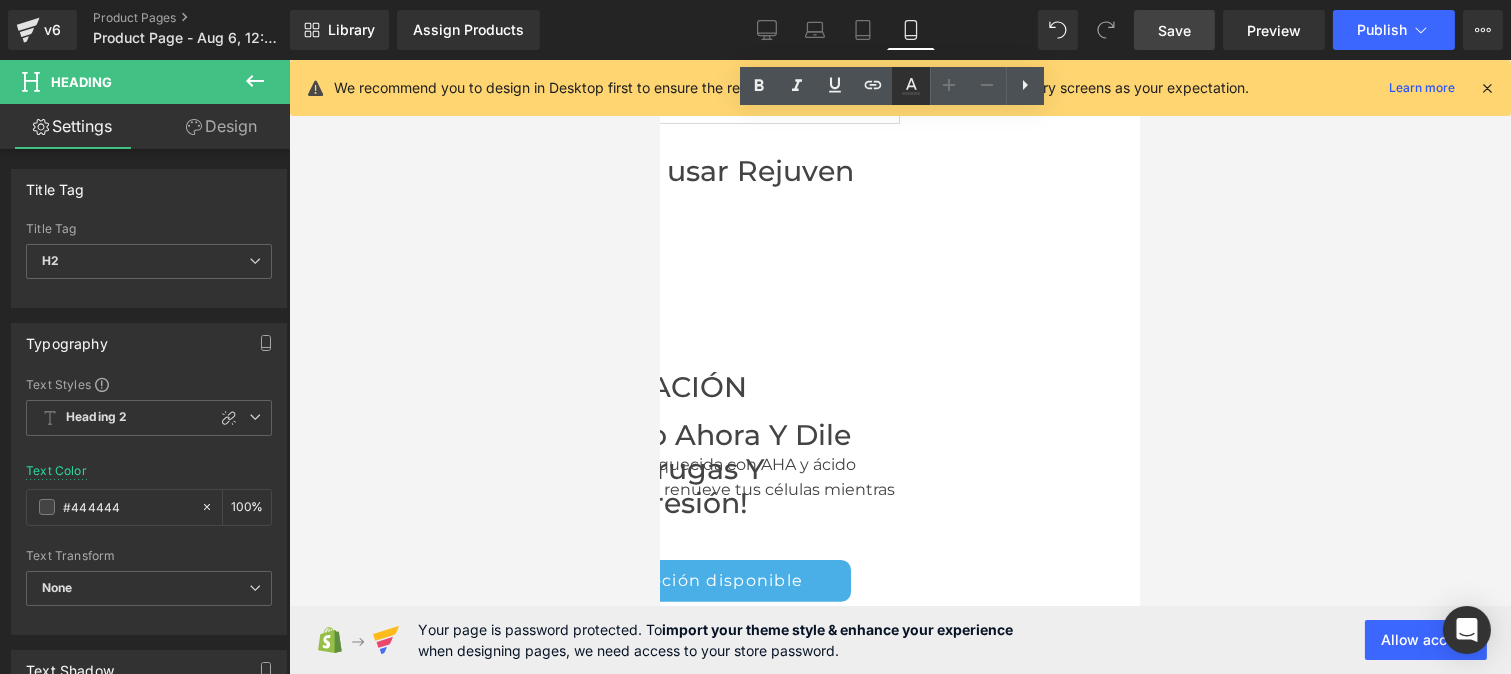 click 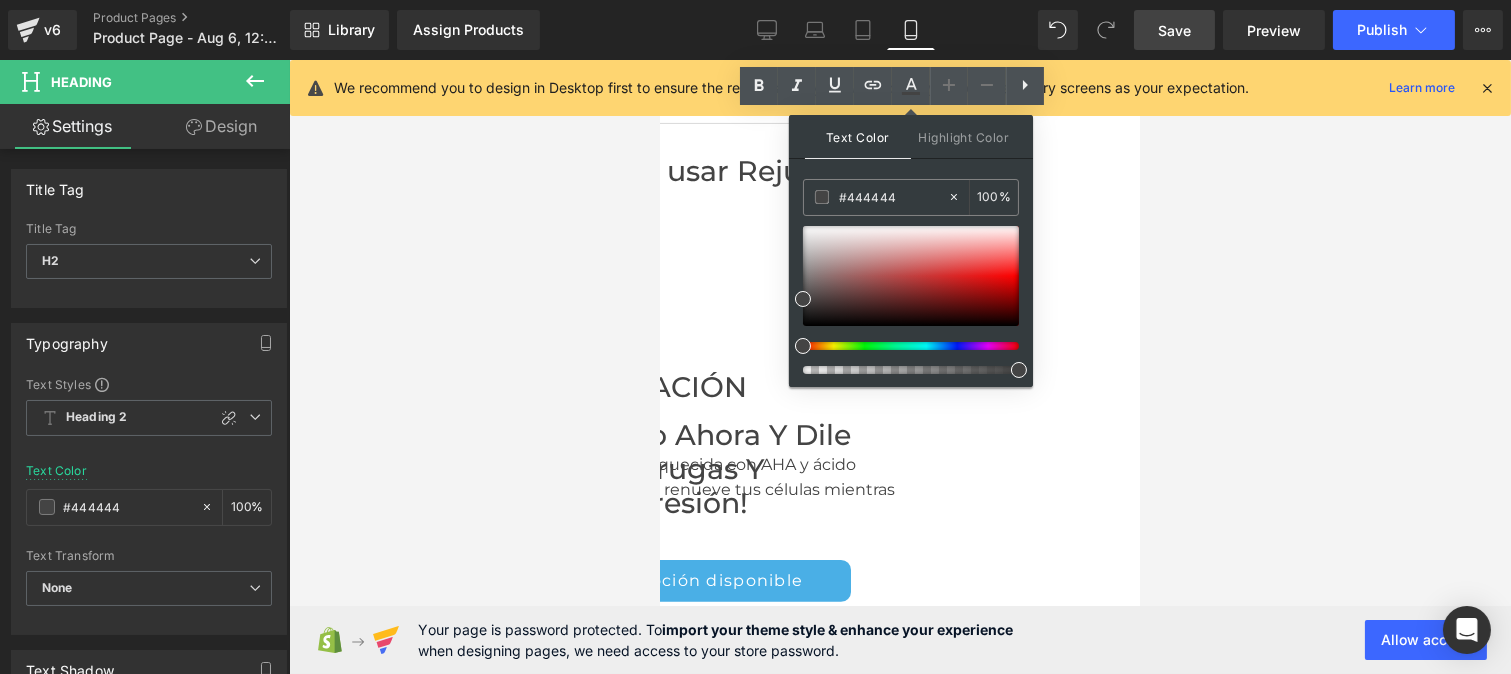 click on "3 razones  para usar Rejuven" at bounding box center [659, 171] 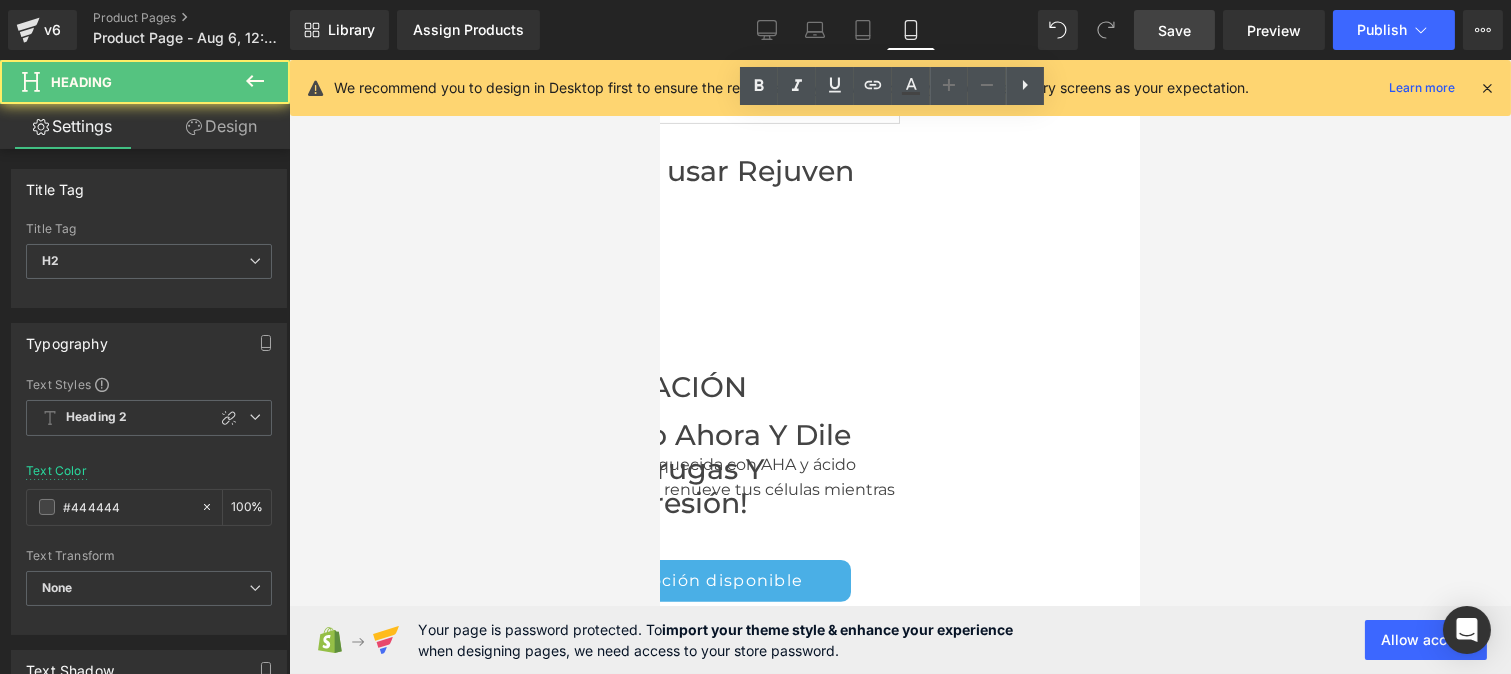 click on "Transformación Nocturna" at bounding box center (602, 404) 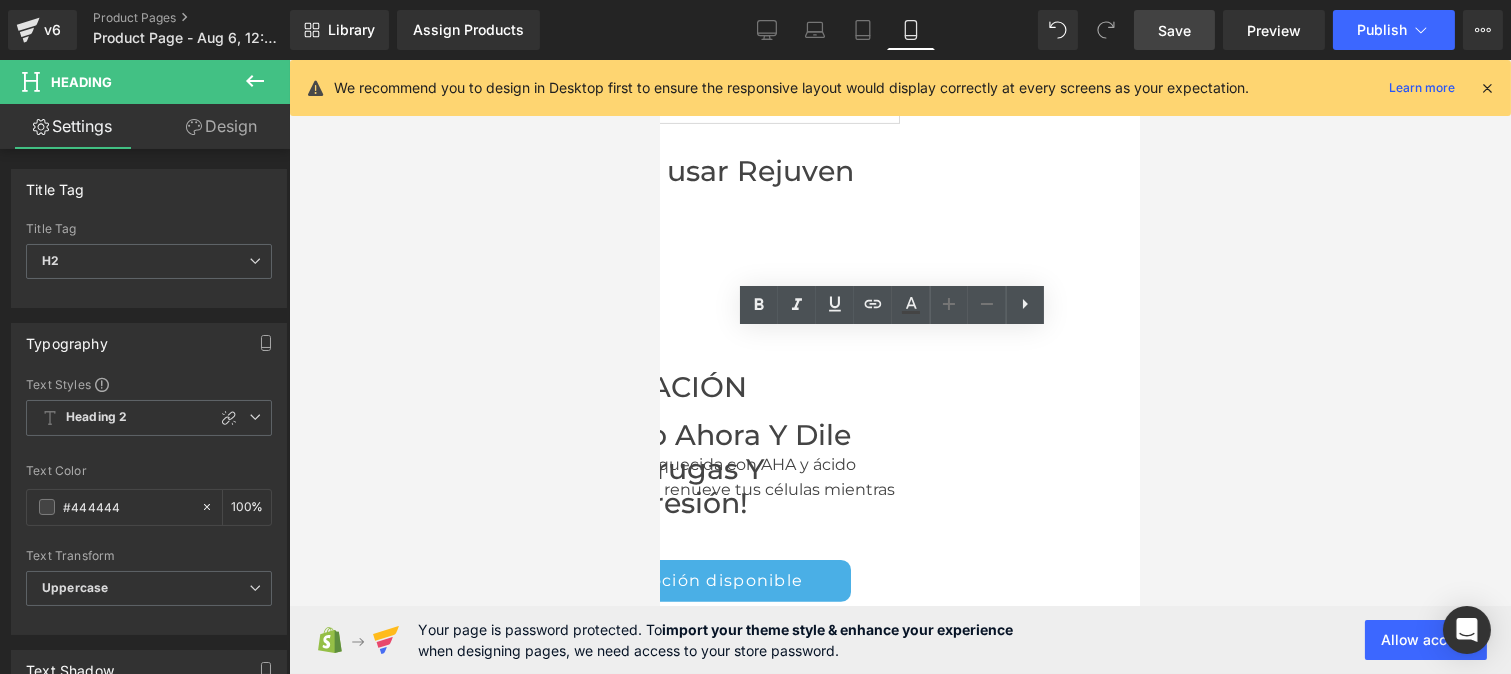 click on "Transformación Nocturna" at bounding box center [602, 404] 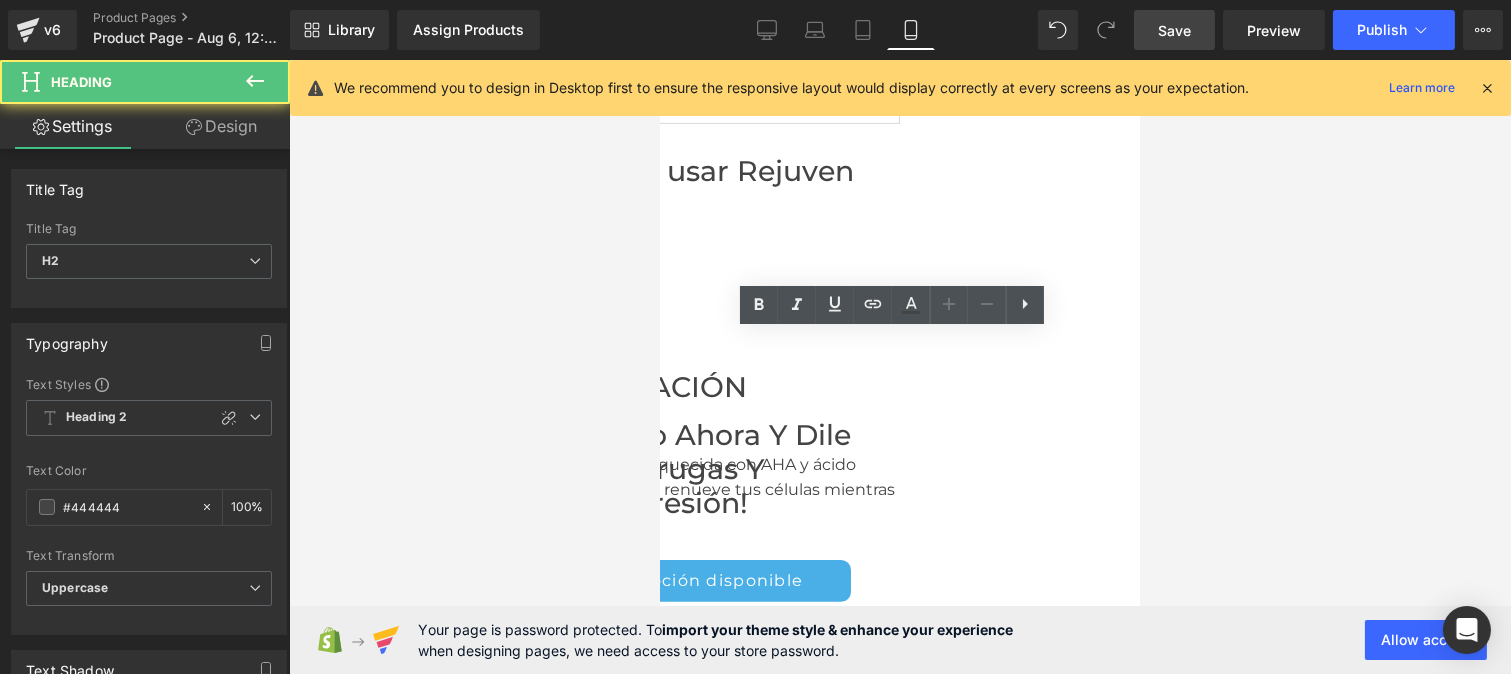 click on "Text Block" at bounding box center (659, 60) 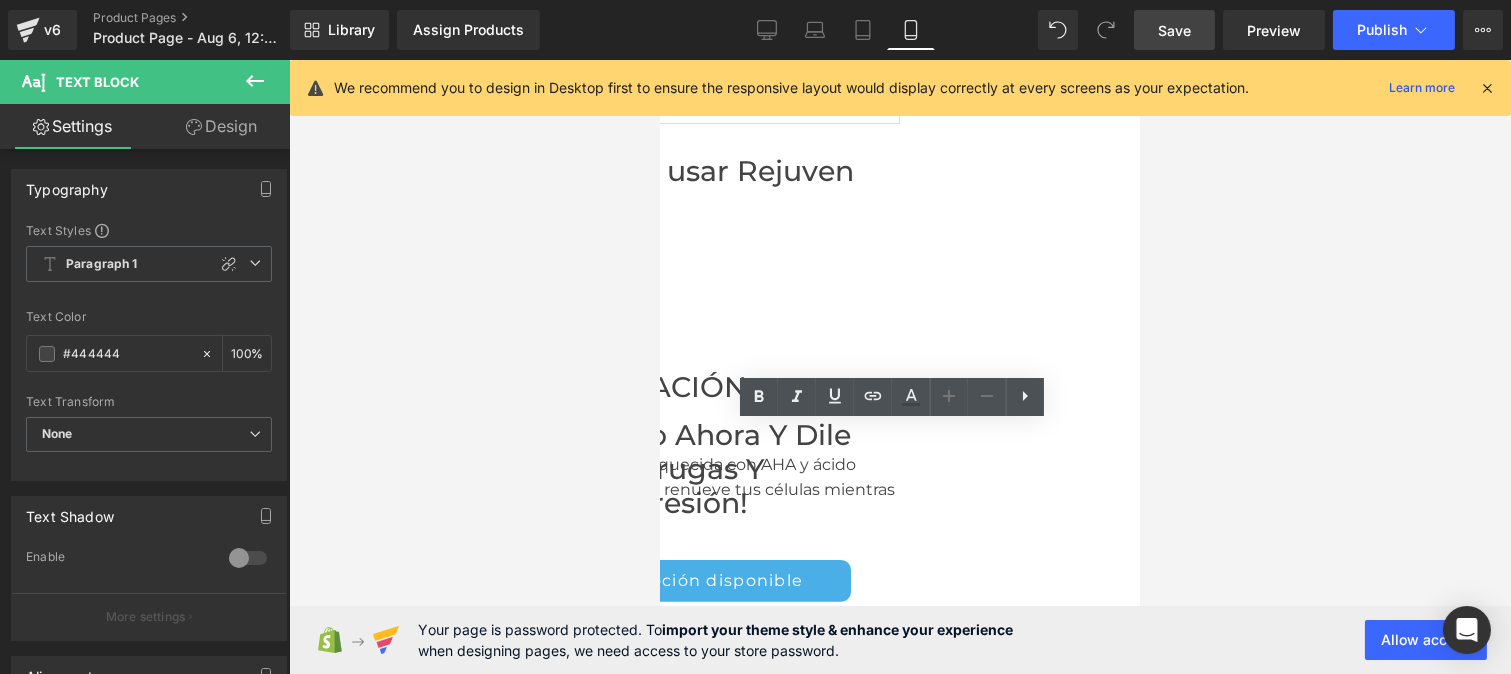 click on "Deja que nuestra fórmula enriquecida con AHA y ácido glicólico exfolie suavemente y renueve tus células mientras duermes." at bounding box center (659, 490) 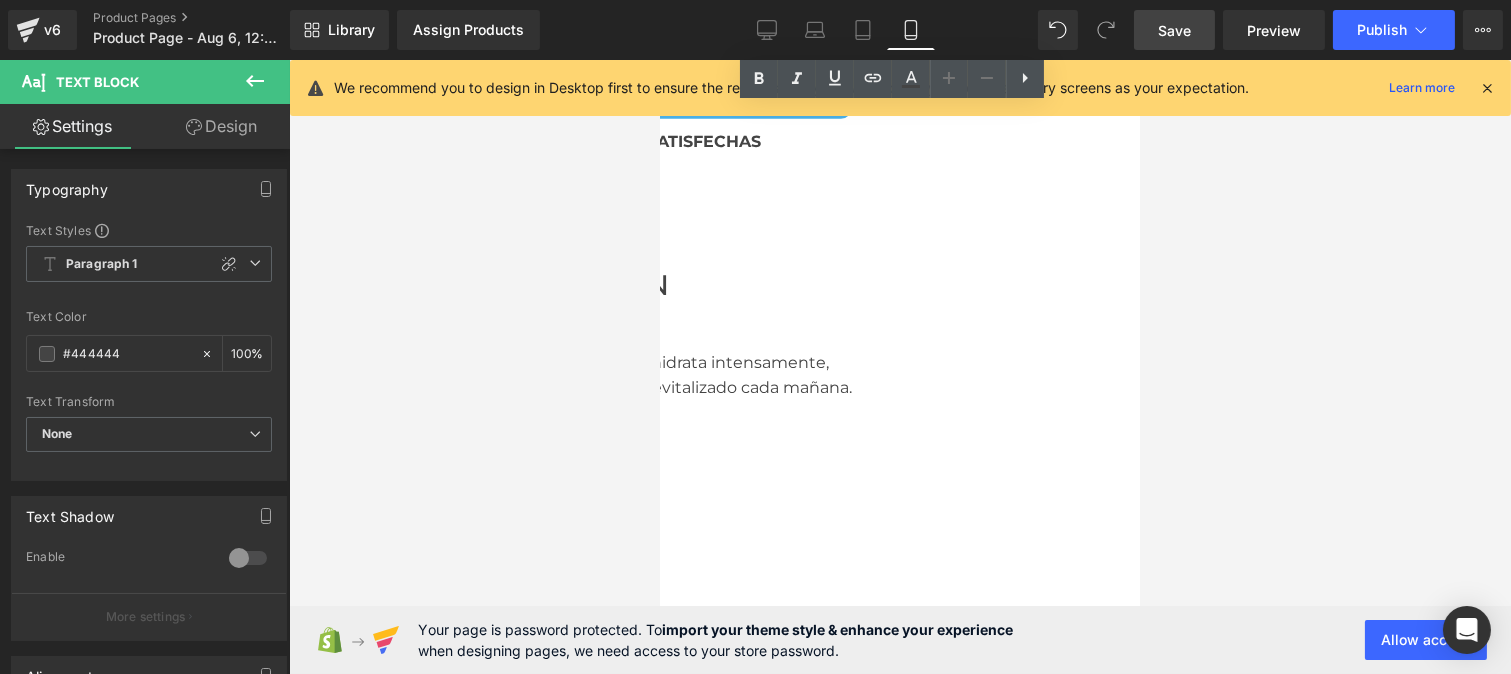 scroll, scrollTop: 1642, scrollLeft: 0, axis: vertical 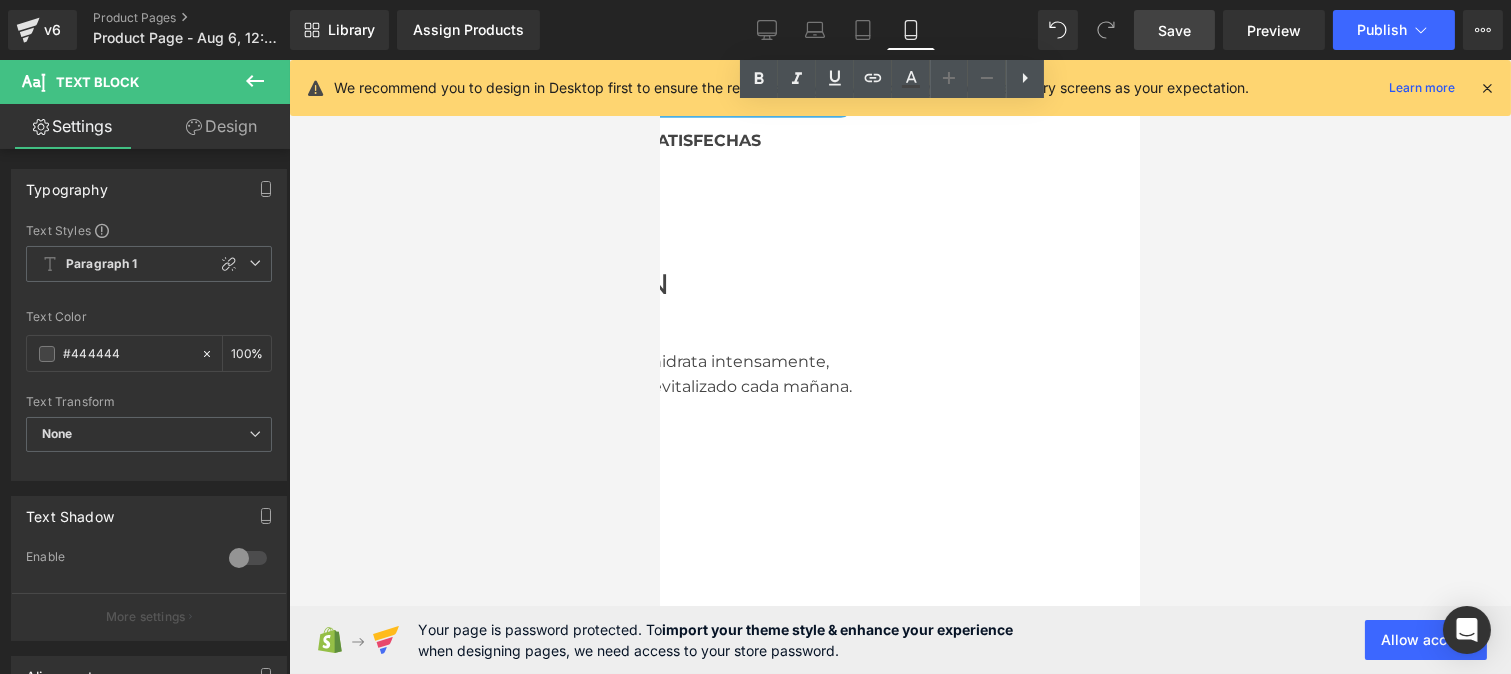 click on "Hidratación  Profunda" at bounding box center [563, 301] 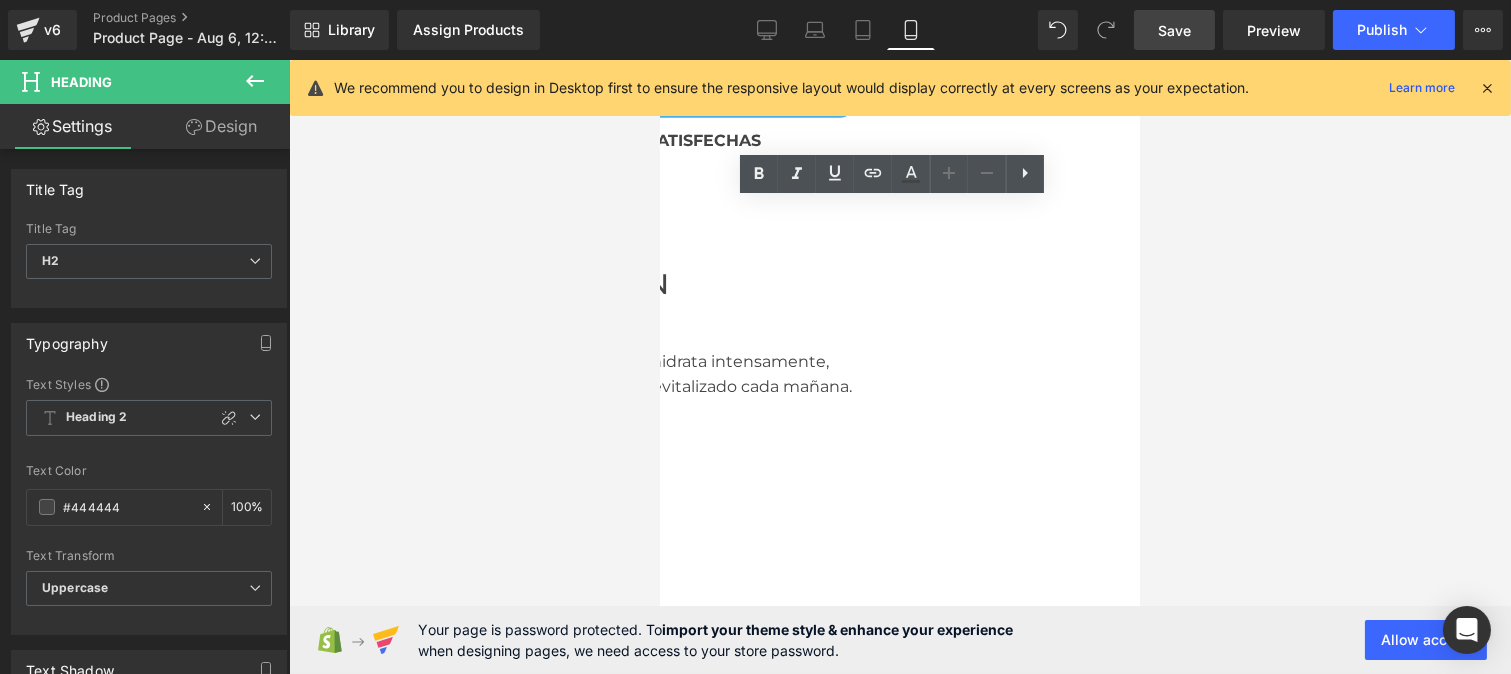 click on "El ácido hialurónico rellena e hidrata intensamente, revelando un rostro fresco y revitalizado cada mañana." at bounding box center (659, 374) 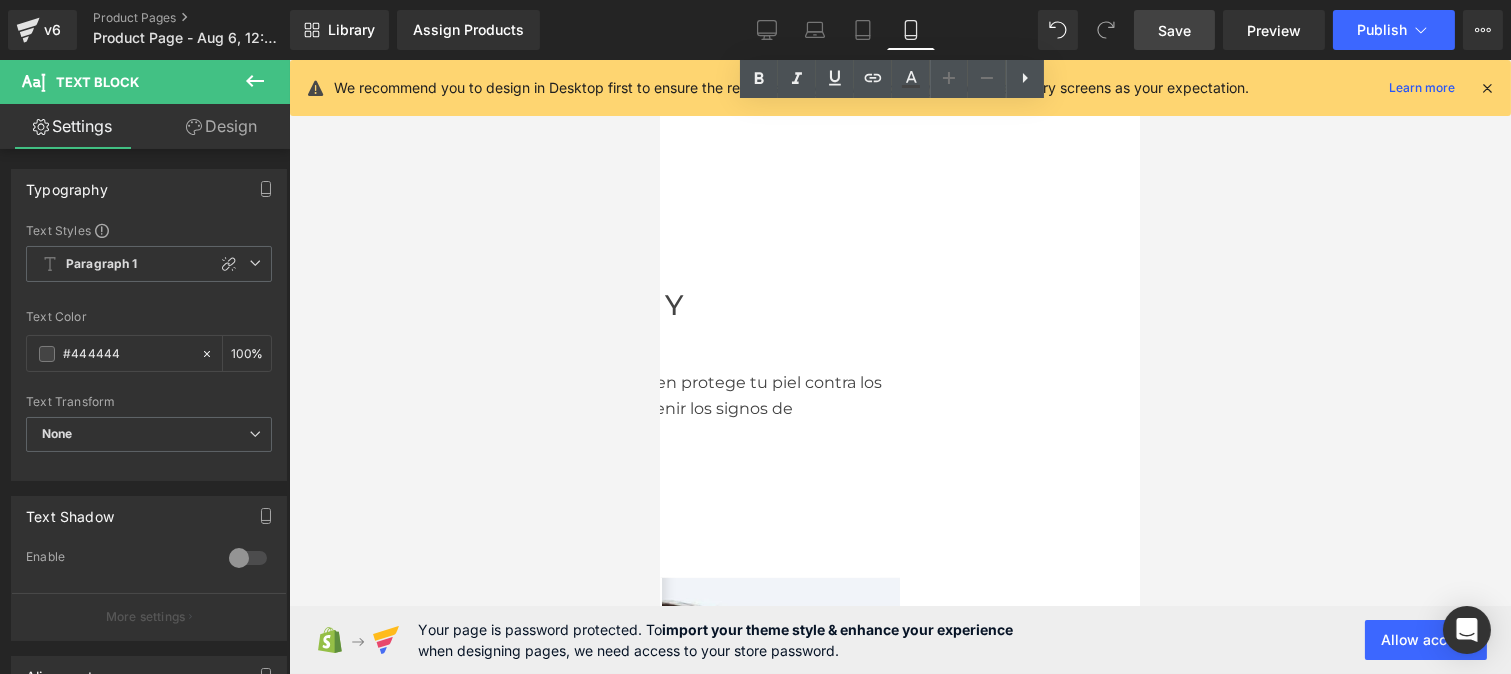 scroll, scrollTop: 1956, scrollLeft: 0, axis: vertical 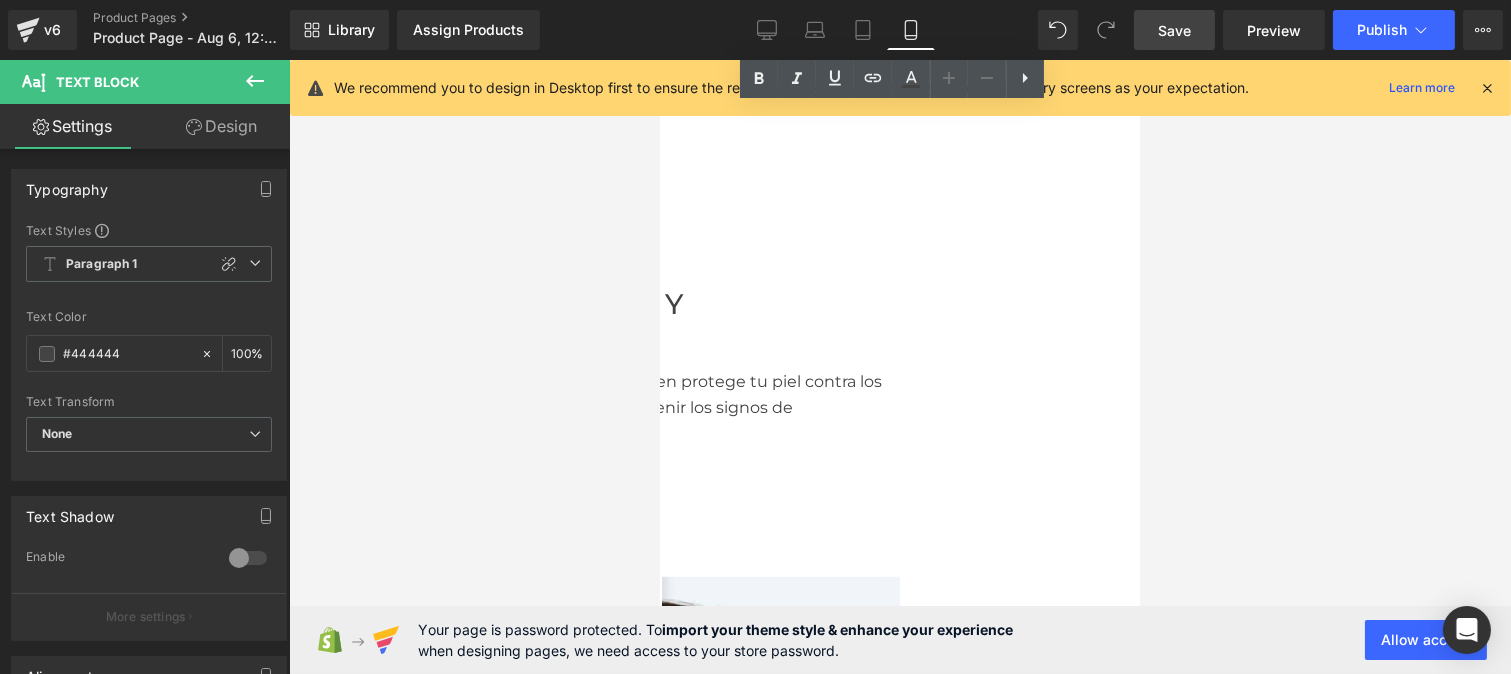 click on "Protección y  Prevención" at bounding box center [570, 321] 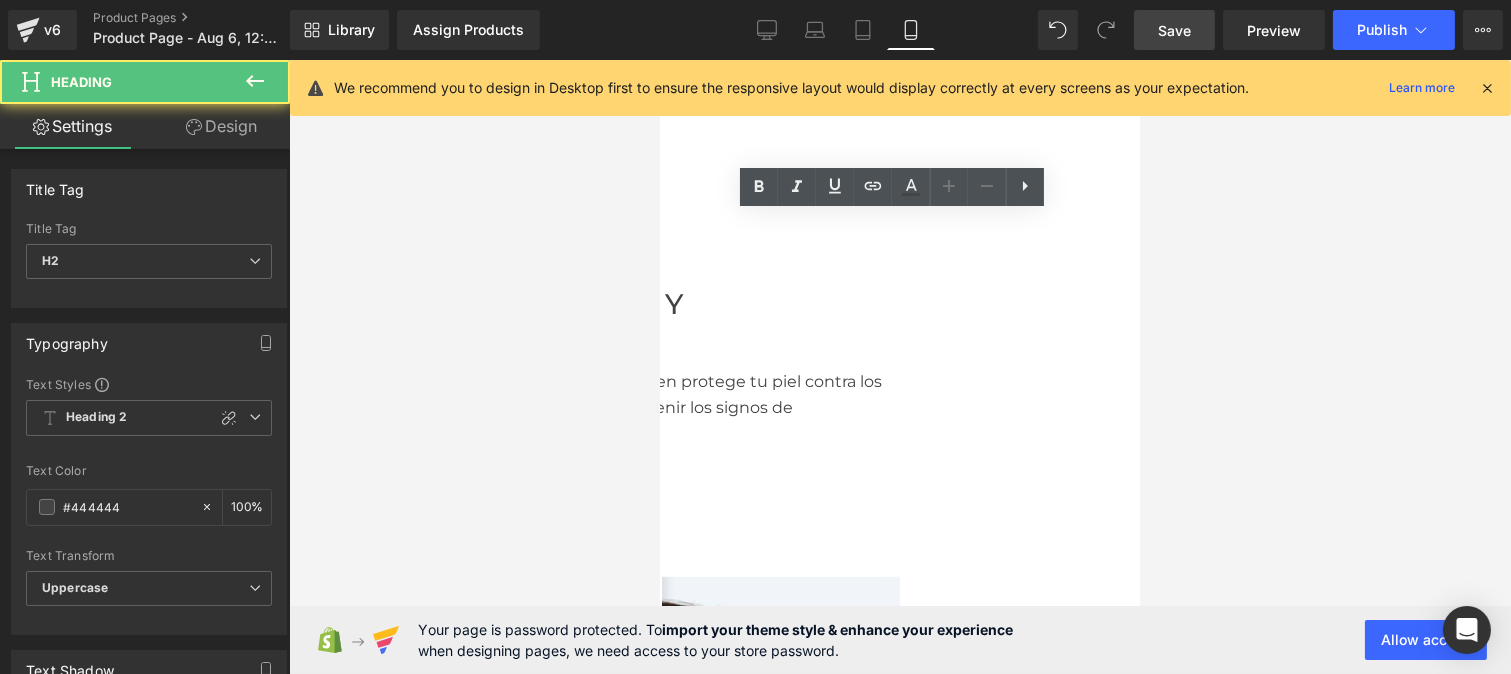 click on "Gracias al ácido ferúlico, Rejuven protege tu piel contra los radicales libres y ayuda a prevenir los signos de  envejecimiento futuro." at bounding box center [659, 407] 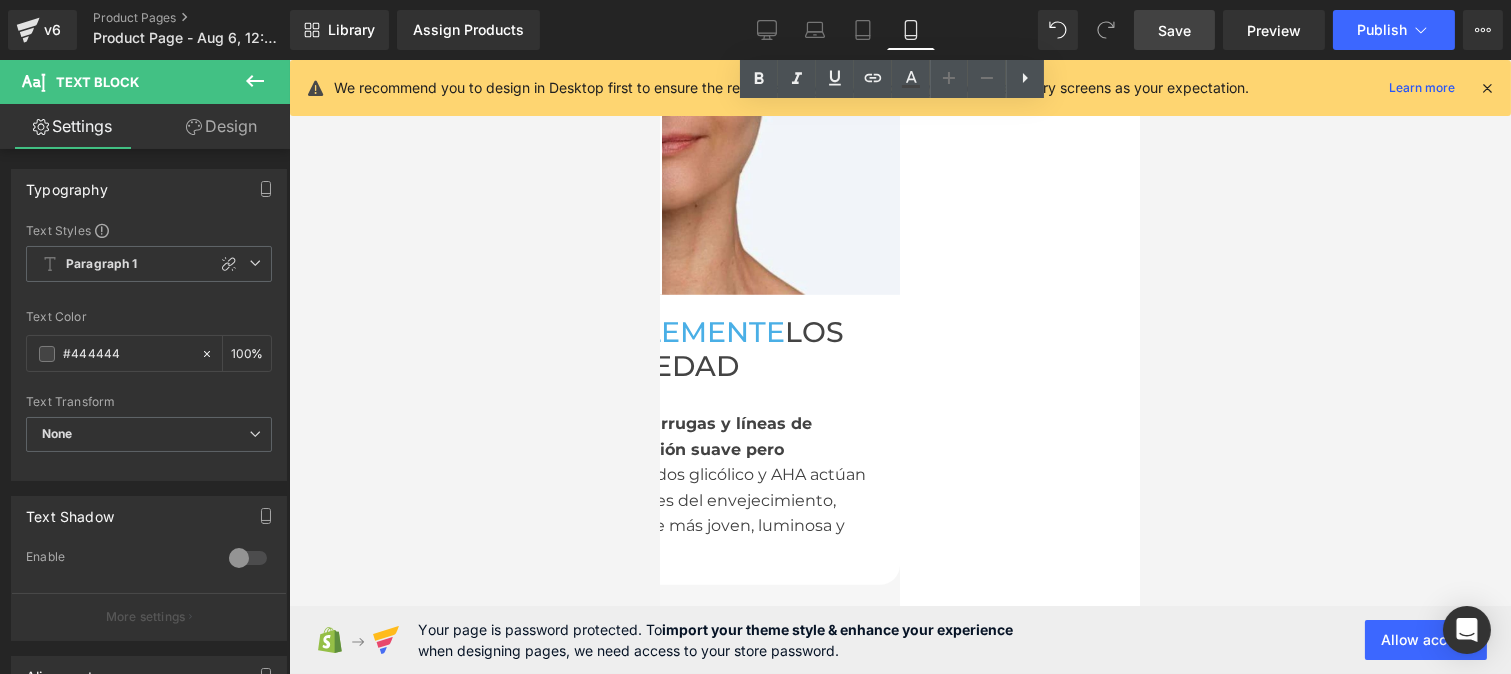 scroll, scrollTop: 2720, scrollLeft: 0, axis: vertical 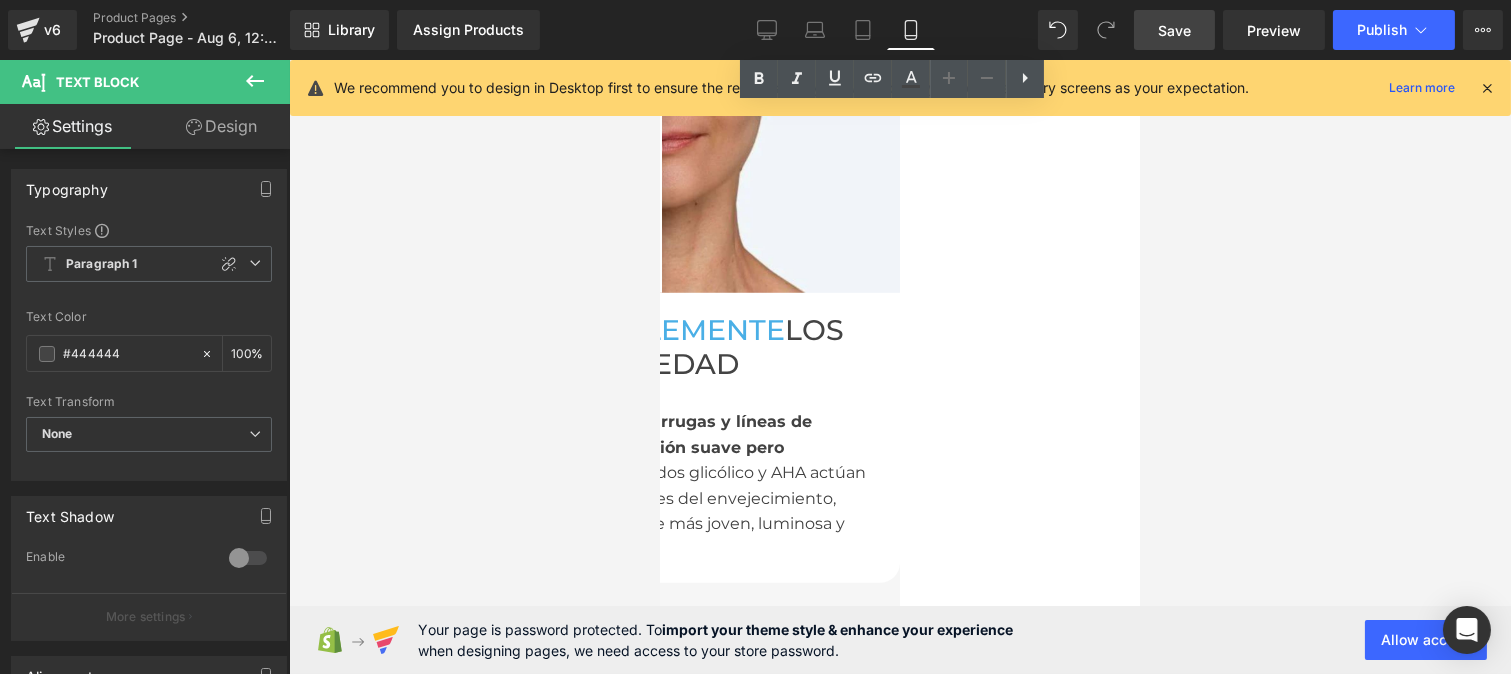 click on "los signos de la edad" at bounding box center (638, 347) 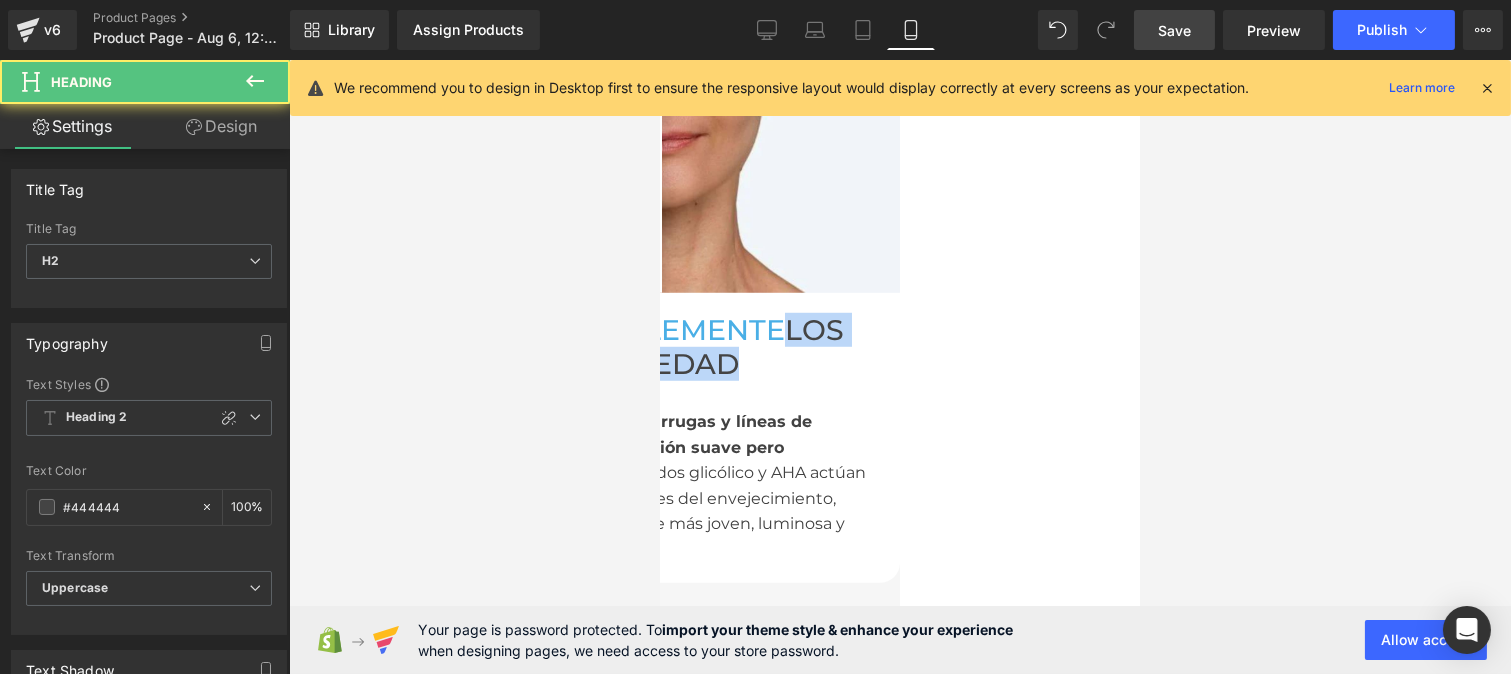 drag, startPoint x: 1022, startPoint y: 247, endPoint x: 1033, endPoint y: 288, distance: 42.44997 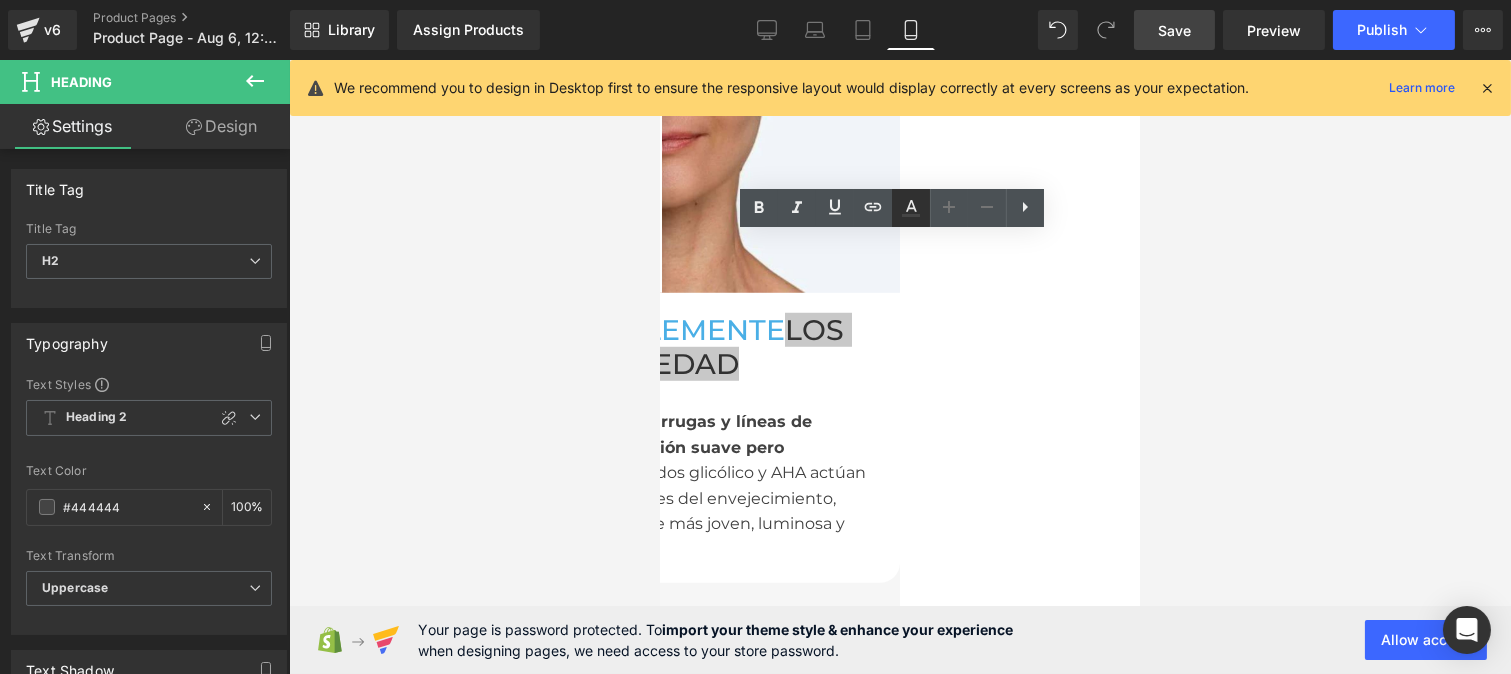 click at bounding box center [911, 208] 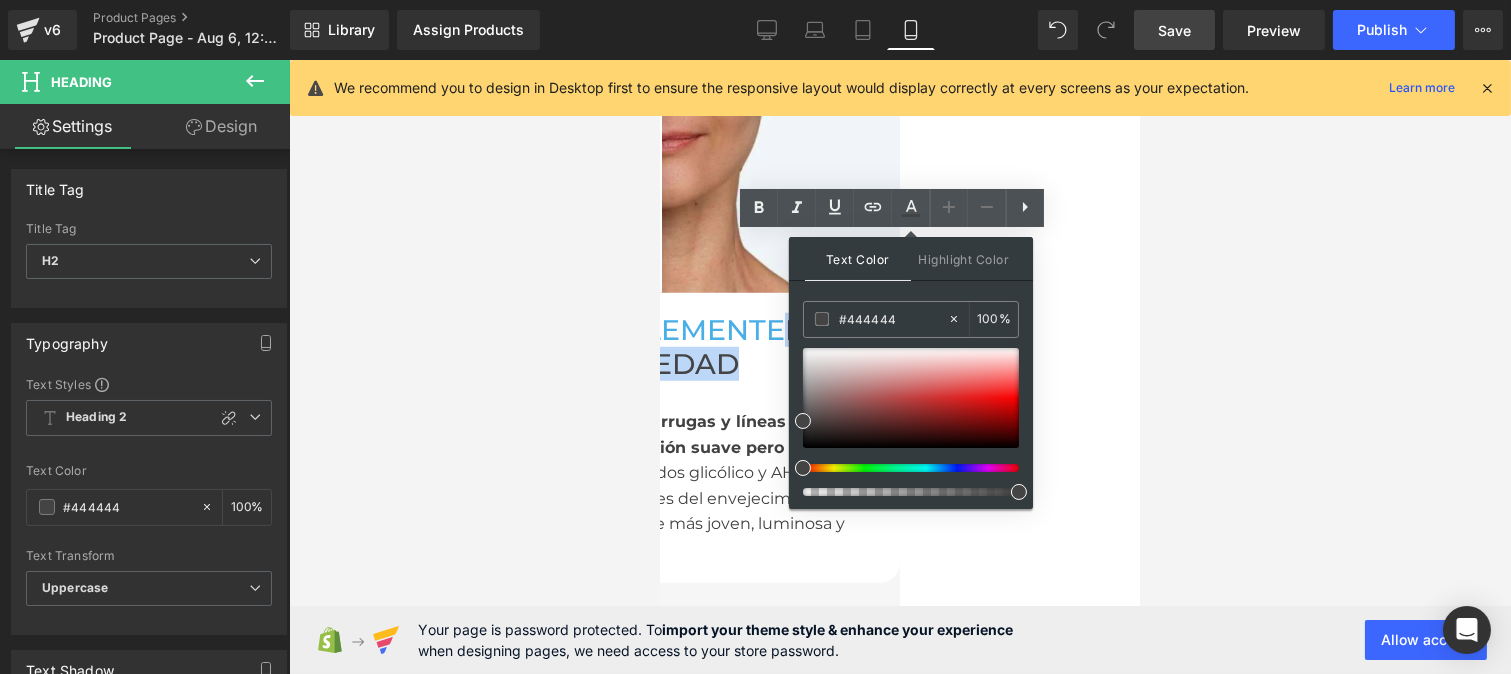 click on "Disminuye la apariencia  de arrugas y líneas de expresión con una exfoliación suave pero efectiva.  Cada noche, los ácidos glicólico y AHA actúan para reducir los signos visibles del envejecimiento, dejando tu piel visiblemente más joven, luminosa y renovada." at bounding box center (659, 472) 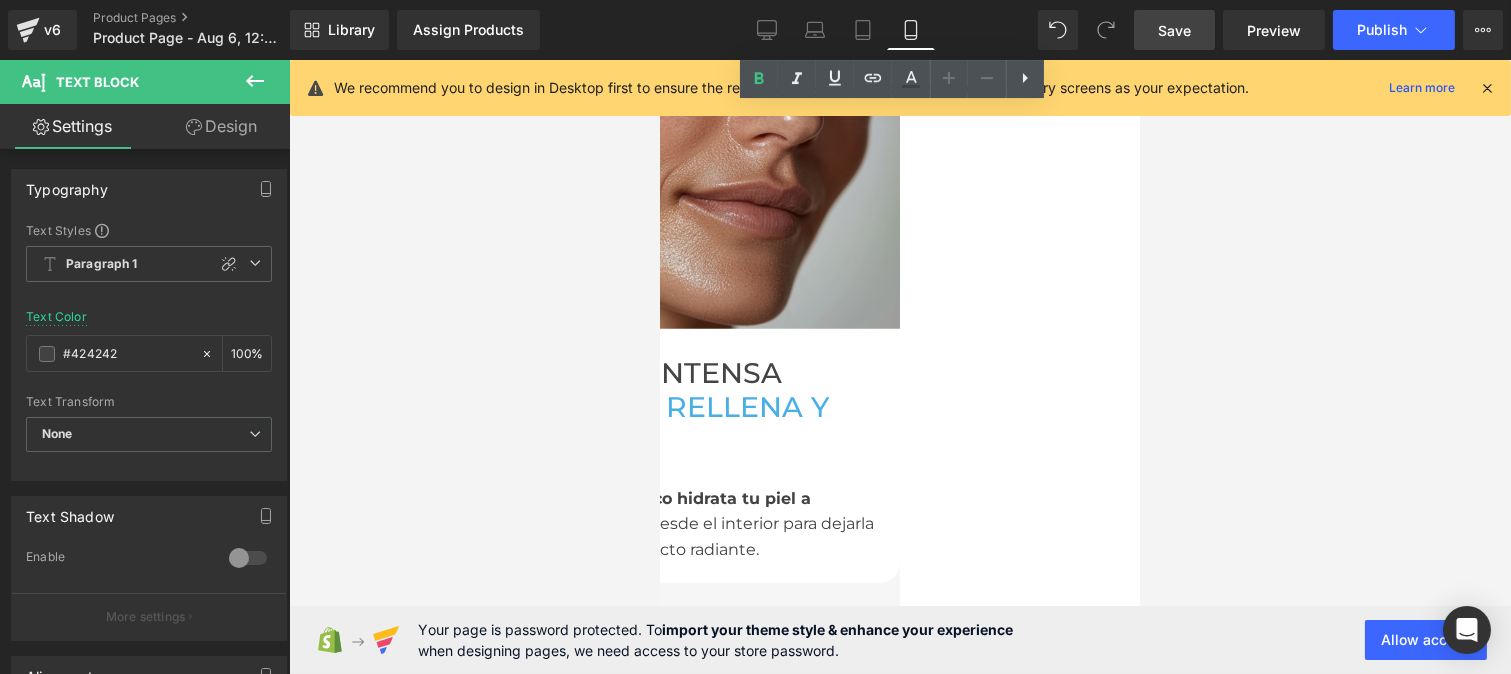 scroll, scrollTop: 3495, scrollLeft: 0, axis: vertical 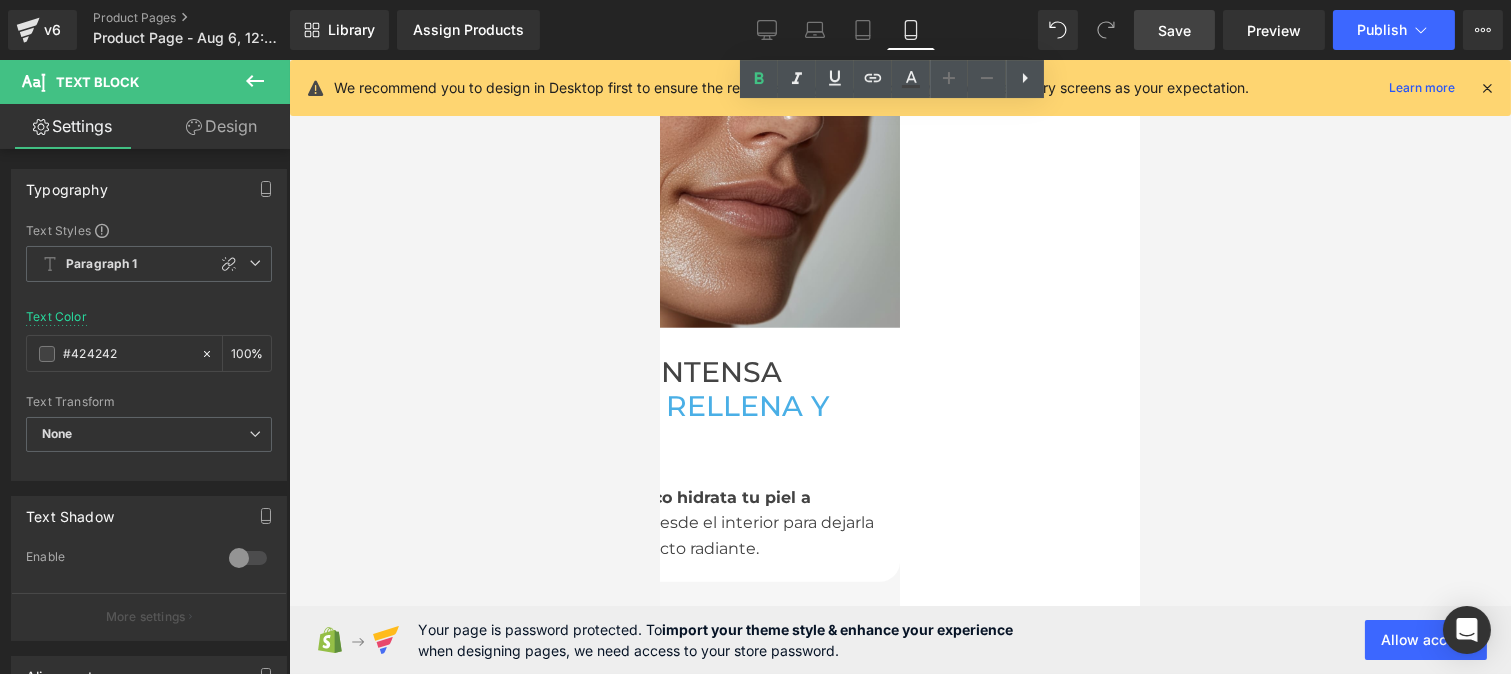 click on "Hidratación intensa para" at bounding box center [607, 389] 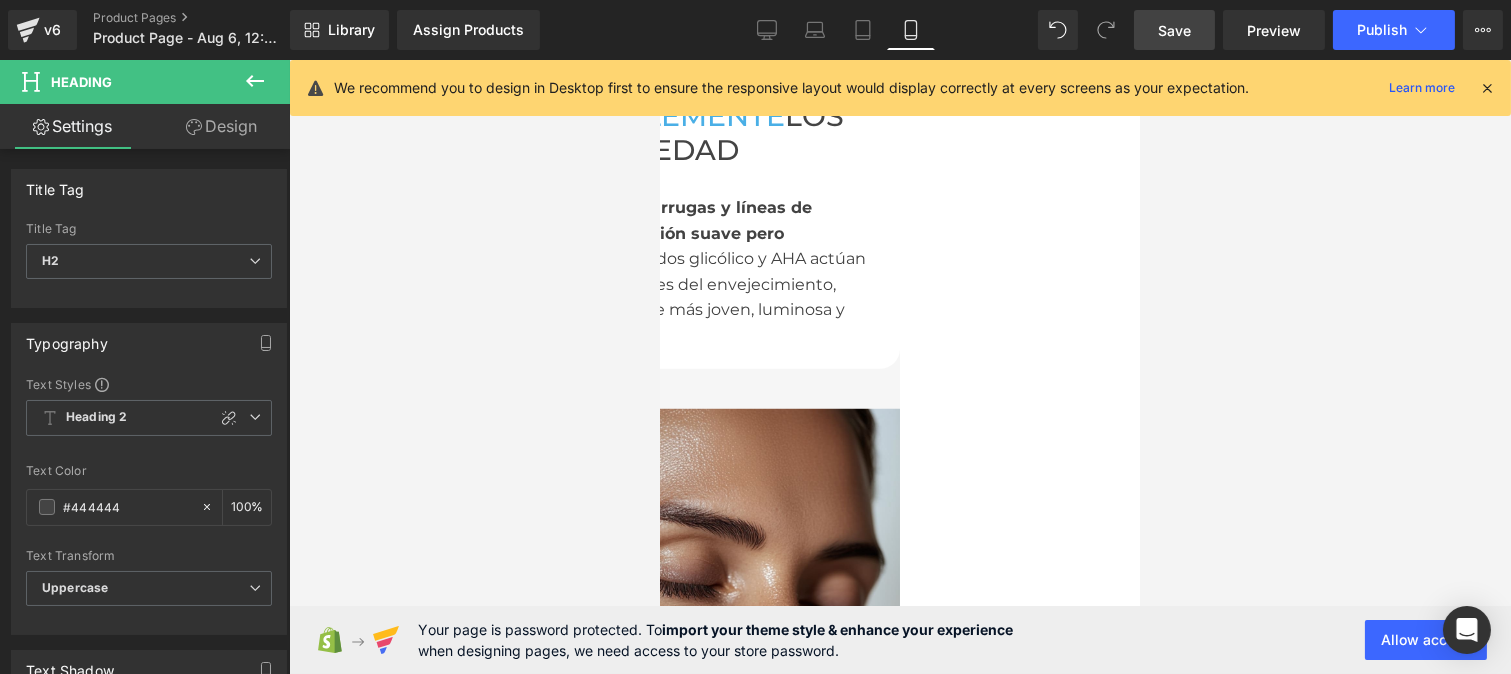 scroll, scrollTop: 2858, scrollLeft: 0, axis: vertical 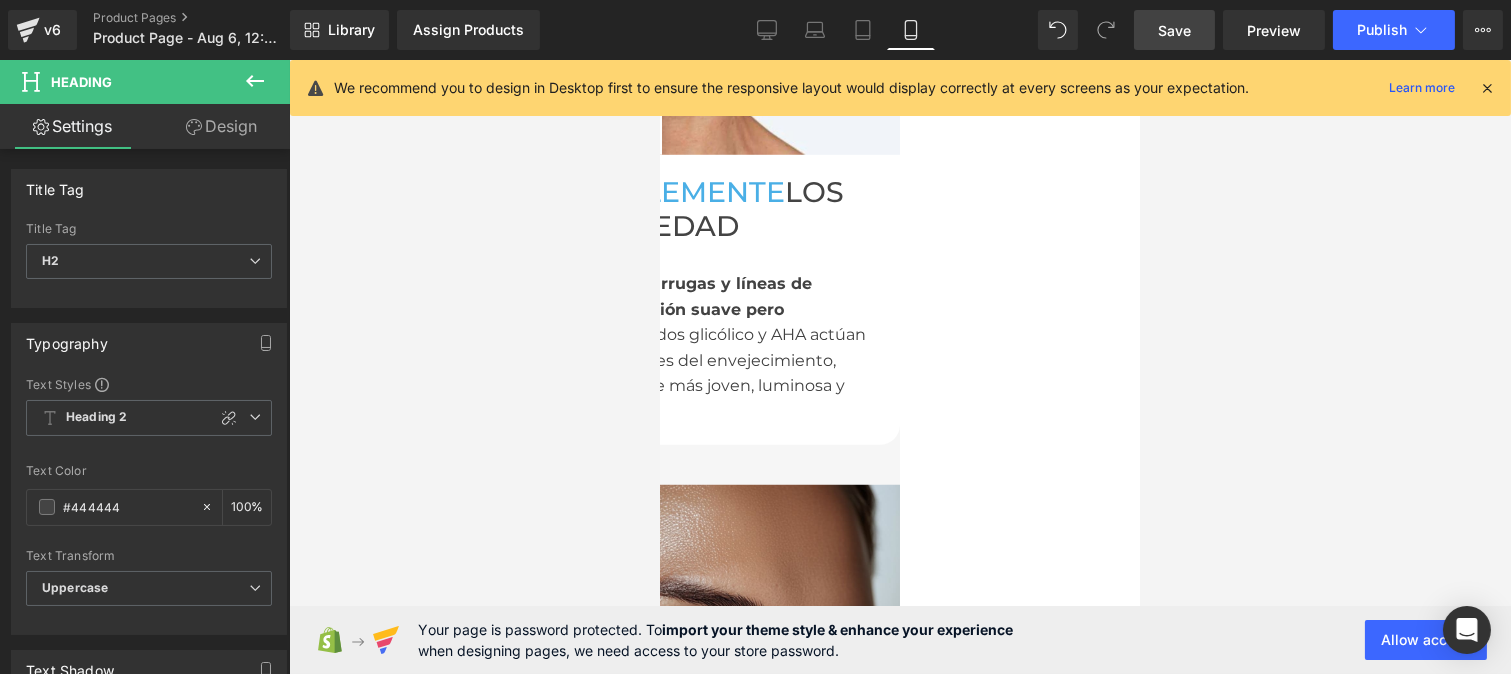click on "Disminuye la apariencia  de arrugas y líneas de expresión con una exfoliación suave pero efectiva.  Cada noche, los ácidos glicólico y AHA actúan para reducir los signos visibles del envejecimiento, dejando tu piel visiblemente más joven, luminosa y renovada." at bounding box center [659, 334] 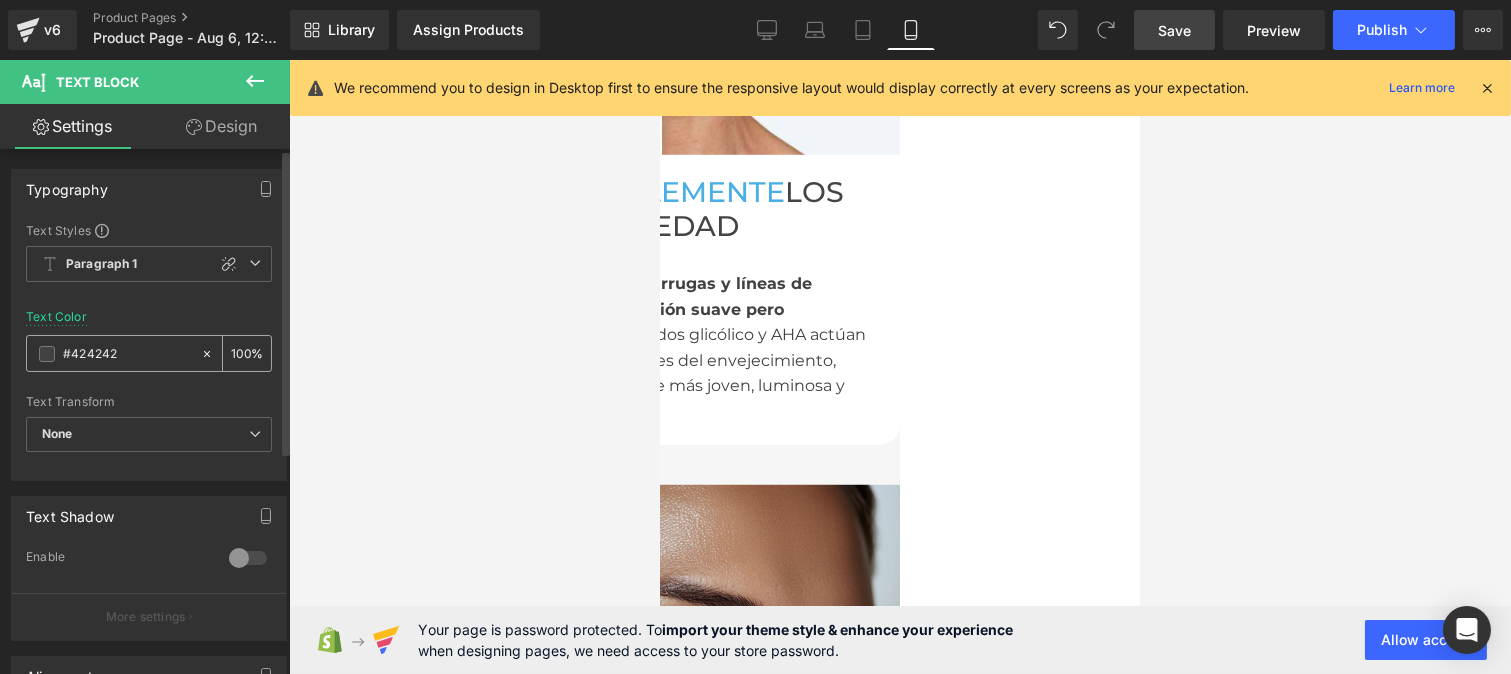 click on "#424242" at bounding box center (127, 354) 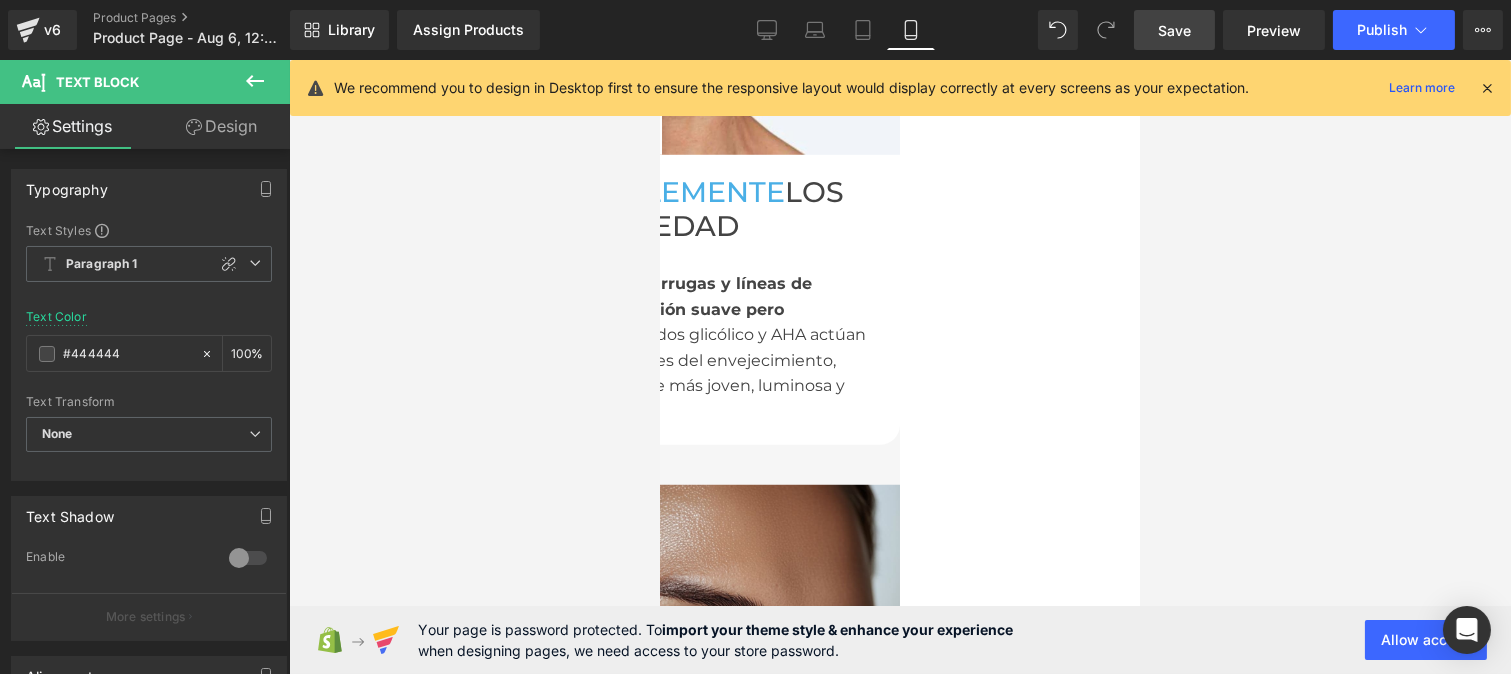 type on "#444444" 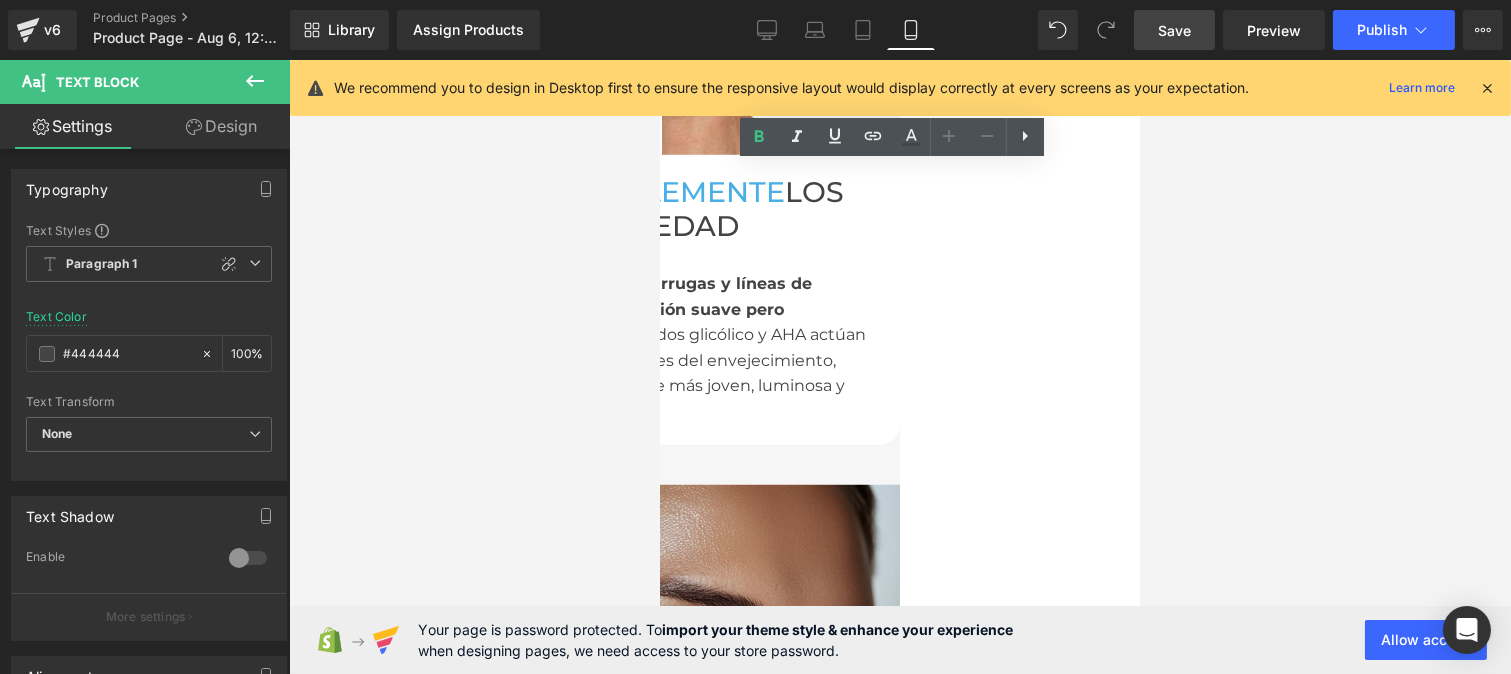 drag, startPoint x: 668, startPoint y: 206, endPoint x: 1096, endPoint y: 302, distance: 438.63425 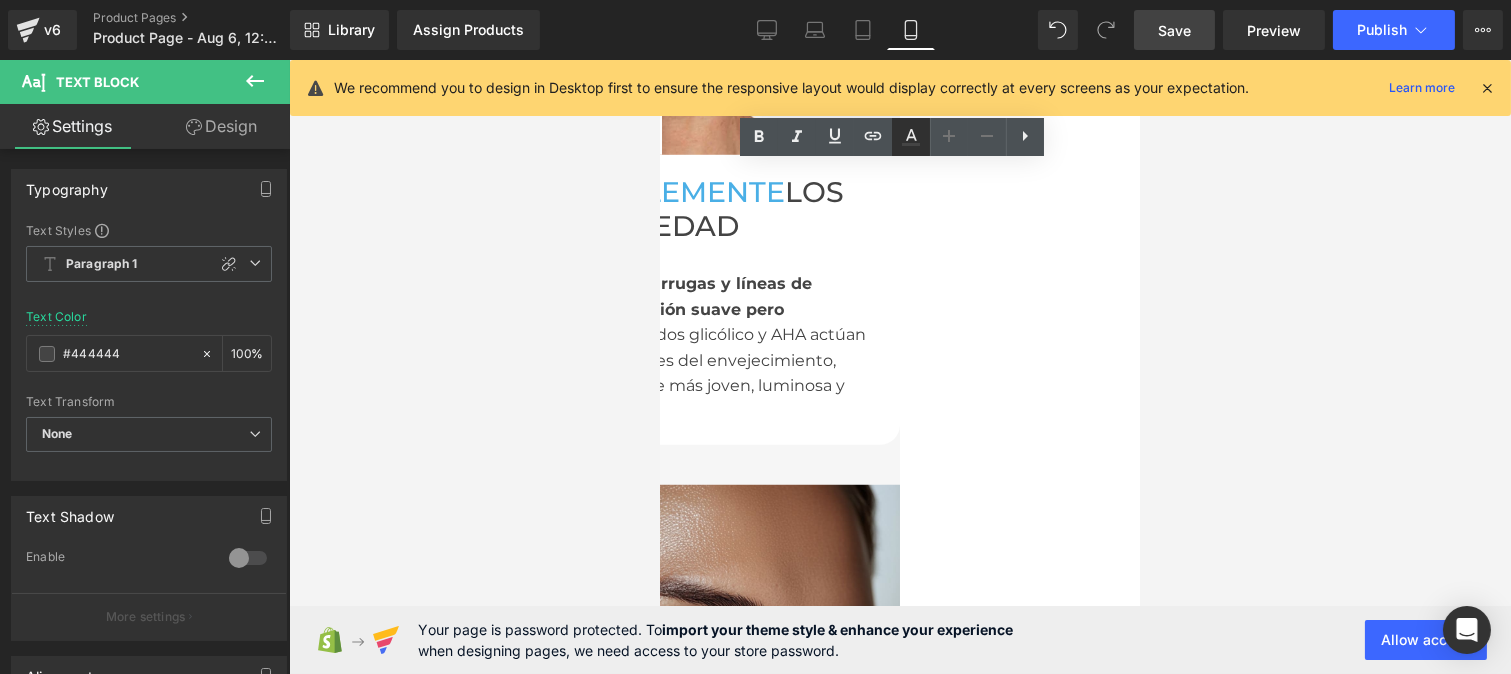 click 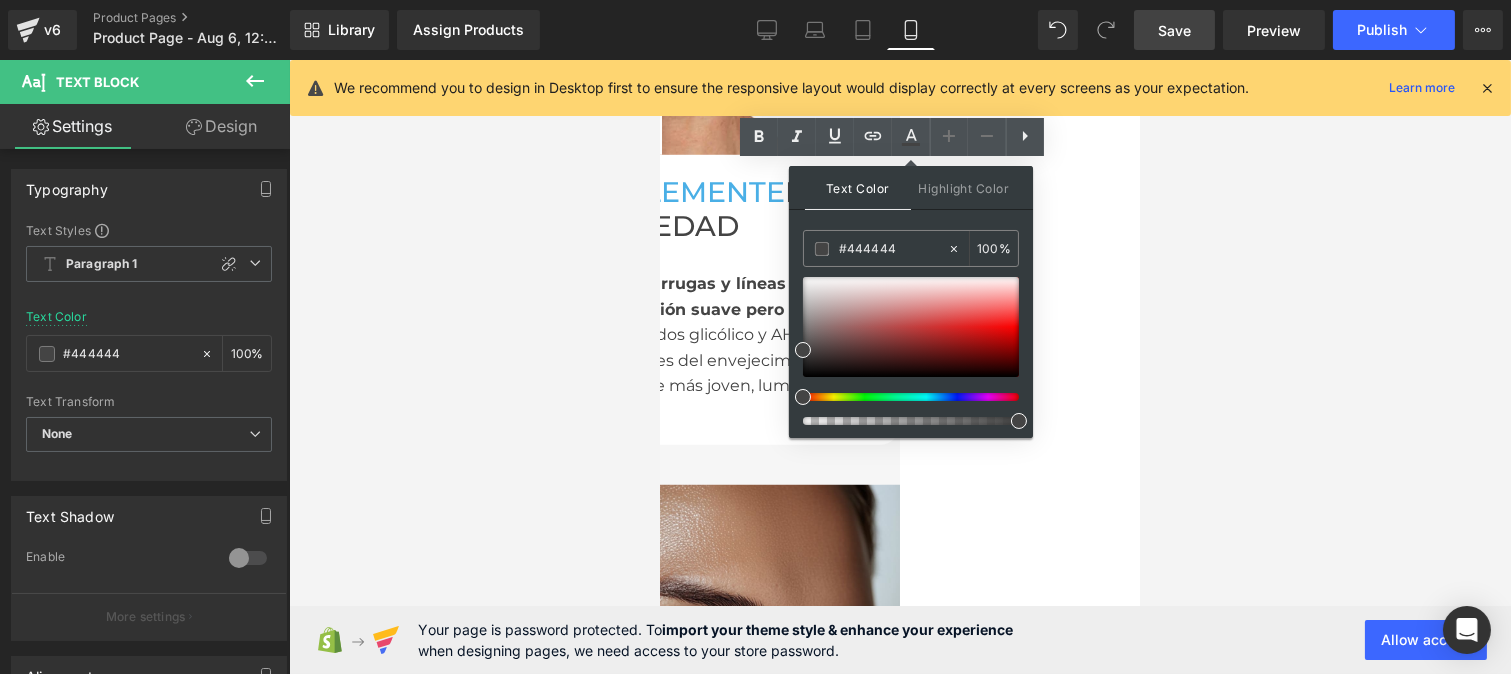 click on "Disminuye la apariencia  de arrugas y líneas de expresión con una exfoliación suave pero efectiva.  Cada noche, los ácidos glicólico y AHA actúan para reducir los signos visibles del envejecimiento, dejando tu piel visiblemente más joven, luminosa y renovada." at bounding box center [659, 334] 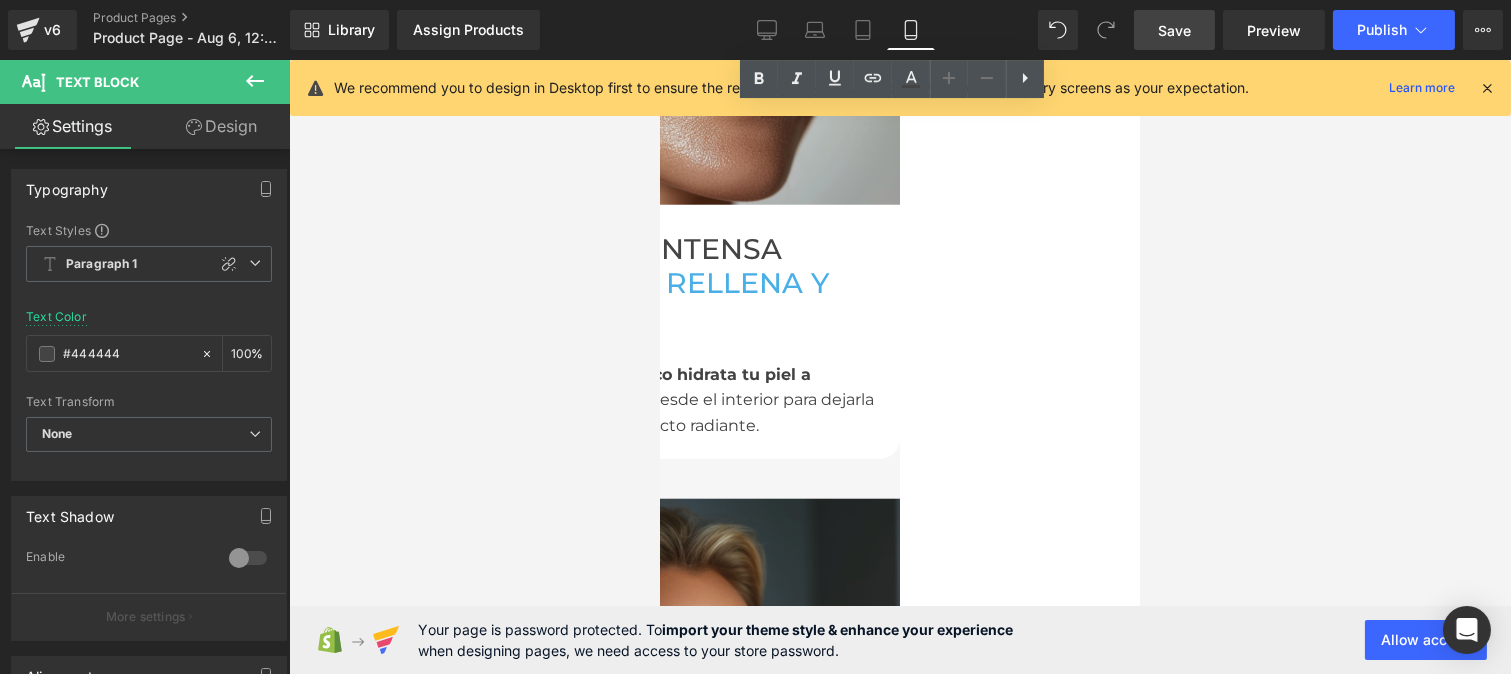 scroll, scrollTop: 3620, scrollLeft: 0, axis: vertical 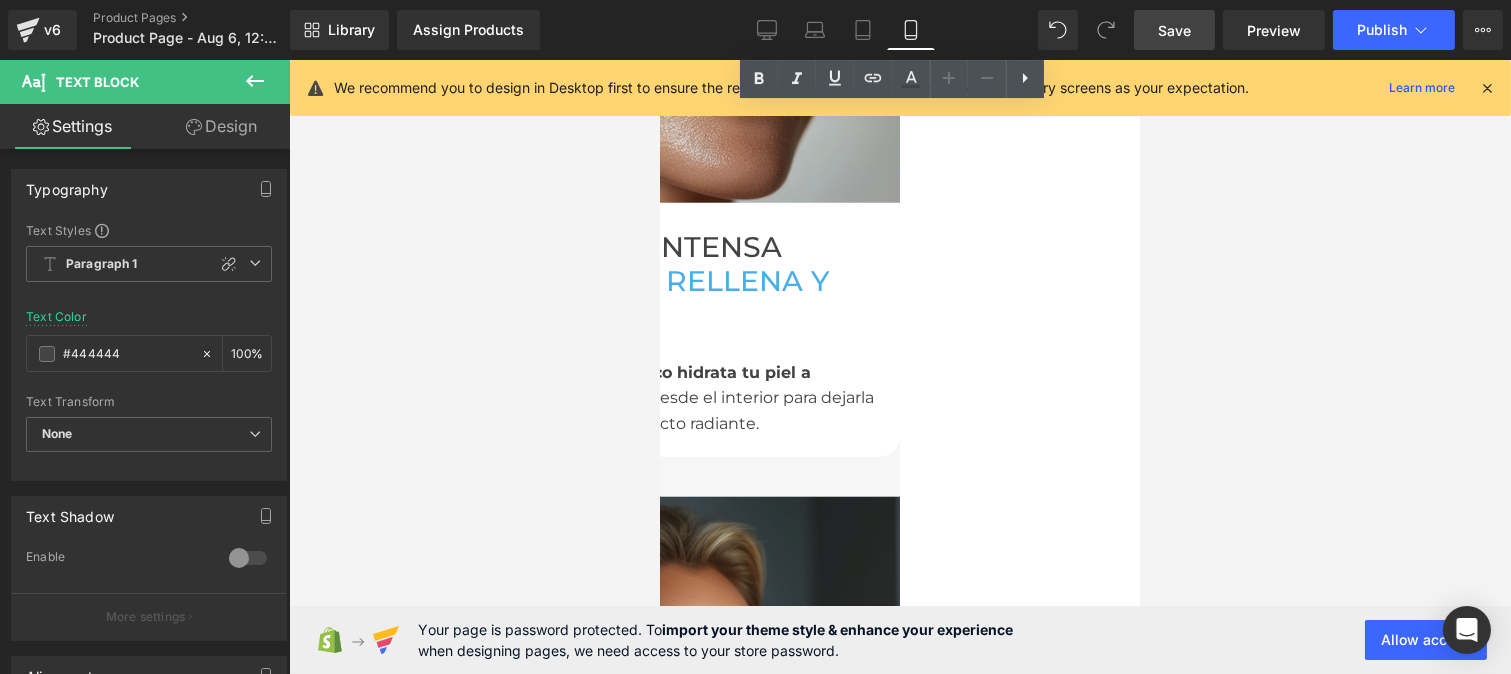 click on "una piel rellena y suave" at bounding box center (631, 298) 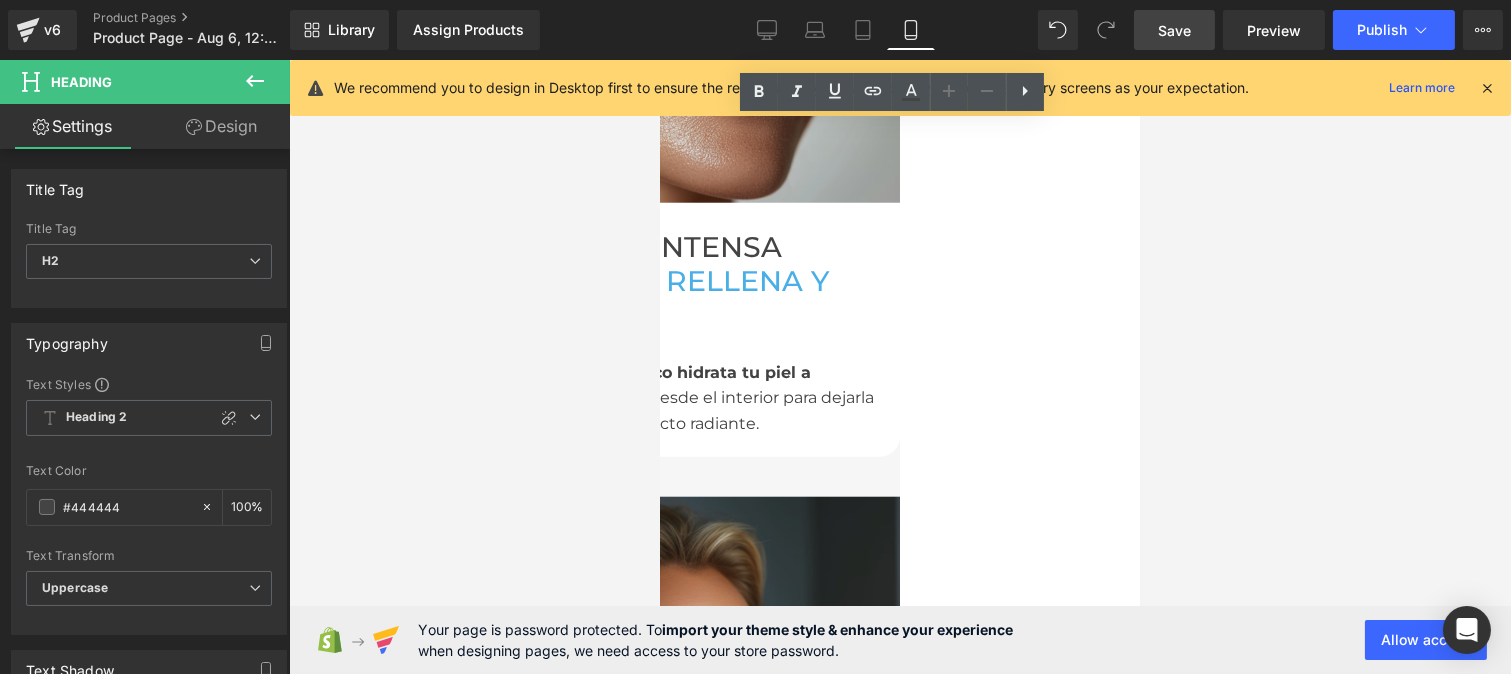 click on "El poder del ácido  hialurónico hidrata tu piel a profundidad , rellenándola desde el interior para dejarla suave al tacto y con un aspecto radiante." at bounding box center (659, 398) 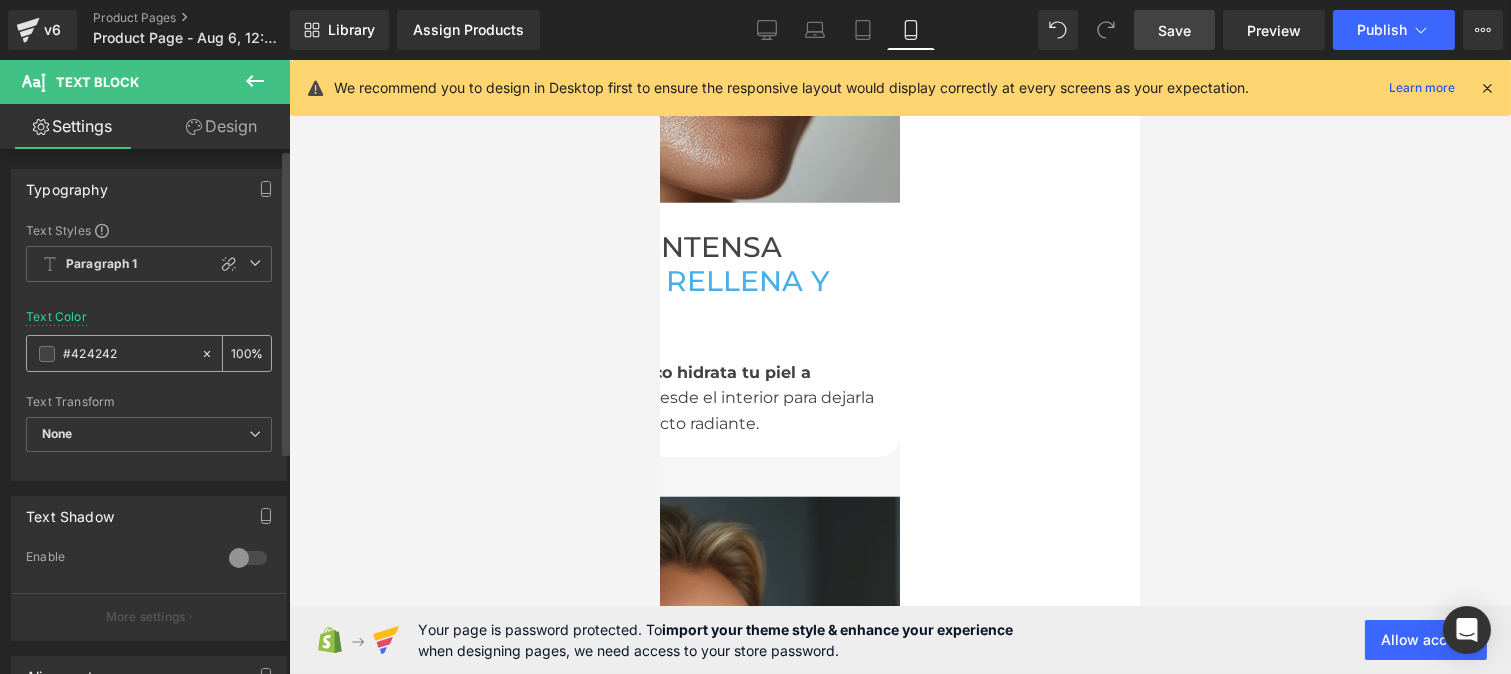 click on "#424242" at bounding box center [127, 354] 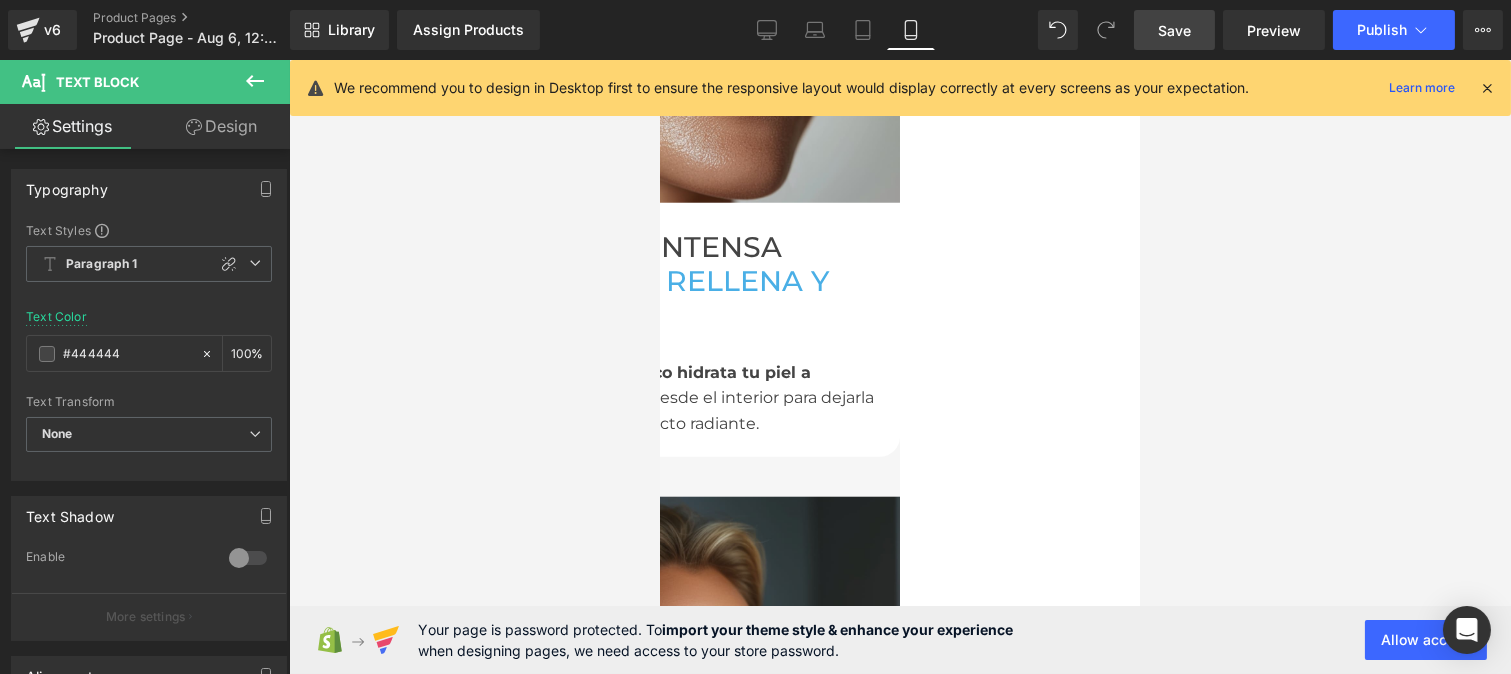 type on "#444444" 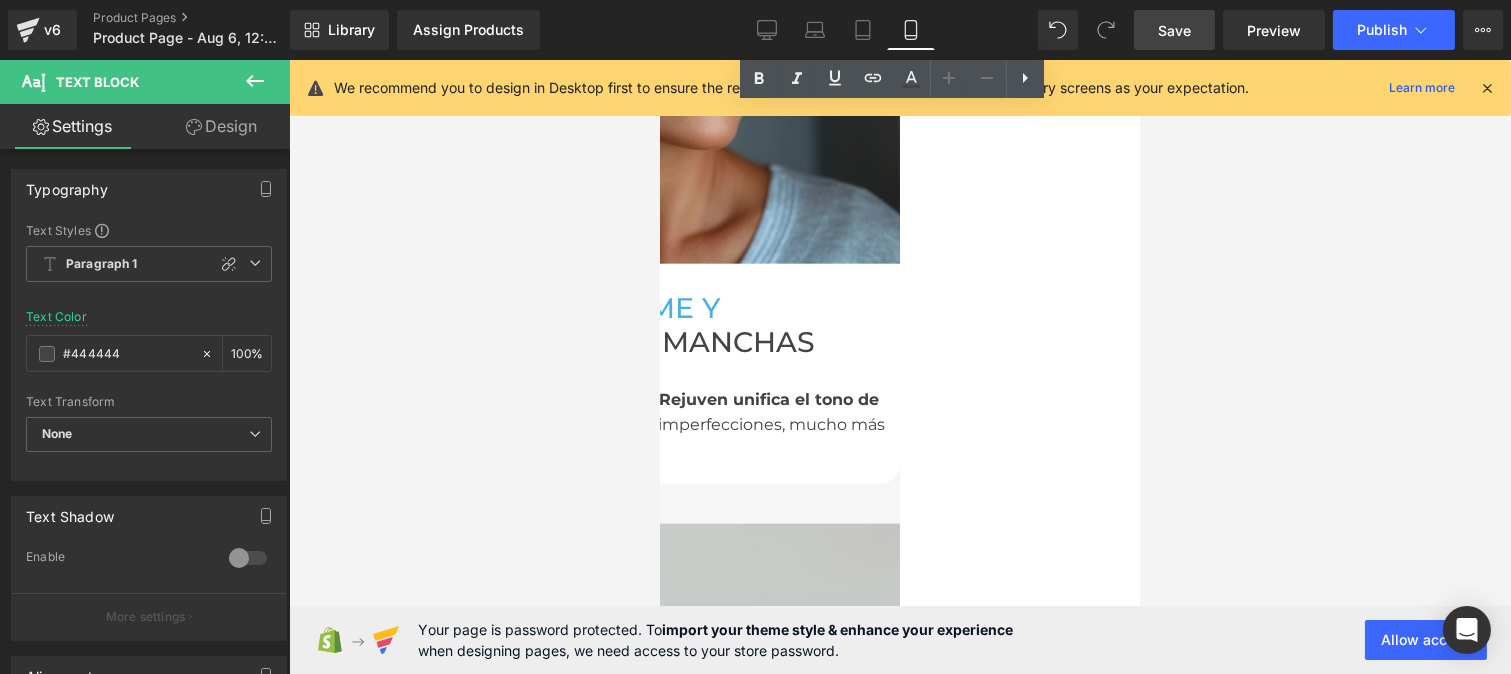 scroll, scrollTop: 4334, scrollLeft: 0, axis: vertical 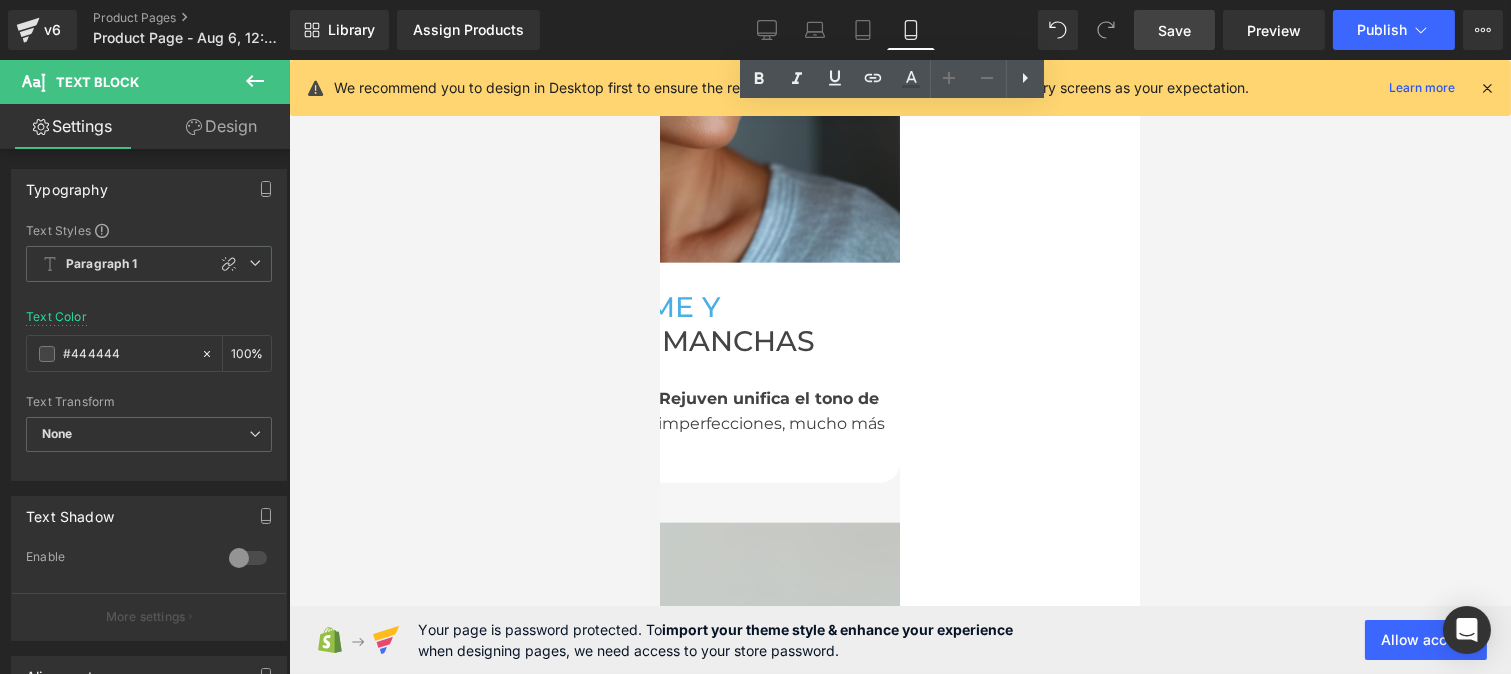click on "sin manchas" at bounding box center [708, 341] 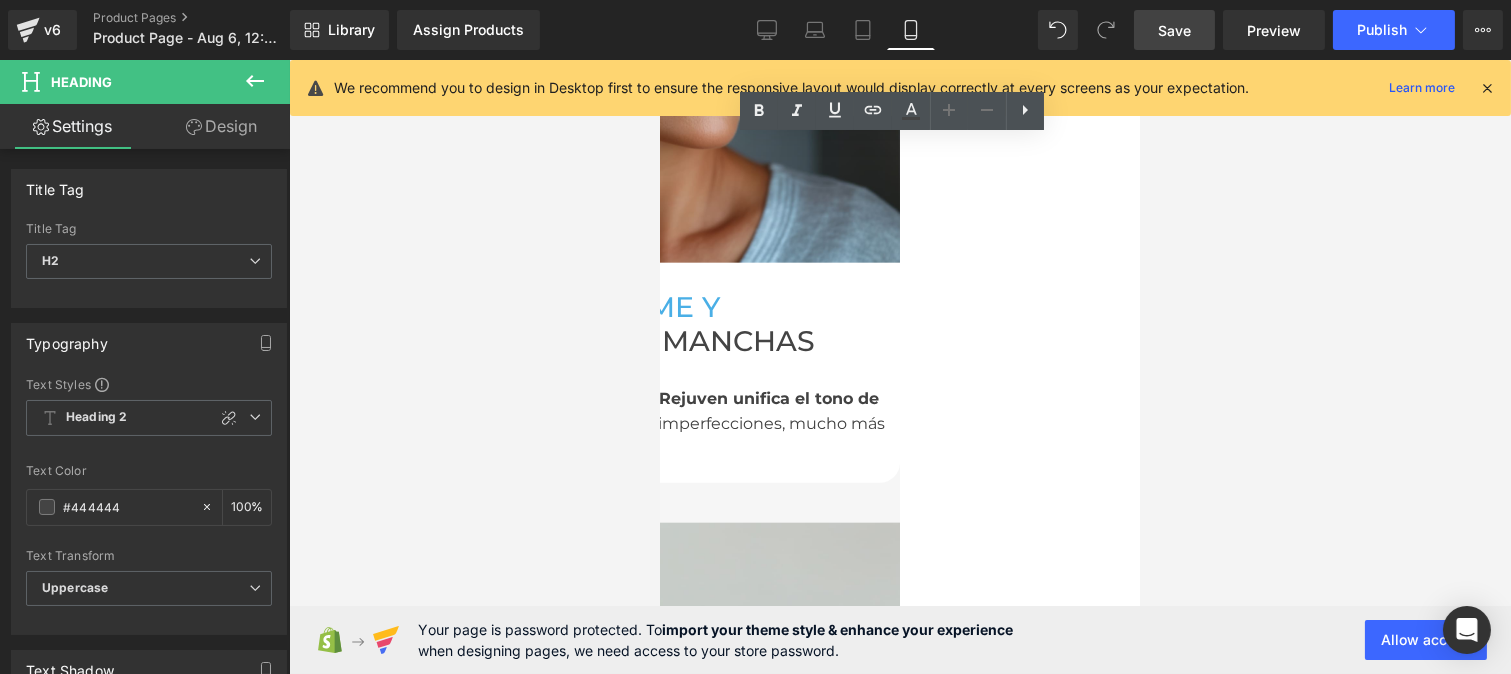 click on "¡Olvídate de las manchas! Rejuven unifica el tono de tu piel  y revela un rostro sin imperfecciones, mucho más radiante." at bounding box center [659, 410] 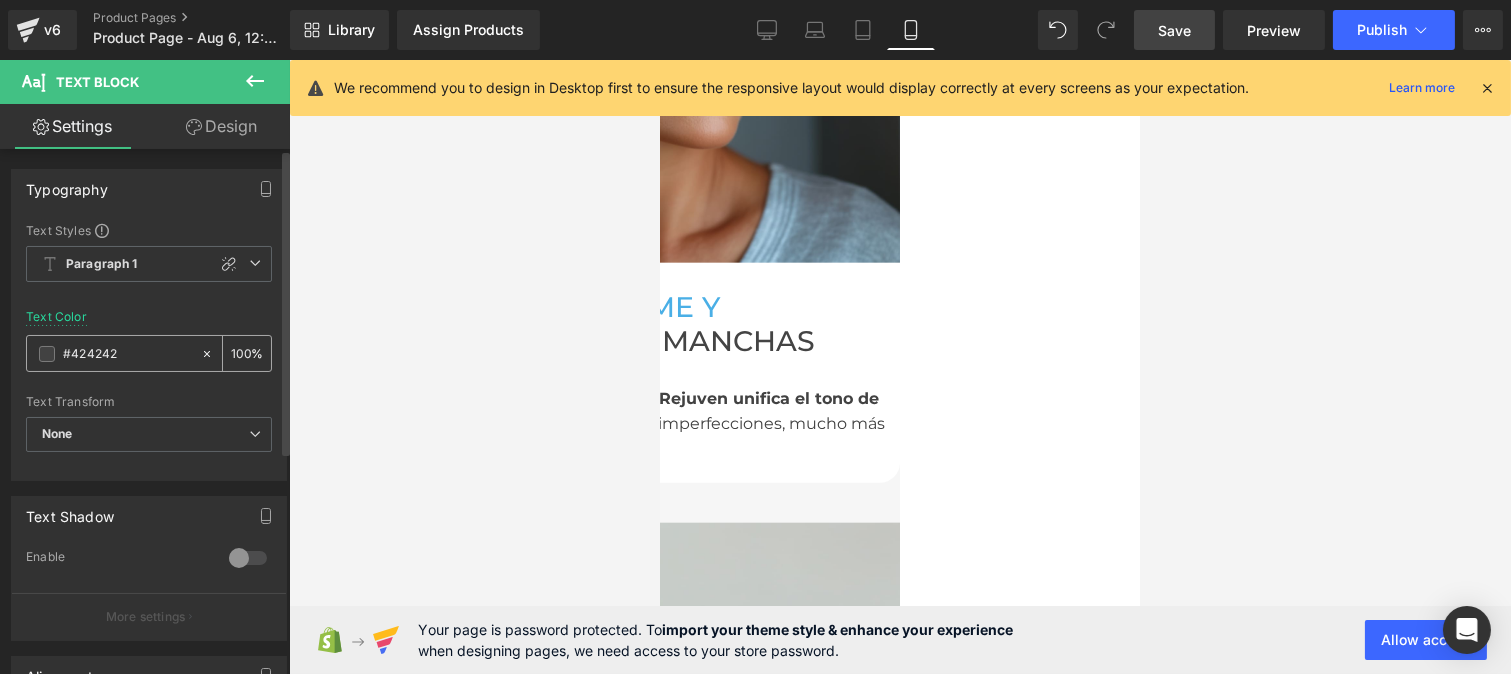 click on "#424242" at bounding box center [127, 354] 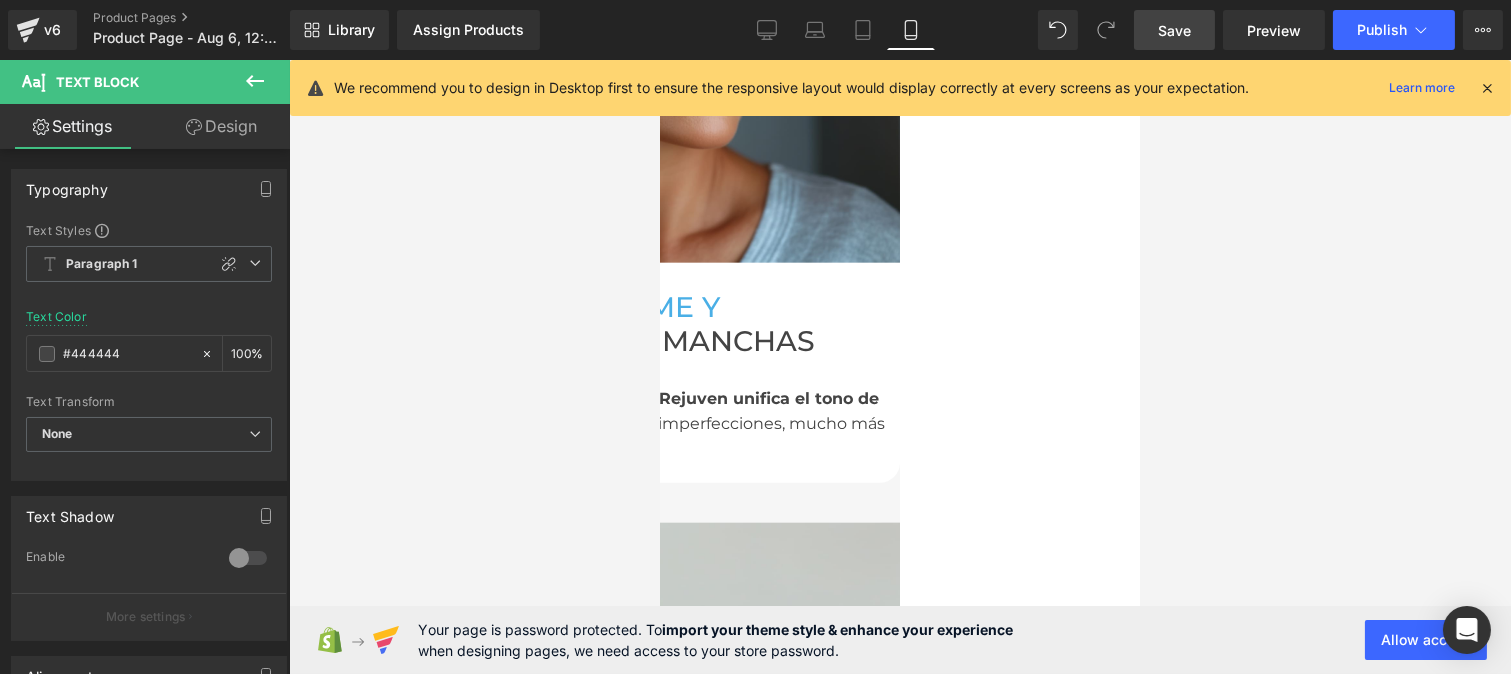 type on "#444444" 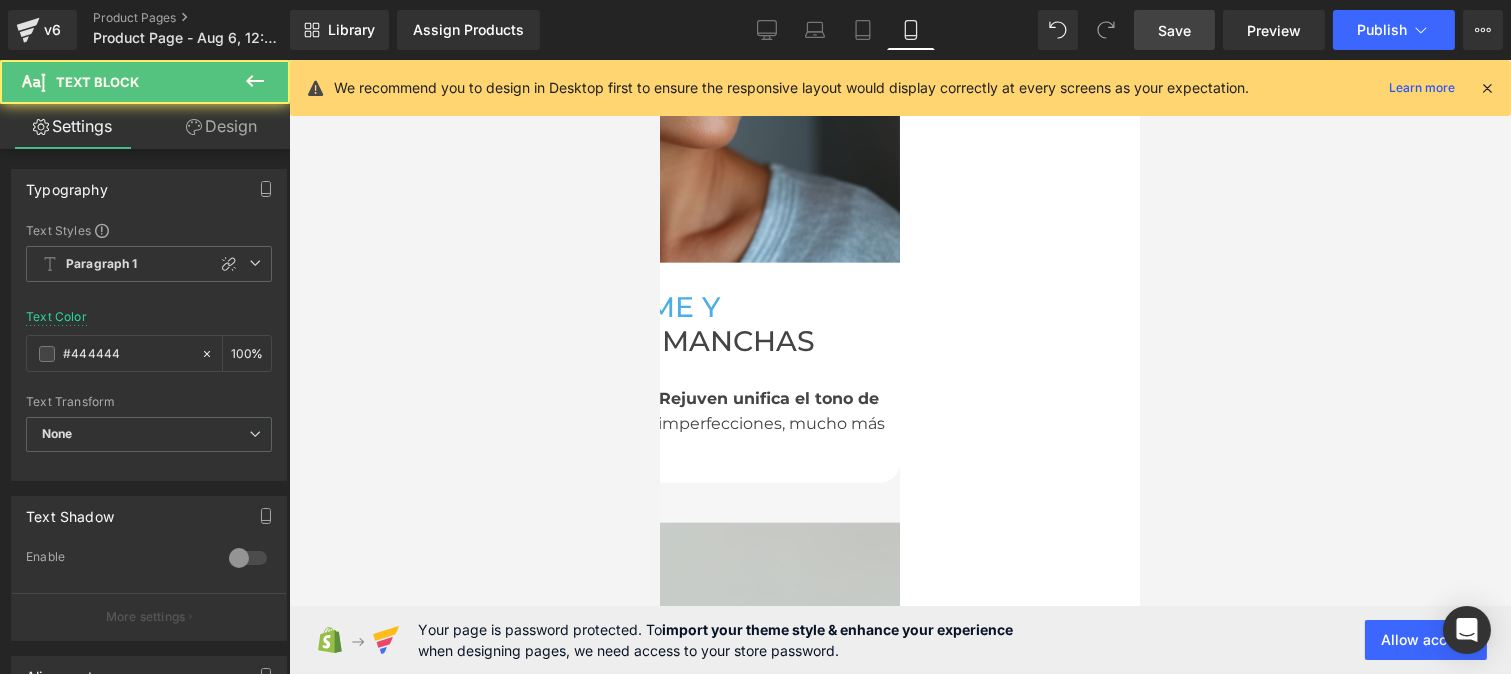 click on "¡Olvídate de las manchas! Rejuven unifica el tono de tu piel  y revela un rostro sin imperfecciones, mucho más radiante." at bounding box center [659, 410] 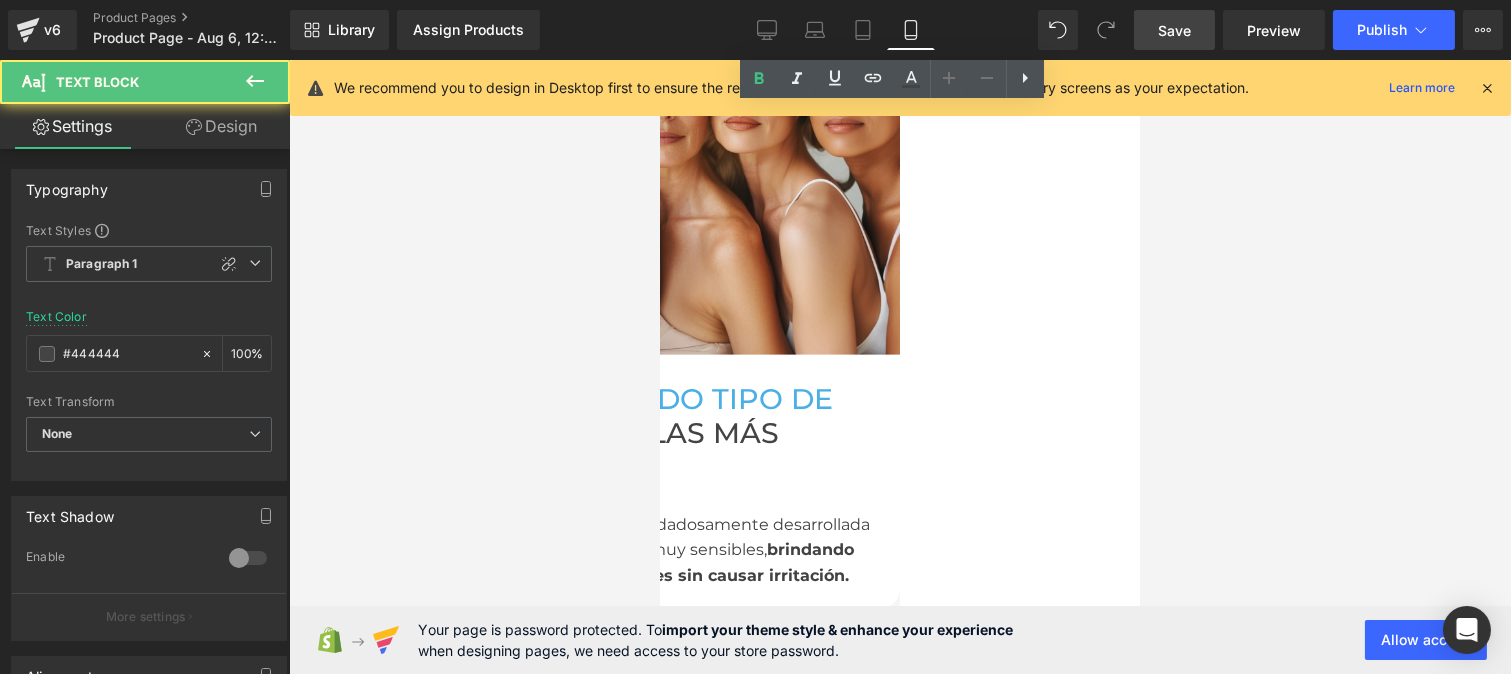 scroll, scrollTop: 4983, scrollLeft: 0, axis: vertical 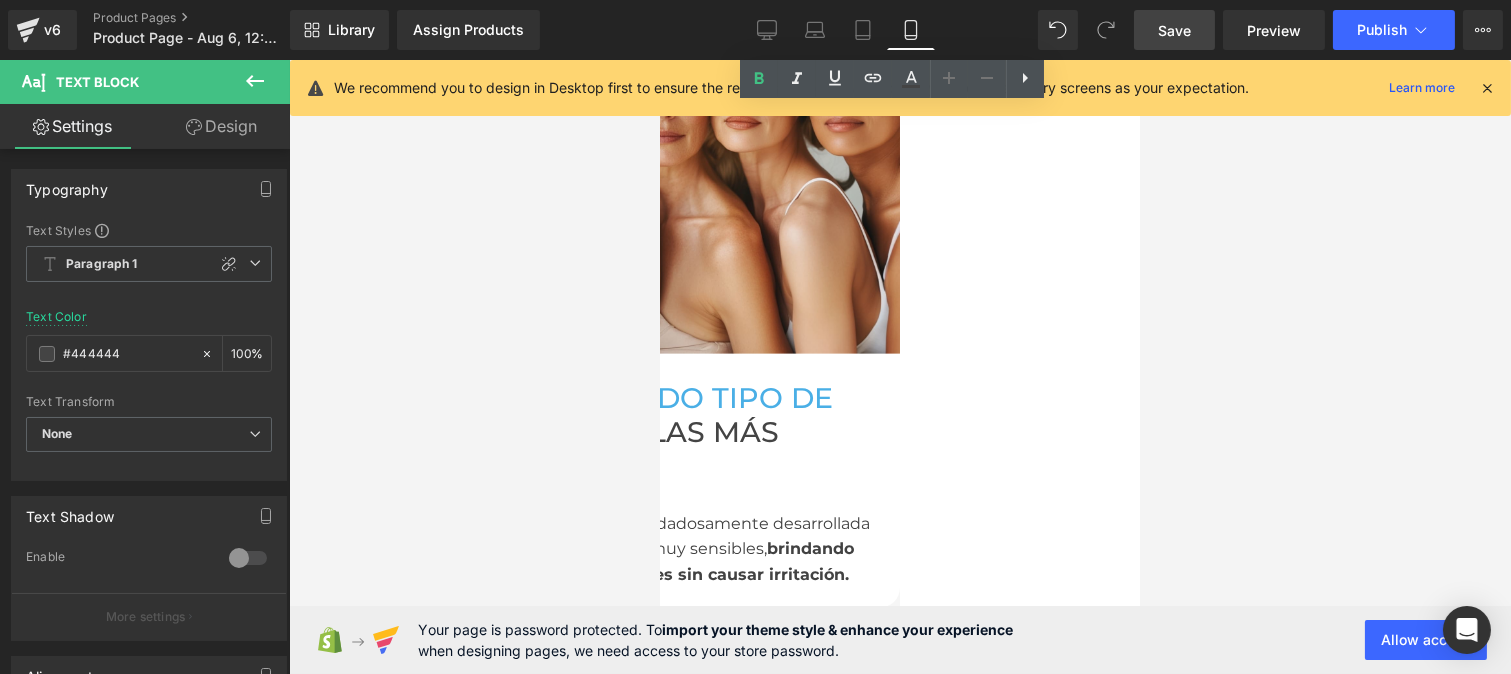 click on "incluso las más sensibles" at bounding box center [606, 449] 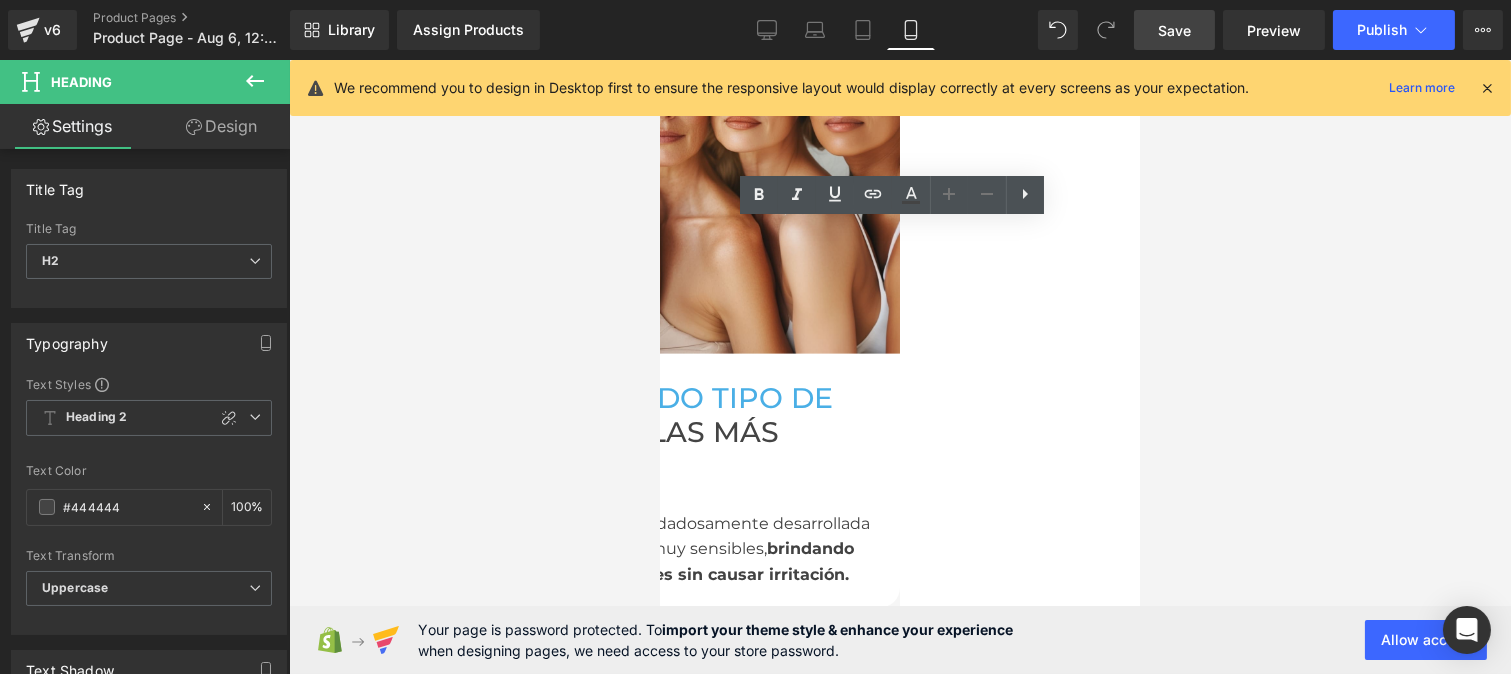 click on "Nuestra fórmula suave y cuidadosamente desarrollada es ideal incluso para pieles muy sensibles,  brindando confort y resultados visibles sin causar irritación." at bounding box center (659, 549) 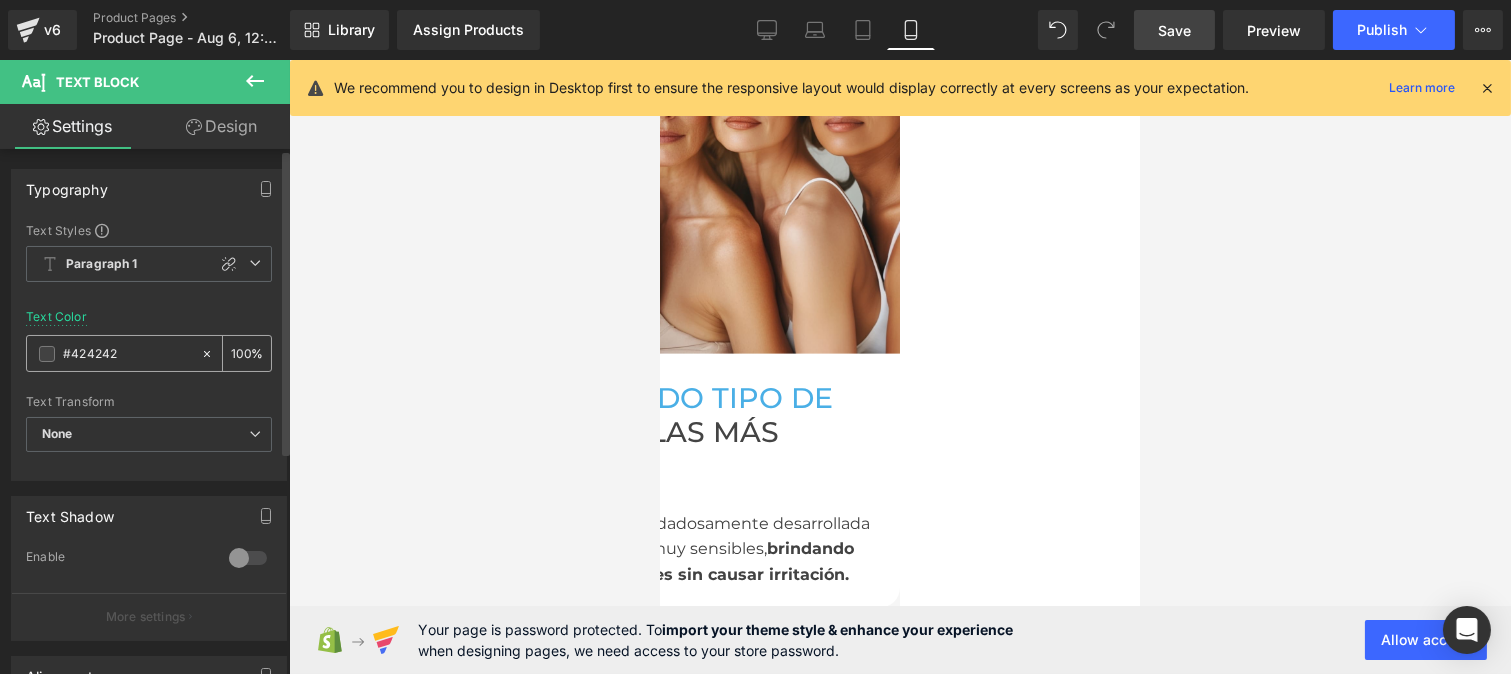 click on "#424242" at bounding box center [127, 354] 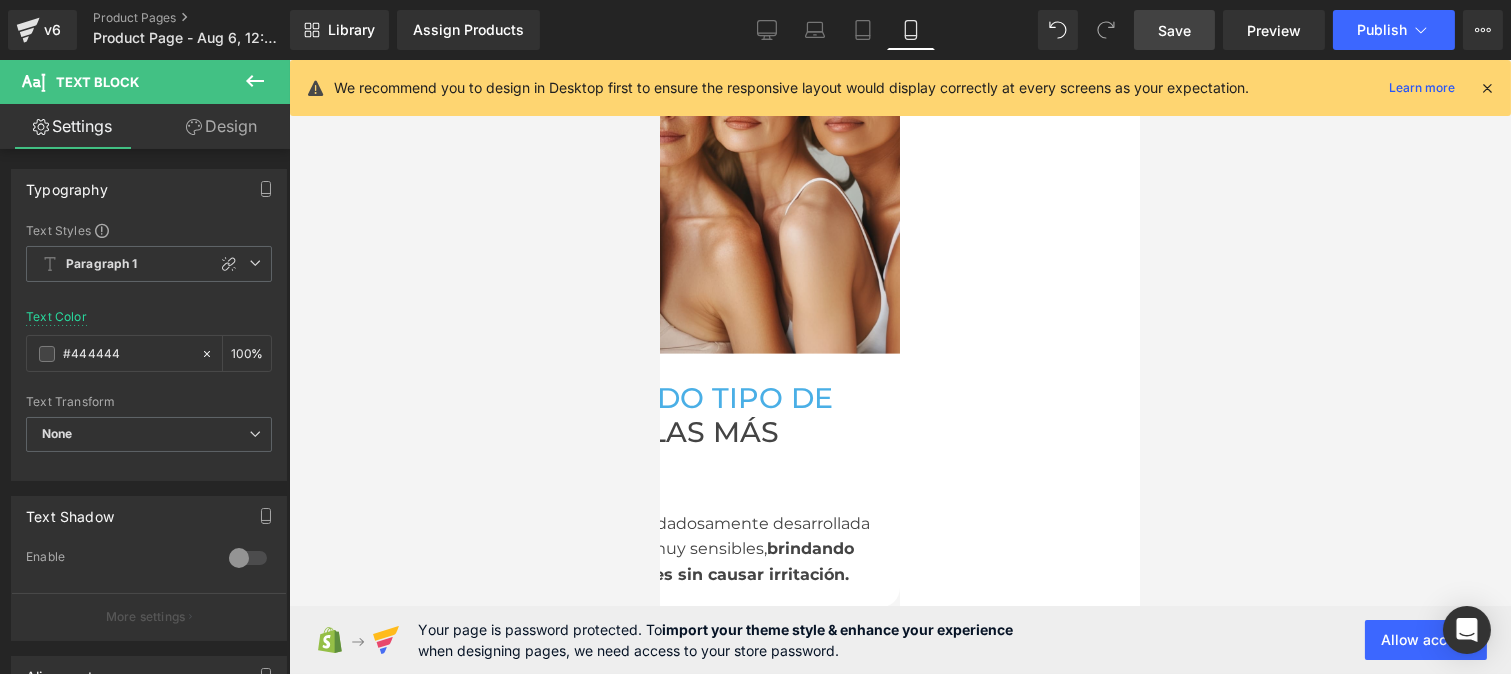 type on "#444444" 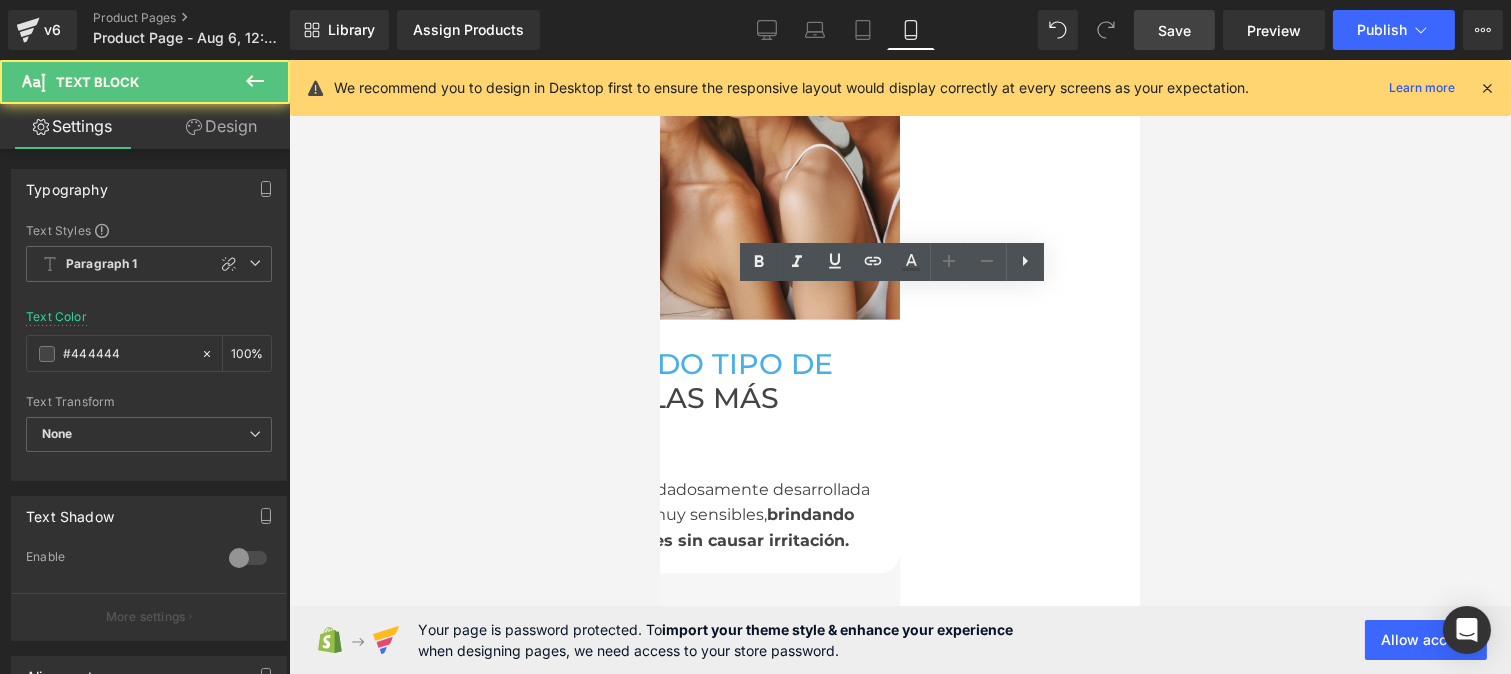 scroll, scrollTop: 5018, scrollLeft: 0, axis: vertical 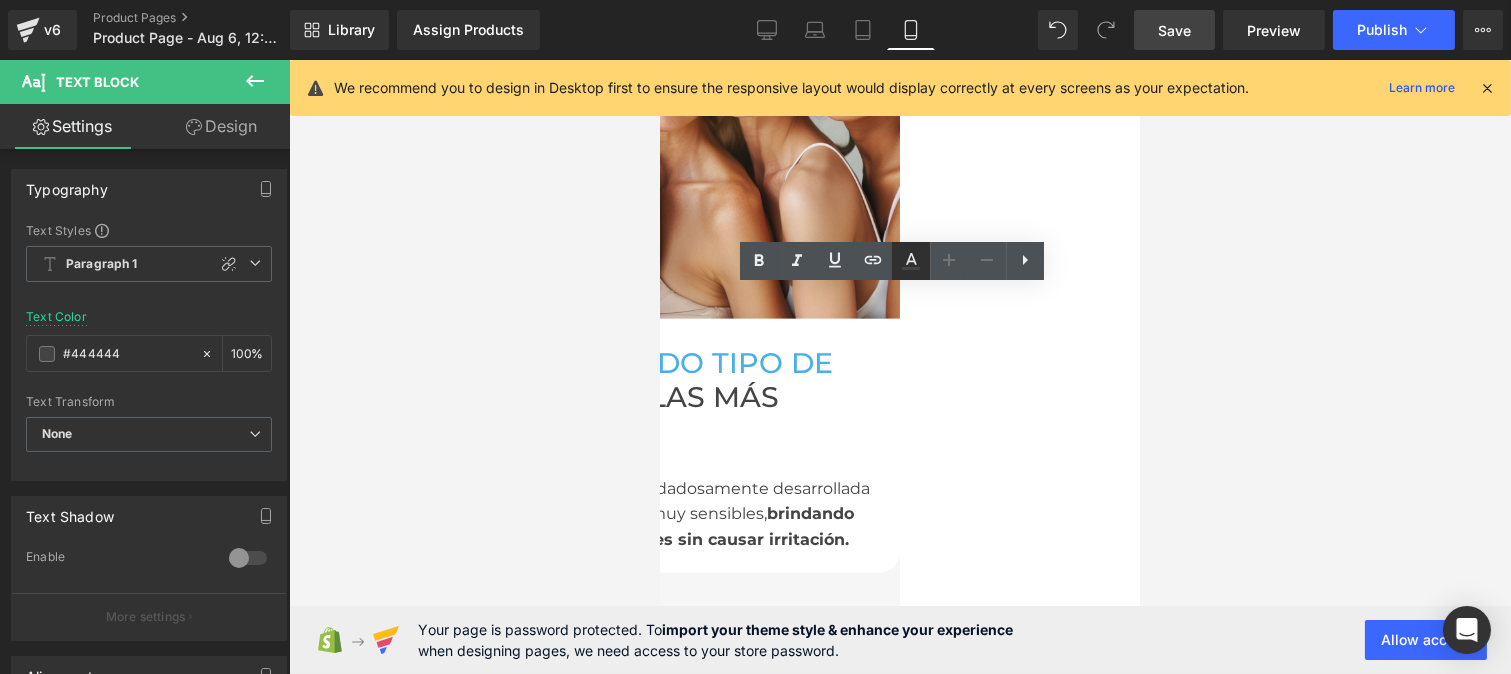 click at bounding box center [911, 261] 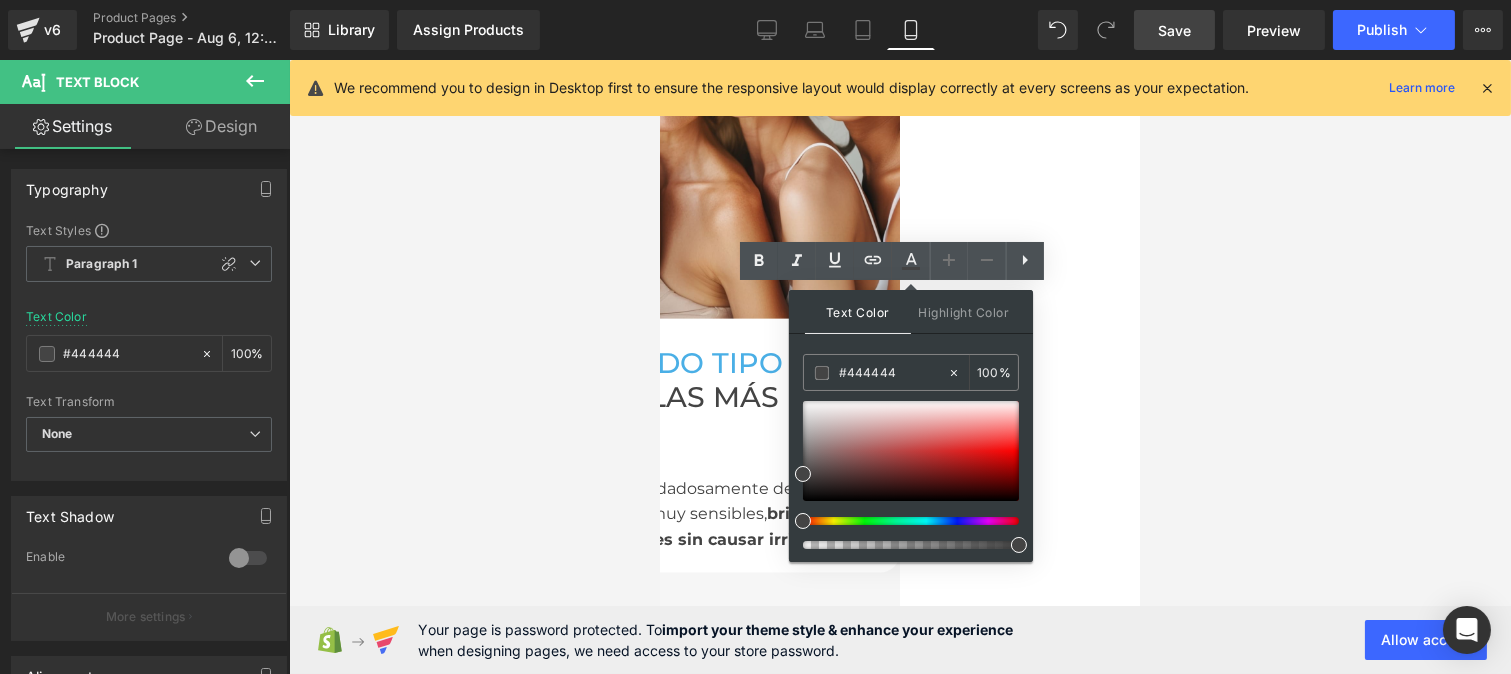 click on "Nuestra fórmula suave y cuidadosamente desarrollada es ideal incluso para pieles muy sensibles,  brindando confort y resultados visibles sin causar irritación." at bounding box center [659, 514] 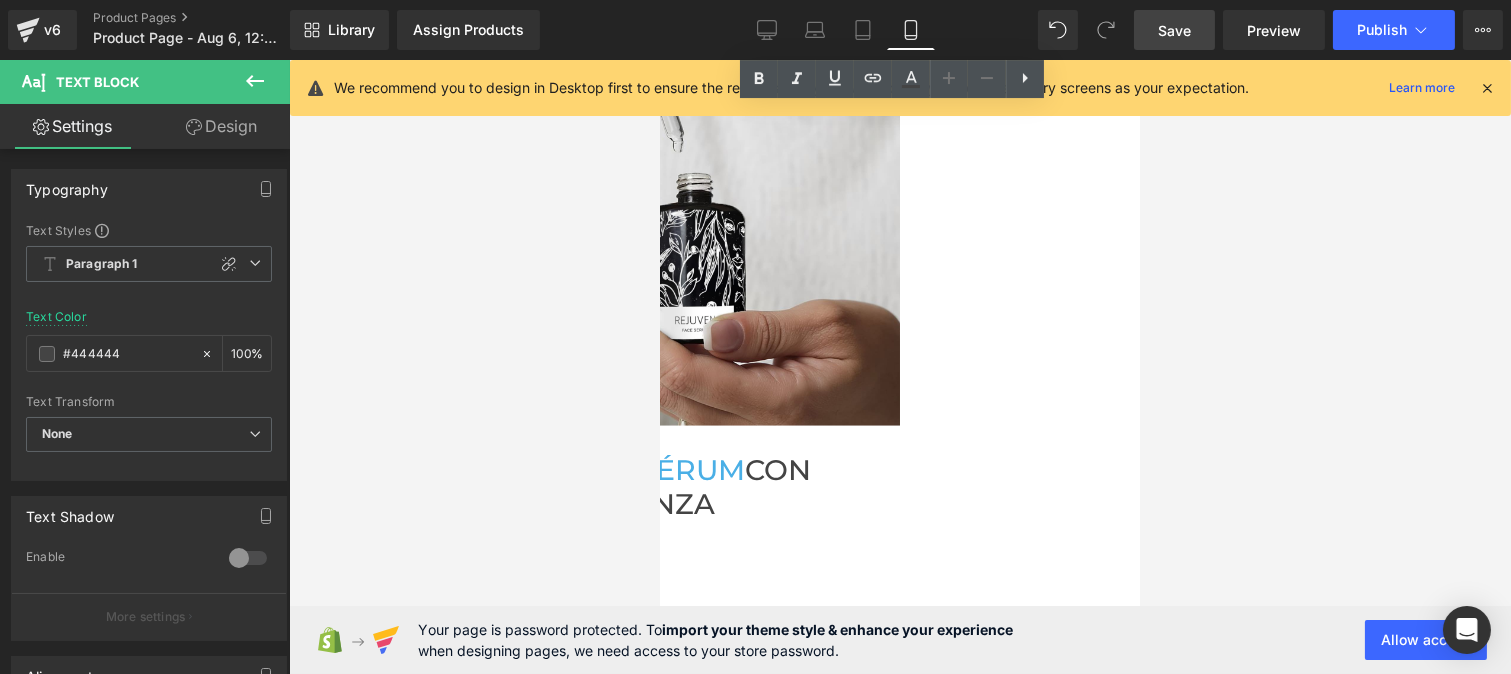 scroll, scrollTop: 5677, scrollLeft: 0, axis: vertical 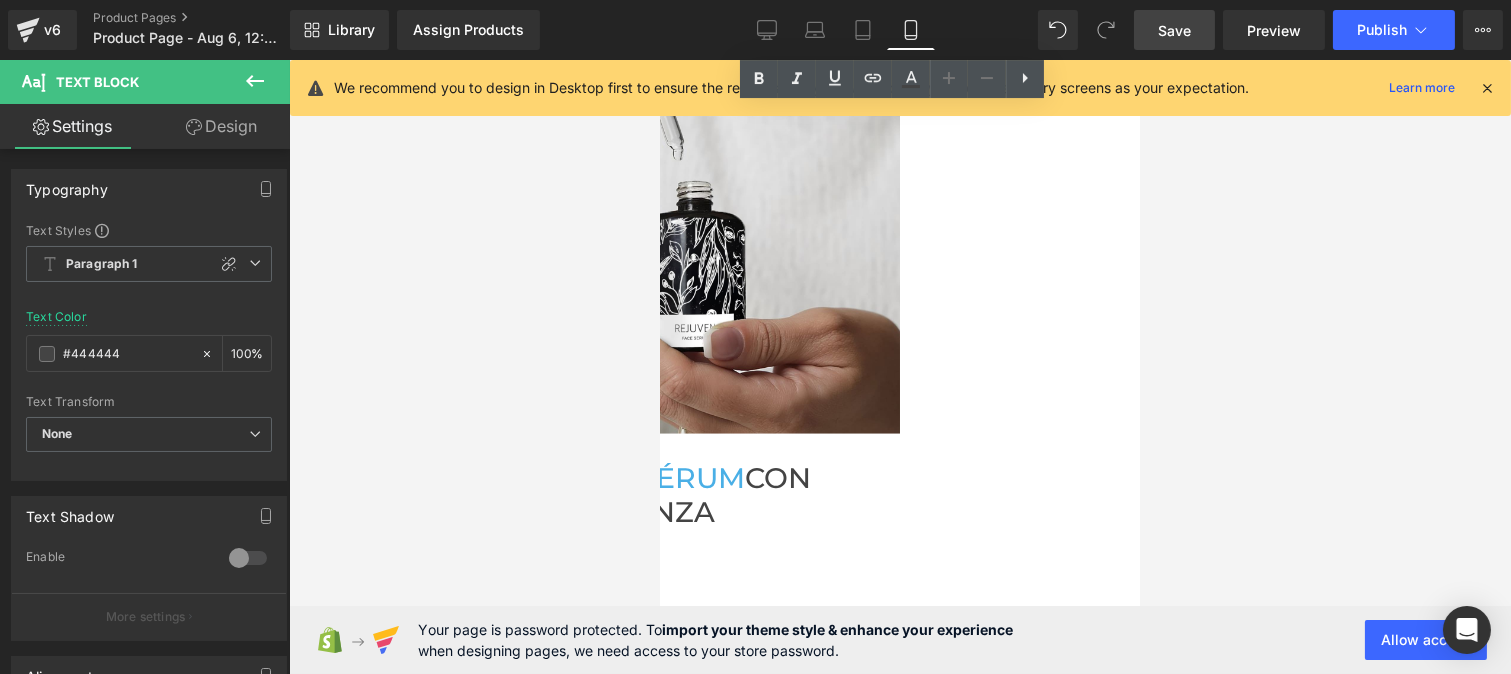 click on "con total confianza" at bounding box center [622, 495] 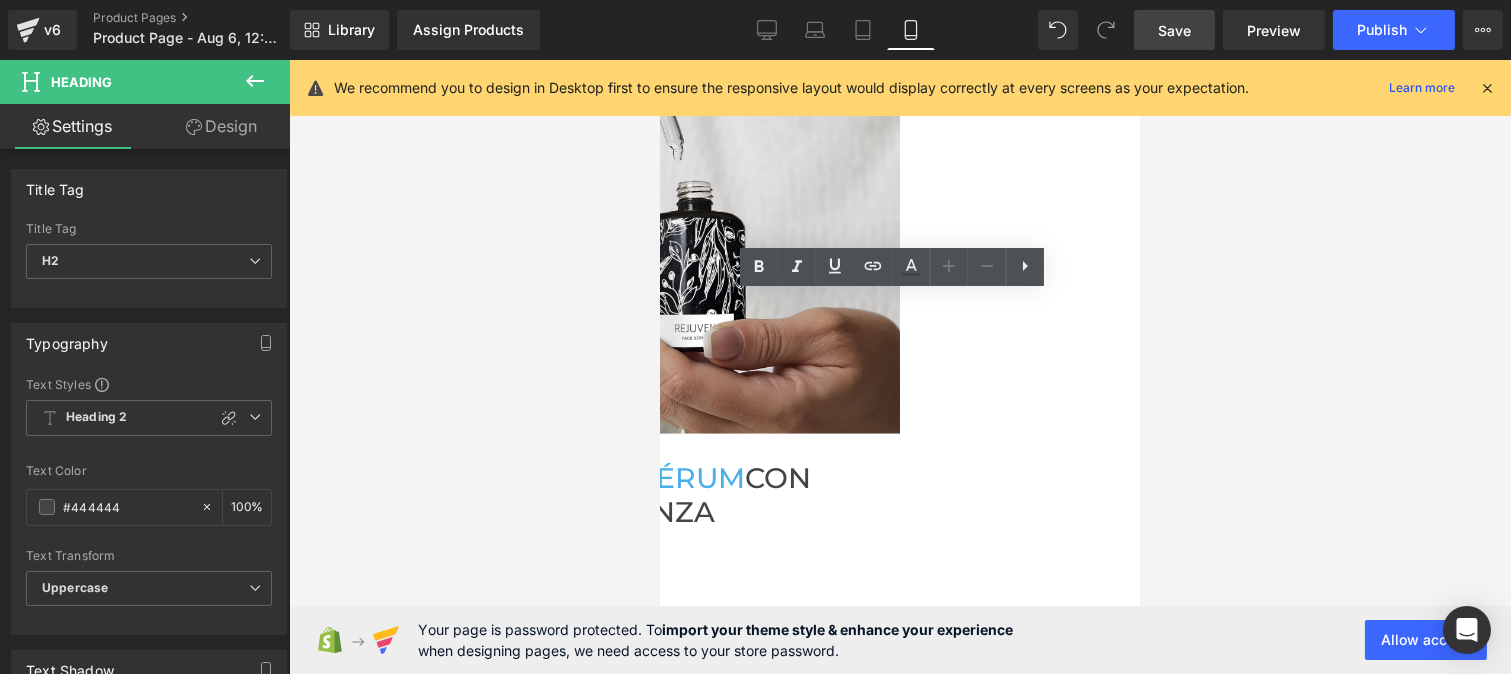 click on "Envío a domicilio" at bounding box center (506, 569) 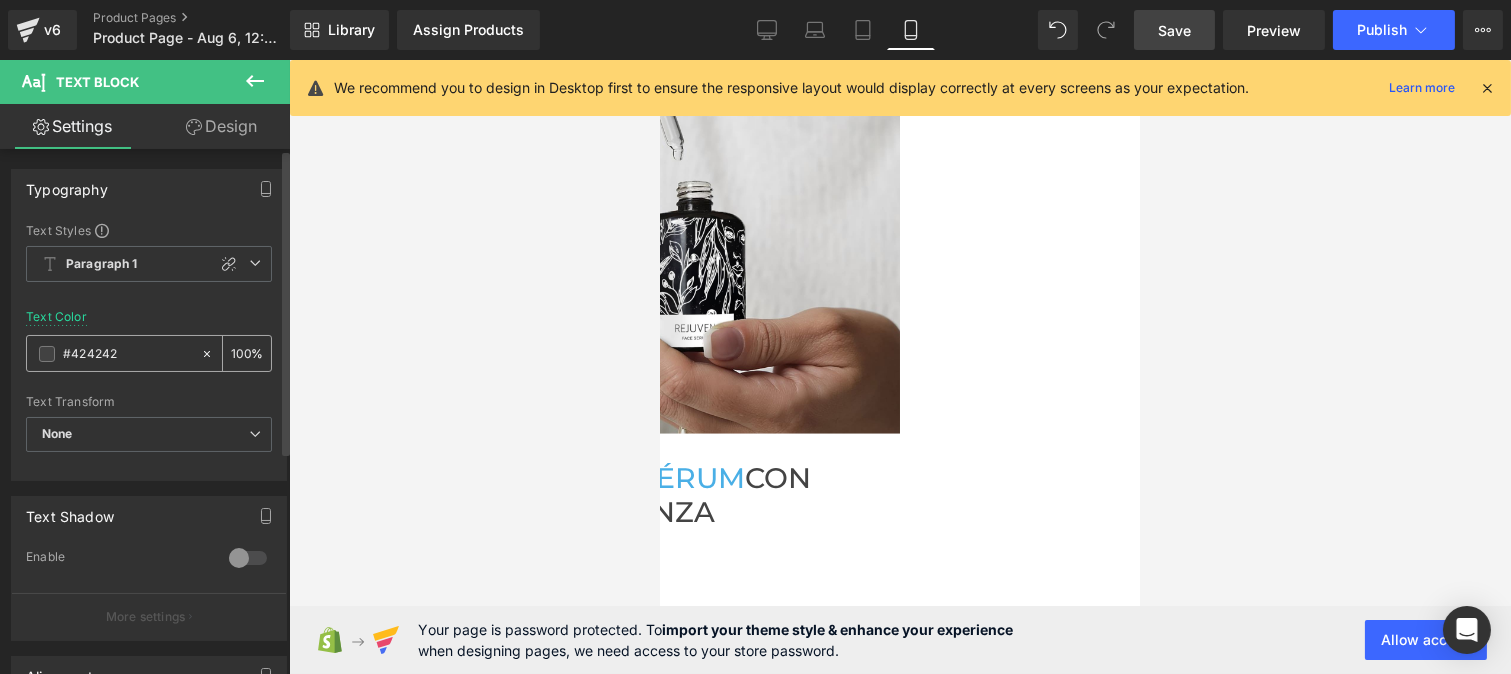 click on "#424242" at bounding box center [127, 354] 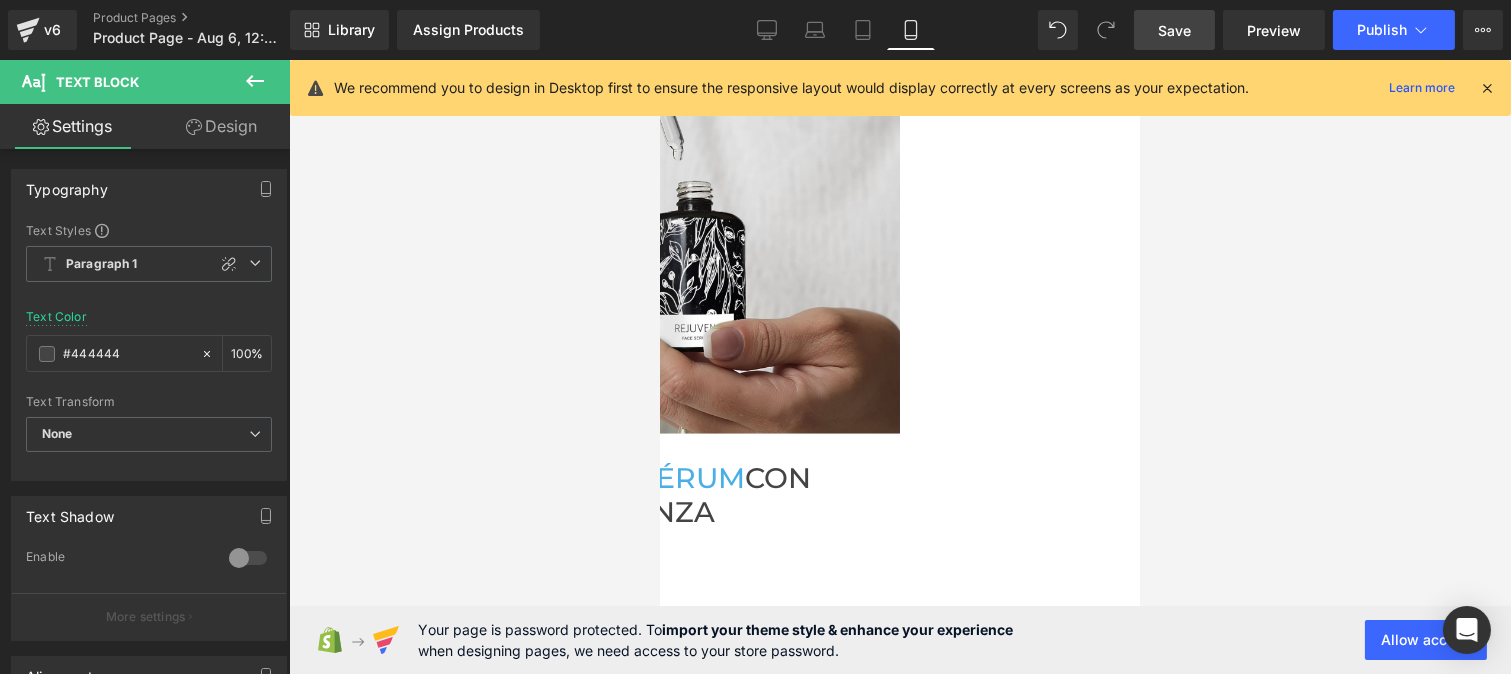 click on "Envío gratuito a todo México." at bounding box center [659, 609] 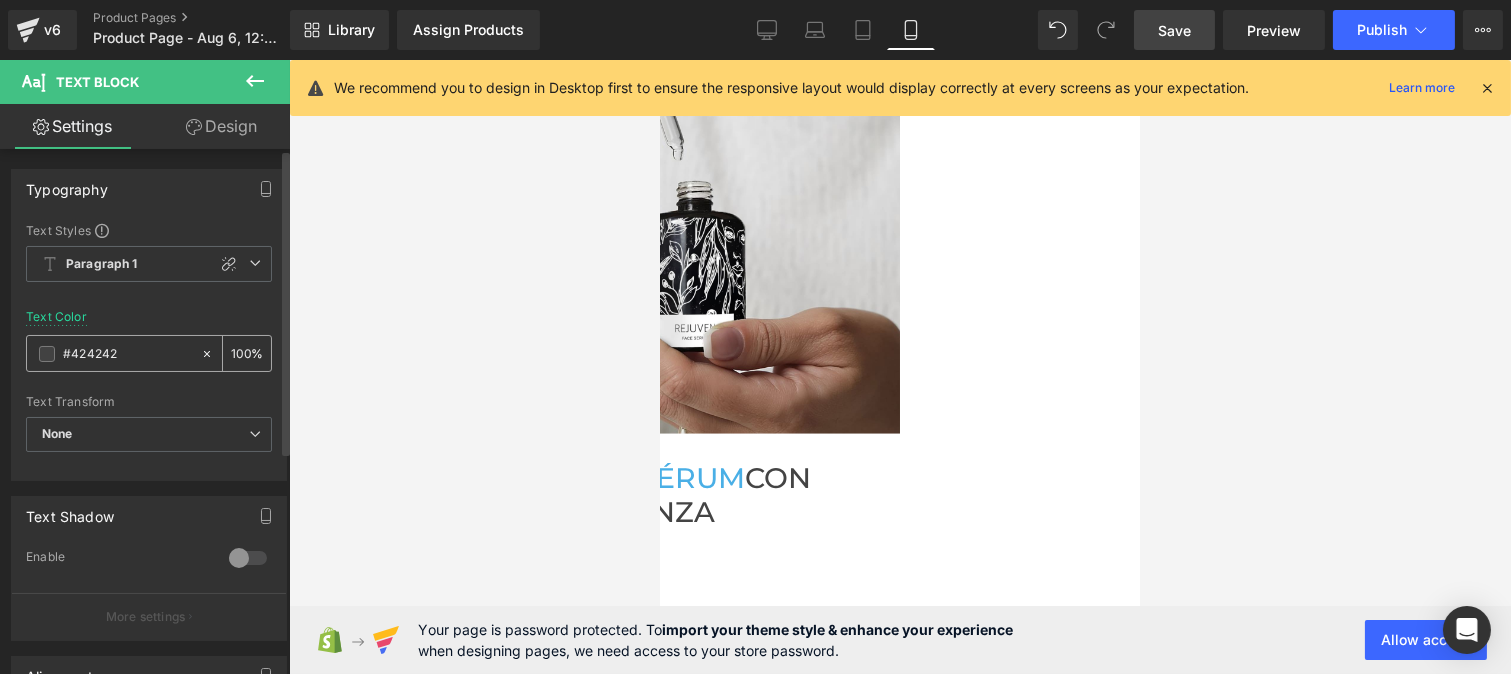 click on "#424242" at bounding box center [127, 354] 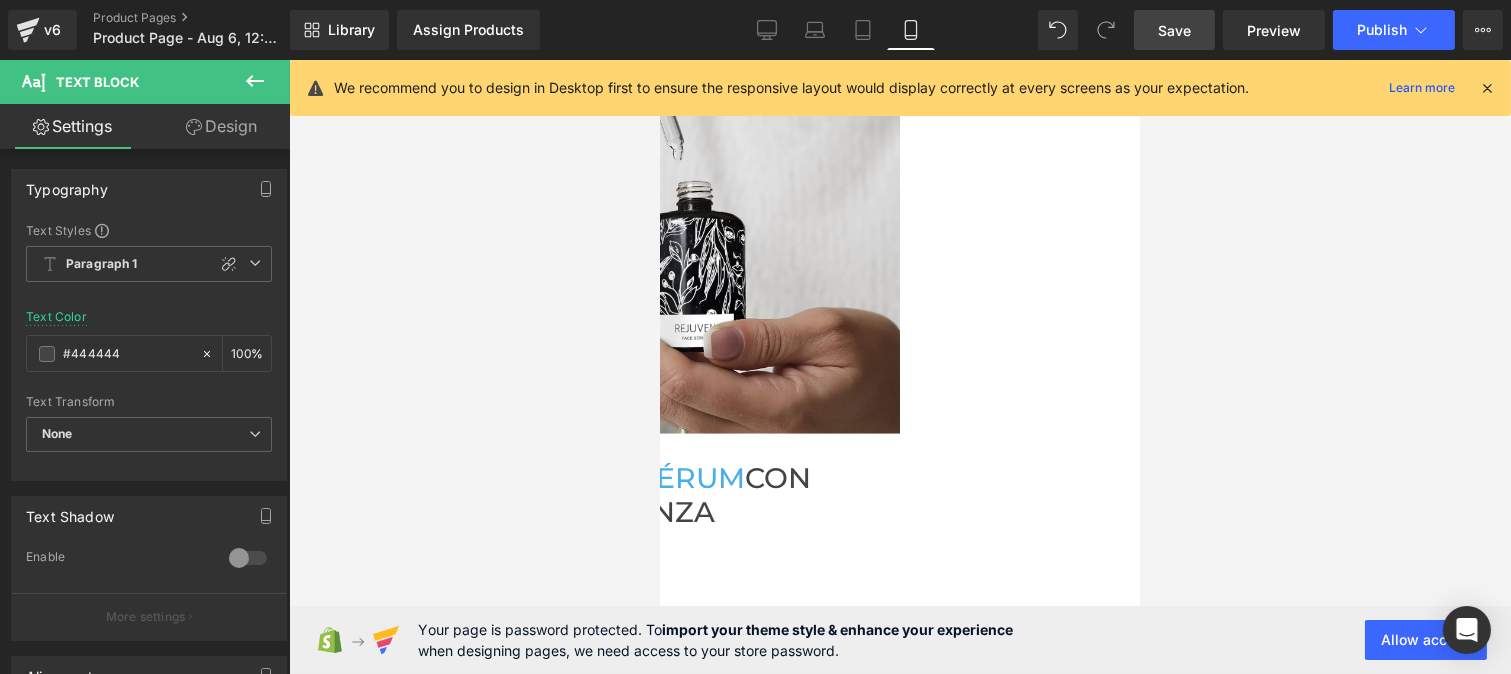 click on "Resultados visibles en 21 días" at bounding box center [558, 686] 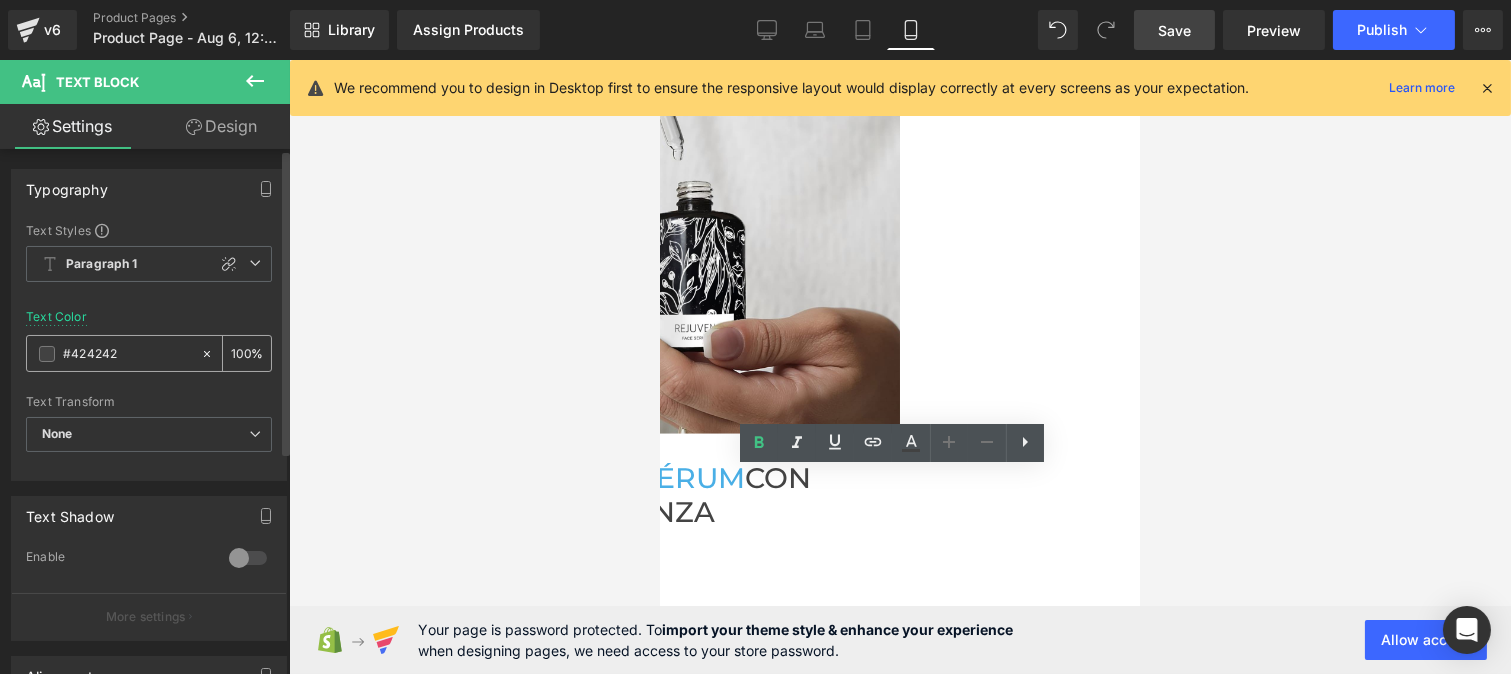 click on "#424242" at bounding box center [127, 354] 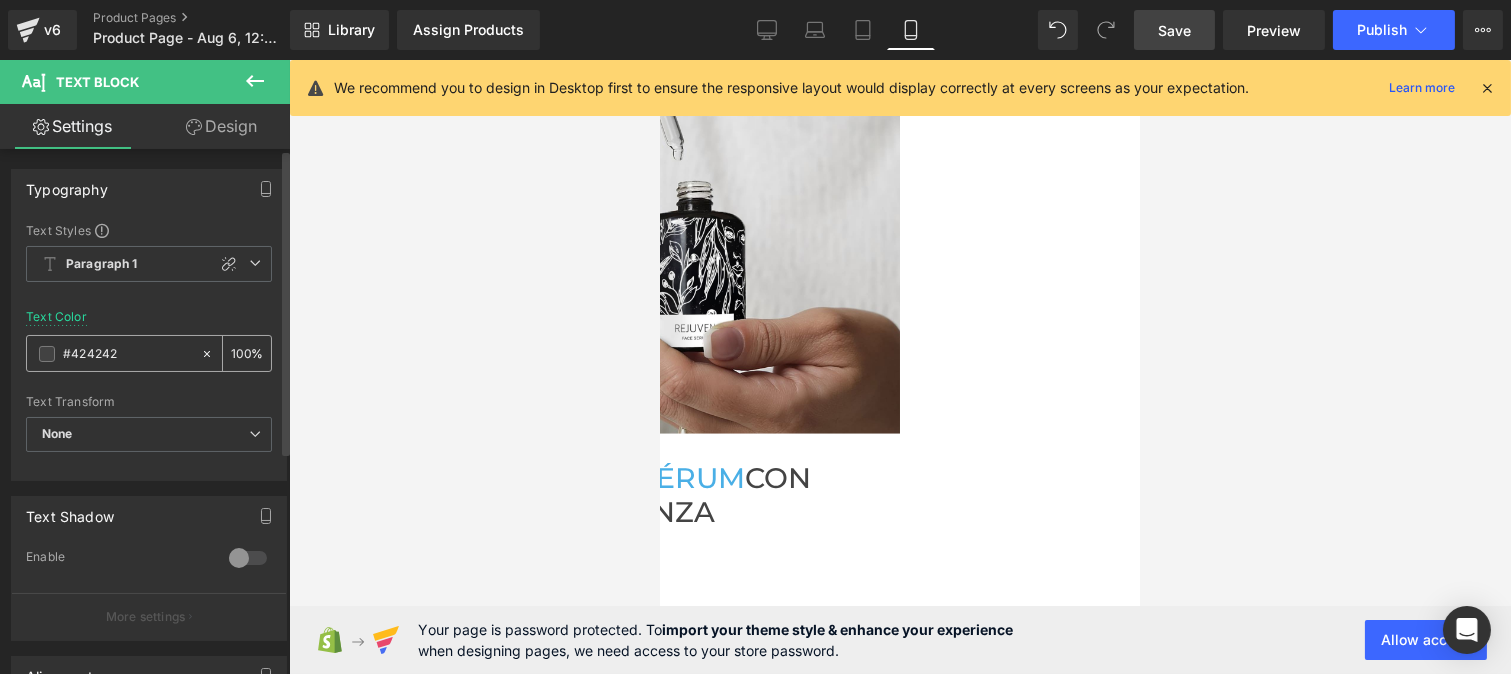 paste on "44444" 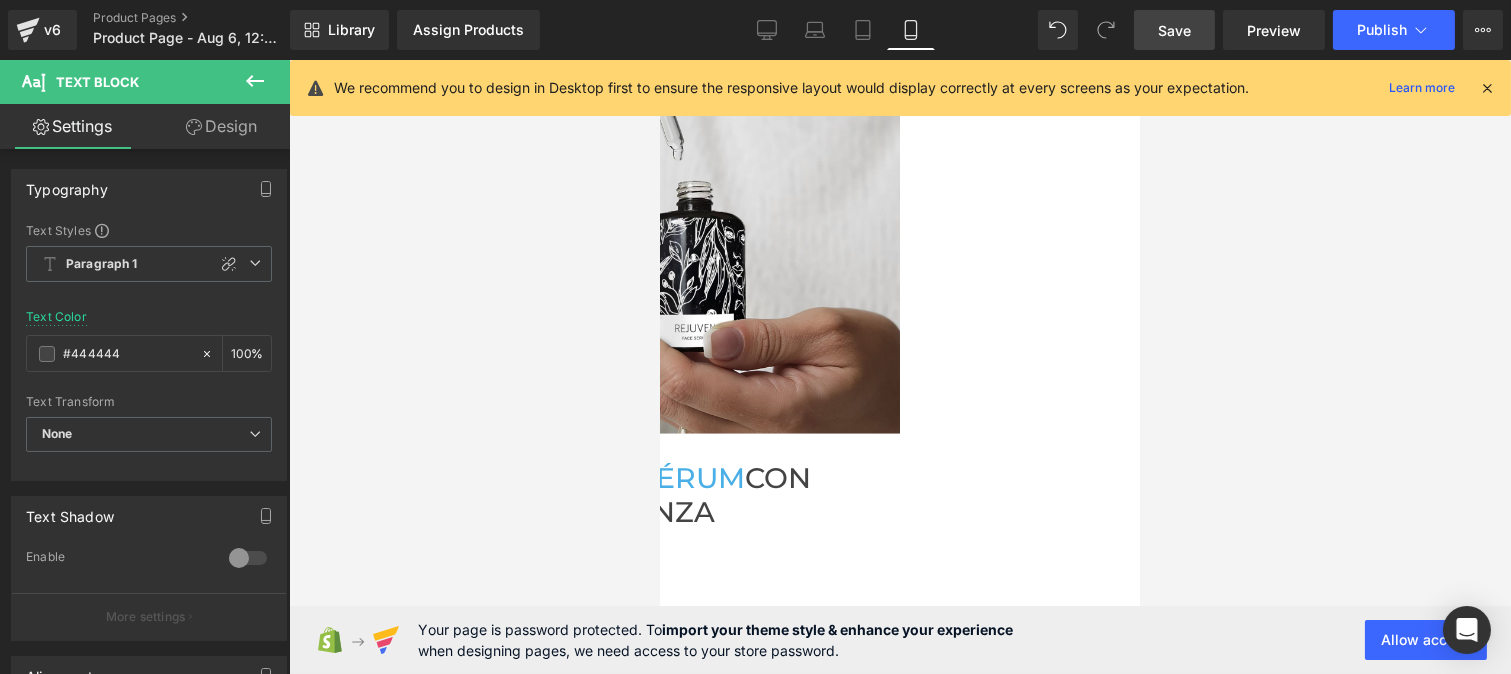 click on "Descubre una piel más lisa y luminosa desde el primer mes de uso constante. Eficacia comprobada en todo tipo de piel." at bounding box center (659, 752) 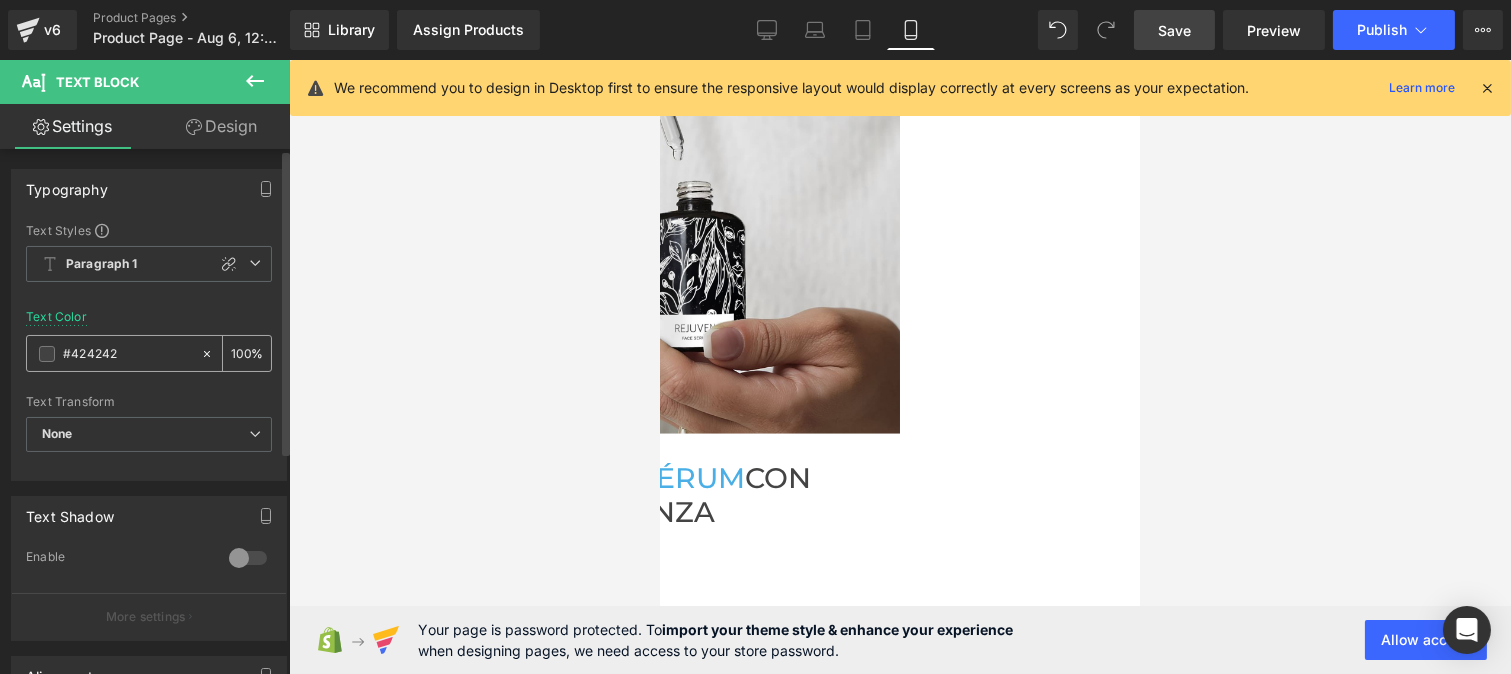 click on "#424242" at bounding box center [127, 354] 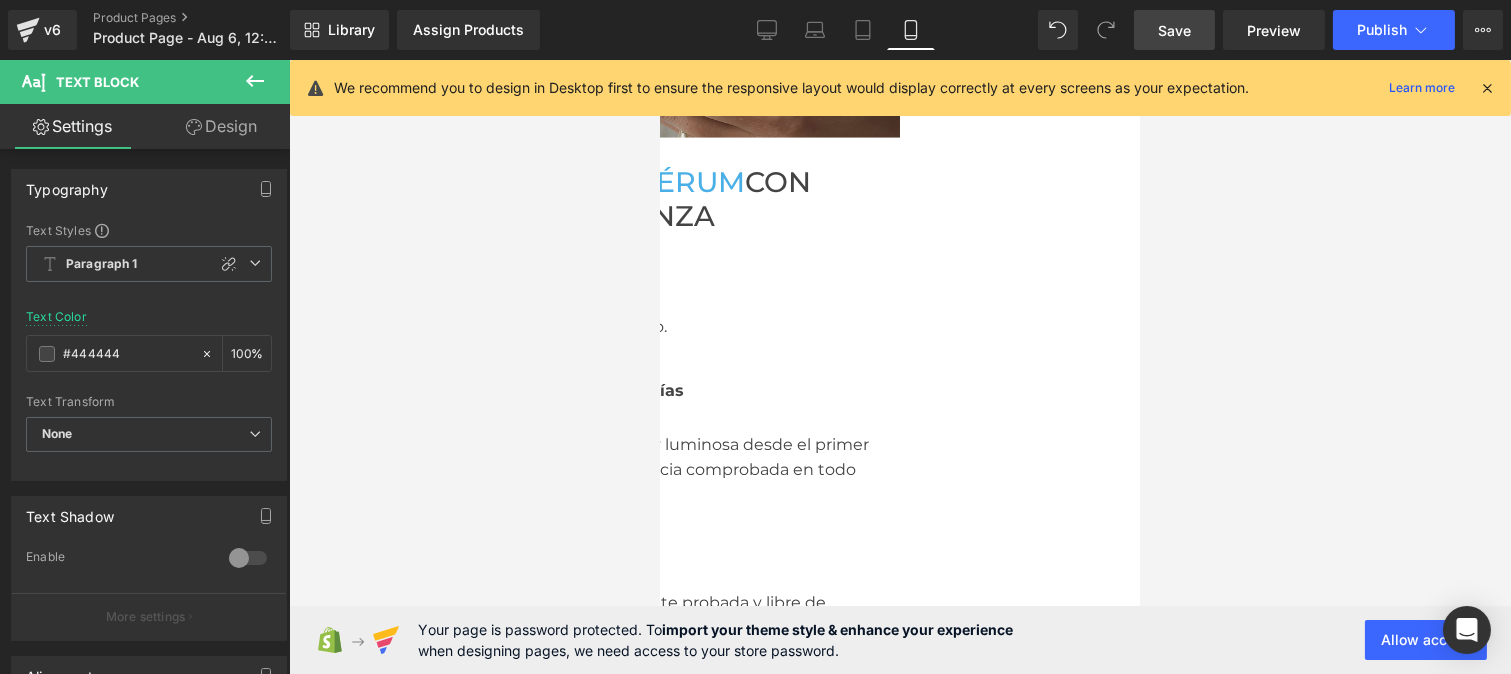 scroll, scrollTop: 5974, scrollLeft: 0, axis: vertical 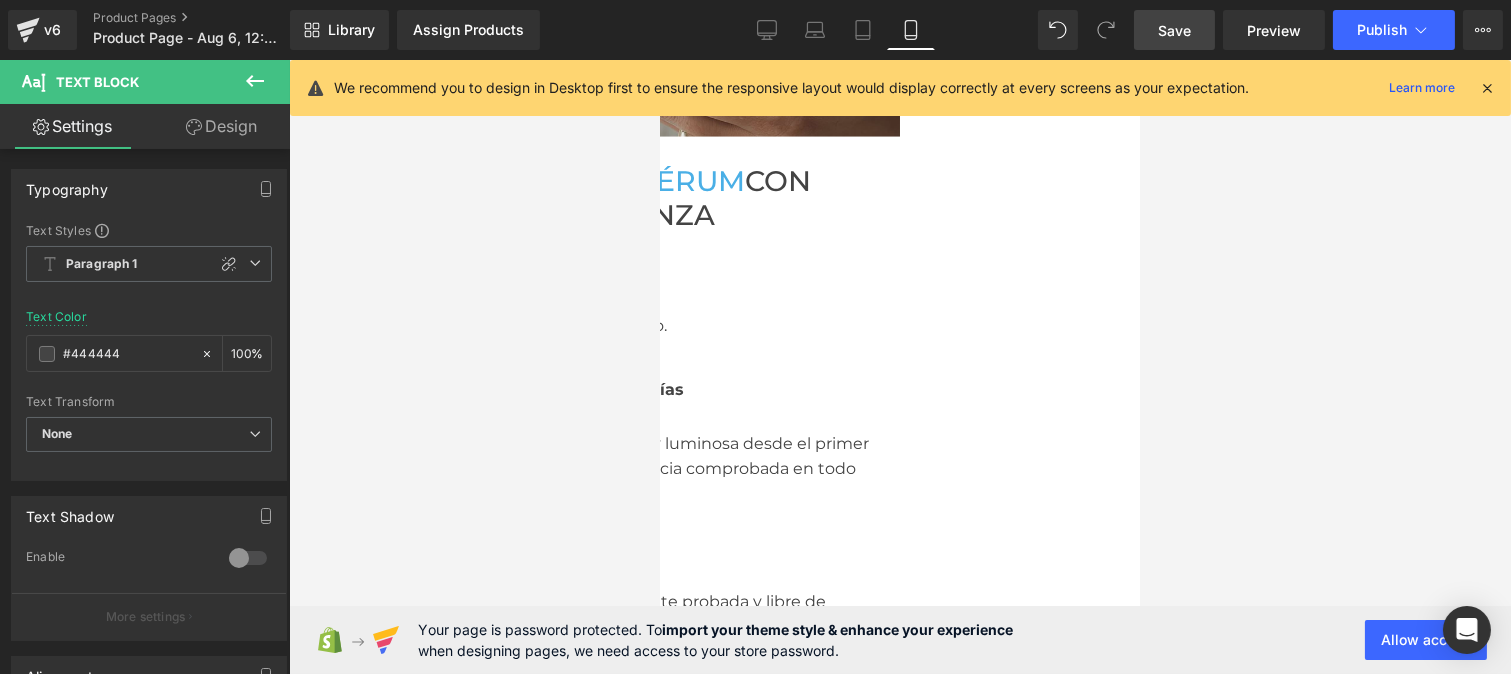 click on "Fórmula aprobada" at bounding box center [511, 547] 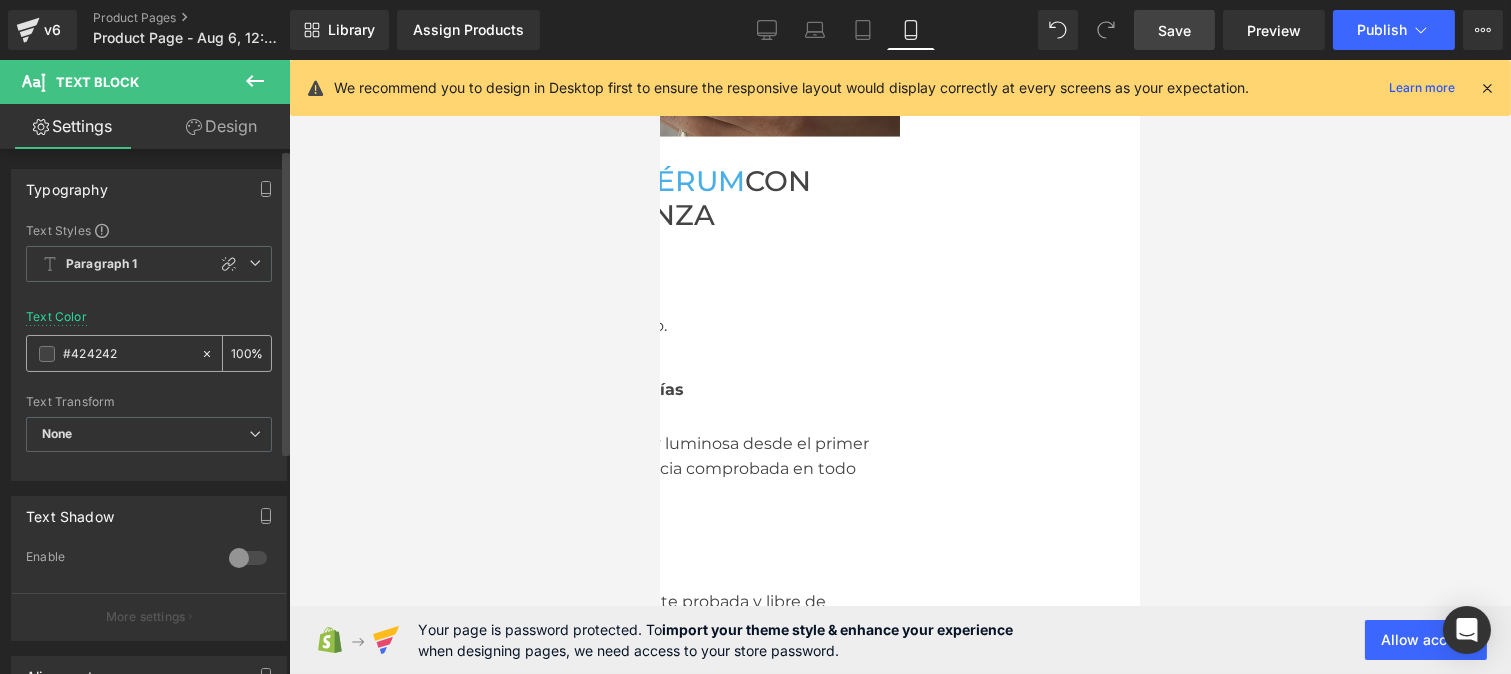 click on "#424242" at bounding box center [127, 354] 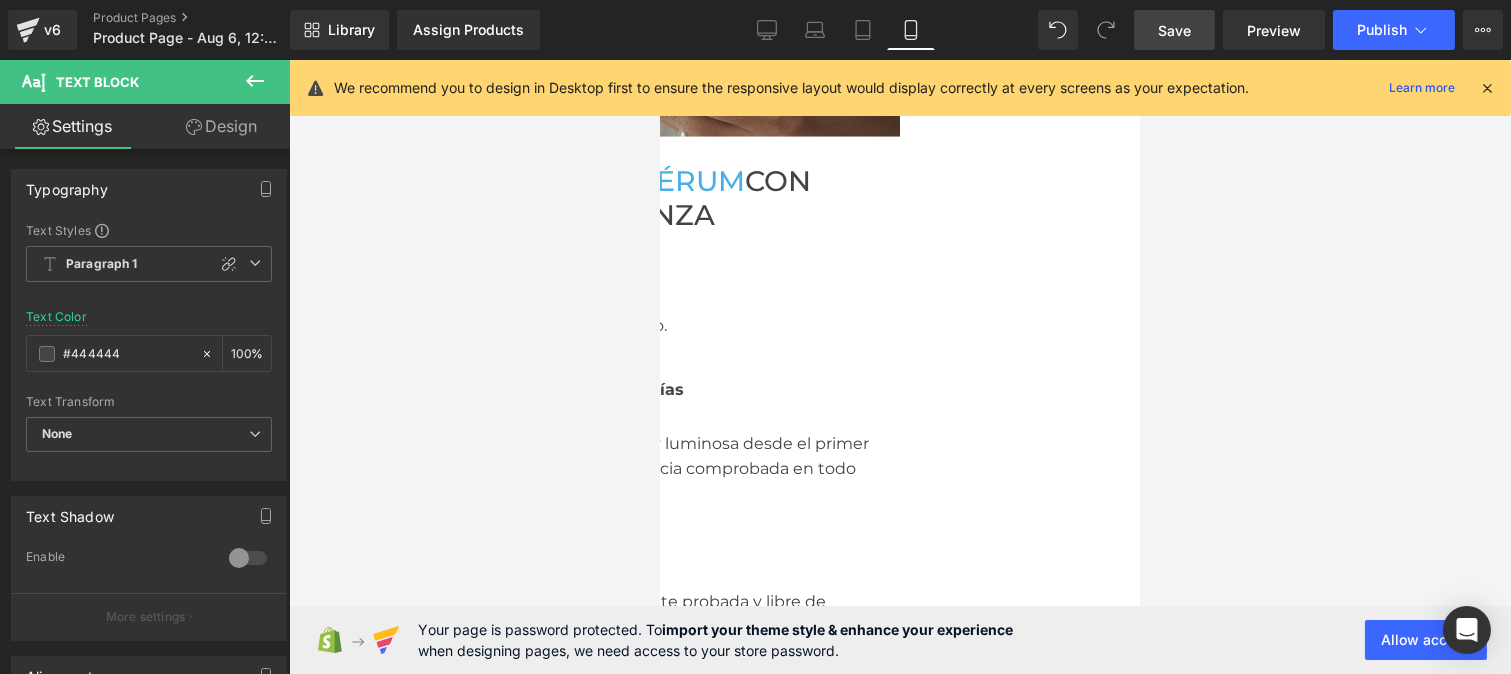 click on "Fórmula dermatológicamente probada y libre de parabenos." at bounding box center (659, 600) 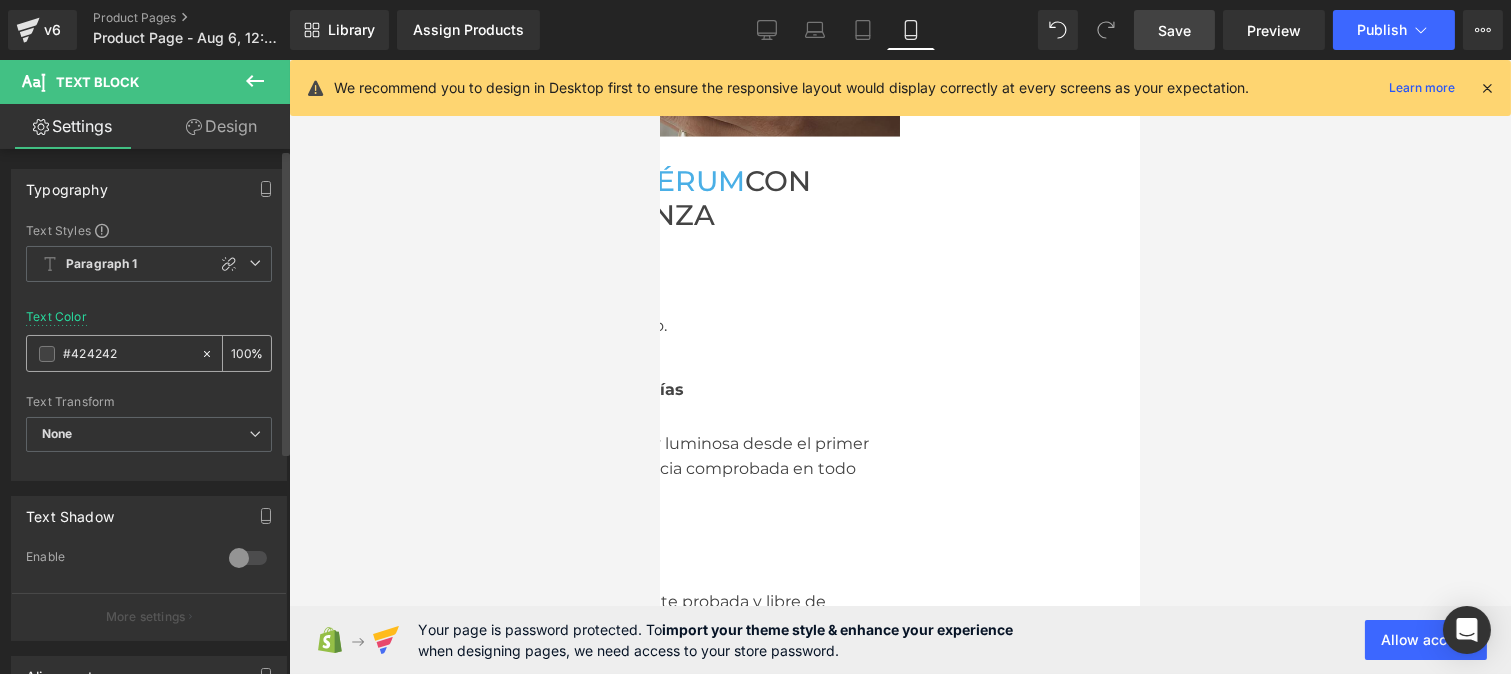 click on "#424242" at bounding box center (127, 354) 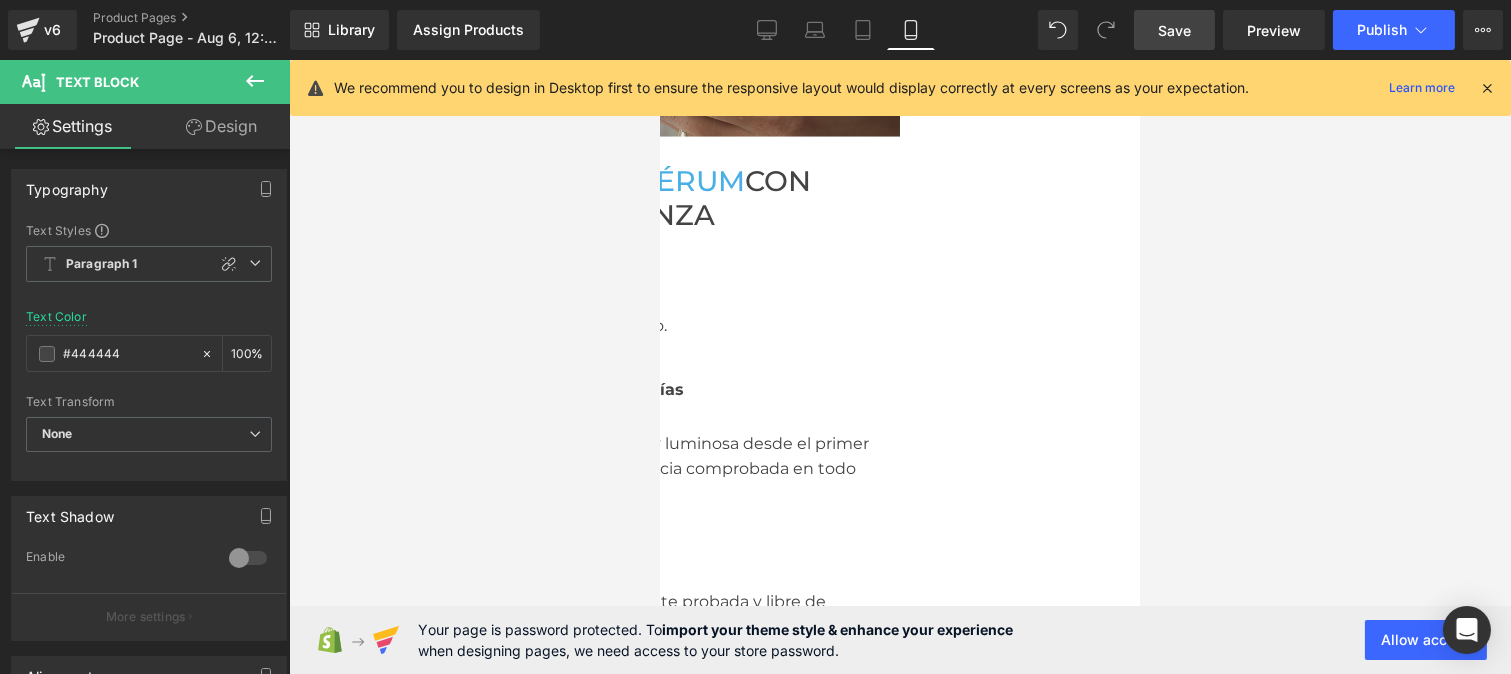 type on "#444444" 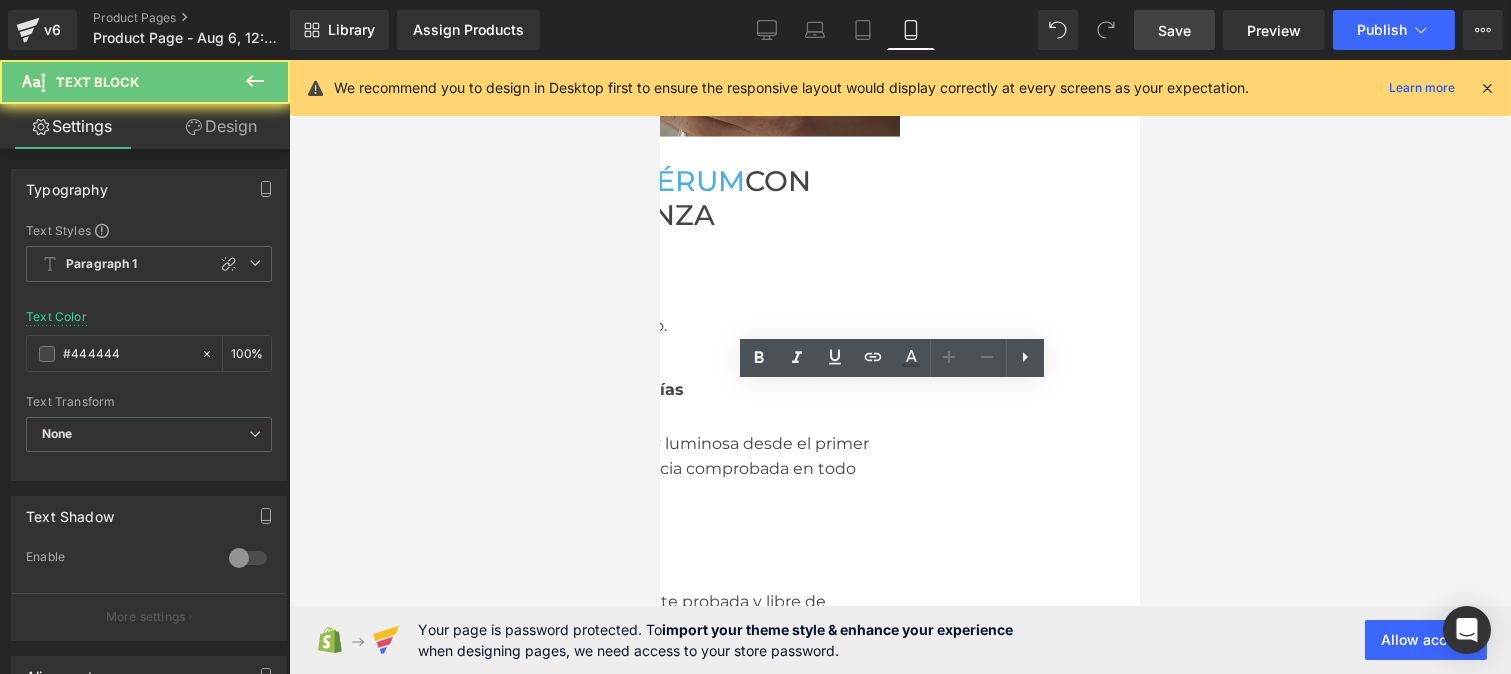 click on "Fórmula dermatológicamente probada y libre de parabenos." at bounding box center [659, 600] 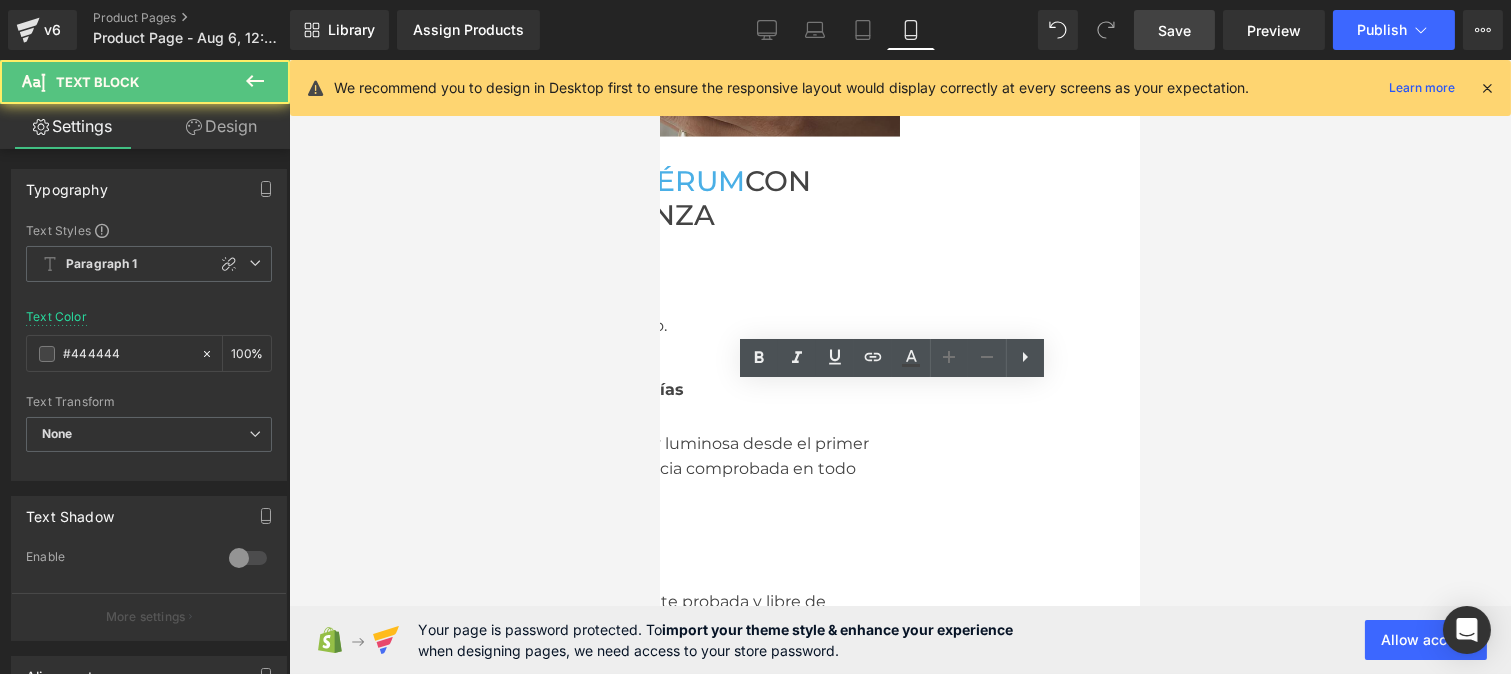 drag, startPoint x: 718, startPoint y: 428, endPoint x: 830, endPoint y: 424, distance: 112.0714 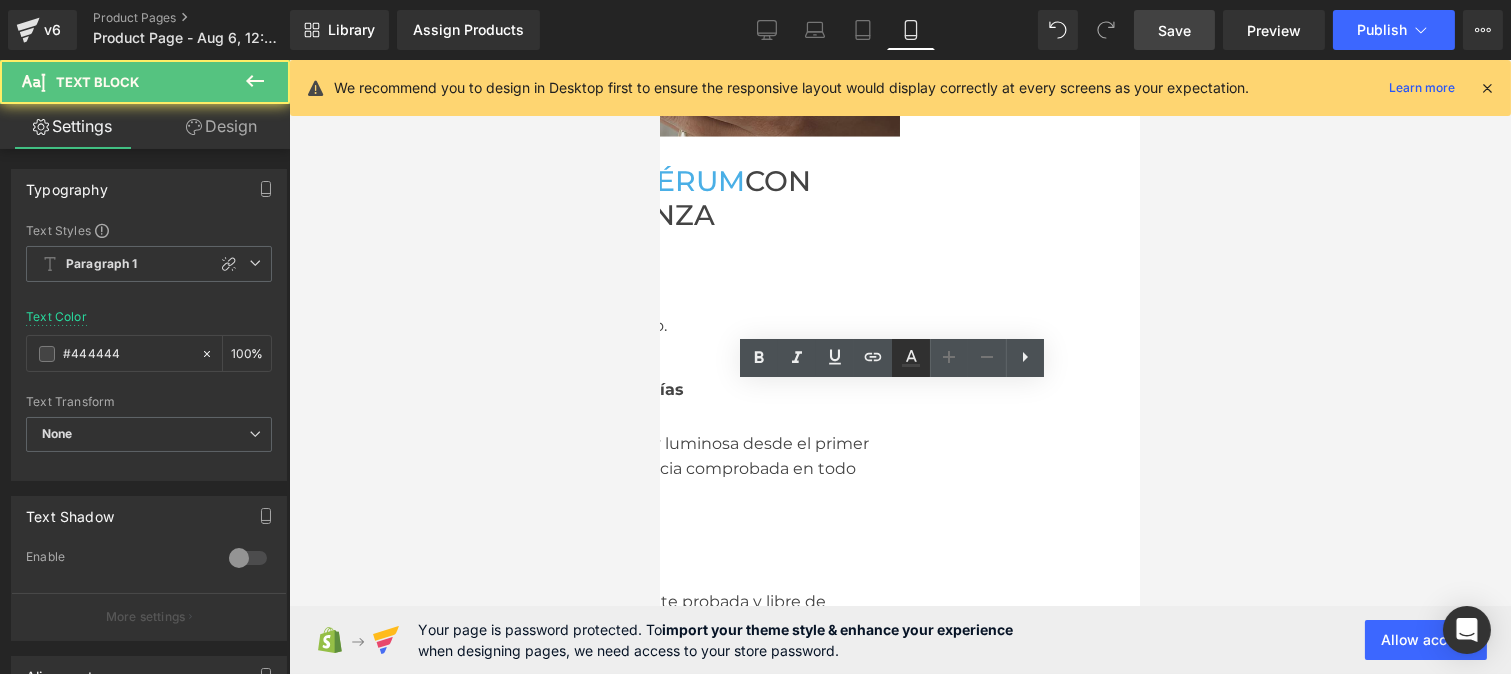 click 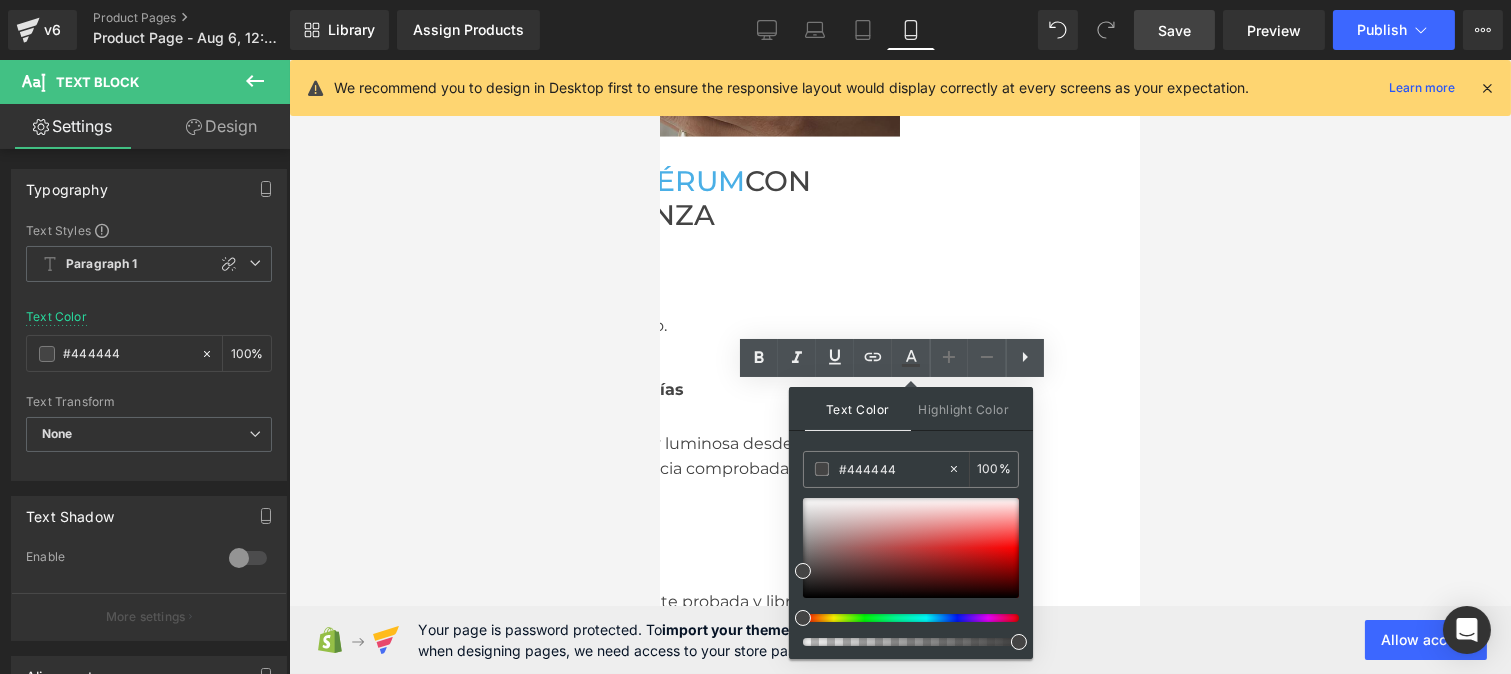 click on "Fórmula dermatológicamente probada y libre de parabenos." at bounding box center (659, 600) 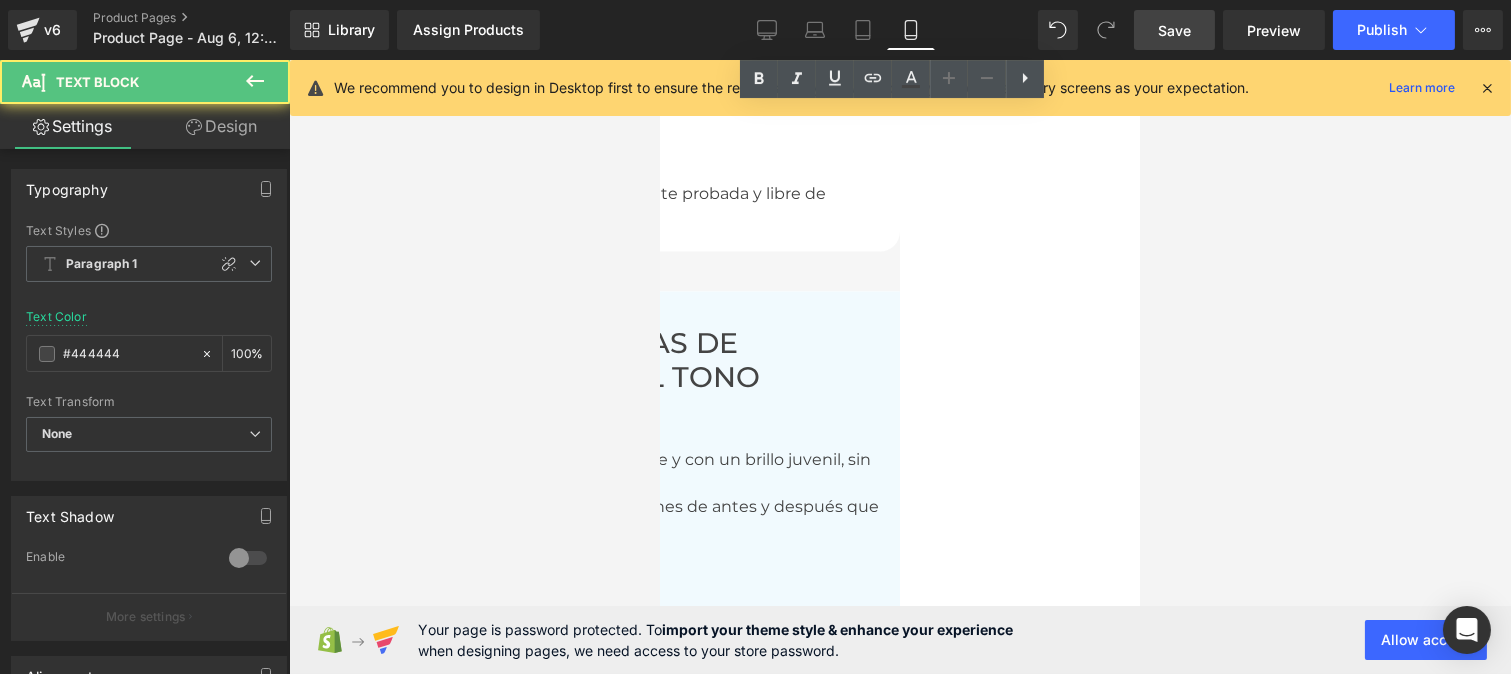 scroll, scrollTop: 6388, scrollLeft: 0, axis: vertical 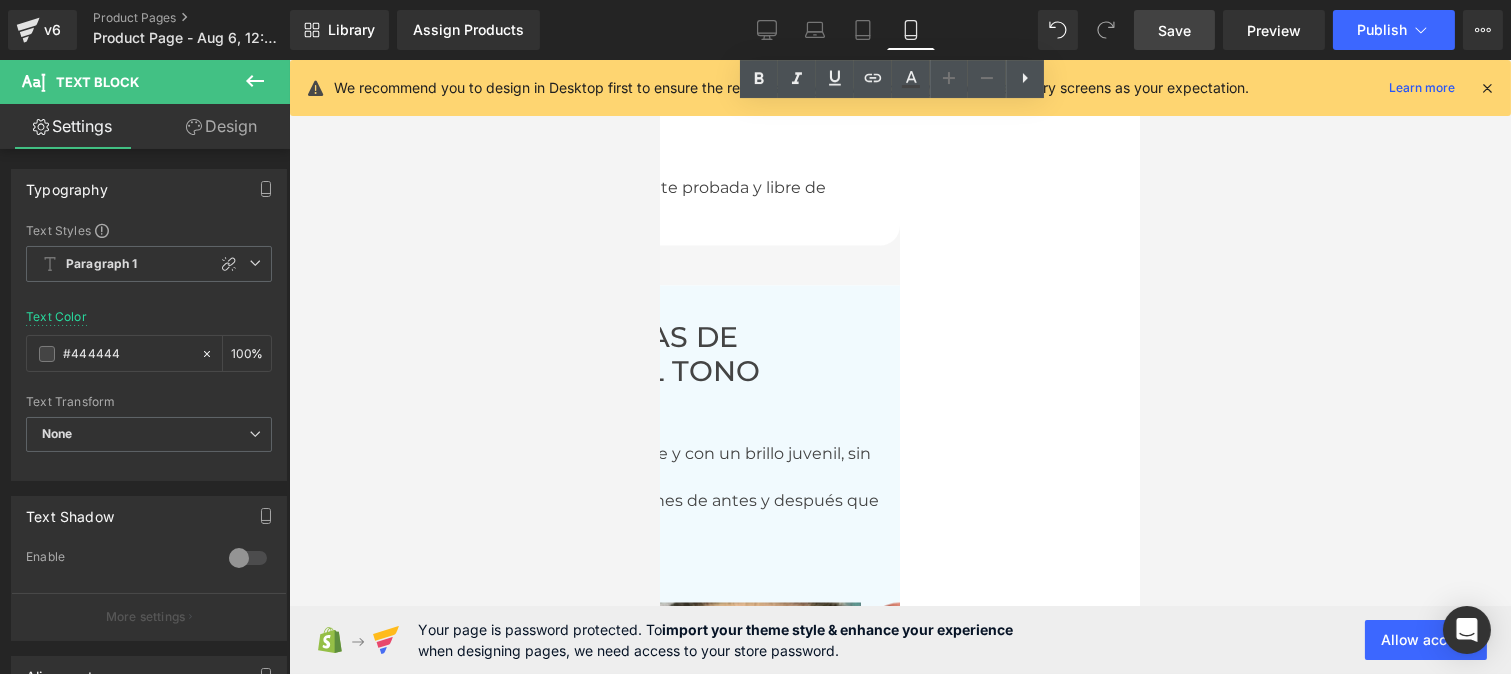 click on "líneas de expresión y al tono apagado" at bounding box center [589, 371] 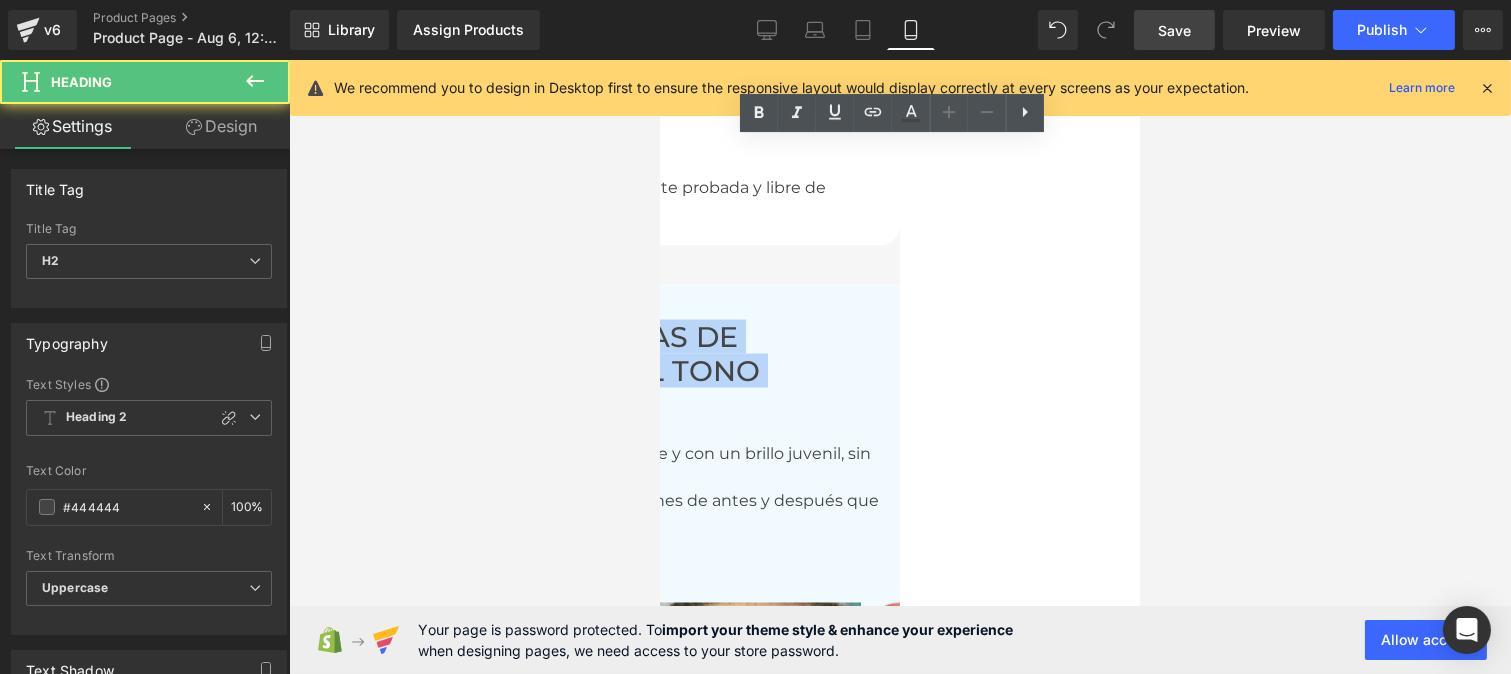 drag, startPoint x: 893, startPoint y: 197, endPoint x: 967, endPoint y: 253, distance: 92.800865 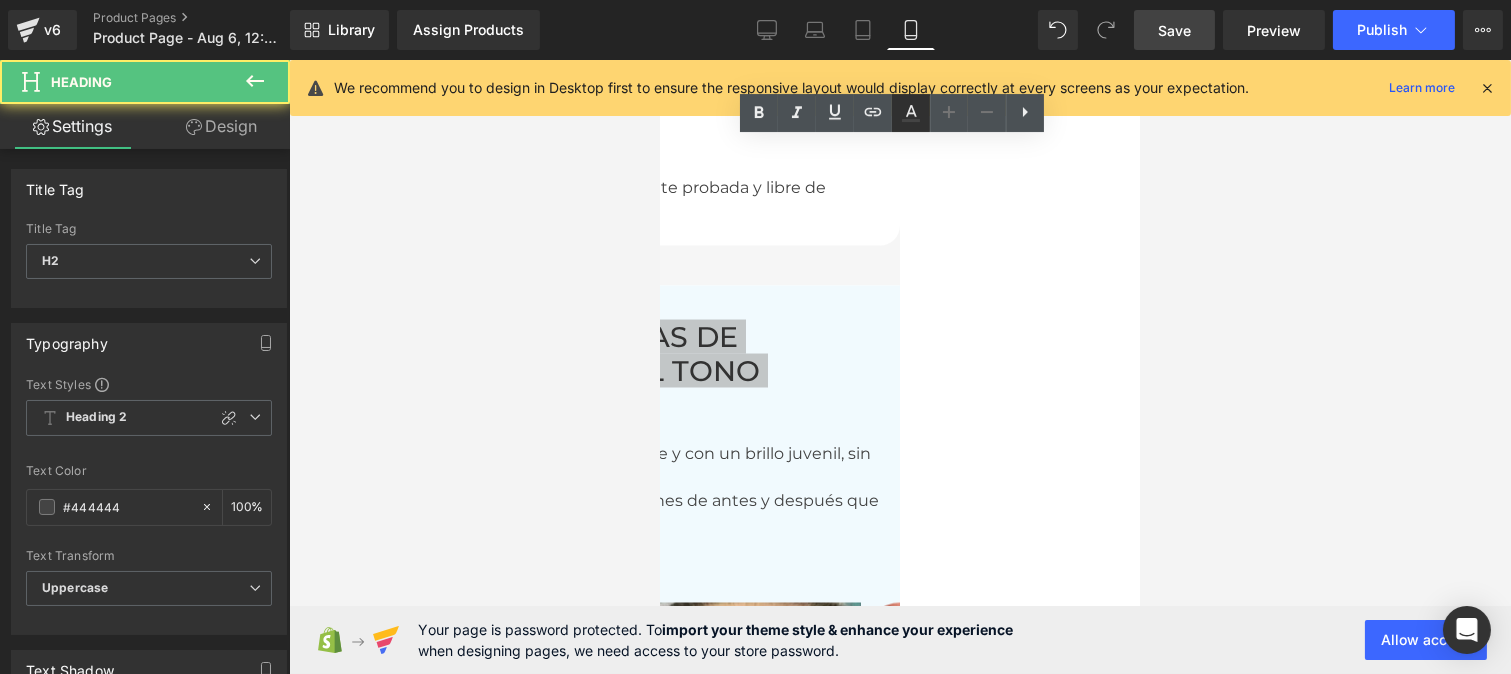 click 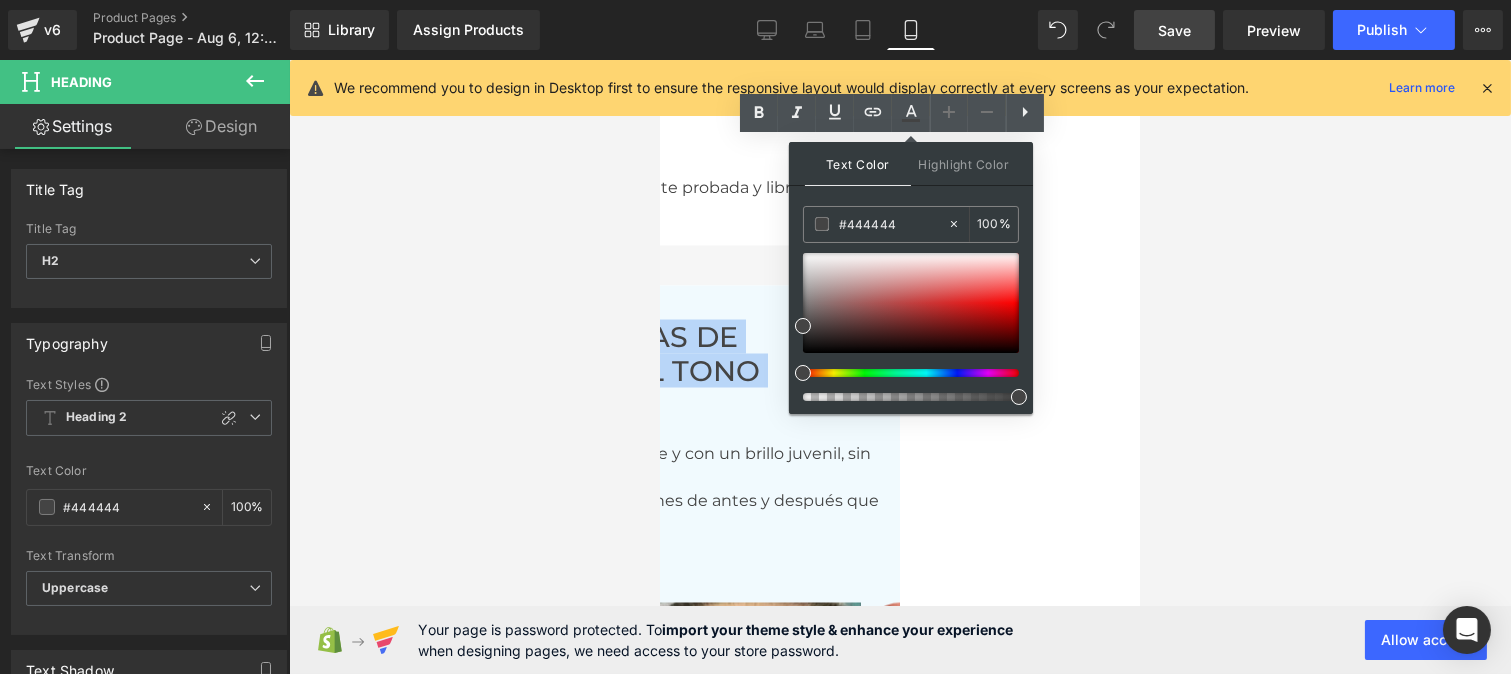 click on "Disfruta una piel más lisa, firme y con un brillo juvenil, sin salir de casa." at bounding box center (659, 466) 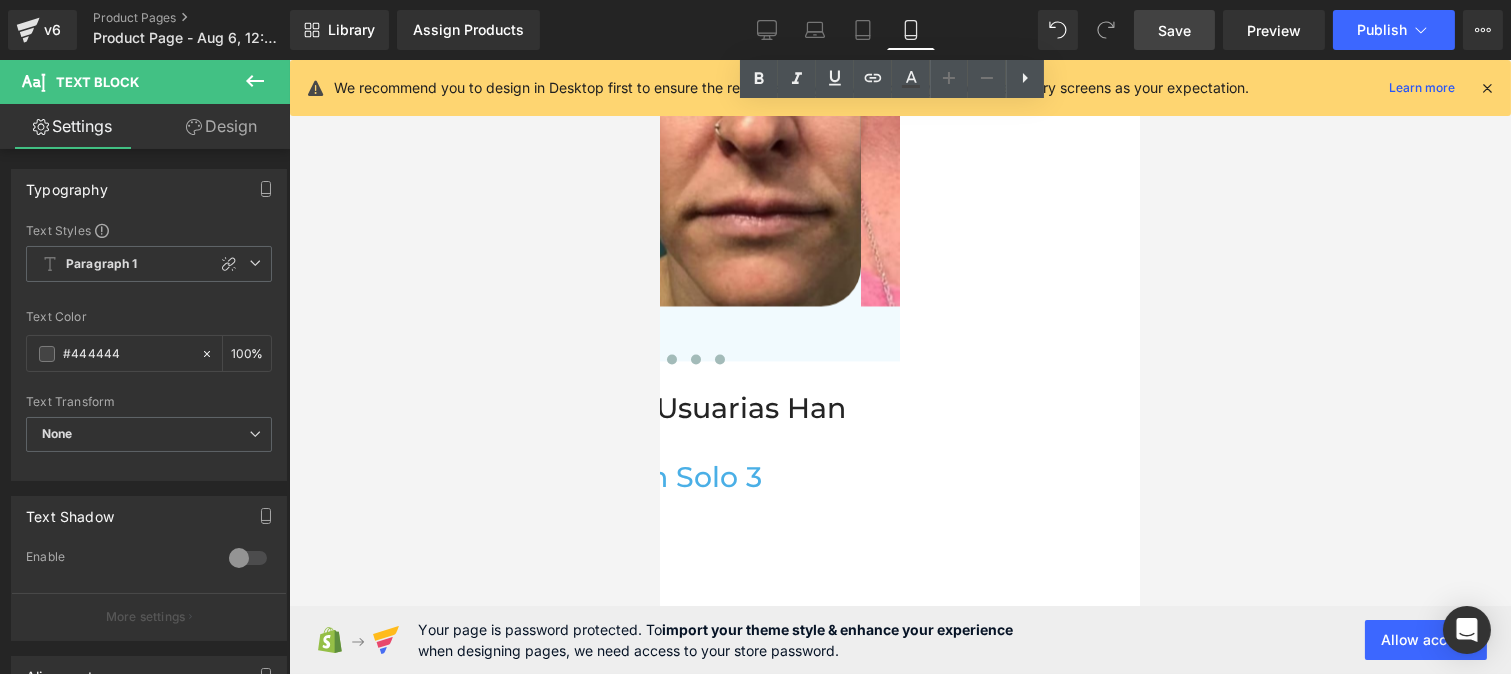 scroll, scrollTop: 7128, scrollLeft: 0, axis: vertical 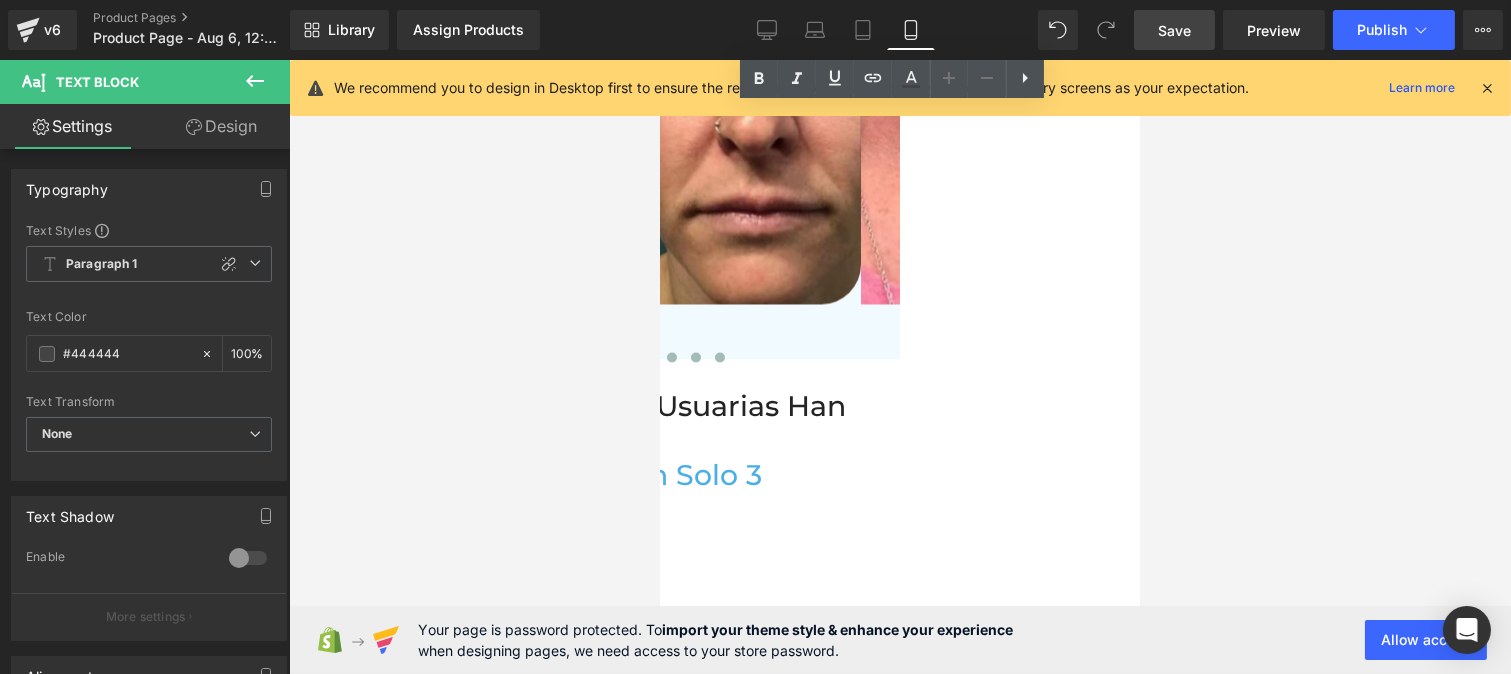 click on "Nuestras 10,000 usuarias han visto resultados sorprendentes  en solo 3 semanas" at bounding box center (659, 457) 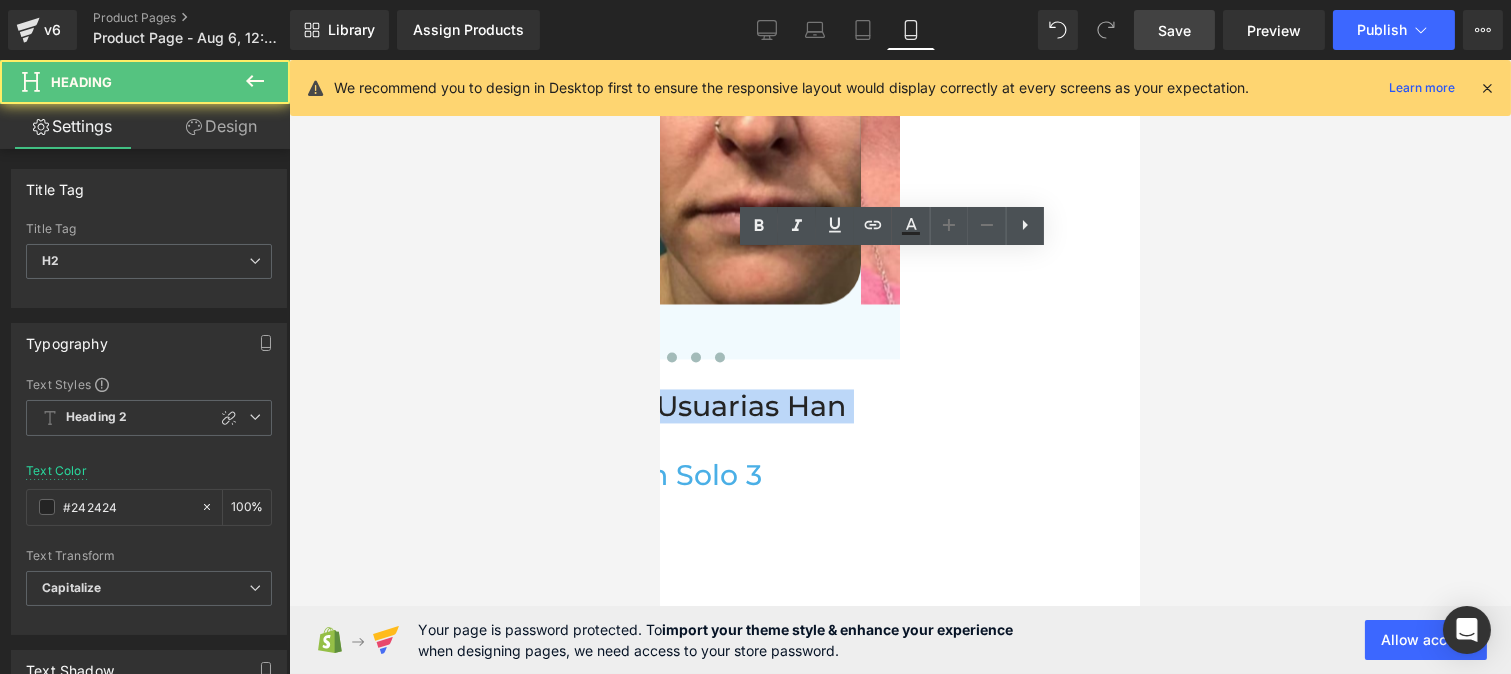 drag, startPoint x: 927, startPoint y: 337, endPoint x: 682, endPoint y: 266, distance: 255.08038 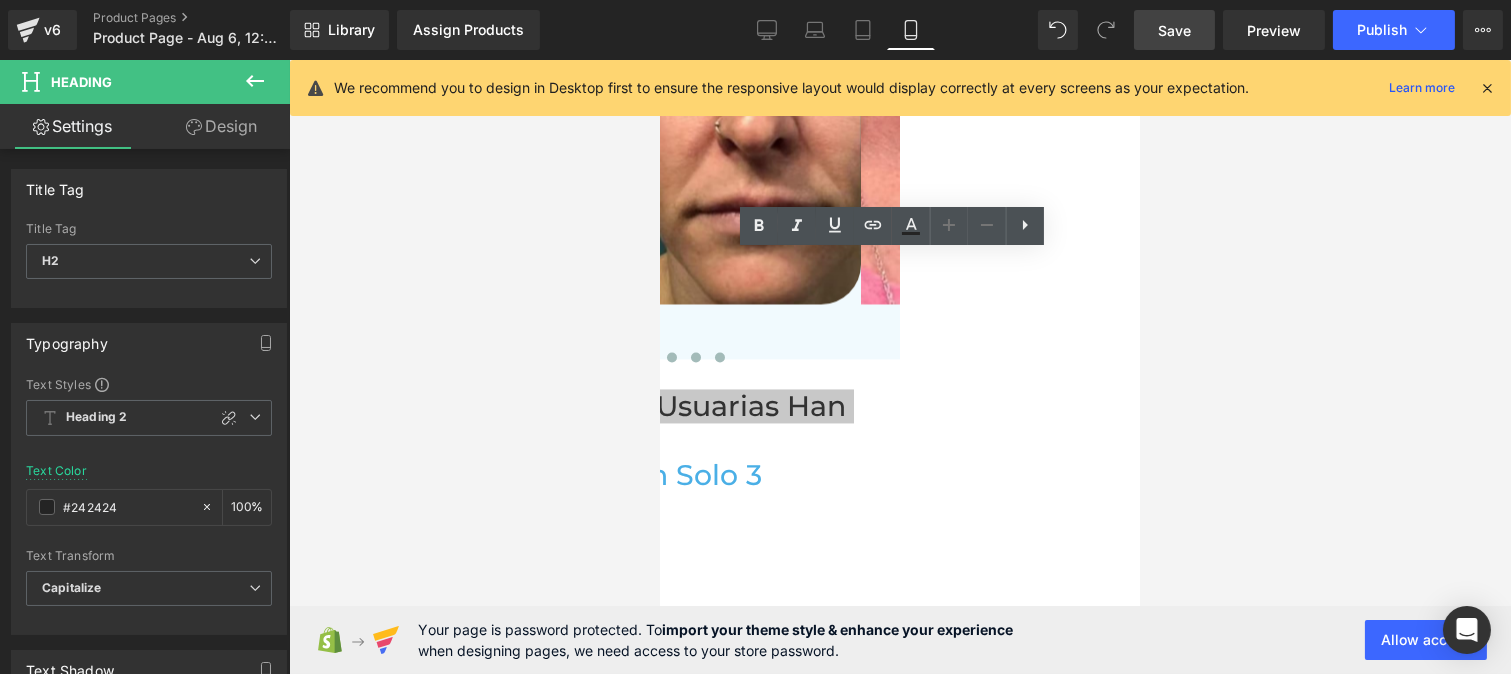 click 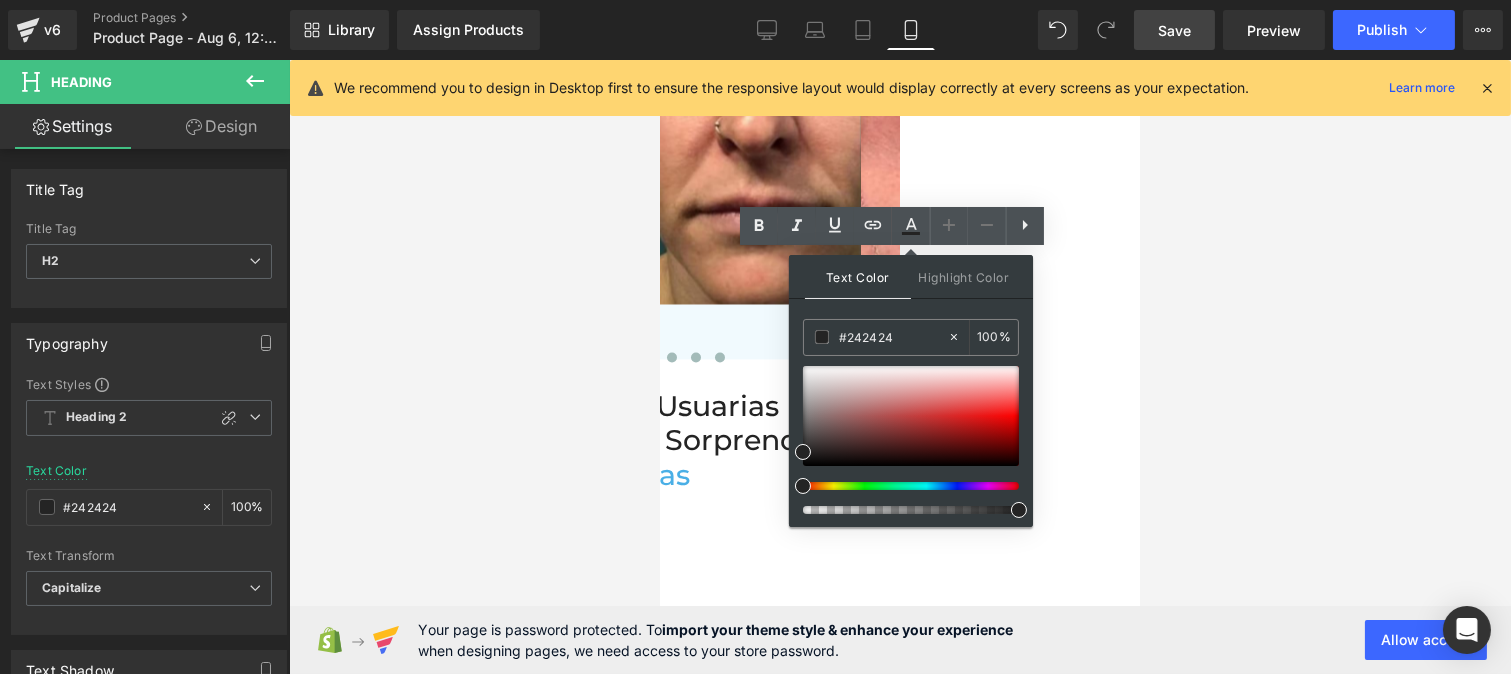 type 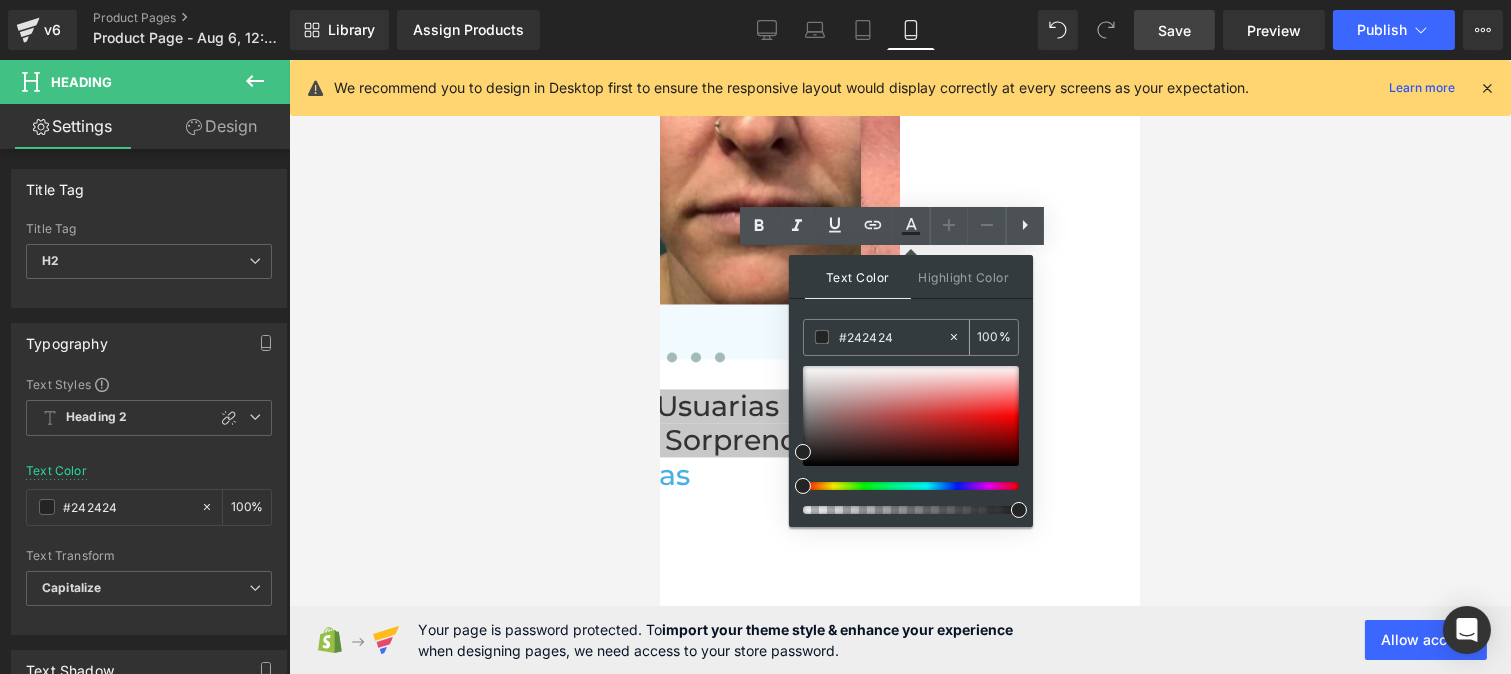 click on "#242424" at bounding box center (893, 337) 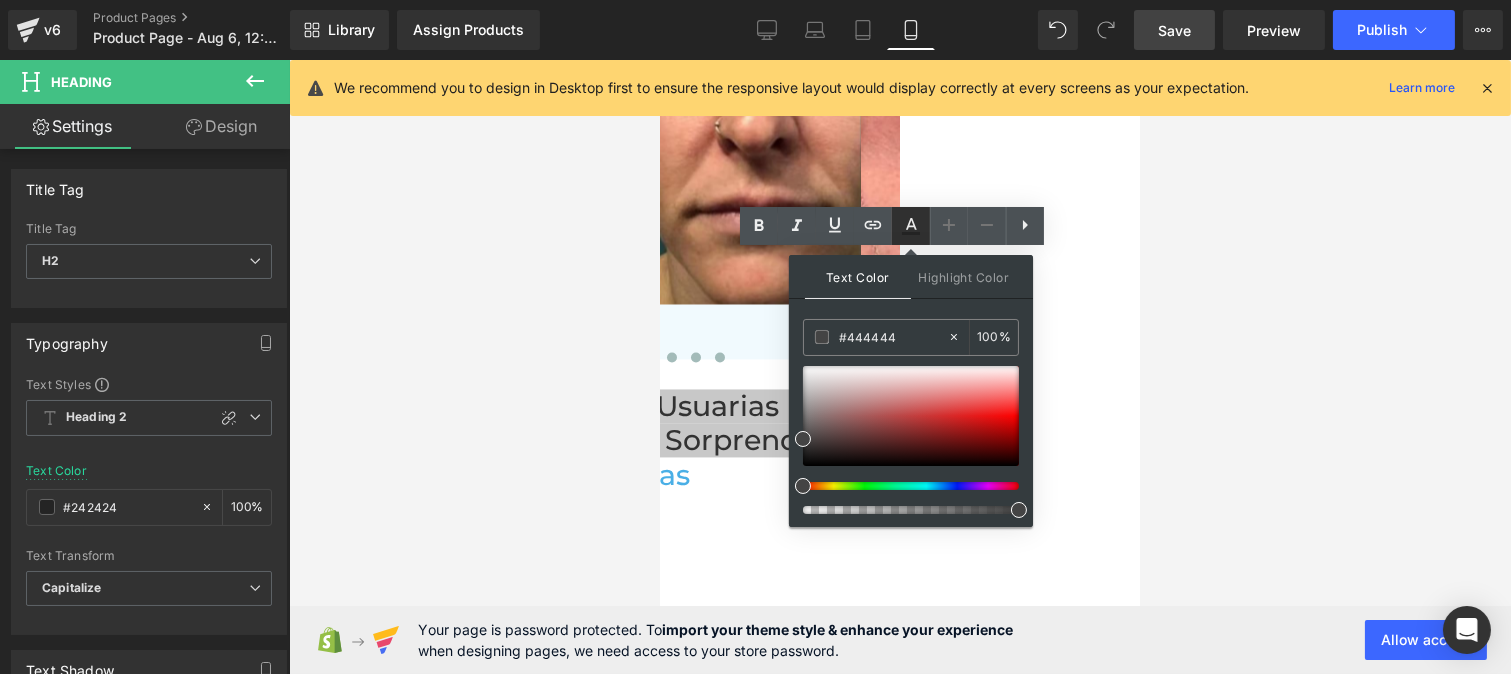 click 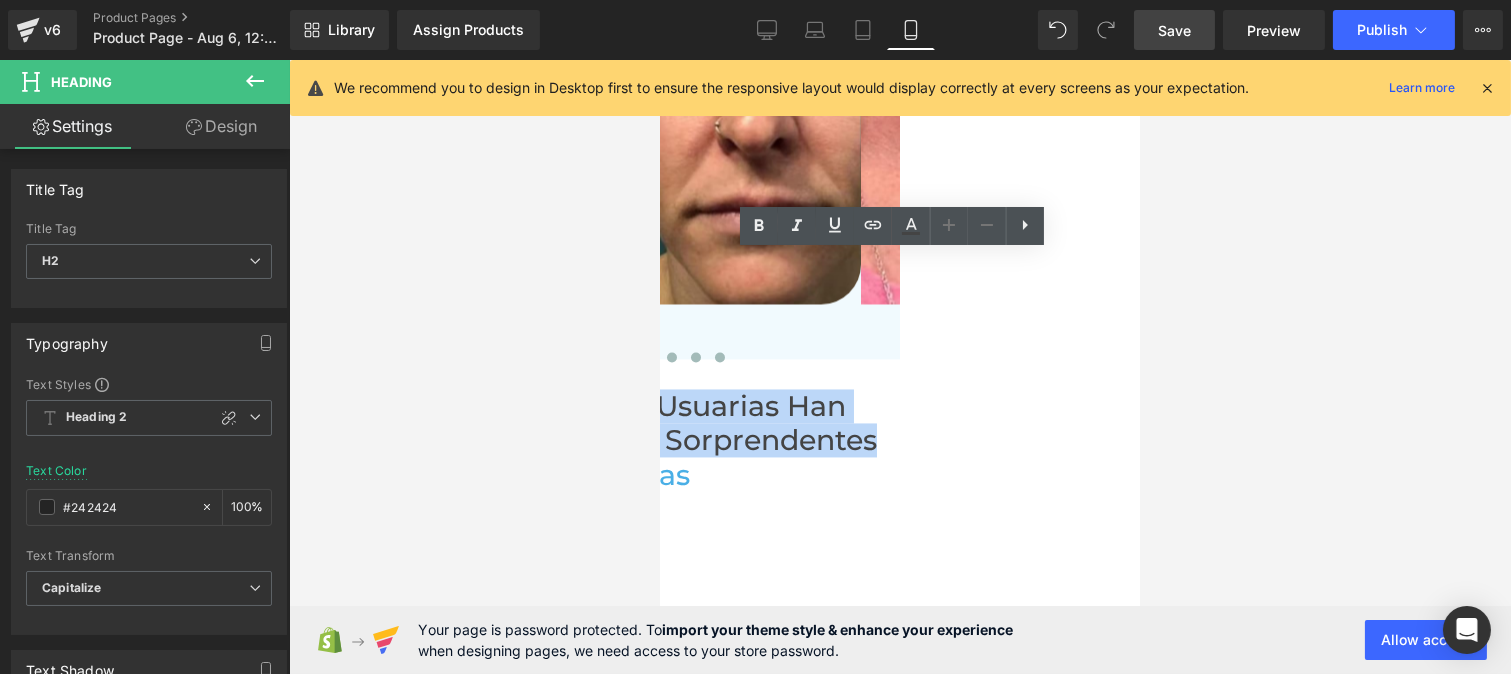 click on "Nuestras 10,000 usuarias han visto resultados sorprendentes" at bounding box center [647, 423] 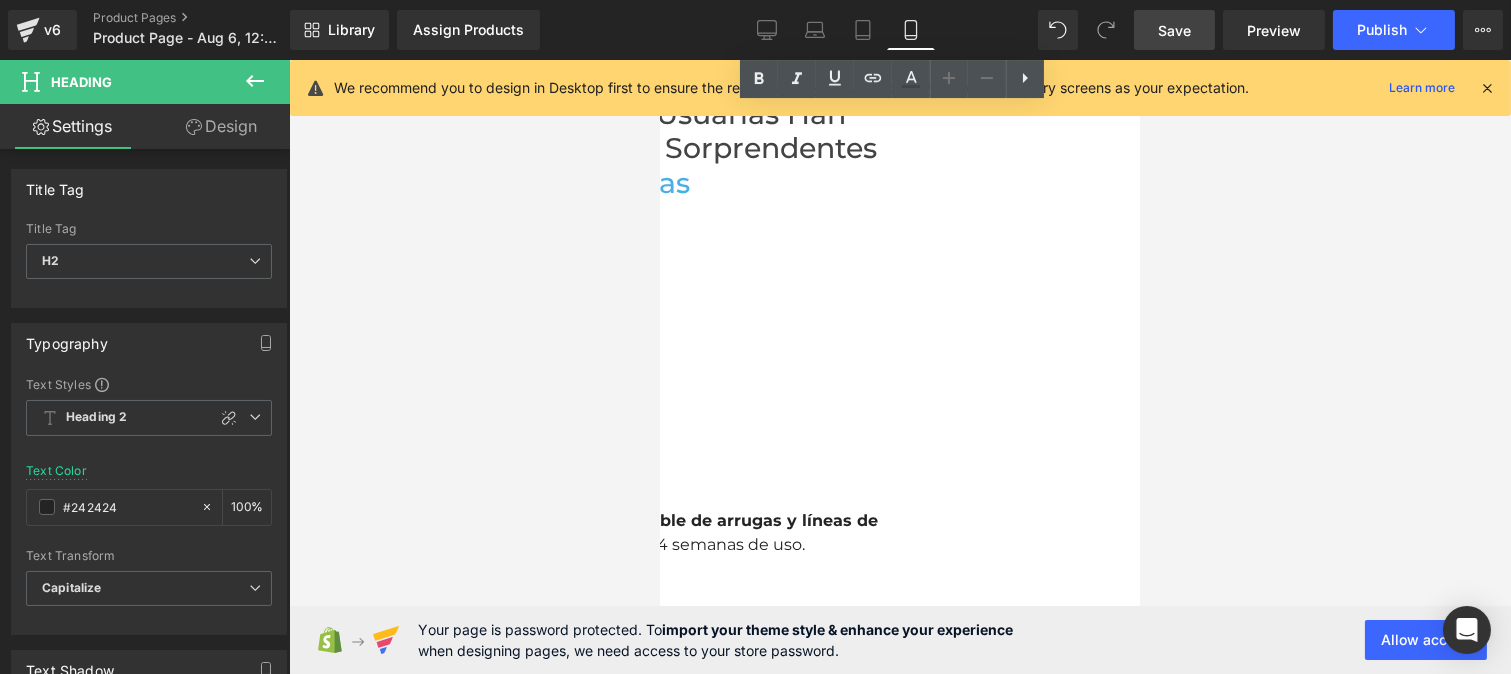 scroll, scrollTop: 7508, scrollLeft: 0, axis: vertical 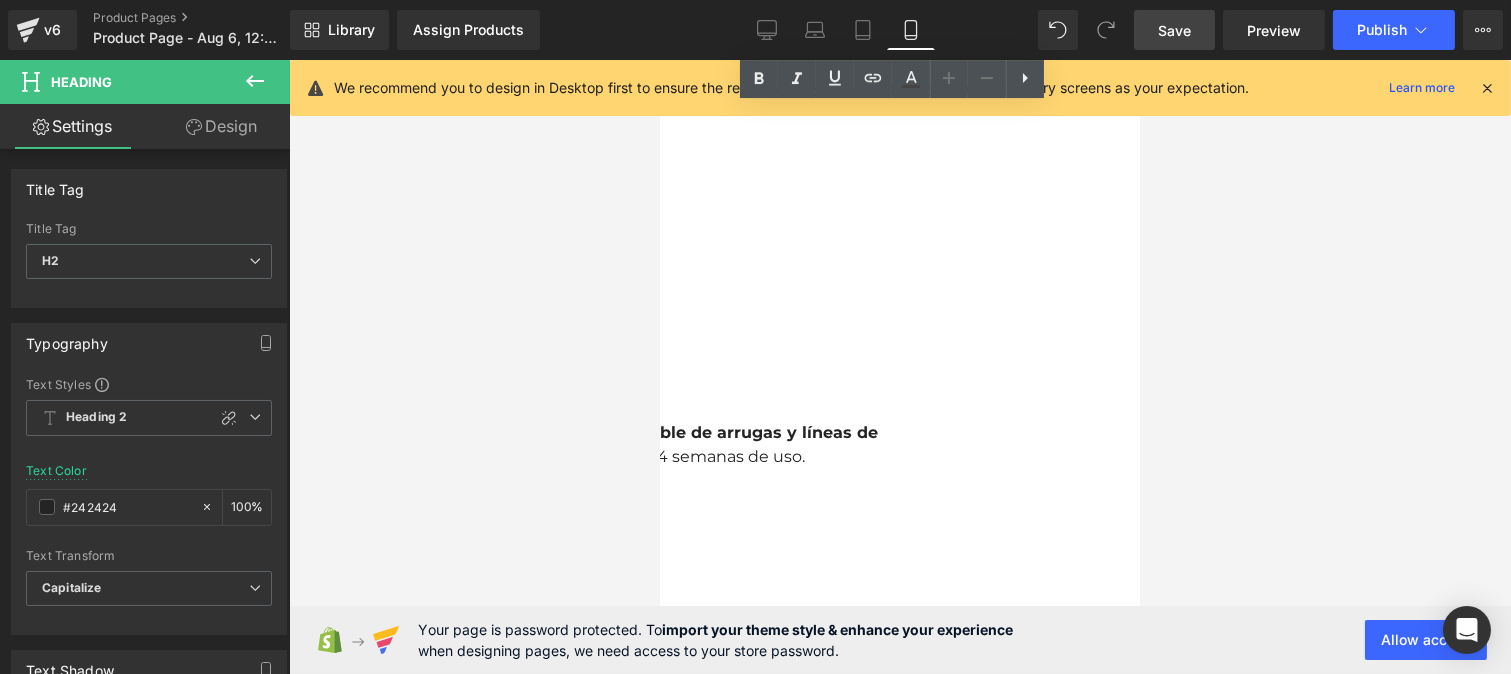 click on "Notaron  una reducción visible de arrugas y líneas de expresión  después de solo 4 semanas de uso." at bounding box center (659, 445) 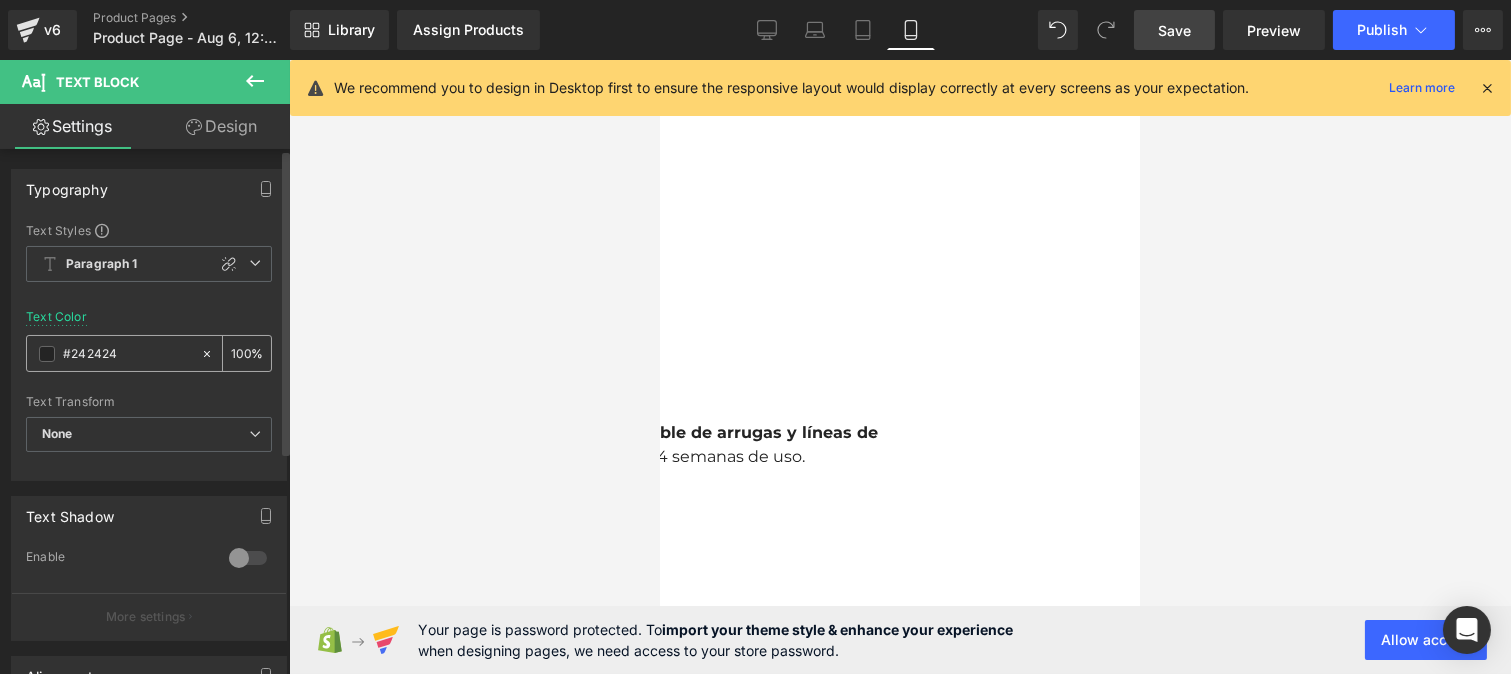 click on "#242424" at bounding box center [127, 354] 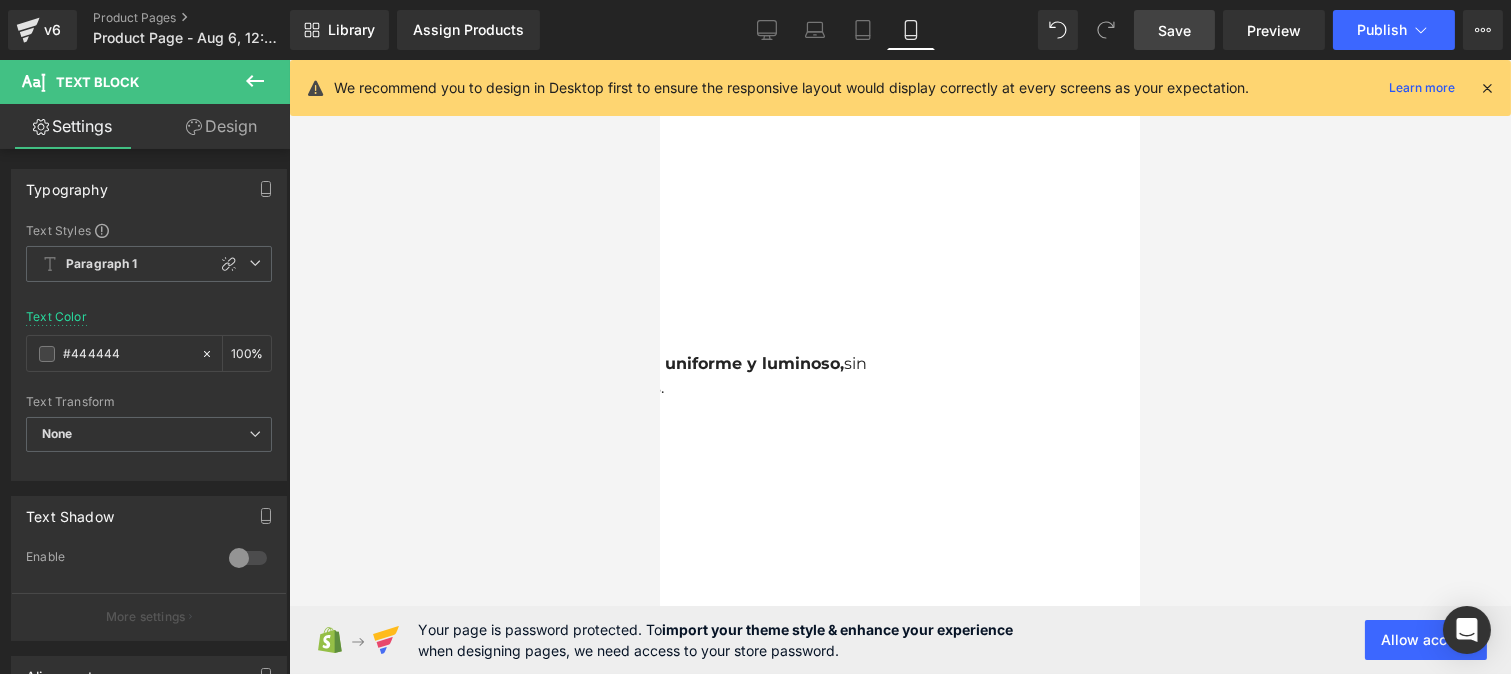 scroll, scrollTop: 7913, scrollLeft: 0, axis: vertical 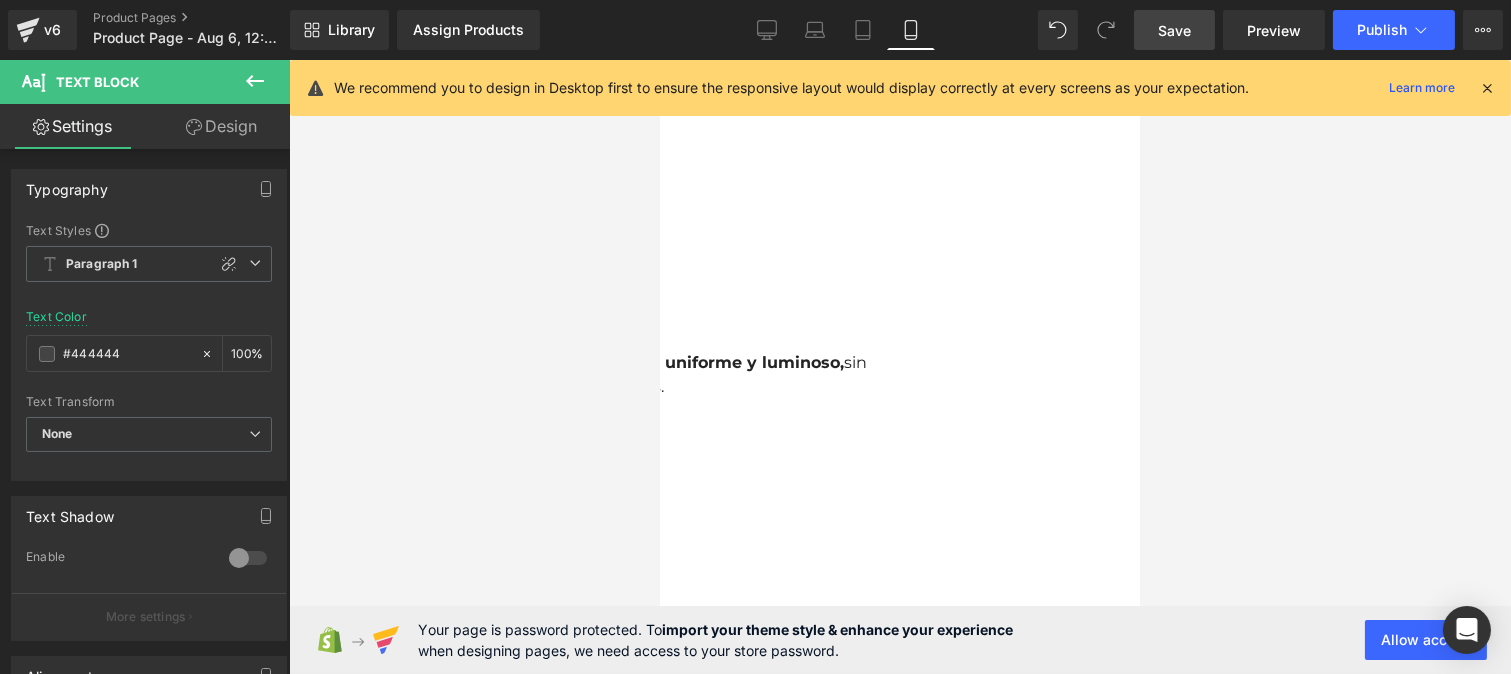 click on "un tono de piel más uniforme y luminoso," at bounding box center (667, 362) 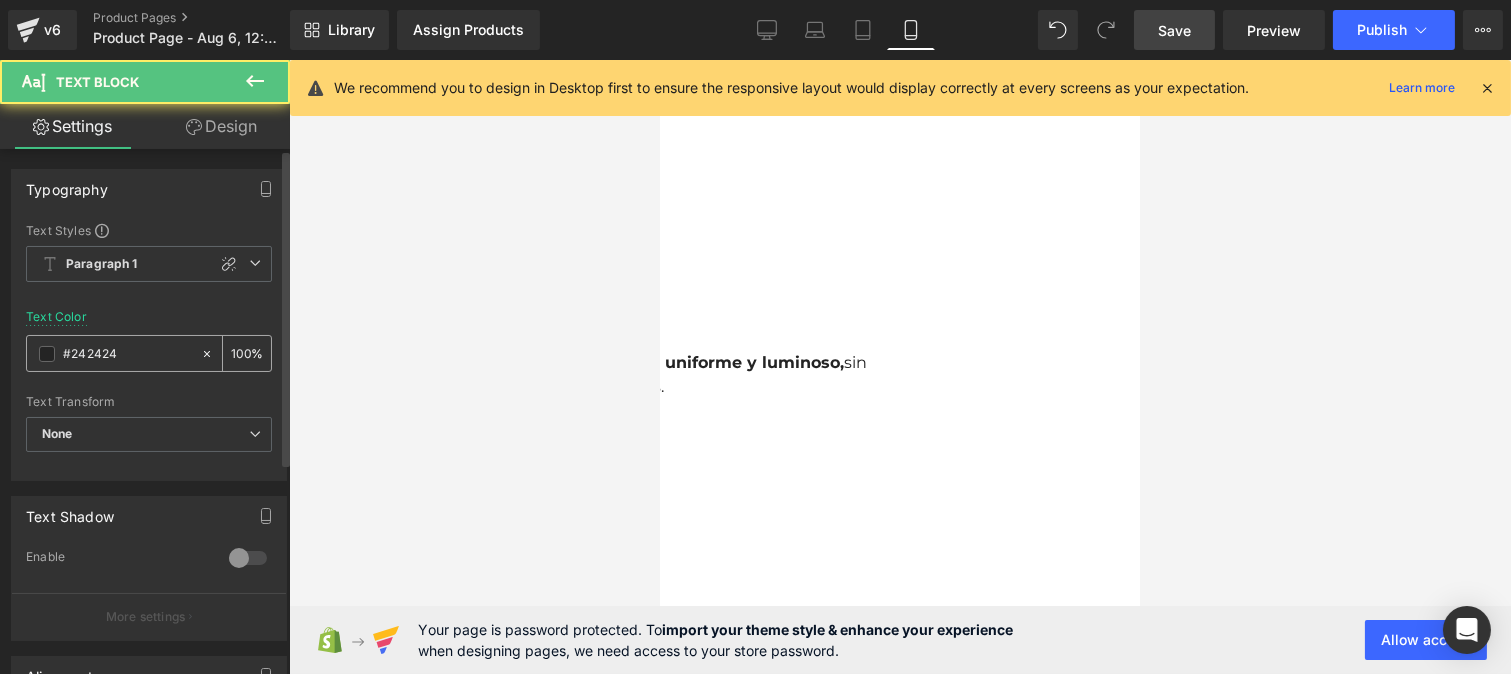 click on "#242424" at bounding box center [127, 354] 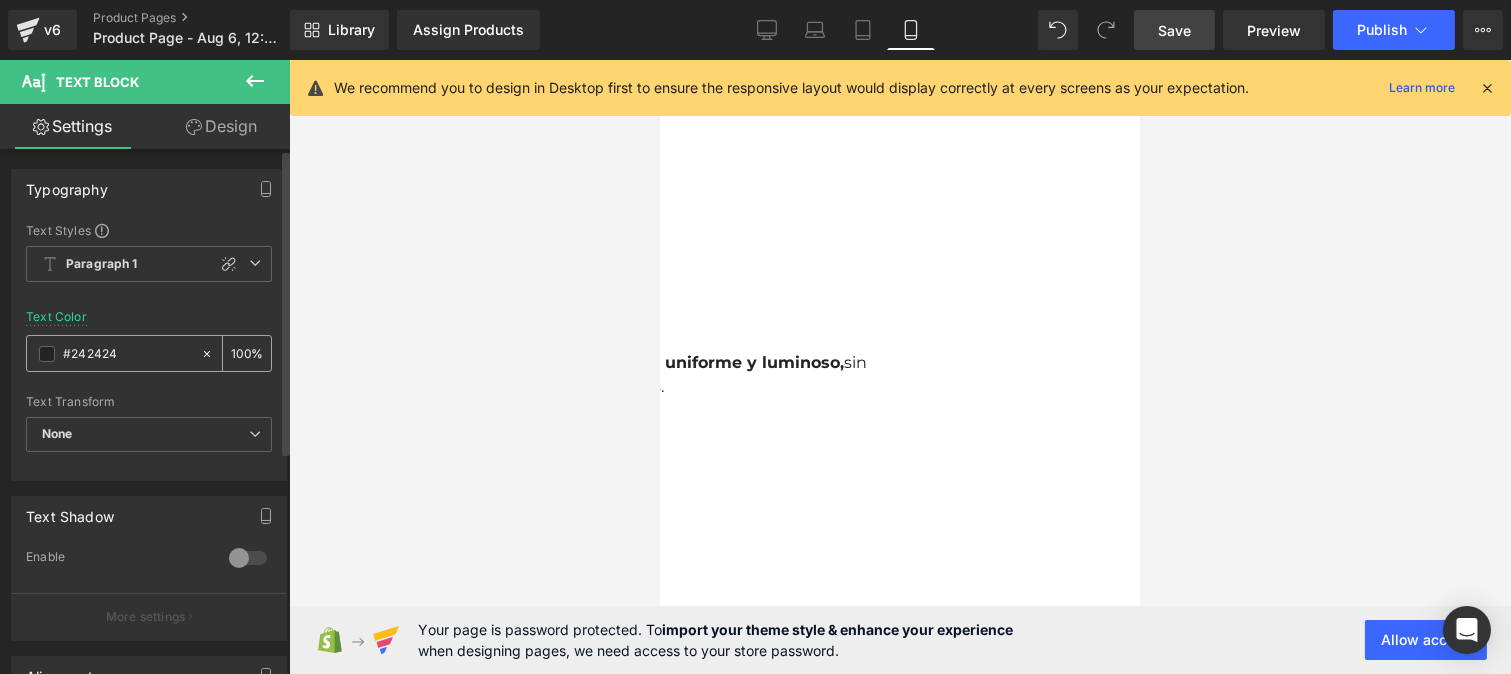 type on "#444444" 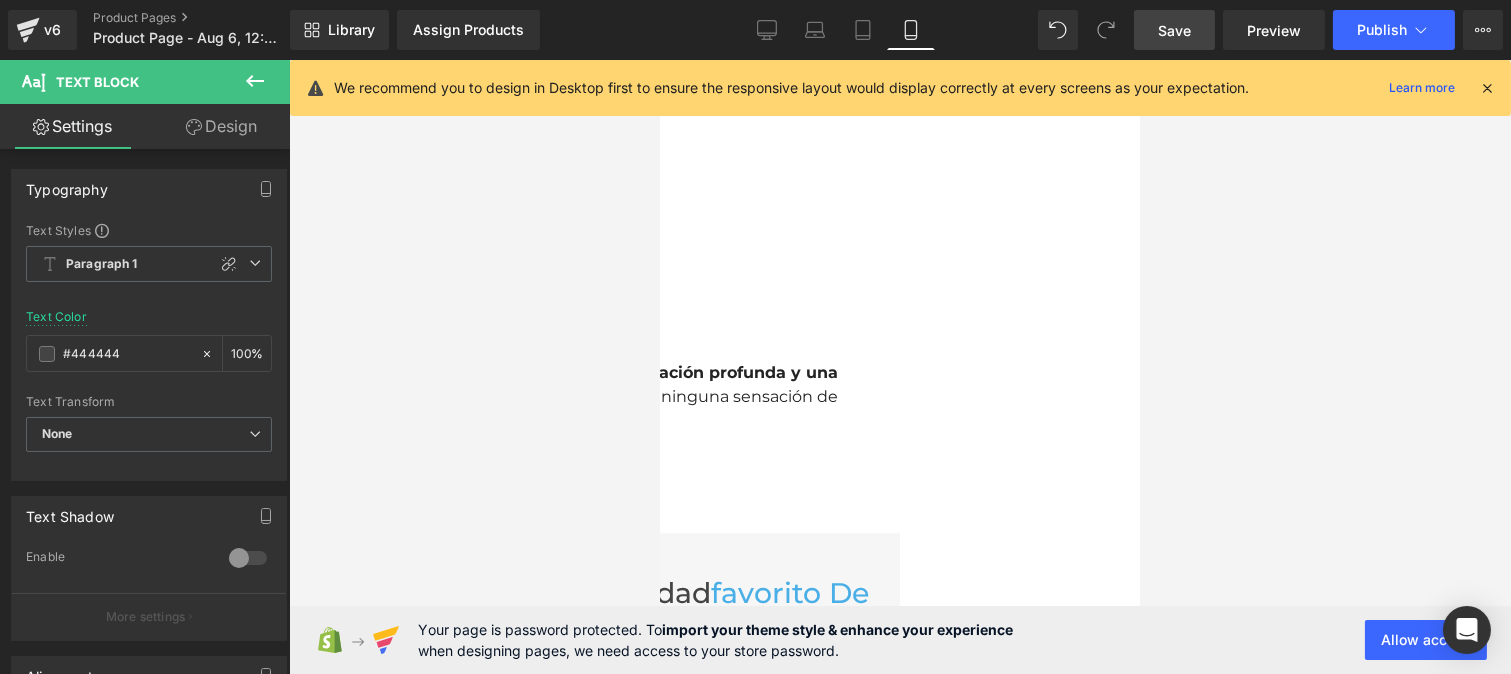 scroll, scrollTop: 8240, scrollLeft: 0, axis: vertical 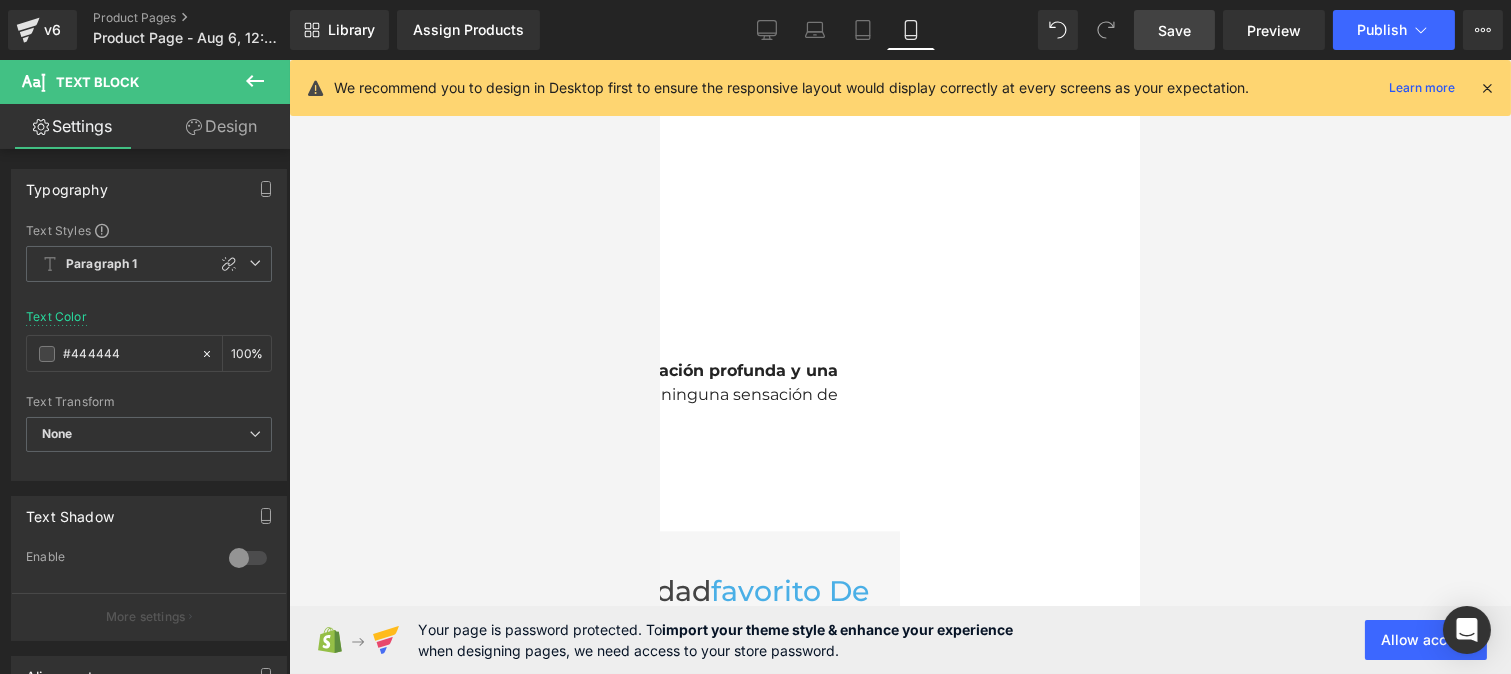 click on "Experimentaron  una hidratación profunda y una piel  más suave y rellena, sin ninguna sensación de irritación." at bounding box center [659, 395] 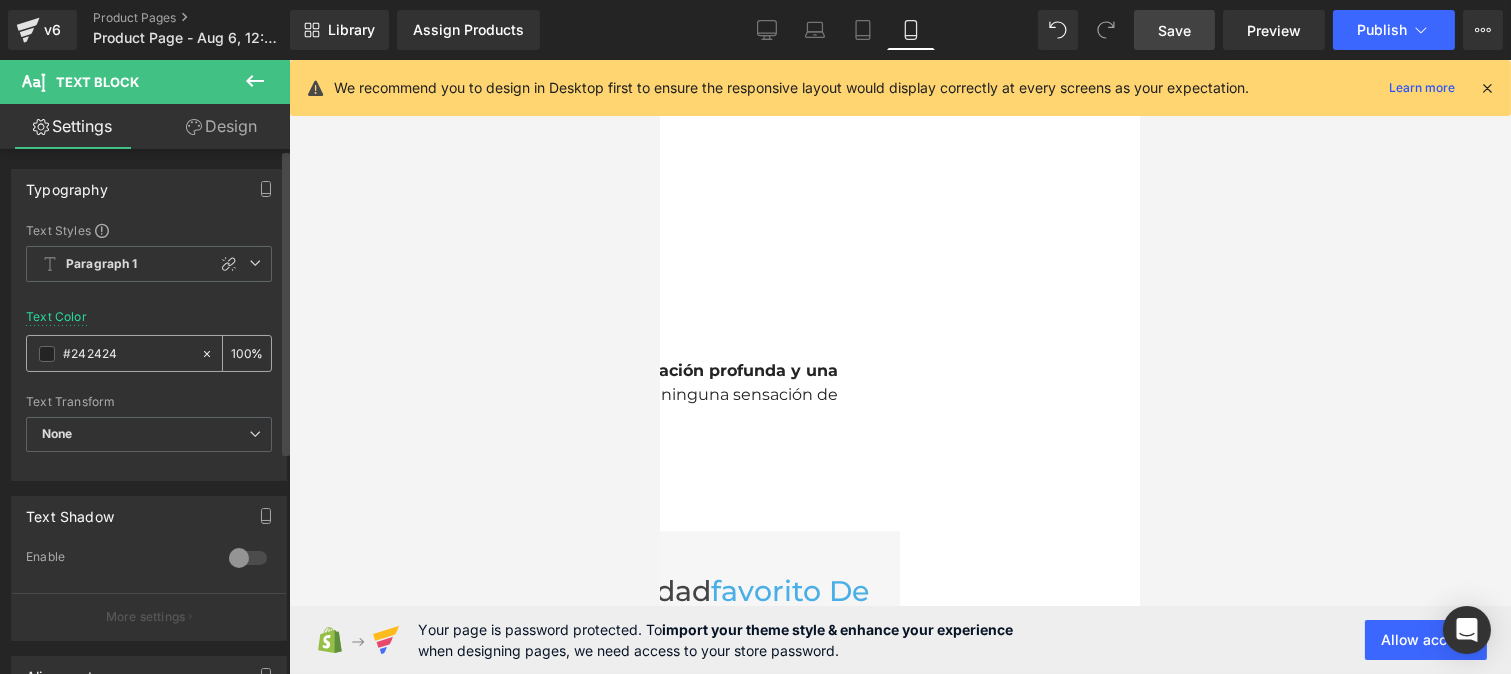 click on "#242424" at bounding box center (127, 354) 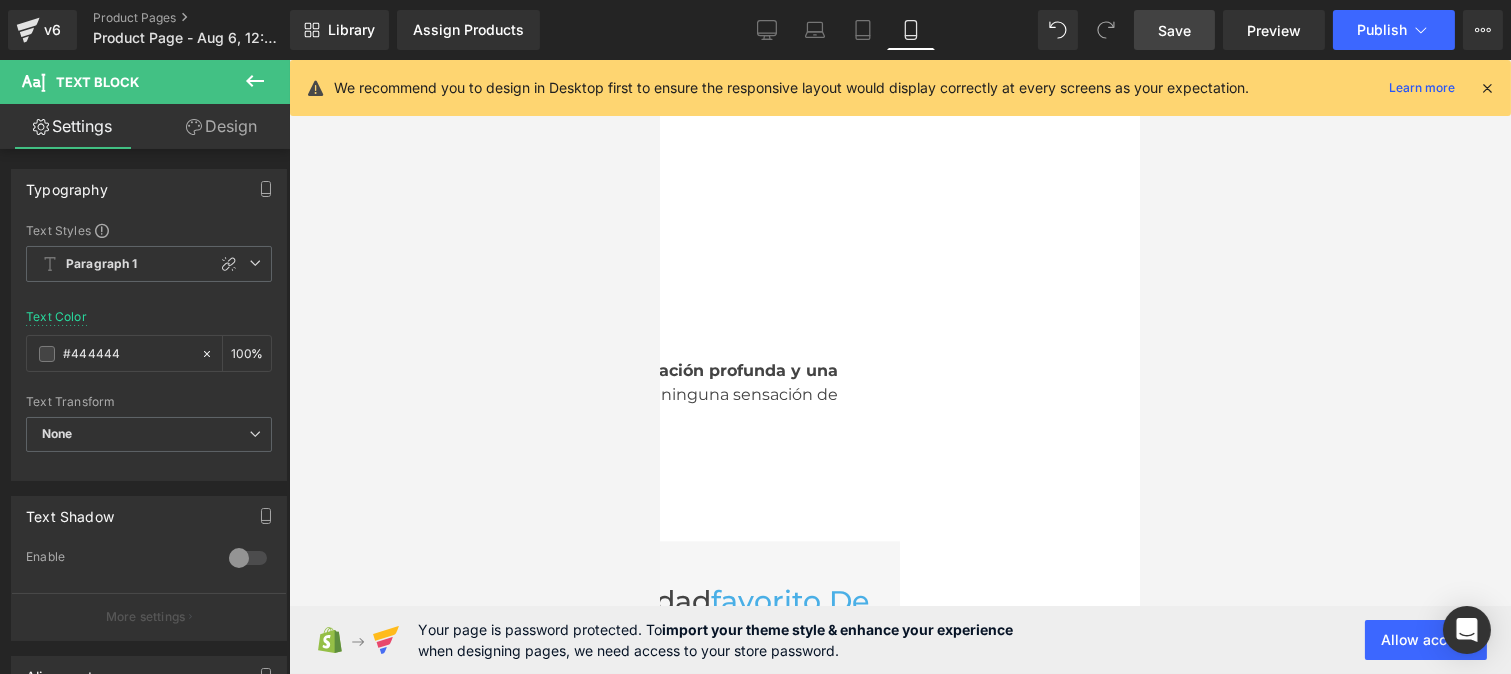 scroll, scrollTop: 8463, scrollLeft: 0, axis: vertical 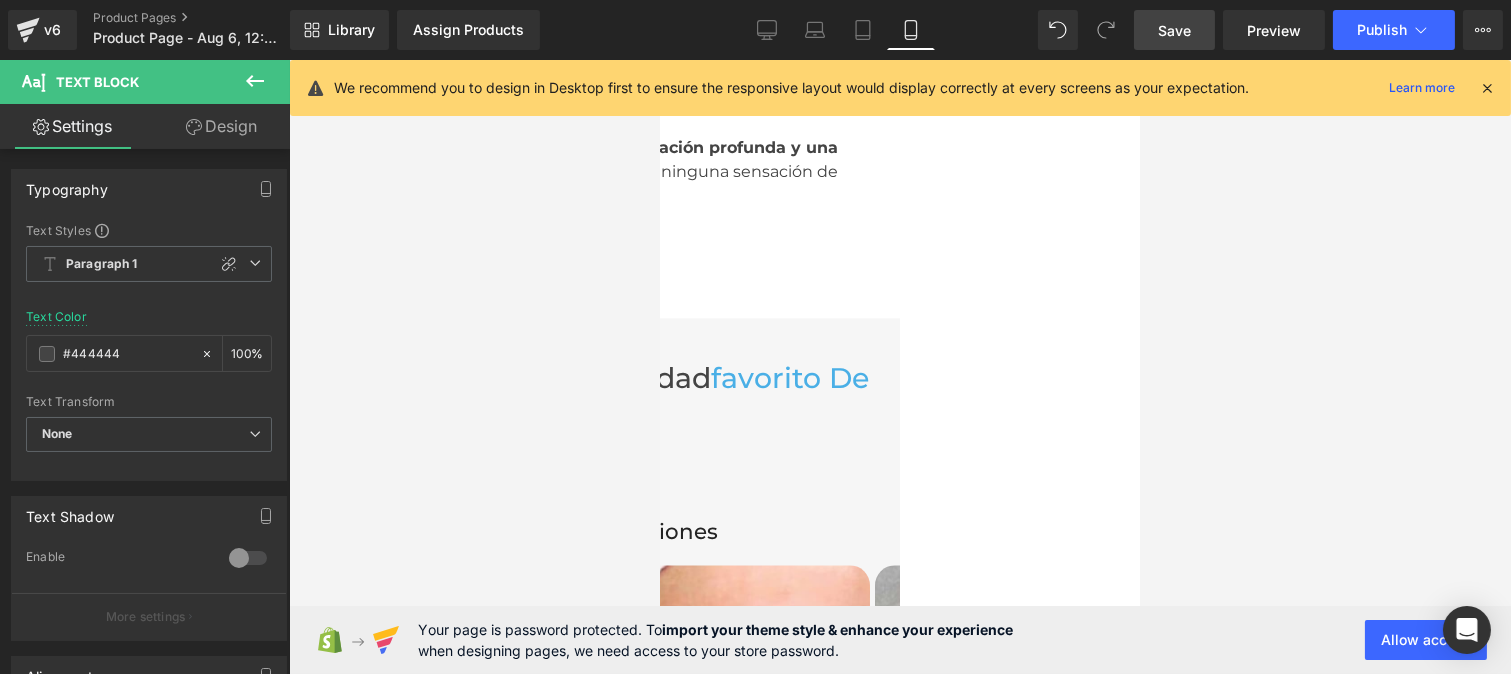 click on "El sérum antiedad  favorito de las mexicanas" at bounding box center [659, 395] 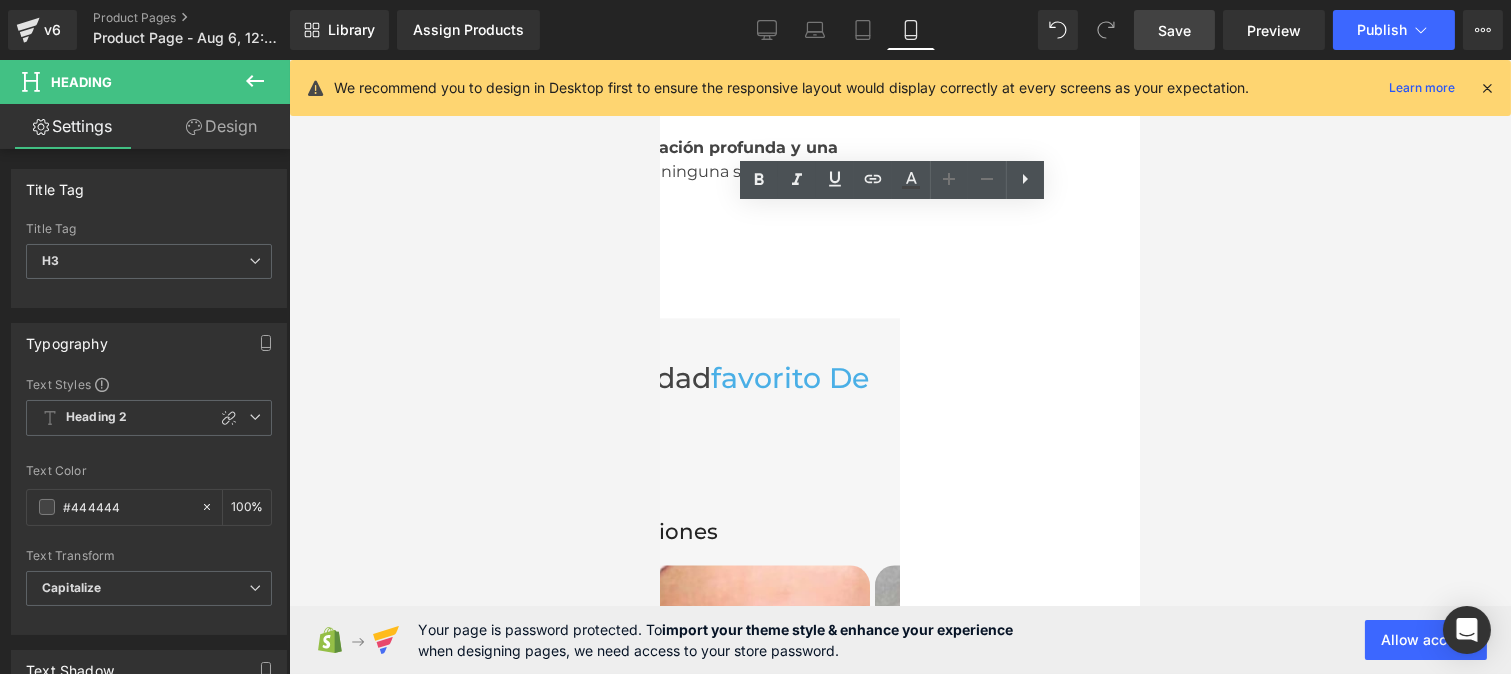 click on "Calificación: 4.8/5" at bounding box center (659, 479) 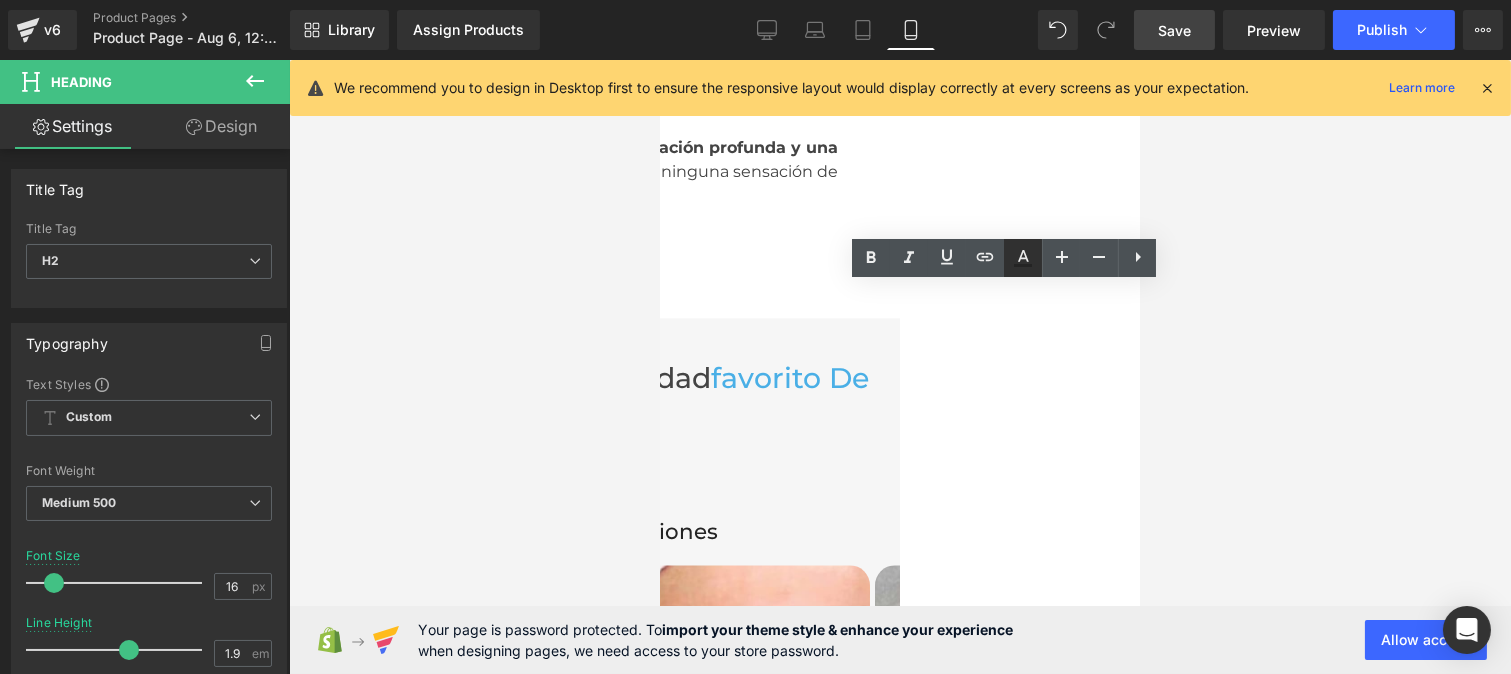 click at bounding box center (1023, 258) 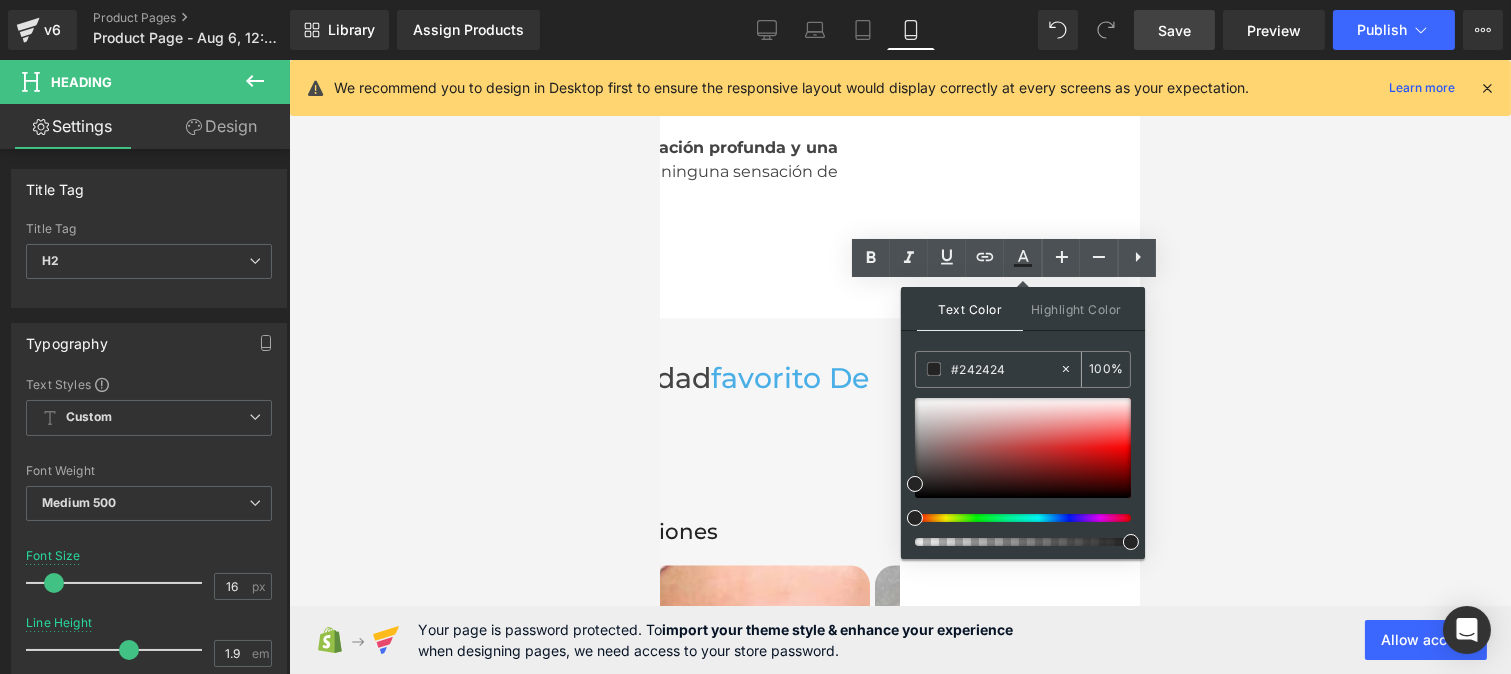 click on "#242424" at bounding box center [1005, 369] 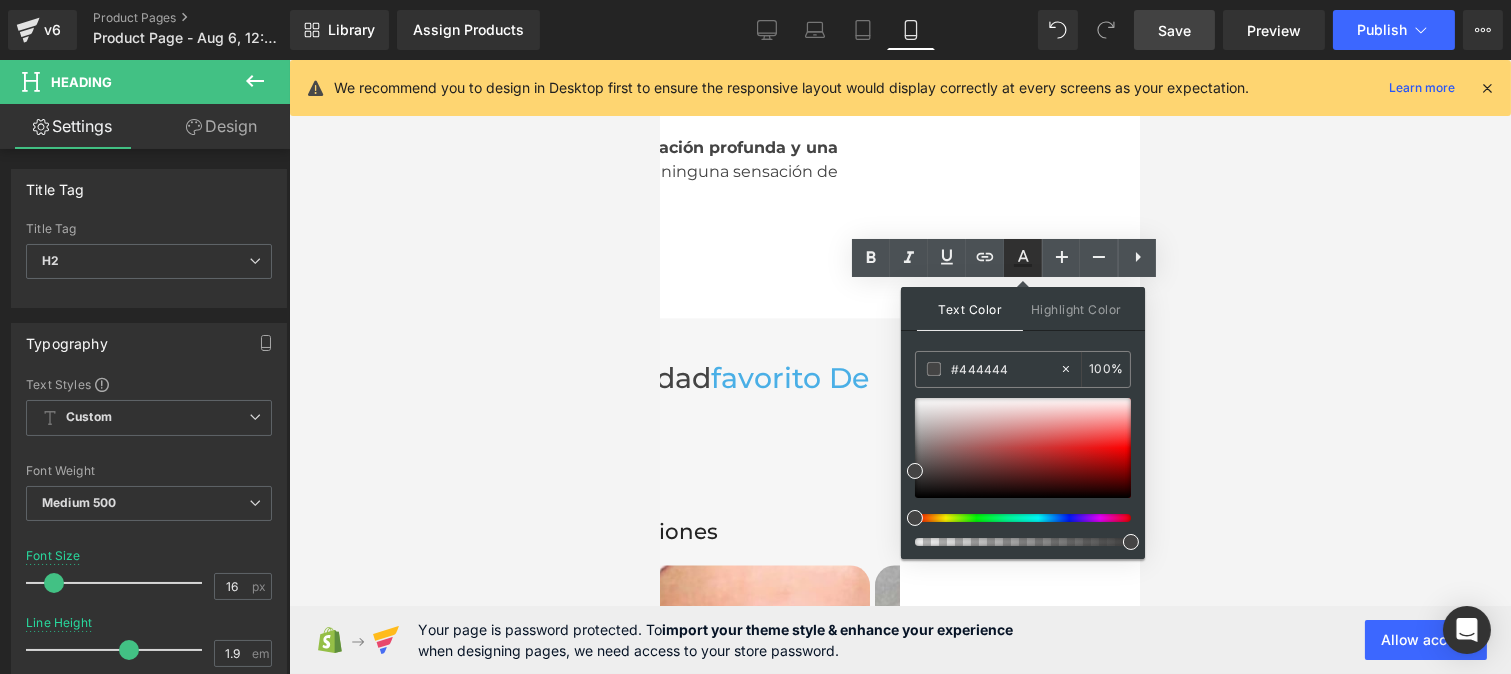 click 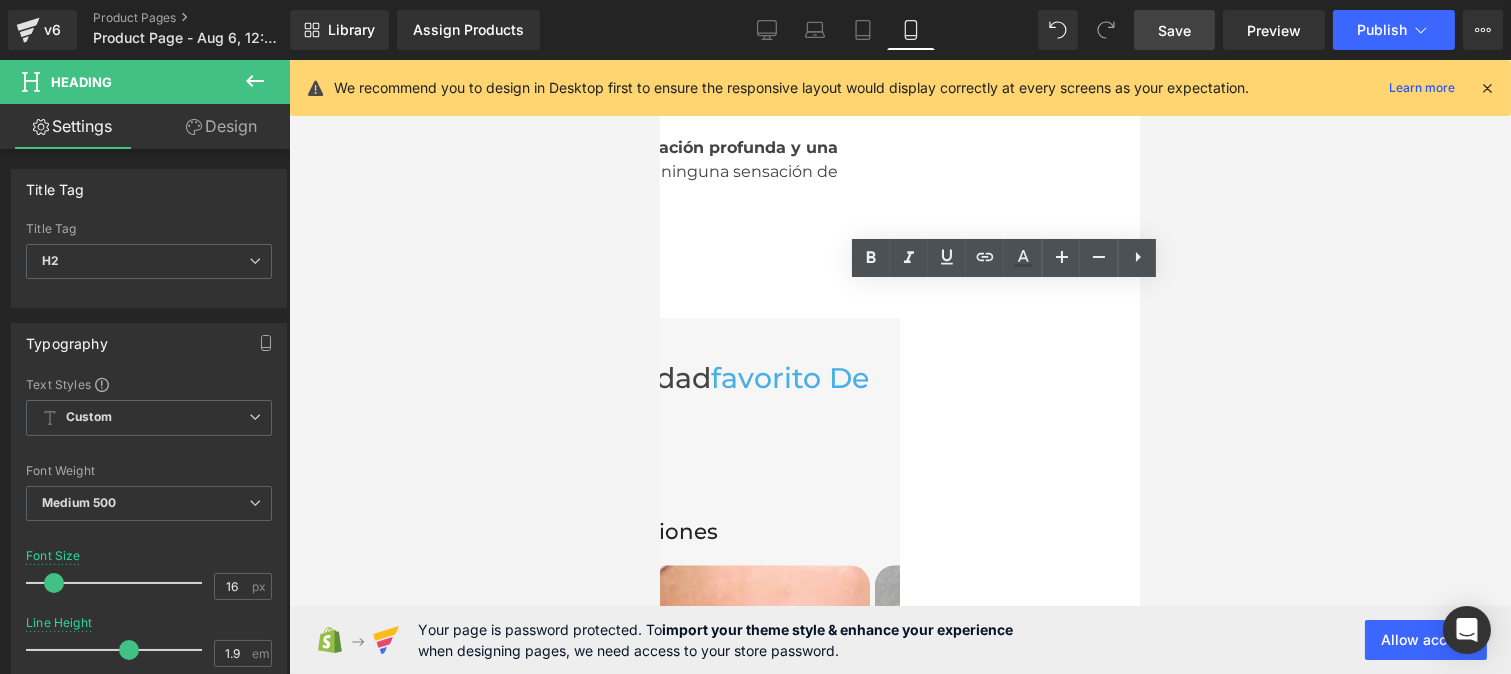 click 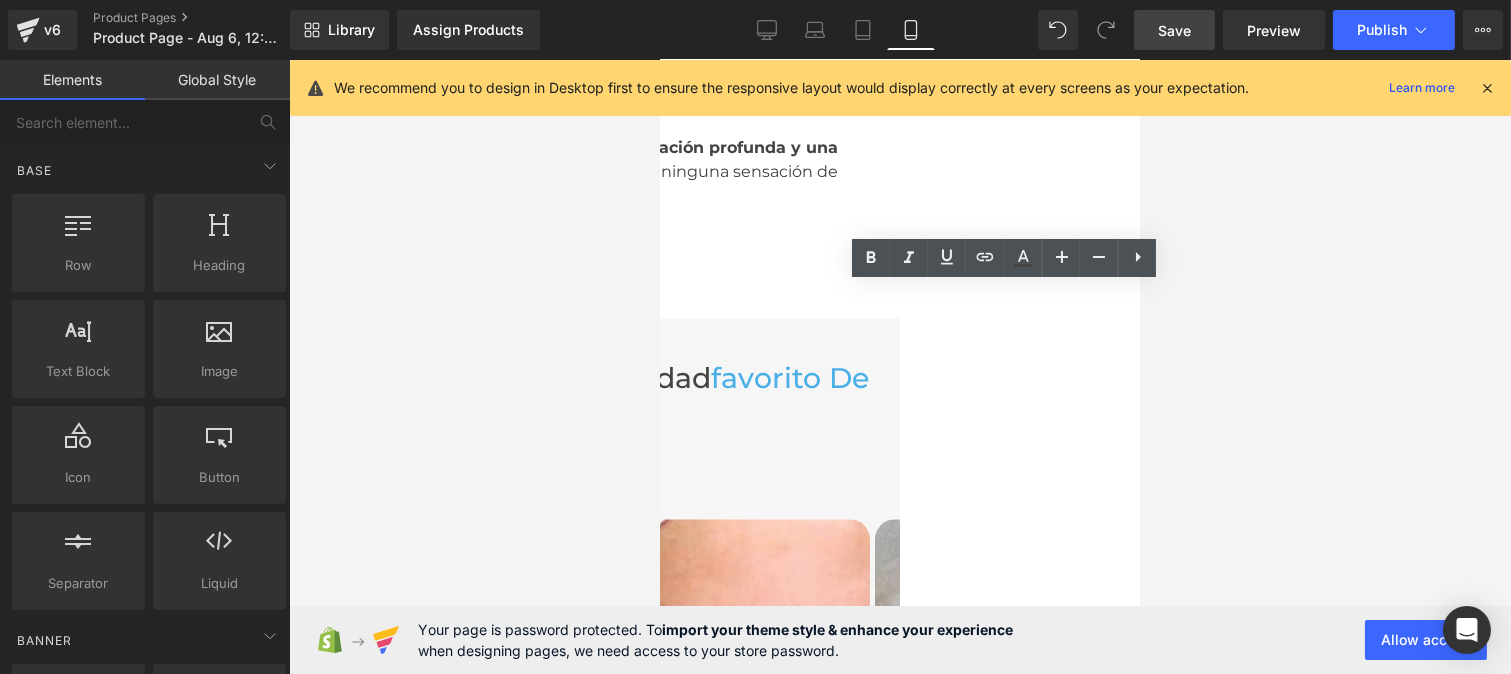 scroll, scrollTop: 8472, scrollLeft: 0, axis: vertical 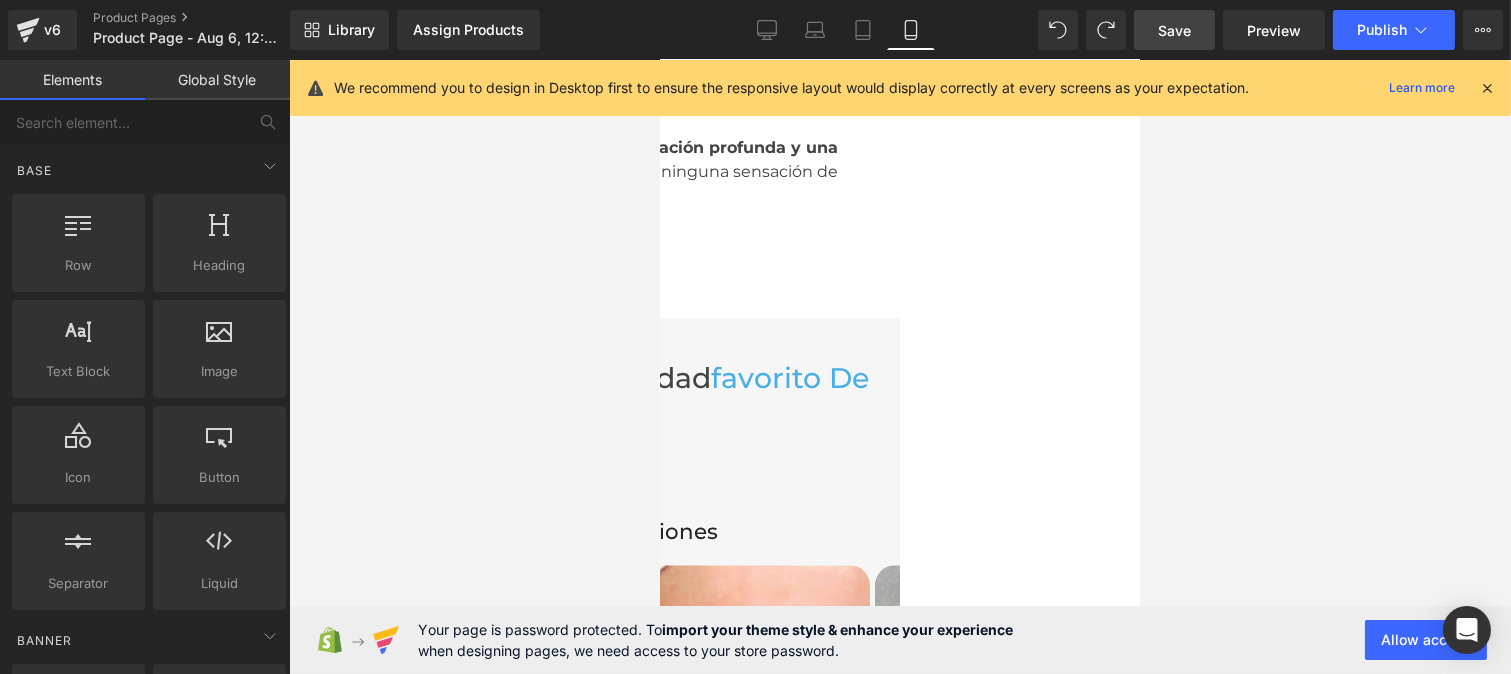 click on "Basado en 5,624 opiniones" at bounding box center (659, 532) 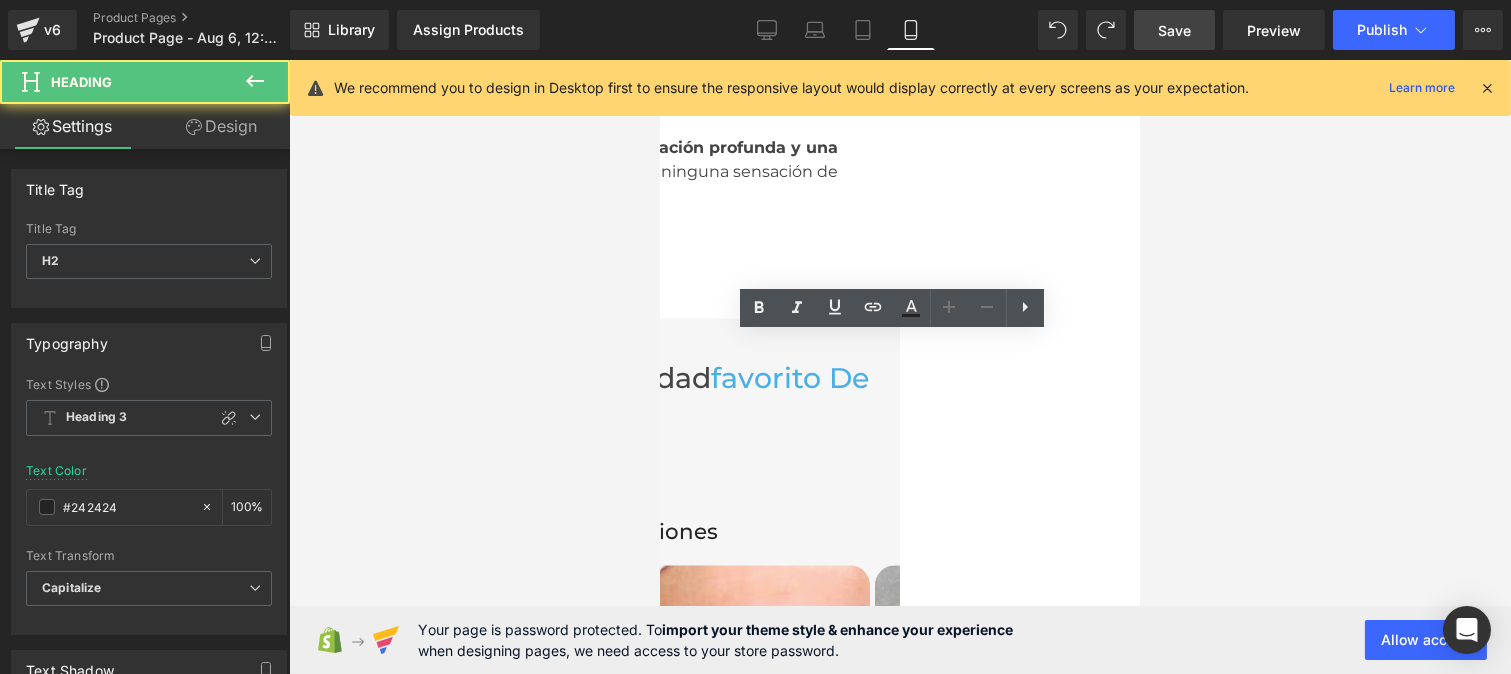 click on "Basado en 5,624 opiniones" at bounding box center [659, 532] 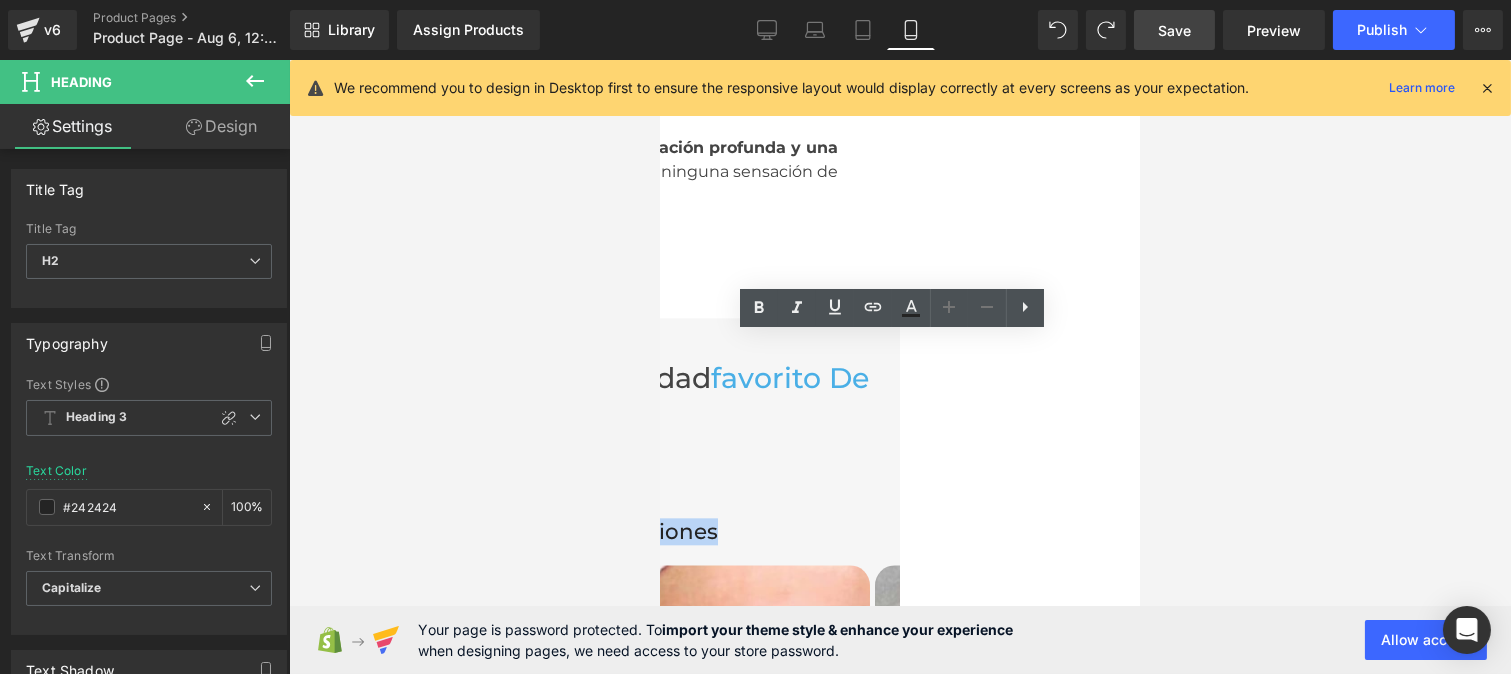 drag, startPoint x: 752, startPoint y: 347, endPoint x: 1050, endPoint y: 353, distance: 298.0604 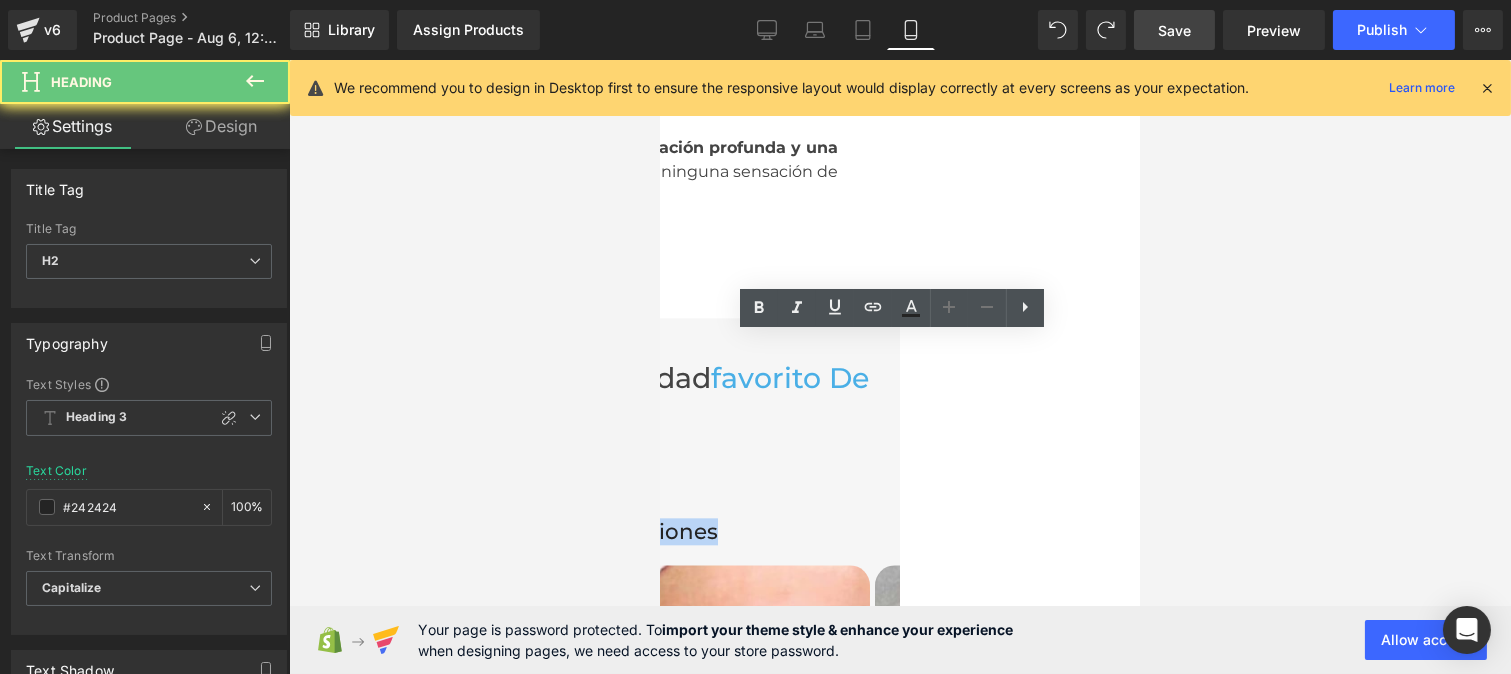 drag, startPoint x: 840, startPoint y: 354, endPoint x: 1071, endPoint y: 345, distance: 231.17526 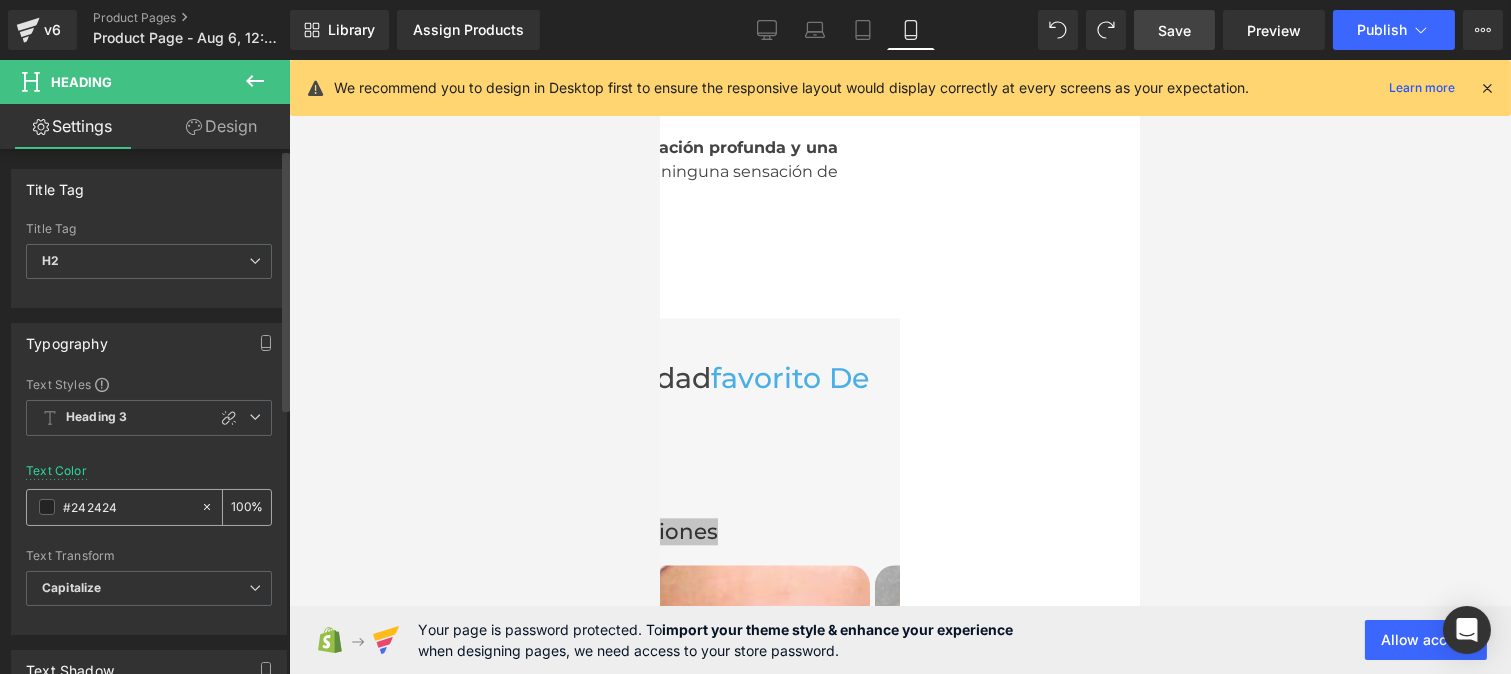 click on "#242424" at bounding box center [127, 507] 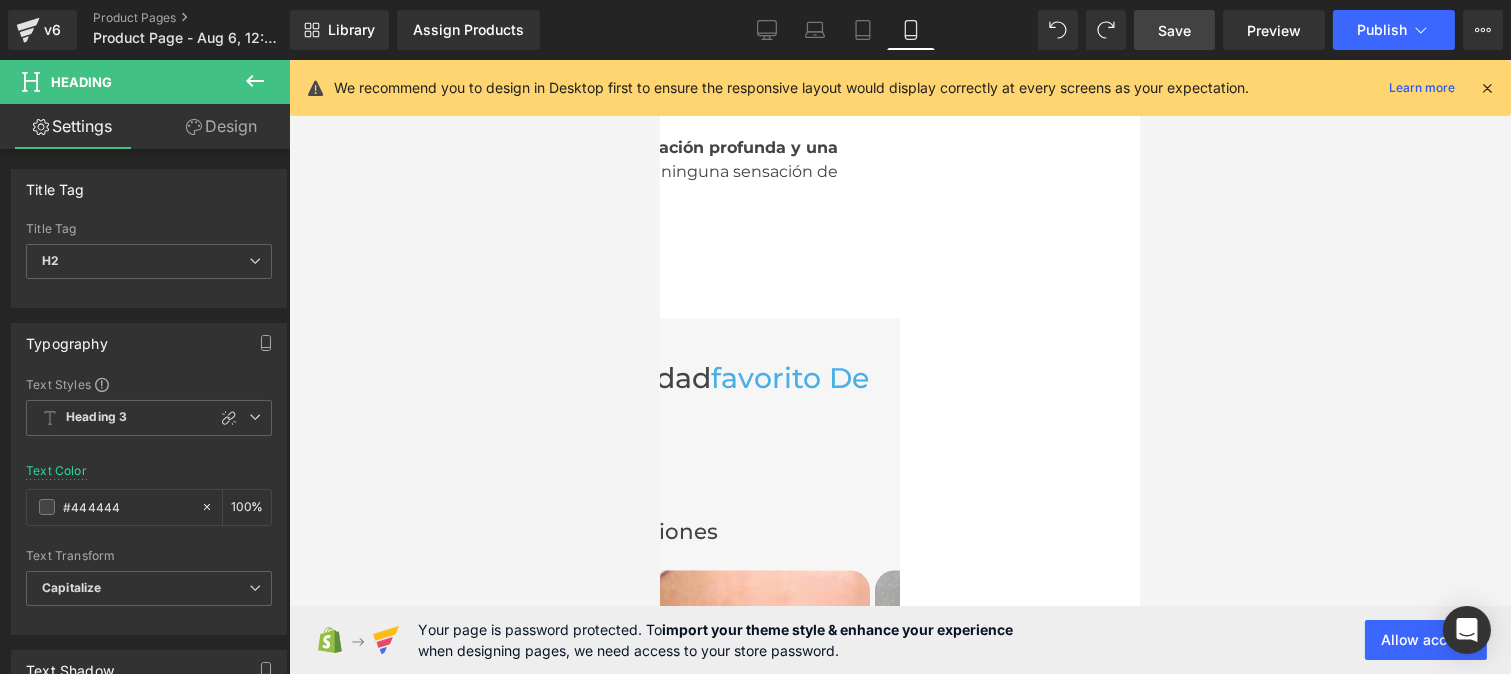 type on "#444444" 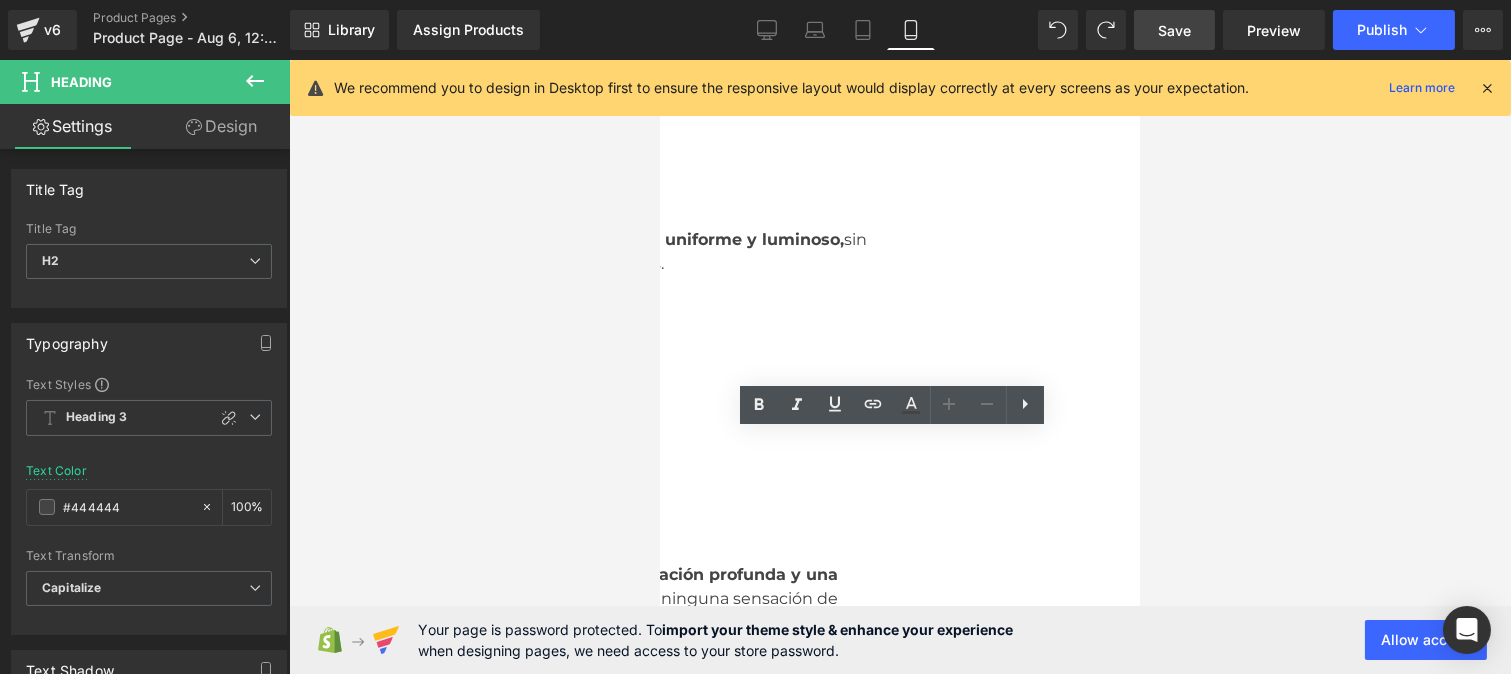 scroll, scrollTop: 8431, scrollLeft: 0, axis: vertical 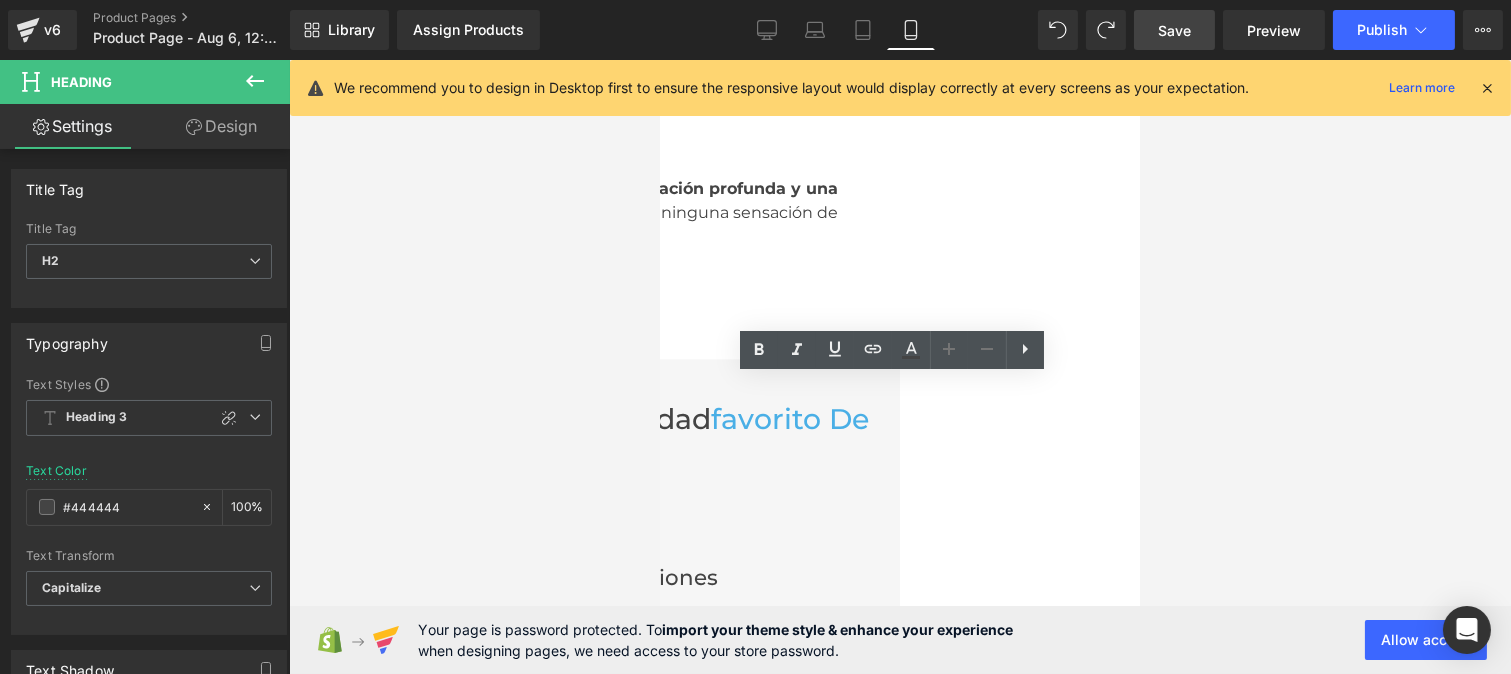 click at bounding box center (900, 367) 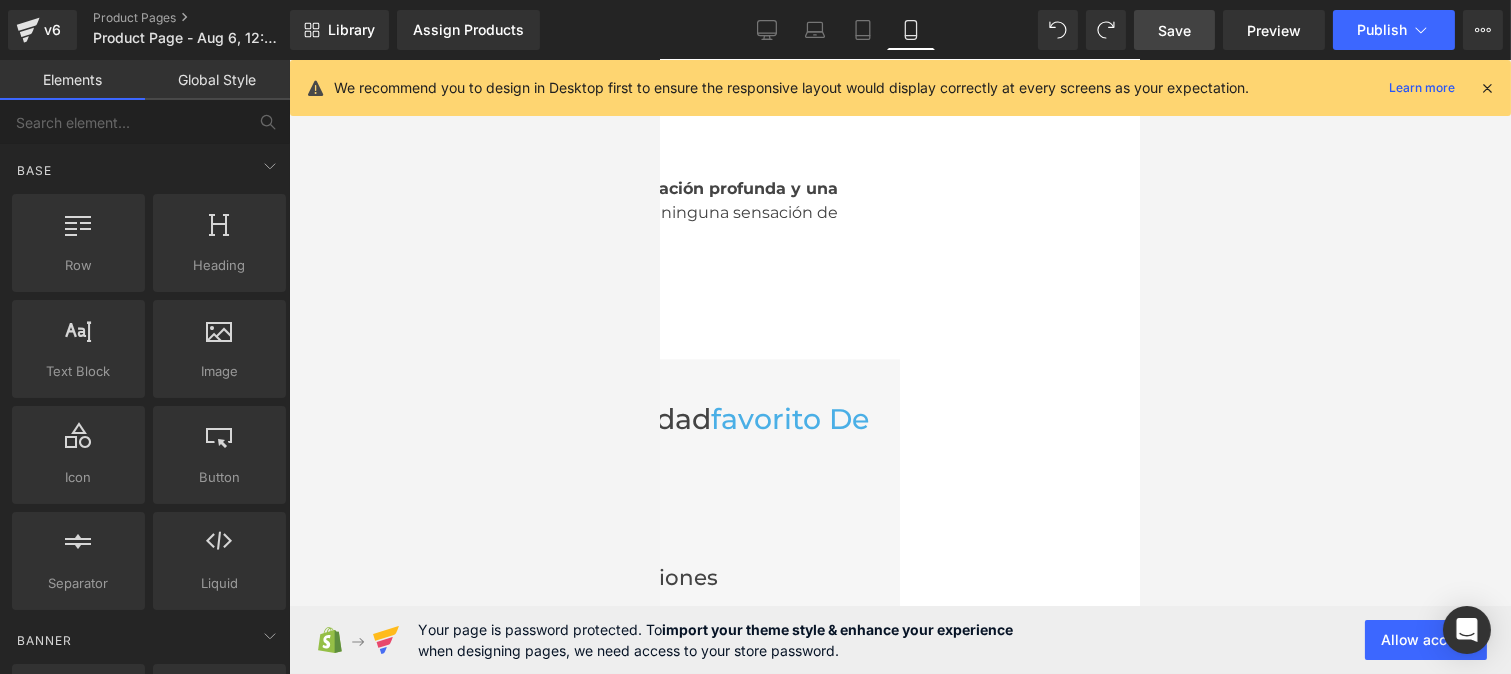 click on "Calificación: 4.8/5" at bounding box center [659, 525] 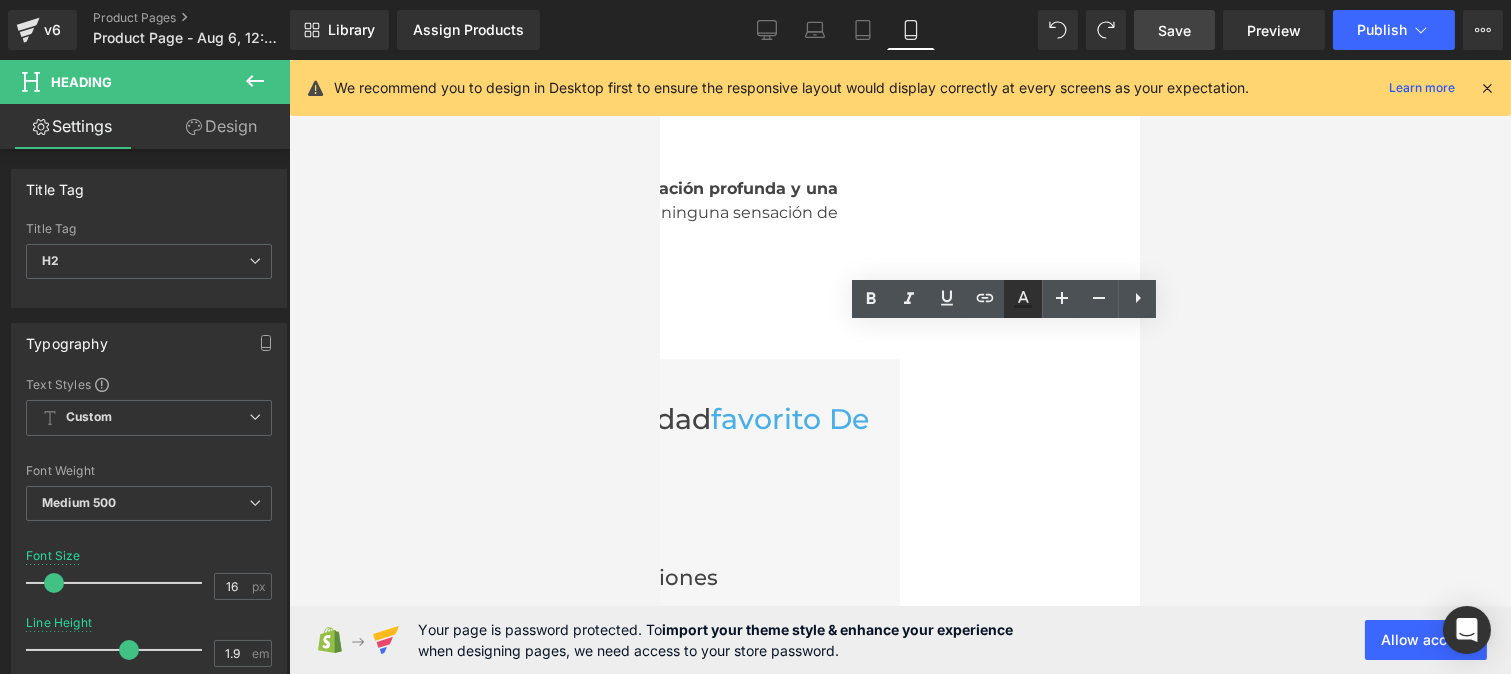 click 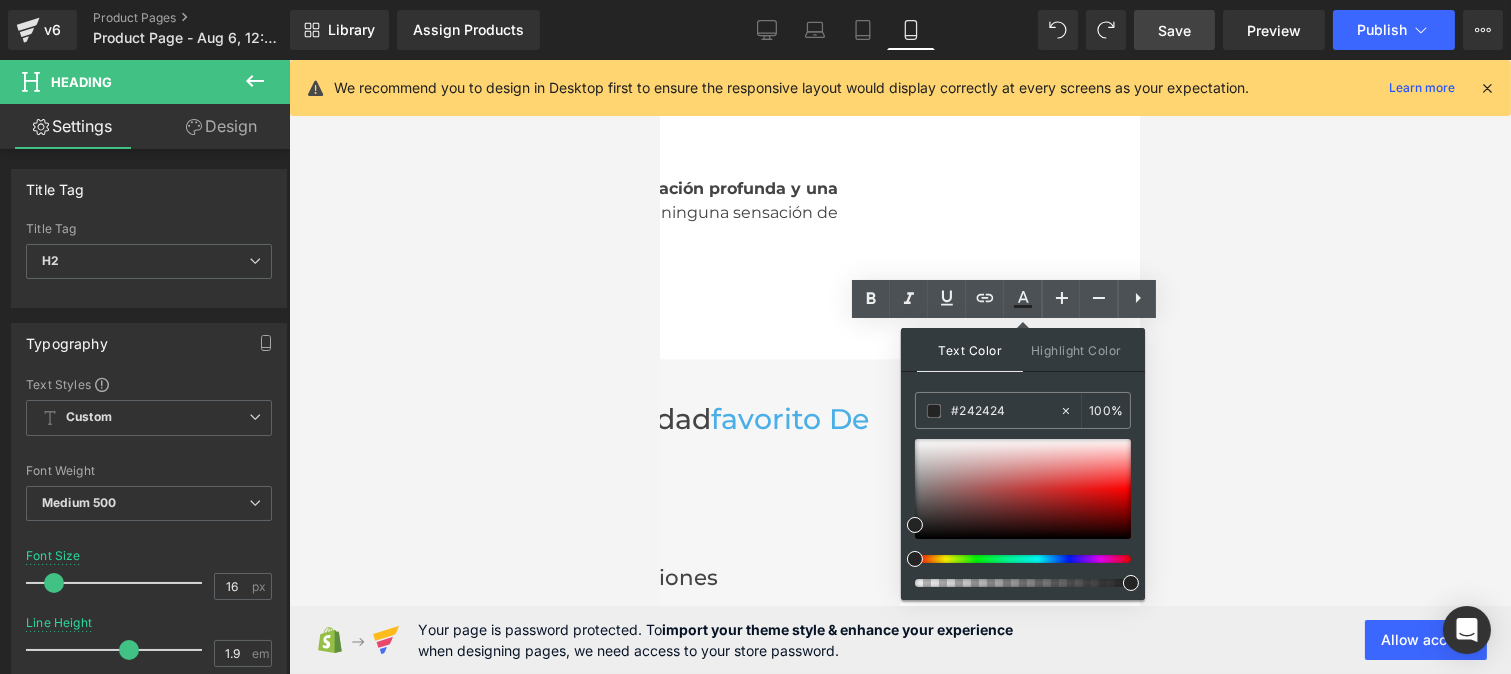 click on "Calificación: 4.8/5" at bounding box center [659, 525] 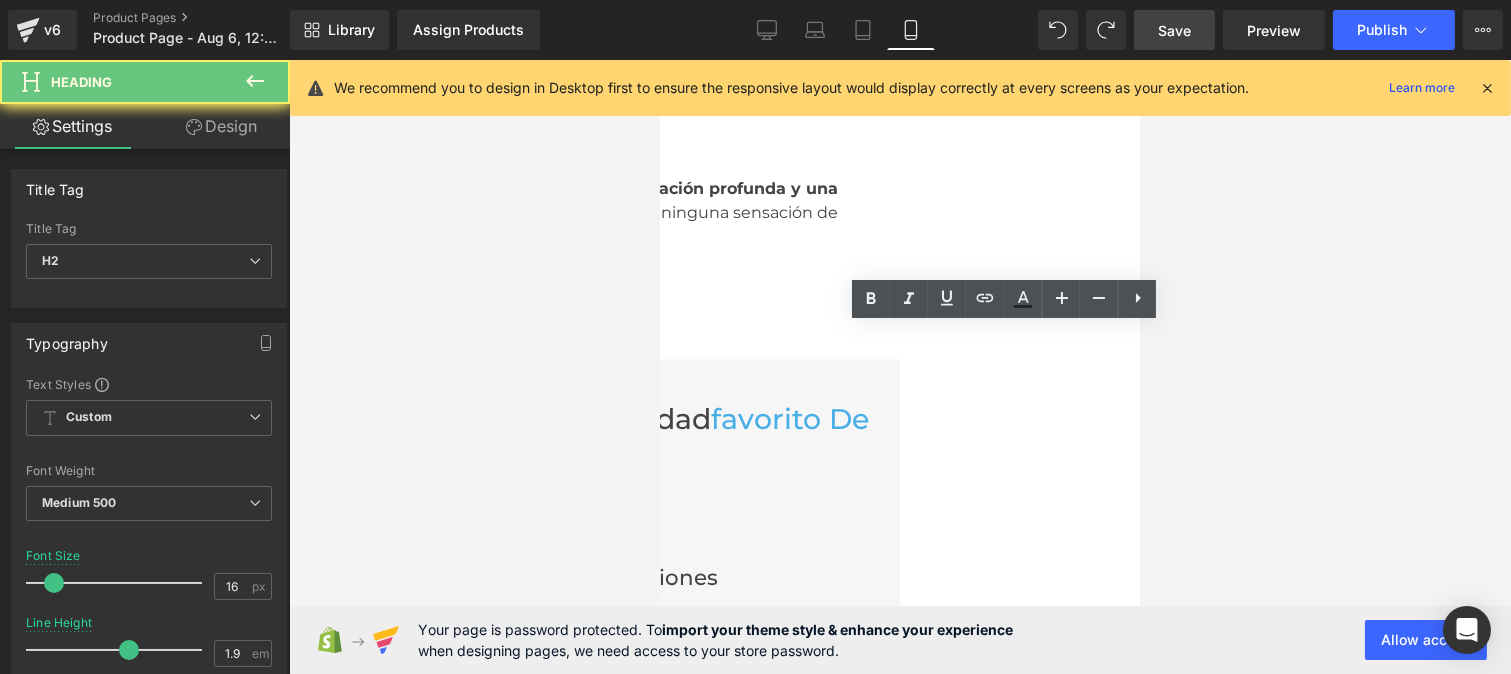 drag, startPoint x: 1058, startPoint y: 342, endPoint x: 1091, endPoint y: 351, distance: 34.20526 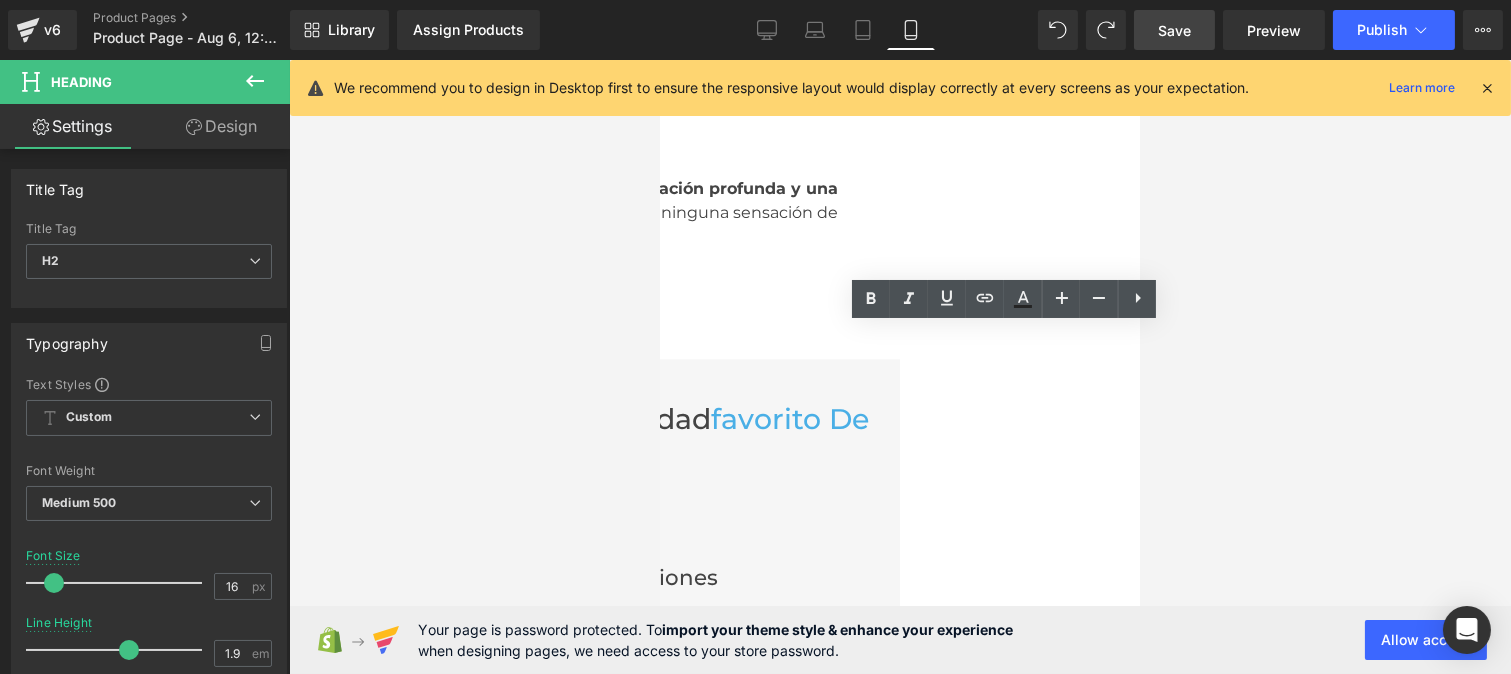 click on "Calificación: 4.8/5" at bounding box center [659, 525] 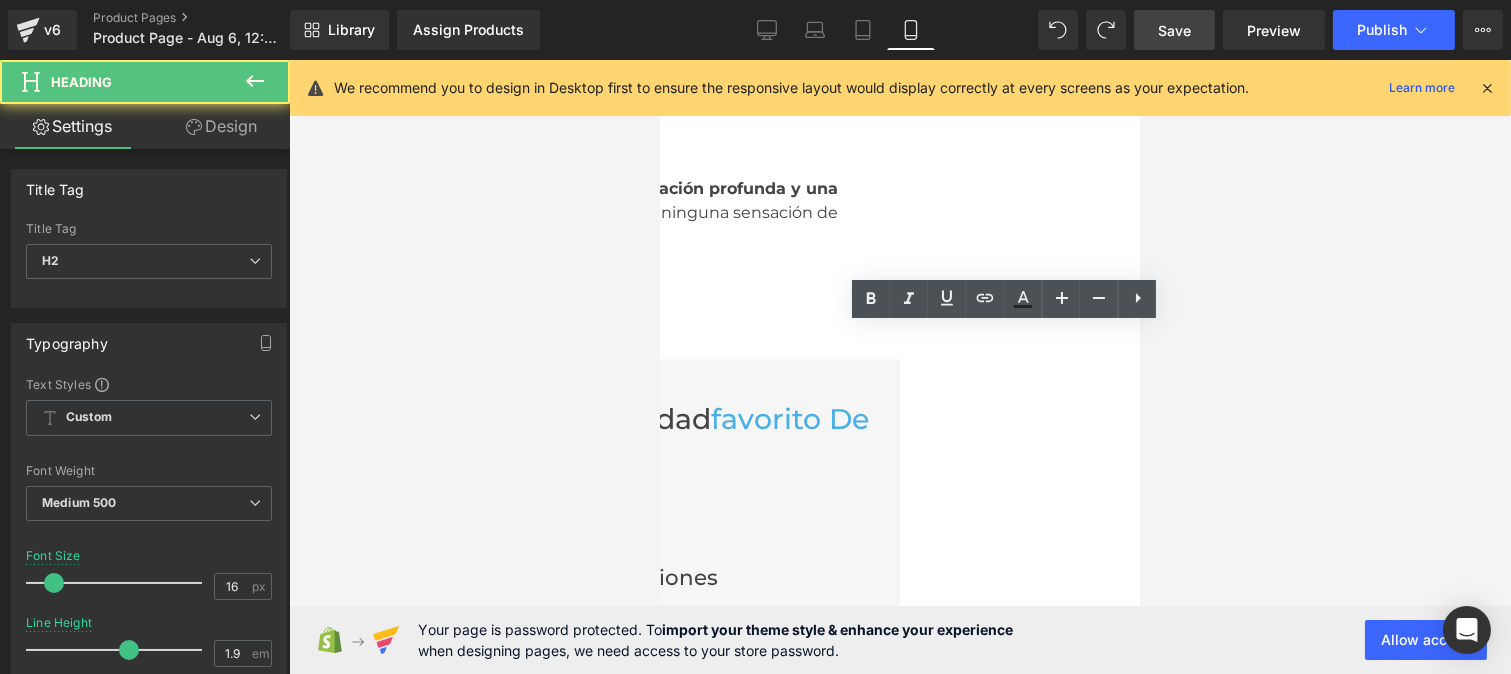 drag, startPoint x: 1024, startPoint y: 340, endPoint x: 1583, endPoint y: 377, distance: 560.22314 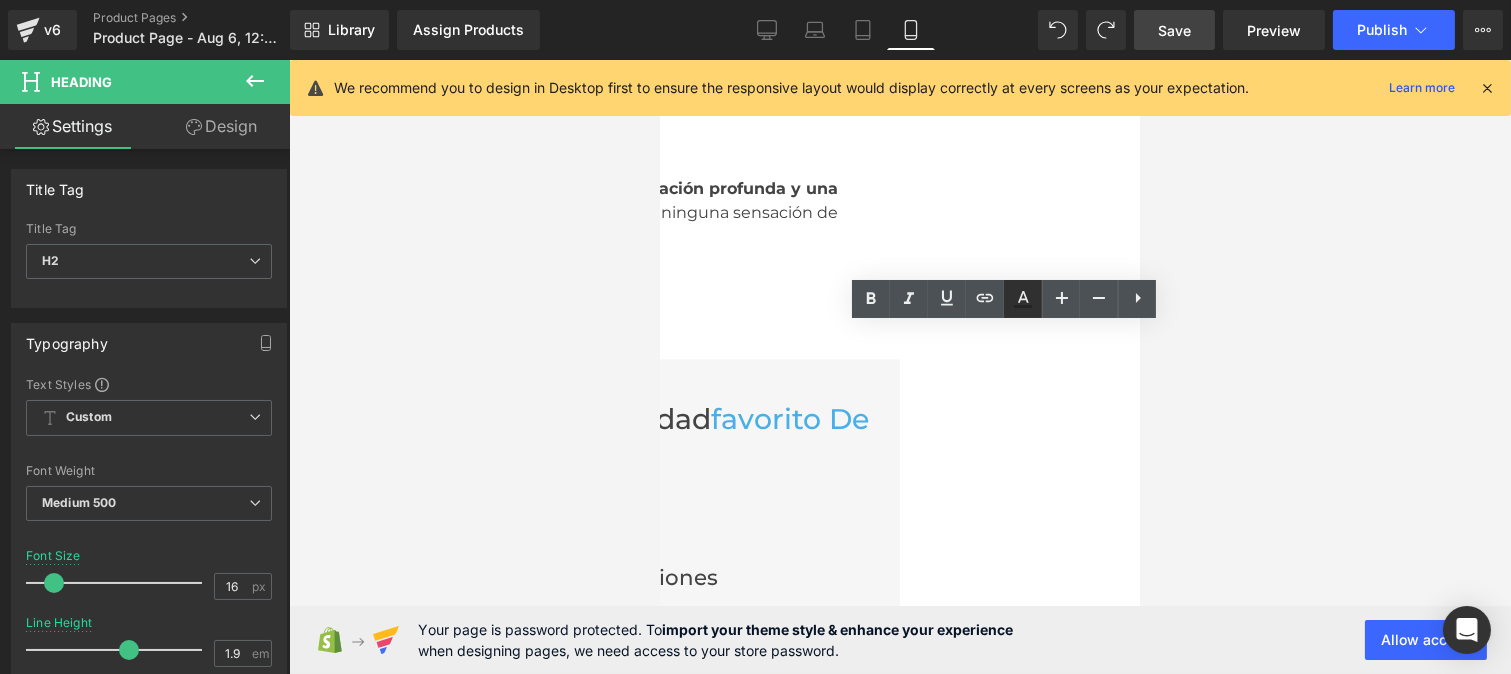 click 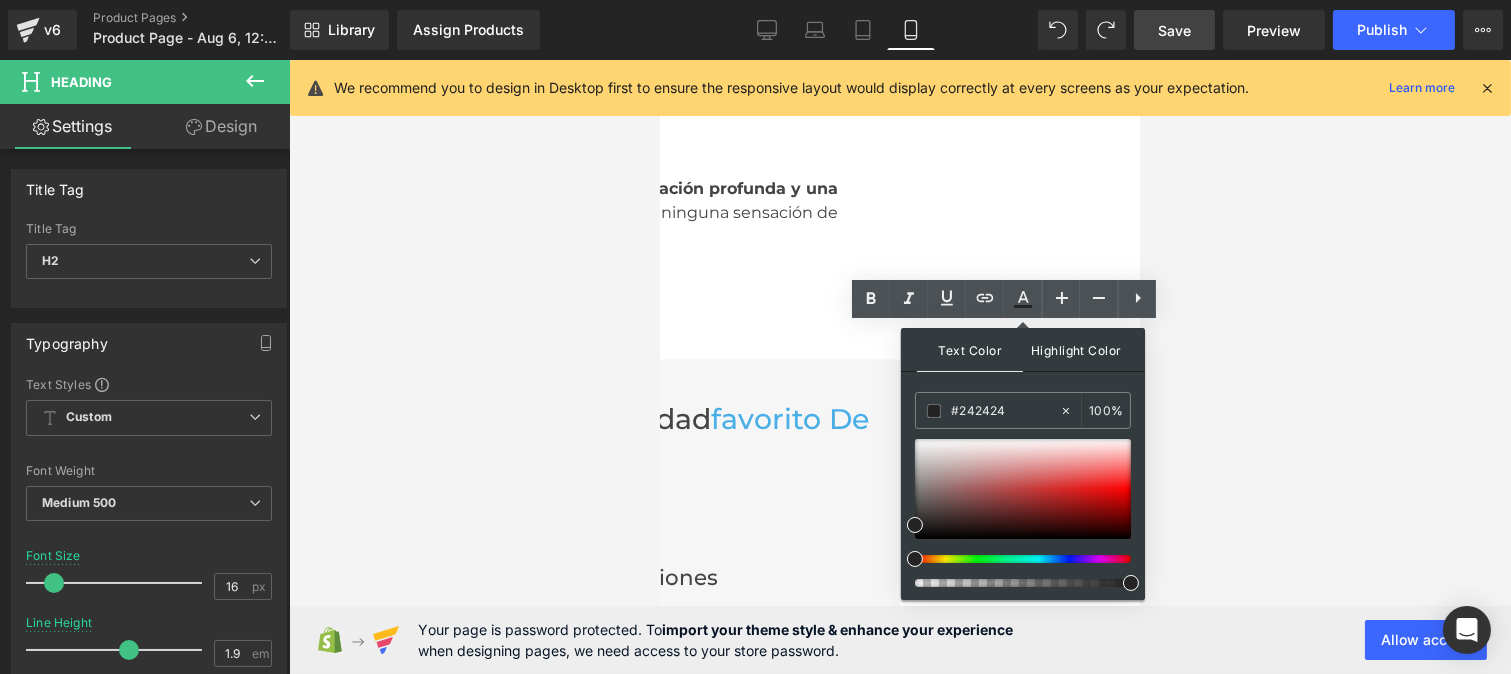 type on "100" 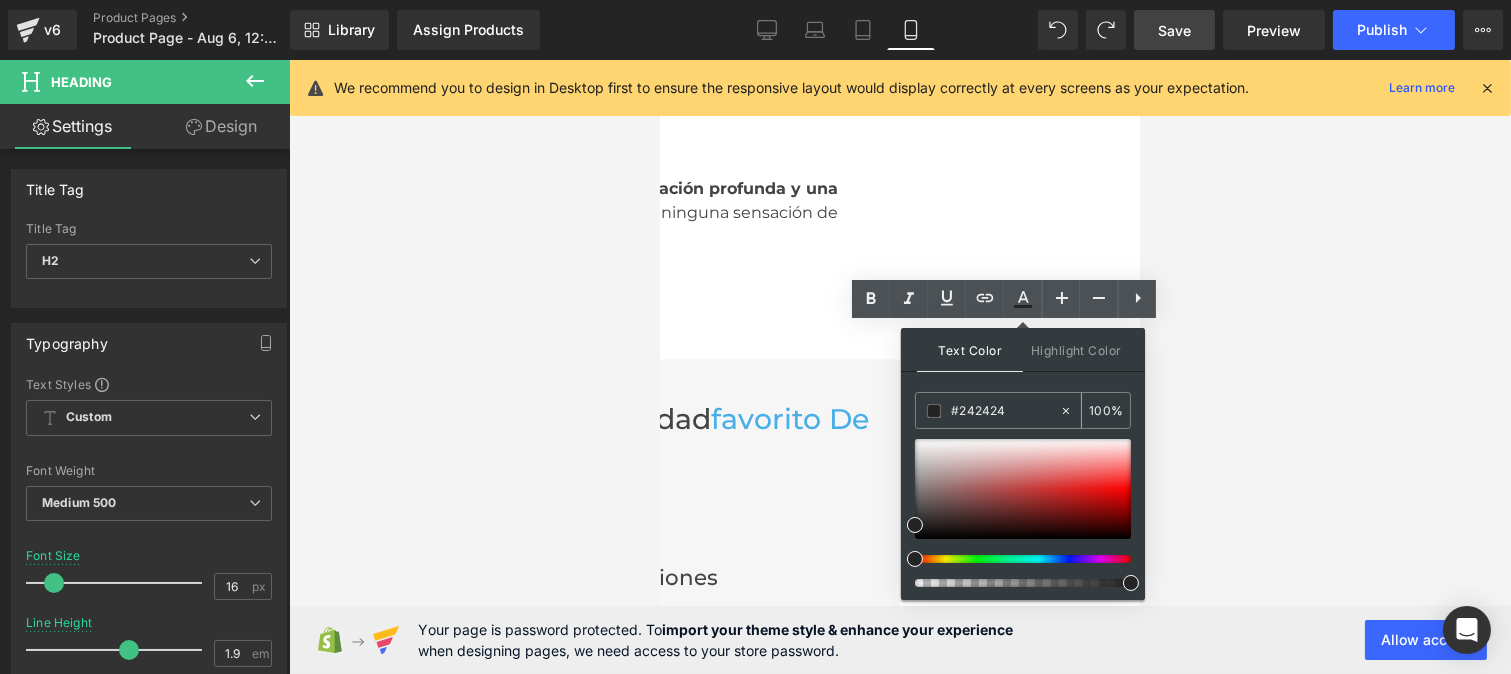click on "#242424" at bounding box center (1005, 411) 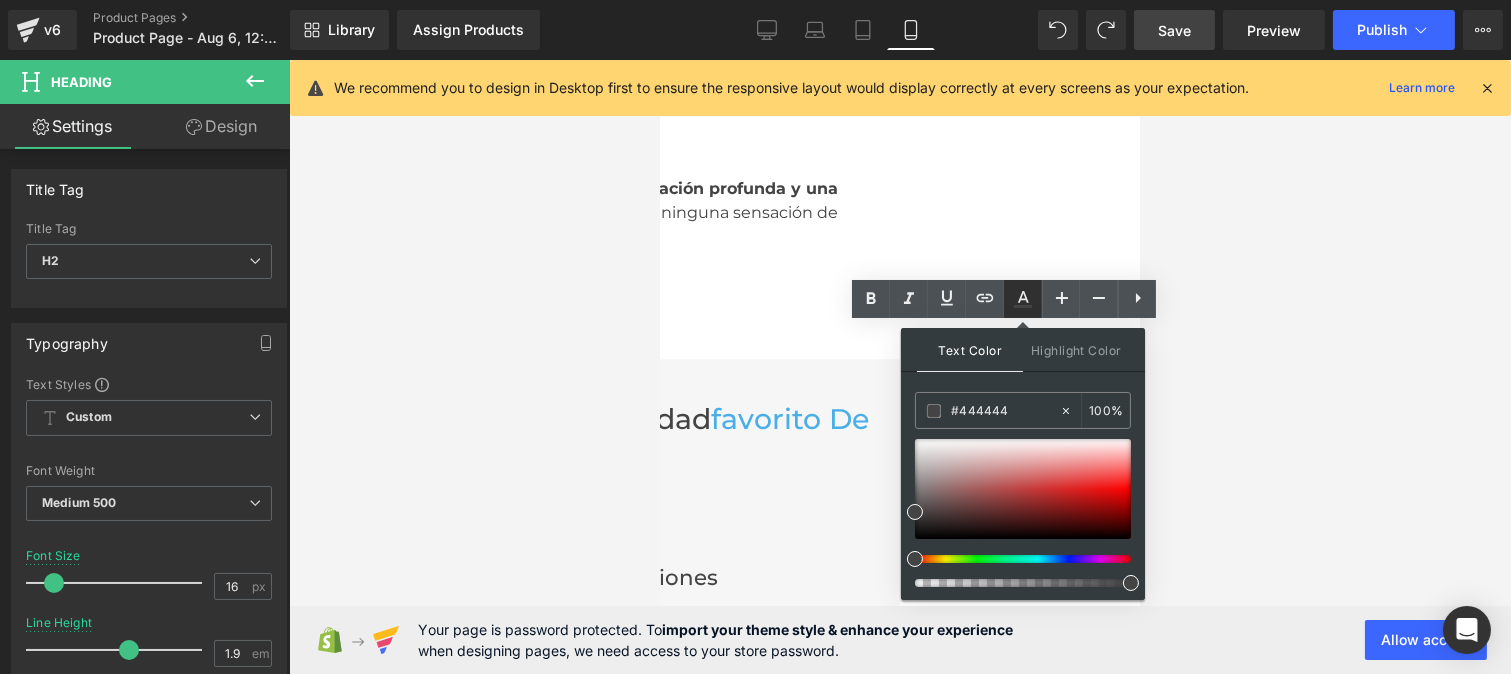 type 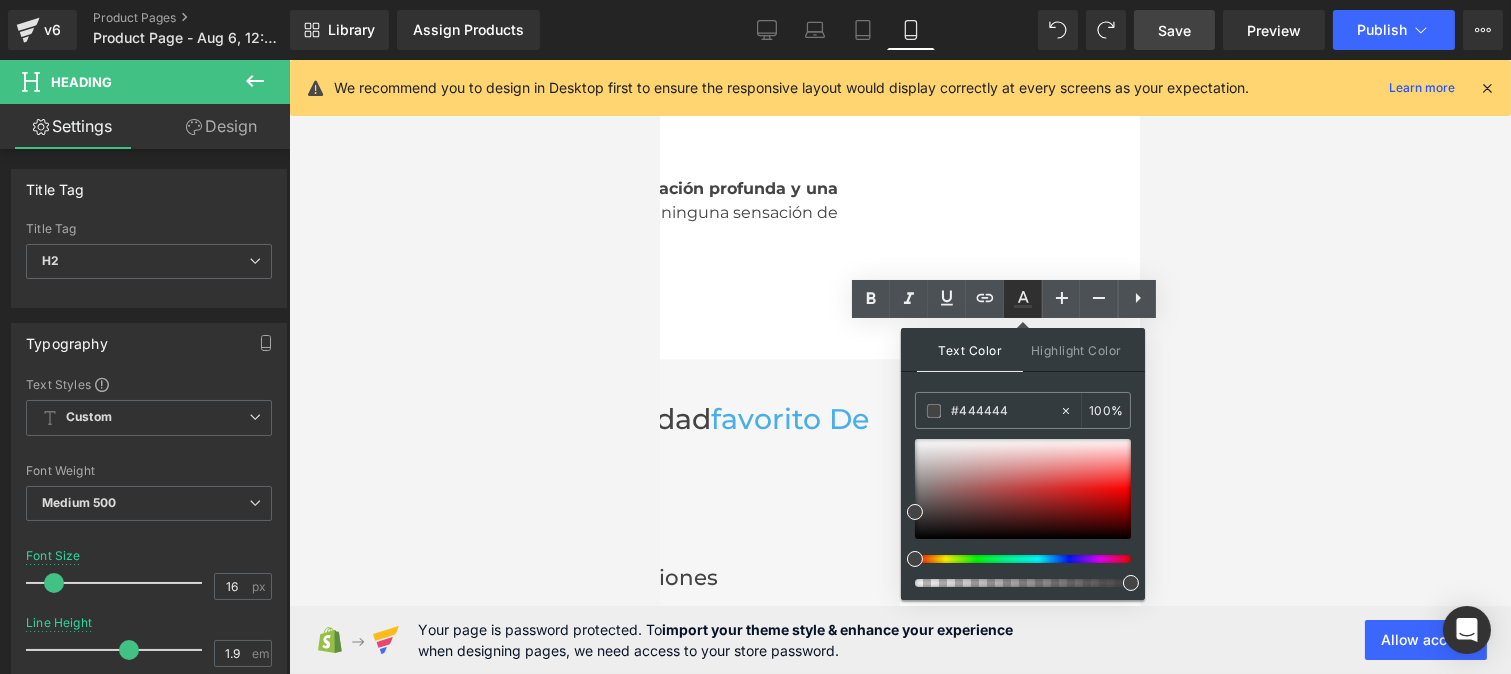 drag, startPoint x: 1023, startPoint y: 305, endPoint x: 363, endPoint y: 282, distance: 660.40063 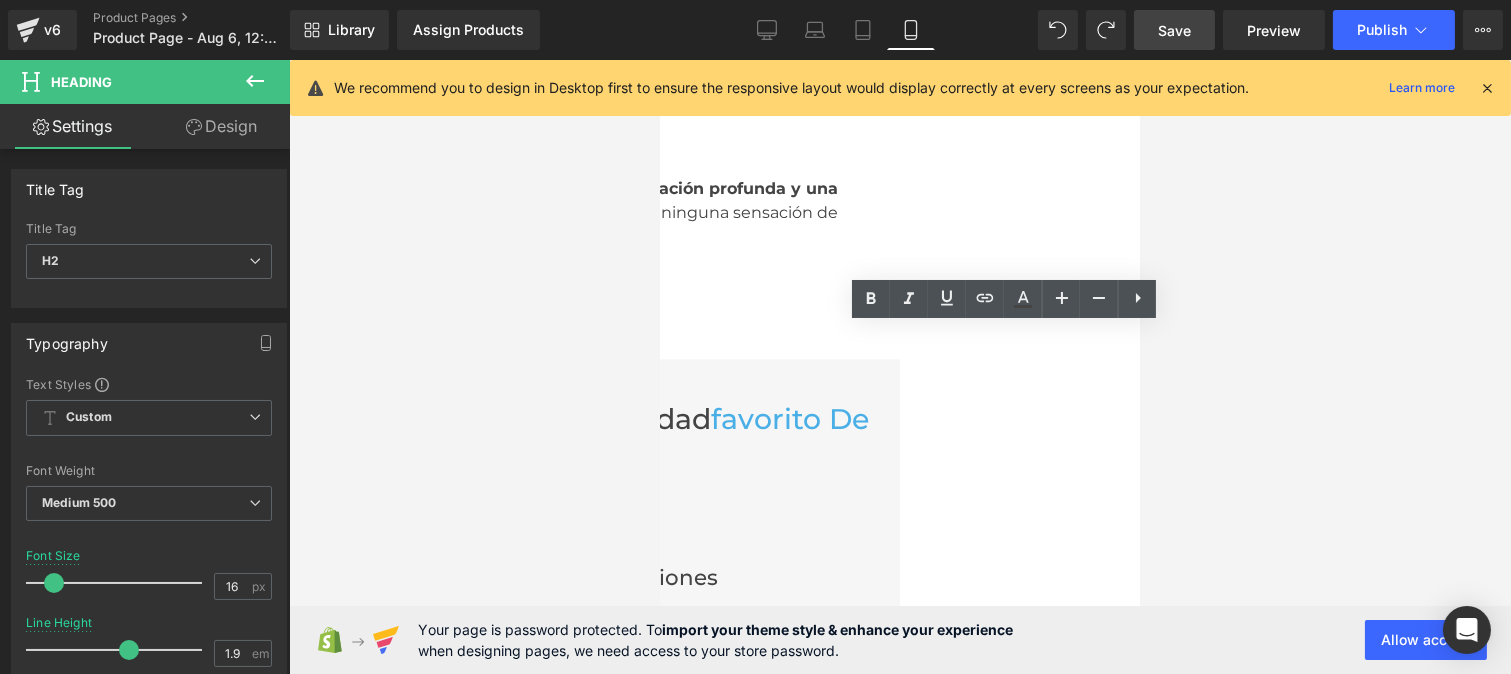 click on "Calificación: 4.8/5" at bounding box center (659, 525) 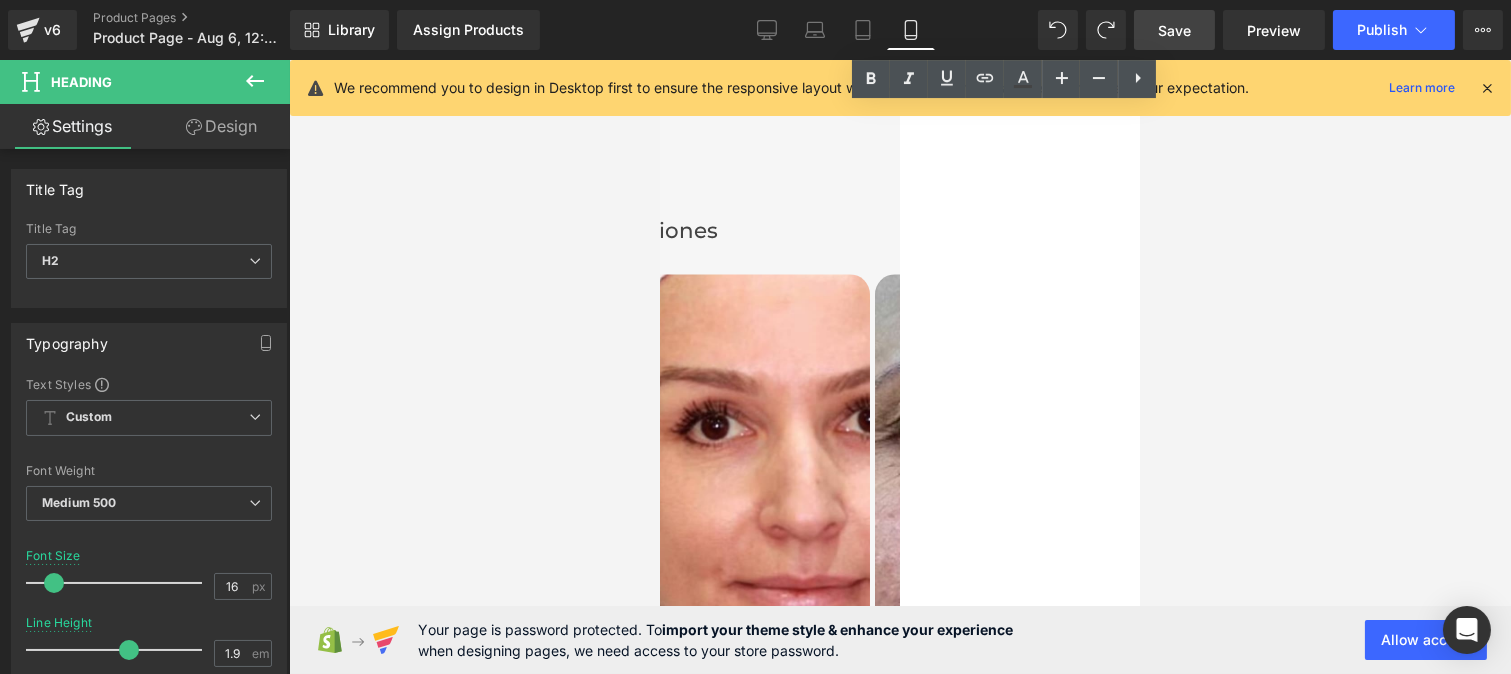 scroll, scrollTop: 9098, scrollLeft: 0, axis: vertical 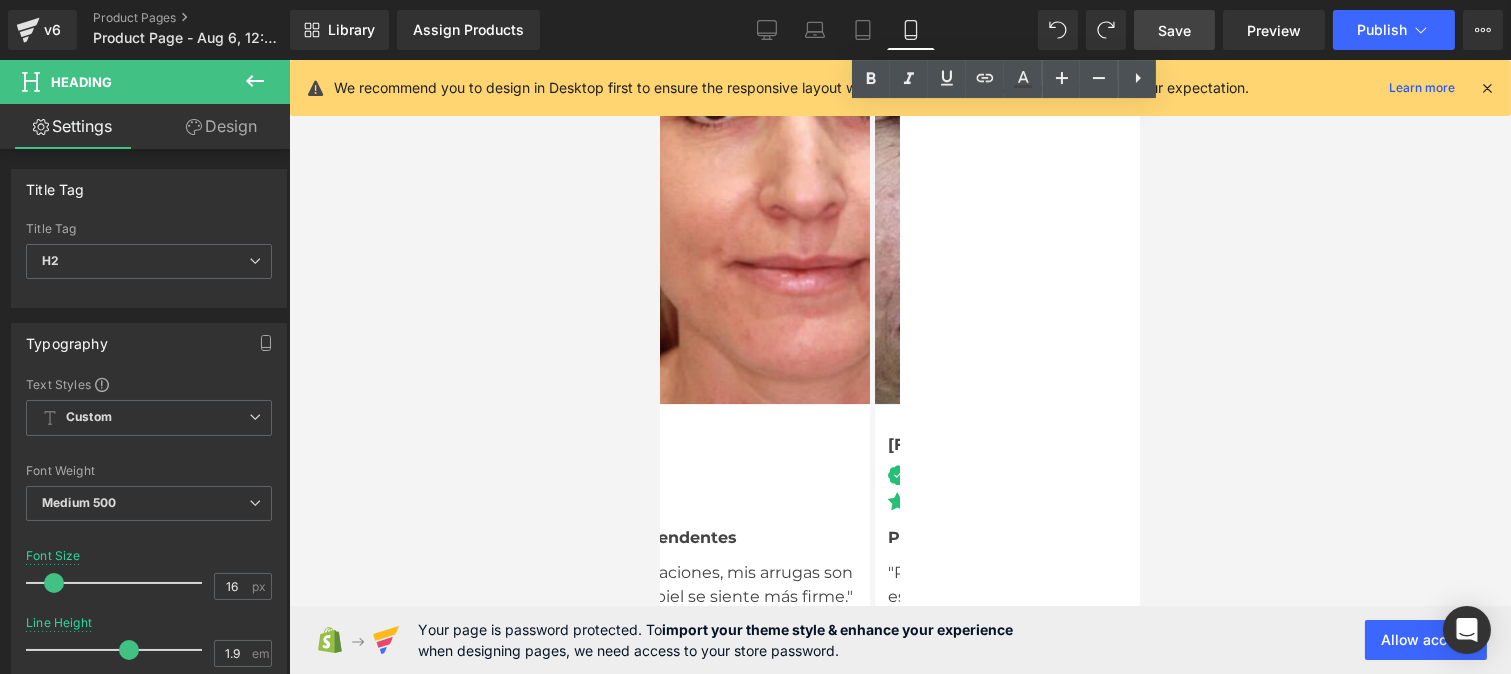 click at bounding box center [659, 60] 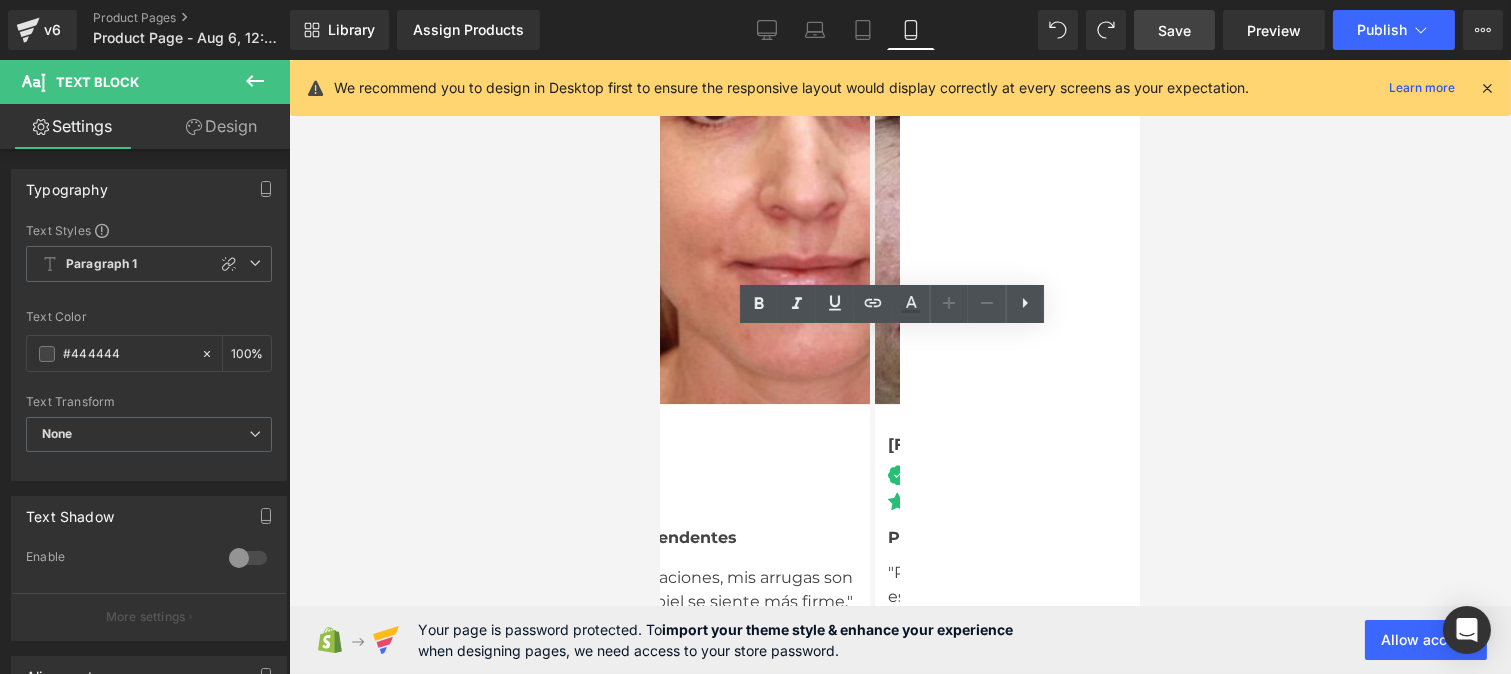 click on ""Con solo unas cuantas aplicaciones, mis arrugas son mucho menos visibles y mi piel se siente más firme."" at bounding box center [644, 590] 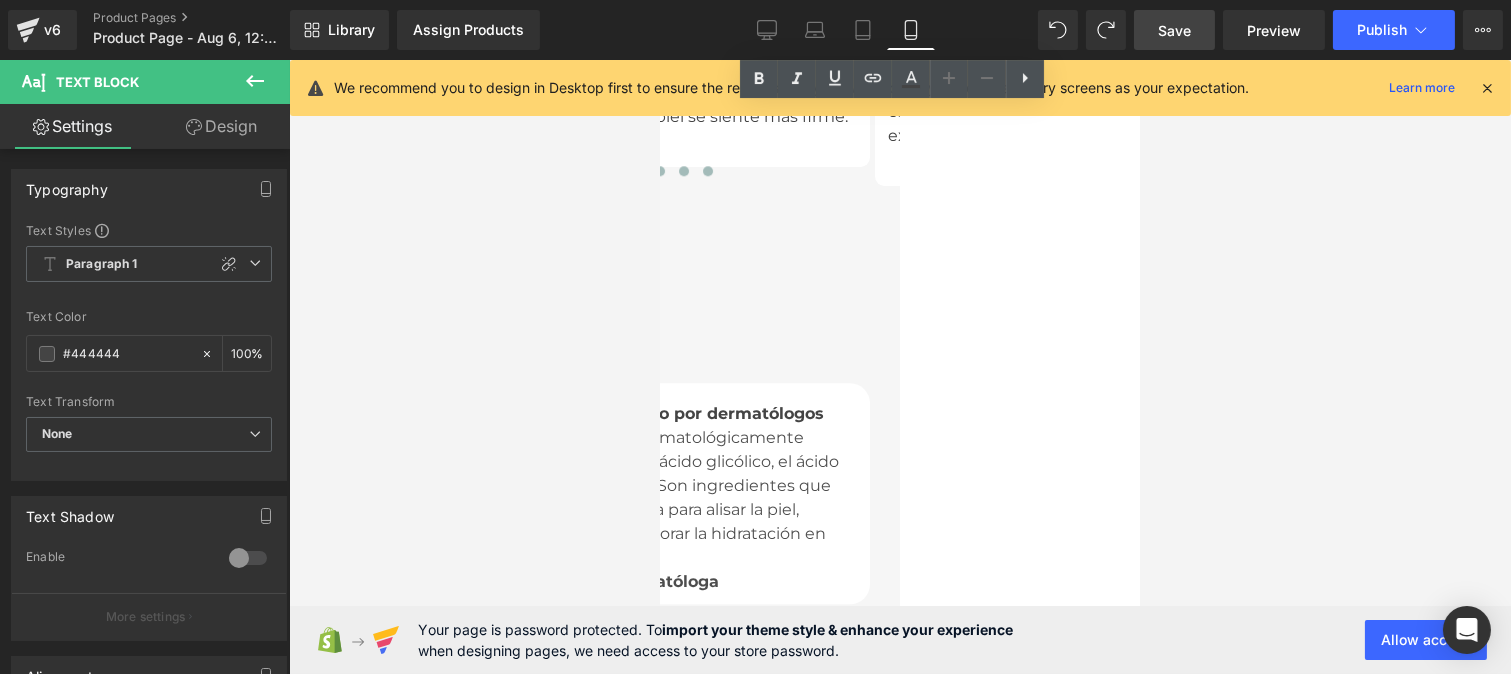 scroll, scrollTop: 9593, scrollLeft: 0, axis: vertical 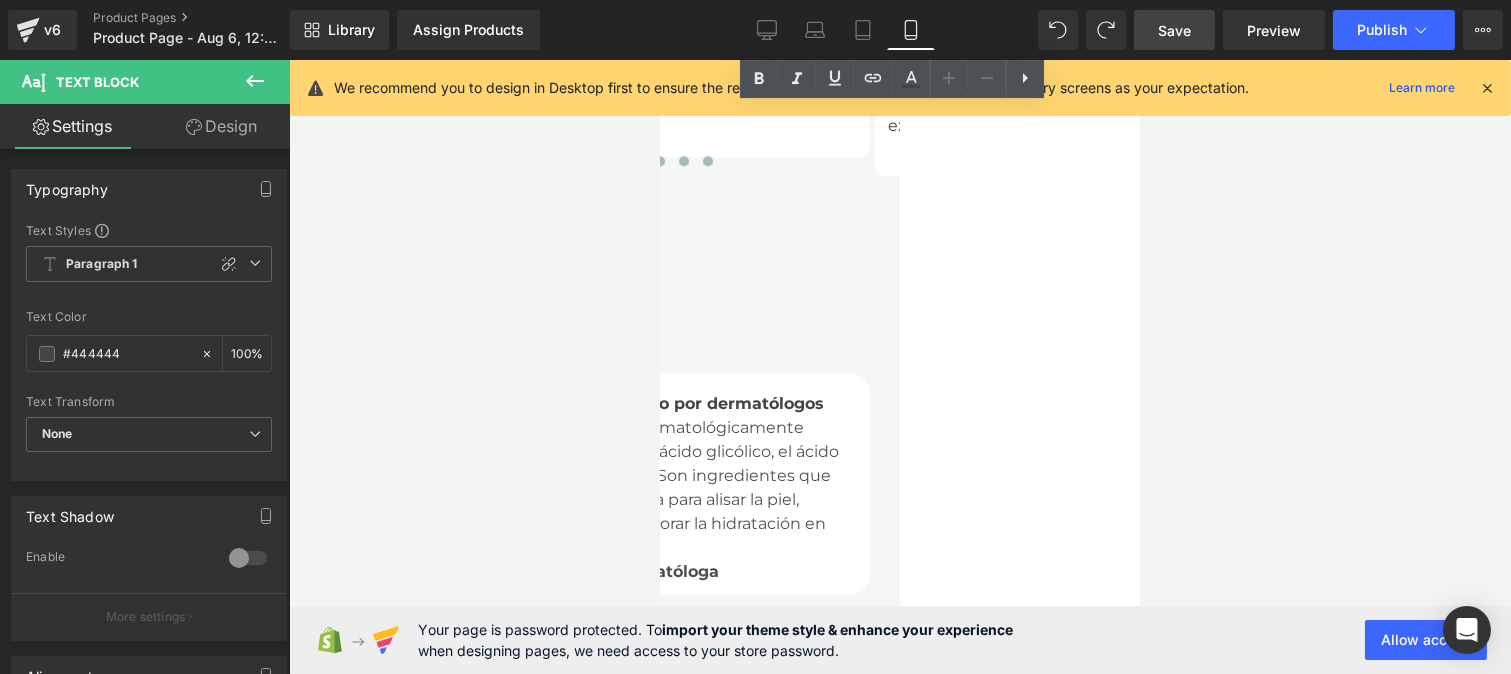 click on "Aprobado y recomendado por dermatólogos" at bounding box center (636, 403) 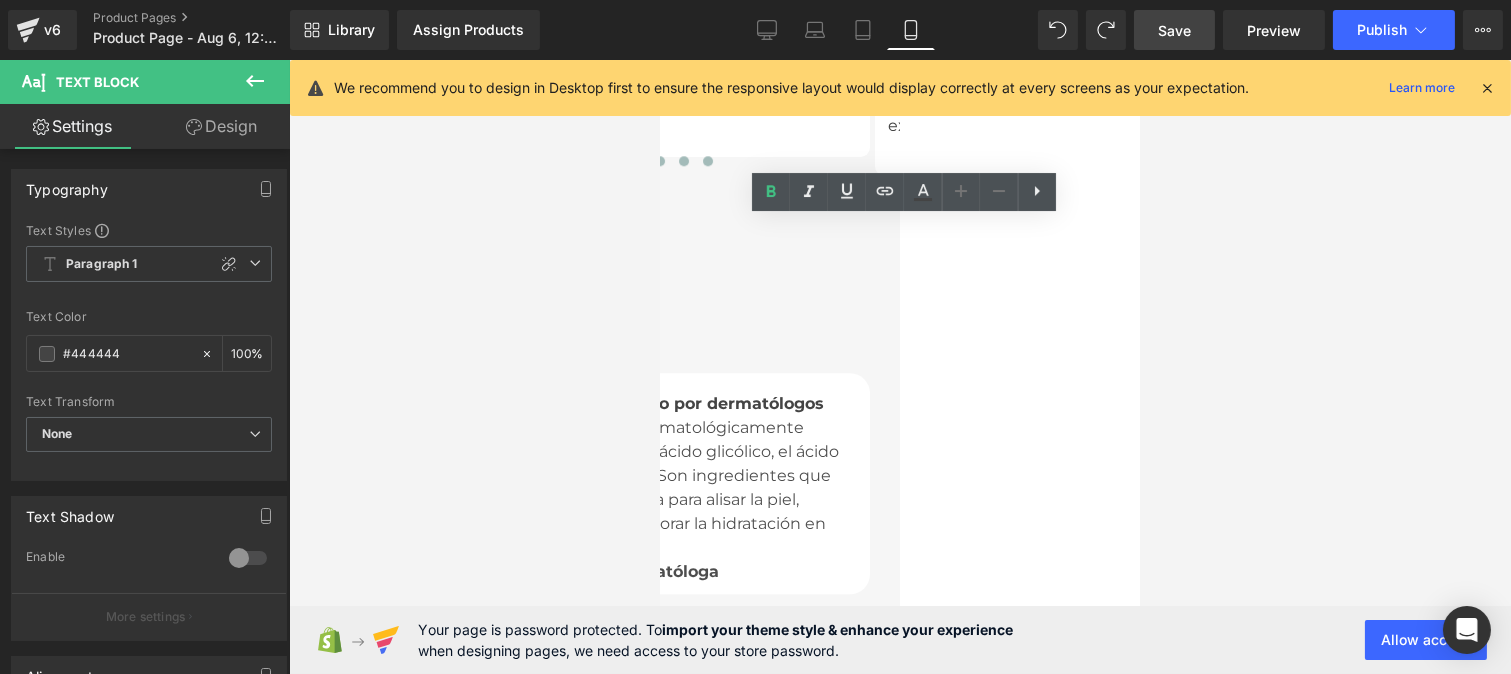 click on ""Rejuven combina activos dermatológicamente reconocidos como los AHA, el ácido glicólico, el ácido ferúlico y el ácido hialurónico. Son ingredientes que suelo recomendar en consulta para alisar la piel, estimular su renovación y mejorar la hidratación en profundidad." Dra. Isabelle [LASTNAME], dermatóloga" at bounding box center (644, 500) 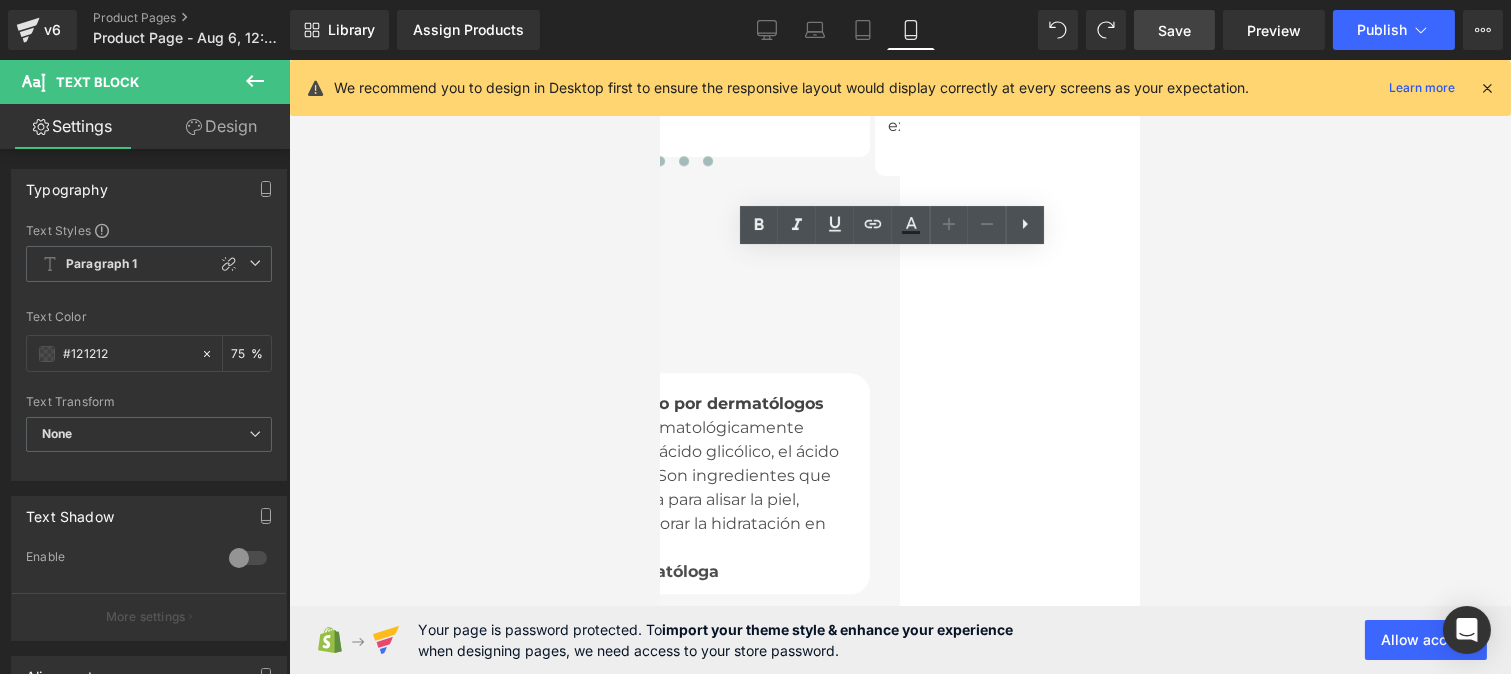 click on ""Rejuven combina activos dermatológicamente reconocidos como los AHA, el ácido glicólico, el ácido ferúlico y el ácido hialurónico. Son ingredientes que suelo recomendar en consulta para alisar la piel, estimular su renovación y mejorar la hidratación en profundidad." Dra. Isabelle [LASTNAME], dermatóloga" at bounding box center [644, 500] 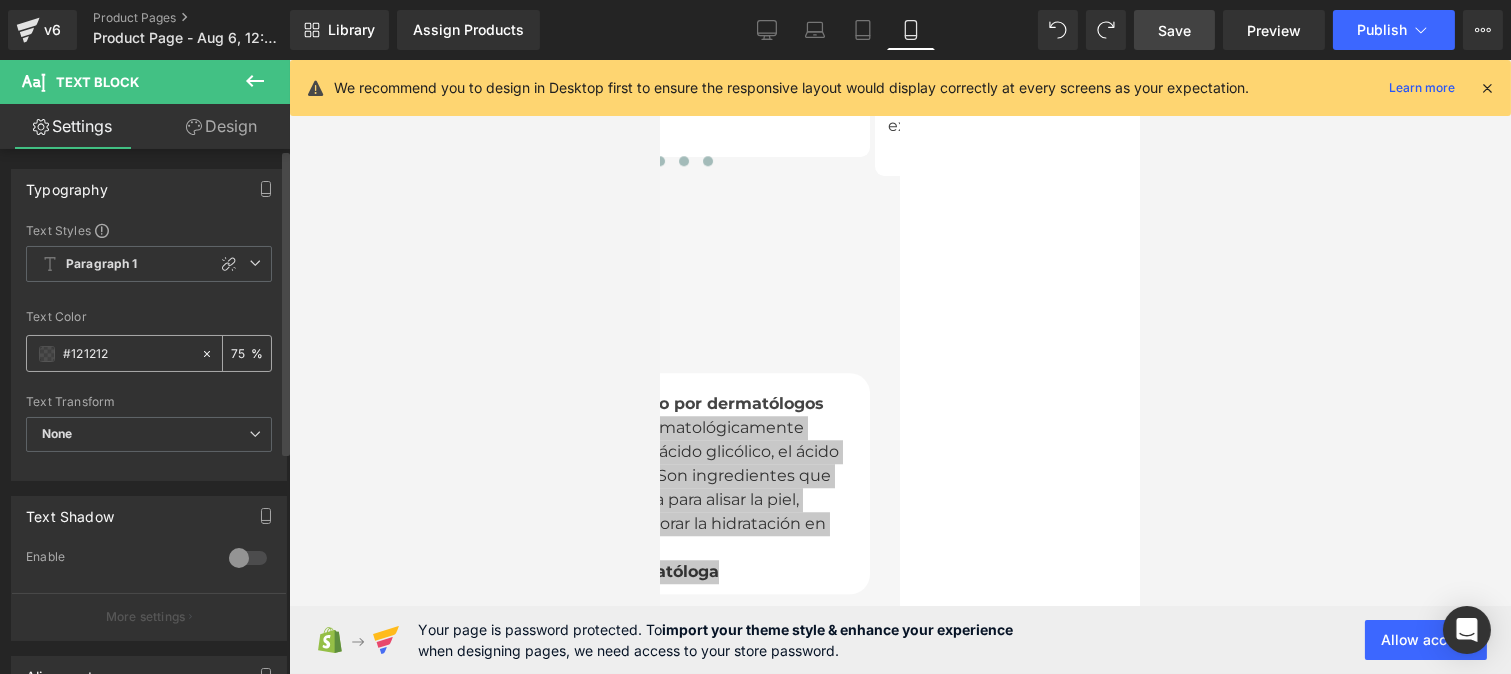 click on "#121212" at bounding box center (127, 354) 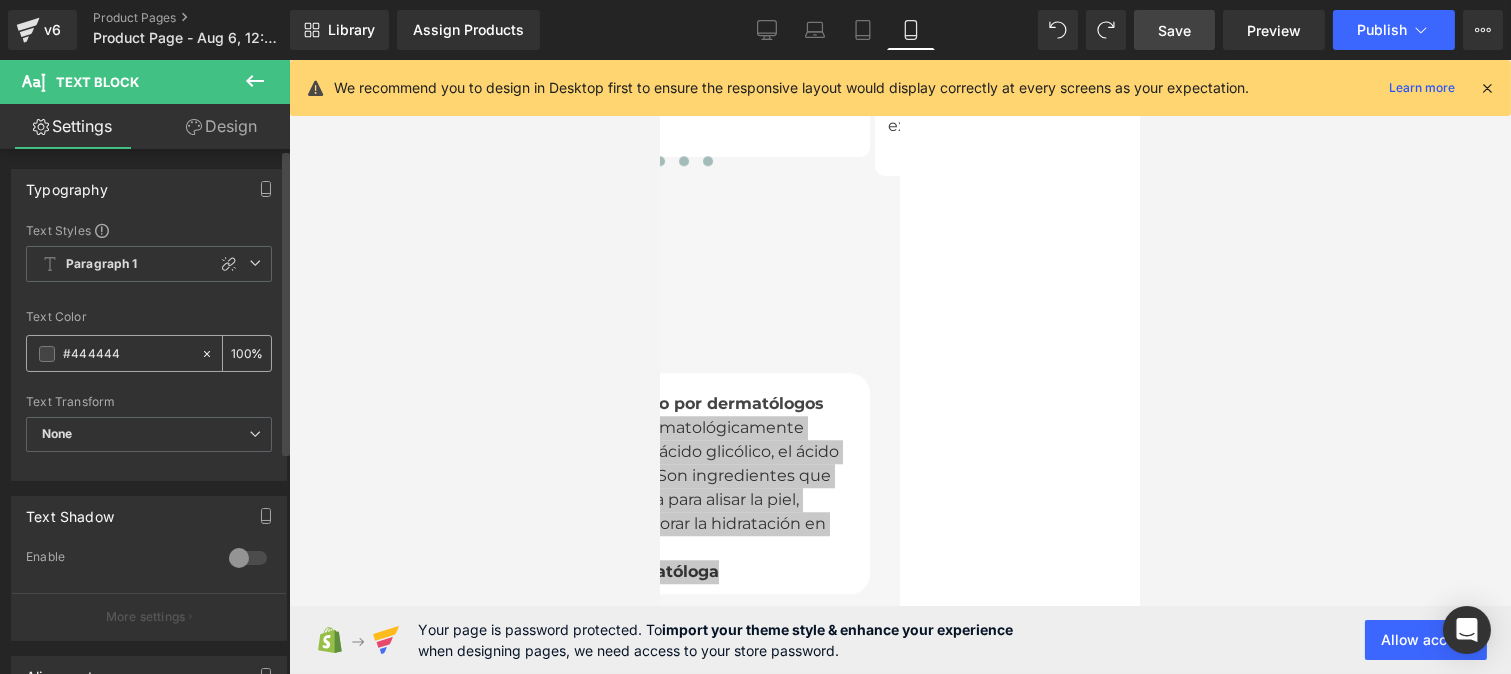 type on "100" 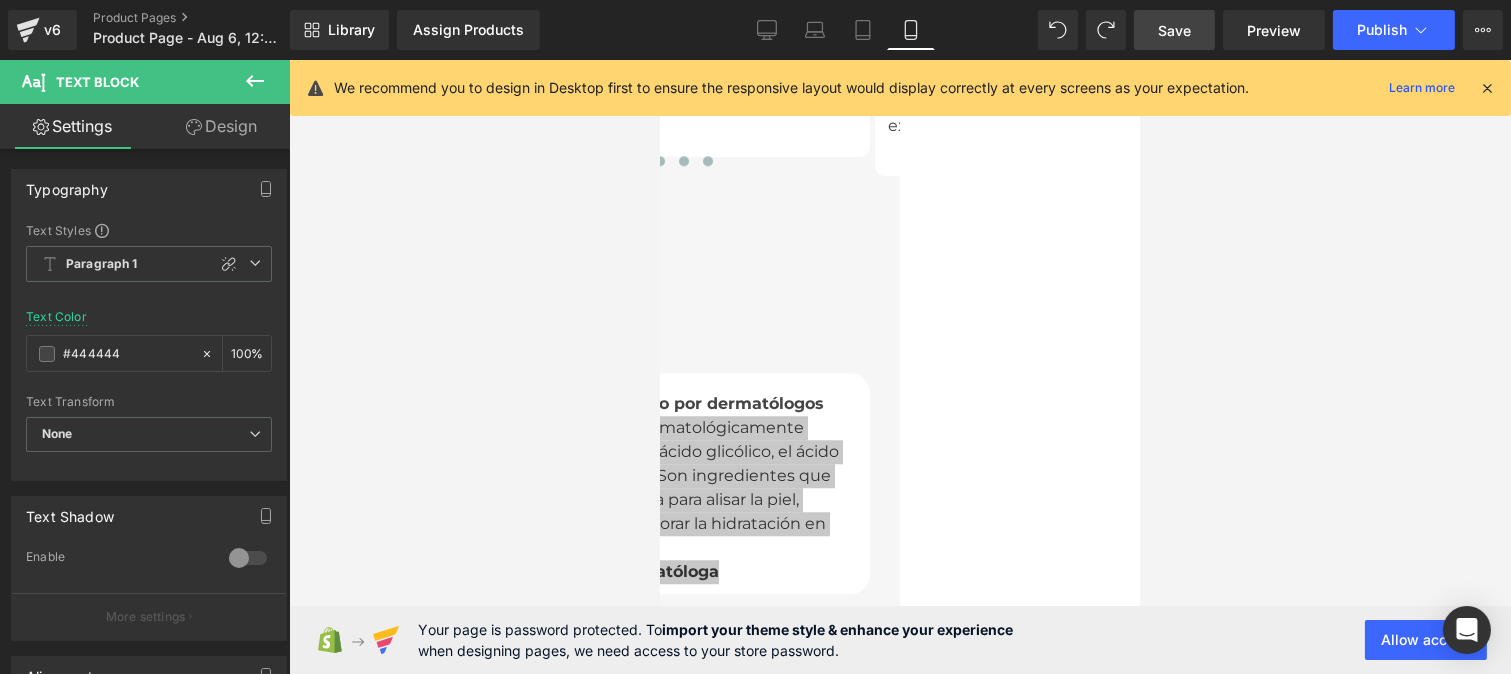 type on "#444444" 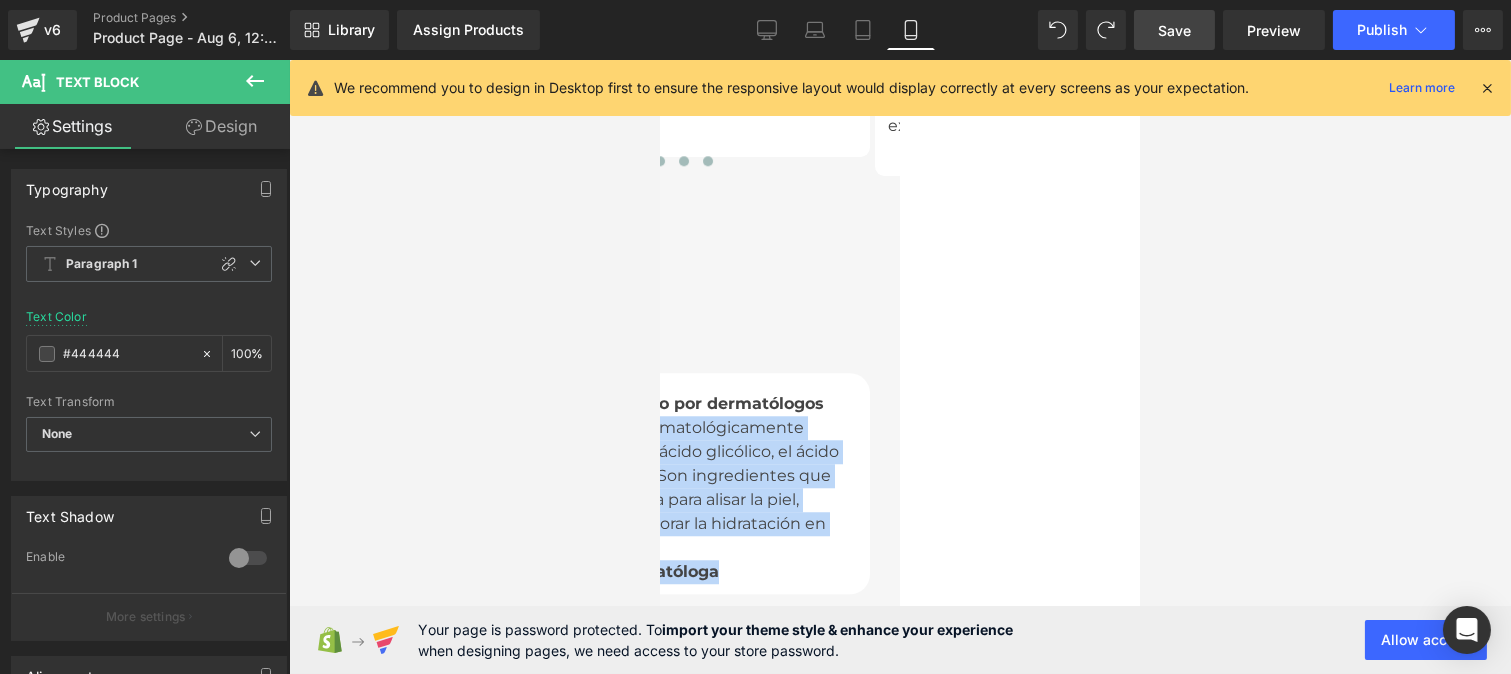 click on ""Rejuven combina activos dermatológicamente reconocidos como los AHA, el ácido glicólico, el ácido ferúlico y el ácido hialurónico. Son ingredientes que suelo recomendar en consulta para alisar la piel, estimular su renovación y mejorar la hidratación en profundidad." Dra. Isabelle [LASTNAME], dermatóloga" at bounding box center [644, 500] 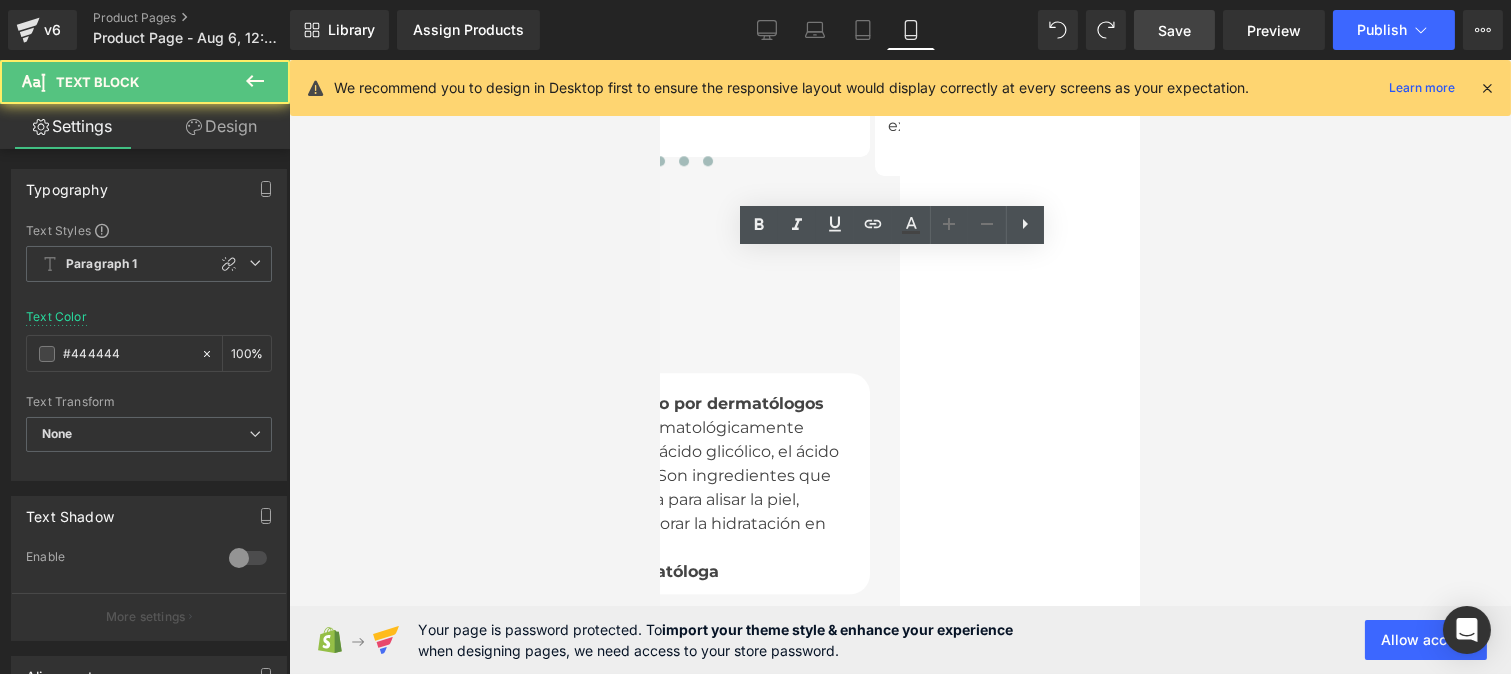 click on ""Rejuven combina activos dermatológicamente reconocidos como los AHA, el ácido glicólico, el ácido ferúlico y el ácido hialurónico. Son ingredientes que suelo recomendar en consulta para alisar la piel, estimular su renovación y mejorar la hidratación en profundidad." Dra. Isabelle [LASTNAME], dermatóloga" at bounding box center (644, 500) 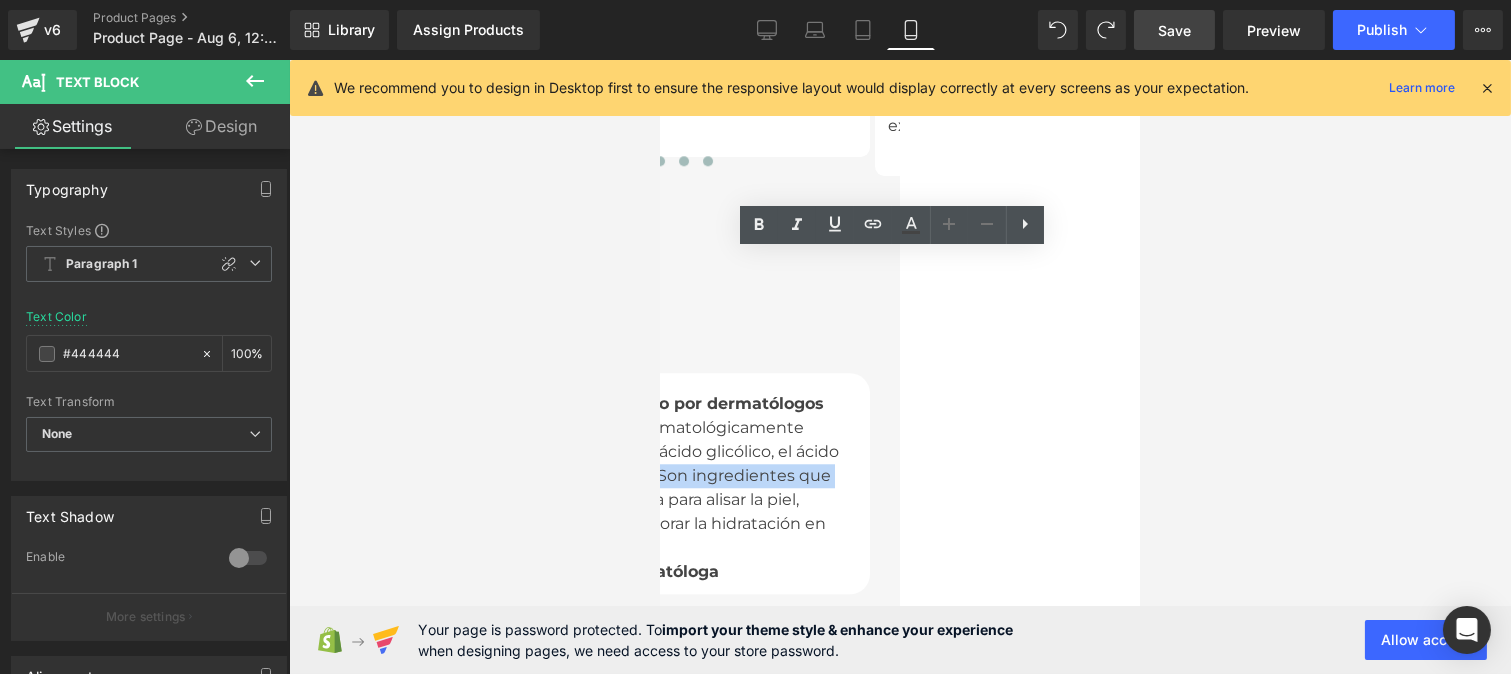 drag, startPoint x: 843, startPoint y: 315, endPoint x: 943, endPoint y: 335, distance: 101.98039 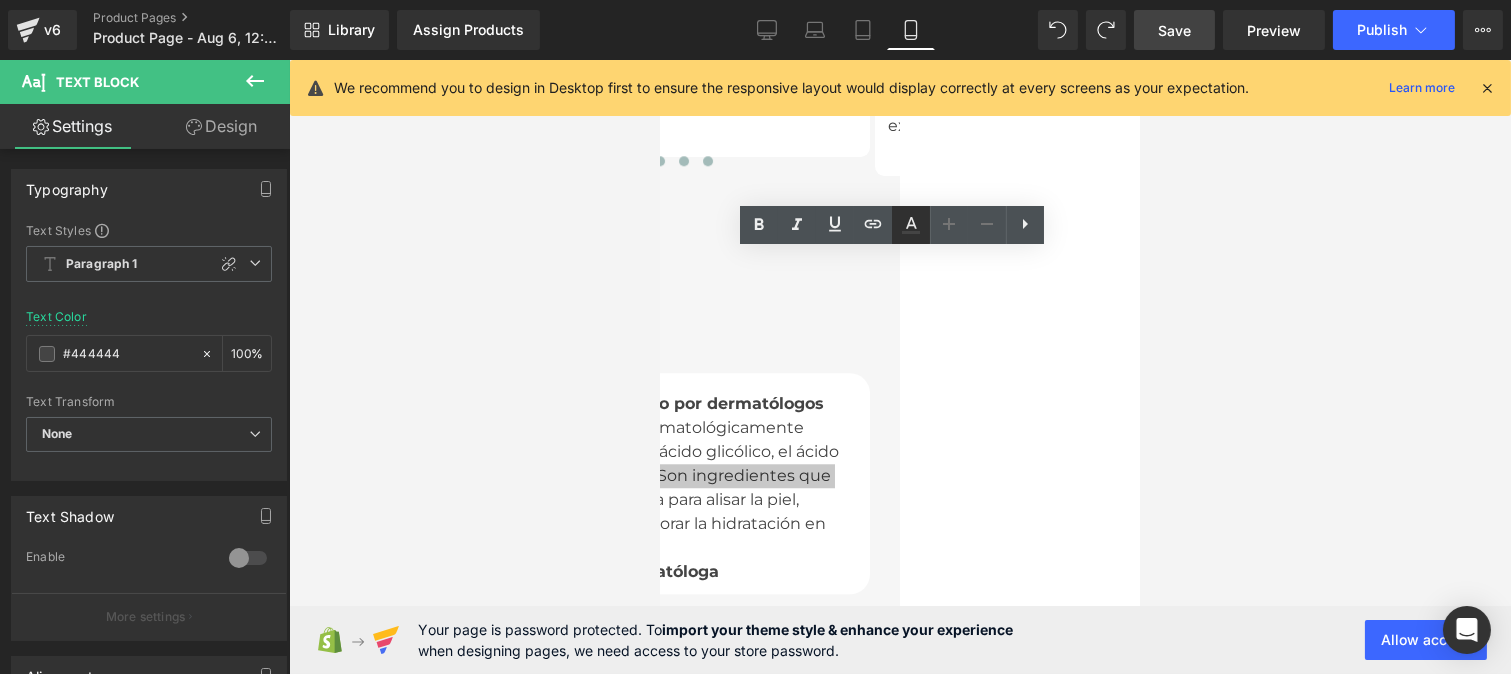 click 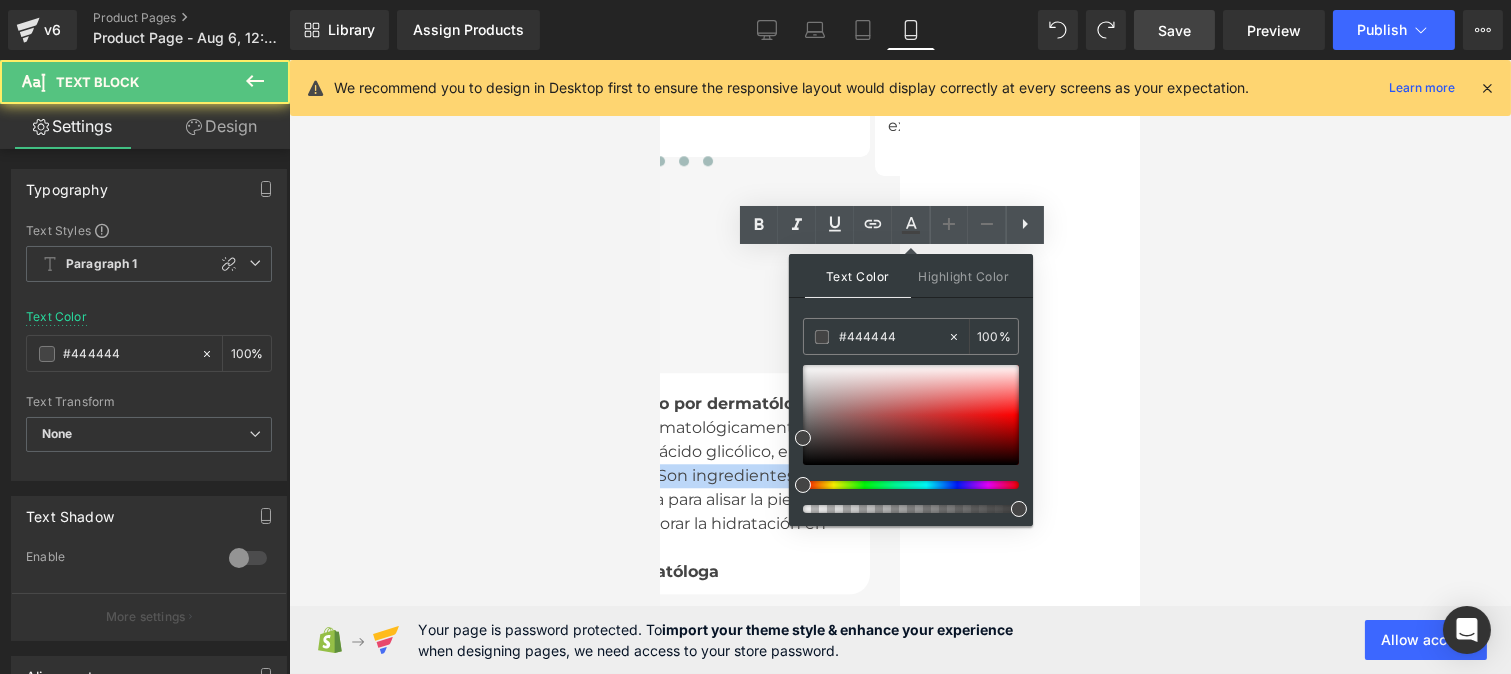 click on ""Rejuven combina activos dermatológicamente reconocidos como los AHA, el ácido glicólico, el ácido ferúlico y el ácido hialurónico. Son ingredientes que suelo recomendar en consulta para alisar la piel, estimular su renovación y mejorar la hidratación en profundidad." Dra. Isabelle [LASTNAME], dermatóloga" at bounding box center [644, 500] 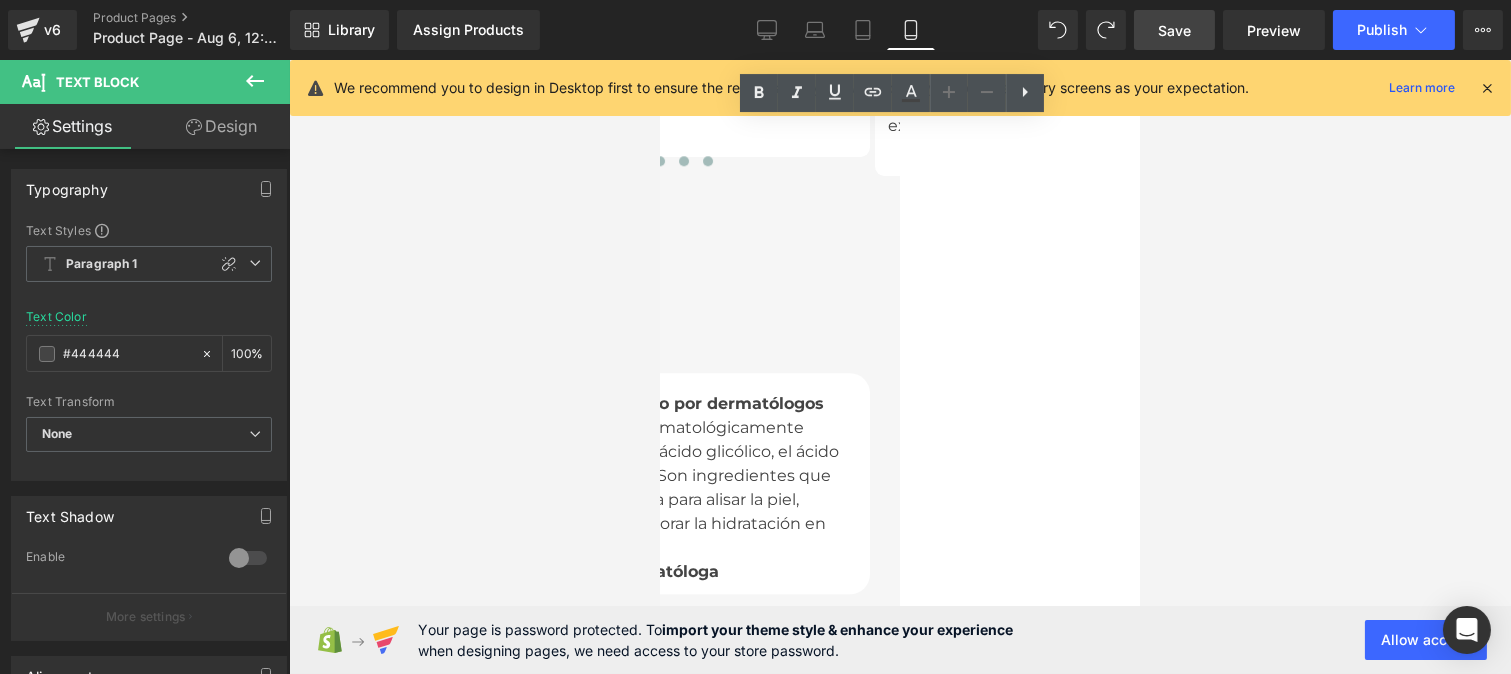 scroll, scrollTop: 9874, scrollLeft: 0, axis: vertical 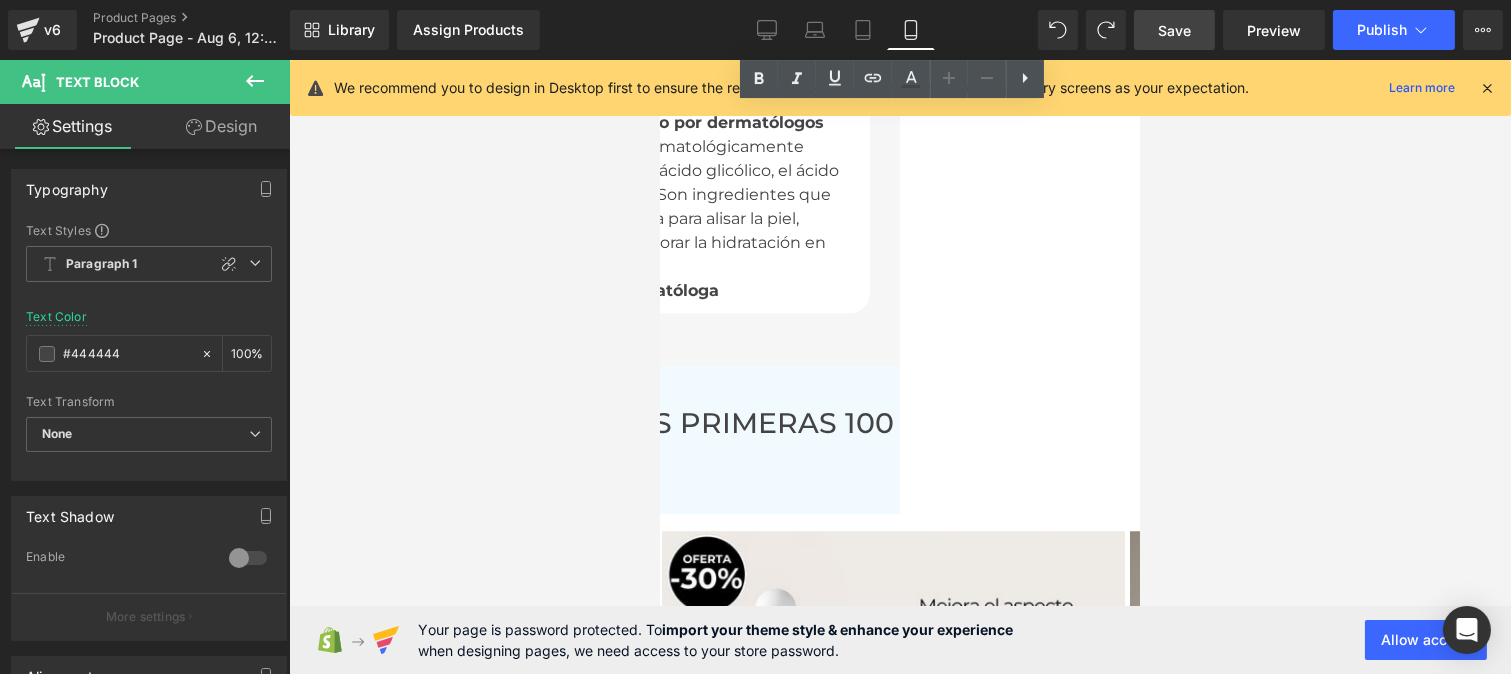click on "HOY -30%  EN LAS PRIMERAS 100 COMPRAS" at bounding box center [659, 440] 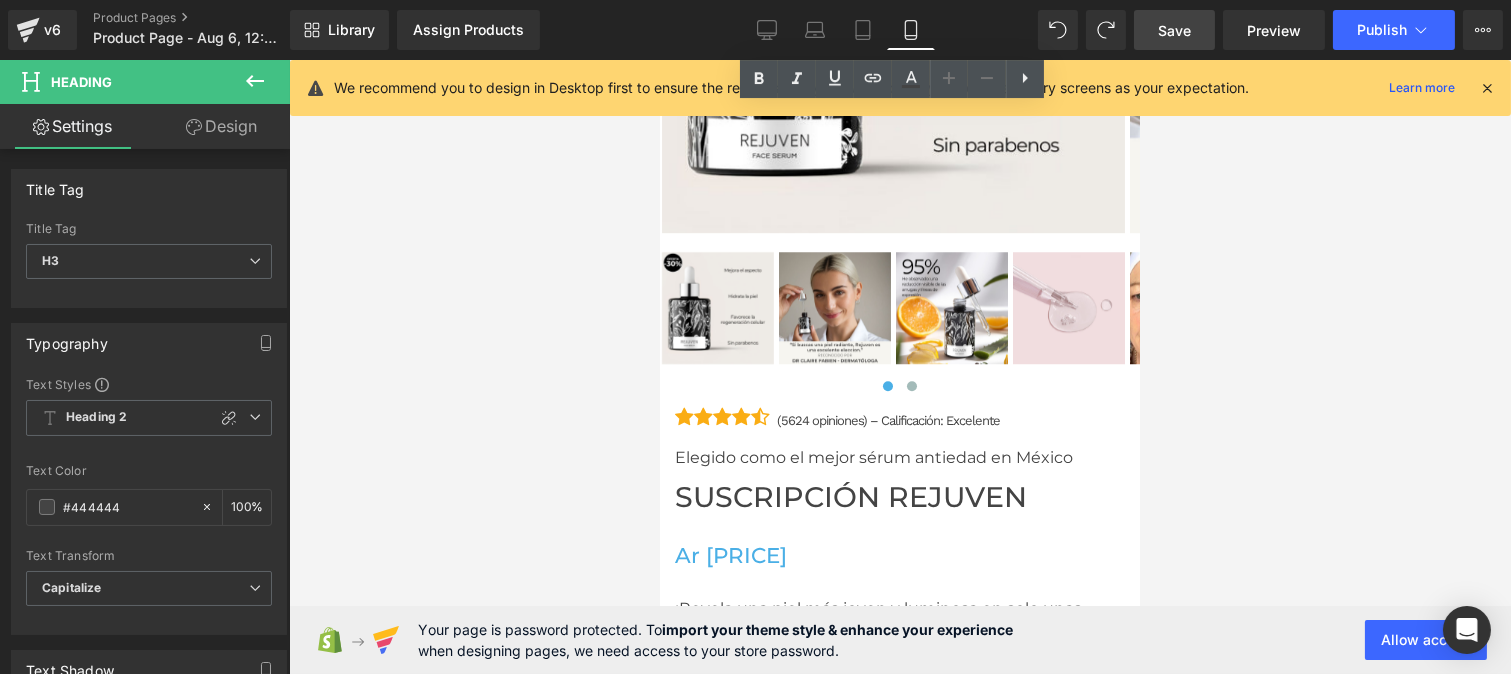 scroll, scrollTop: 10647, scrollLeft: 0, axis: vertical 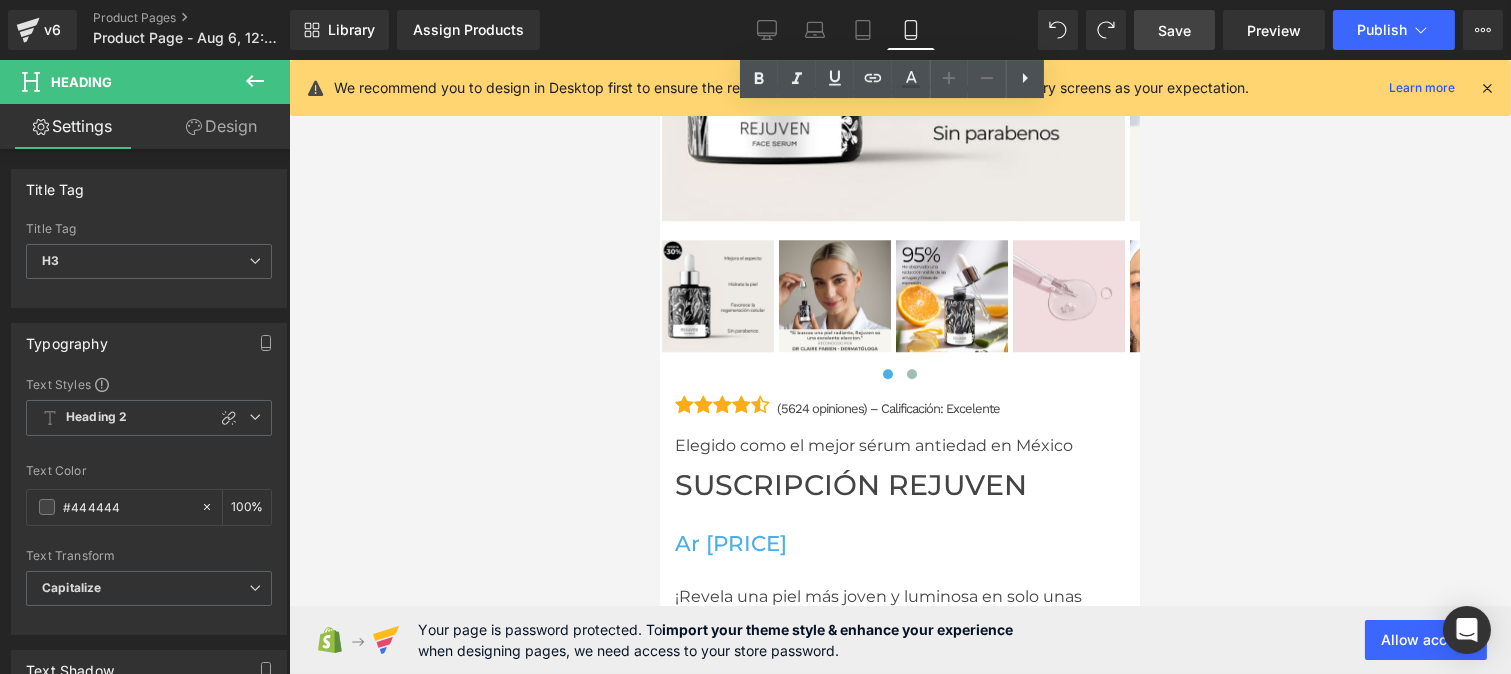 click on "(5624 opiniones) – Calificación: Excelente" at bounding box center [887, 409] 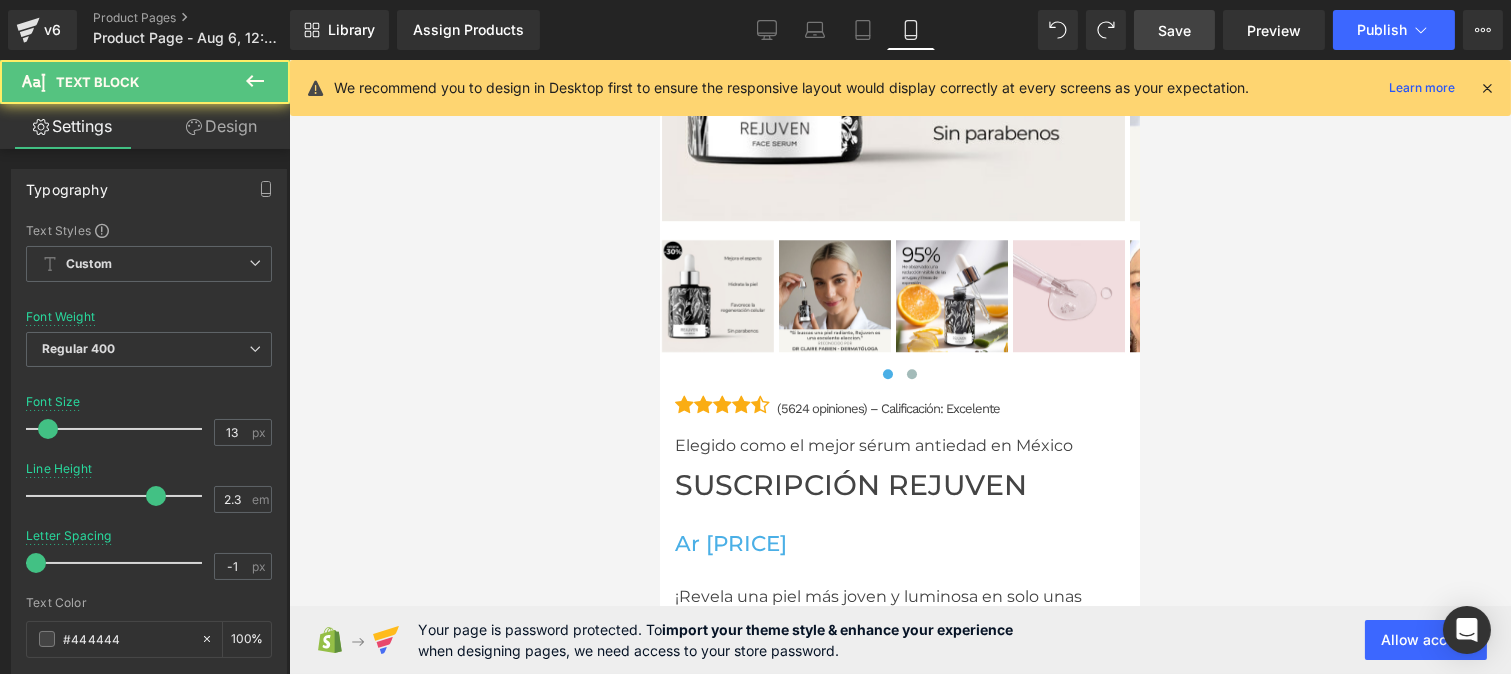 click on "(5624 opiniones) – Calificación: Excelente" at bounding box center (887, 409) 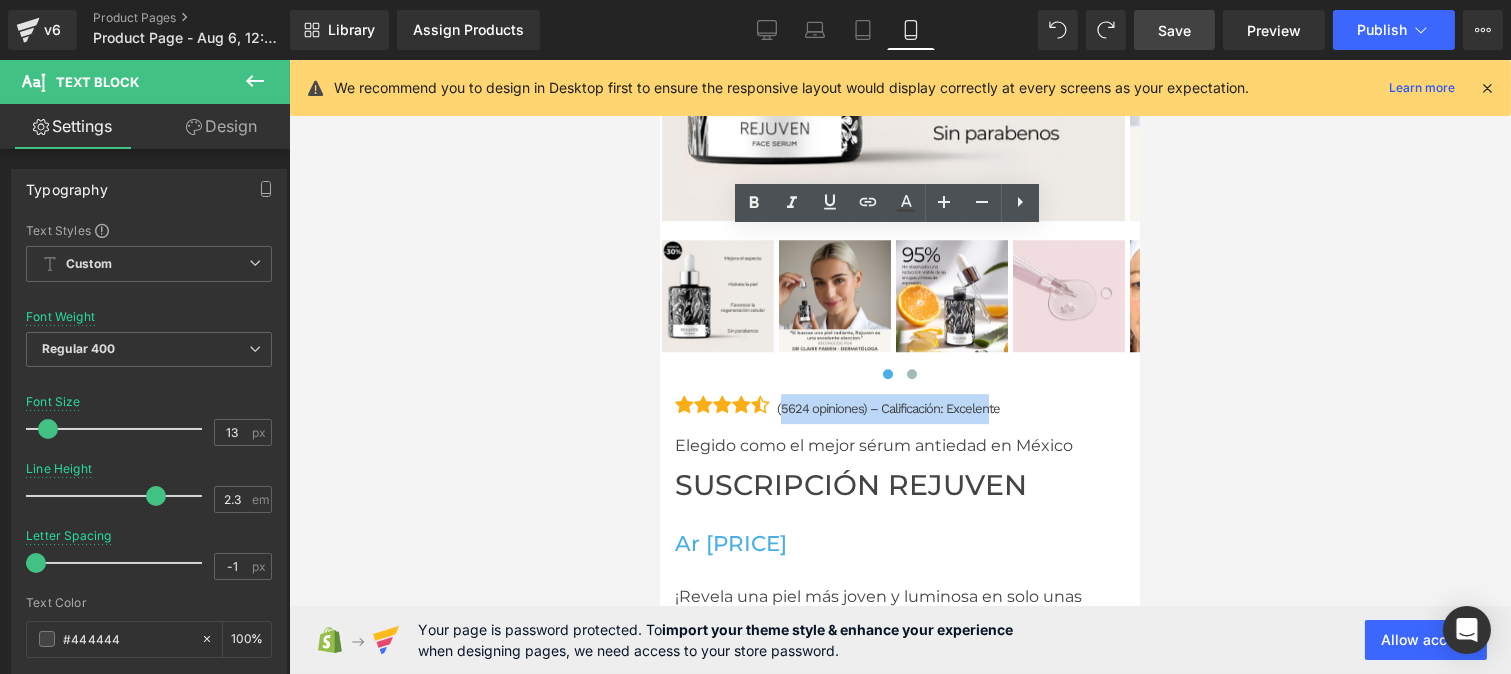 drag, startPoint x: 778, startPoint y: 242, endPoint x: 987, endPoint y: 247, distance: 209.0598 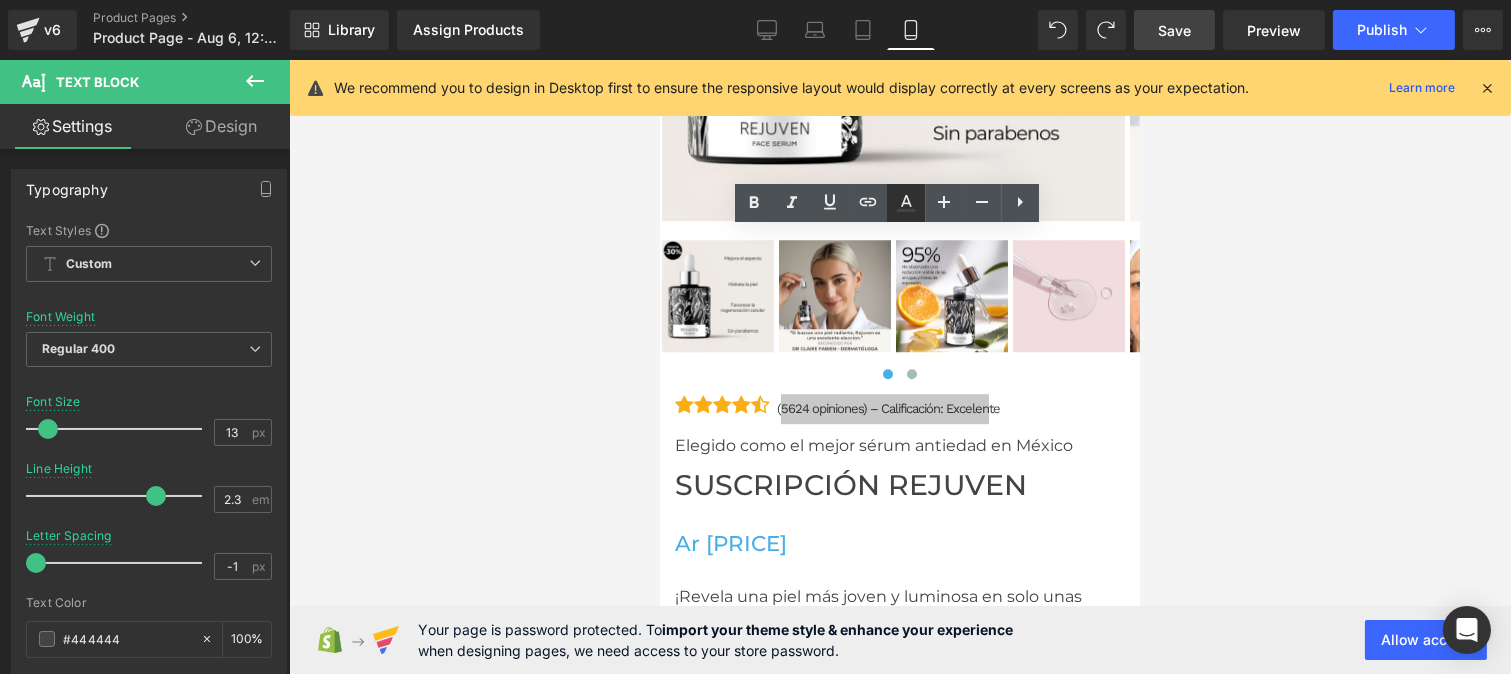 click 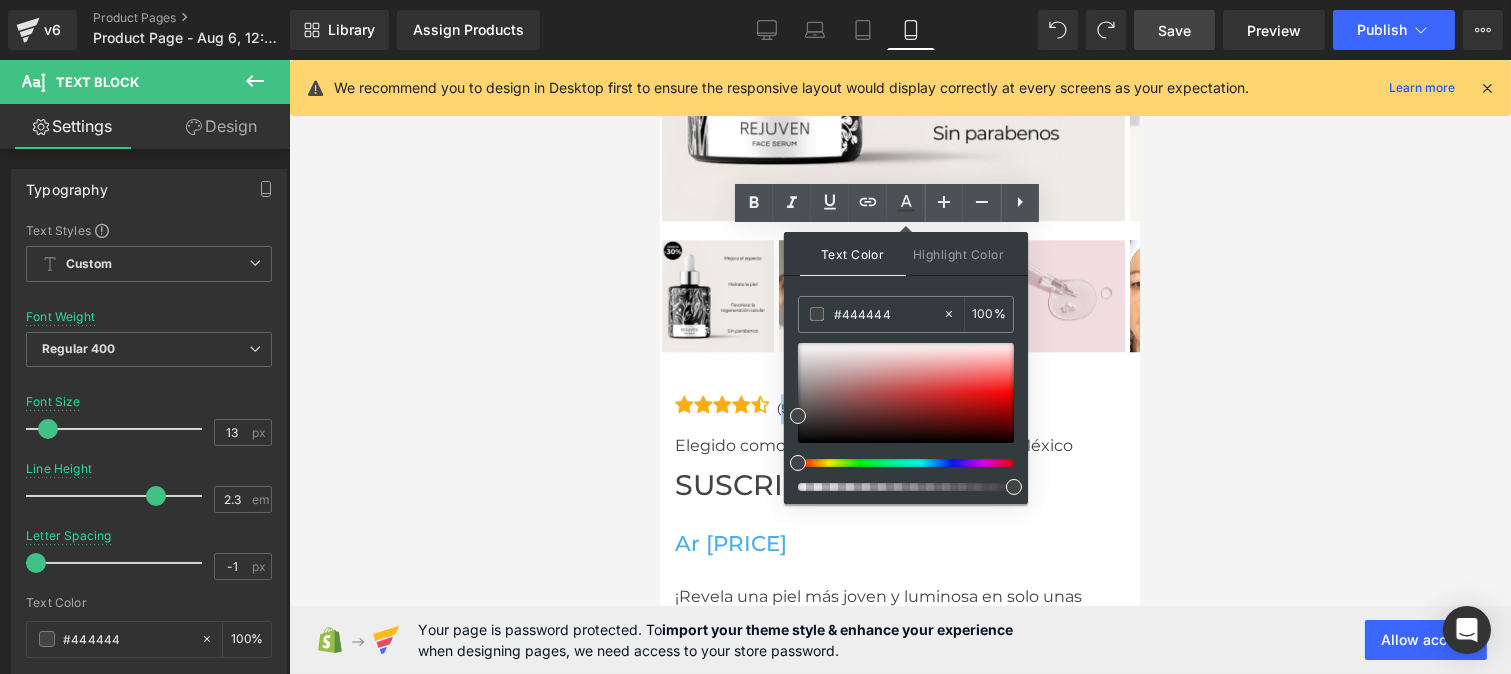 click on "Elegido como el mejor sérum antiedad en México" at bounding box center (899, 446) 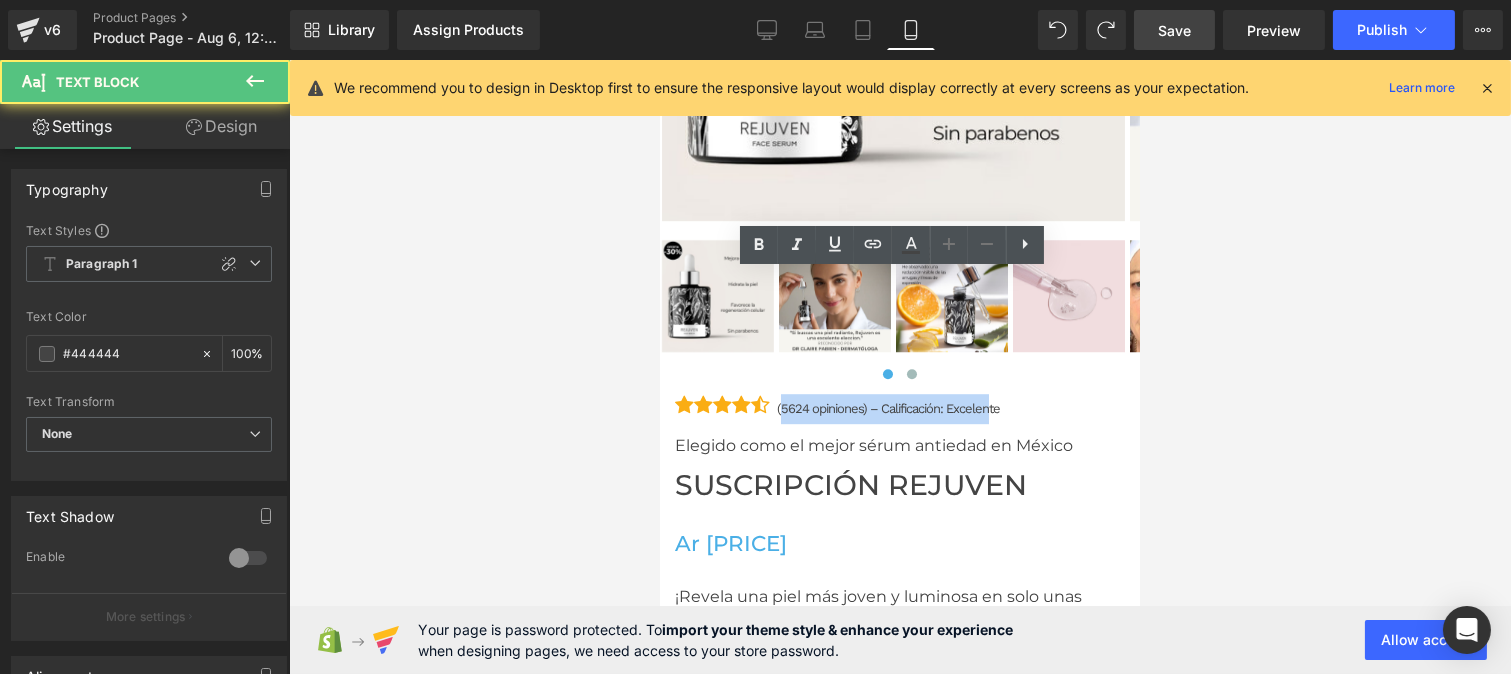 click on "Elegido como el mejor sérum antiedad en México" at bounding box center (899, 446) 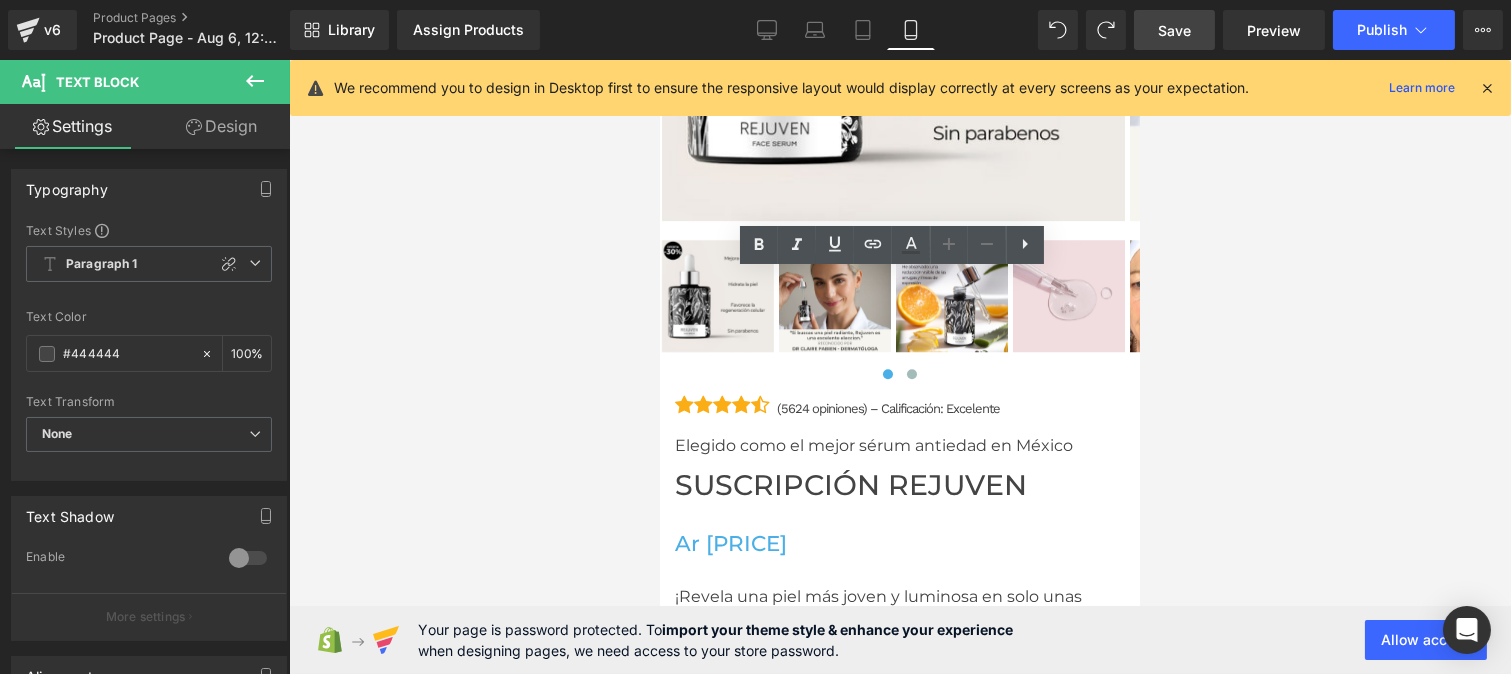 click on "¡Revela una piel más joven y luminosa en solo unas  cuantas aplicaciones!" at bounding box center (899, 609) 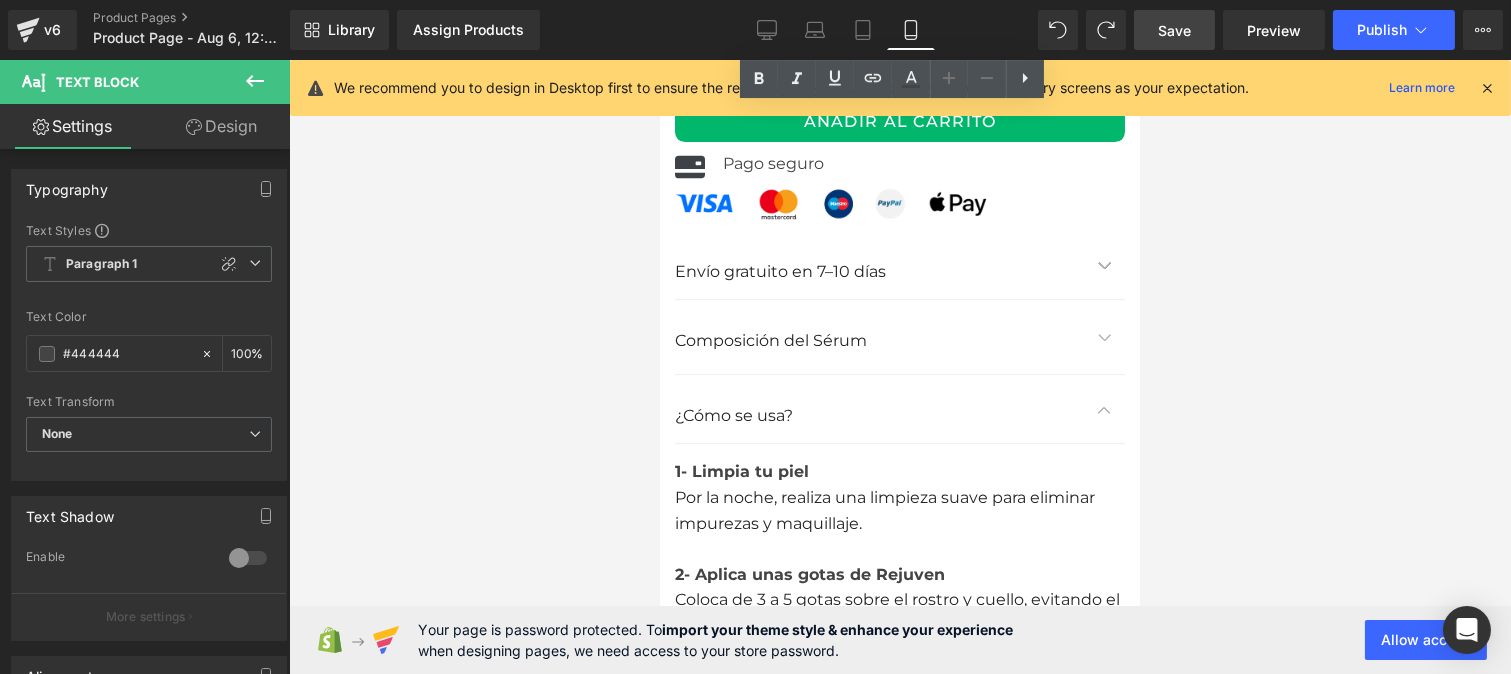 scroll, scrollTop: 11918, scrollLeft: 0, axis: vertical 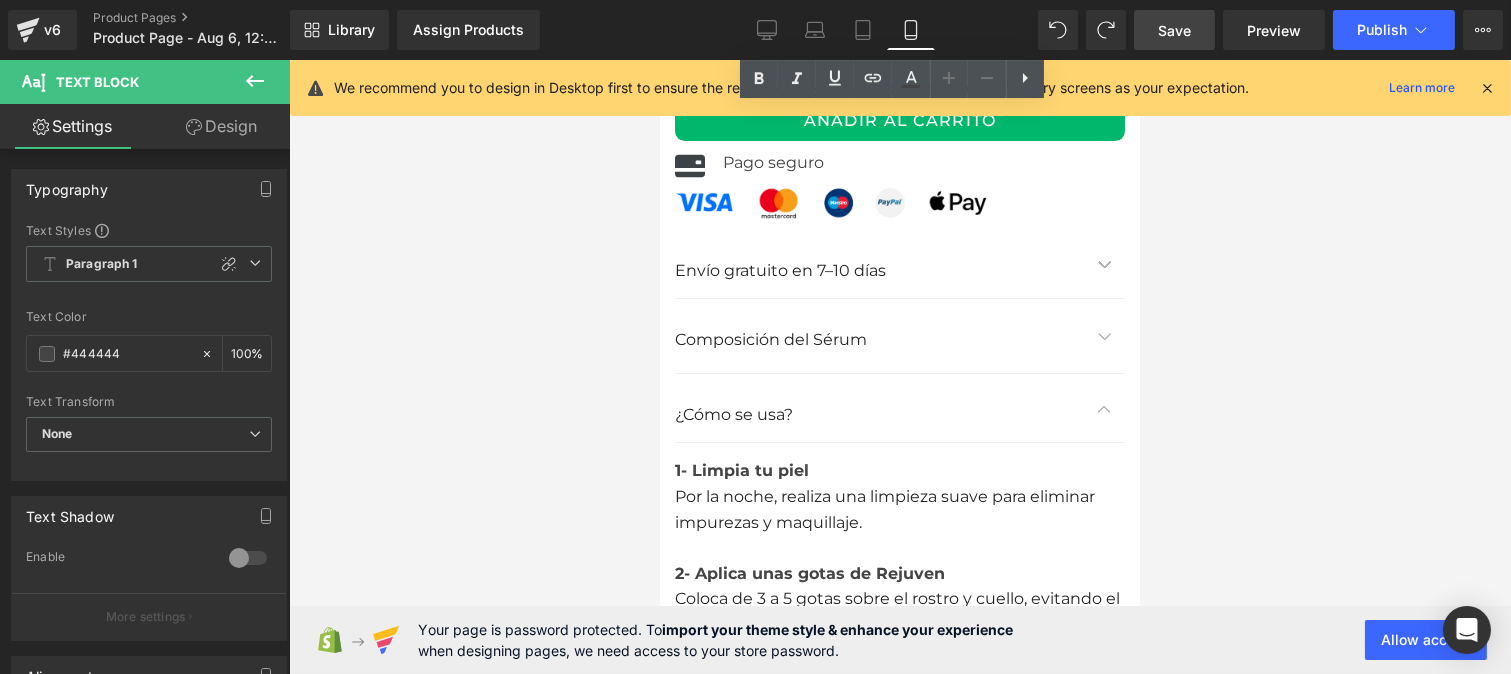 click at bounding box center (1104, 264) 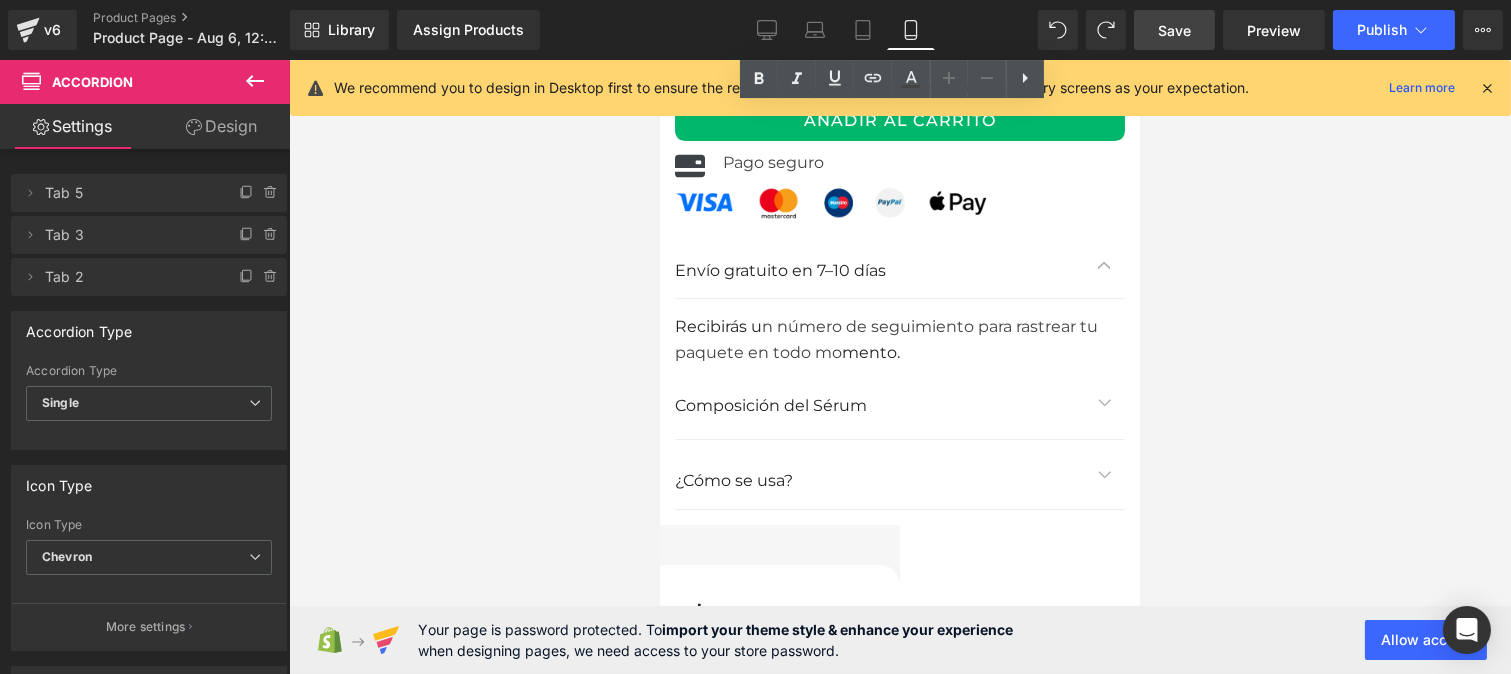click on "n número de seguimiento para rastrear tu paquete en todo mo mento." at bounding box center [899, 339] 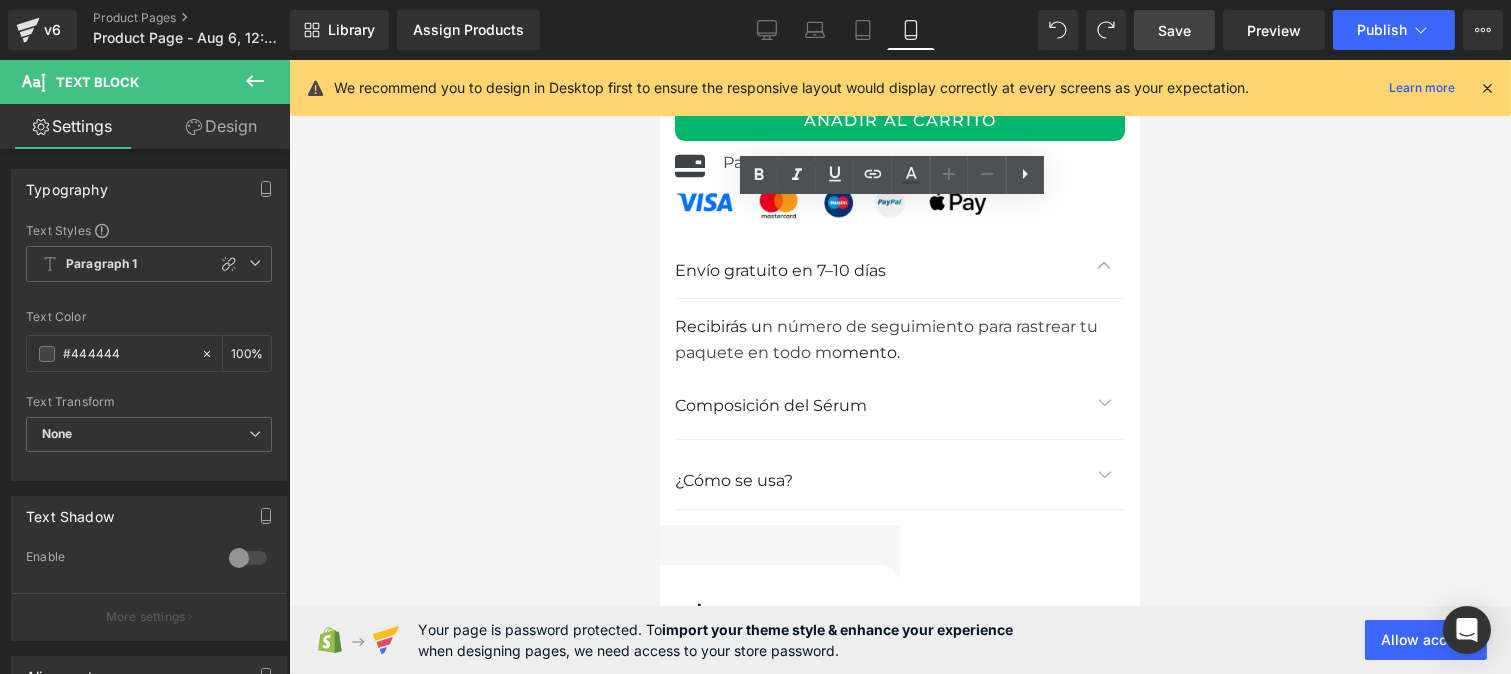 click at bounding box center (1104, 407) 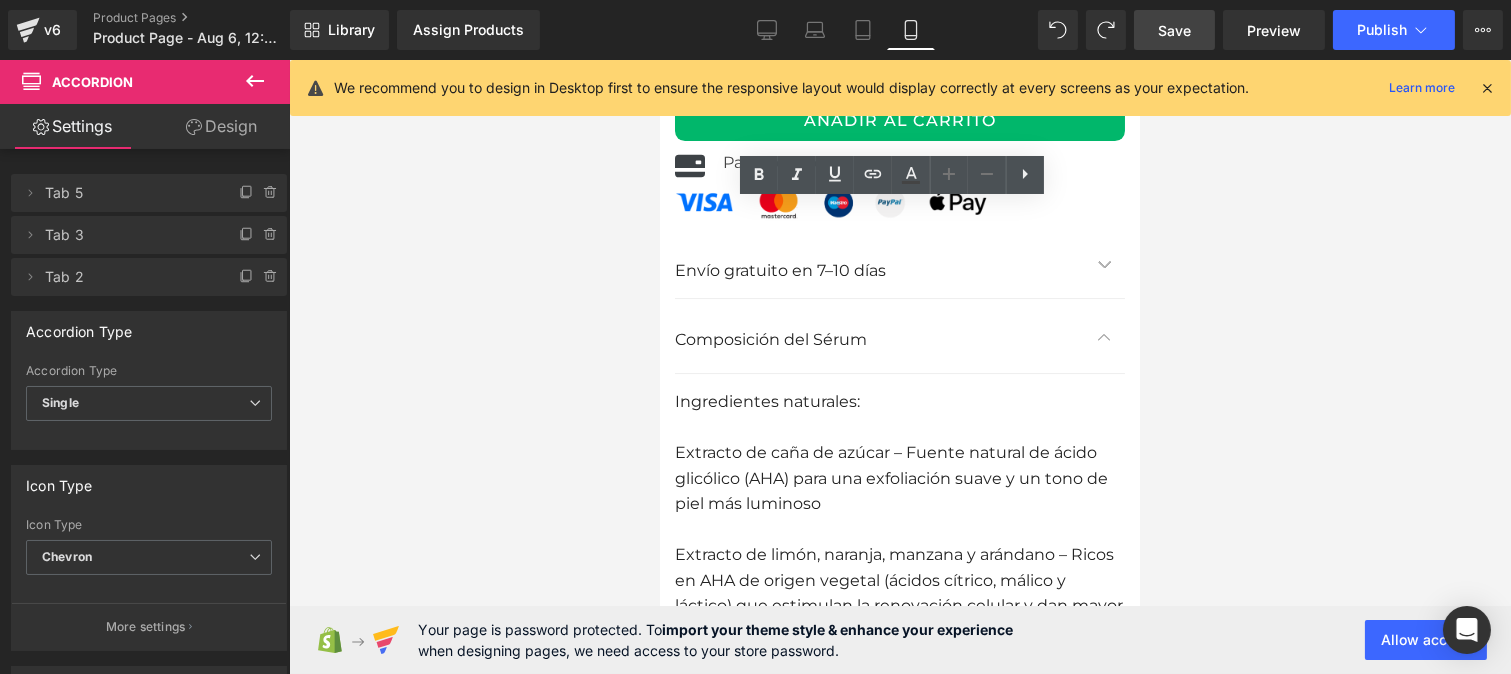 click on "Extracto de caña de azúcar – Fuente natural de ácido glicólico (AHA) para una exfoliación suave y un tono de piel más luminoso" at bounding box center (890, 478) 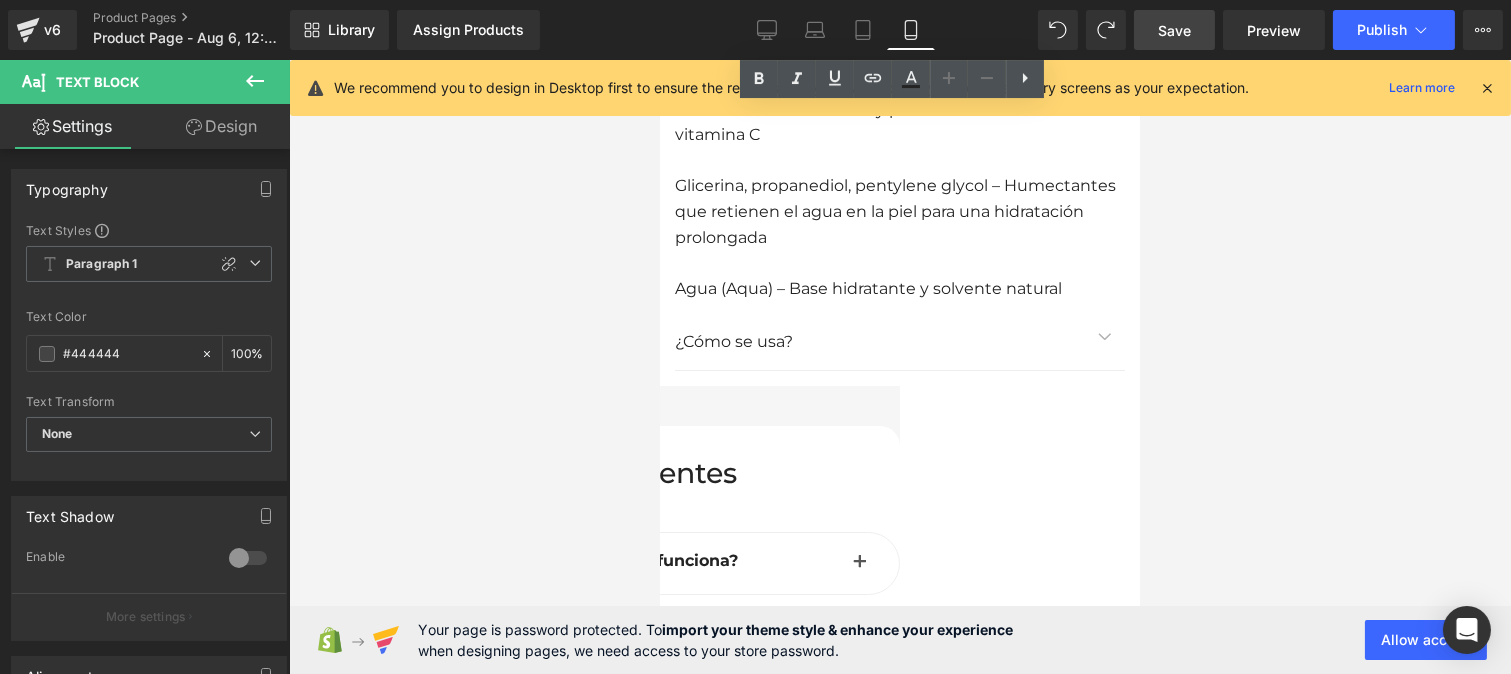 scroll, scrollTop: 12848, scrollLeft: 0, axis: vertical 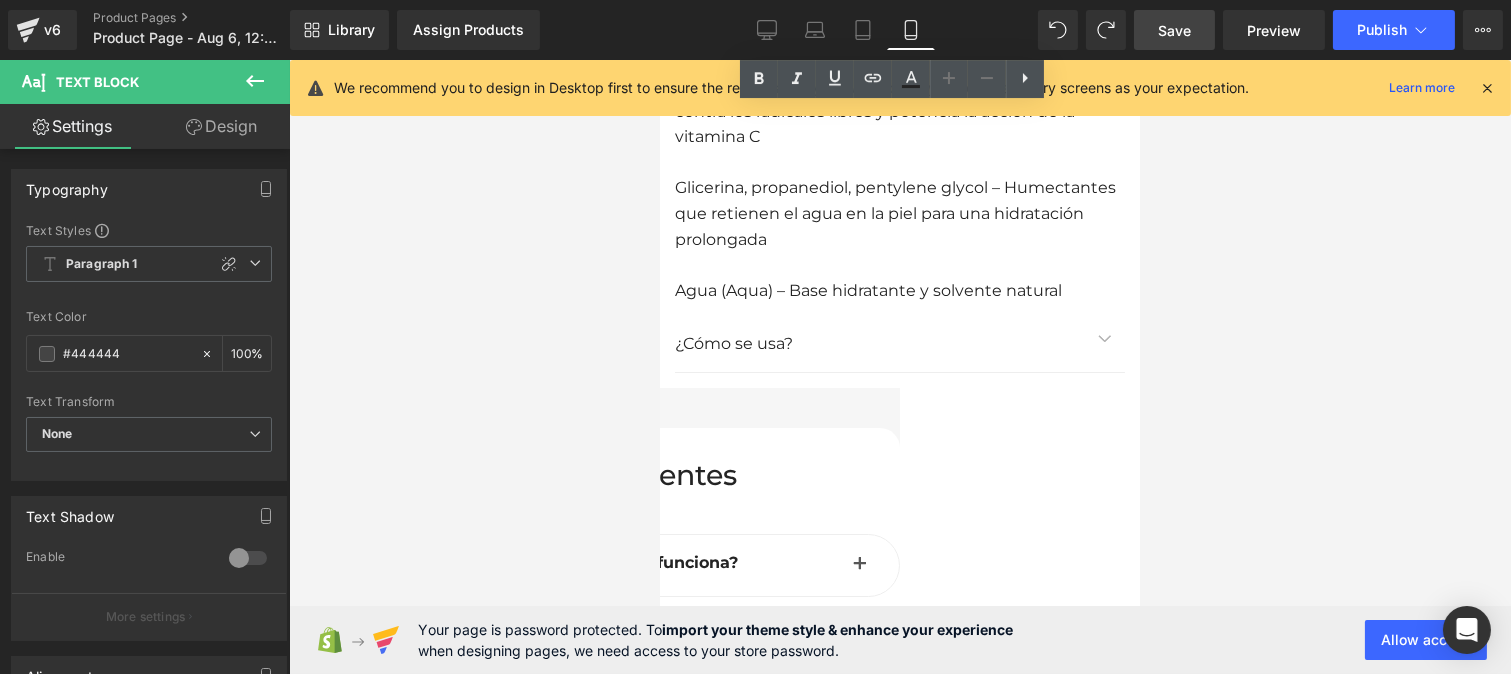 click at bounding box center (1104, 343) 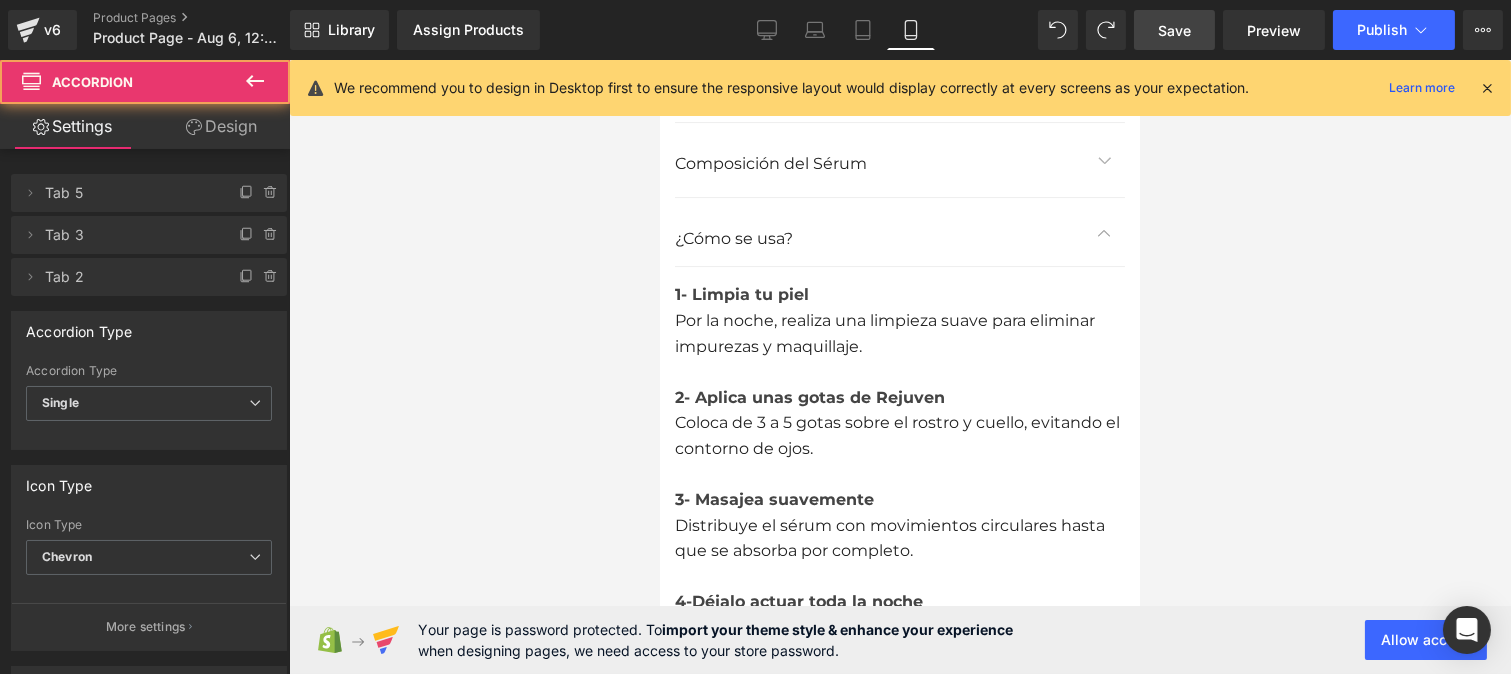 scroll, scrollTop: 11963, scrollLeft: 0, axis: vertical 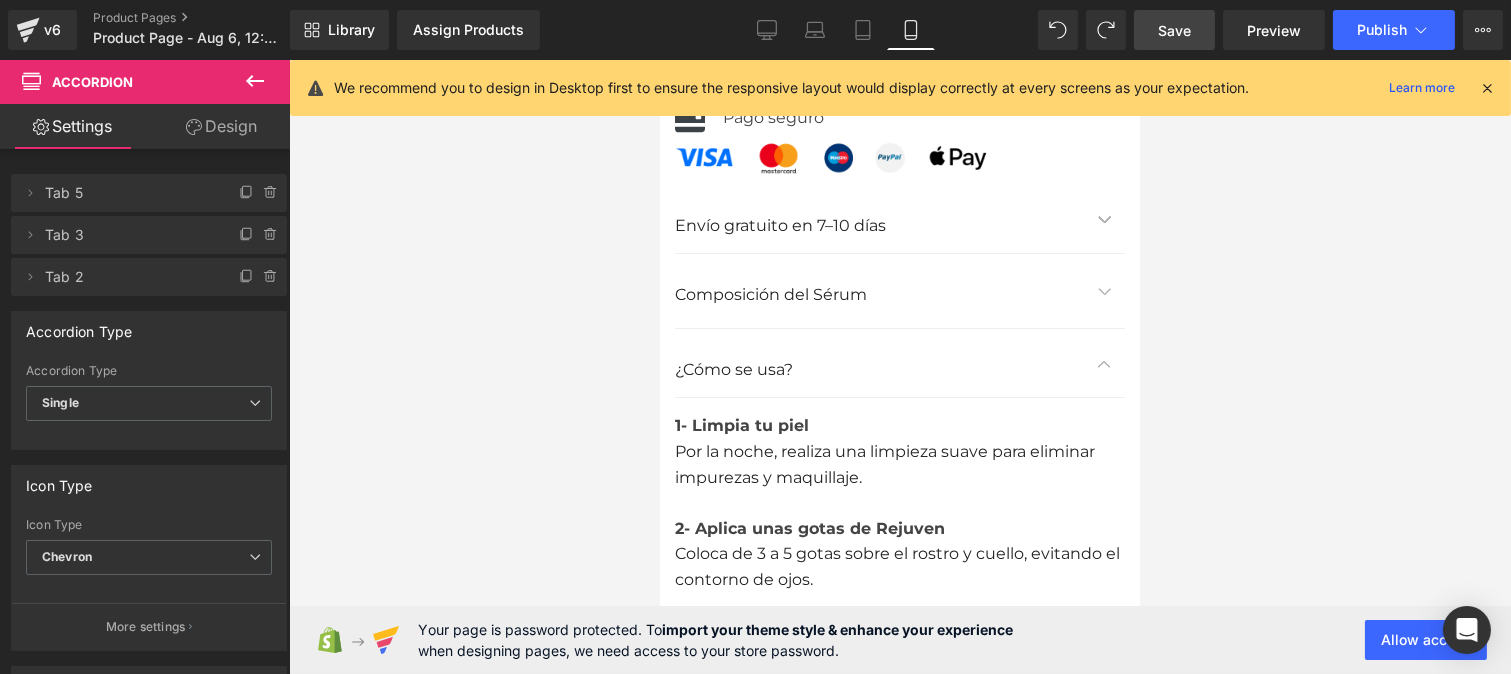 click on "Por la noche, realiza una limpieza suave para eliminar impurezas y maquillaje." at bounding box center [884, 464] 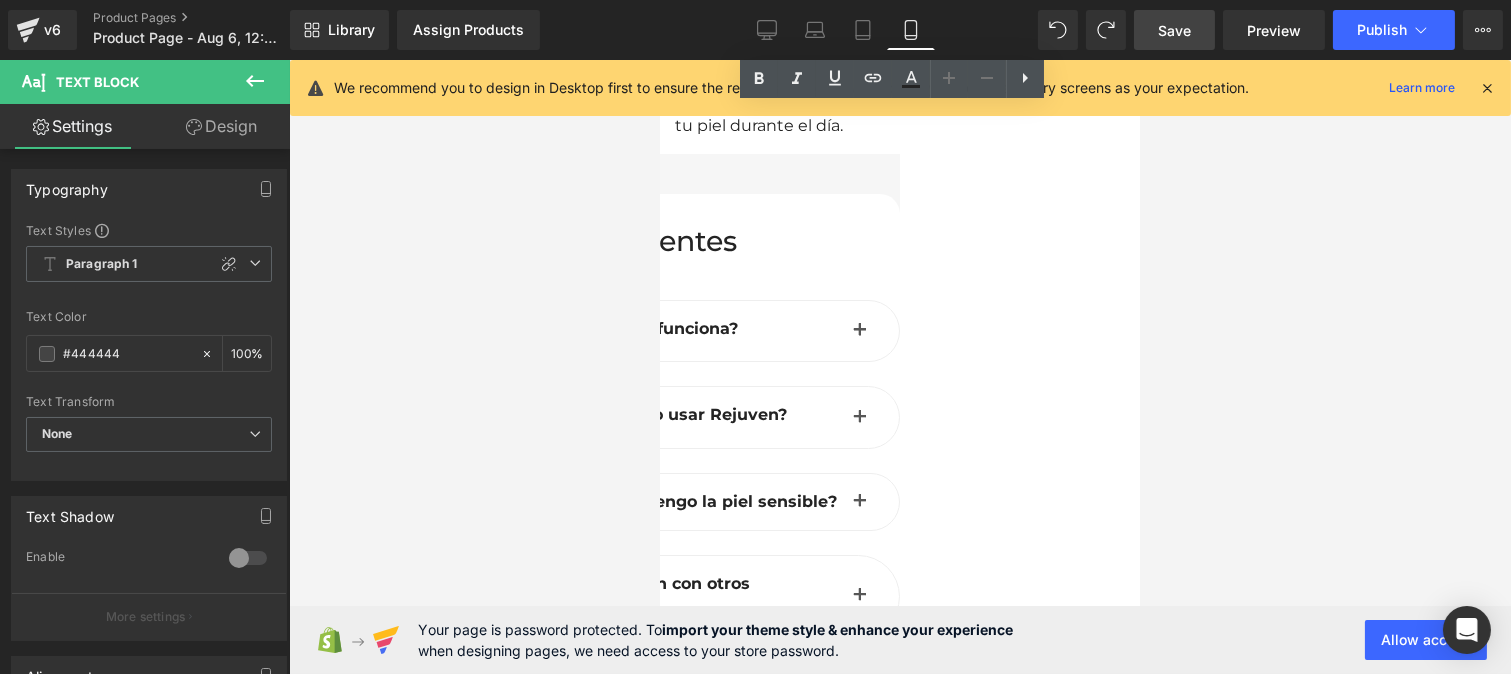 scroll, scrollTop: 12760, scrollLeft: 0, axis: vertical 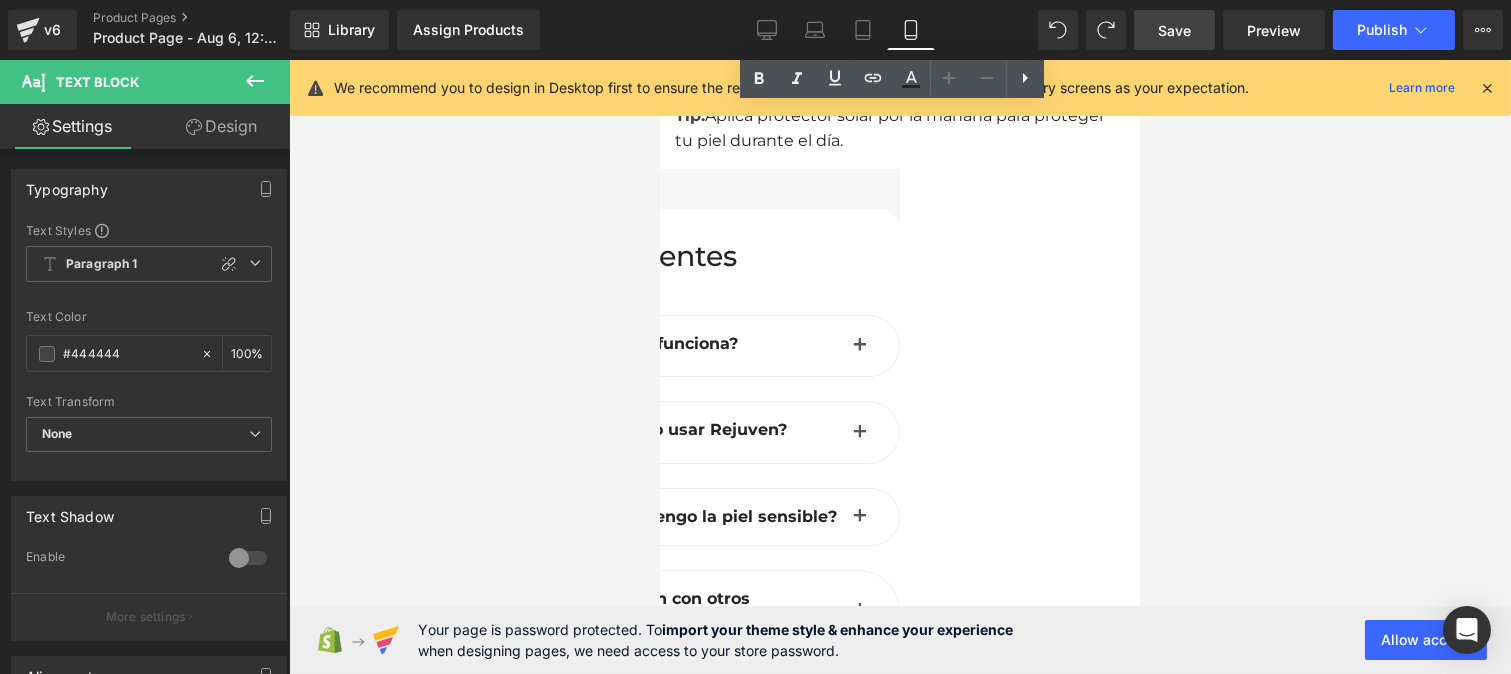 click at bounding box center (859, 351) 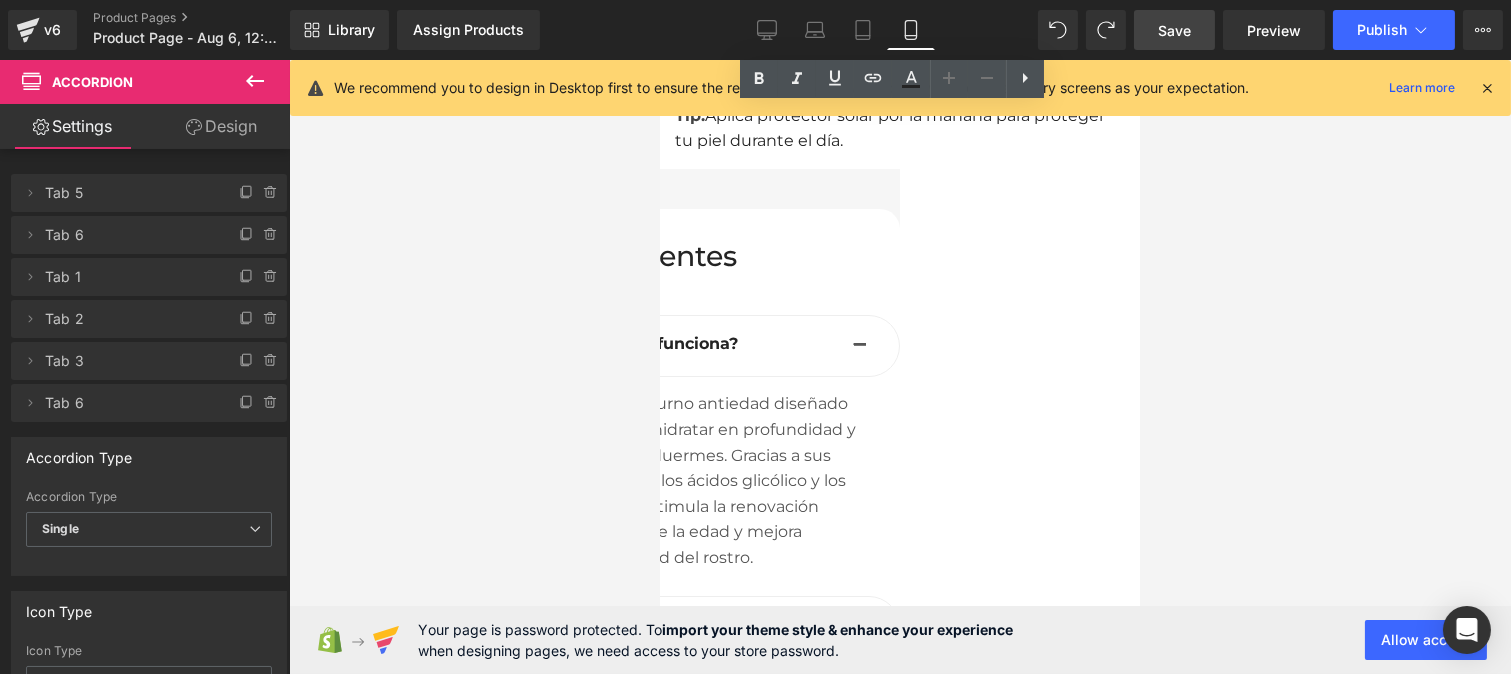 click on "Rejuven es un sérum nocturno antiedad diseñado para exfoliar suavemente, hidratar en profundidad y regenerar la piel mientras duermes. Gracias a sus ingredientes activos como los ácidos glicólico y los alfa-hidroxiácidos (AHA), estimula la renovación celular, reduce los signos de la edad y mejora visiblemente la luminosidad del rostro." at bounding box center (659, 480) 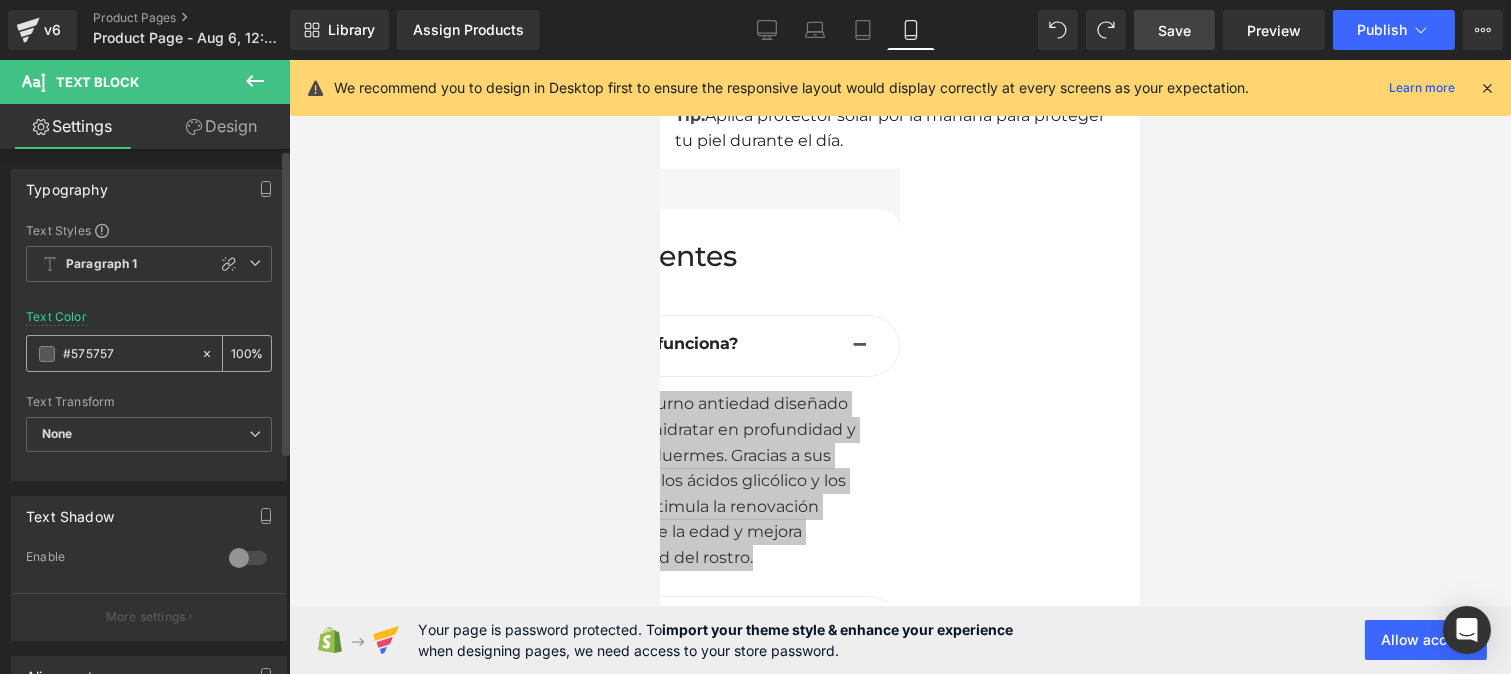 click on "#575757" at bounding box center [127, 354] 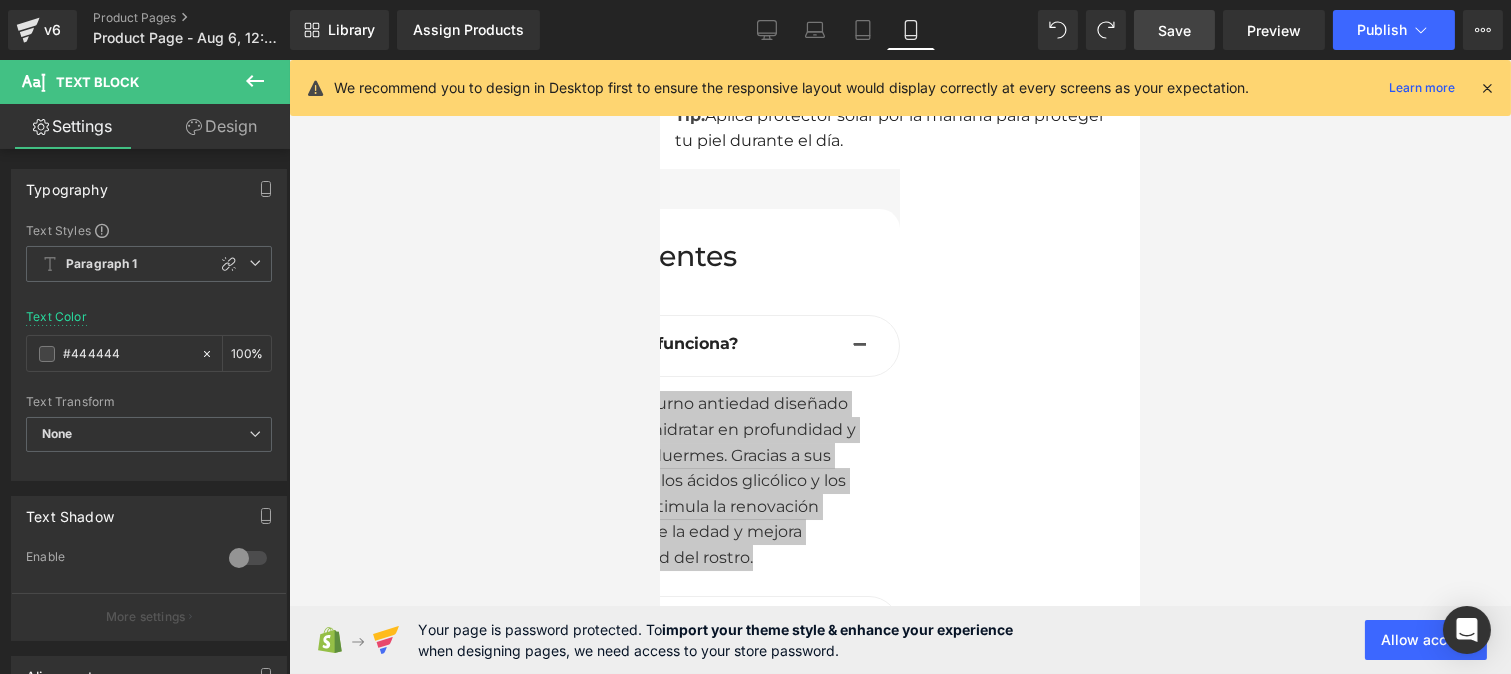 type on "#444444" 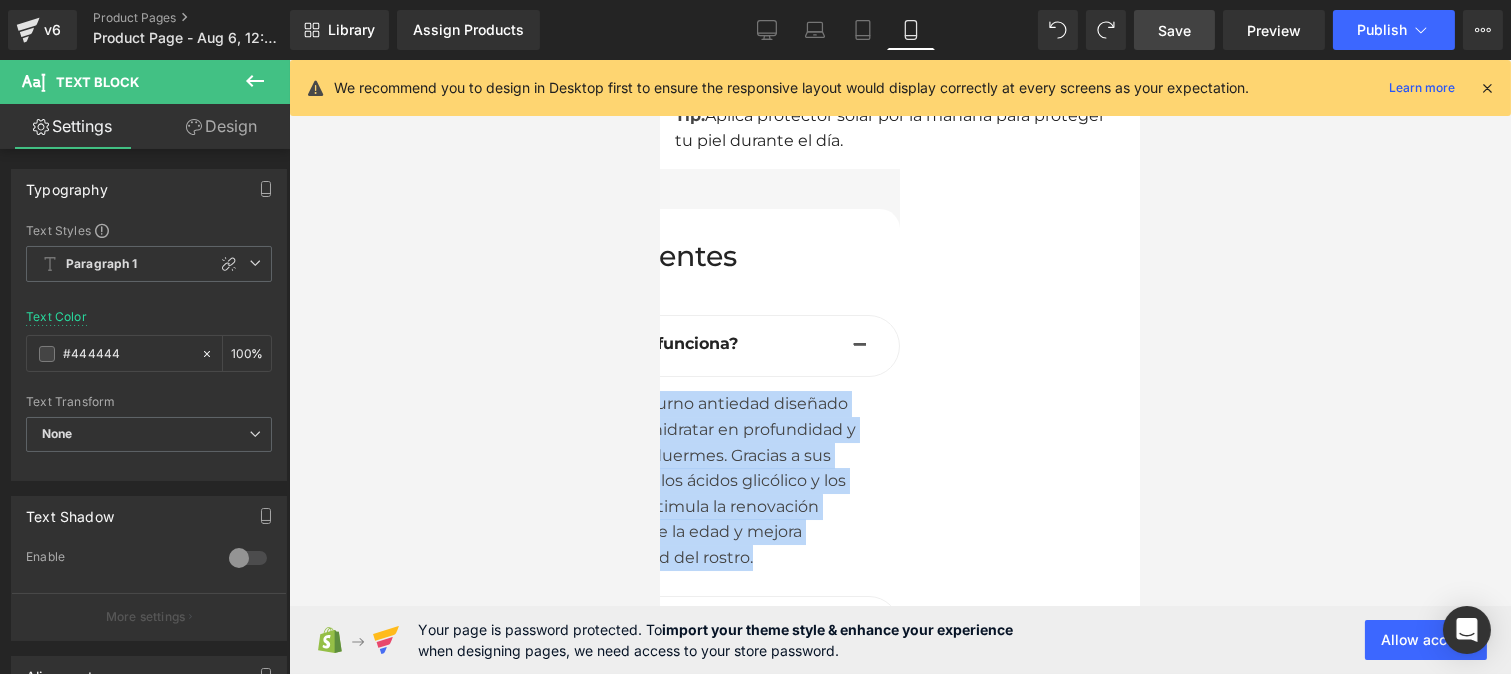 click on "Rejuven es un sérum nocturno antiedad diseñado para exfoliar suavemente, hidratar en profundidad y regenerar la piel mientras duermes. Gracias a sus ingredientes activos como los ácidos glicólico y los alfa-hidroxiácidos (AHA), estimula la renovación celular, reduce los signos de la edad y mejora visiblemente la luminosidad del rostro." at bounding box center (659, 480) 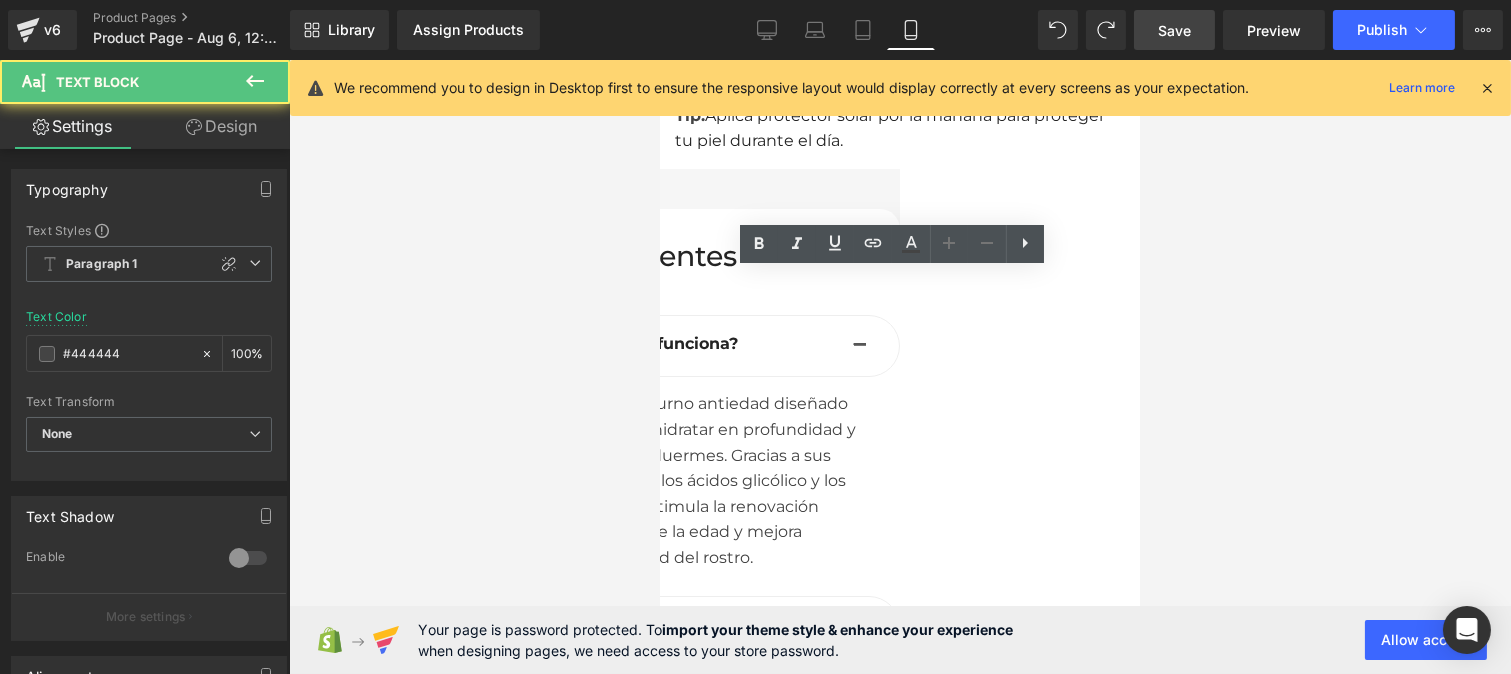 click at bounding box center [859, 632] 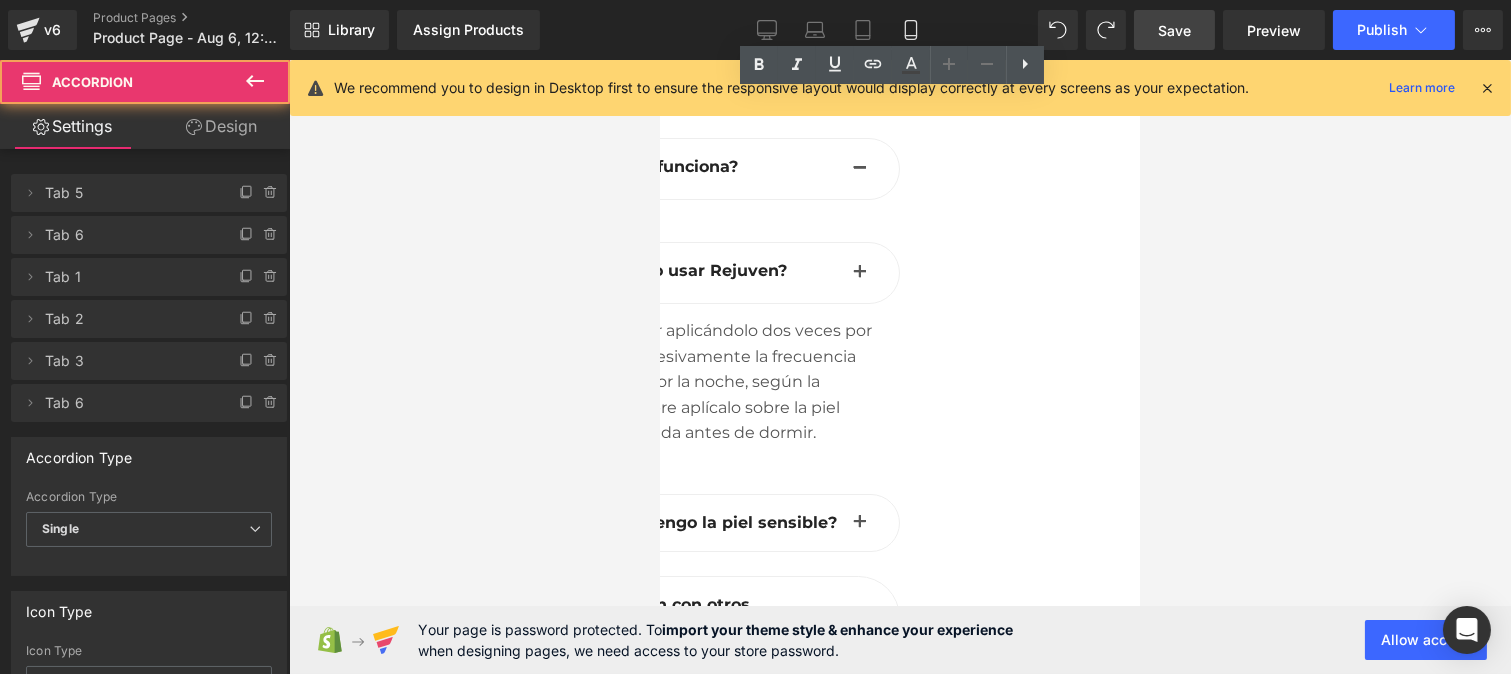 scroll, scrollTop: 12938, scrollLeft: 0, axis: vertical 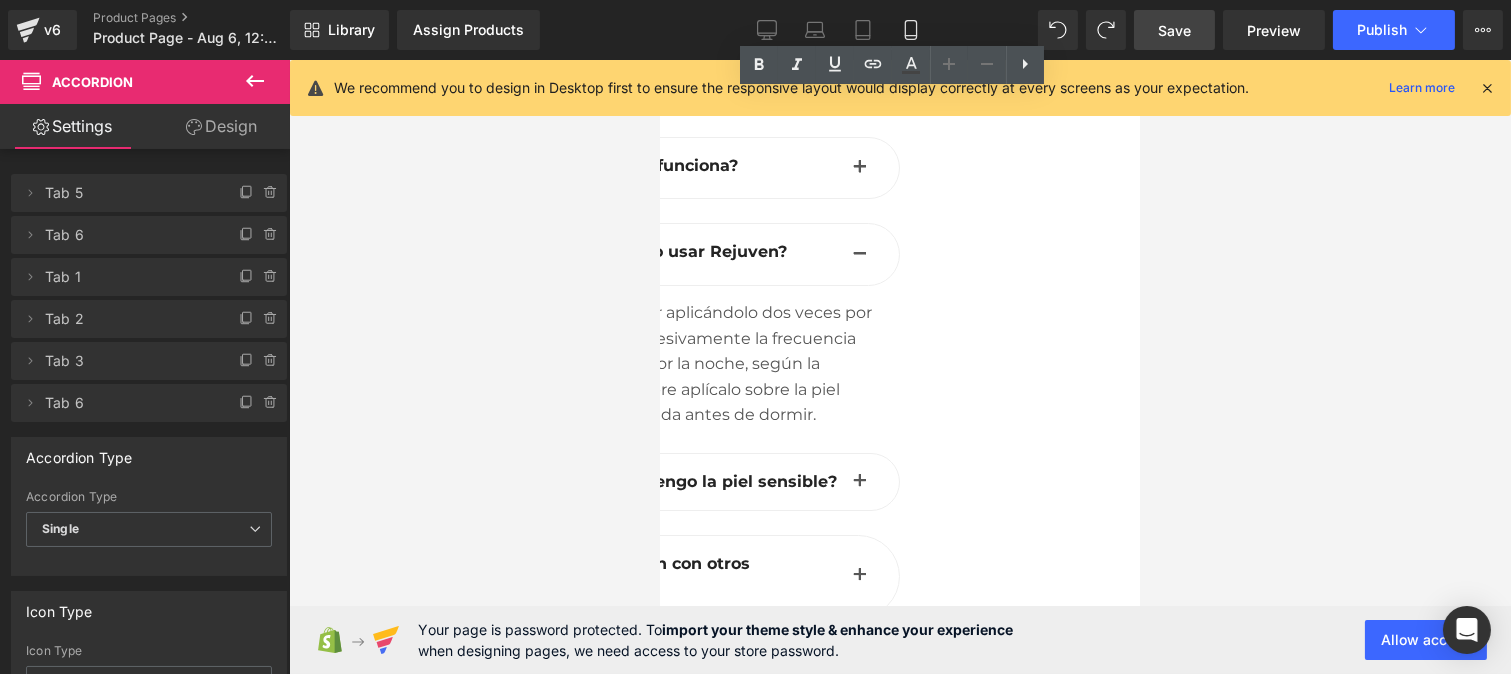 click on "Recomendamos comenzar aplicándolo dos veces por semana, y aumentar progresivamente la frecuencia hasta usarlo diariamente por la noche, según la tolerancia de tu piel. Siempre aplícalo sobre la piel limpia y ligeramente húmeda antes de dormir." at bounding box center [659, 364] 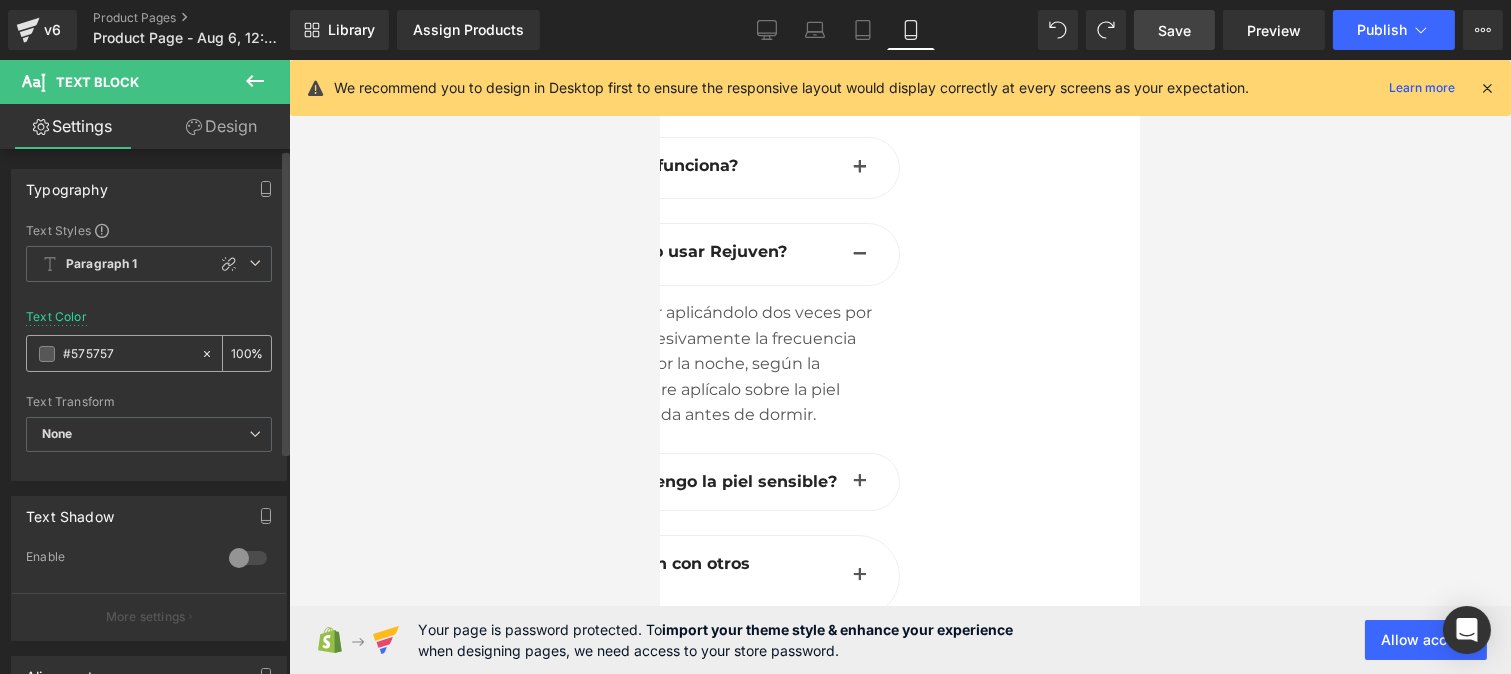 click on "#575757" at bounding box center [127, 354] 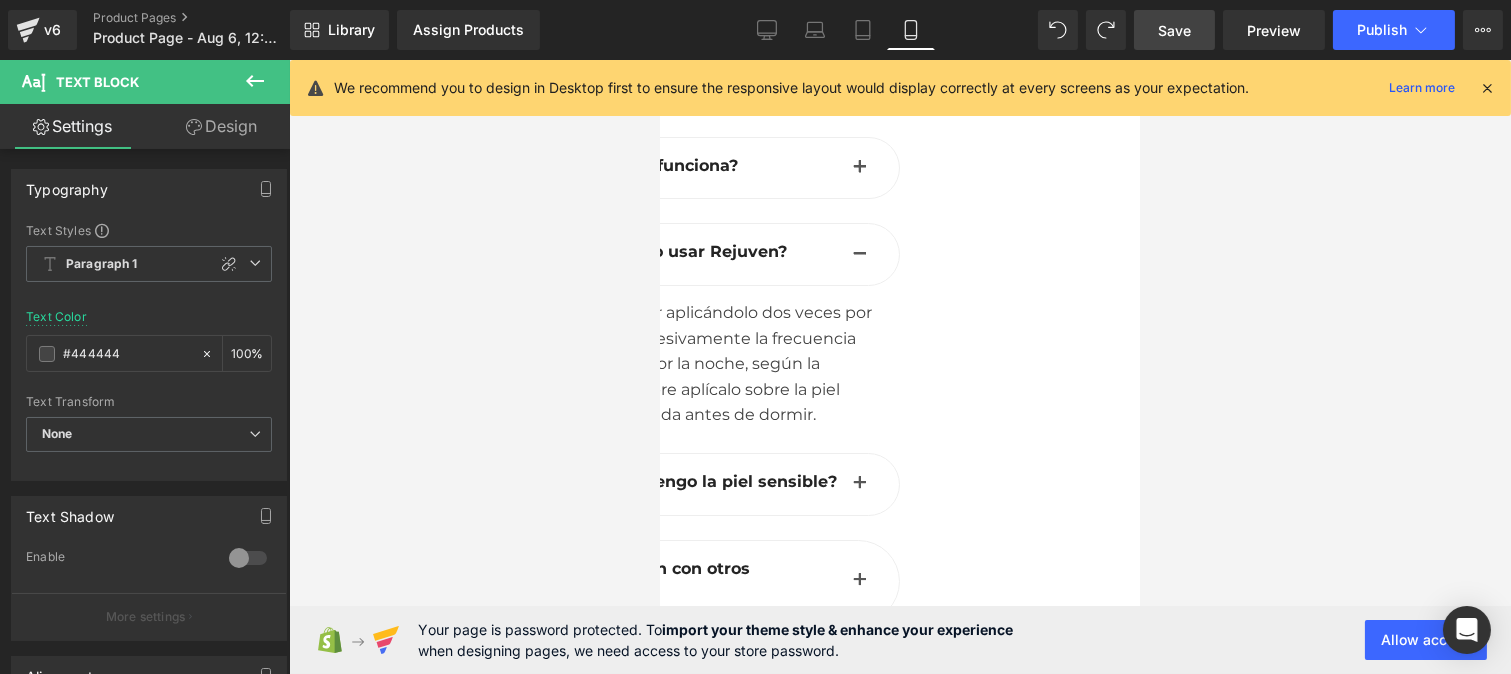 click at bounding box center (859, 484) 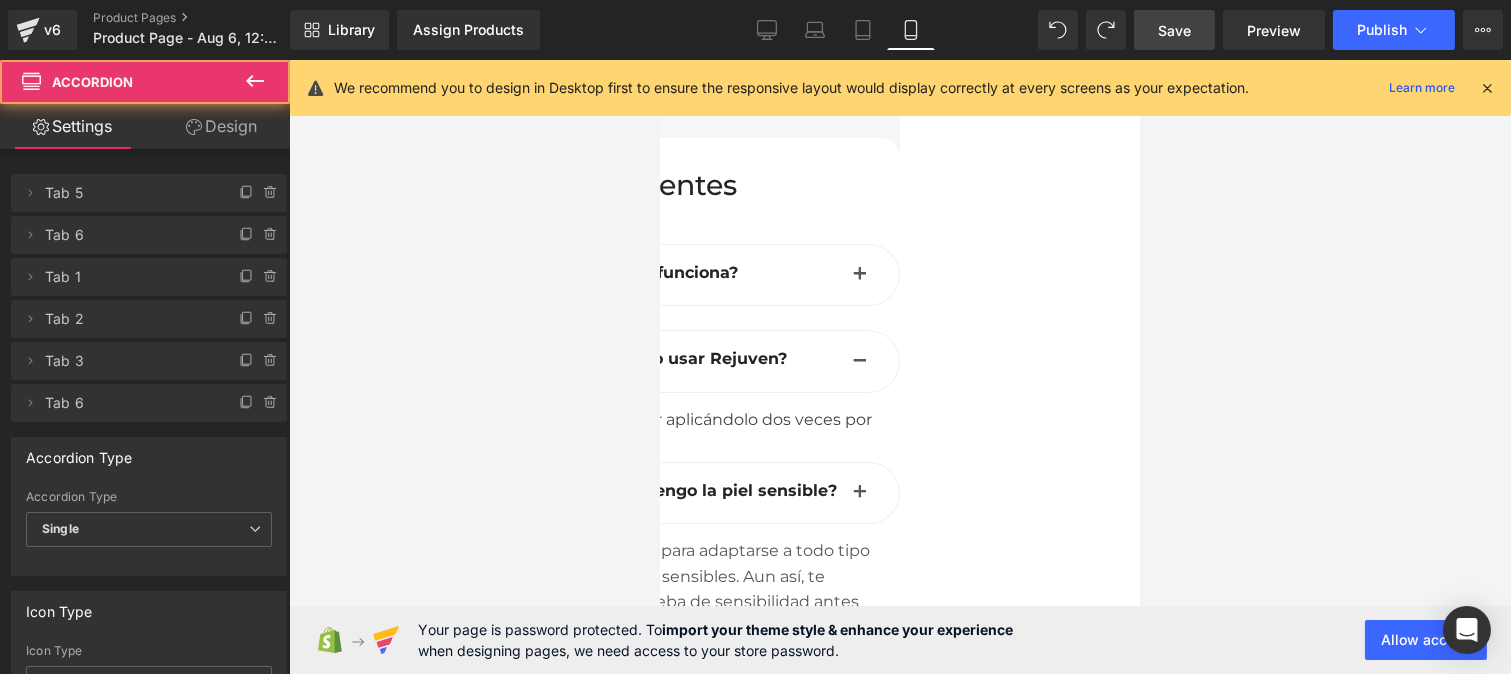 scroll, scrollTop: 12770, scrollLeft: 0, axis: vertical 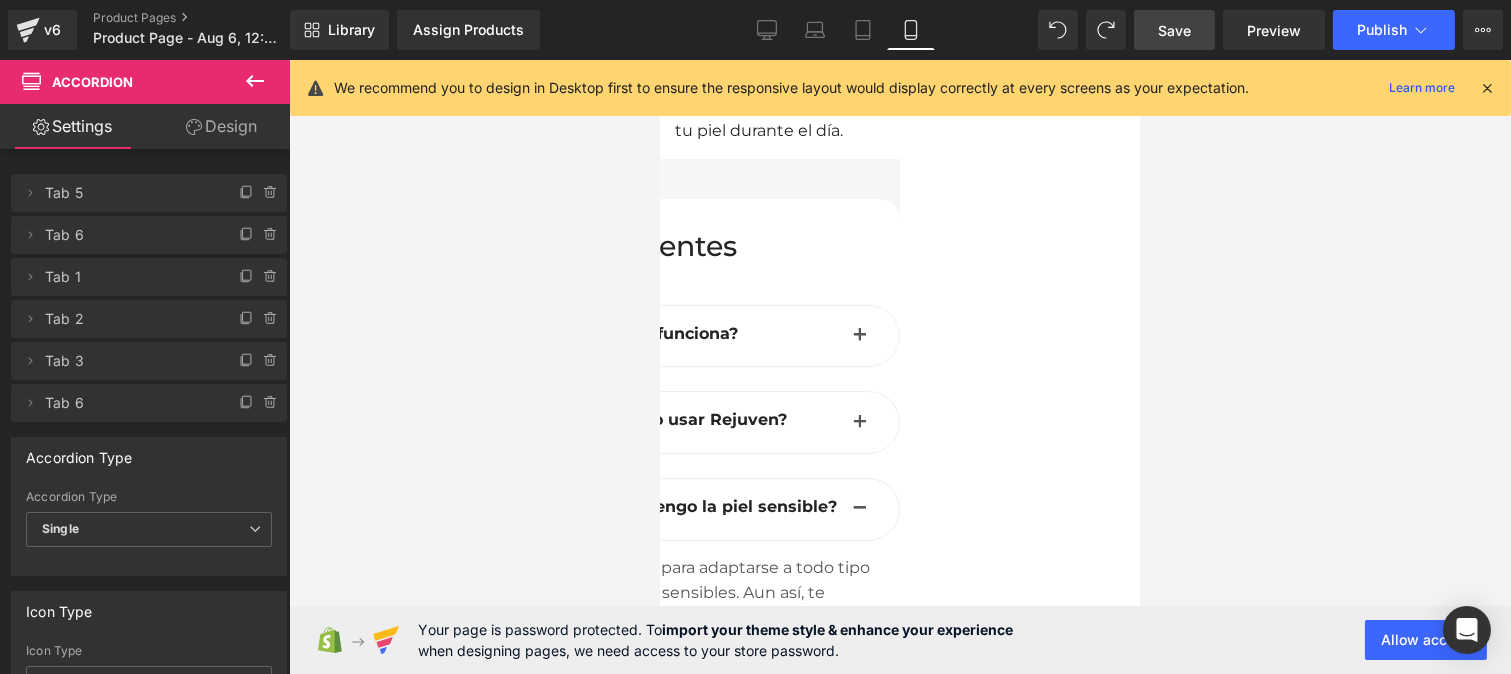 click on "Sí. Rejuven está formulado para adaptarse a todo tipo de piel, incluyendo las más sensibles. Aun así, te sugerimos realizar una prueba de sensibilidad antes de aplicarlo en todo el rostro, especialmente si tu piel es muy reactiva." at bounding box center [659, 619] 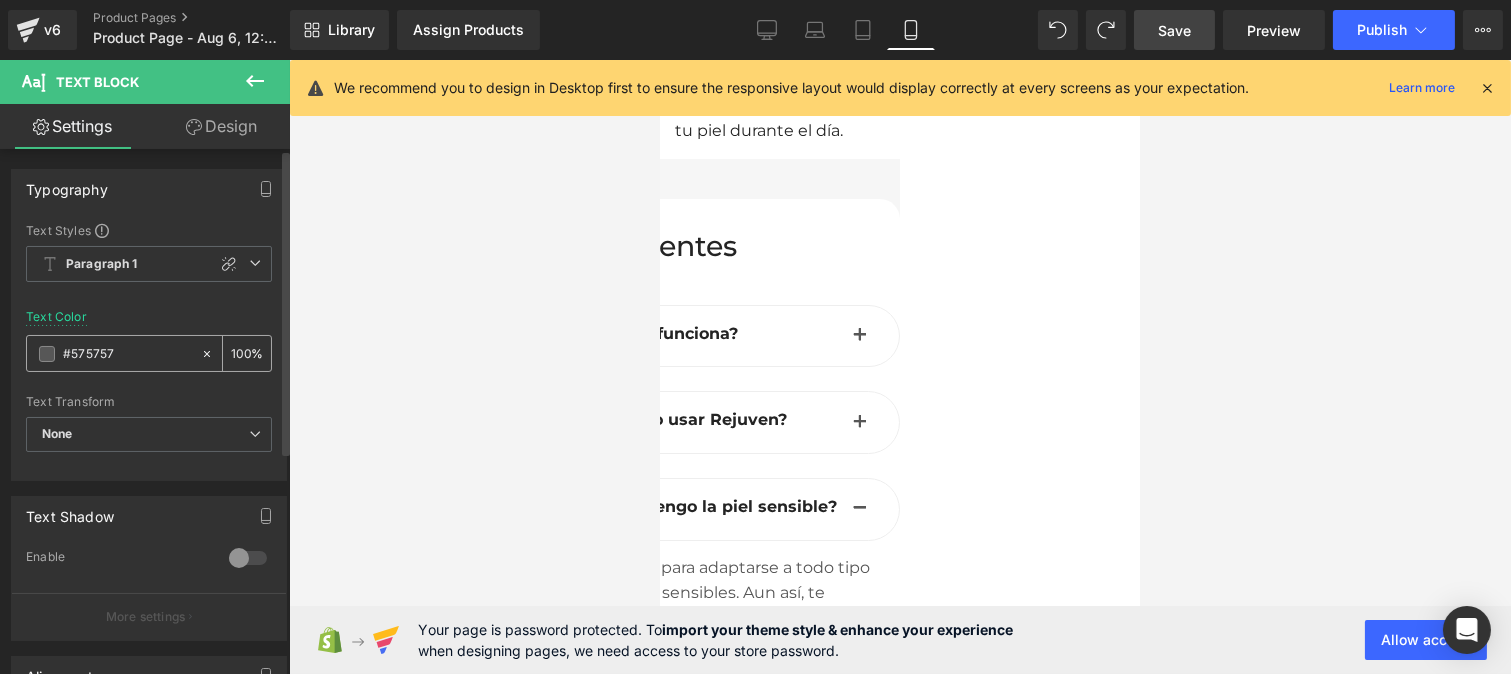 click on "#575757" at bounding box center [127, 354] 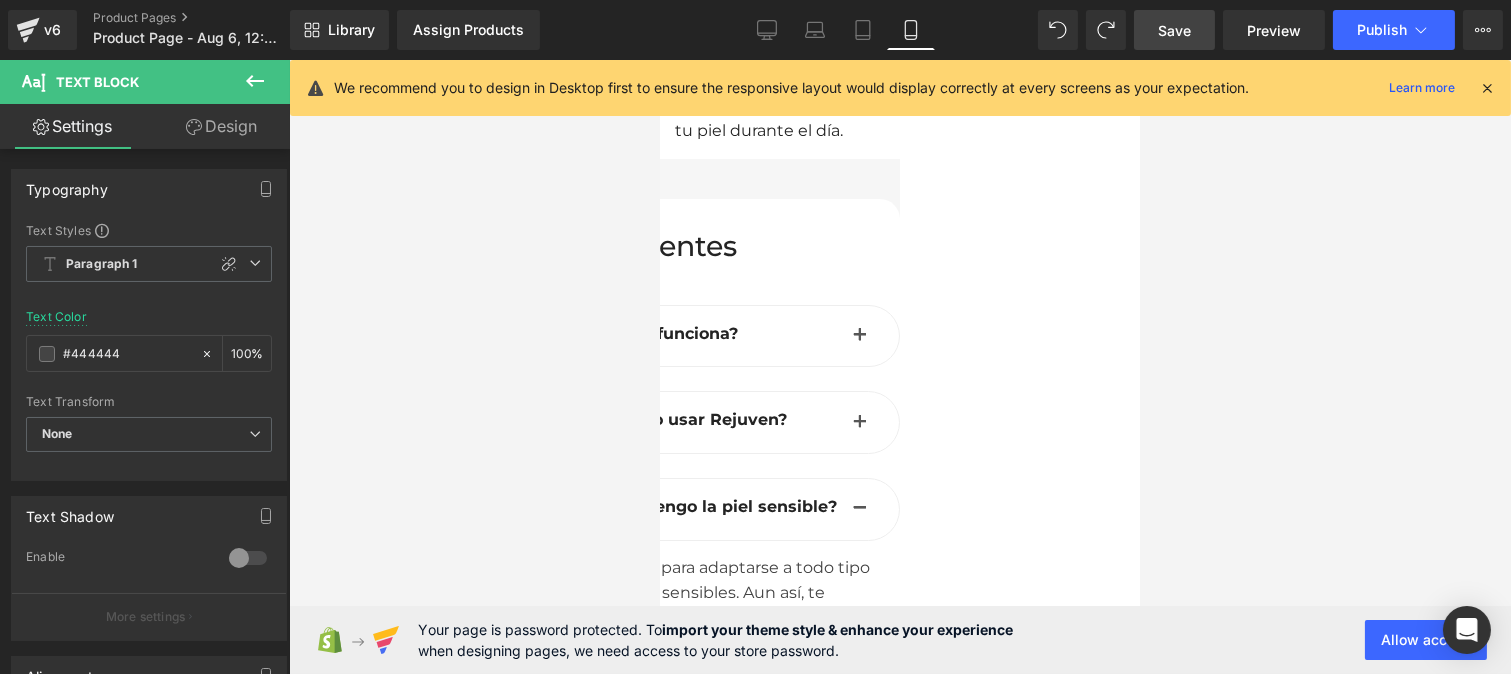 type on "#444444" 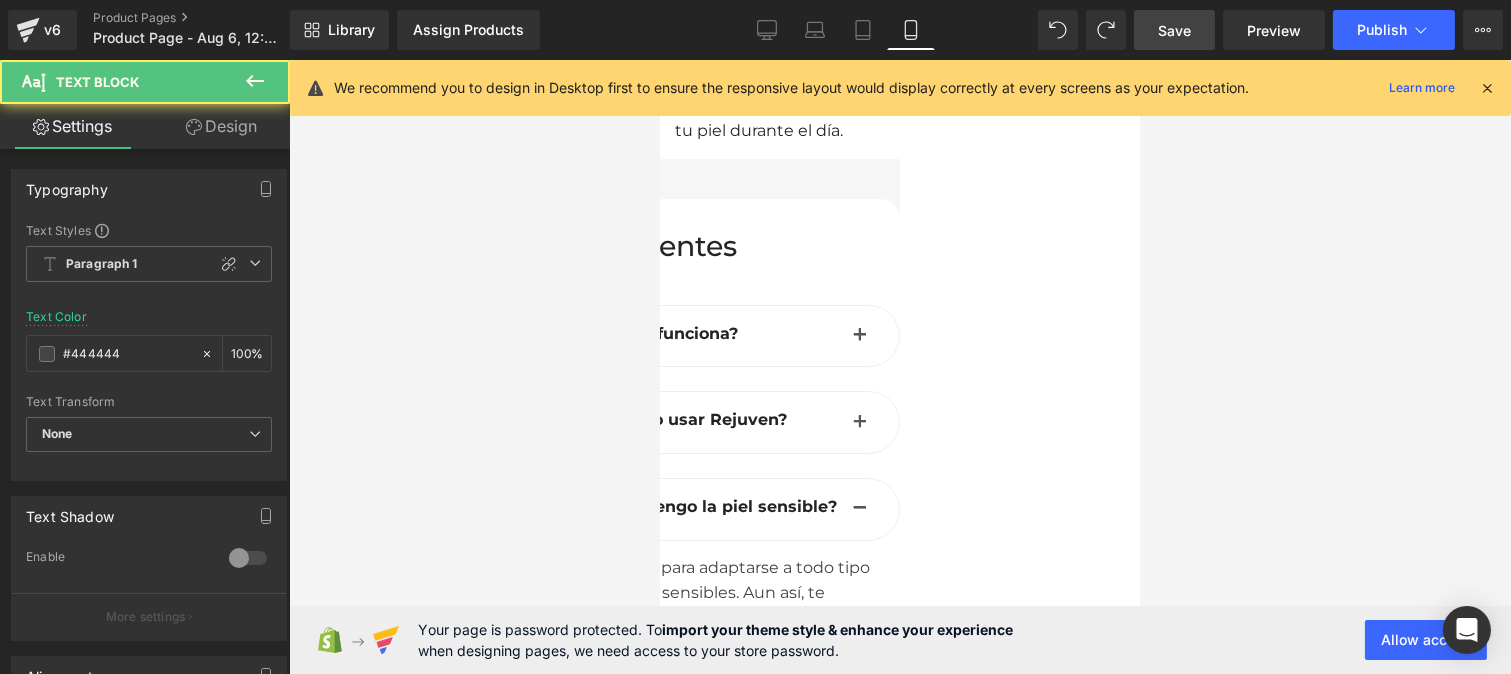 click on "Sí. Rejuven está formulado para adaptarse a todo tipo de piel, incluyendo las más sensibles. Aun así, te sugerimos realizar una prueba de sensibilidad antes de aplicarlo en todo el rostro, especialmente si tu piel es muy reactiva." at bounding box center (659, 619) 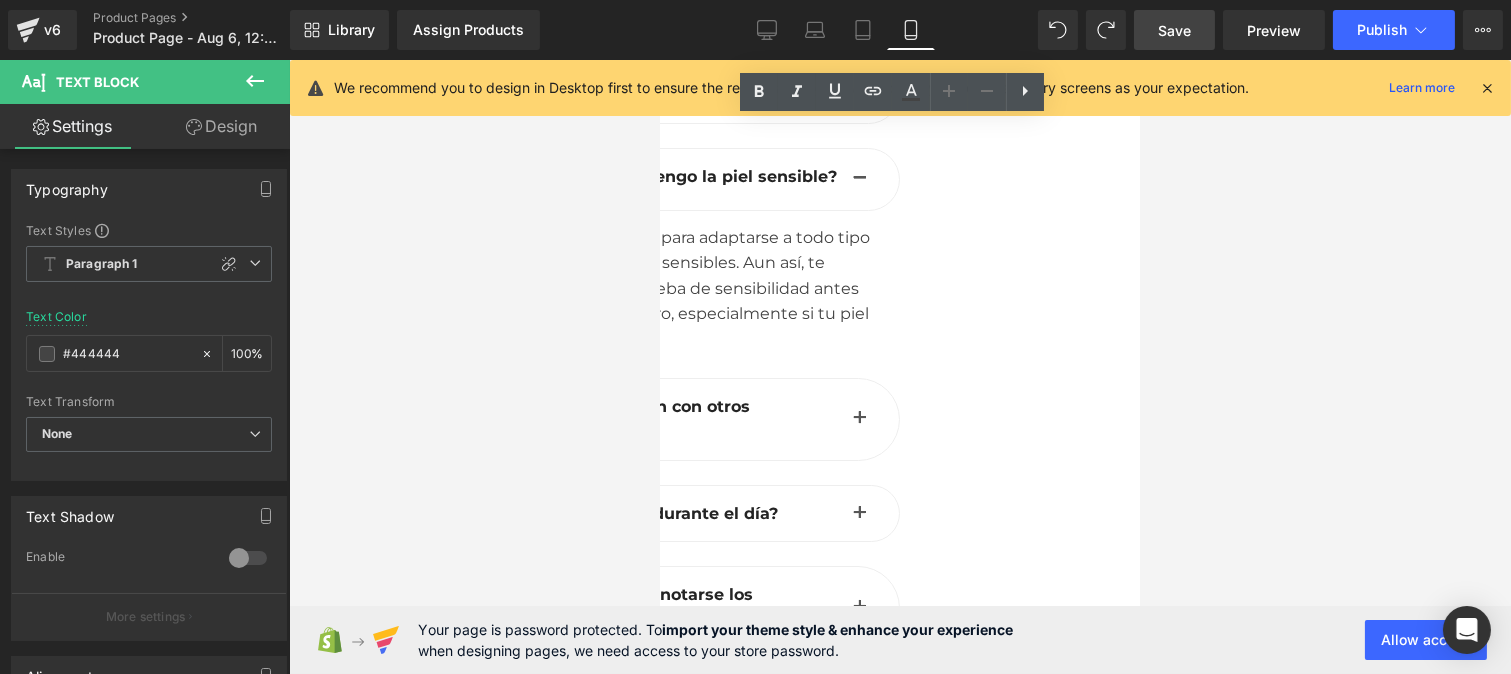 scroll, scrollTop: 13101, scrollLeft: 0, axis: vertical 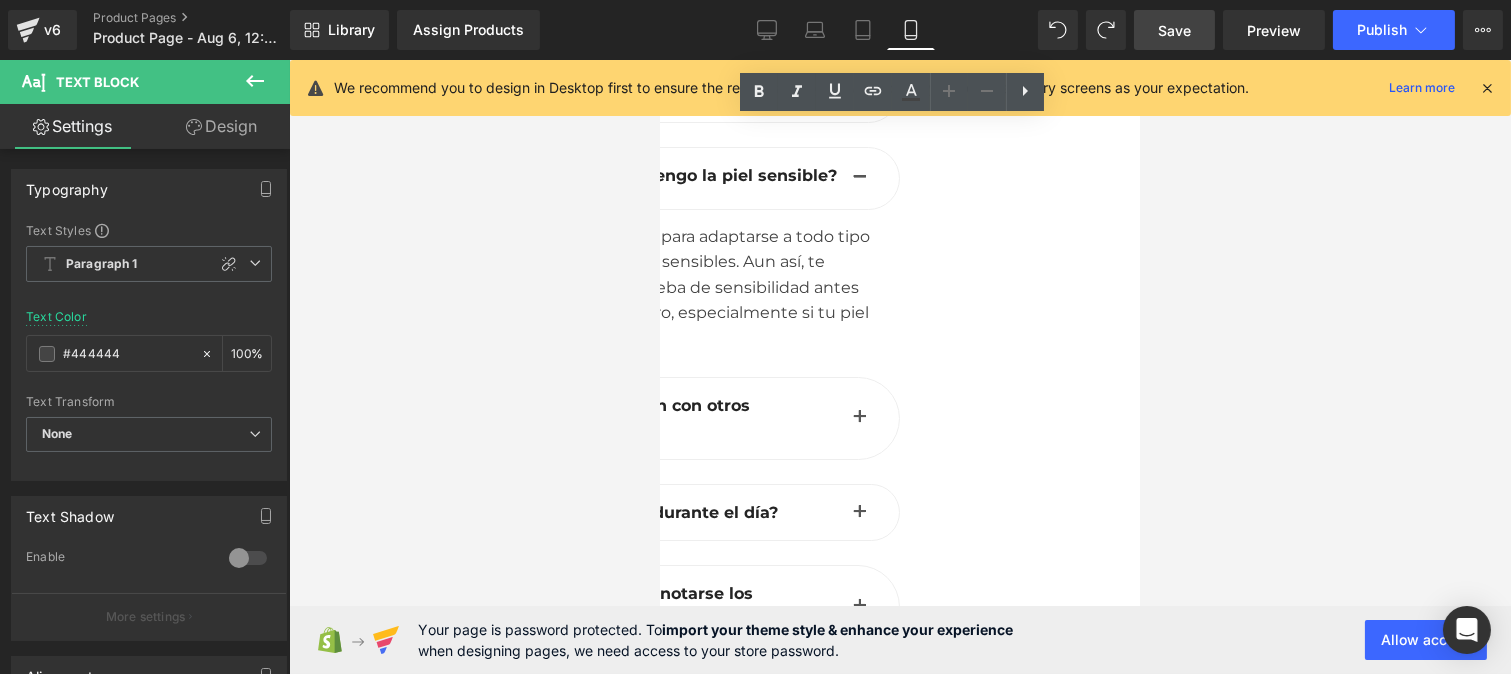 click at bounding box center (859, 423) 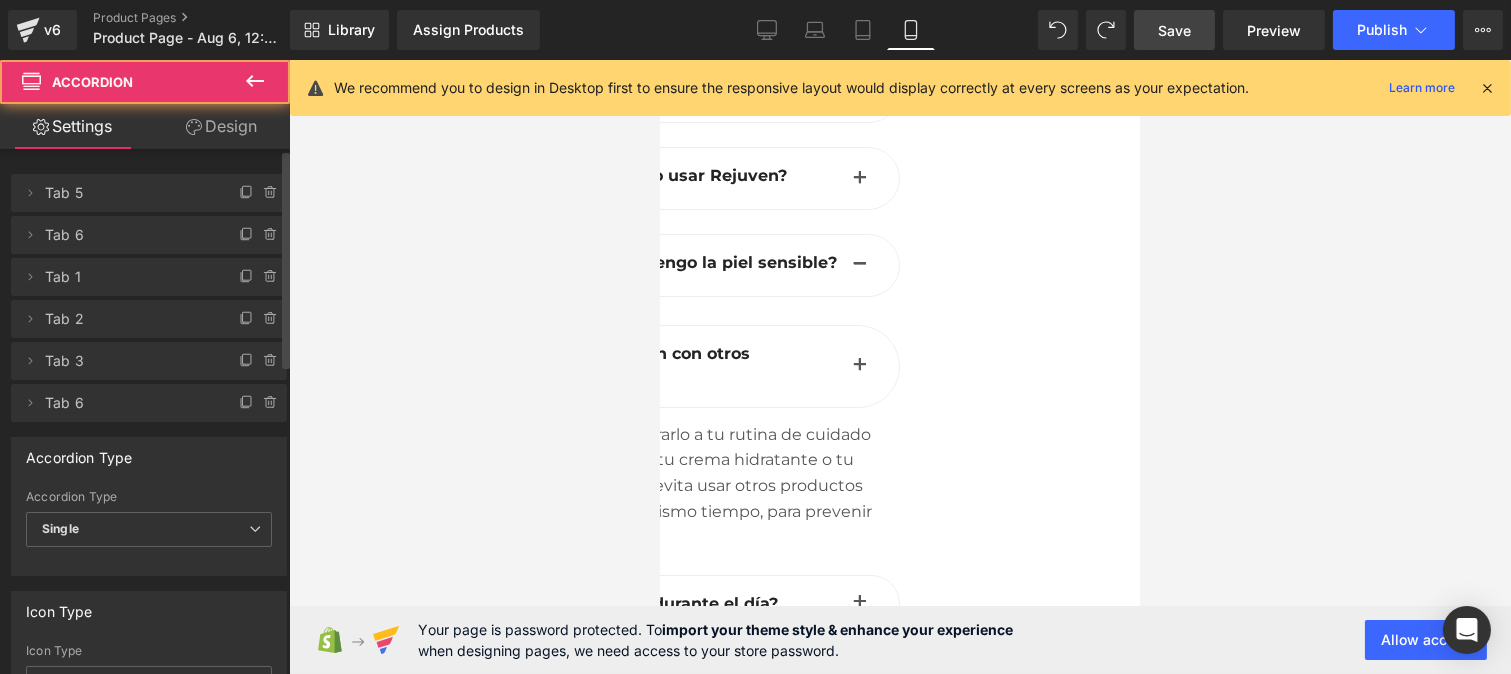 scroll, scrollTop: 12957, scrollLeft: 0, axis: vertical 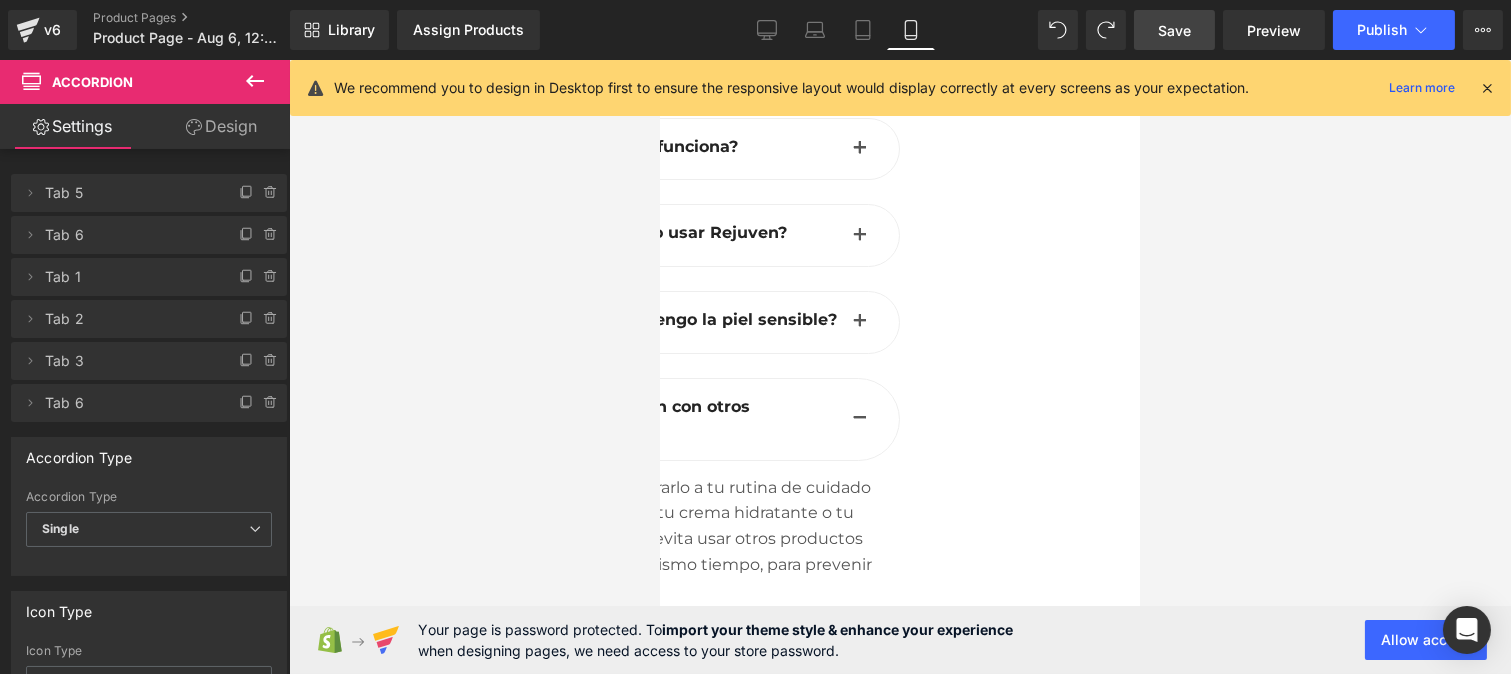 click on "¡Claro que sí! Puedes integrarlo a tu rutina de cuidado habitual. Aplícalo antes de tu crema hidratante o tu aceite facial. Sin embargo, evita usar otros productos con ácidos exfoliantes al mismo tiempo, para prevenir irritaciones." at bounding box center (659, 539) 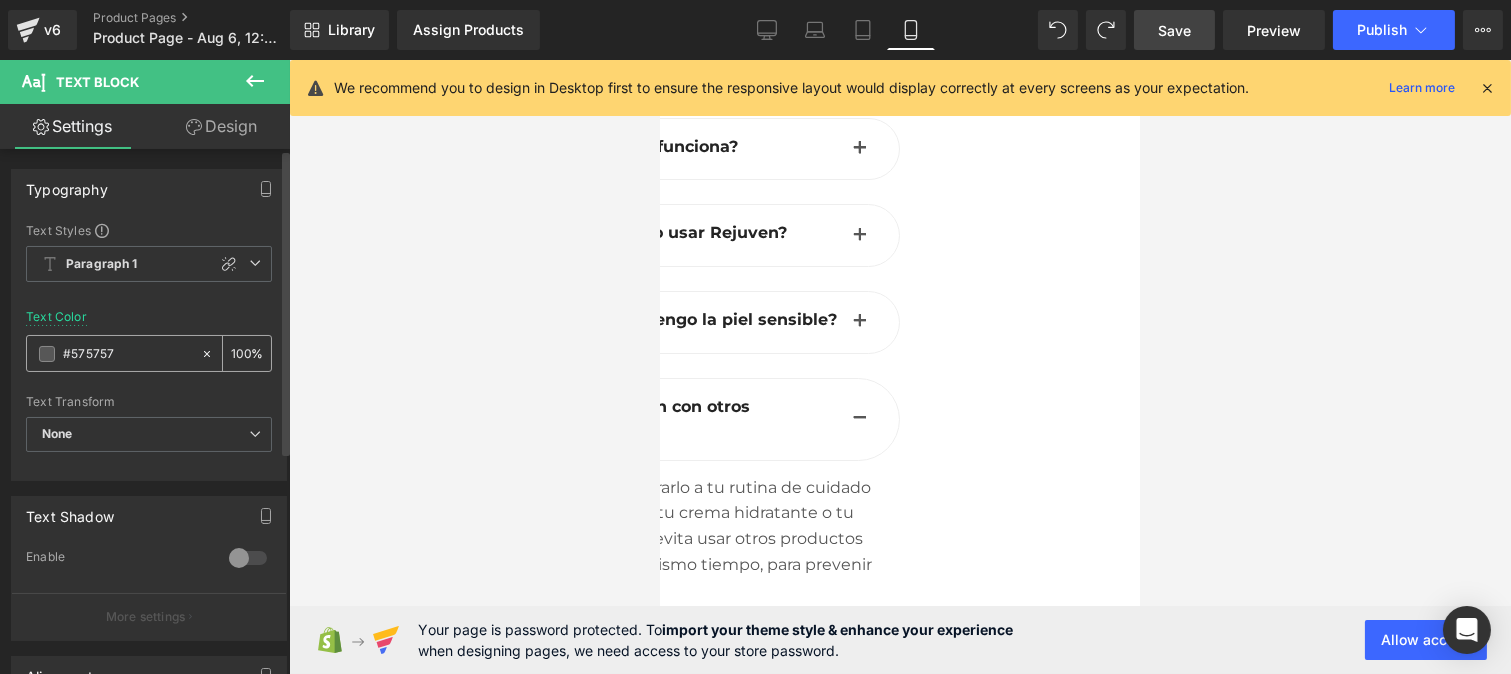 click on "#575757" at bounding box center (127, 354) 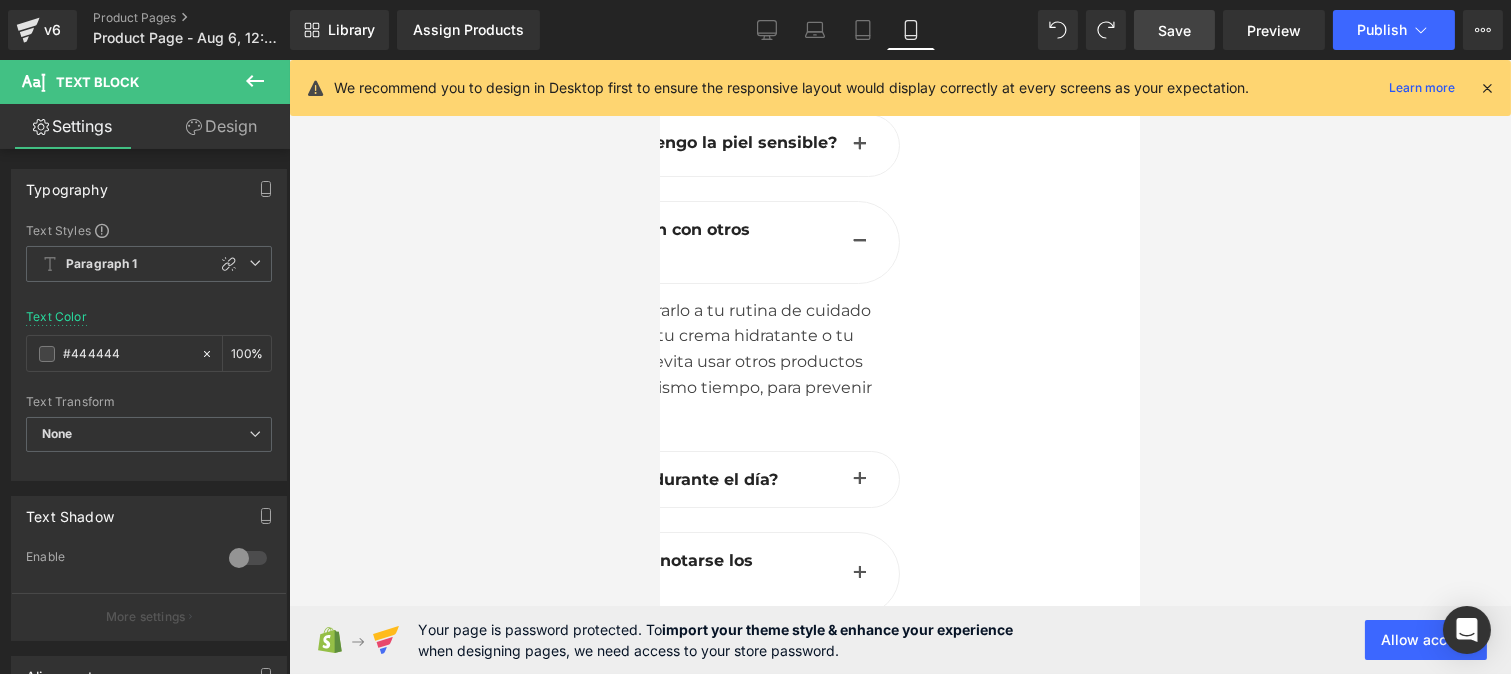 scroll, scrollTop: 13135, scrollLeft: 0, axis: vertical 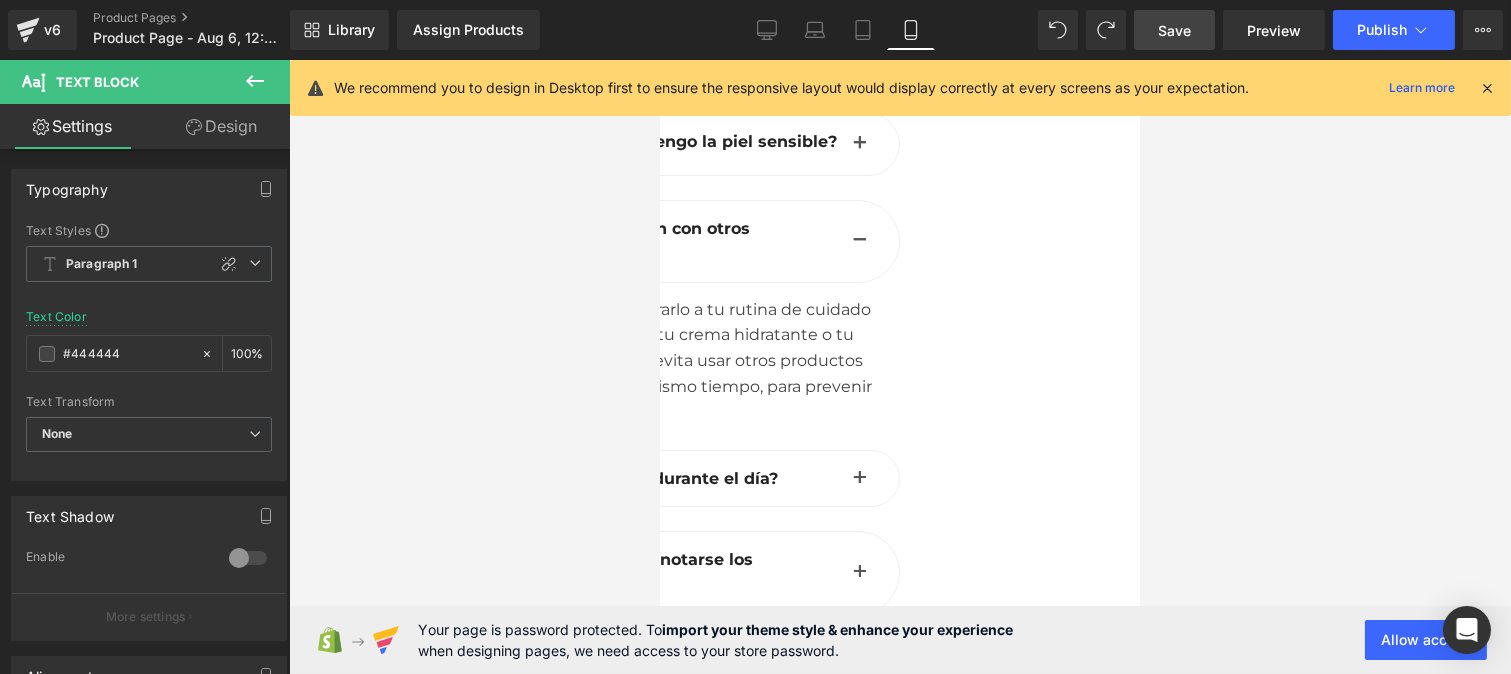 click at bounding box center [859, 479] 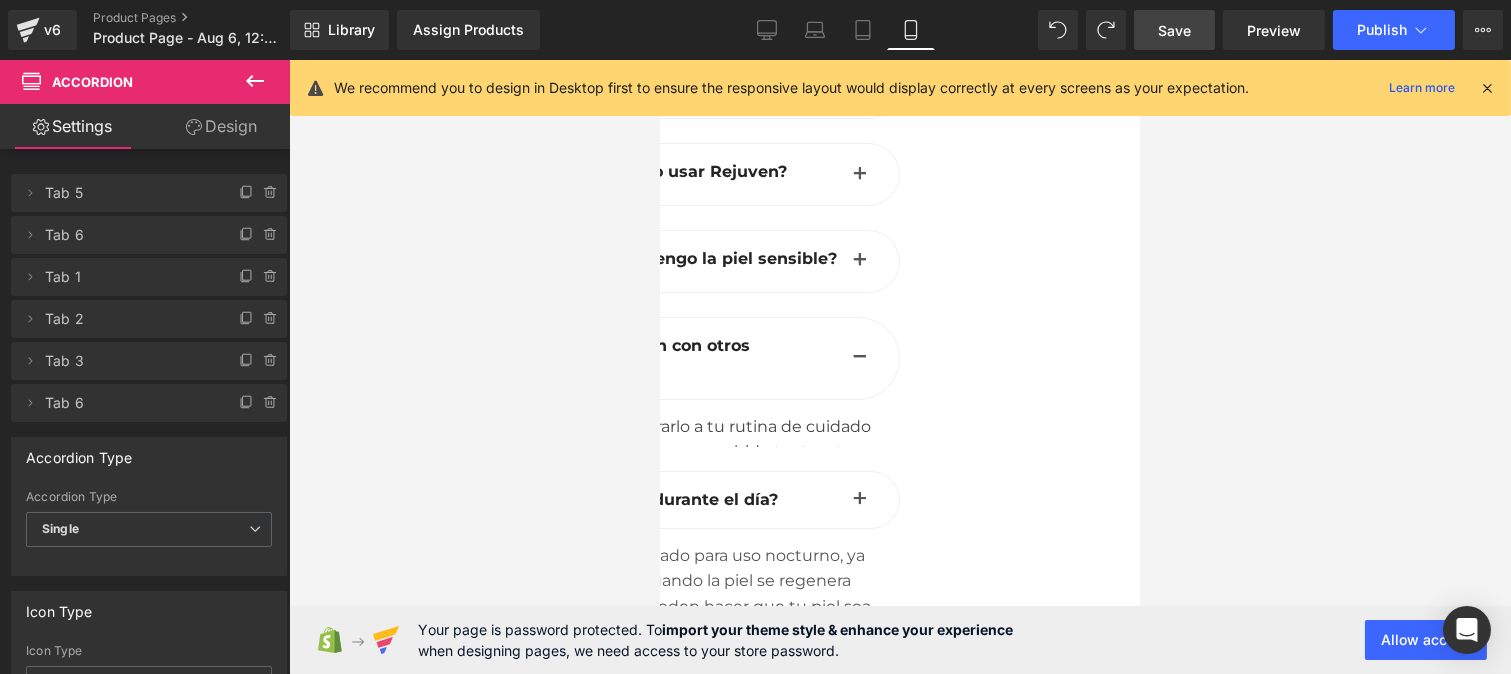 scroll, scrollTop: 12992, scrollLeft: 0, axis: vertical 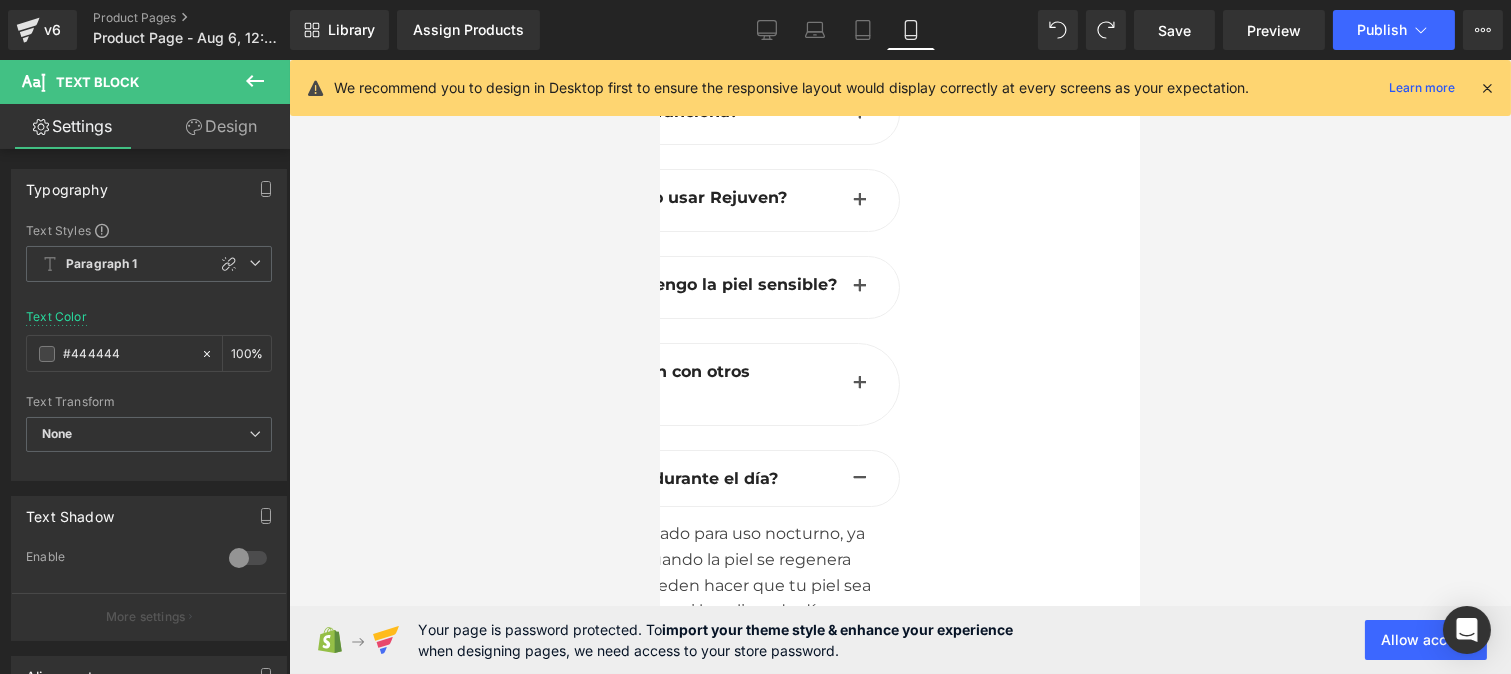 type on "#444444" 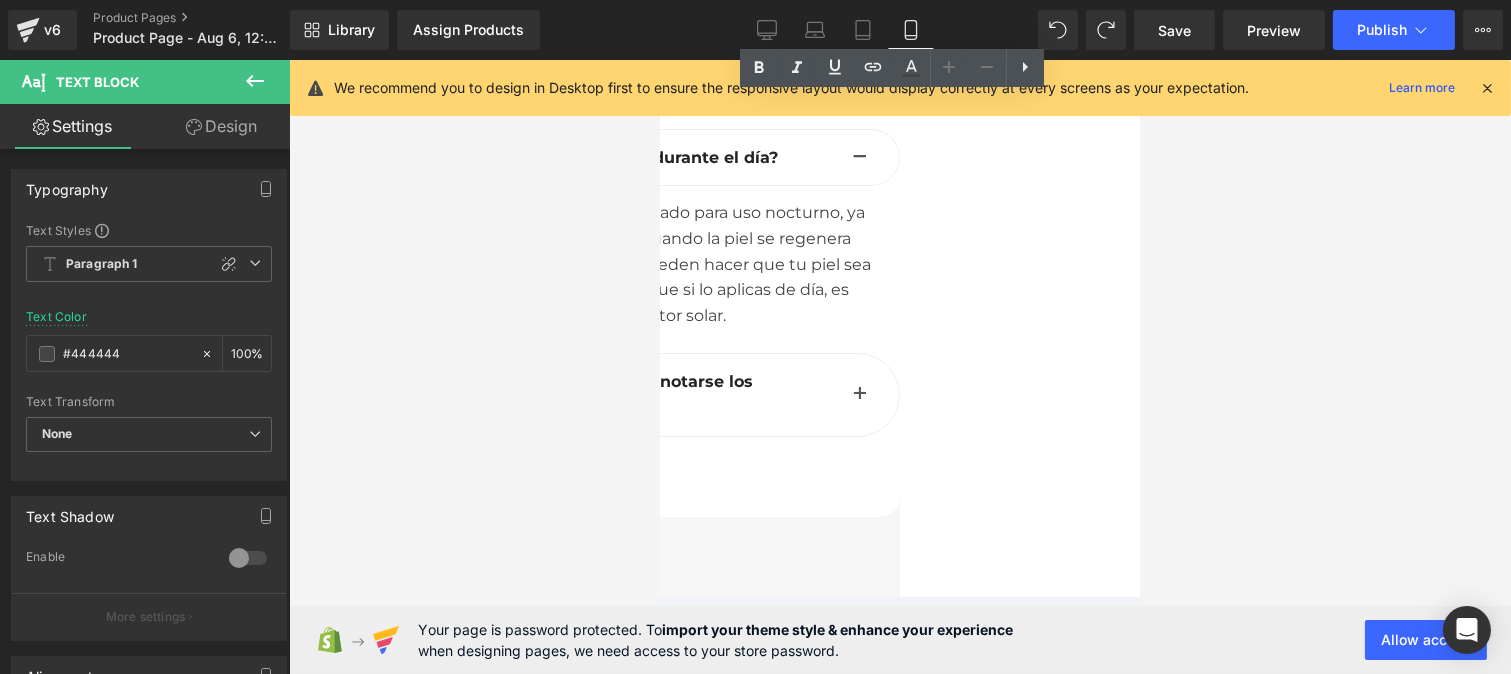 scroll, scrollTop: 13314, scrollLeft: 0, axis: vertical 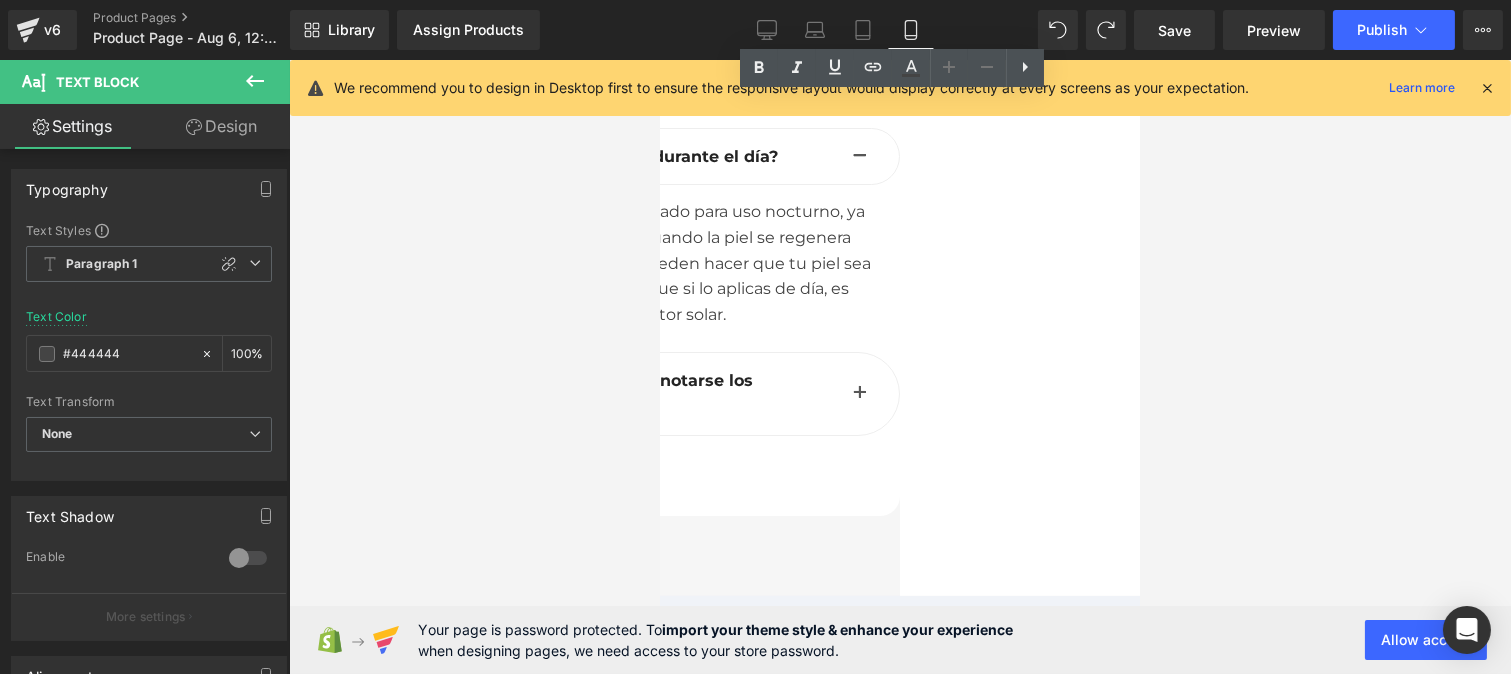 click at bounding box center [859, 393] 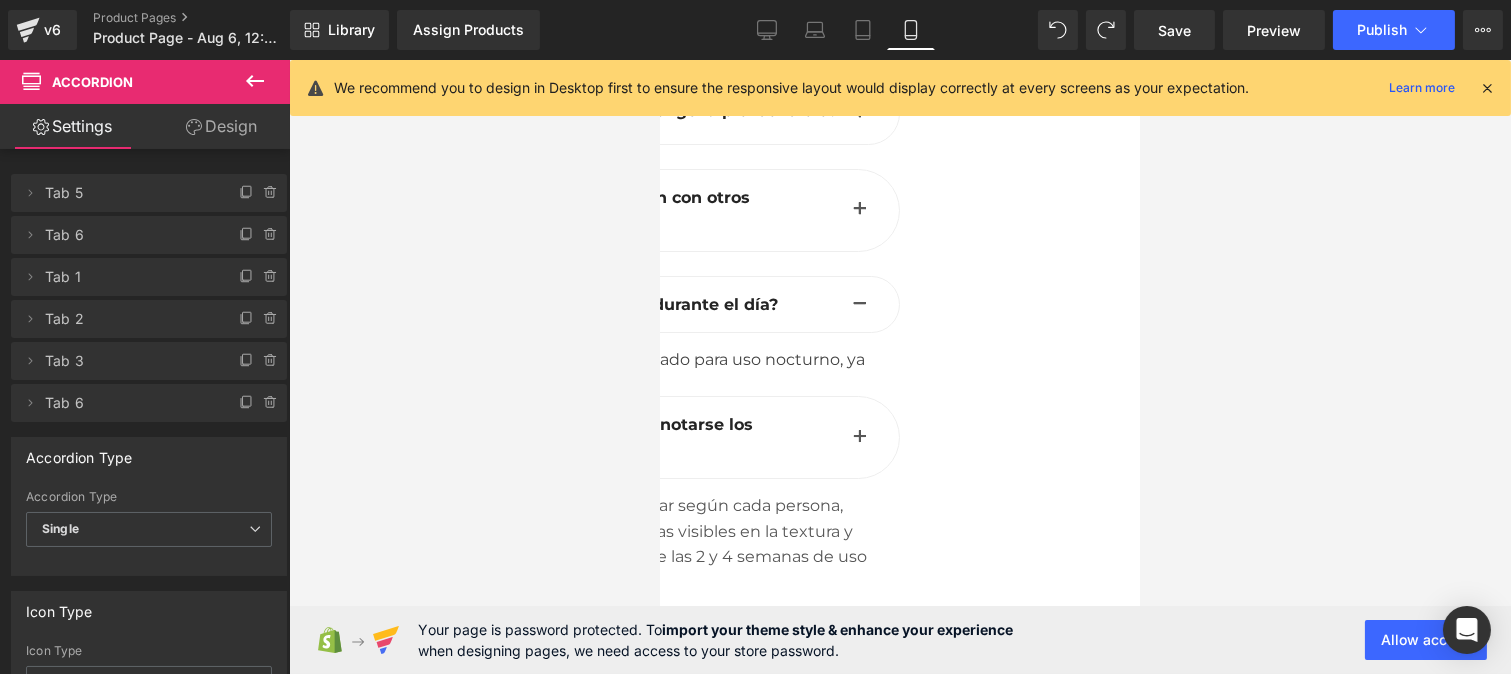 scroll, scrollTop: 13145, scrollLeft: 0, axis: vertical 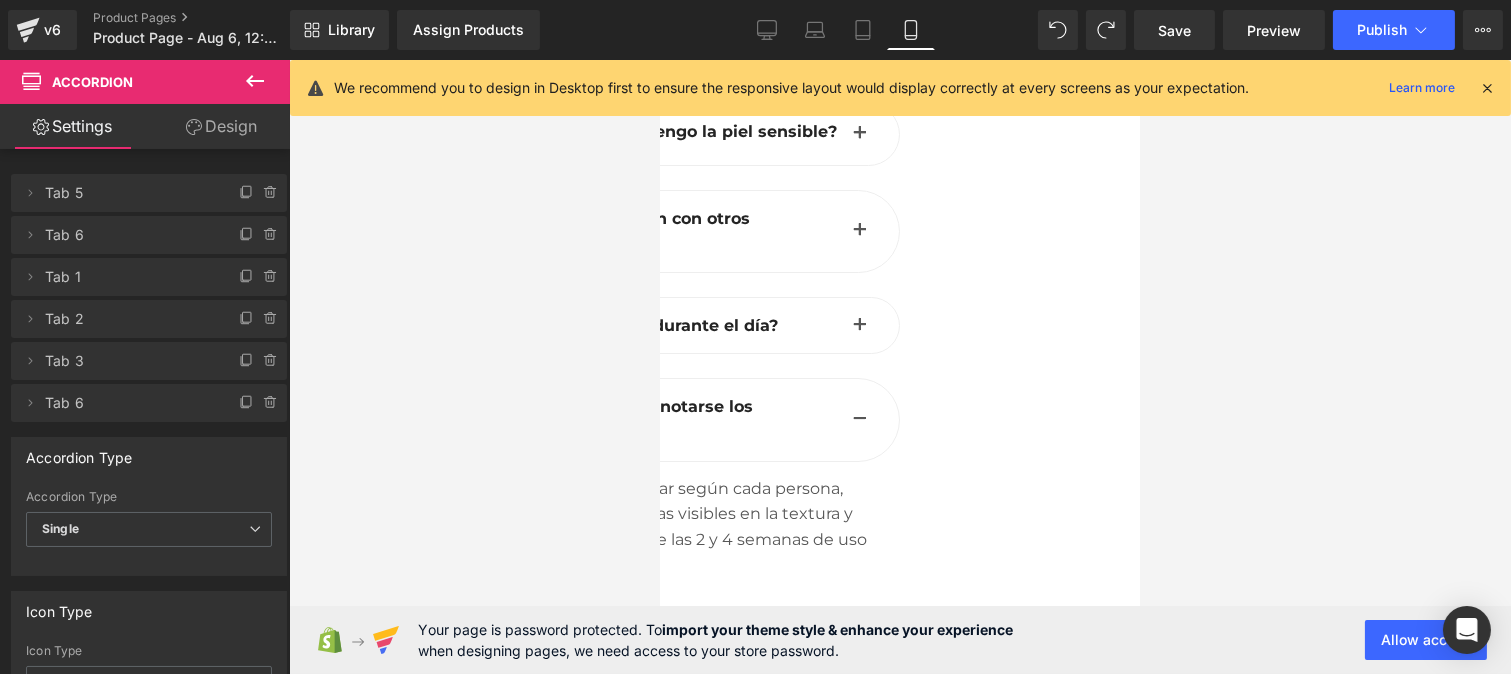 click on "Los resultados pueden variar según cada persona, pero la mayoría nota mejoras visibles en la textura y luminosidad de la piel entre las 2 y 4 semanas de uso constante." at bounding box center (659, 527) 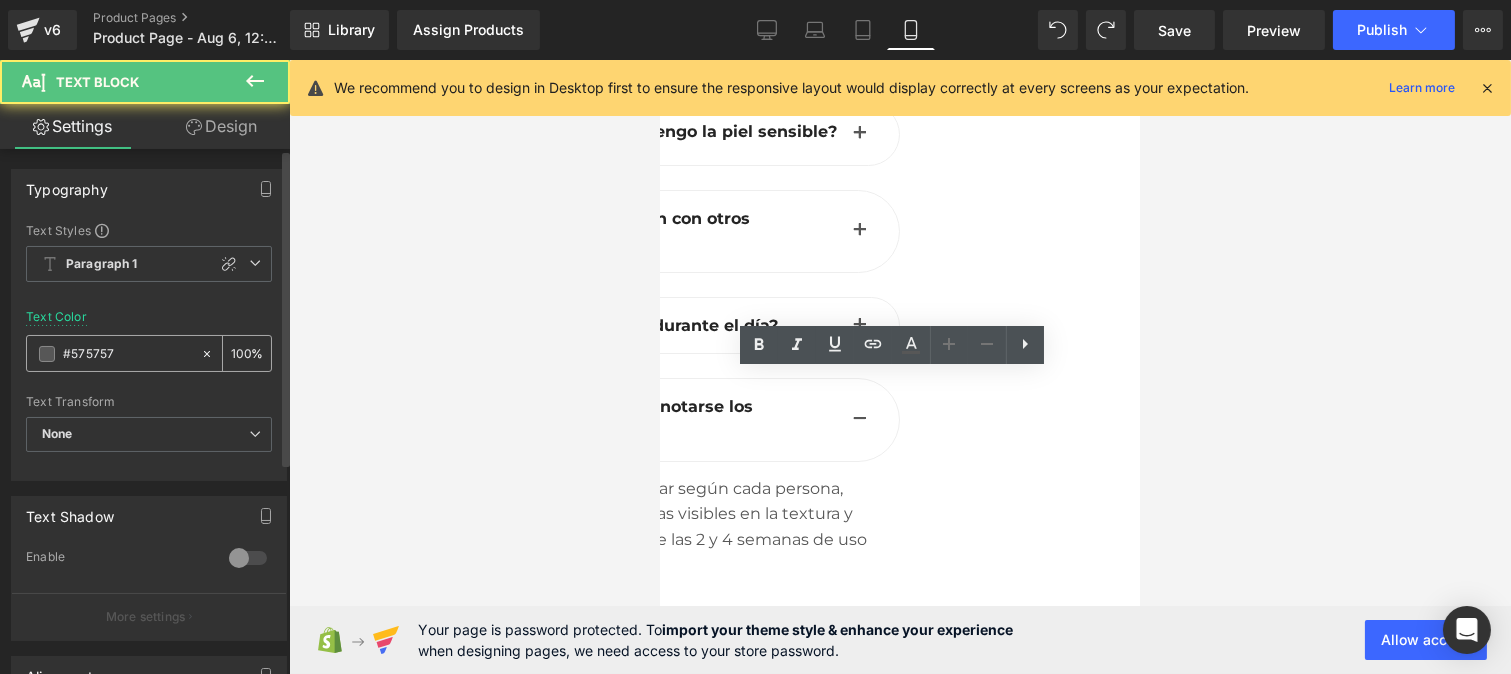 click on "#575757" at bounding box center (127, 354) 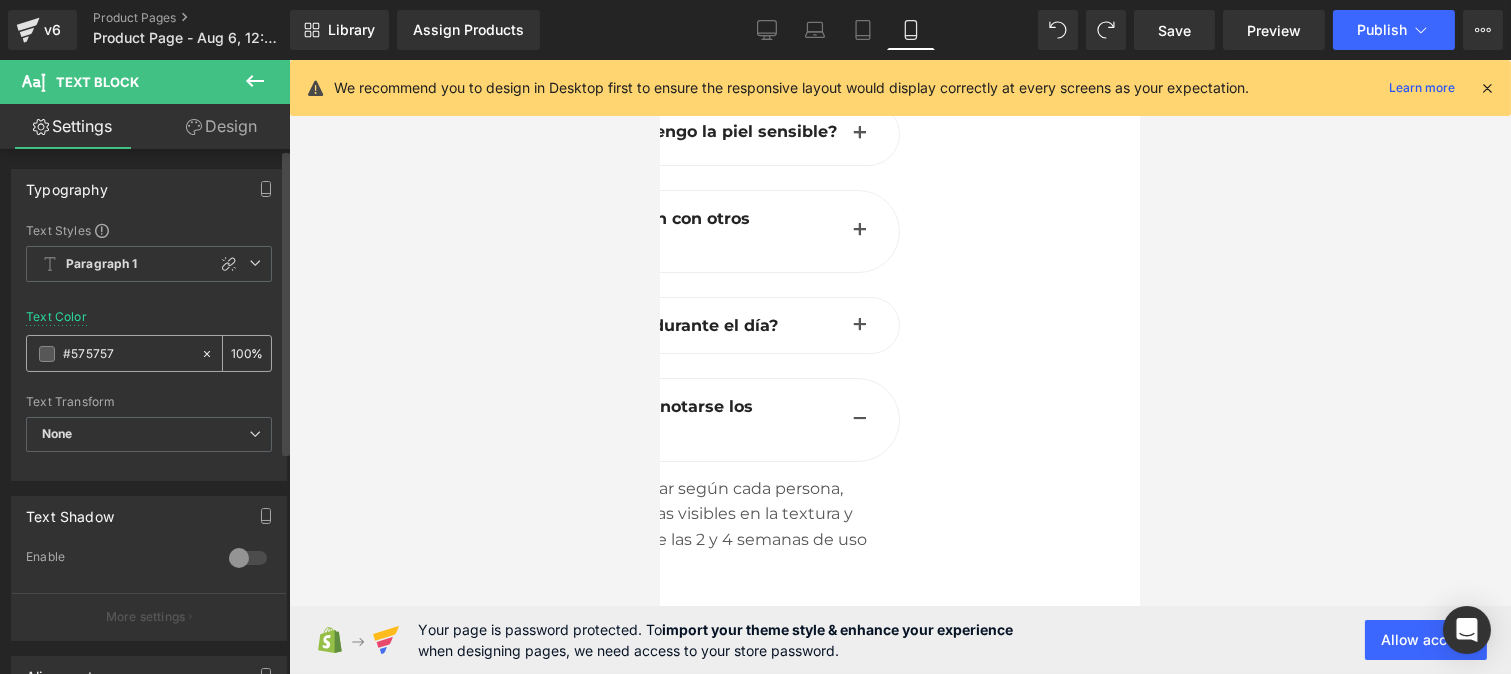 paste on "444444" 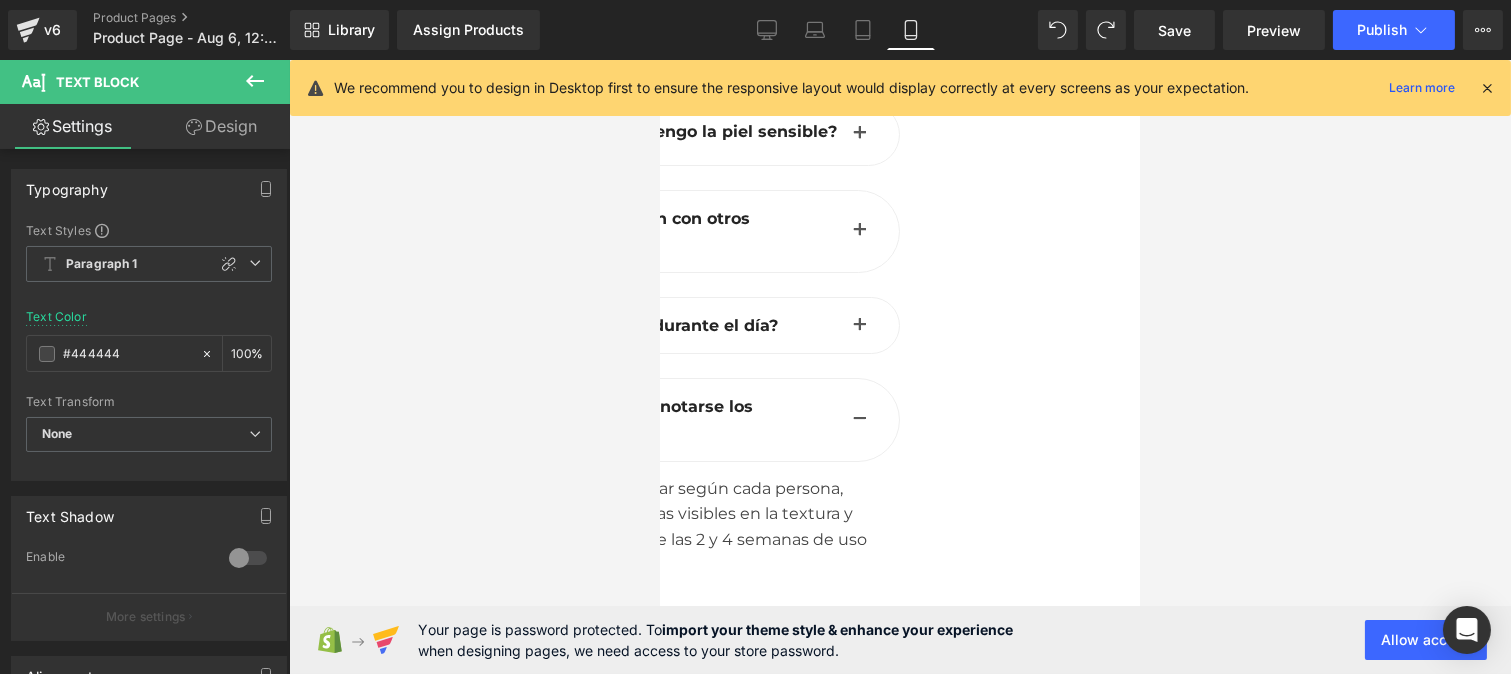 type on "#444444" 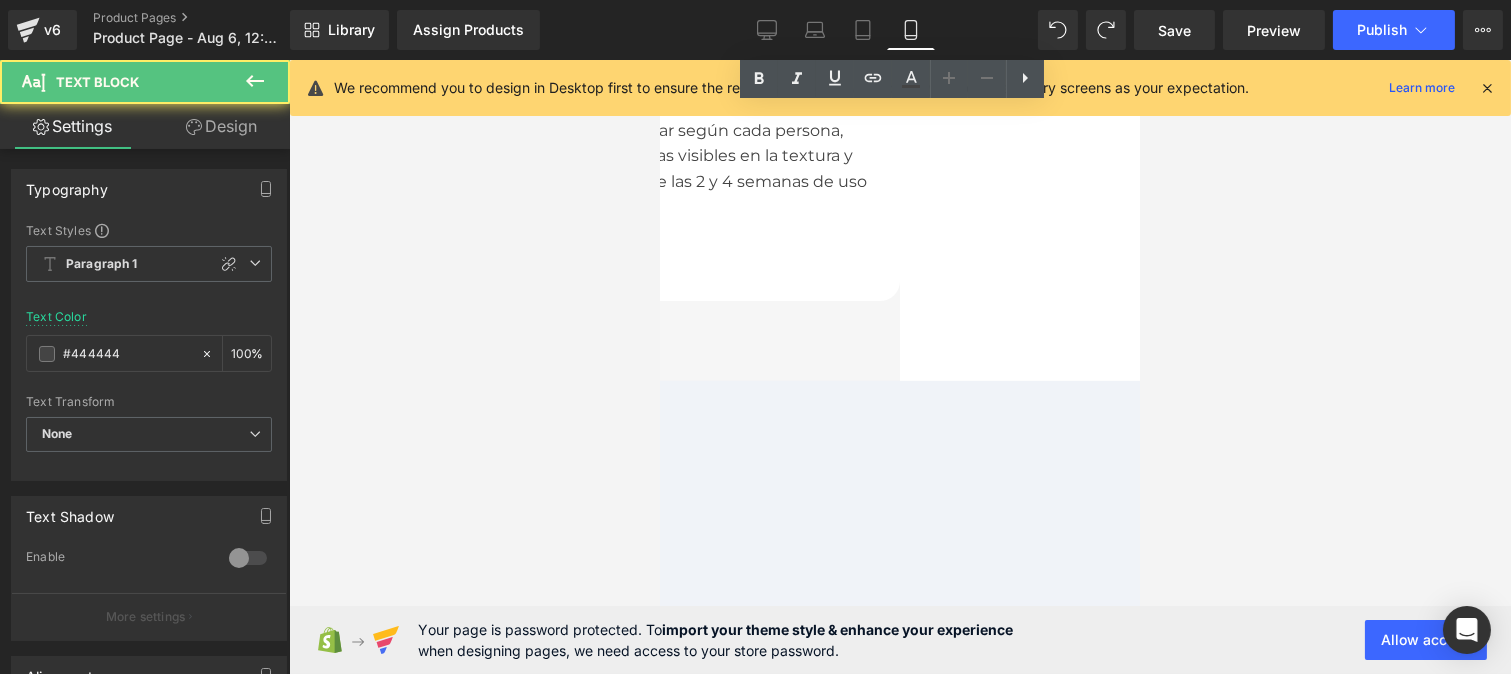scroll, scrollTop: 13504, scrollLeft: 0, axis: vertical 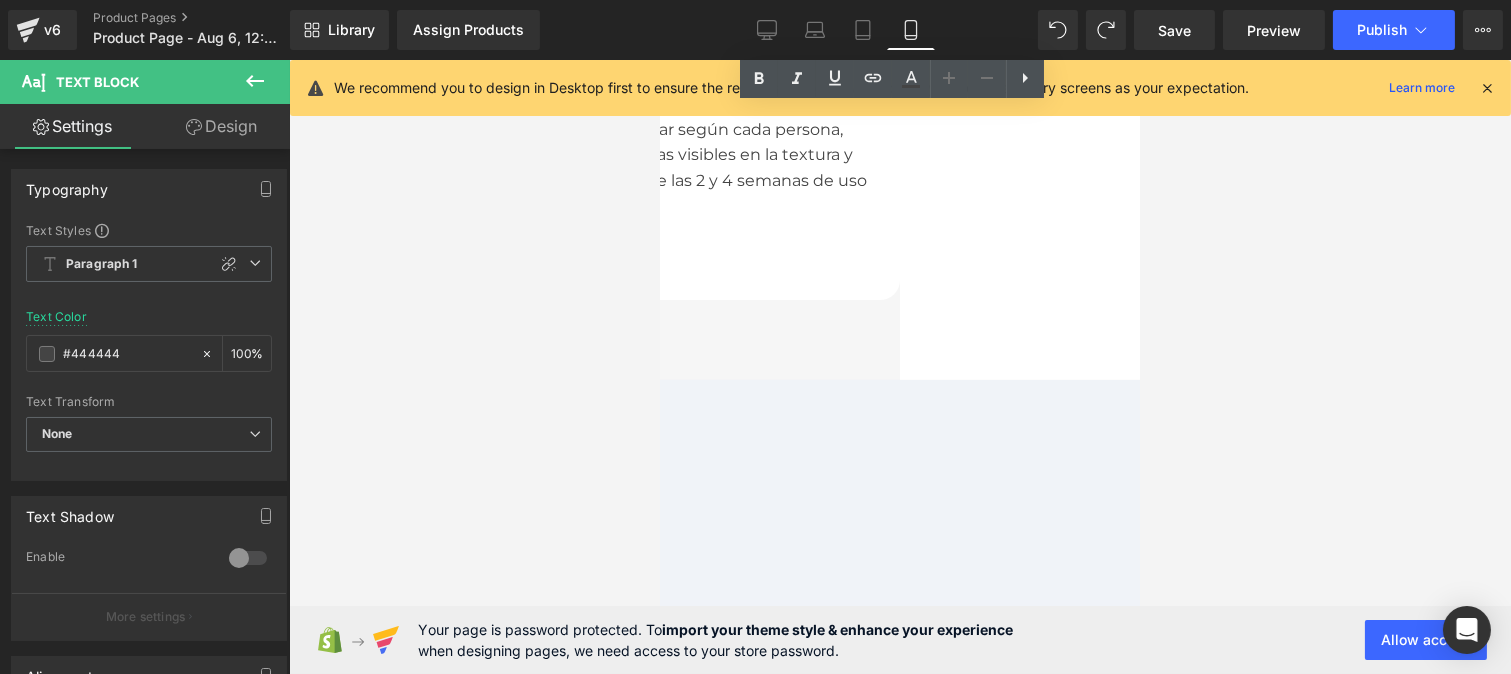 click on "¡Haz tu pedido ahora y dile adiós a las arrugas y  líneas de expresión!" at bounding box center [659, -11876] 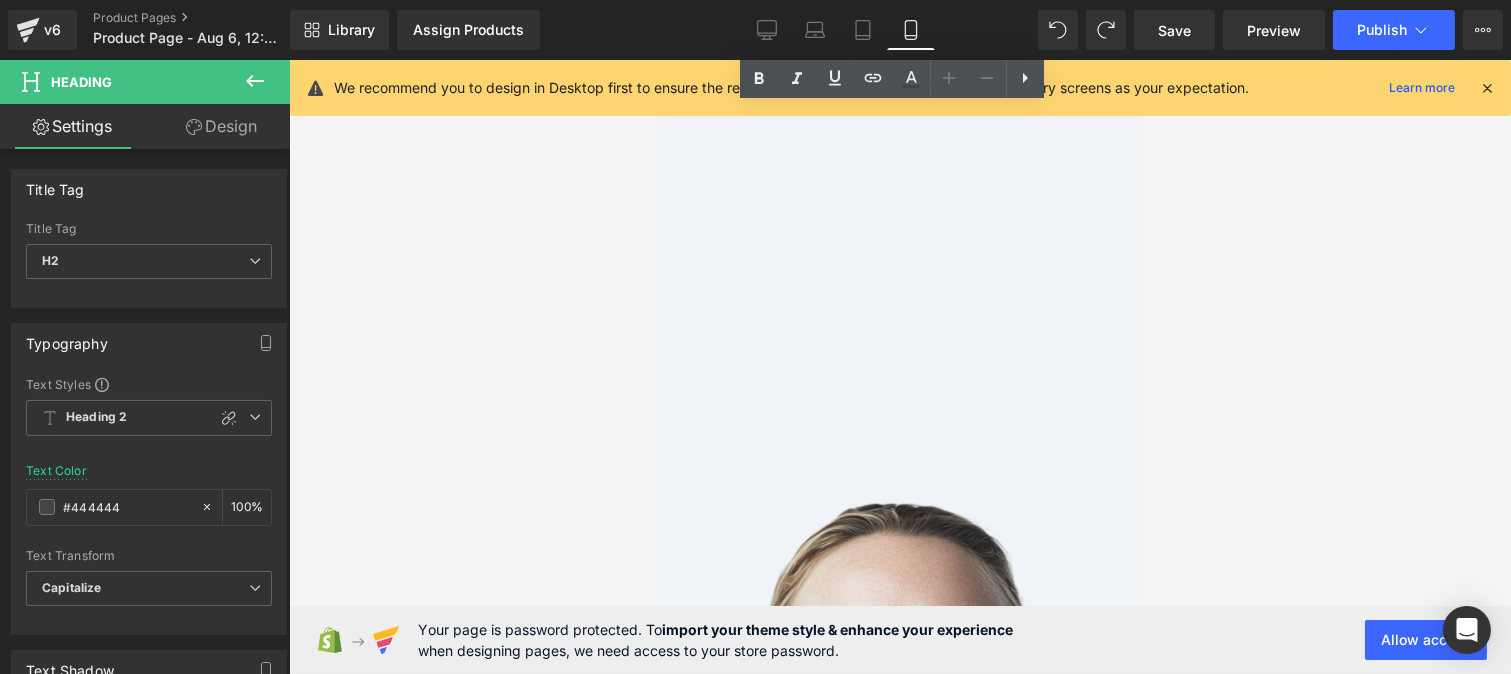 scroll, scrollTop: 13858, scrollLeft: 0, axis: vertical 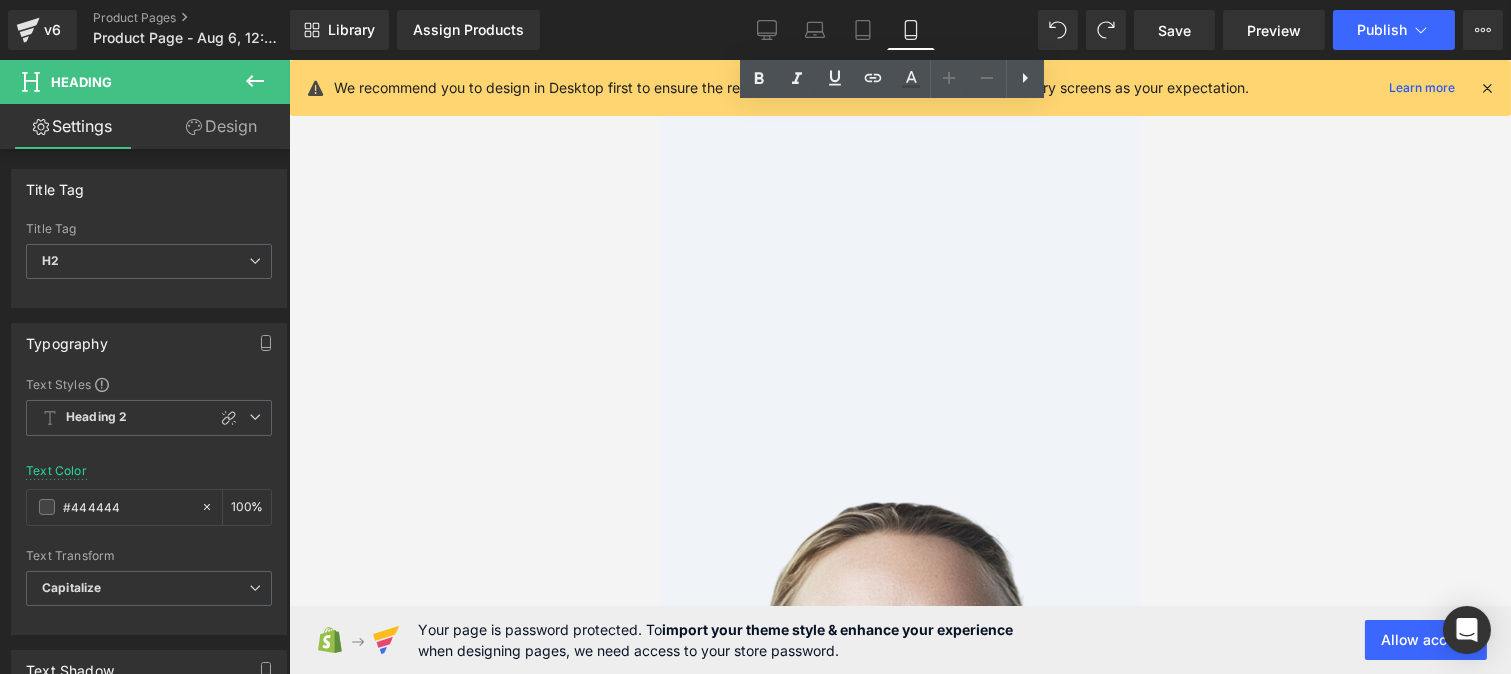 click on "MÁS DE 10,000 CLIENTAS SATISFECHAS" at bounding box center [594, -12075] 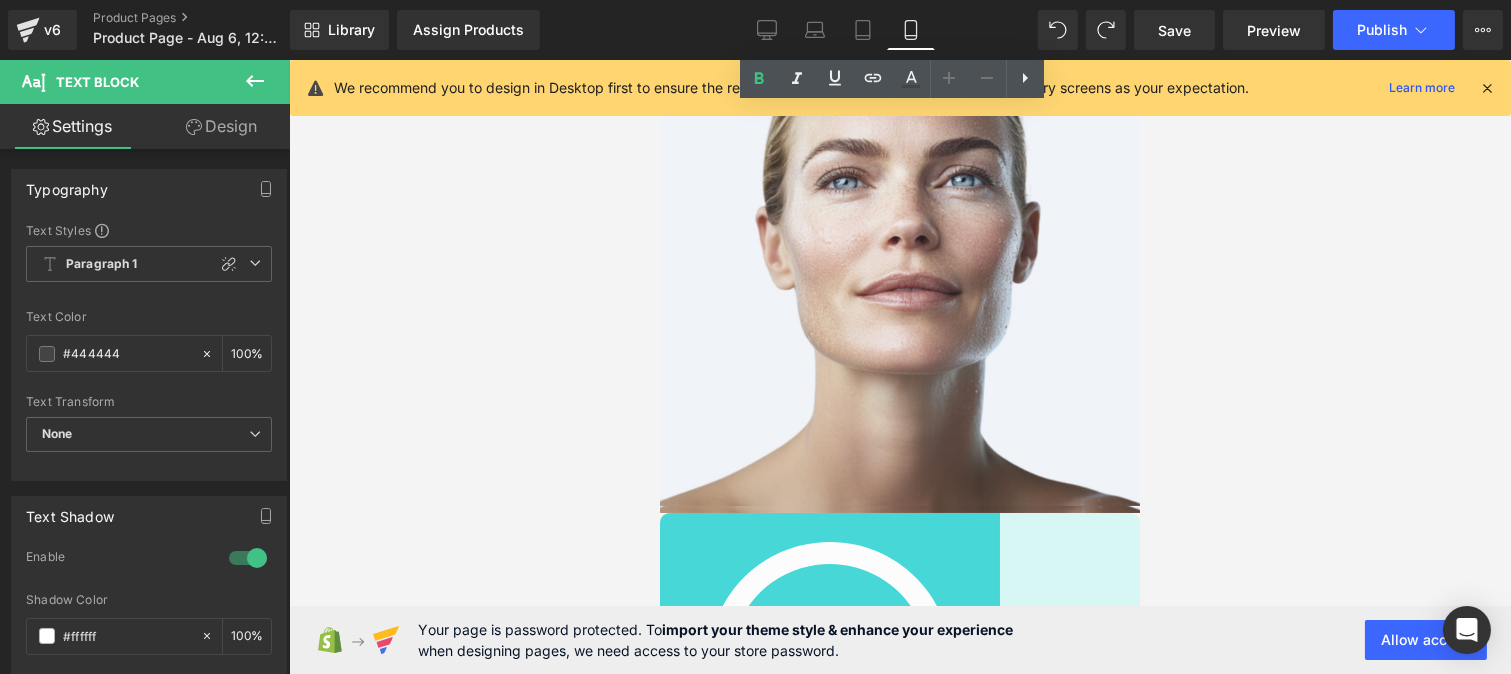scroll, scrollTop: 14340, scrollLeft: 0, axis: vertical 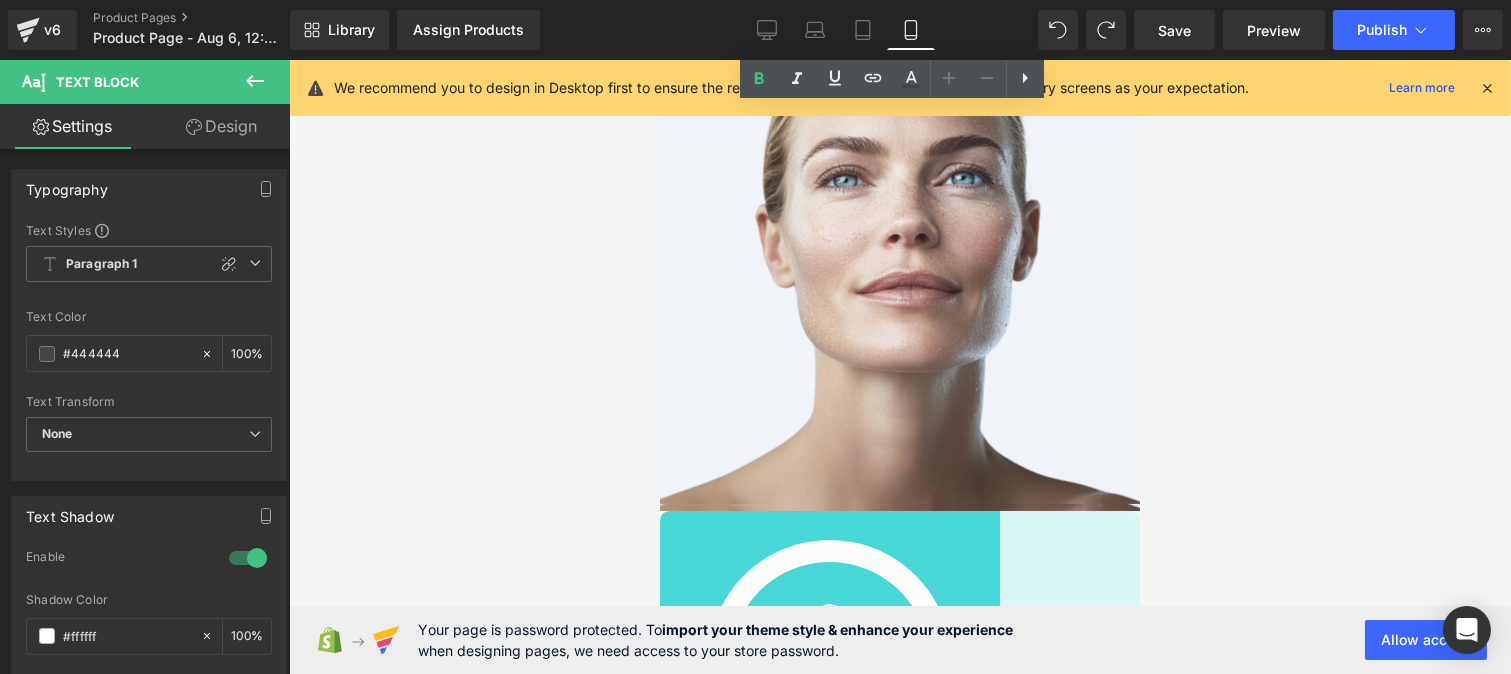 click on "ATENCIÓN: Debido a la alta demanda, nuestro stock es limitado. Actualmente solo quedan 7 sérums disponibles antes de que termine la promoción." at bounding box center [899, 894] 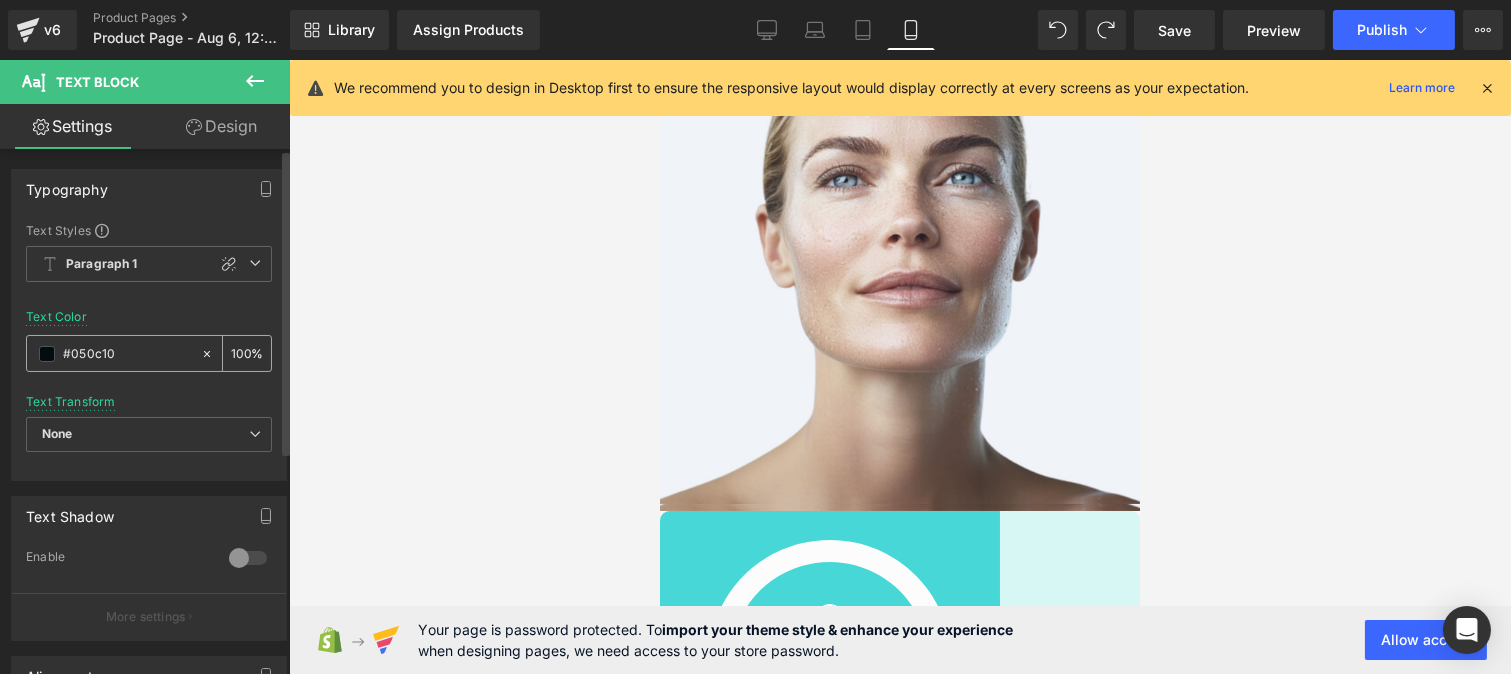 click on "#050c10" at bounding box center [127, 354] 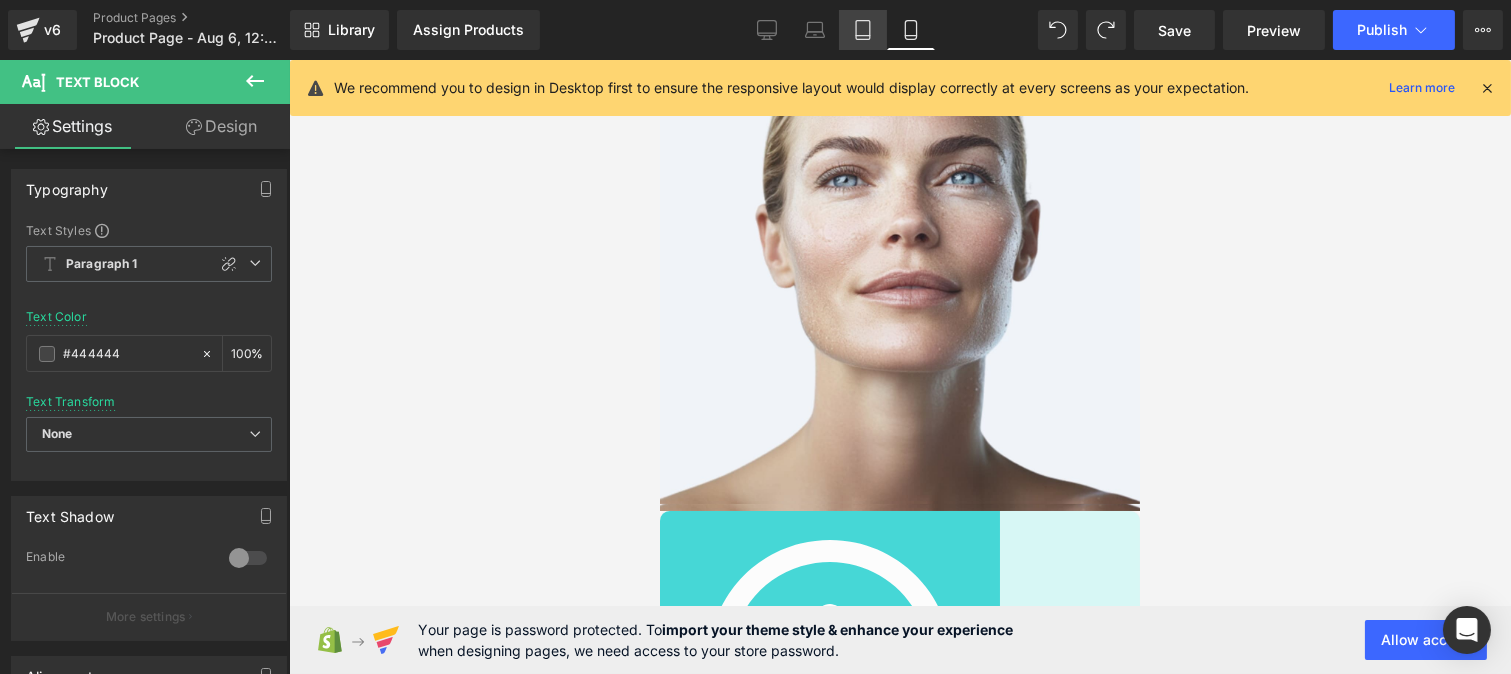 click 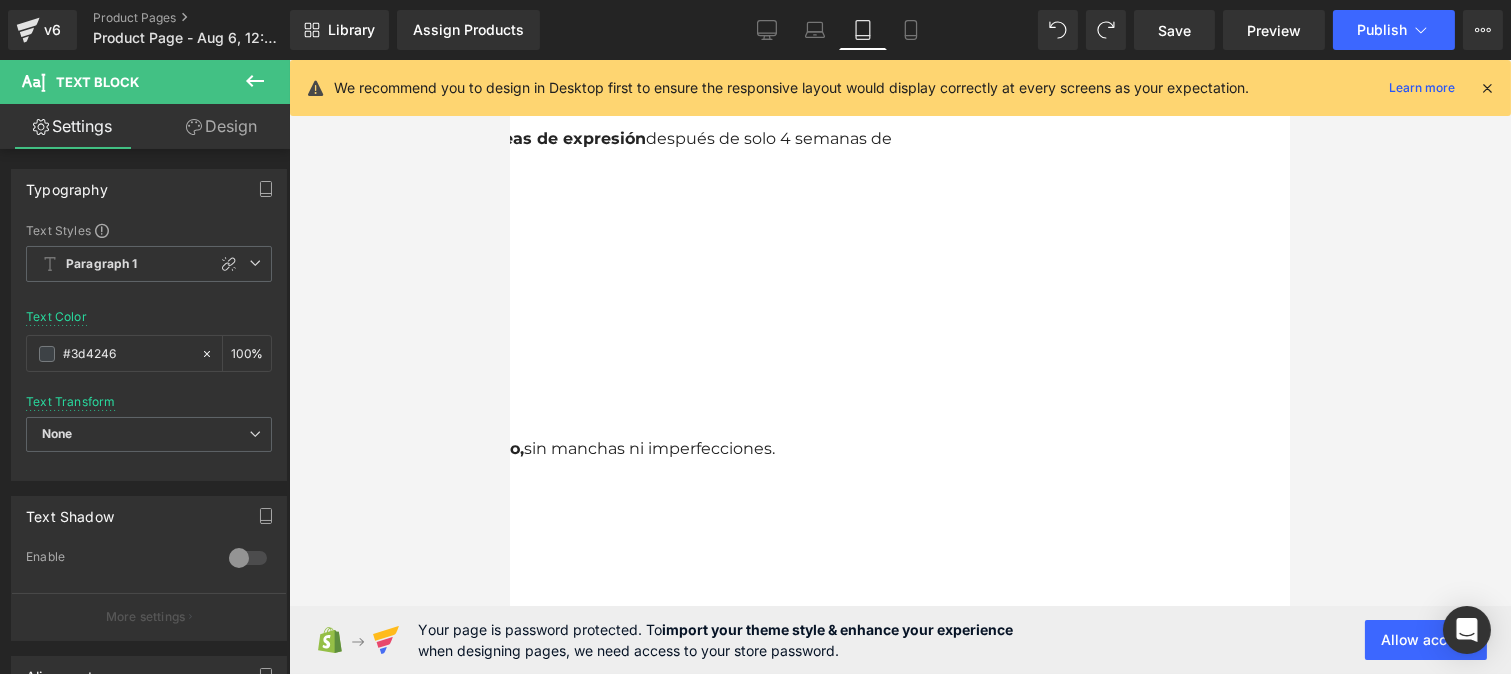 scroll, scrollTop: 9092, scrollLeft: 0, axis: vertical 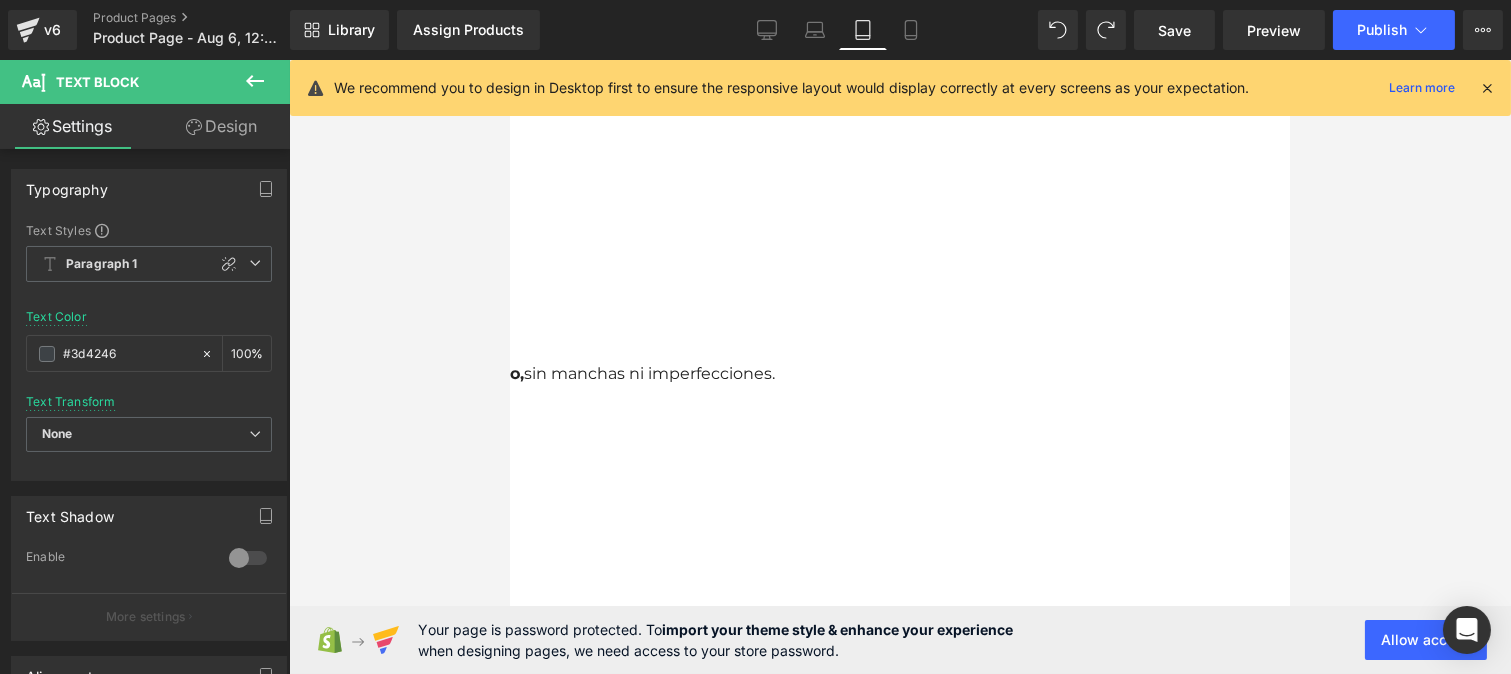 click at bounding box center (509, 388) 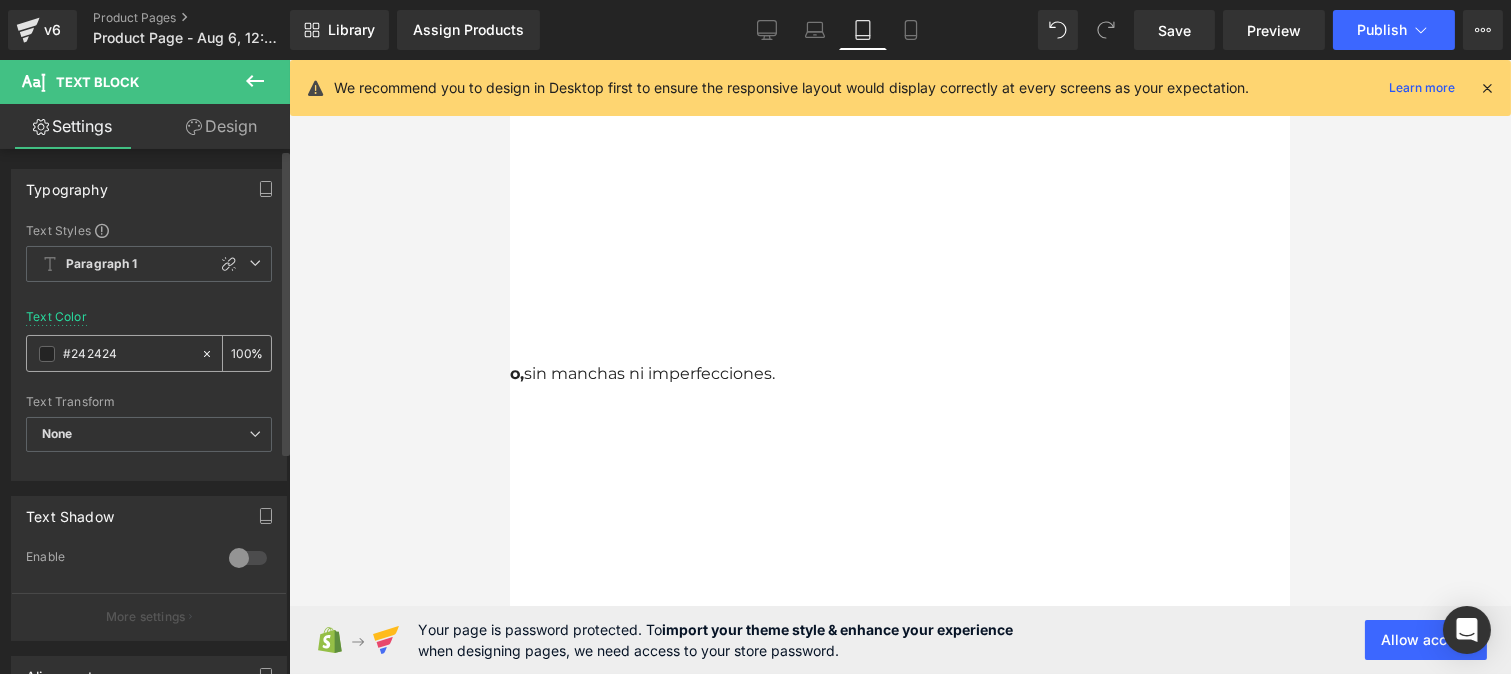 click on "#242424" at bounding box center (127, 354) 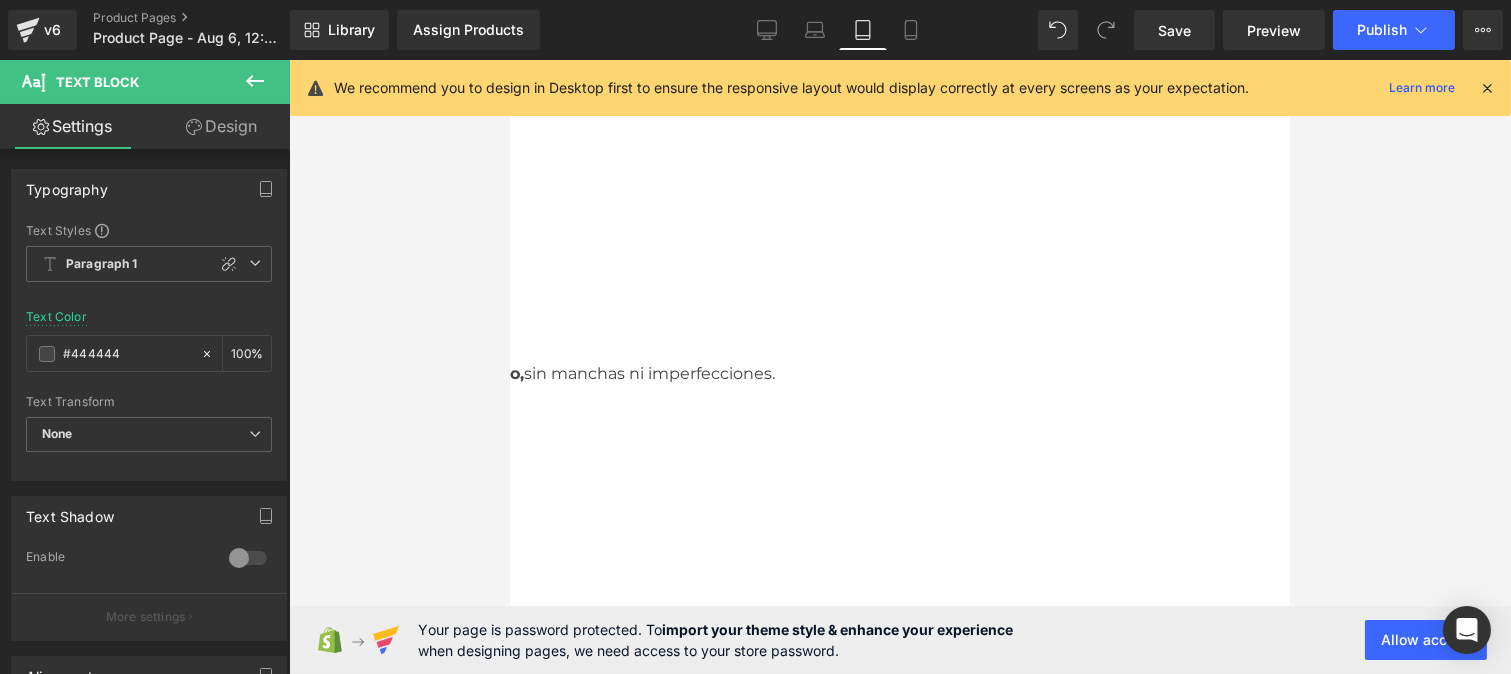 click on "una hidratación profunda y una piel" at bounding box center [402, 664] 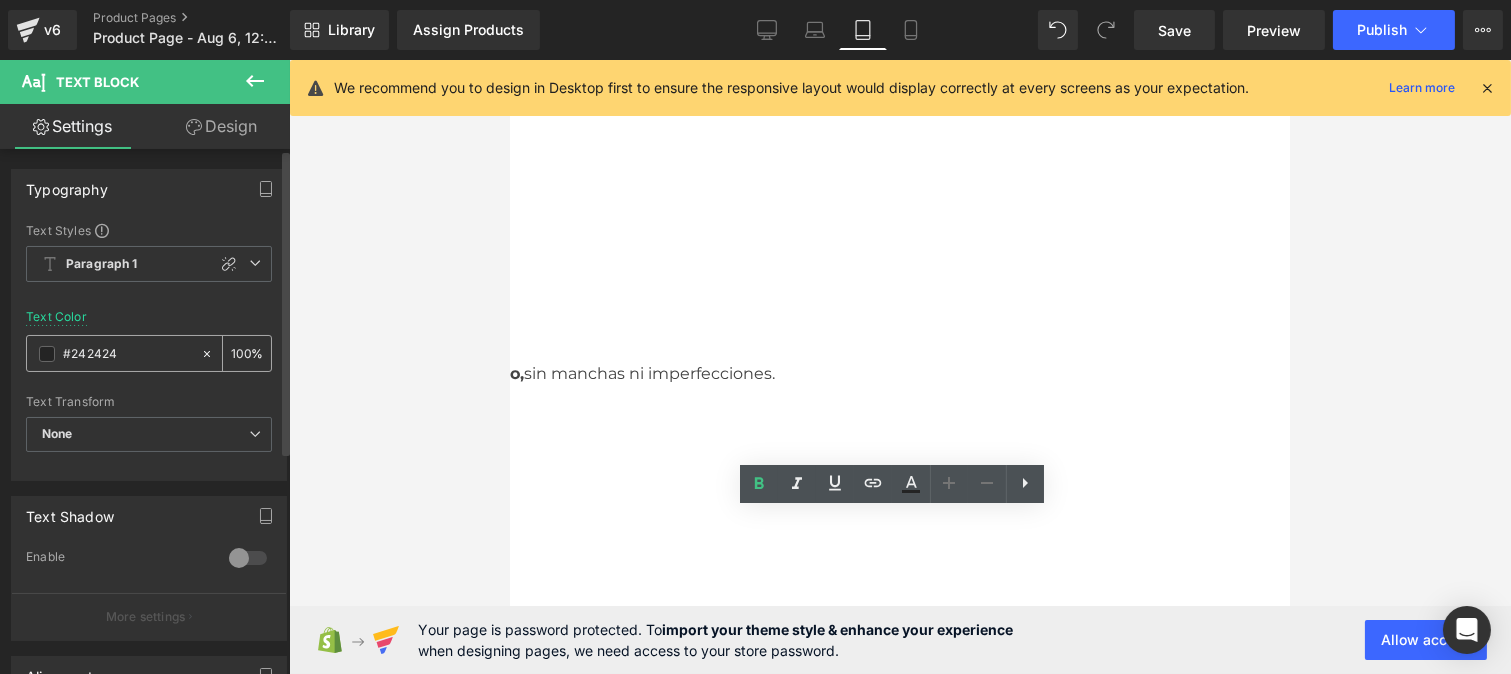 click on "#242424" at bounding box center (127, 354) 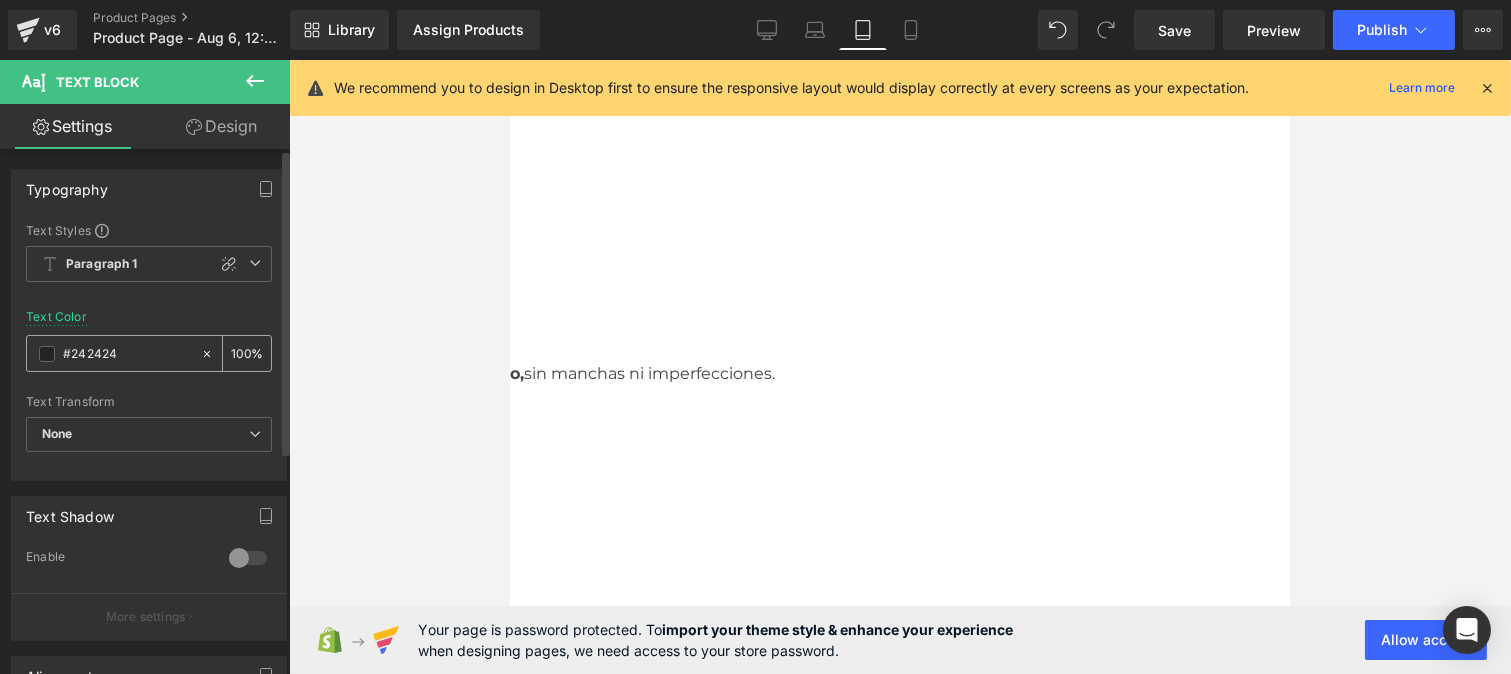 type on "#444444" 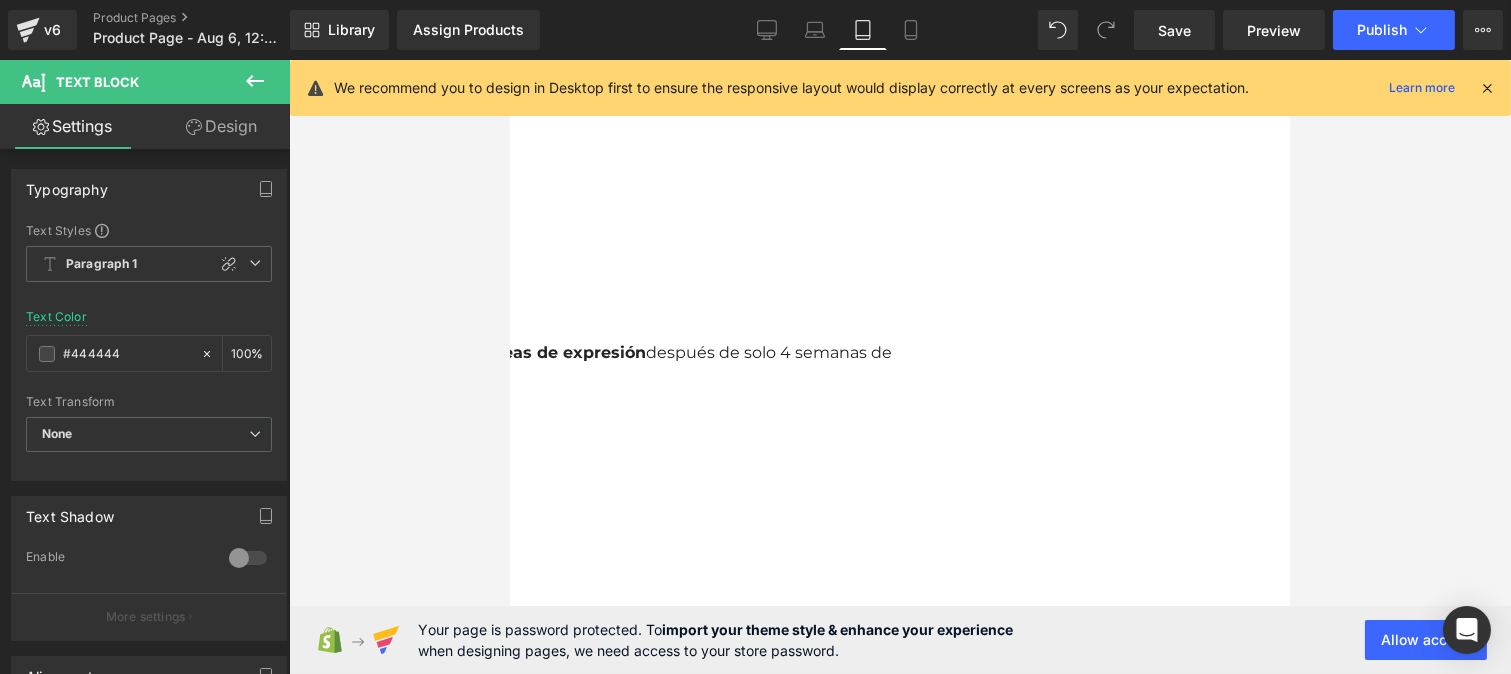 scroll, scrollTop: 8802, scrollLeft: 0, axis: vertical 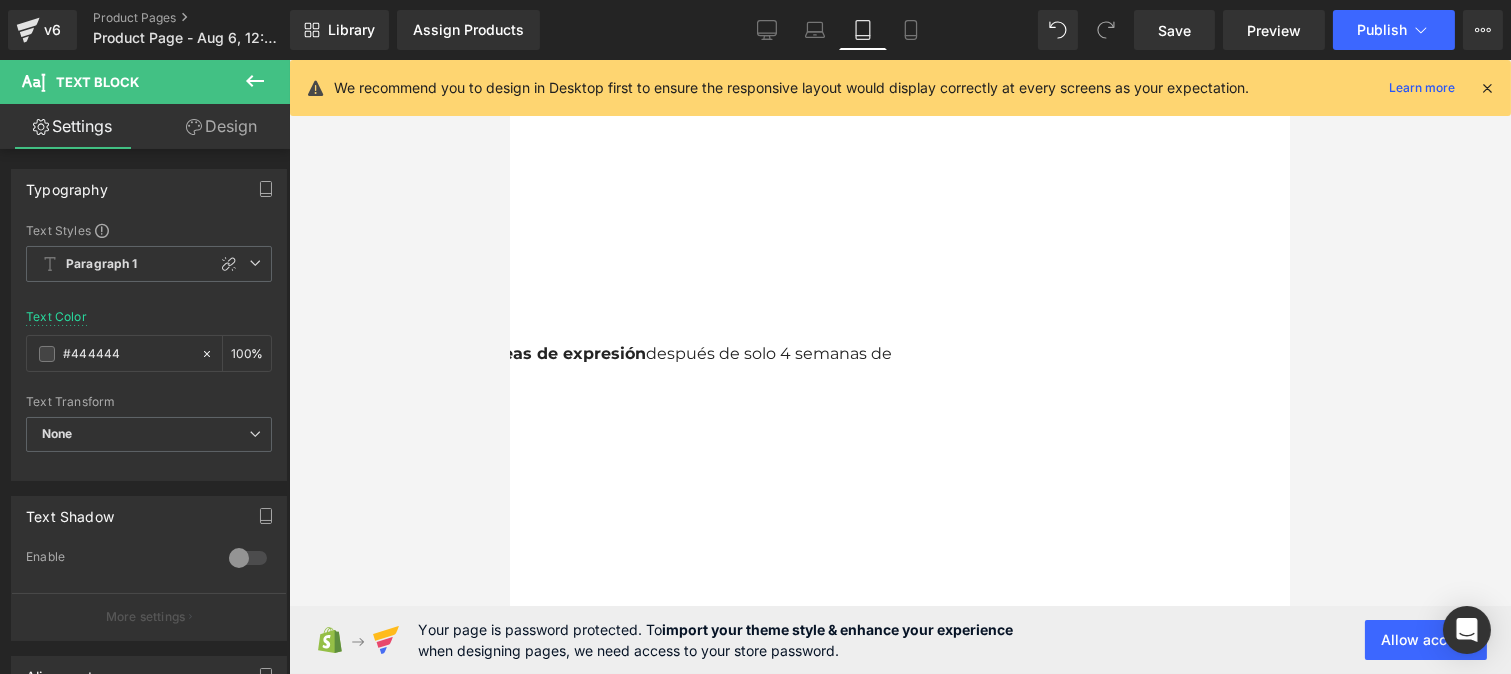click on "Notaron  una reducción visible de arrugas y líneas de expresión  después de solo 4 semanas de uso." at bounding box center (509, 366) 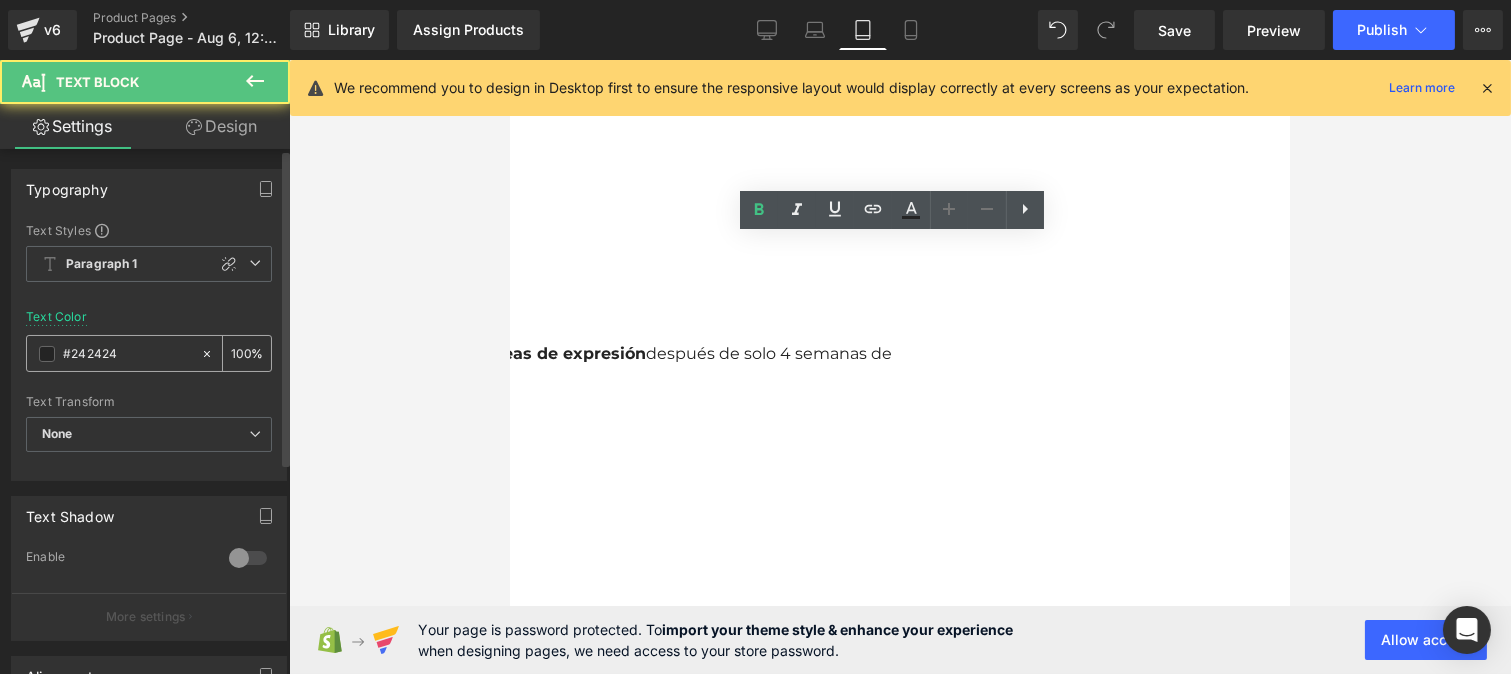 click on "#242424" at bounding box center (127, 354) 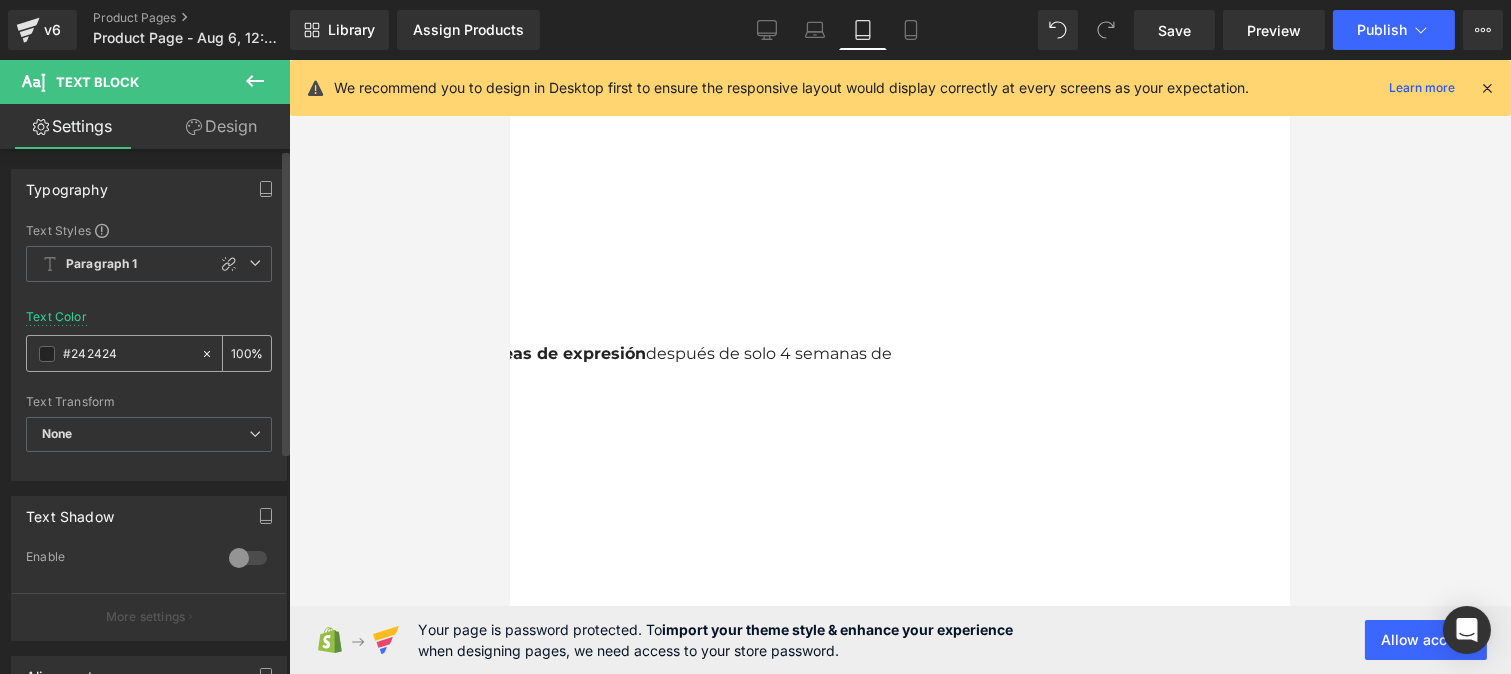 type on "#444444" 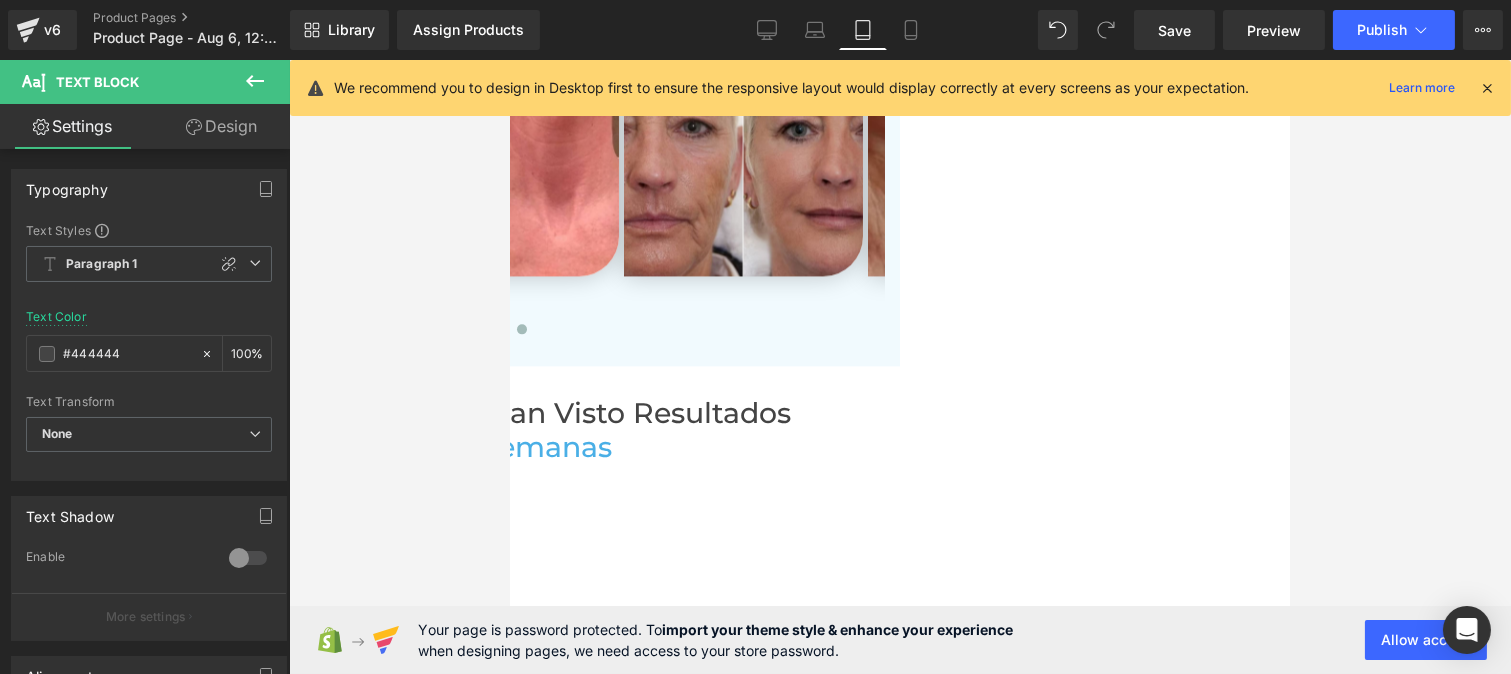 scroll, scrollTop: 8375, scrollLeft: 0, axis: vertical 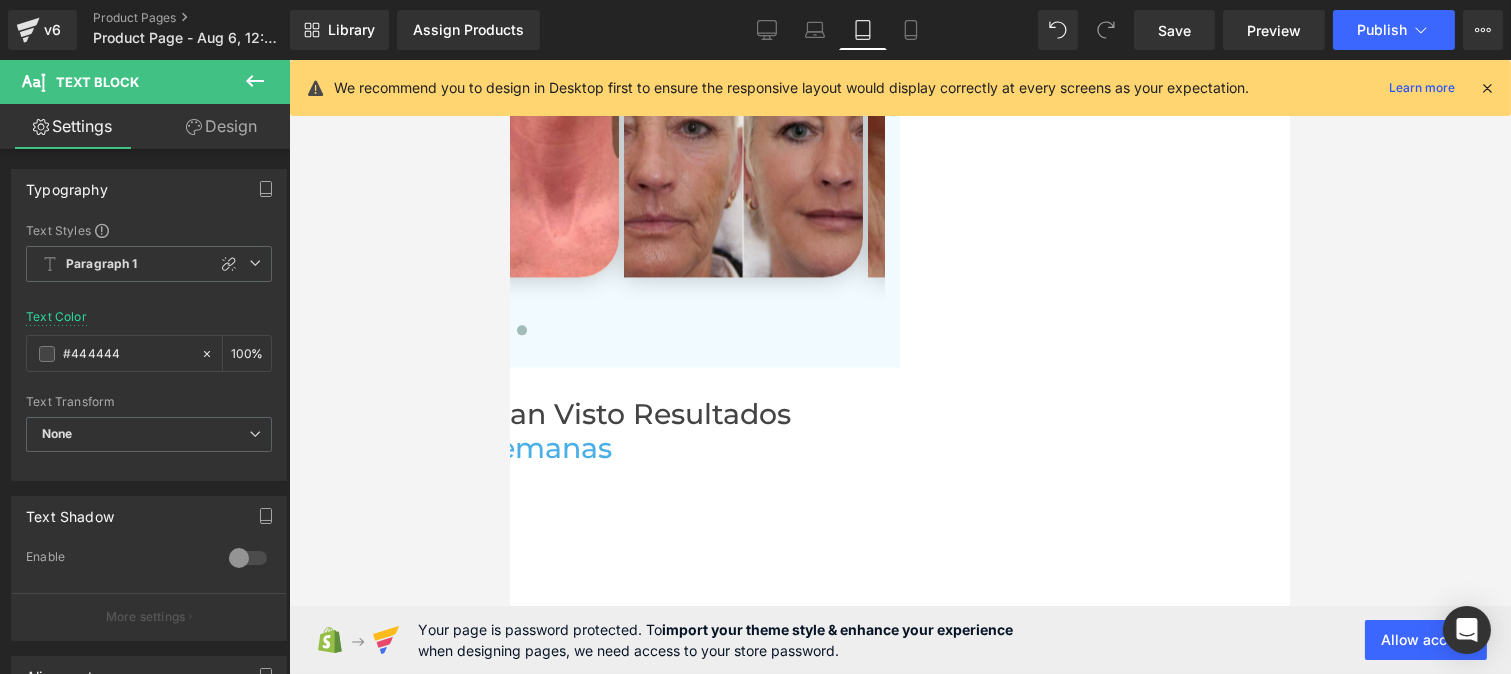 click on "Nuestras 10,000 usuarias han visto resultados sorprendentes" at bounding box center [454, 431] 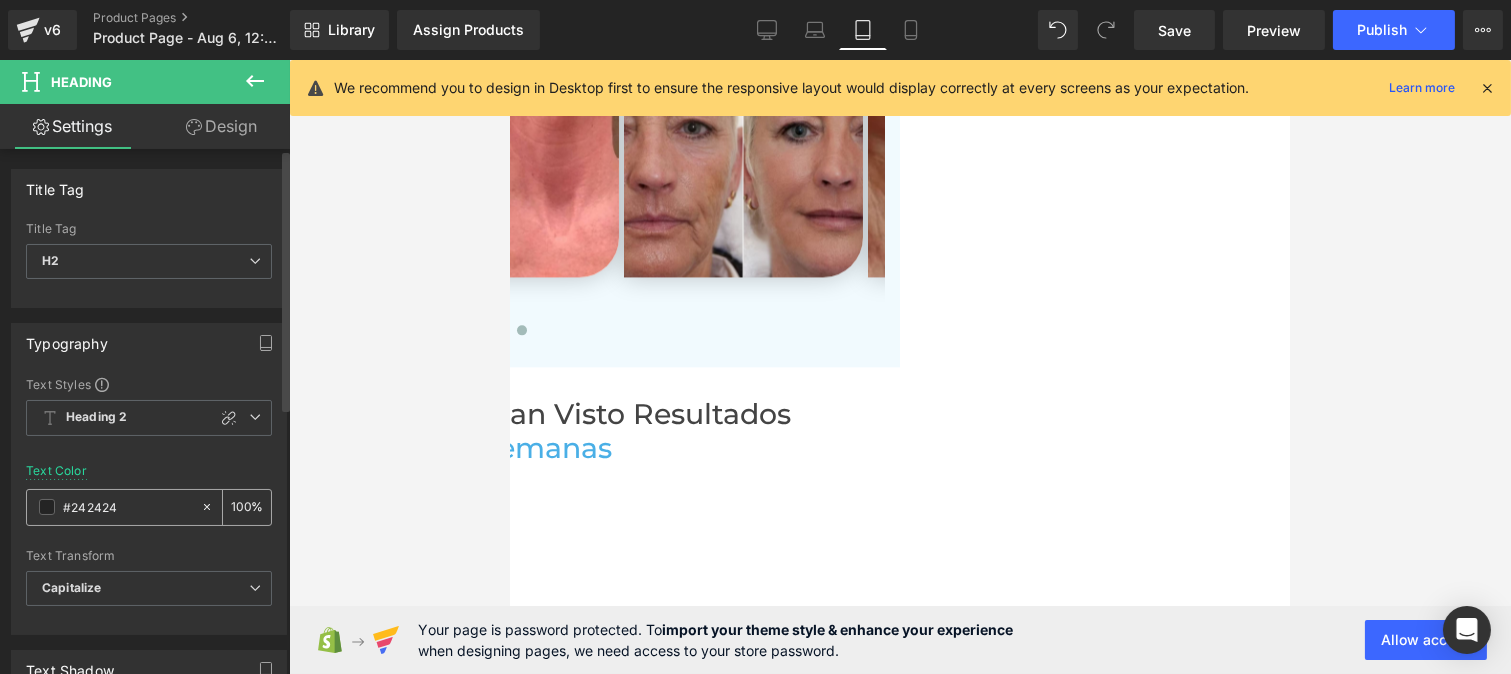 click on "#242424" at bounding box center [127, 507] 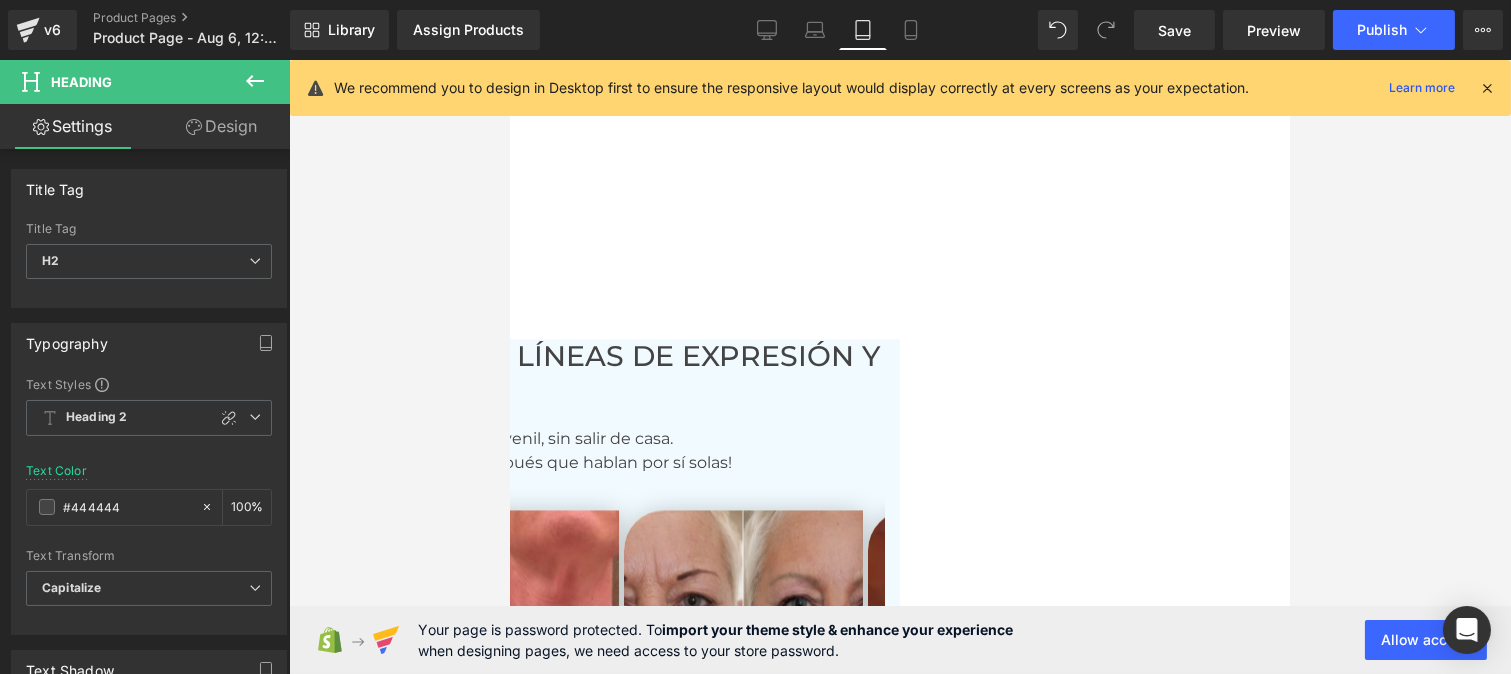 scroll, scrollTop: 7900, scrollLeft: 0, axis: vertical 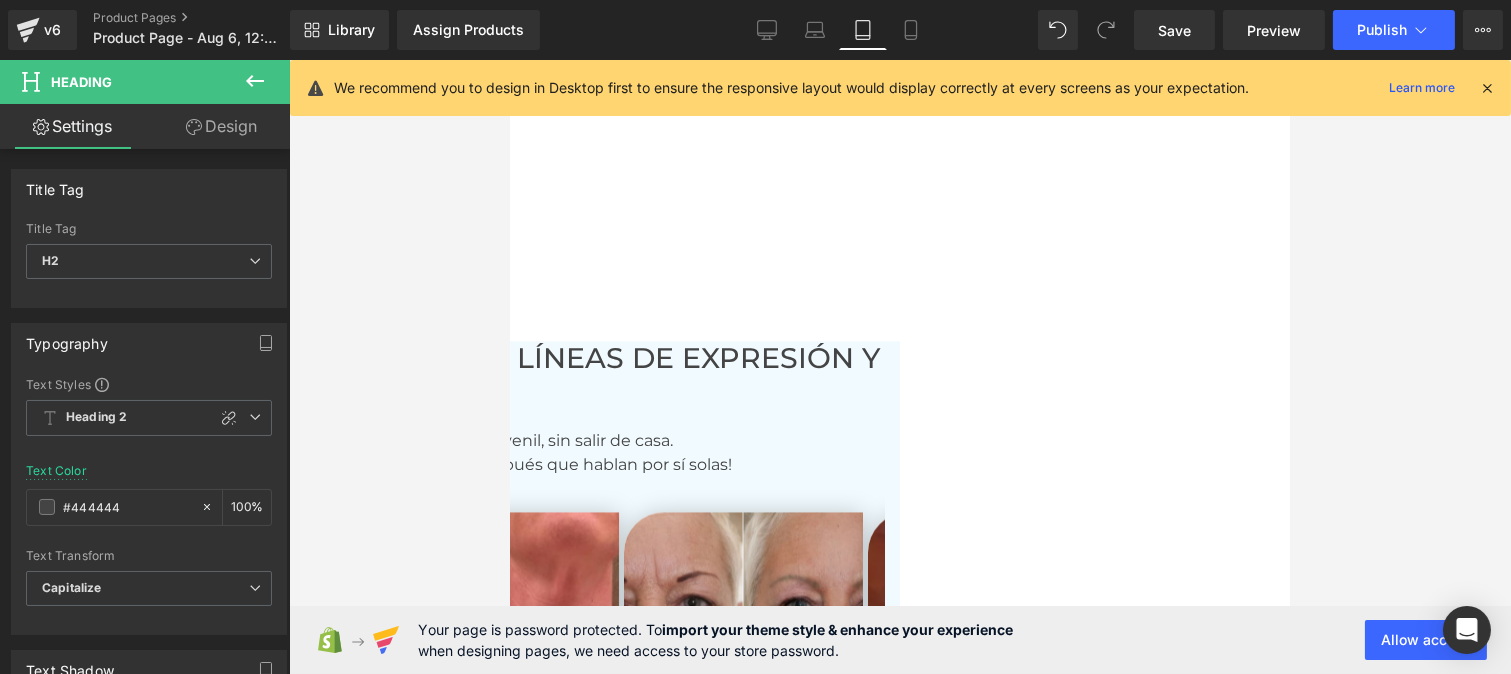 click on "líneas de expresión y al tono apagado" at bounding box center [499, 375] 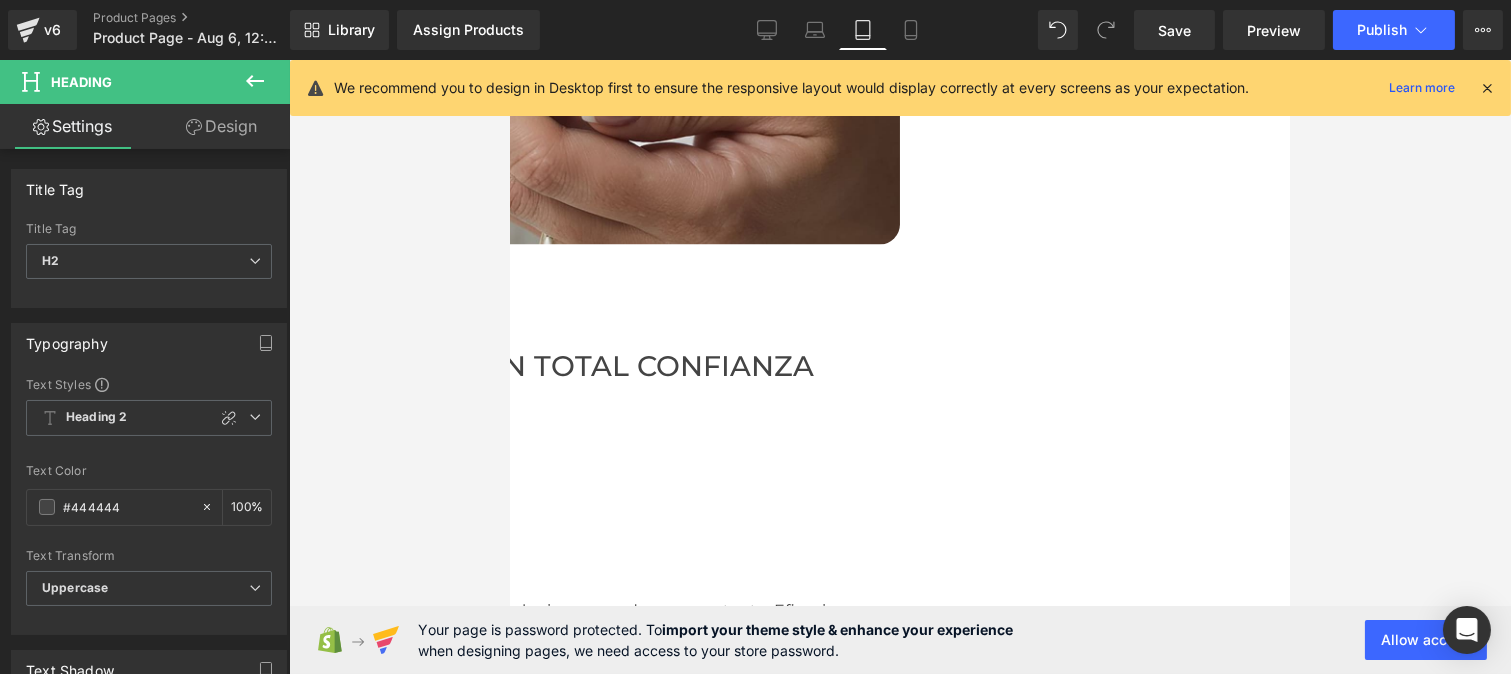 scroll, scrollTop: 7043, scrollLeft: 0, axis: vertical 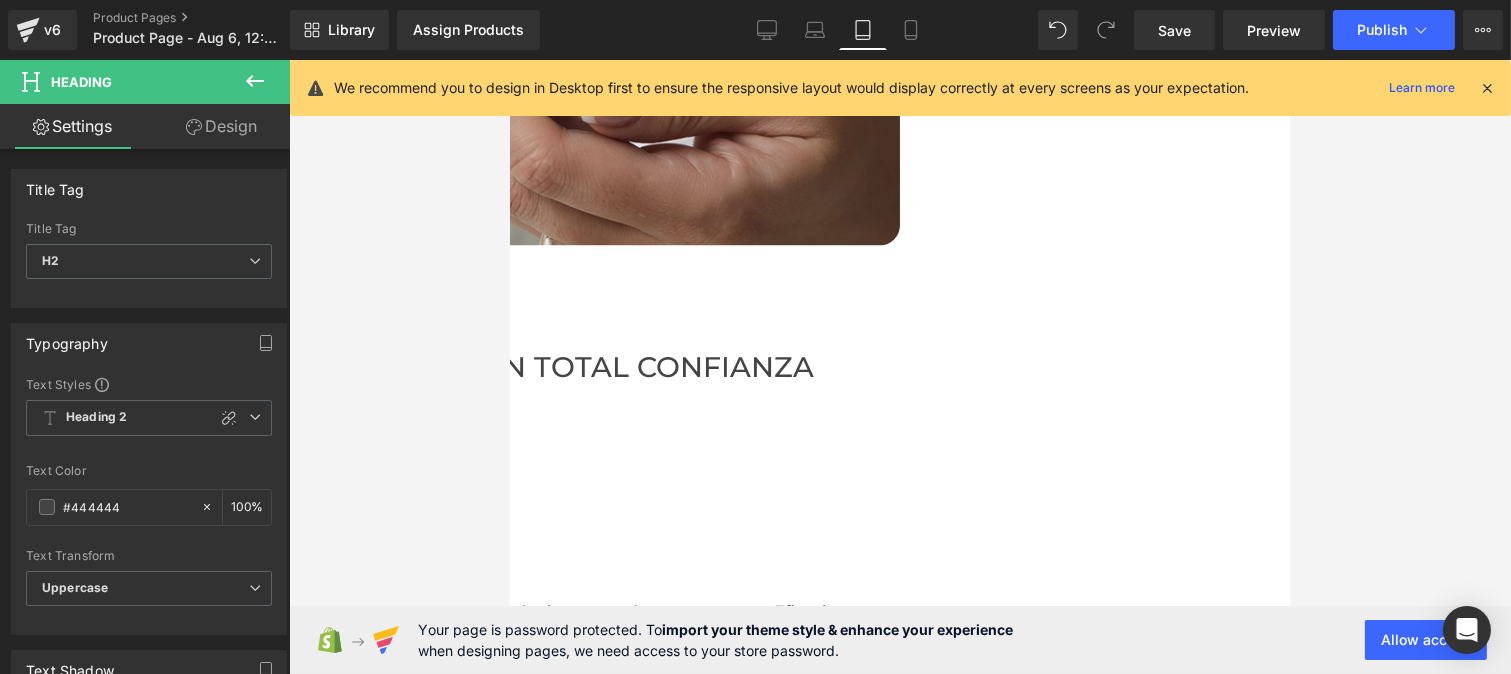 click on "Heading" at bounding box center (509, 60) 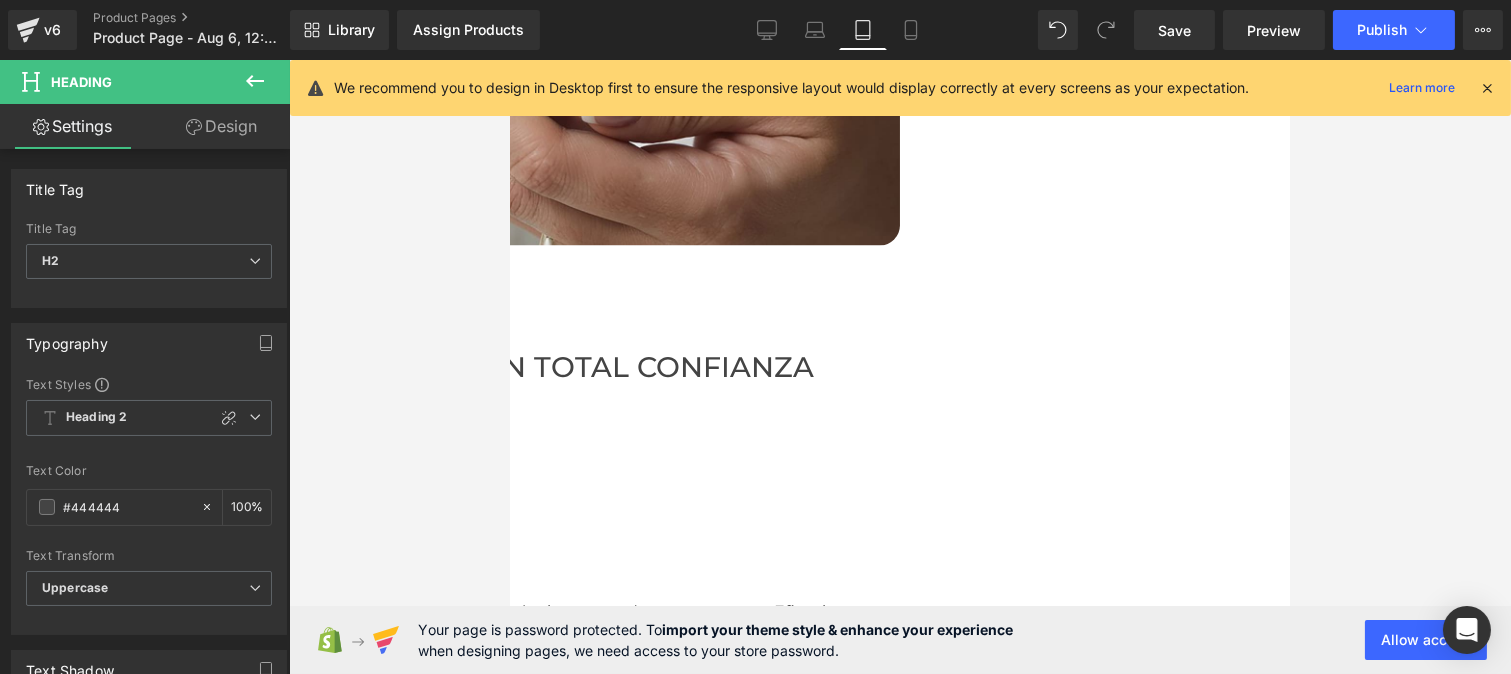 click on "con total confianza" at bounding box center [636, 367] 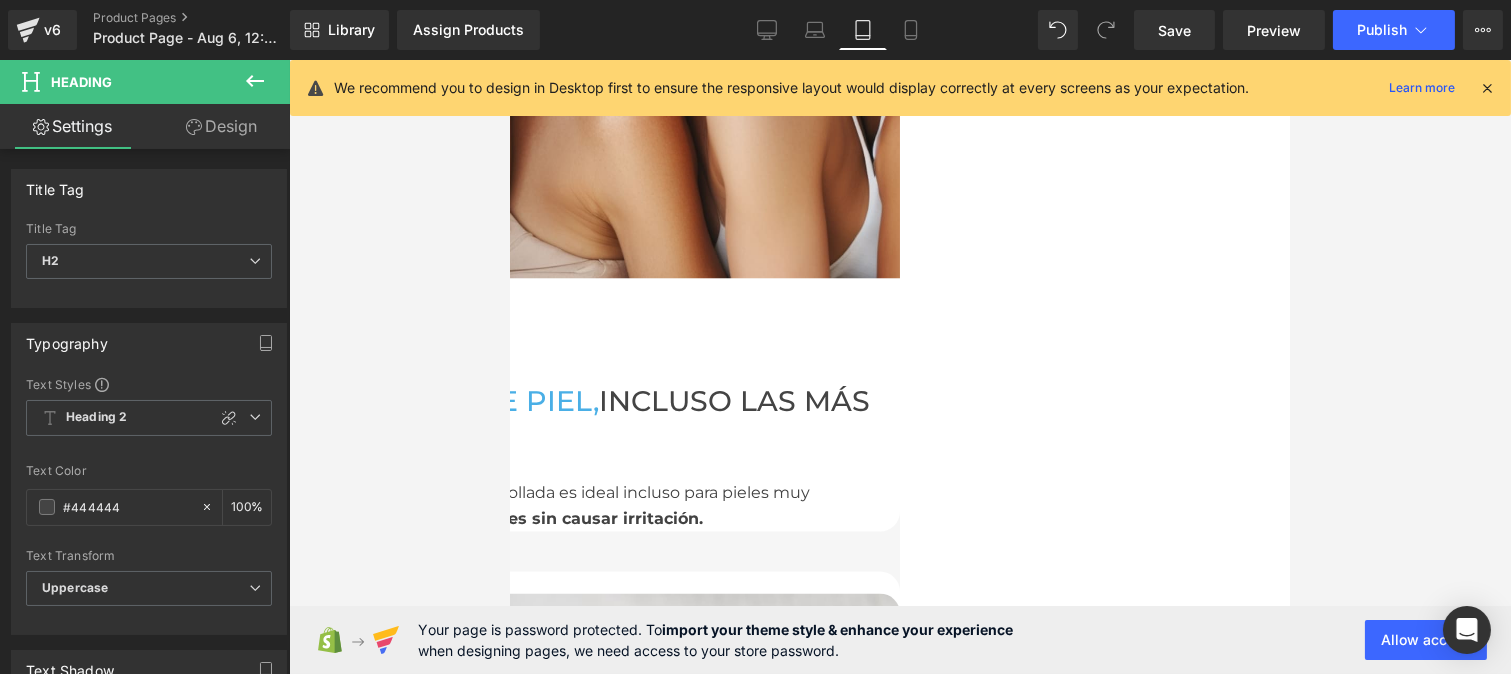 scroll, scrollTop: 5910, scrollLeft: 0, axis: vertical 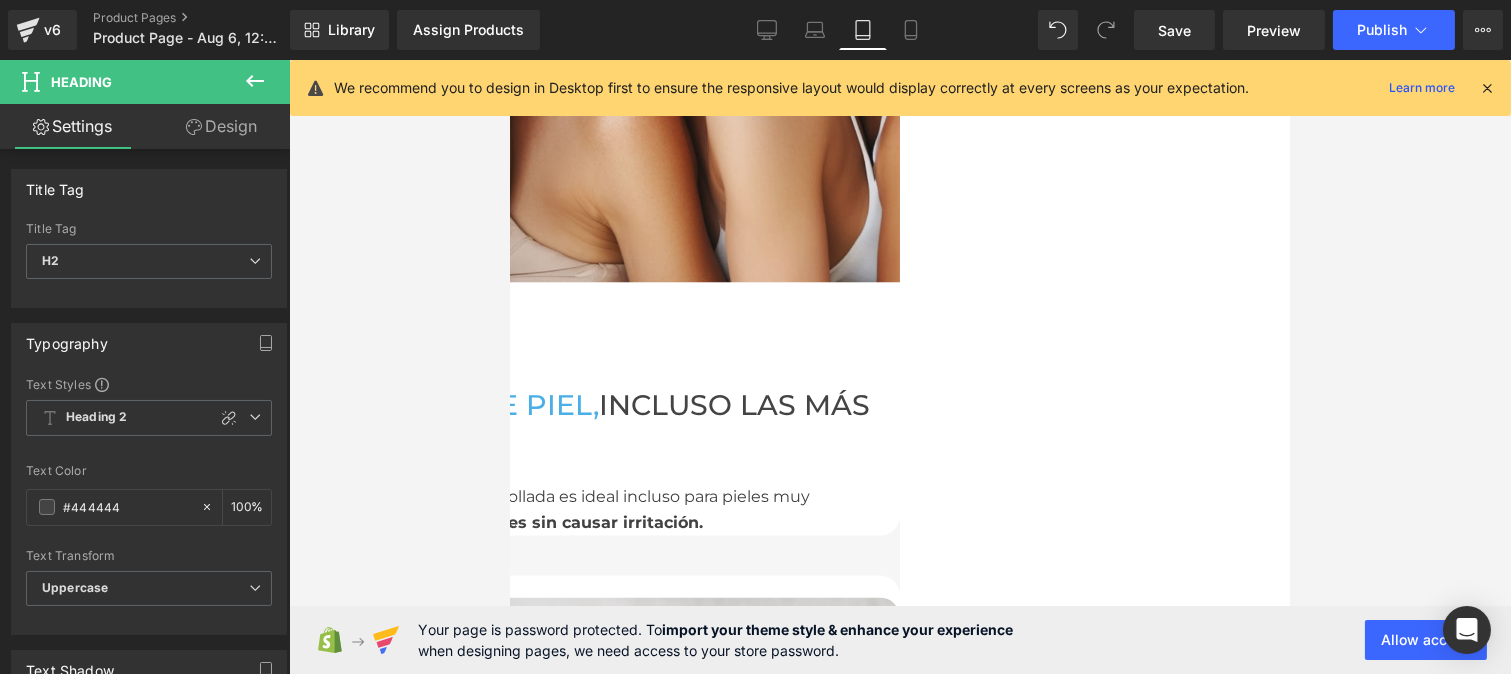 click on "incluso las más sensibles" at bounding box center [494, 422] 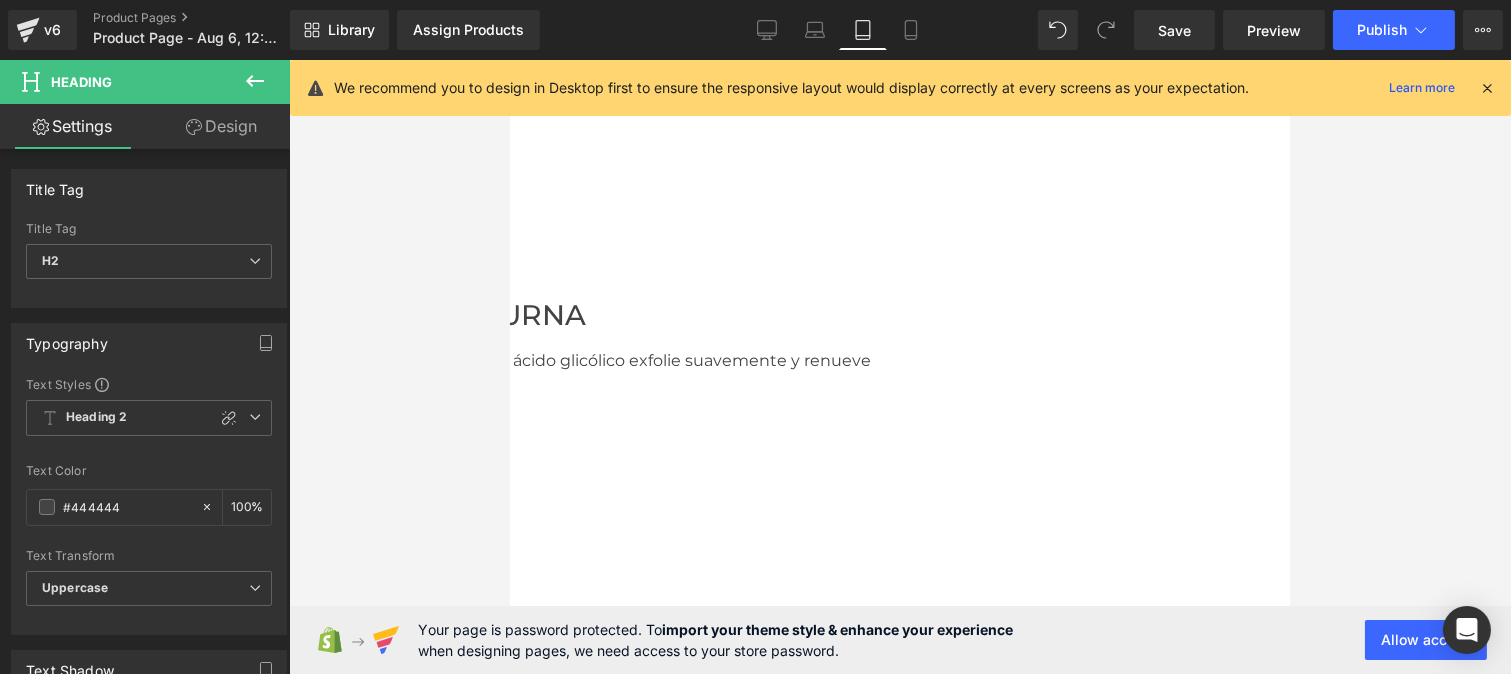 scroll, scrollTop: 0, scrollLeft: 0, axis: both 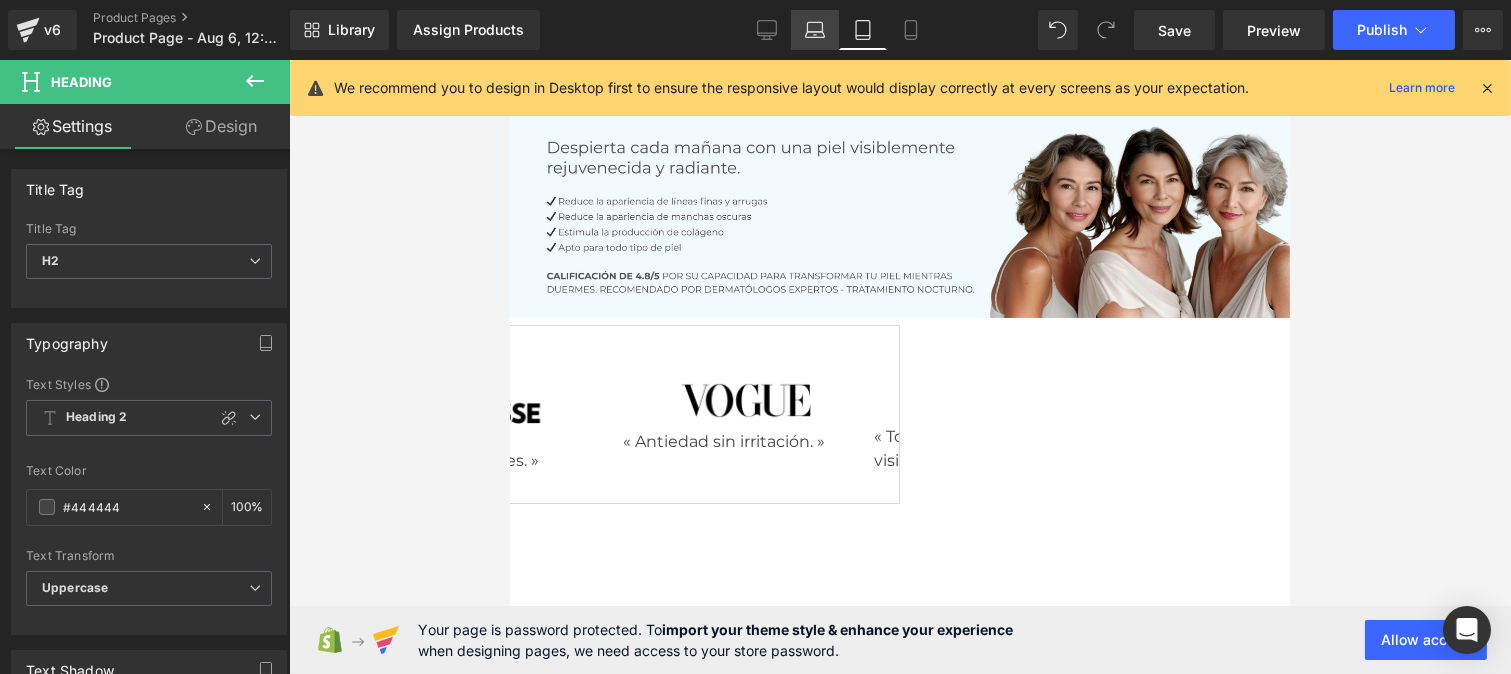 click 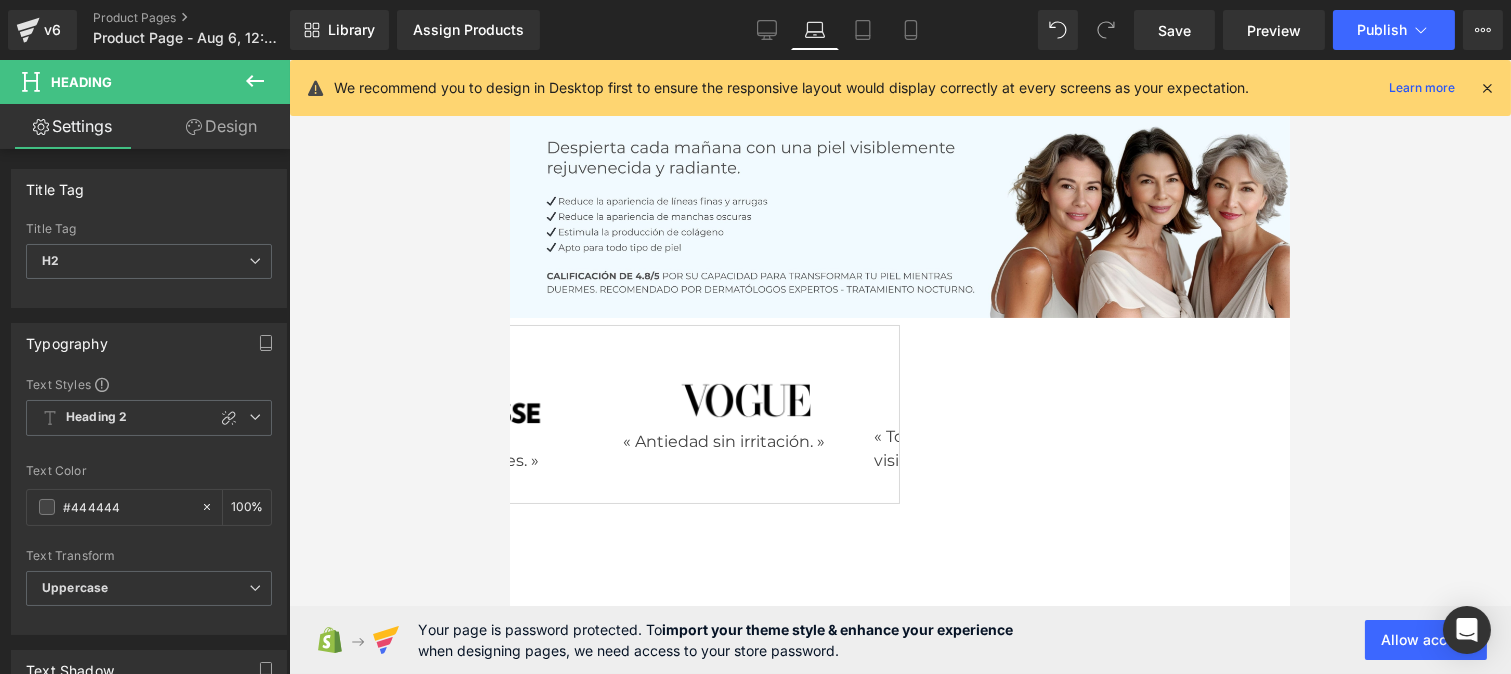 type on "100" 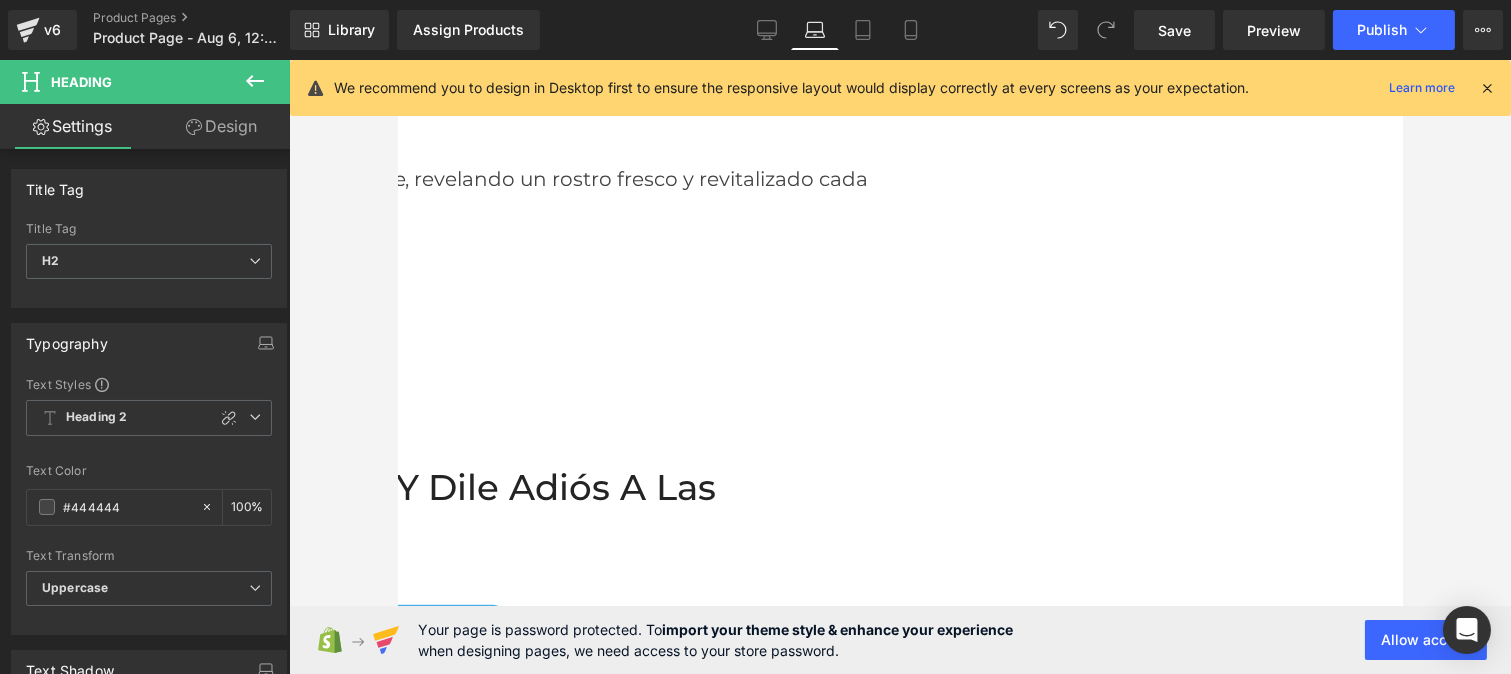 scroll, scrollTop: 1295, scrollLeft: 0, axis: vertical 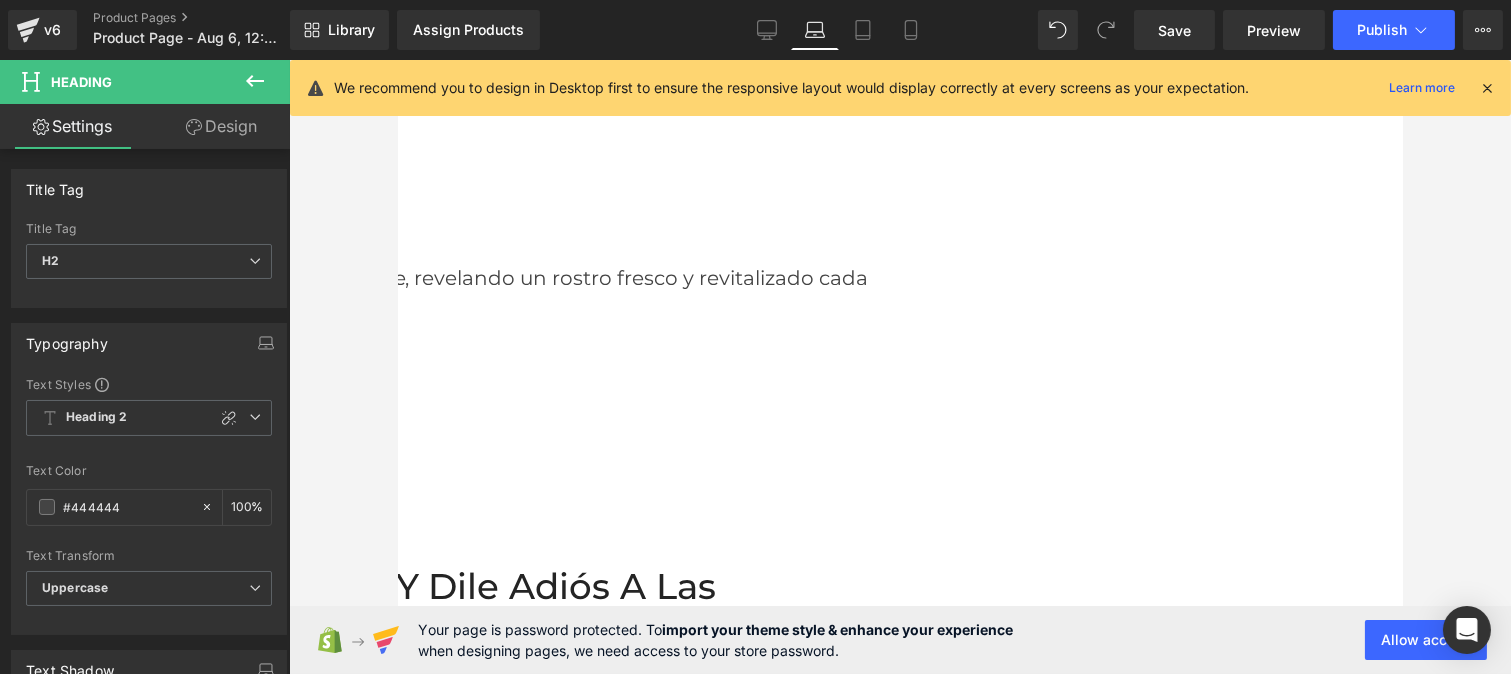 click on "los signos de la edad" at bounding box center (594, 1028) 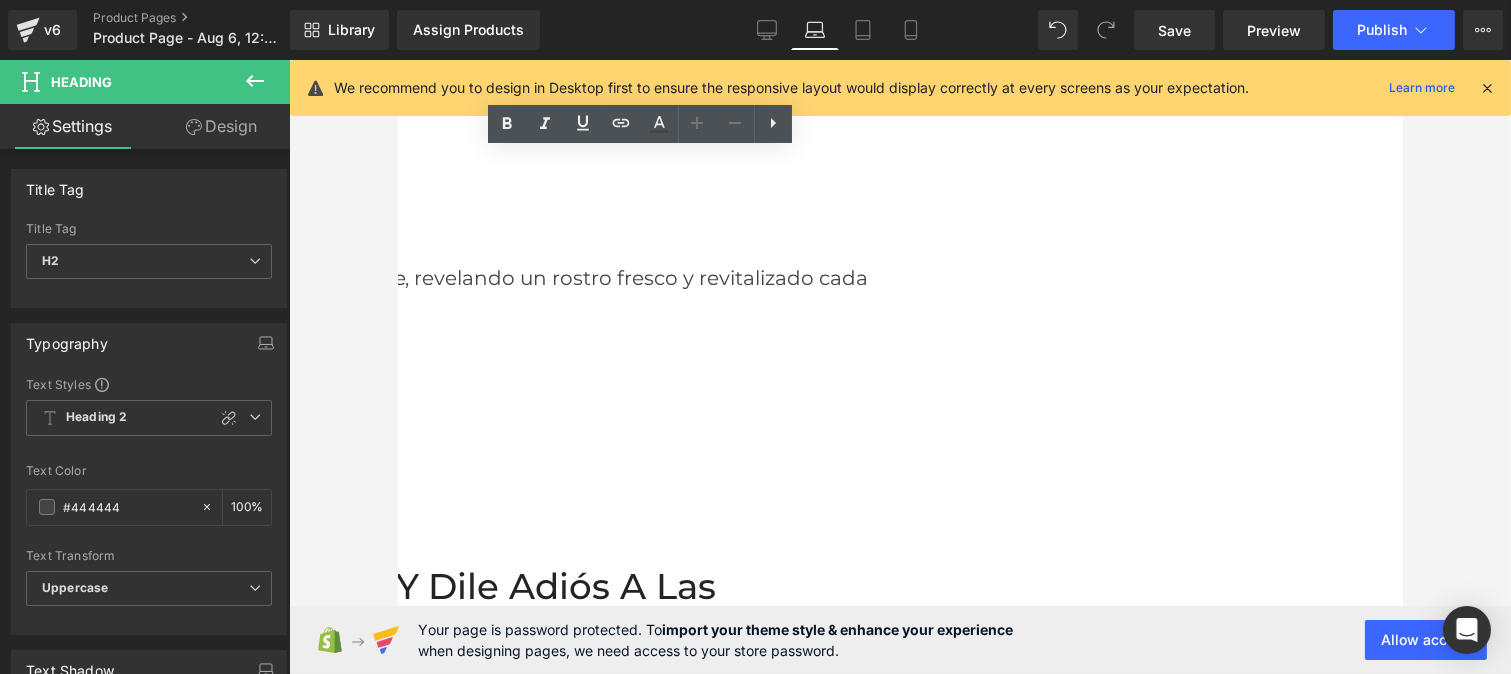 click on "Disminuye la apariencia  de arrugas y líneas de expresión con una exfoliación suave pero efectiva.  Cada noche, los ácidos glicólico y AHA actúan para reducir los signos visibles del envejecimiento, dejando tu piel visiblemente más joven, luminosa y renovada." at bounding box center [396, 1115] 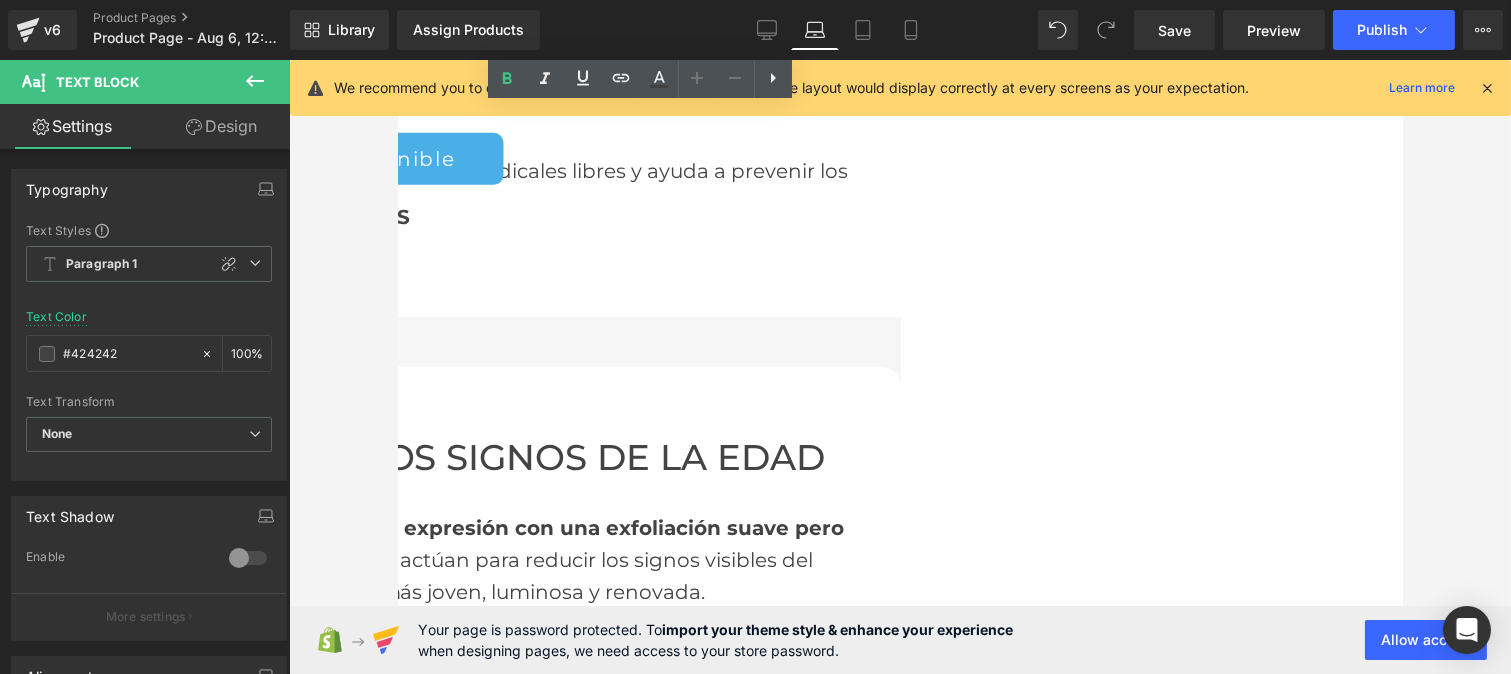 scroll, scrollTop: 1868, scrollLeft: 0, axis: vertical 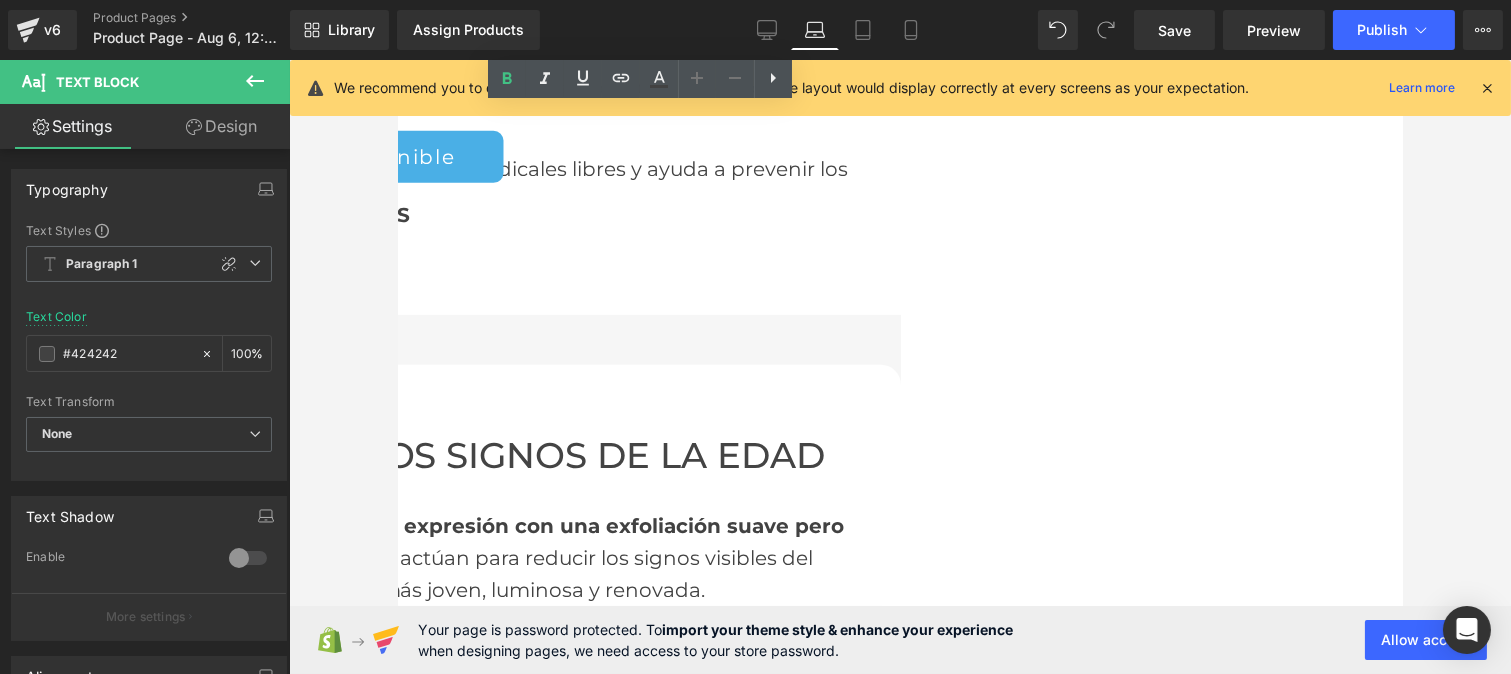 click on "Hidratación intensa para" at bounding box center (199, 2753) 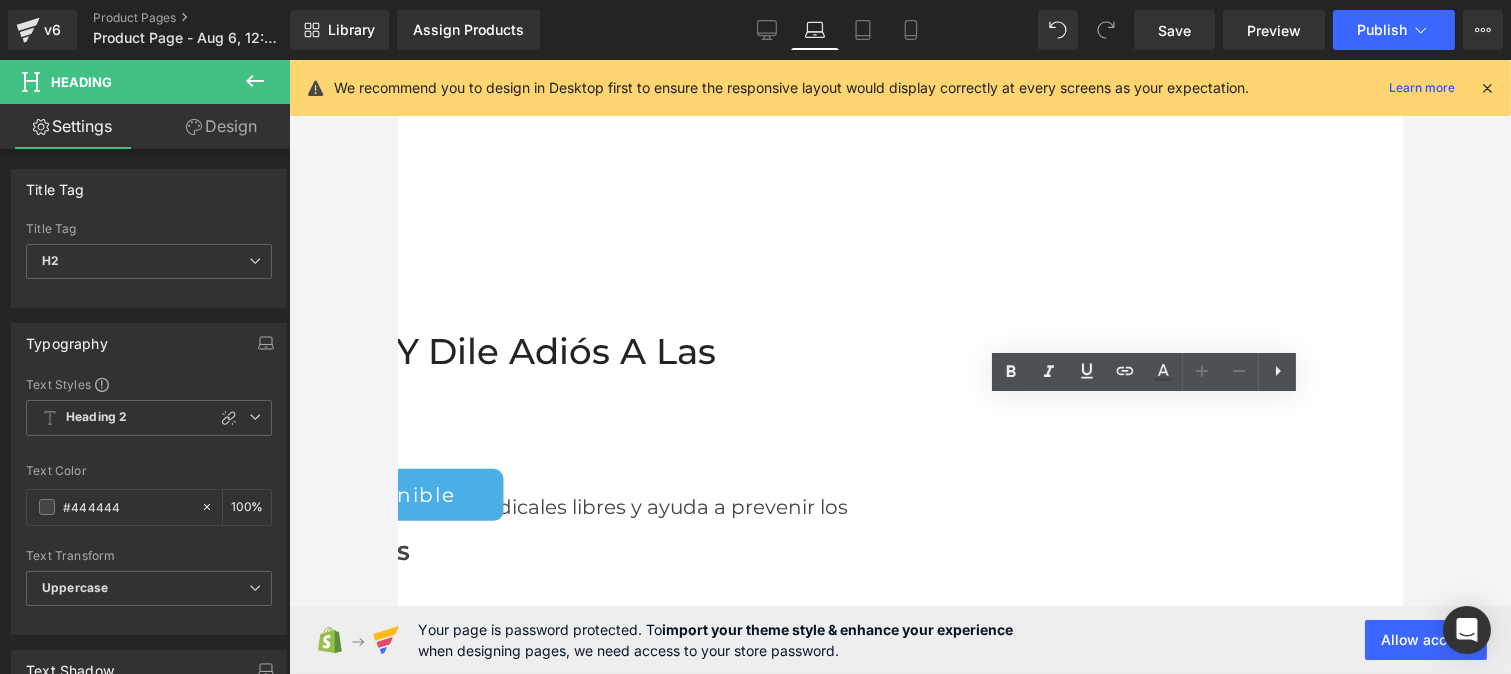 scroll, scrollTop: 1518, scrollLeft: 0, axis: vertical 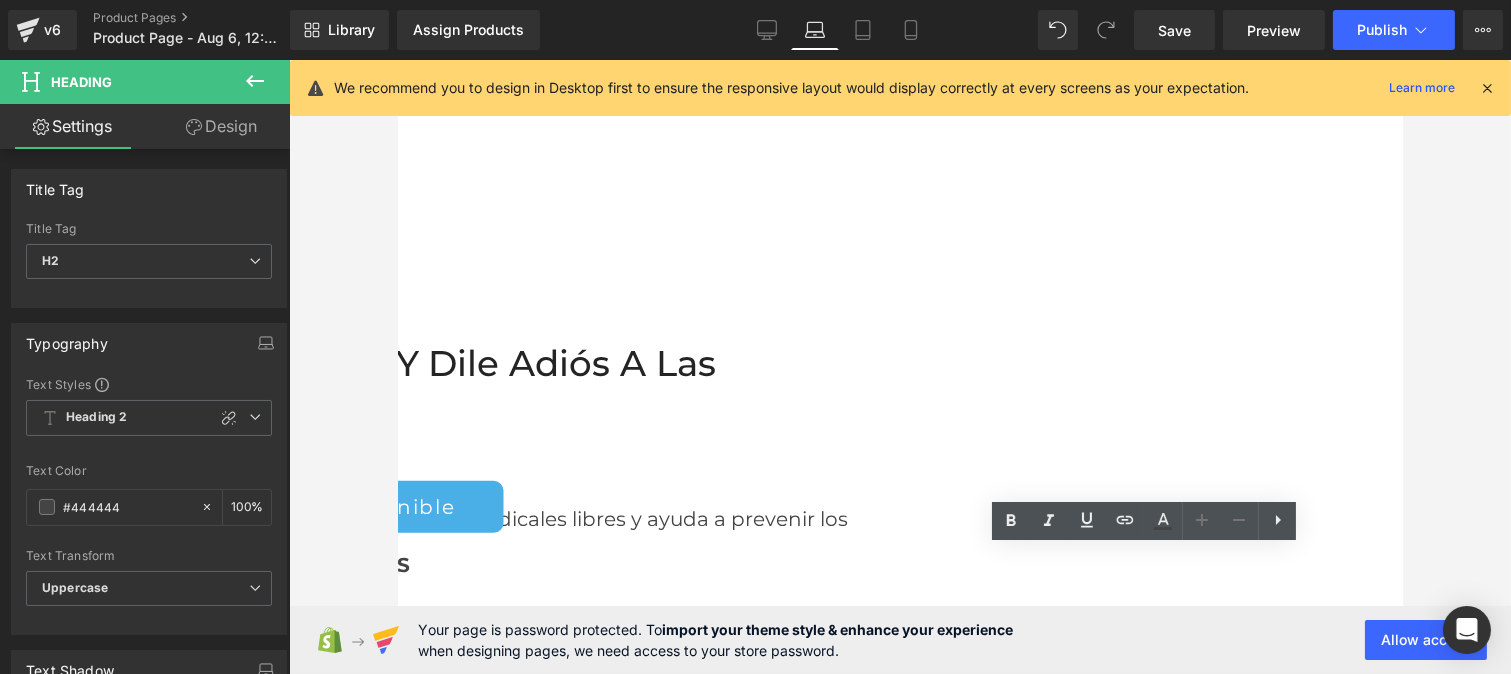 click on "Disminuye la apariencia  de arrugas y líneas de expresión con una exfoliación suave pero efectiva.  Cada noche, los ácidos glicólico y AHA actúan para reducir los signos visibles del envejecimiento, dejando tu piel visiblemente más joven, luminosa y renovada." at bounding box center [396, 892] 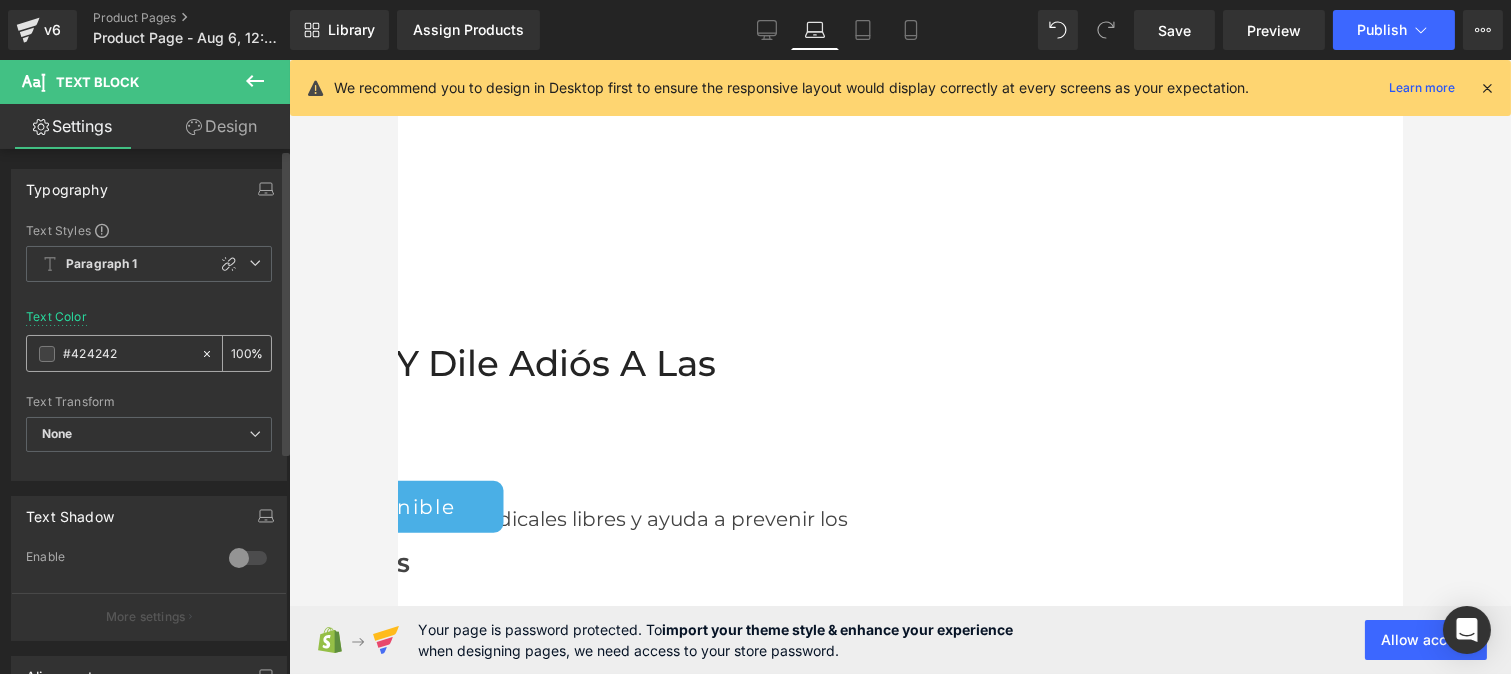 click on "#424242" at bounding box center [127, 354] 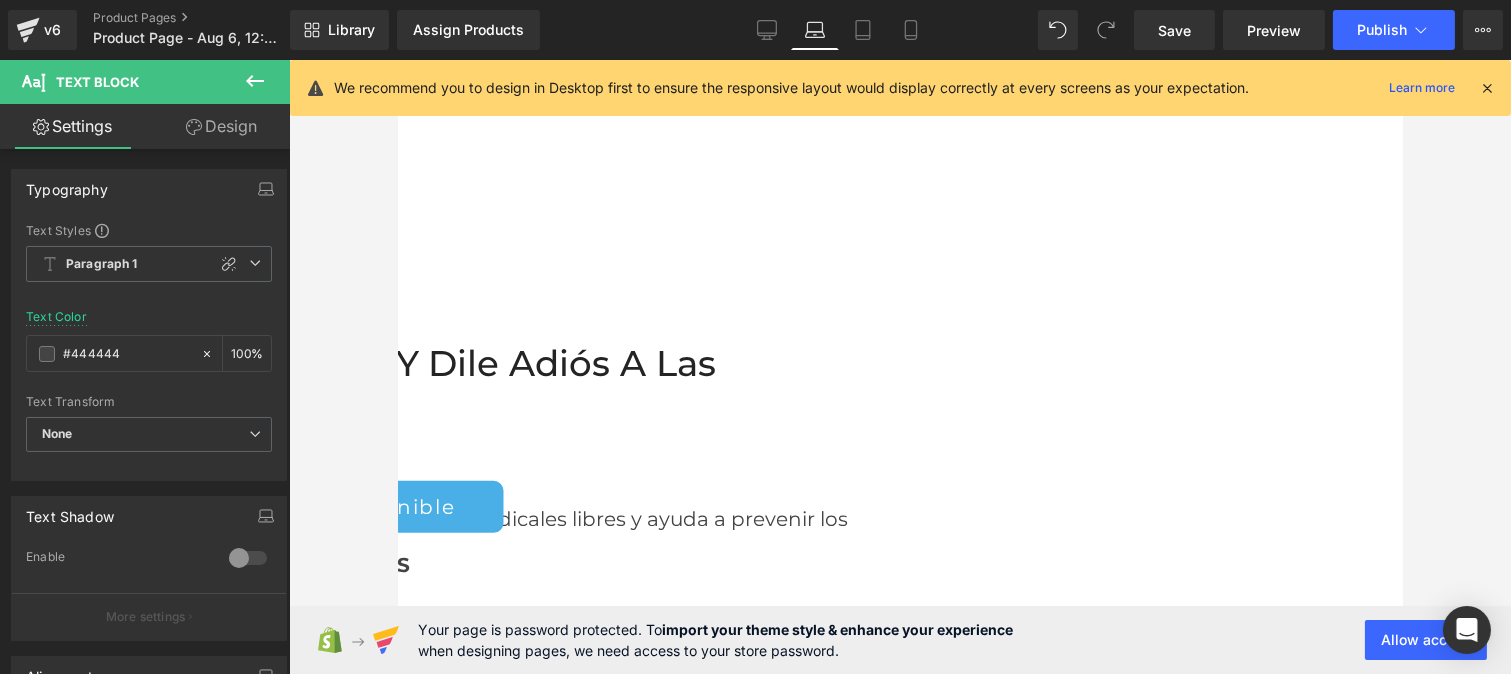 type on "#444444" 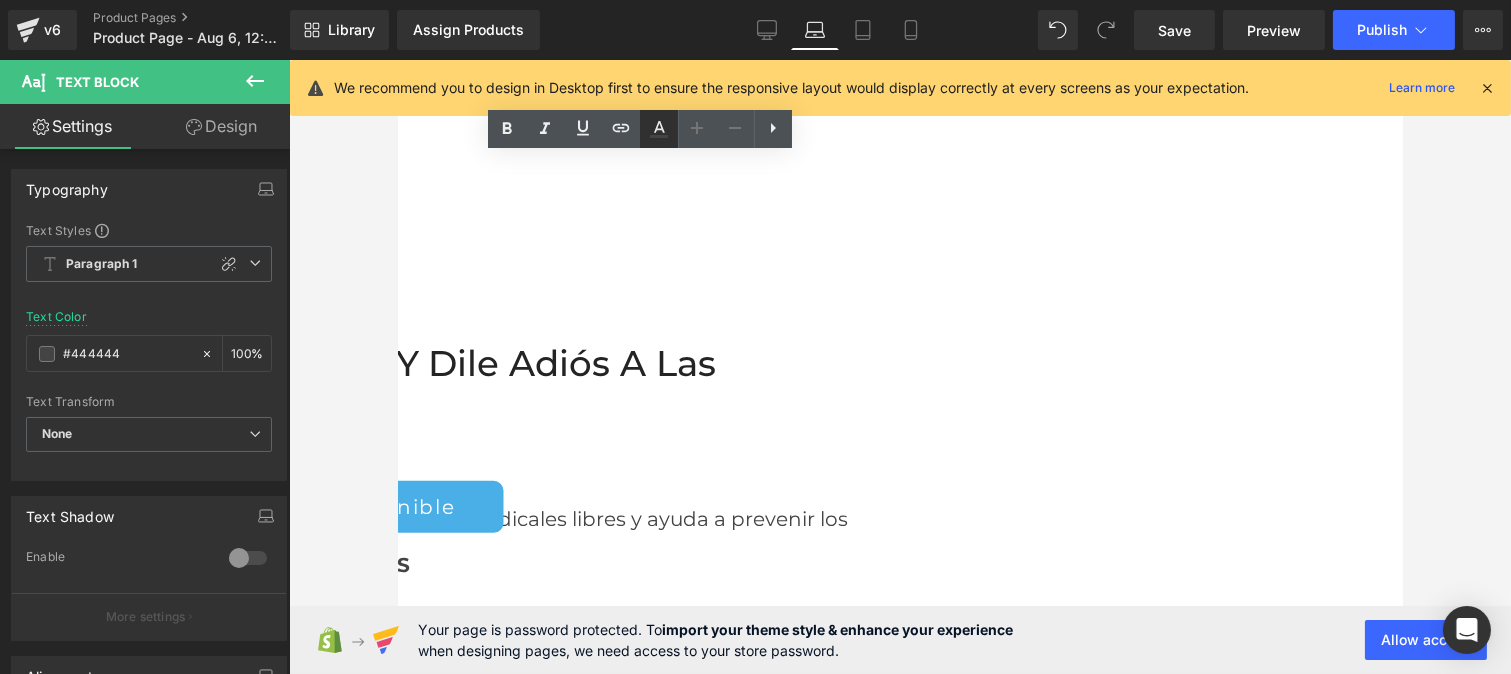 click 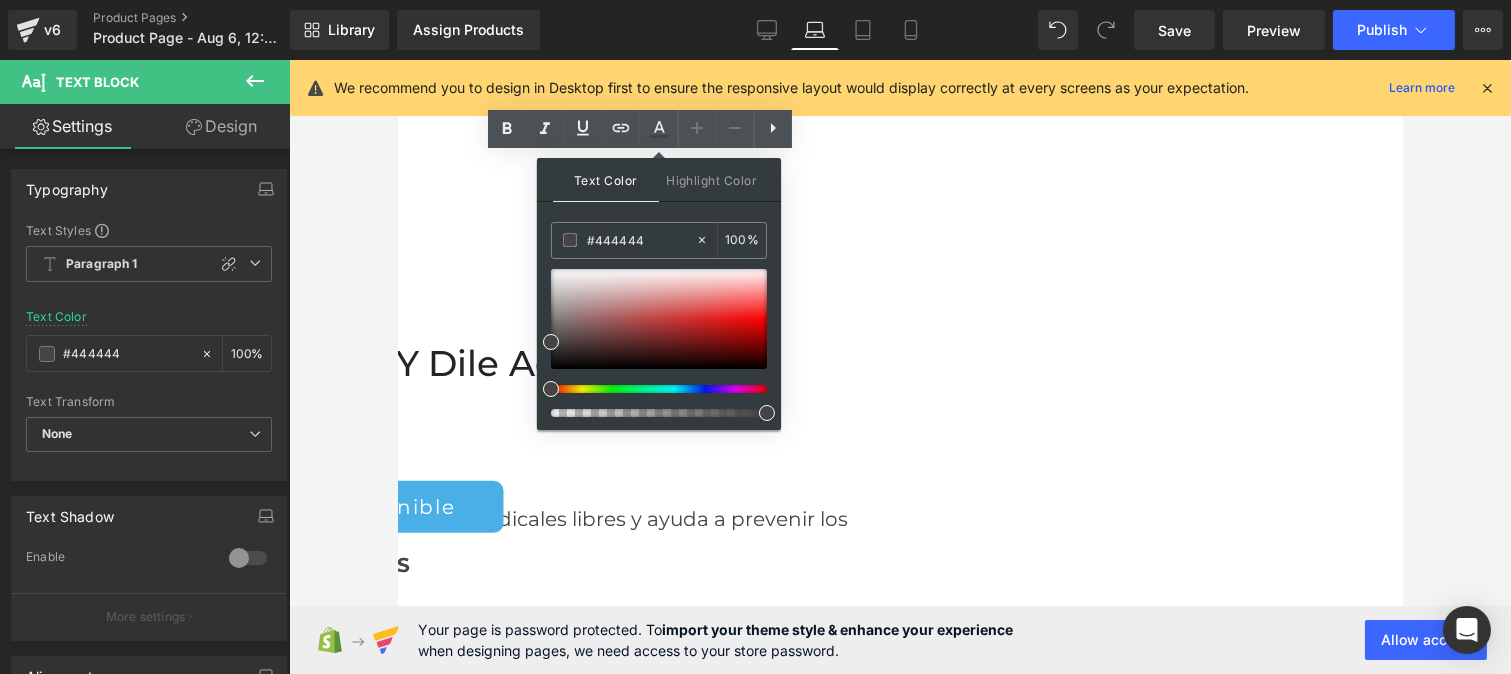 click on "Disminuye la apariencia  de arrugas y líneas de expresión con una exfoliación suave pero efectiva.  Cada noche, los ácidos glicólico y AHA actúan para reducir los signos visibles del envejecimiento, dejando tu piel visiblemente más joven, luminosa y renovada." at bounding box center (396, 892) 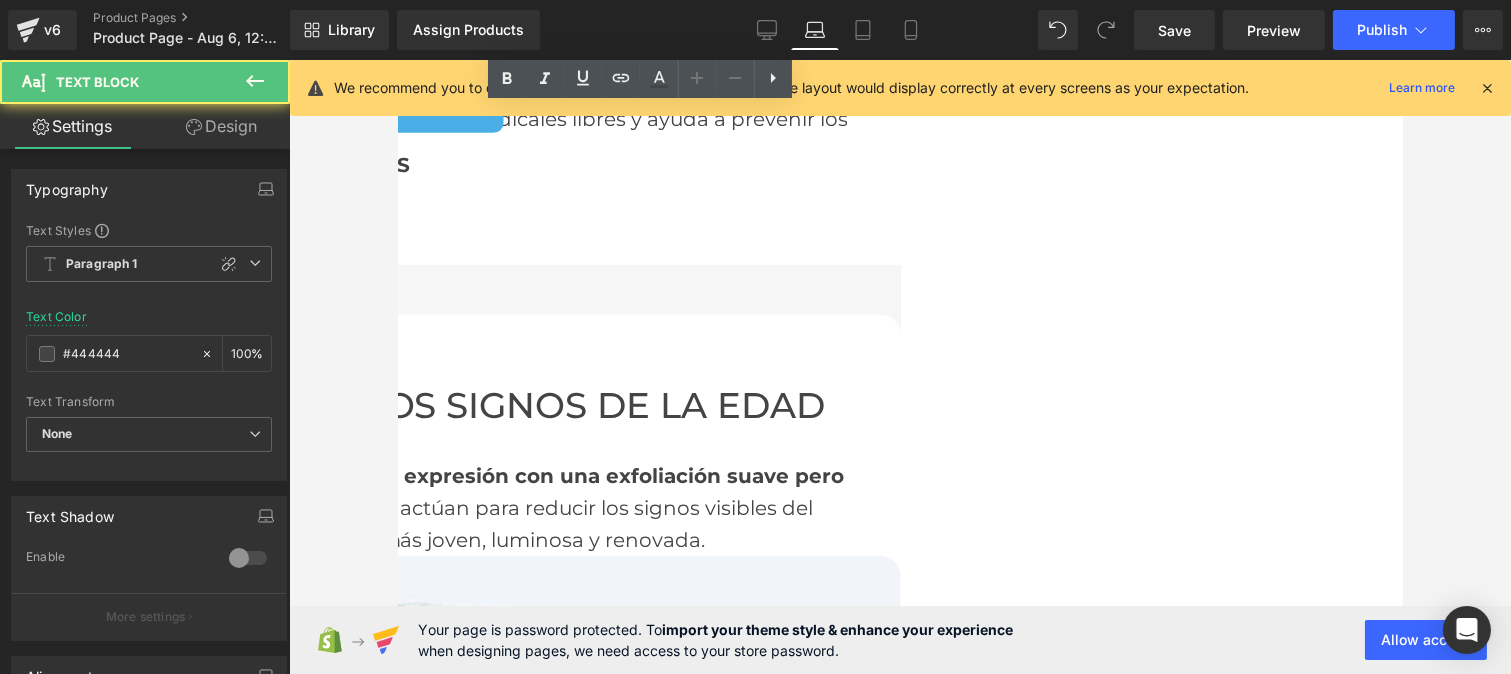 scroll, scrollTop: 1920, scrollLeft: 0, axis: vertical 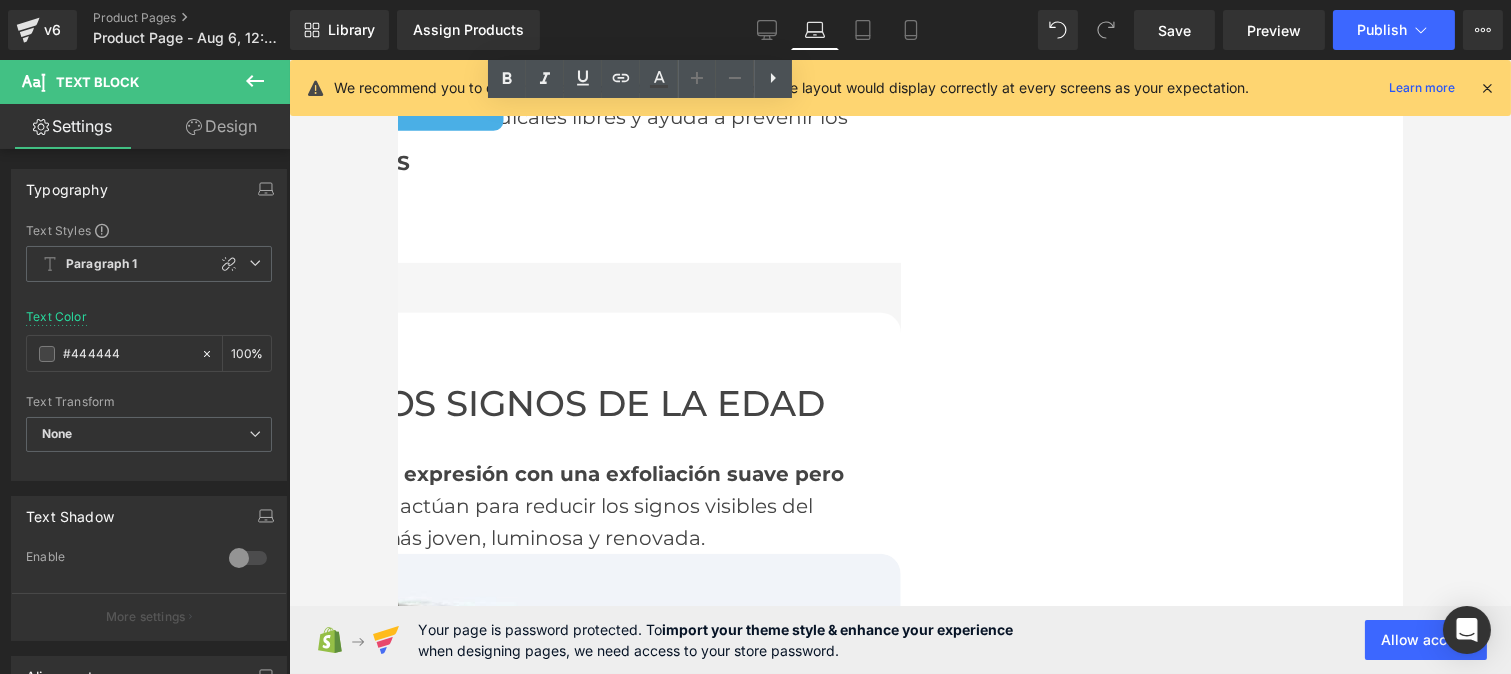 click on "hialurónico hidrata tu piel a profundidad" at bounding box center [322, 2814] 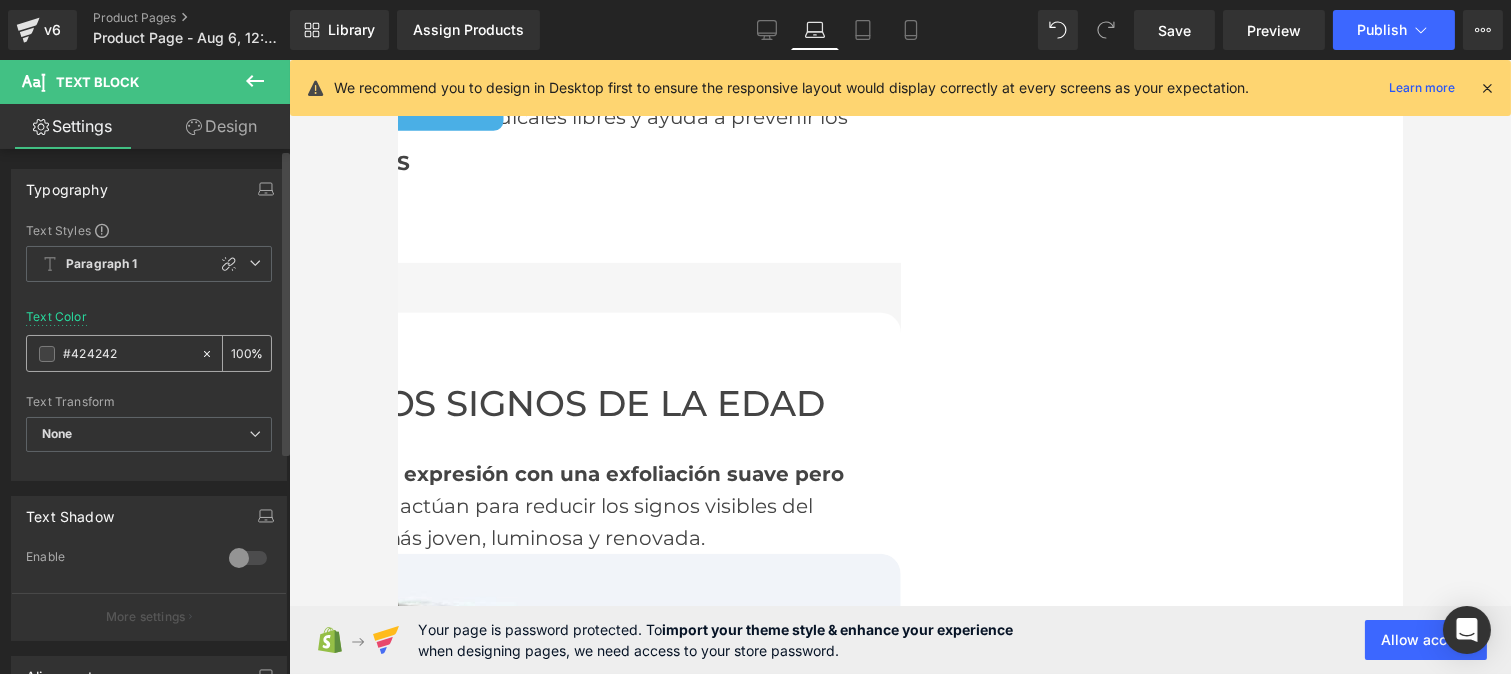 click on "#424242" at bounding box center (127, 354) 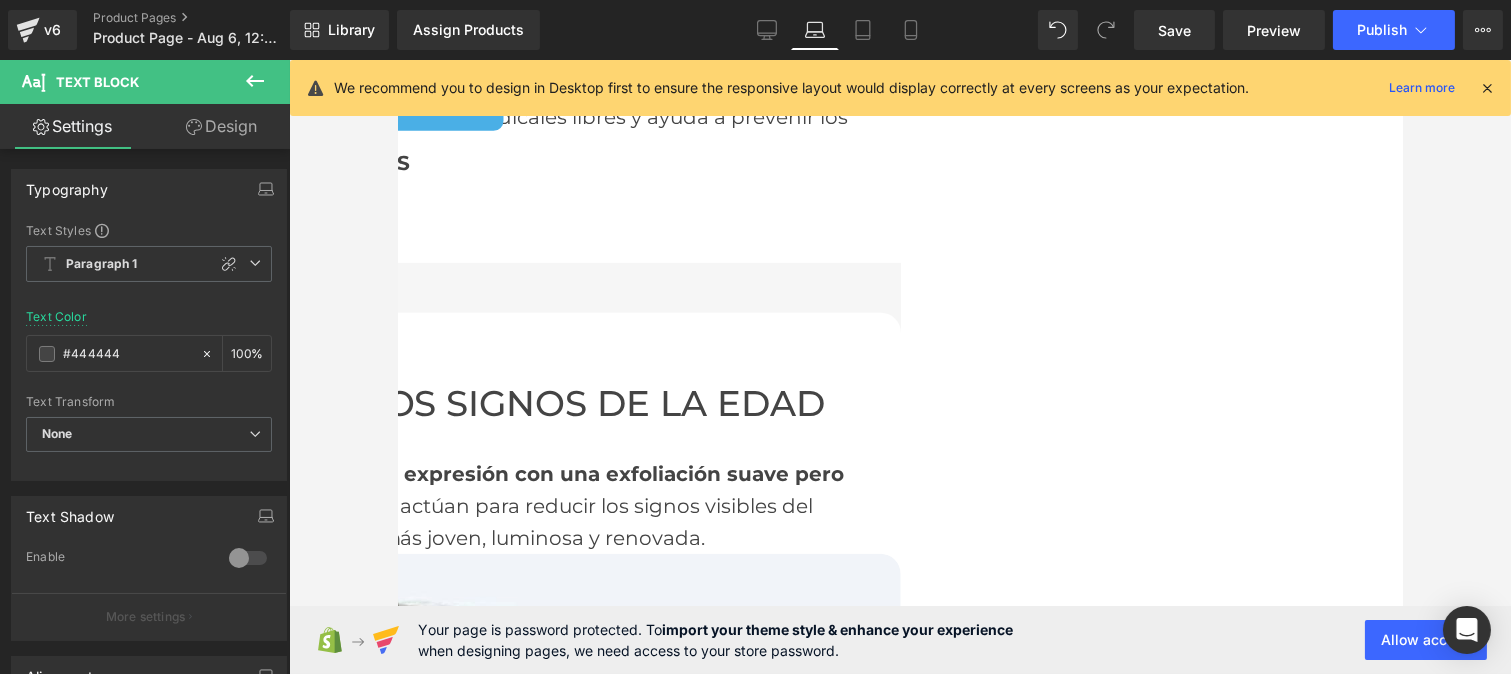 type on "#444444" 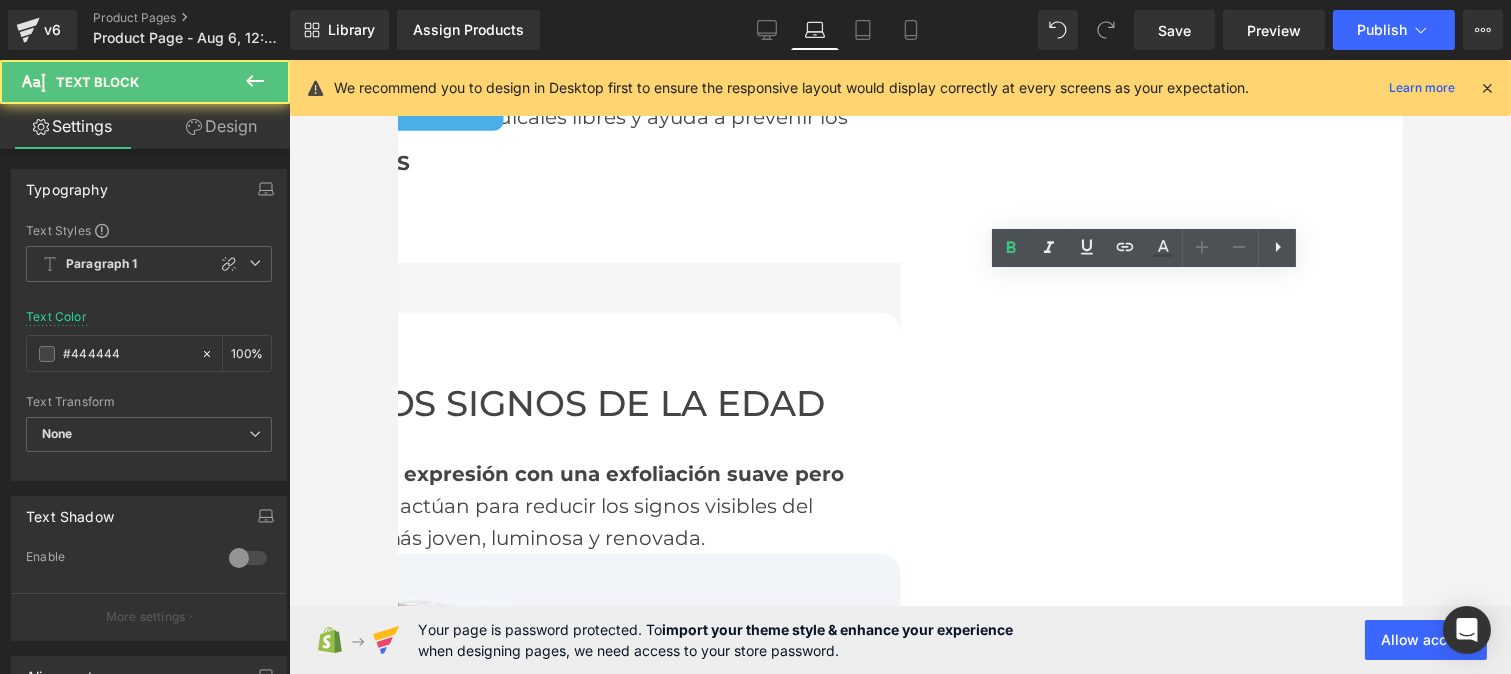 click on "Hidratación intensa para" at bounding box center [199, 2701] 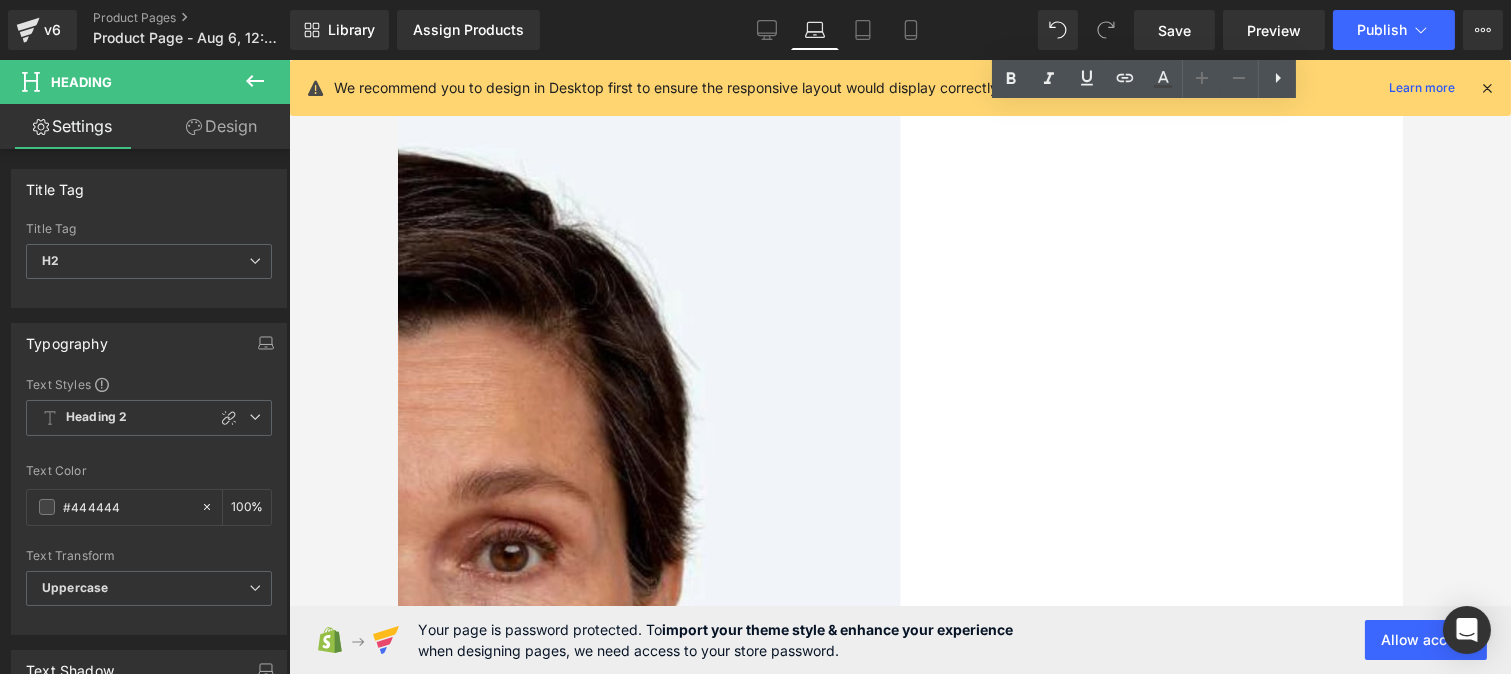 scroll, scrollTop: 2375, scrollLeft: 0, axis: vertical 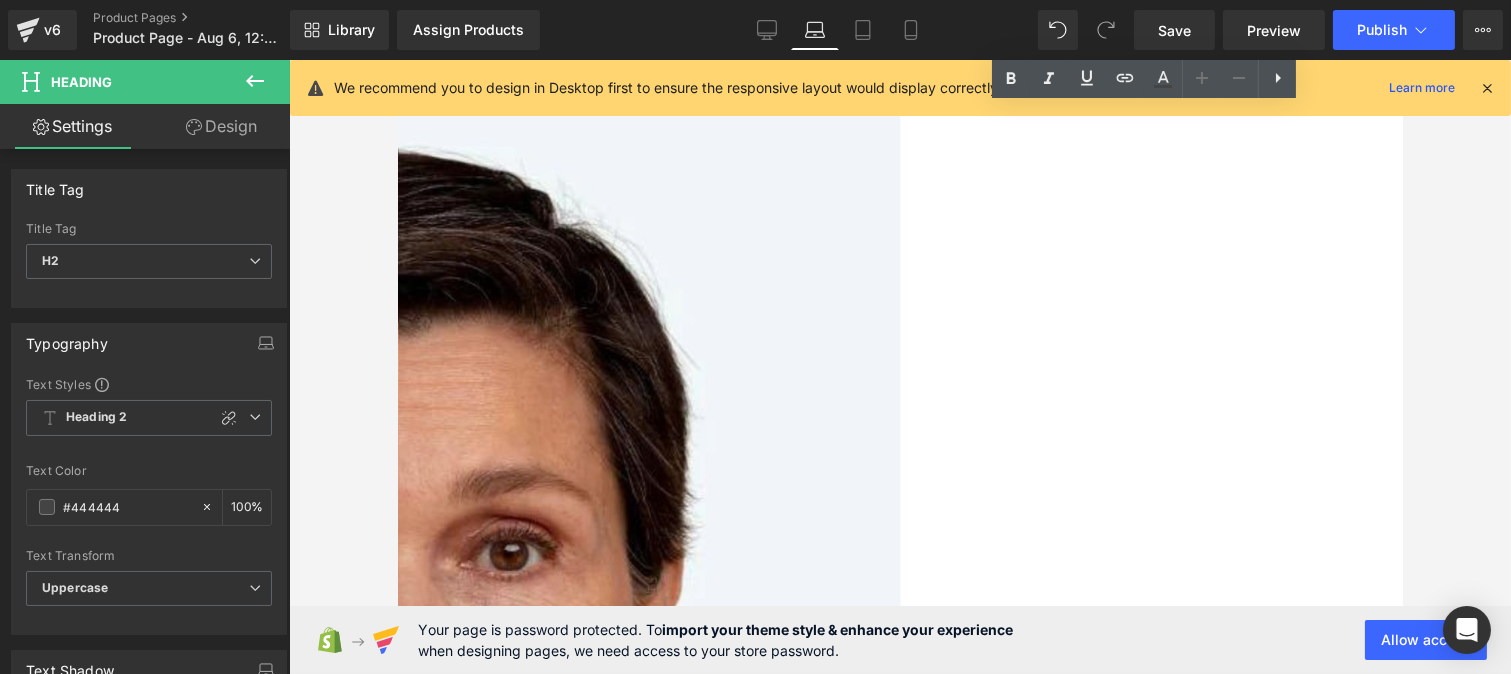 click on "¡Olvídate de las manchas! Rejuven unifica el tono de tu piel" at bounding box center (239, 2646) 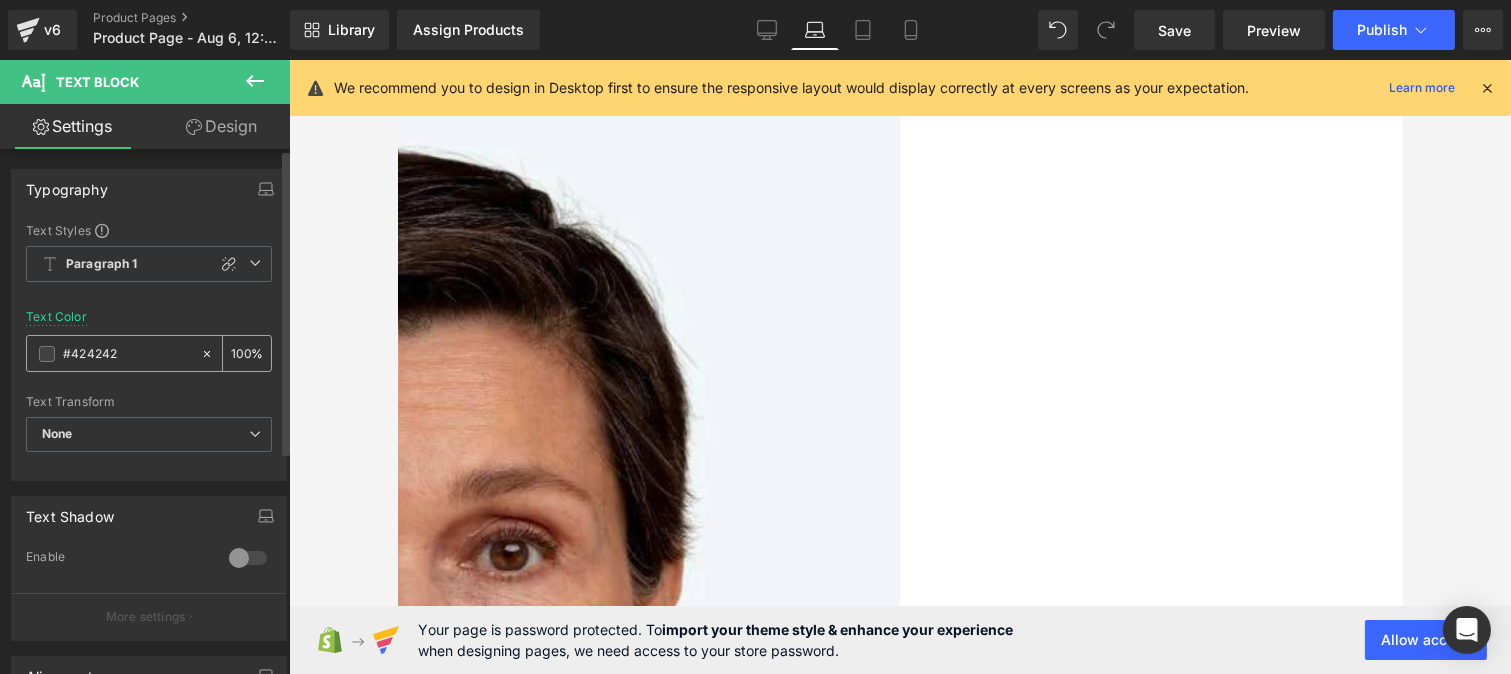 click on "#424242" at bounding box center [113, 353] 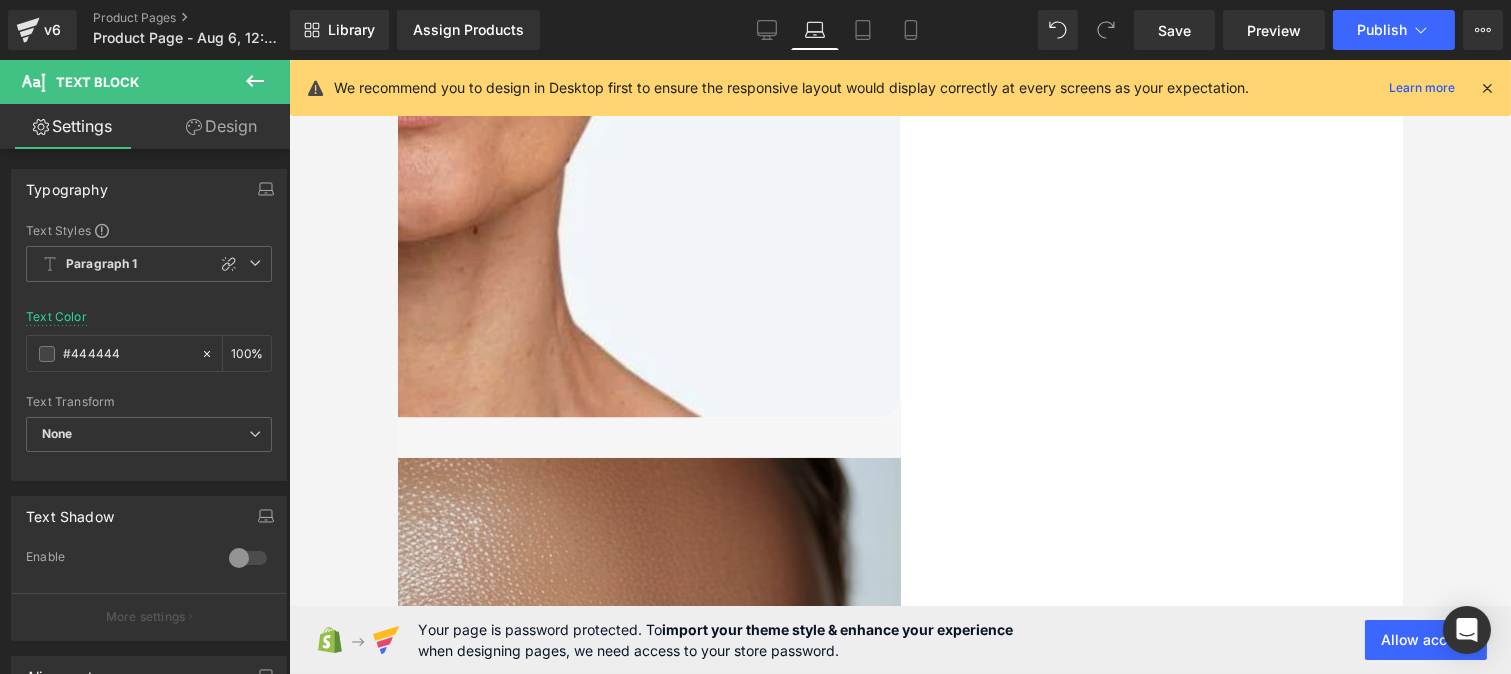 scroll, scrollTop: 3067, scrollLeft: 0, axis: vertical 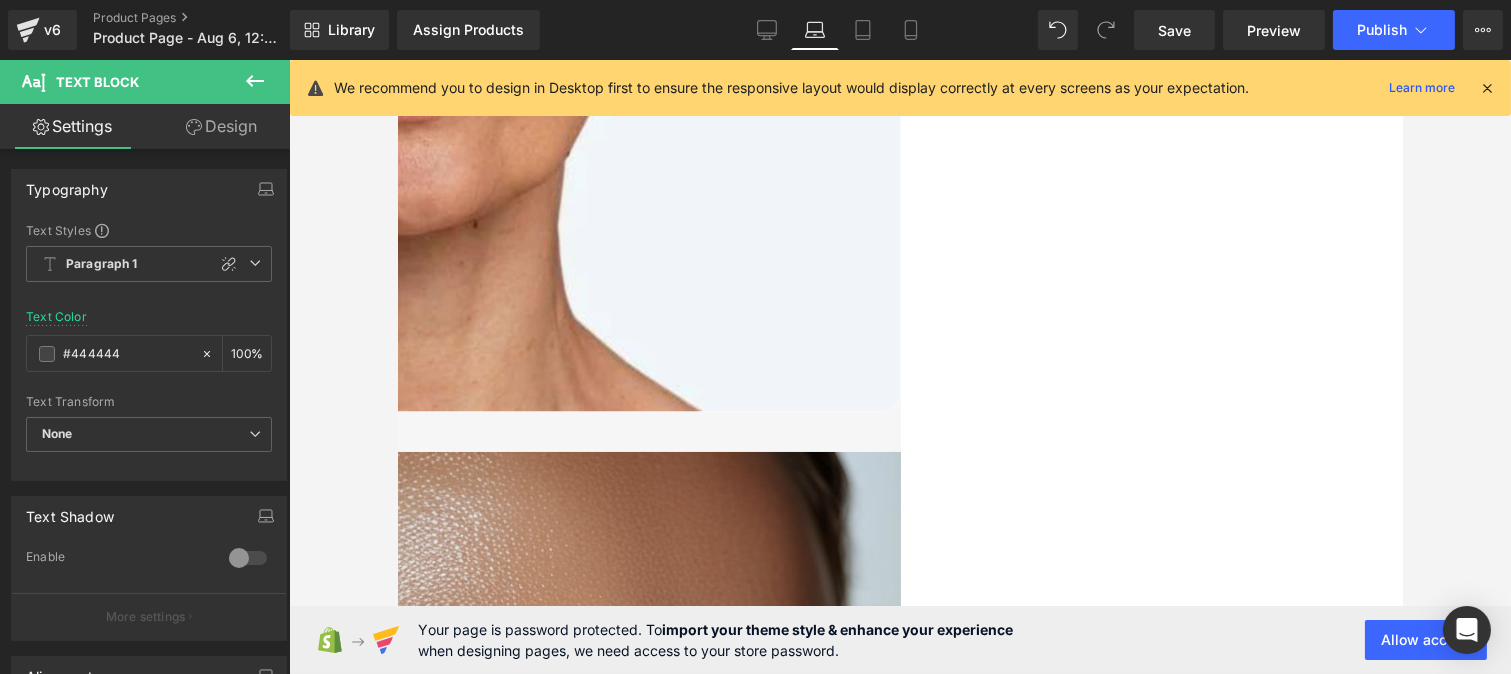 click on "Nuestra fórmula suave y cuidadosamente desarrollada es ideal incluso para pieles muy sensibles,  brindando confort y resultados visibles sin causar irritación." at bounding box center (398, 4285) 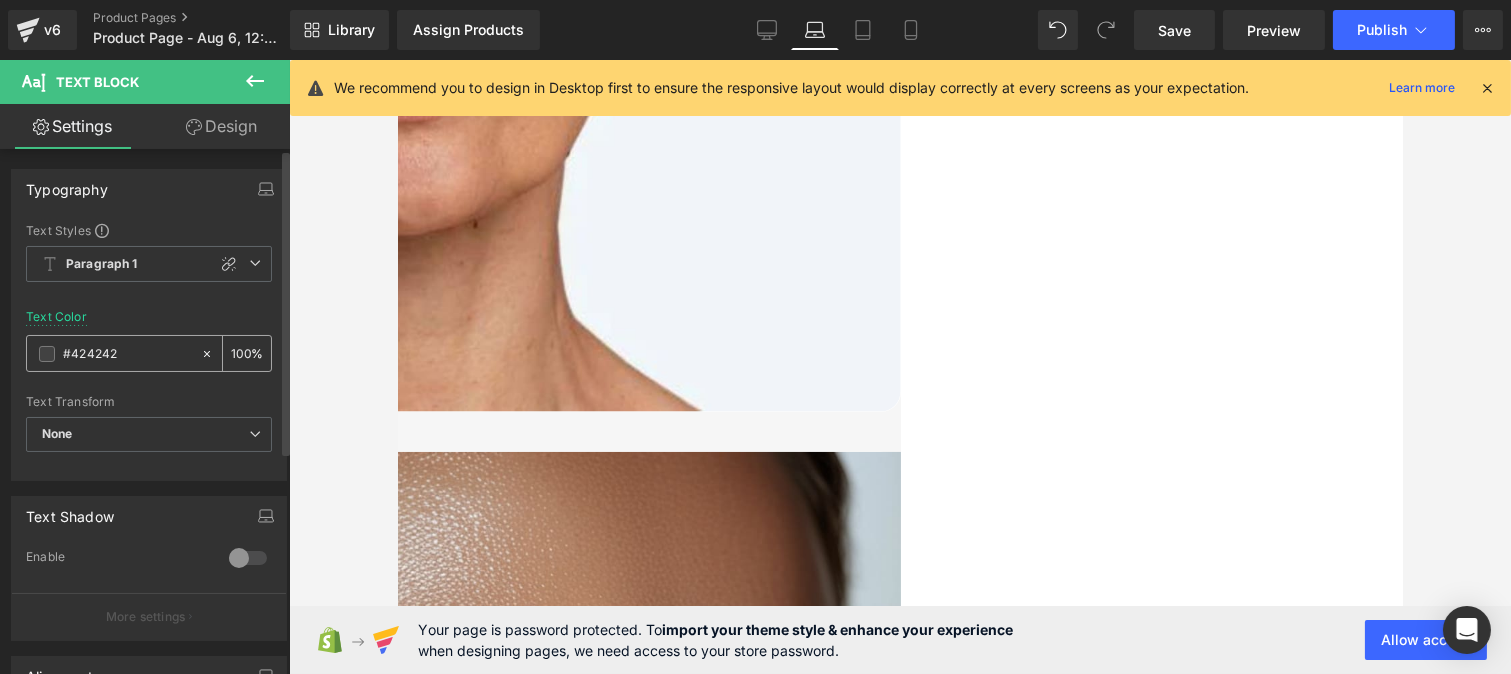 click on "#424242" at bounding box center (127, 354) 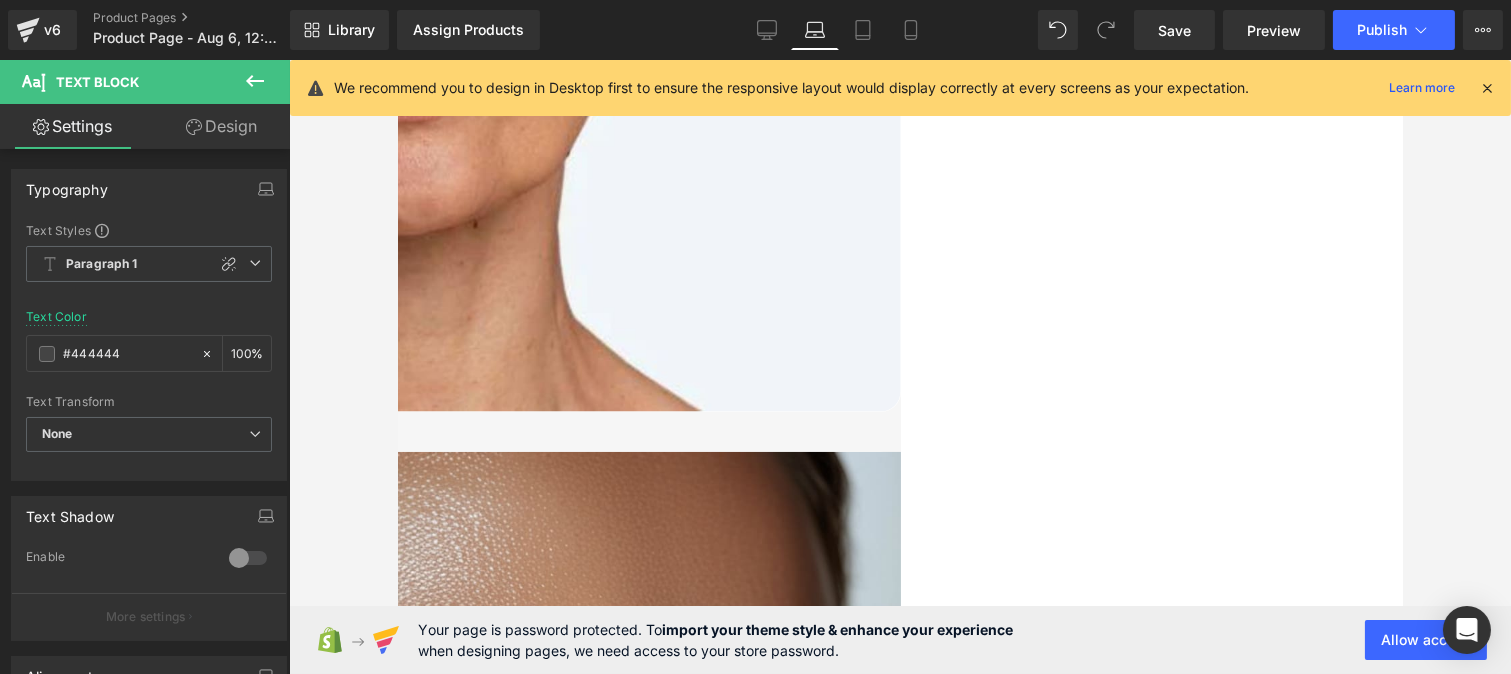 type on "#444444" 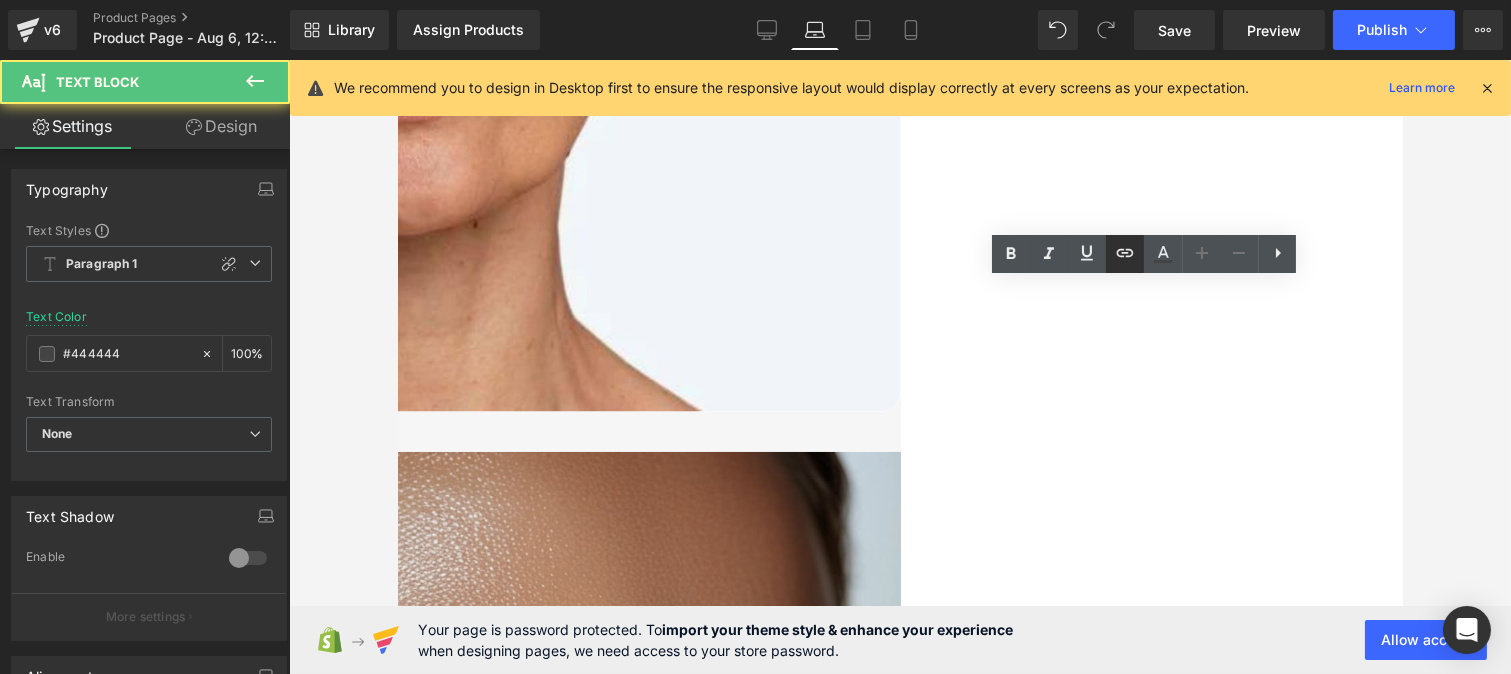click 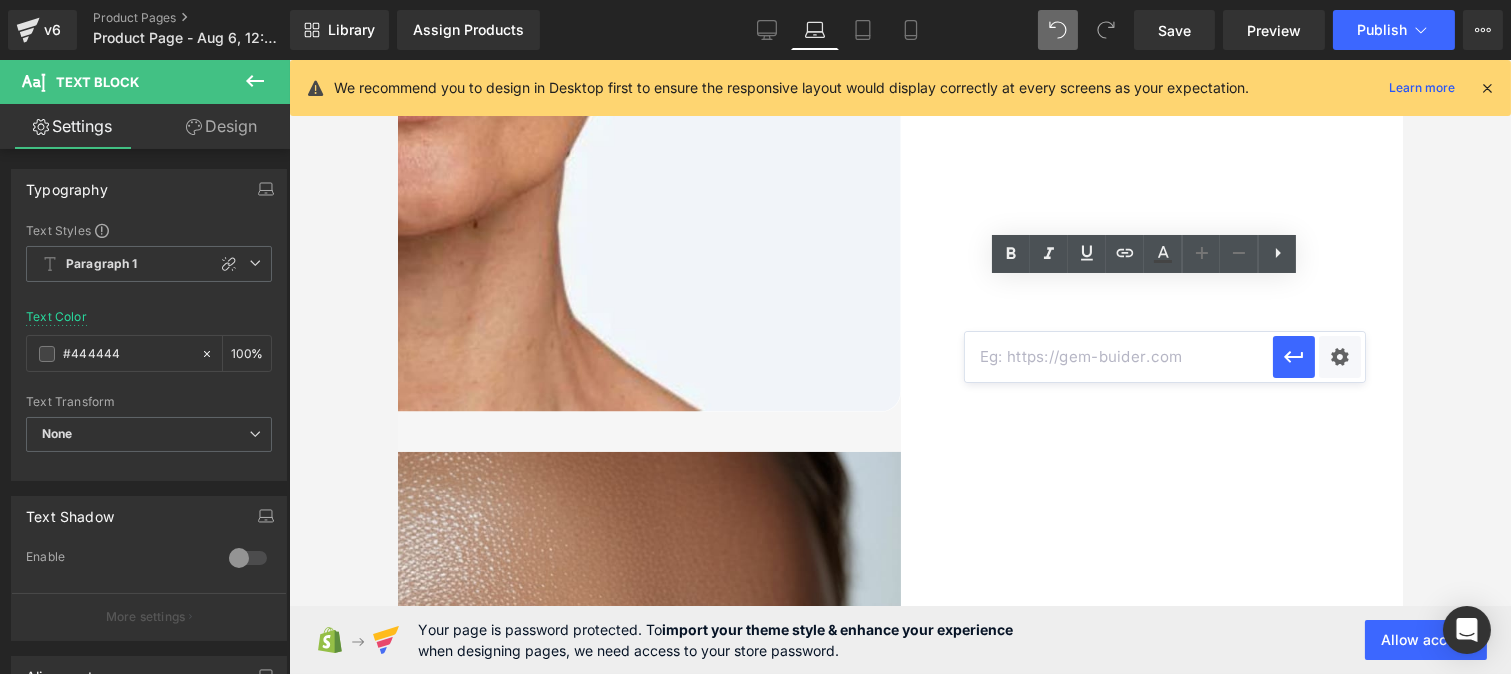 drag, startPoint x: 1050, startPoint y: 38, endPoint x: 1085, endPoint y: 86, distance: 59.405388 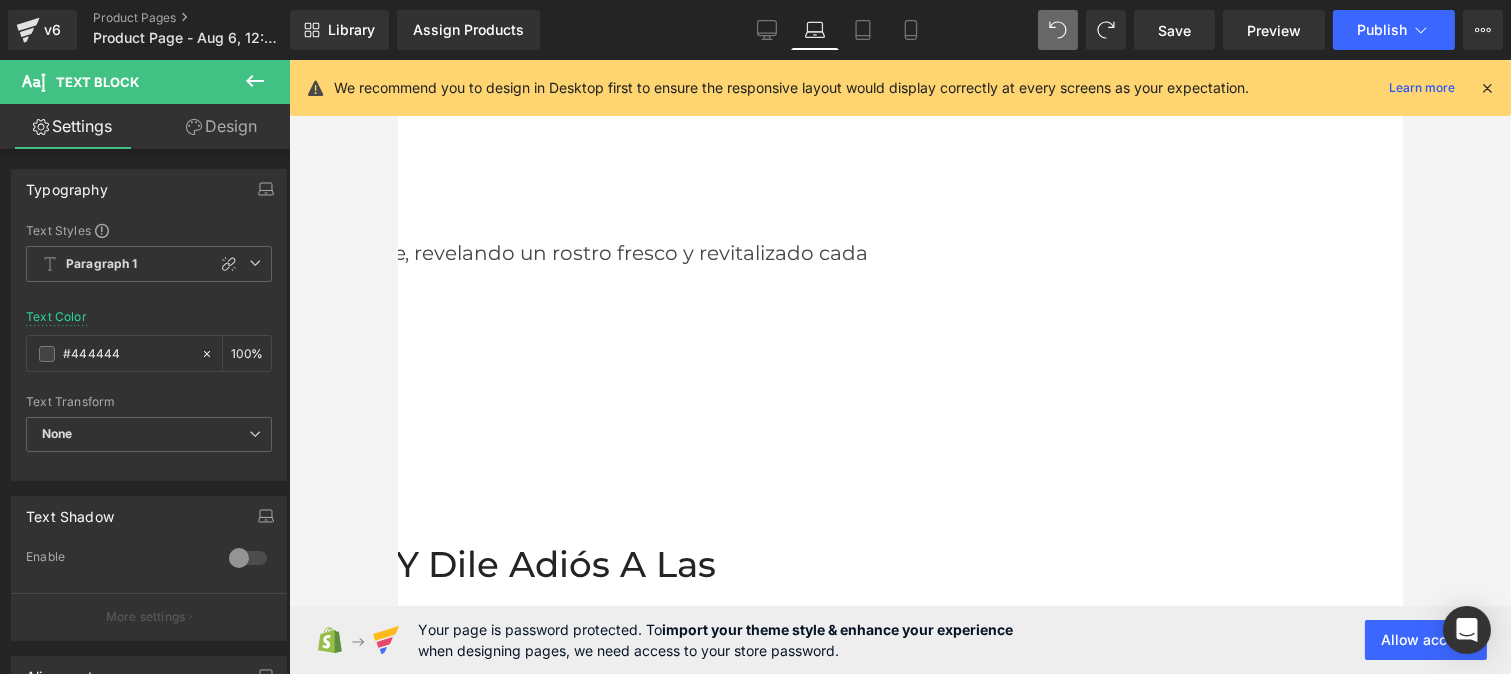 scroll, scrollTop: 1306, scrollLeft: 0, axis: vertical 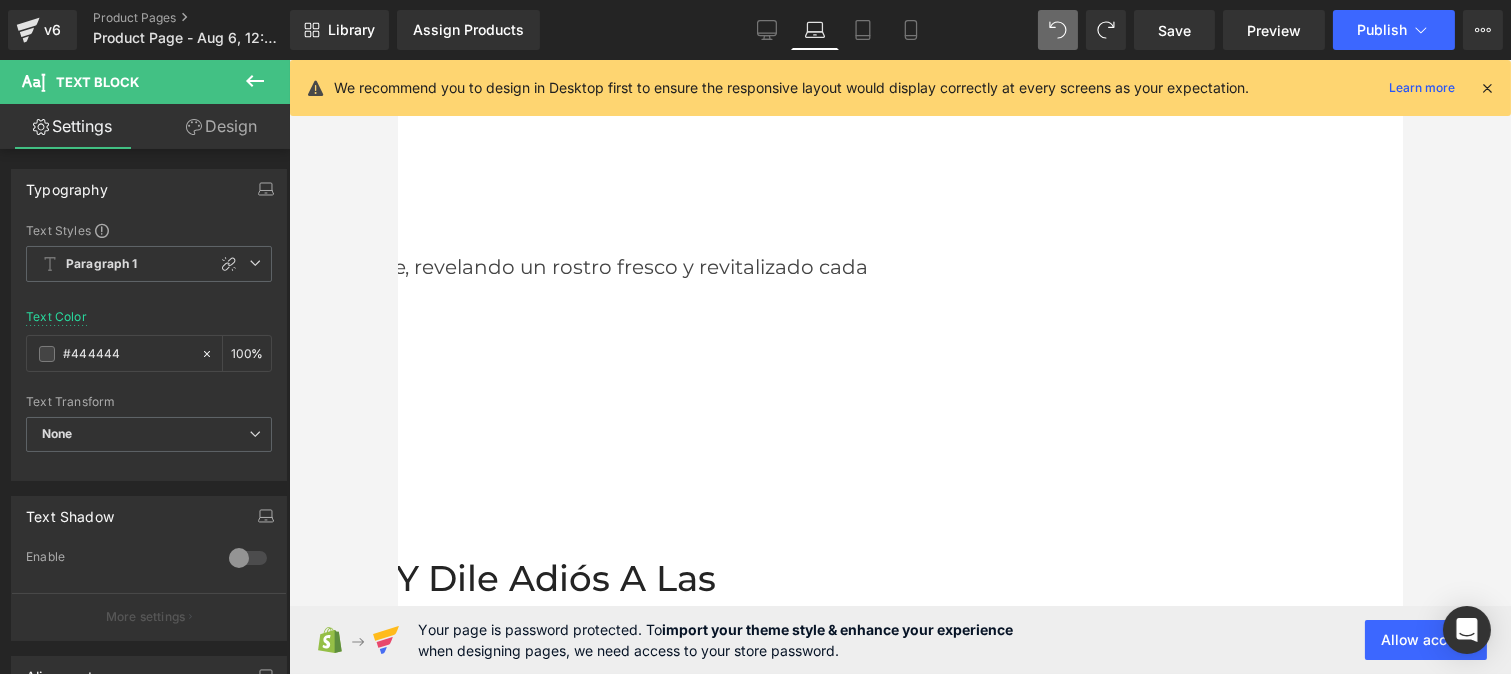 click on "Disminuye la apariencia  de arrugas y líneas de expresión con una exfoliación suave pero efectiva.  Cada noche, los ácidos glicólico y AHA actúan para reducir los signos visibles del envejecimiento, dejando tu piel visiblemente más joven, luminosa y renovada." at bounding box center (396, 1104) 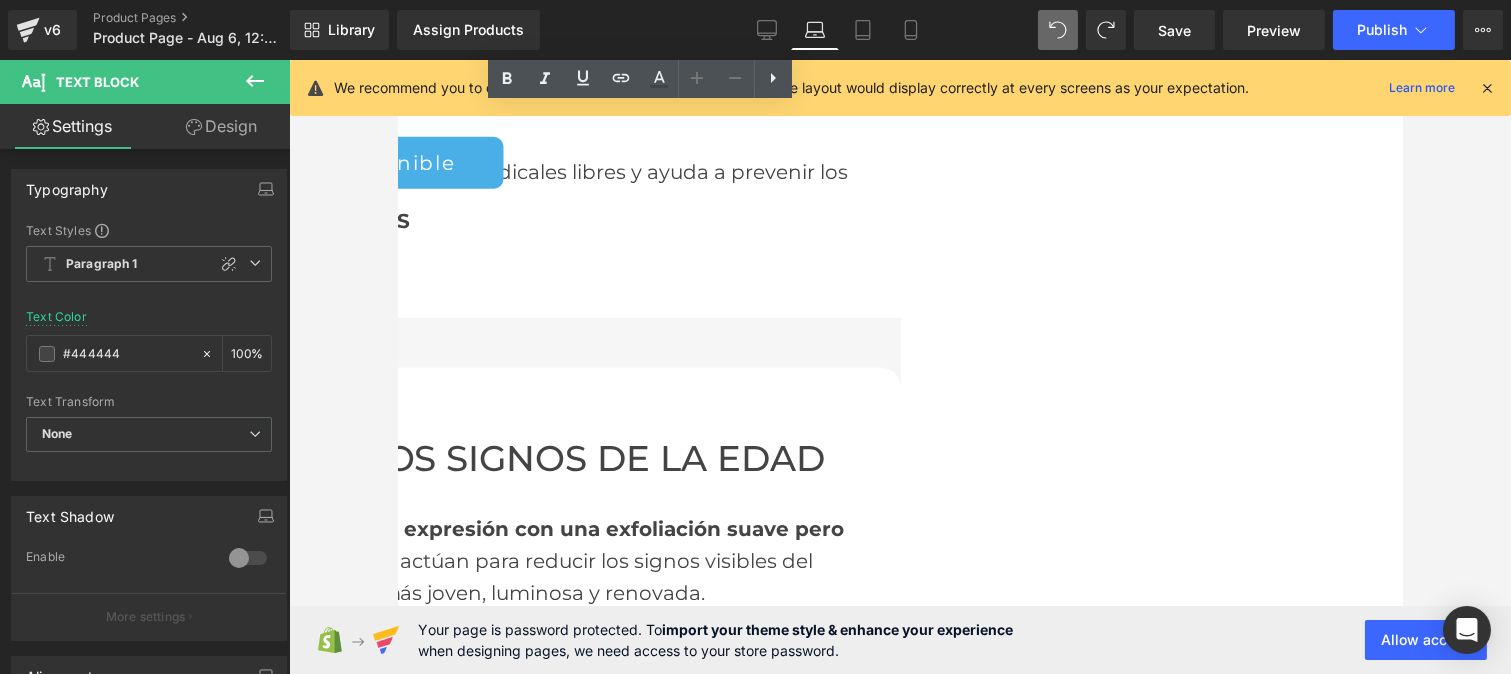 scroll, scrollTop: 1868, scrollLeft: 0, axis: vertical 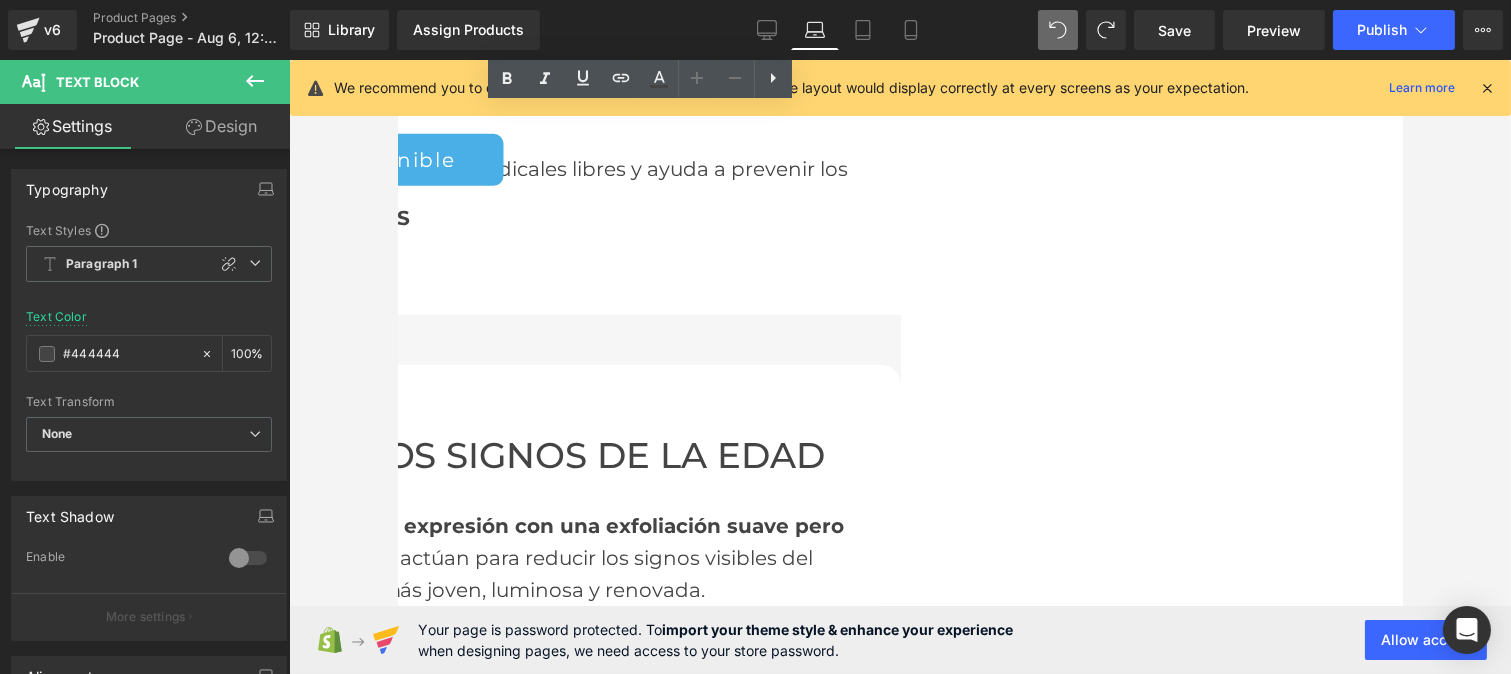 click on "hialurónico hidrata tu piel a profundidad" at bounding box center (322, 2866) 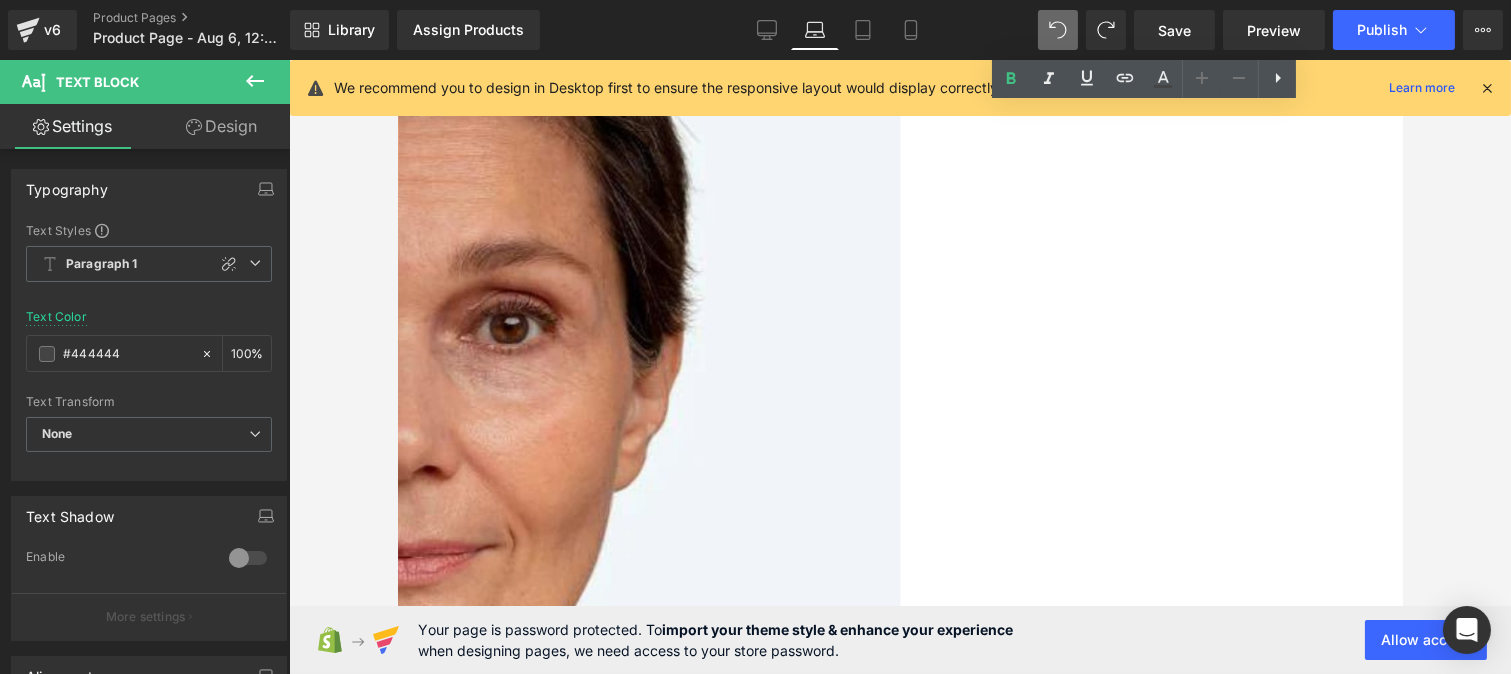 scroll, scrollTop: 2603, scrollLeft: 0, axis: vertical 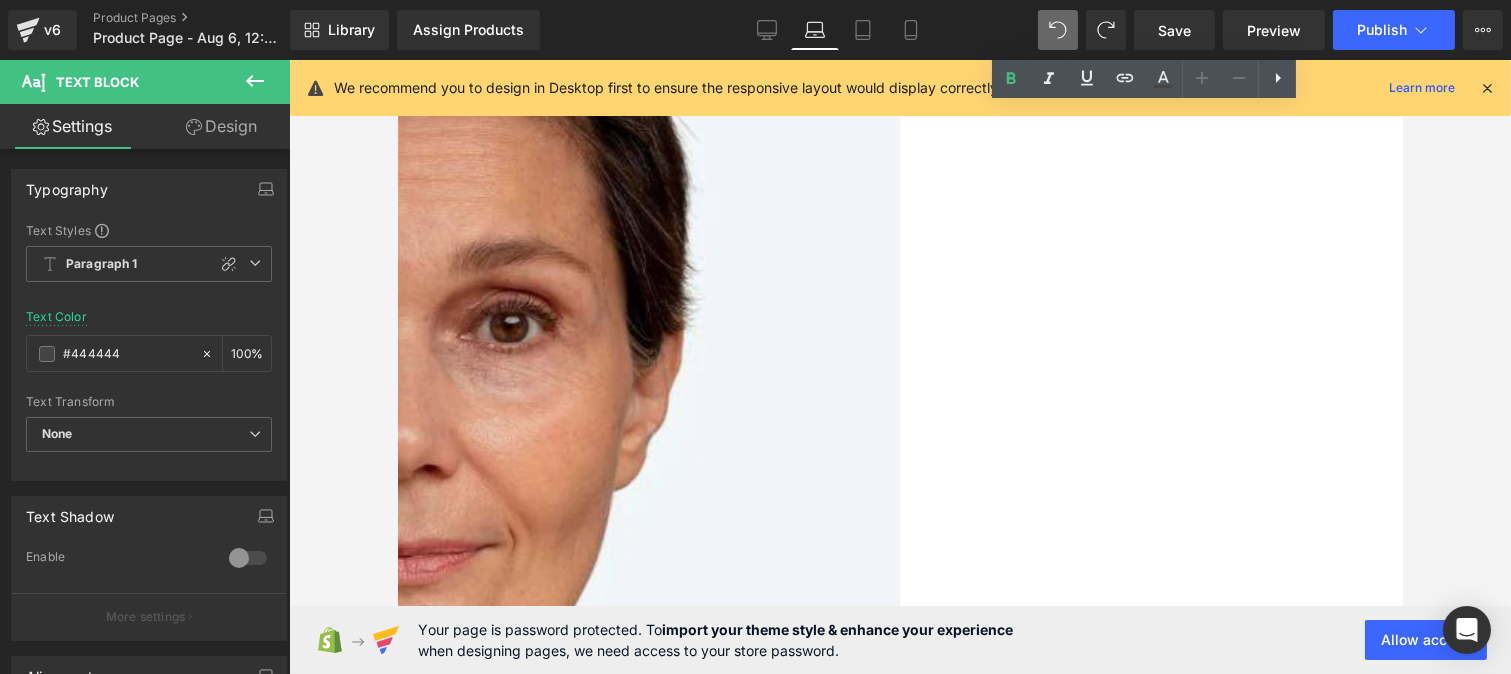 click on "¡Olvídate de las manchas! Rejuven unifica el tono de tu piel  y revela un rostro sin imperfecciones, mucho más radiante. Text Block" at bounding box center [396, 2418] 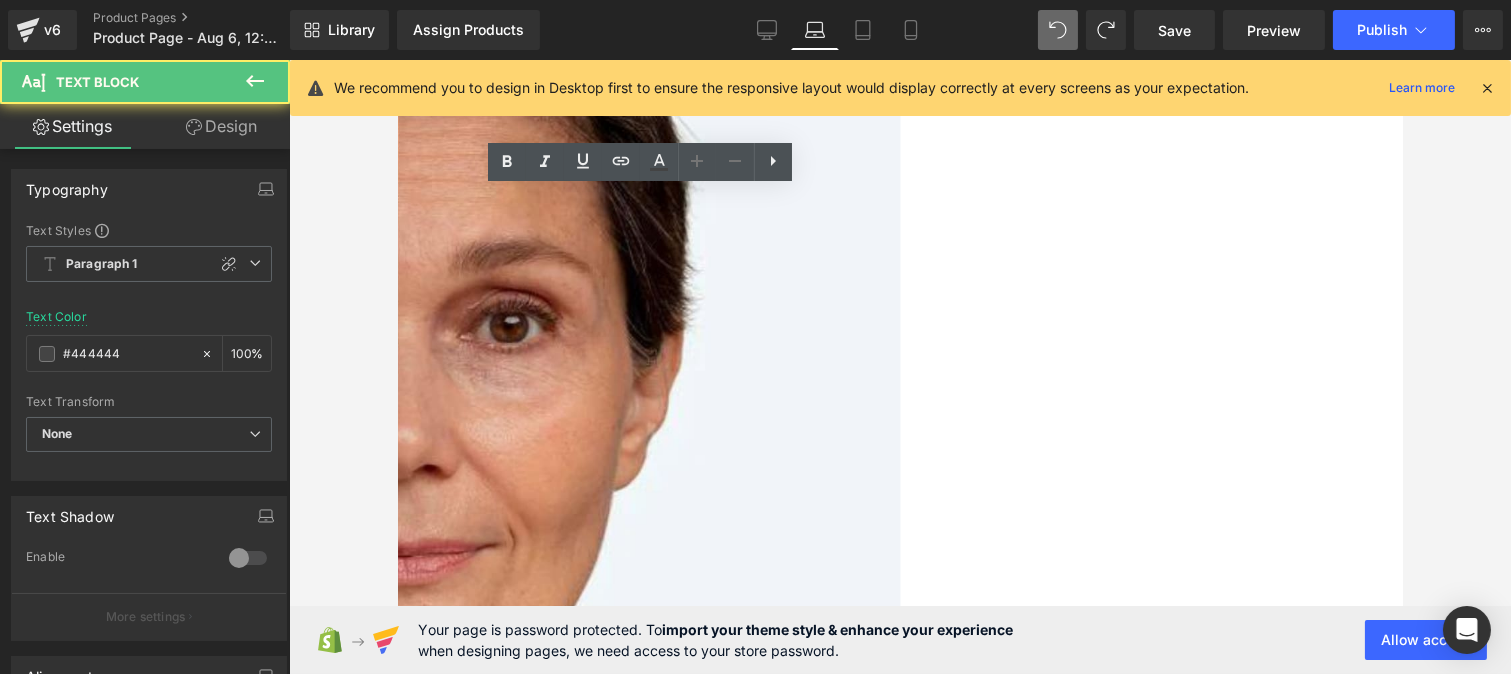 scroll, scrollTop: 3138, scrollLeft: 0, axis: vertical 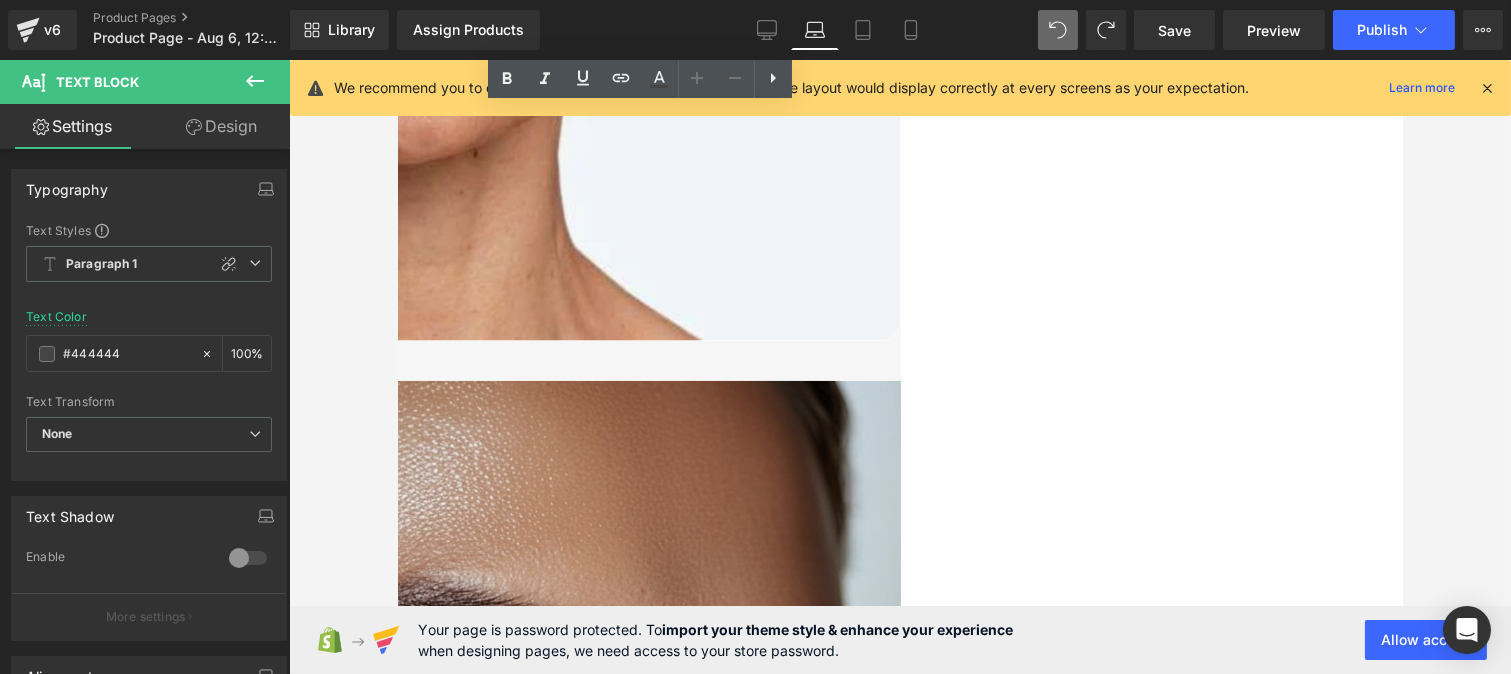 click on "Nuestra fór https://gem-3910432.net mula suave y cuidadosamente desarrollada es ideal incluso para pieles muy sensibles,  brindando confort y resultados visibles sin causar irritación." at bounding box center (398, 4230) 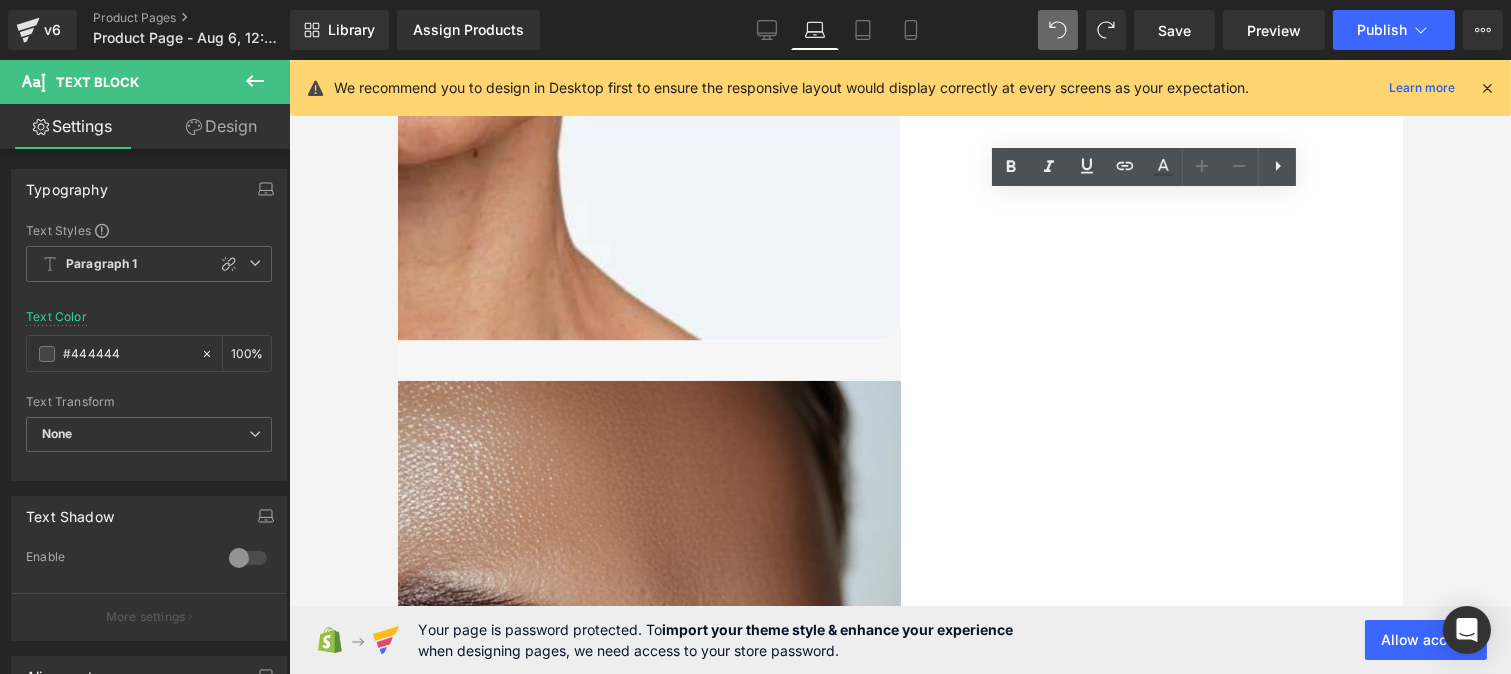 drag, startPoint x: 1034, startPoint y: 240, endPoint x: 1272, endPoint y: 230, distance: 238.20999 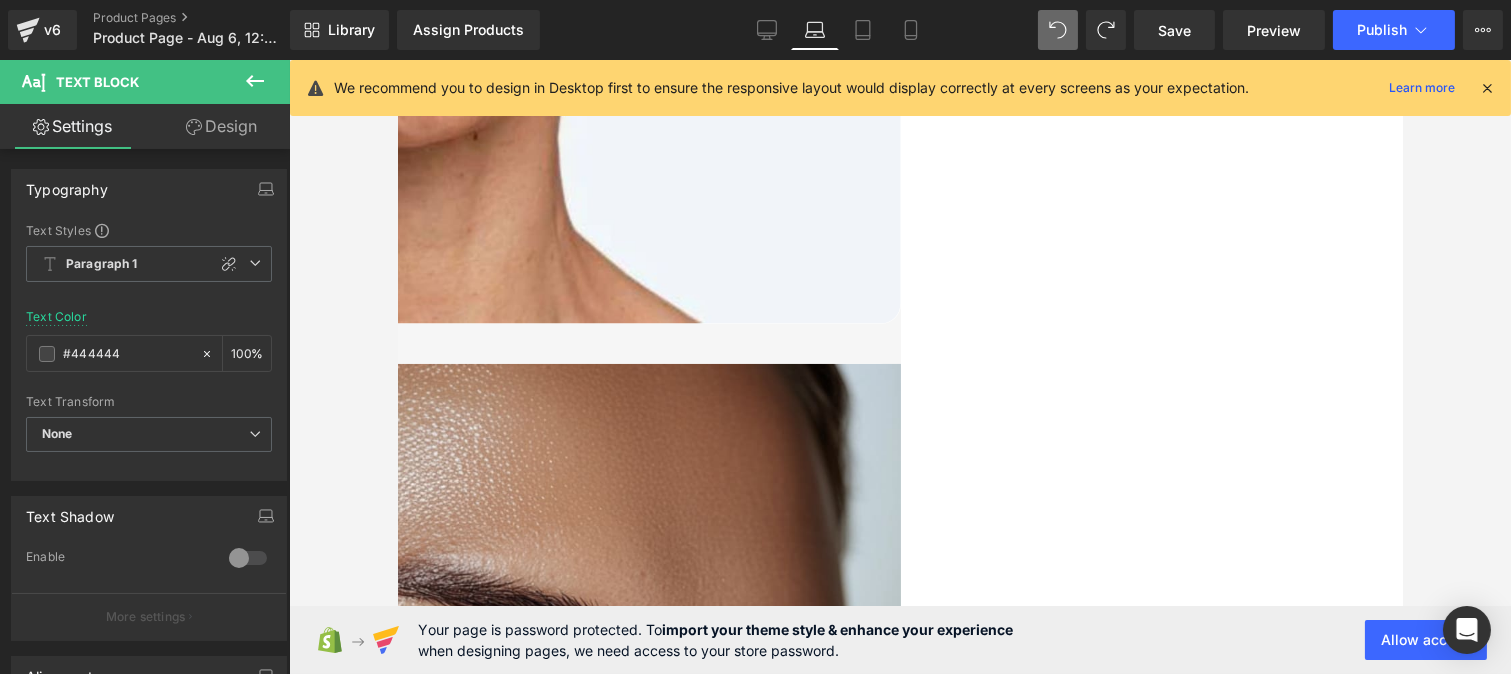 click on "Nuestra fór mula suave y cuidadosamente desarrollada es ideal incluso para pieles muy sensibles,  brindando confort y resultados visibles sin causar irritación." at bounding box center [398, 4197] 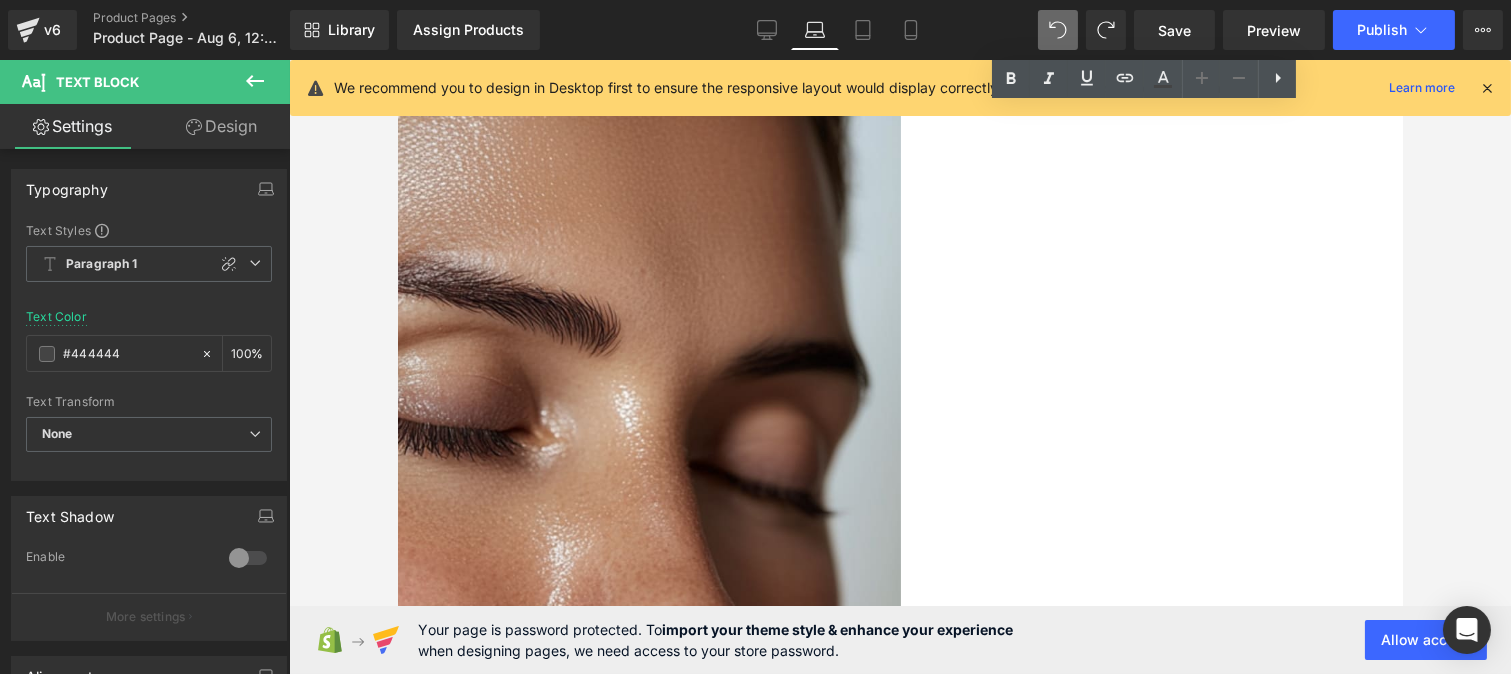 scroll, scrollTop: 3467, scrollLeft: 0, axis: vertical 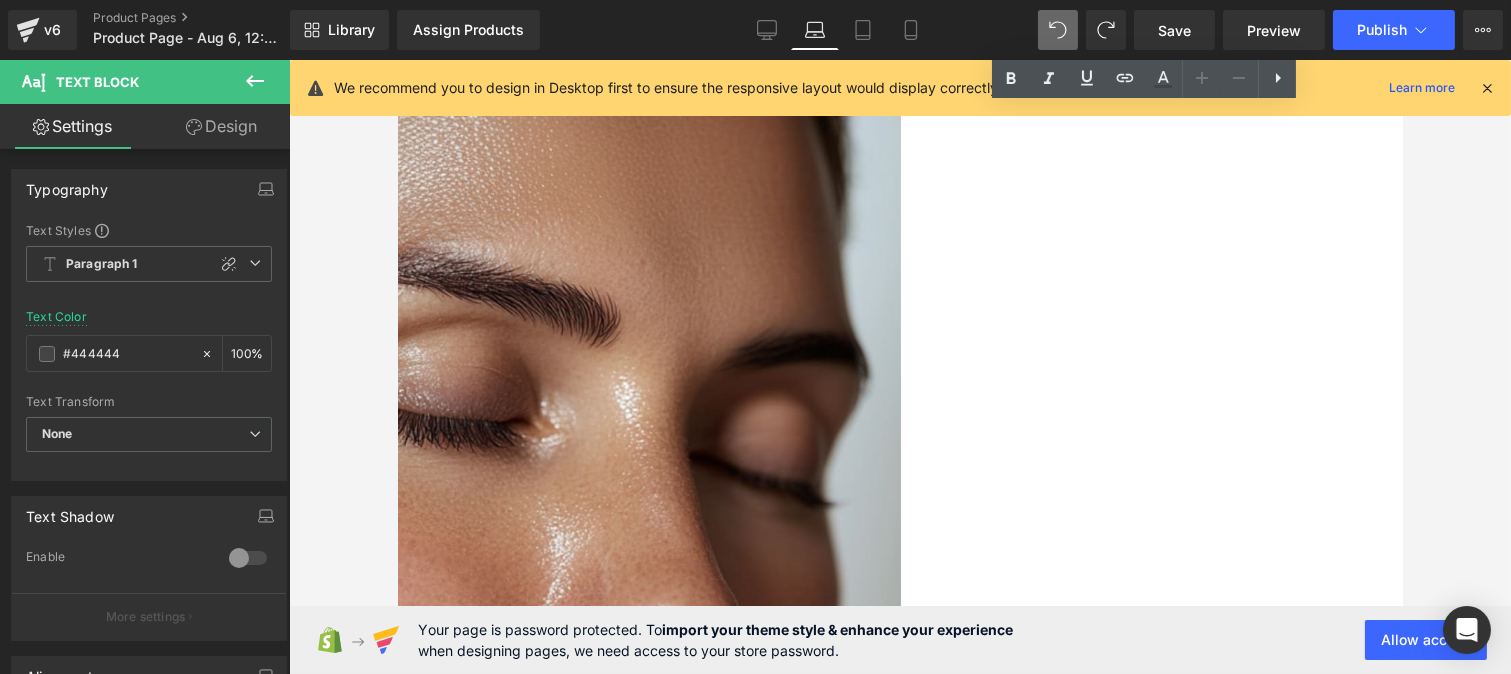 click on "con total confianza" at bounding box center [534, 4085] 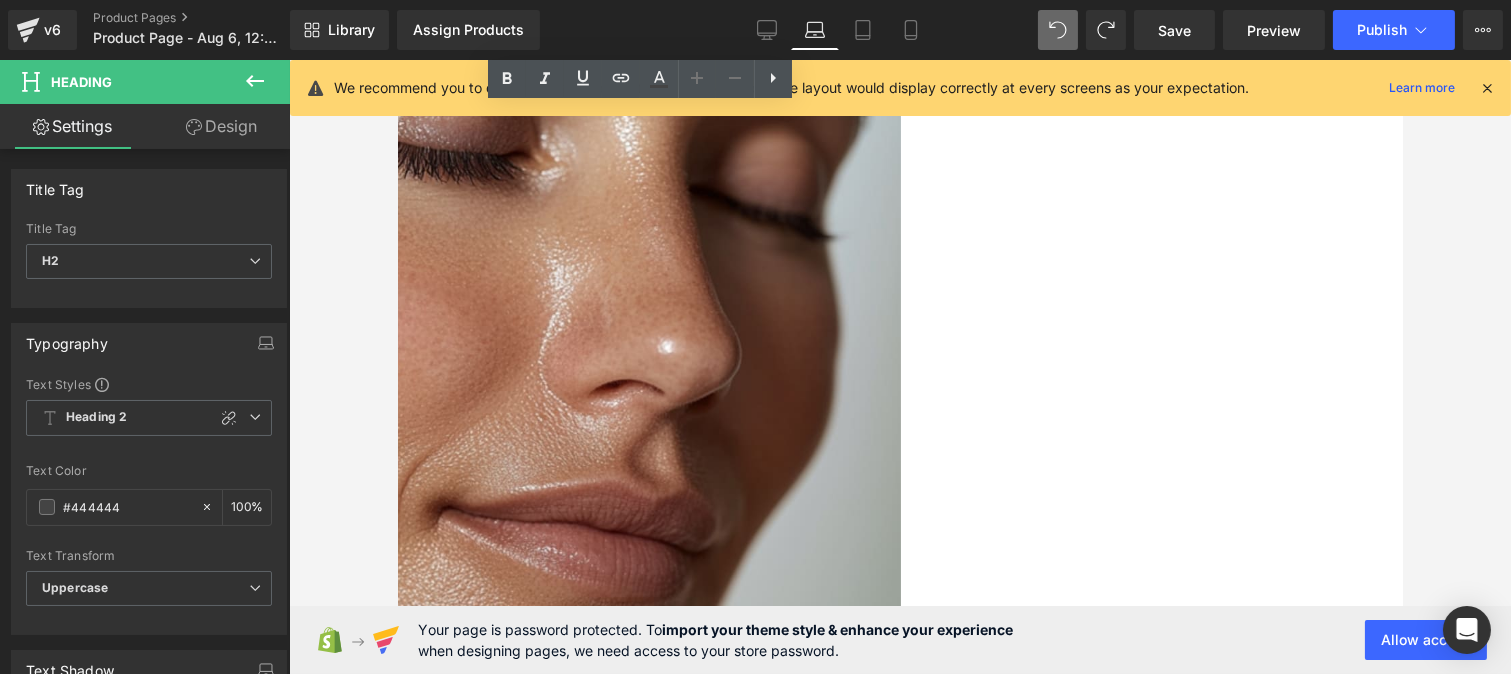 scroll, scrollTop: 3735, scrollLeft: 0, axis: vertical 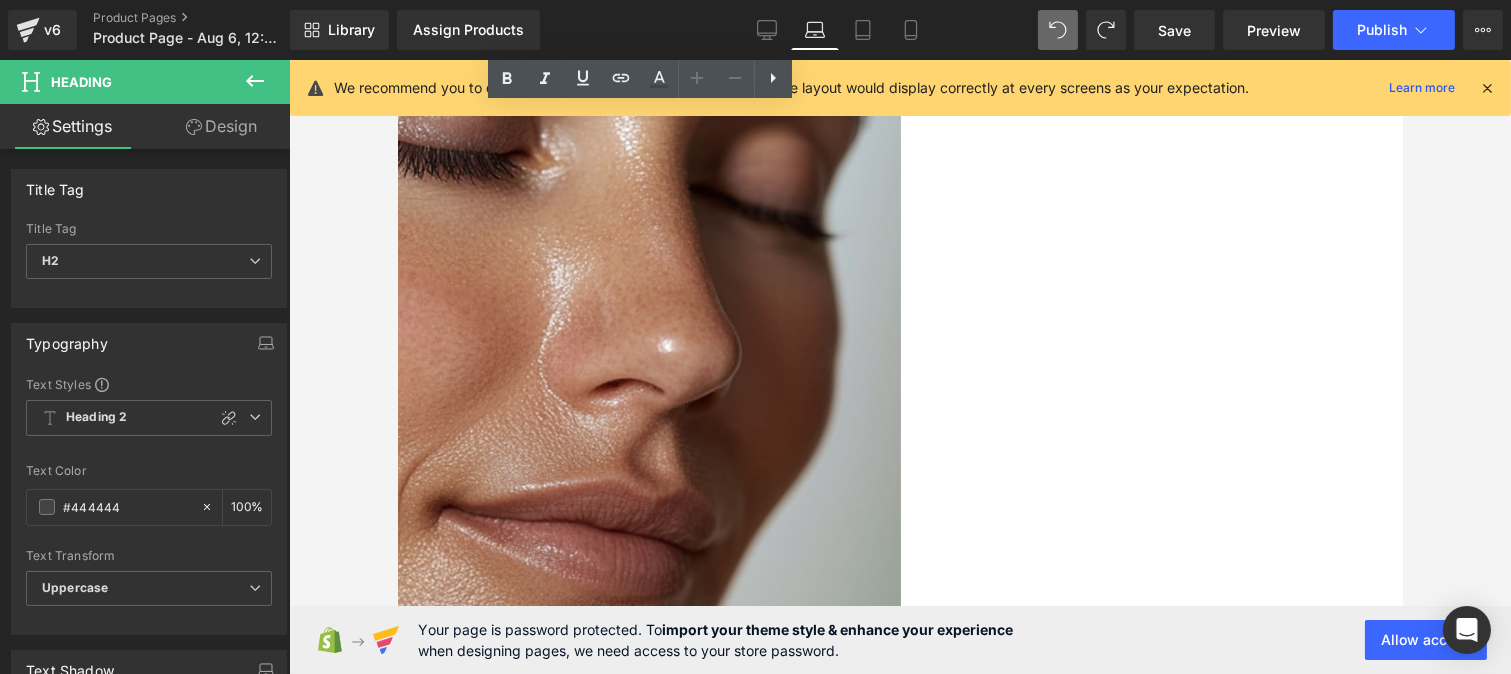 click on "Envío gratuito a todo México." at bounding box center [396, 3936] 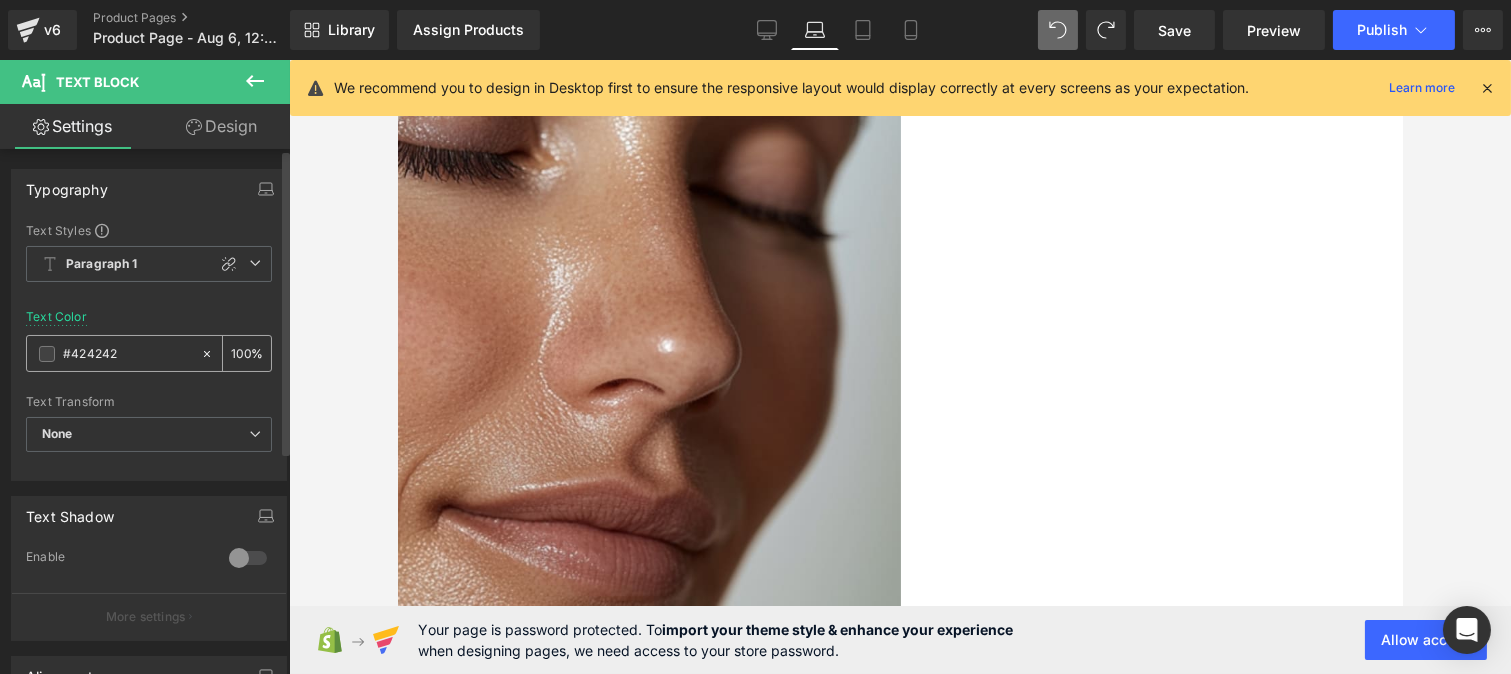 click on "#424242" at bounding box center [127, 354] 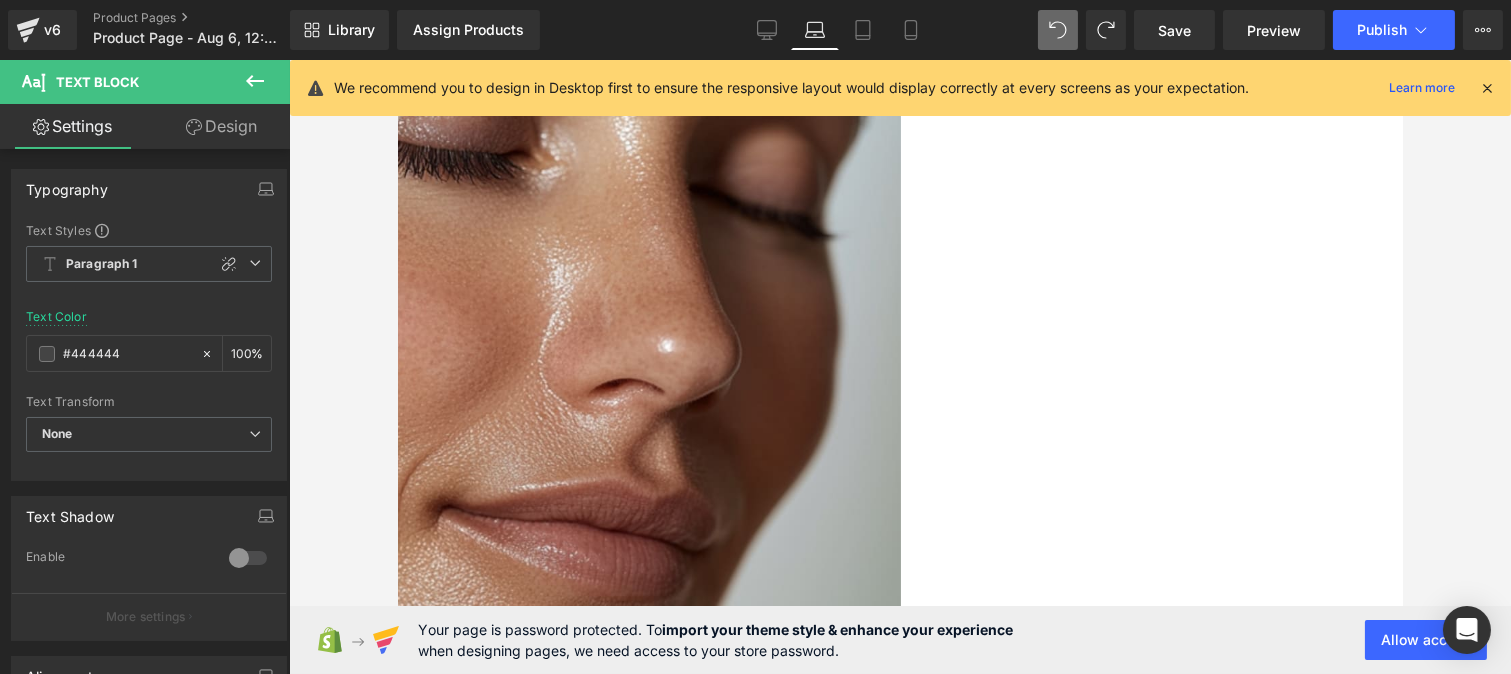 click on "Descubre una piel más lisa y luminosa desde el primer mes de uso constante. Eficacia comprobada en todo tipo de piel." at bounding box center (396, 4095) 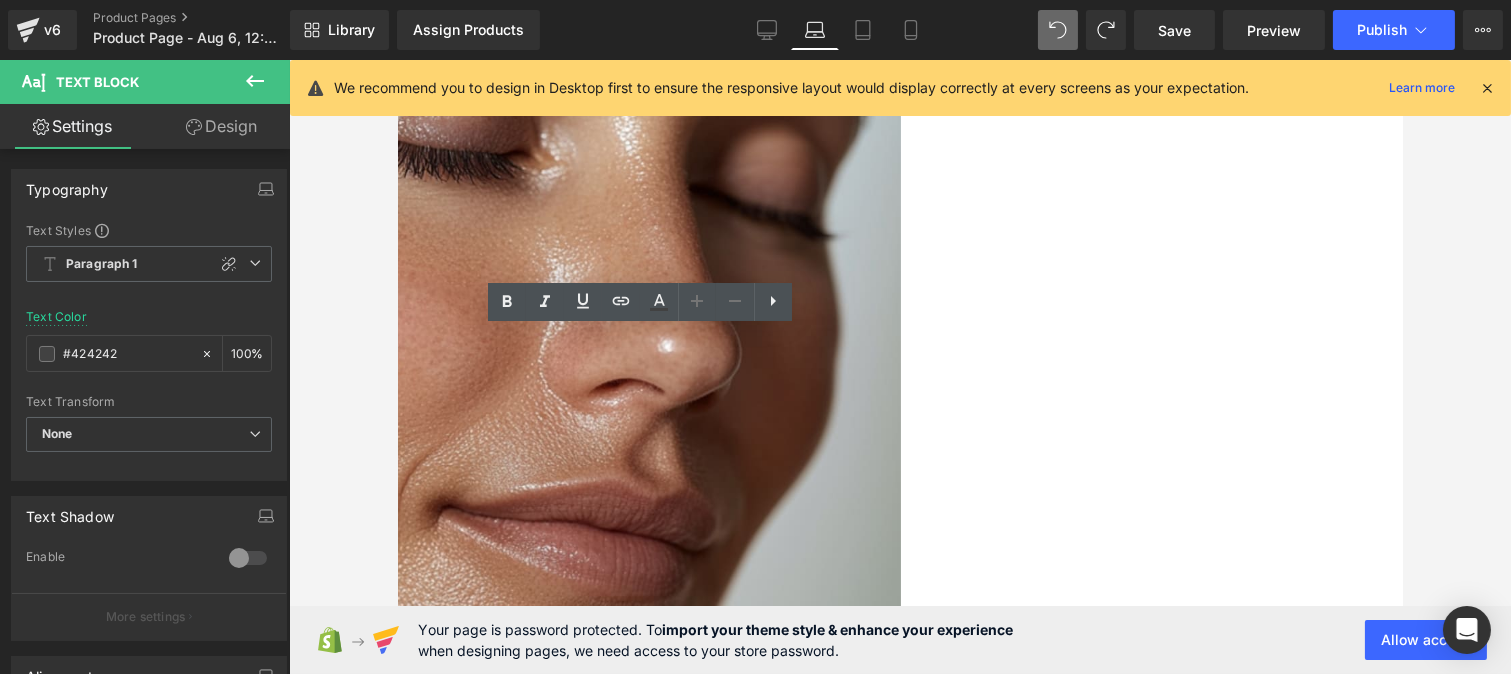 click on "#424242" at bounding box center [127, 354] 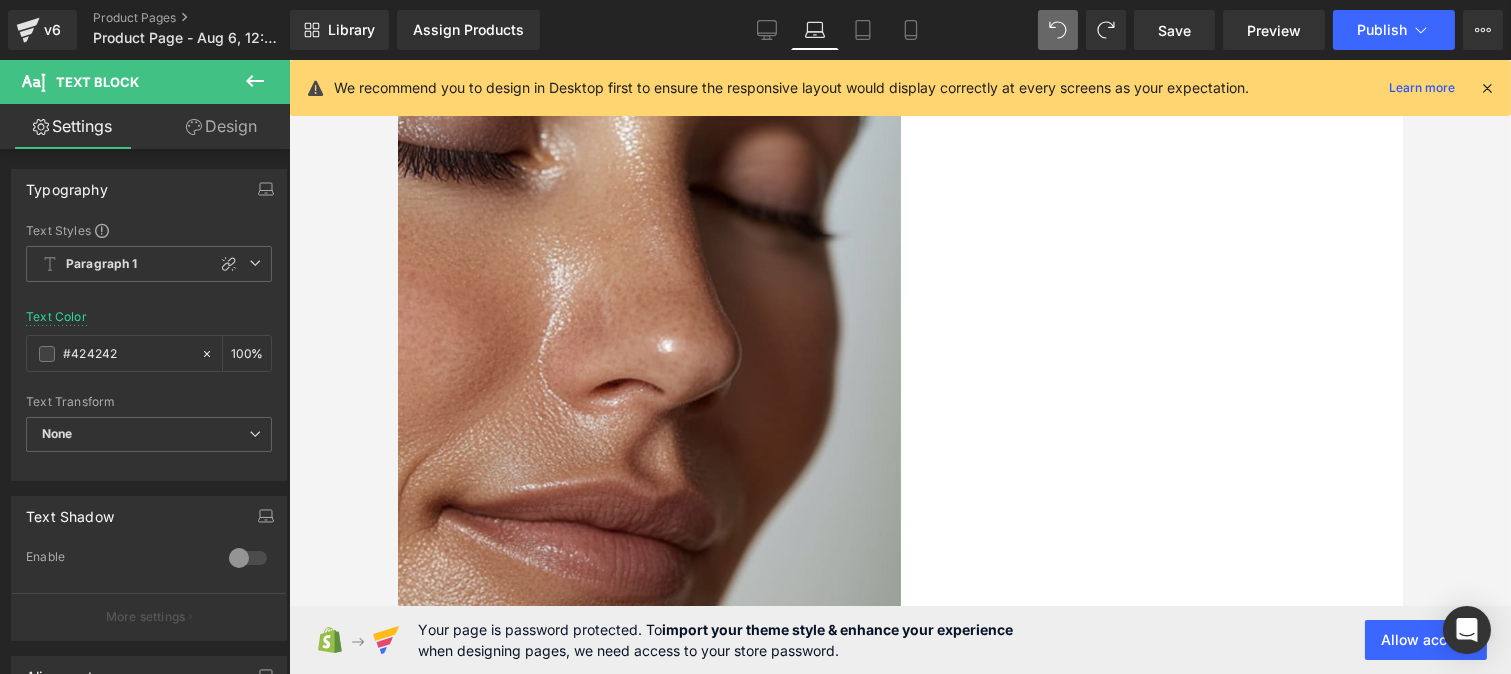 paste on "44444" 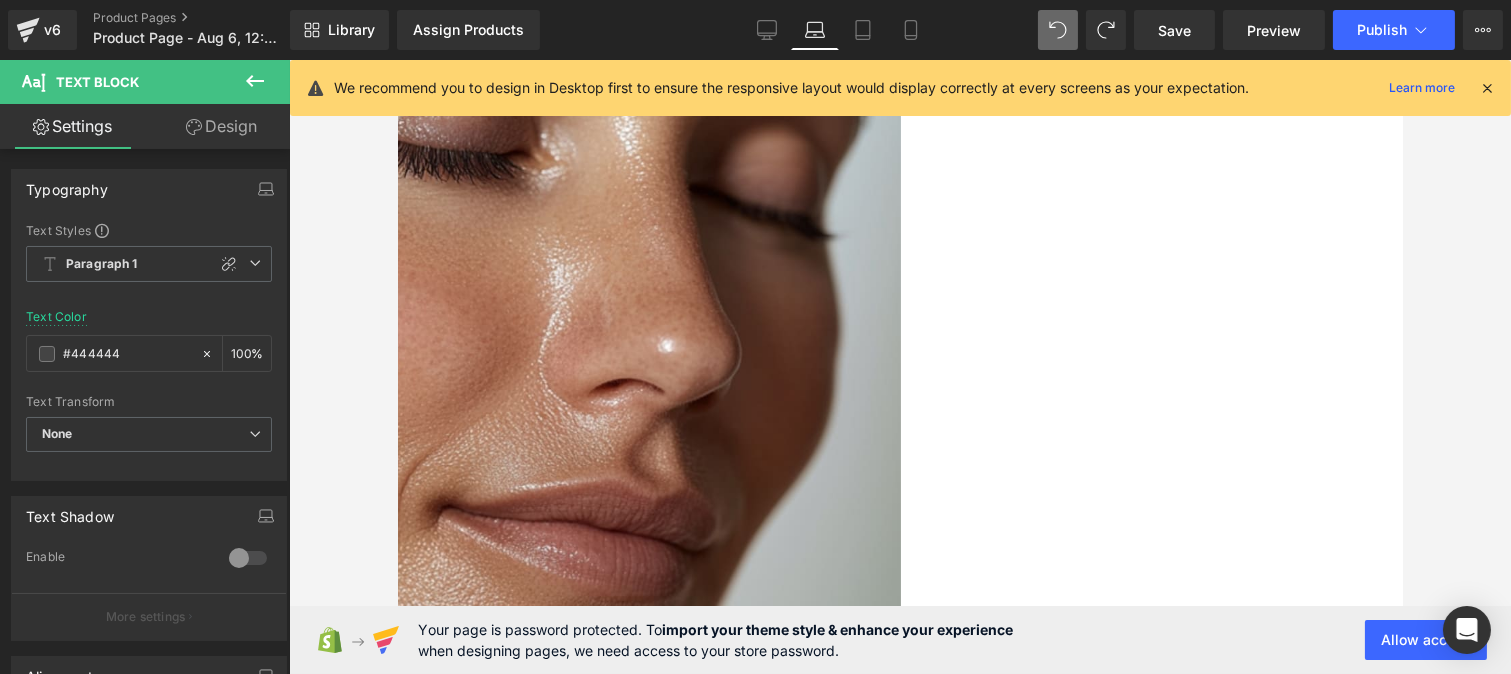 click on "Fórmula dermatológicamente probada y libre de parabenos." at bounding box center (396, 4244) 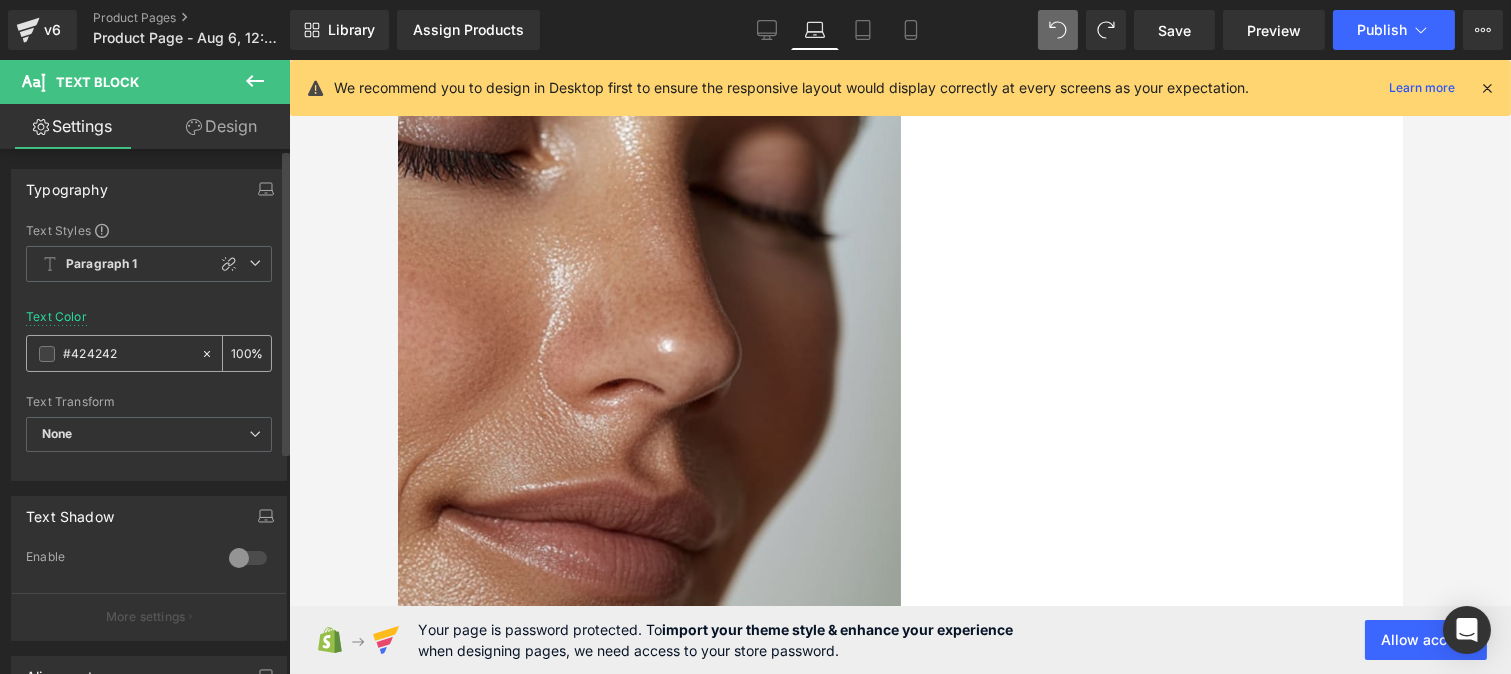 click on "#424242" at bounding box center (127, 354) 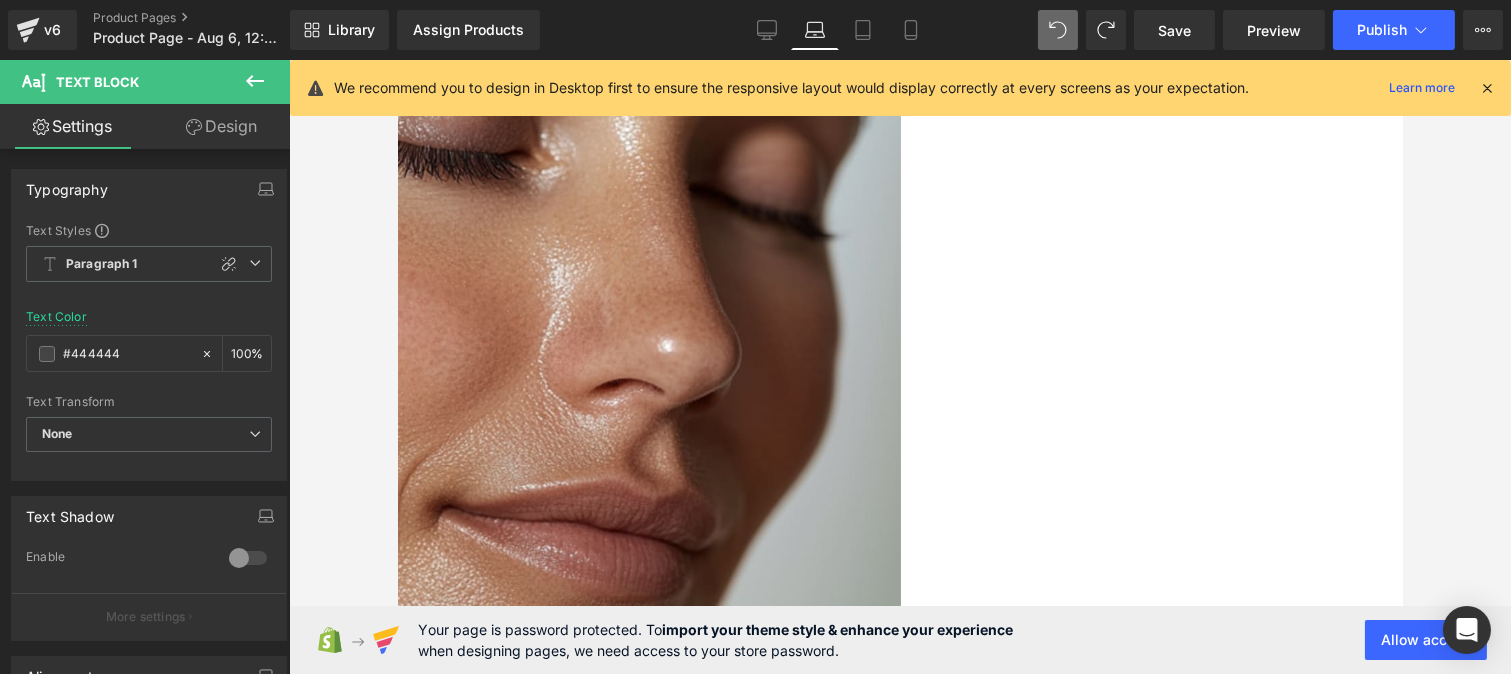 click on "Resultados visibles en 21 días" at bounding box center [80, 4026] 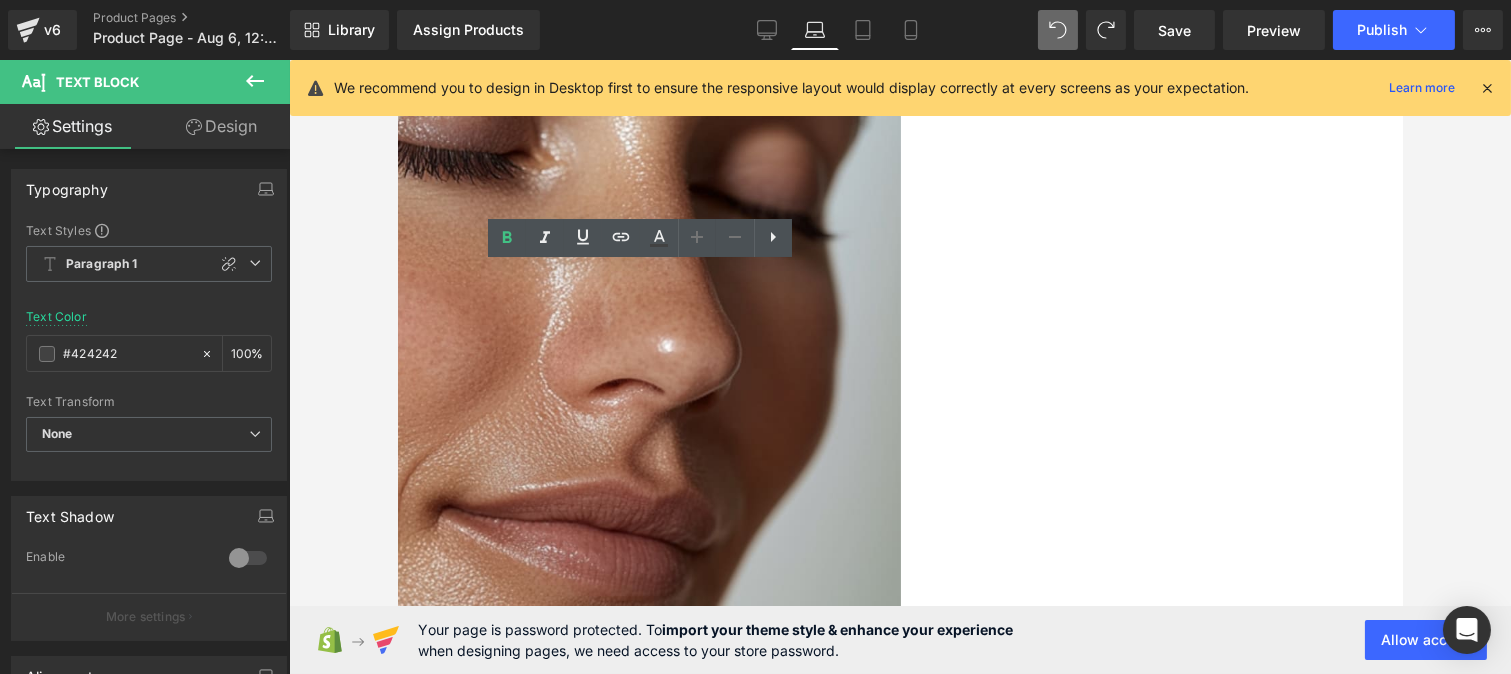 click on "Envío a domicilio Text Block" at bounding box center [396, 3872] 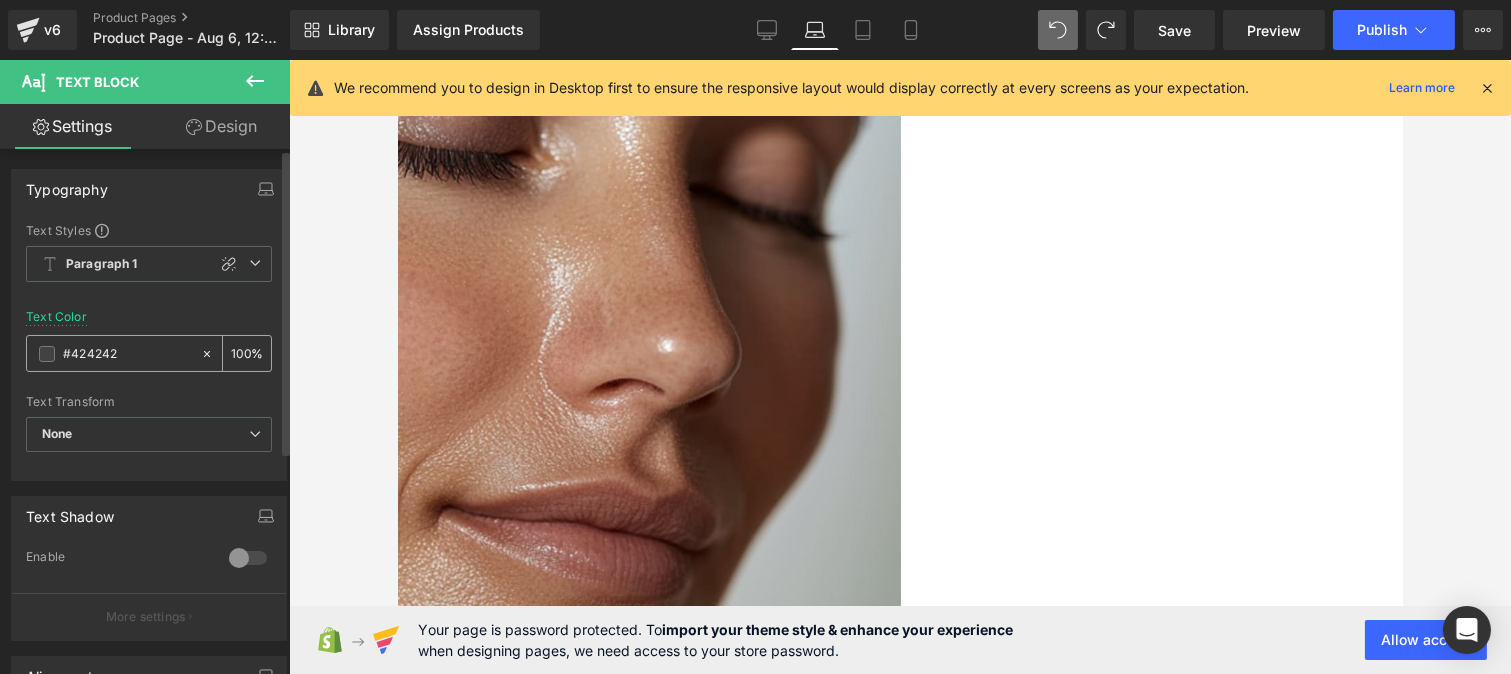 click on "#424242" at bounding box center (127, 354) 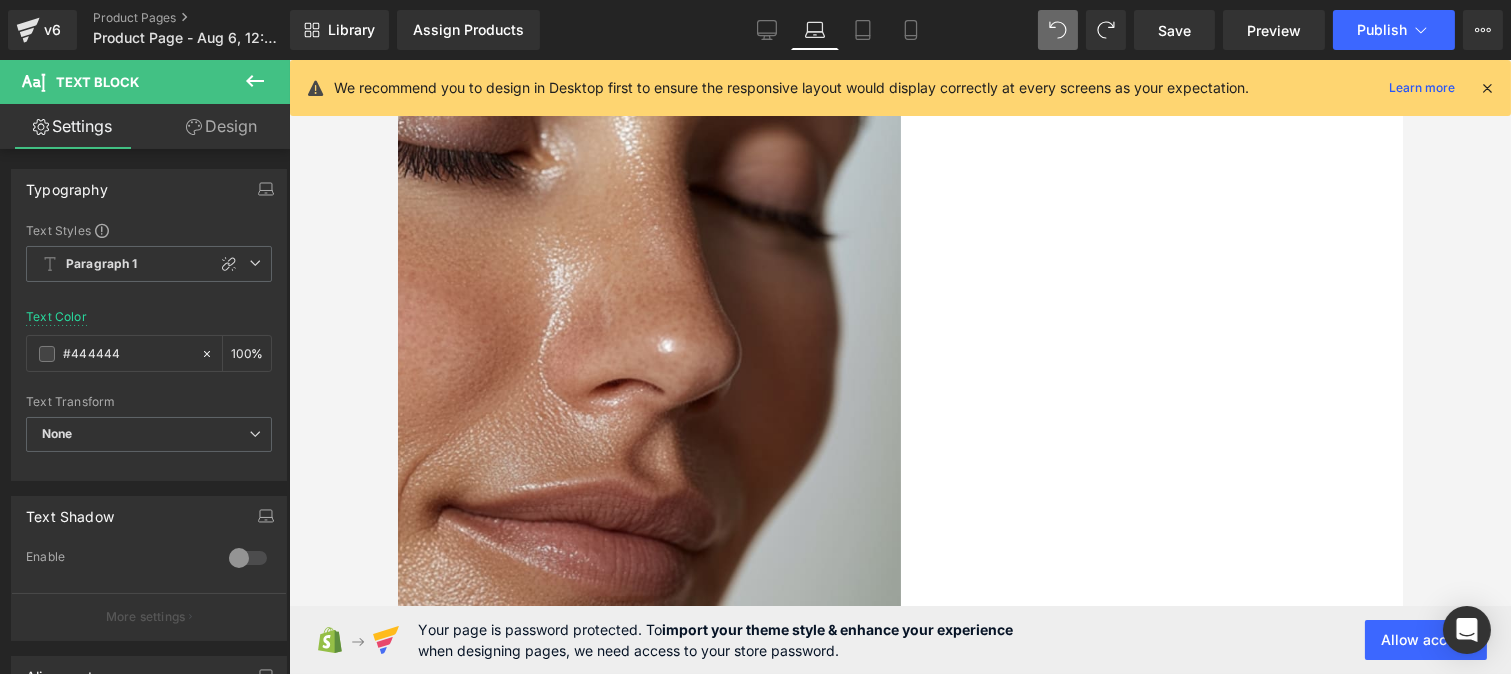 click on "Resultados visibles en 21 días" at bounding box center [80, 4031] 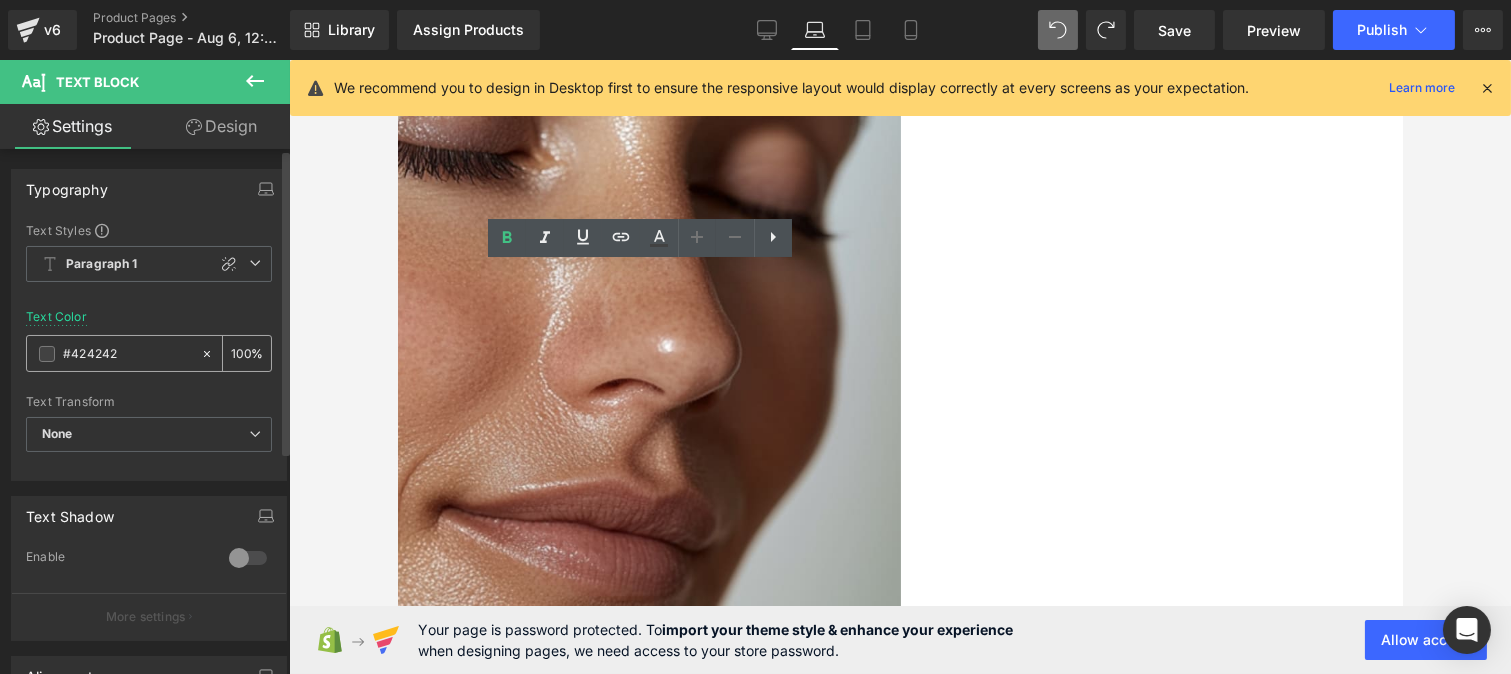 click on "#424242" at bounding box center [127, 354] 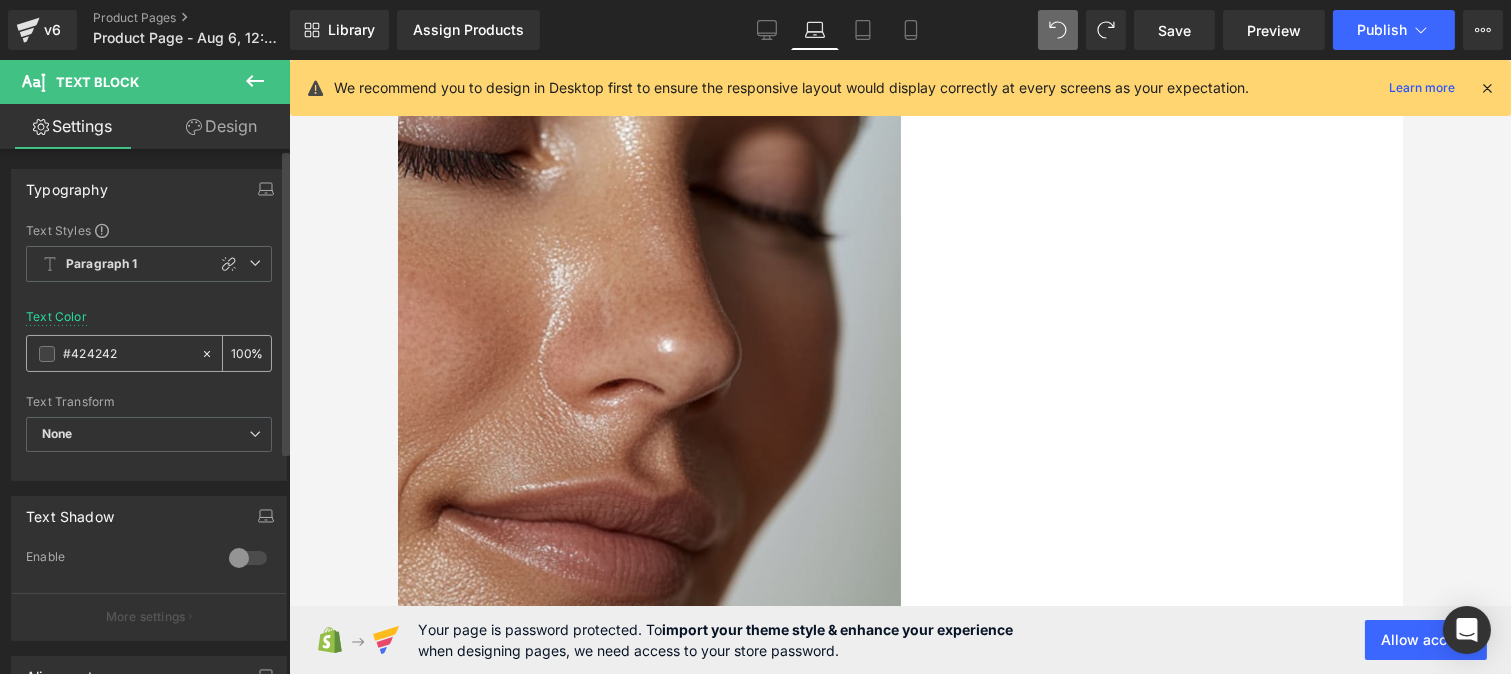 paste on "44444" 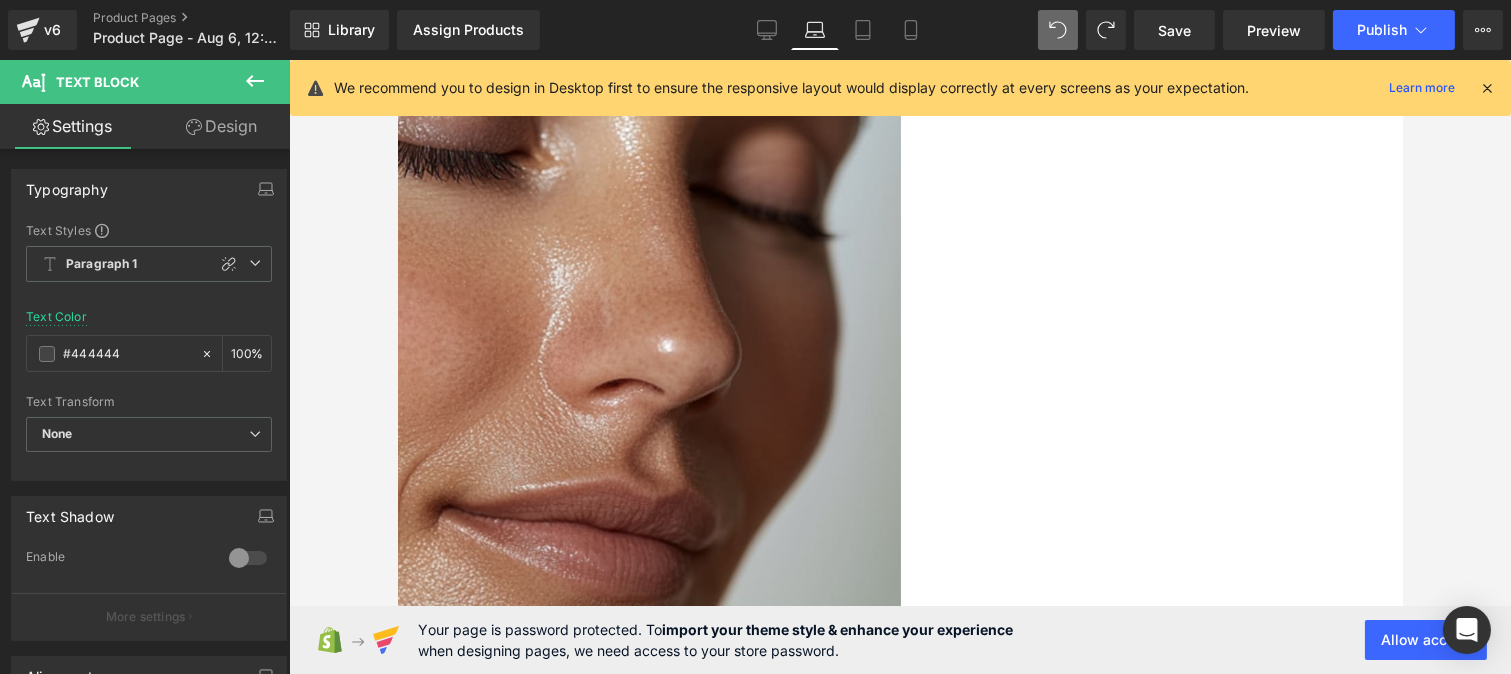 click on "Fórmula aprobada" at bounding box center [22, 4201] 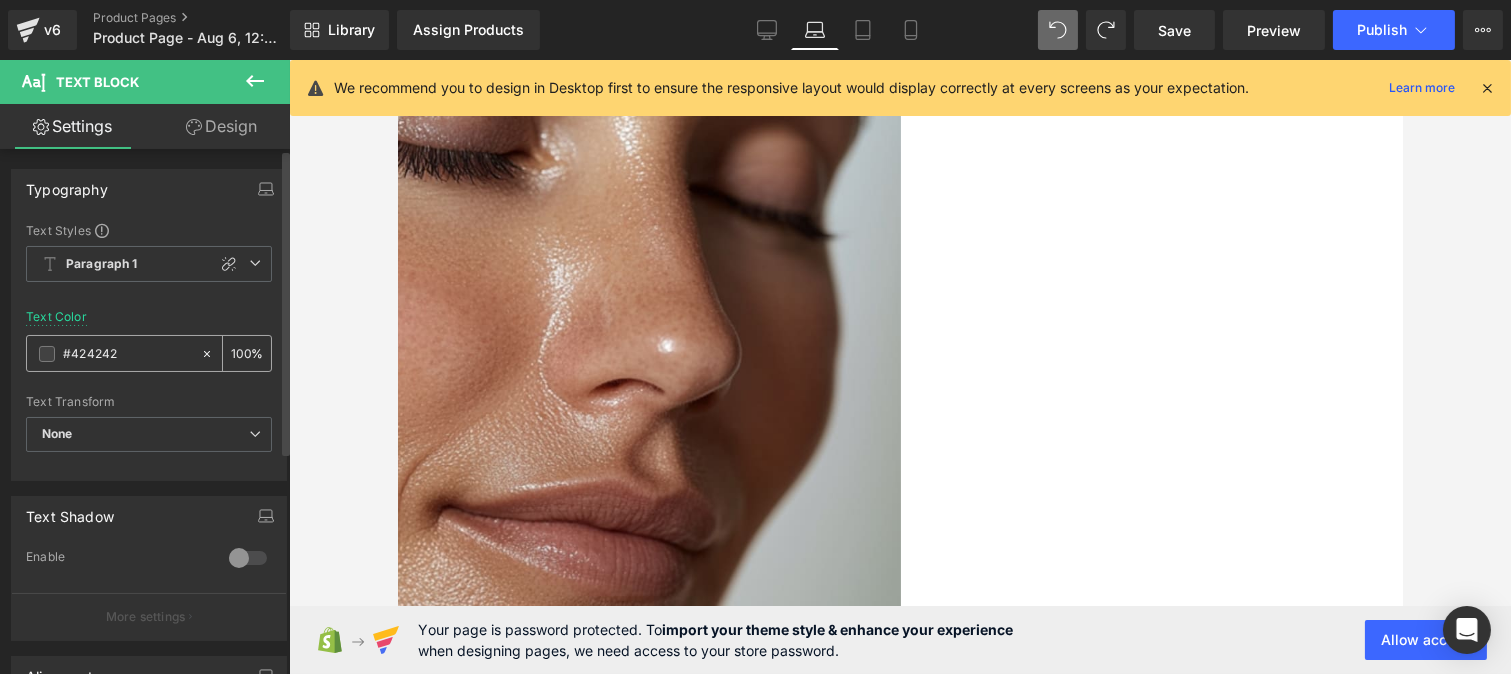 click on "#424242" at bounding box center [127, 354] 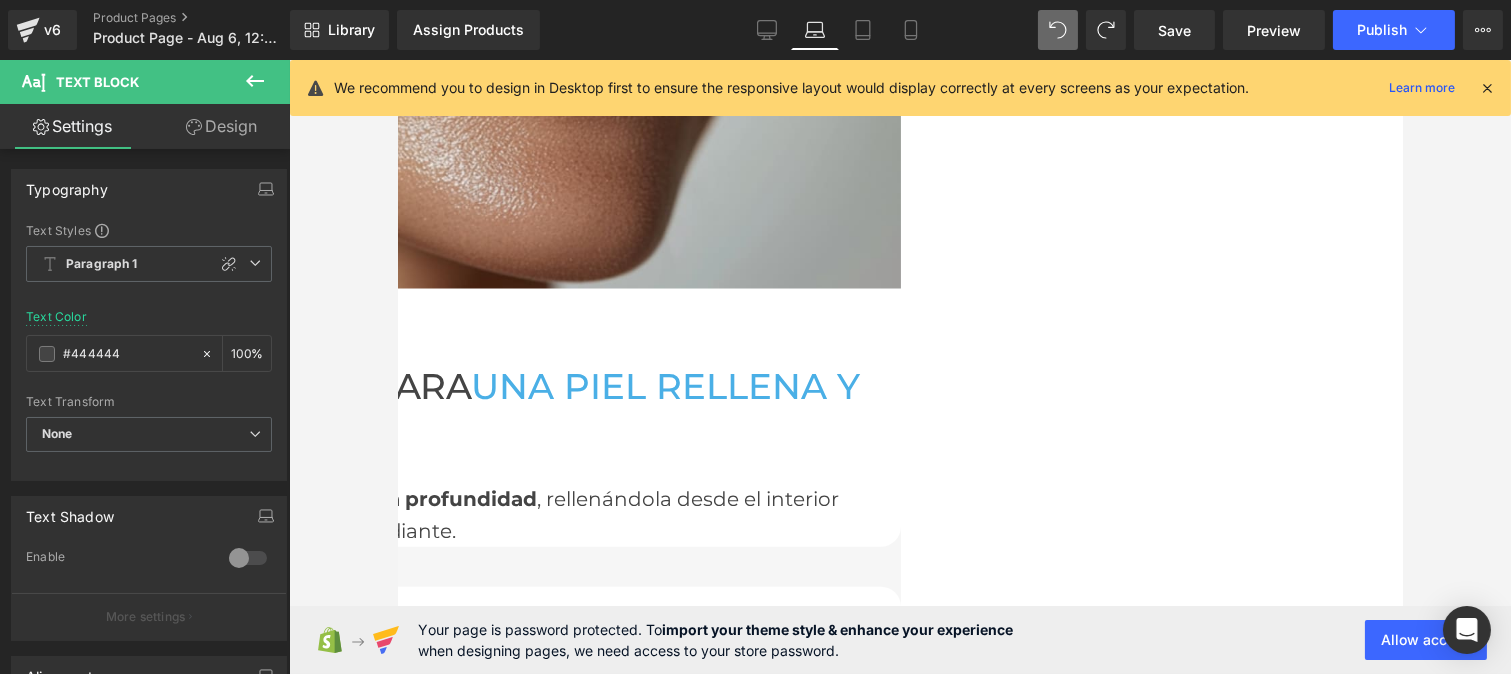 scroll, scrollTop: 4236, scrollLeft: 0, axis: vertical 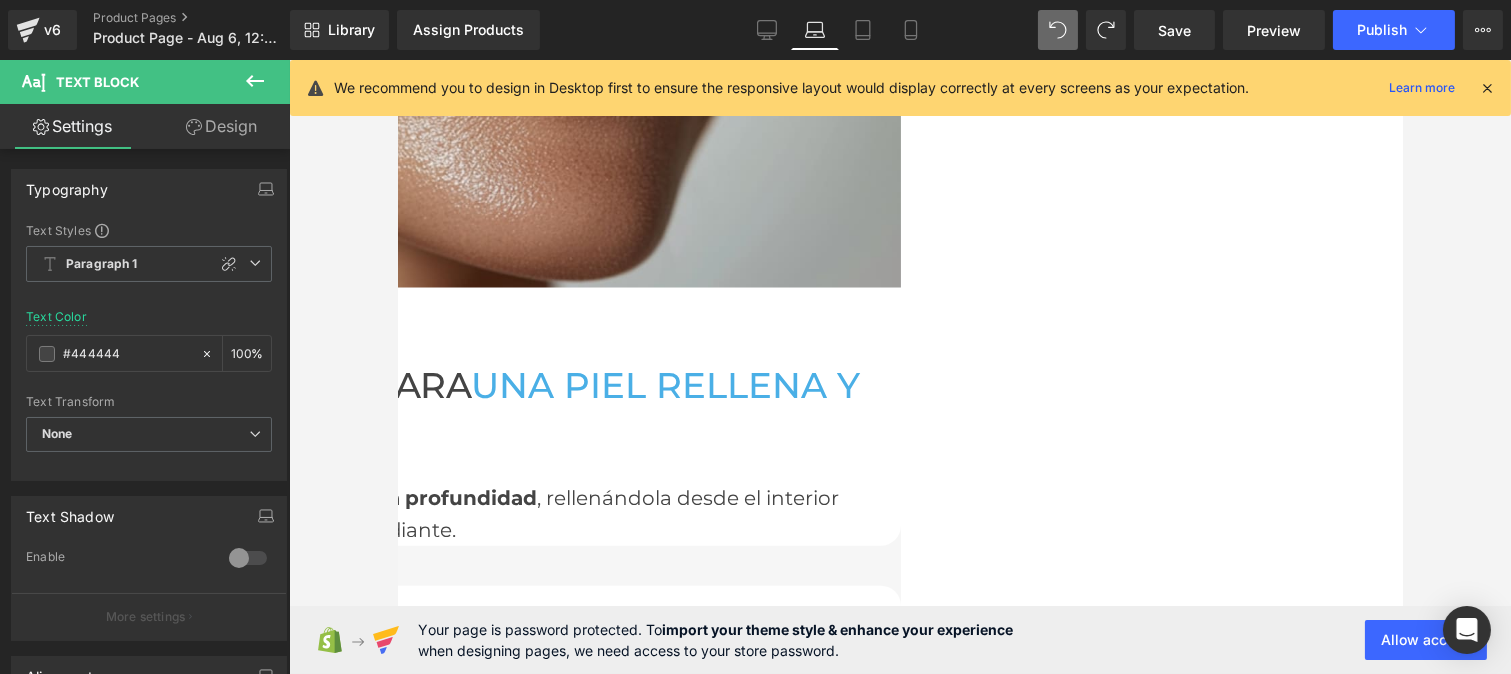 click on "Image" at bounding box center (397, 5086) 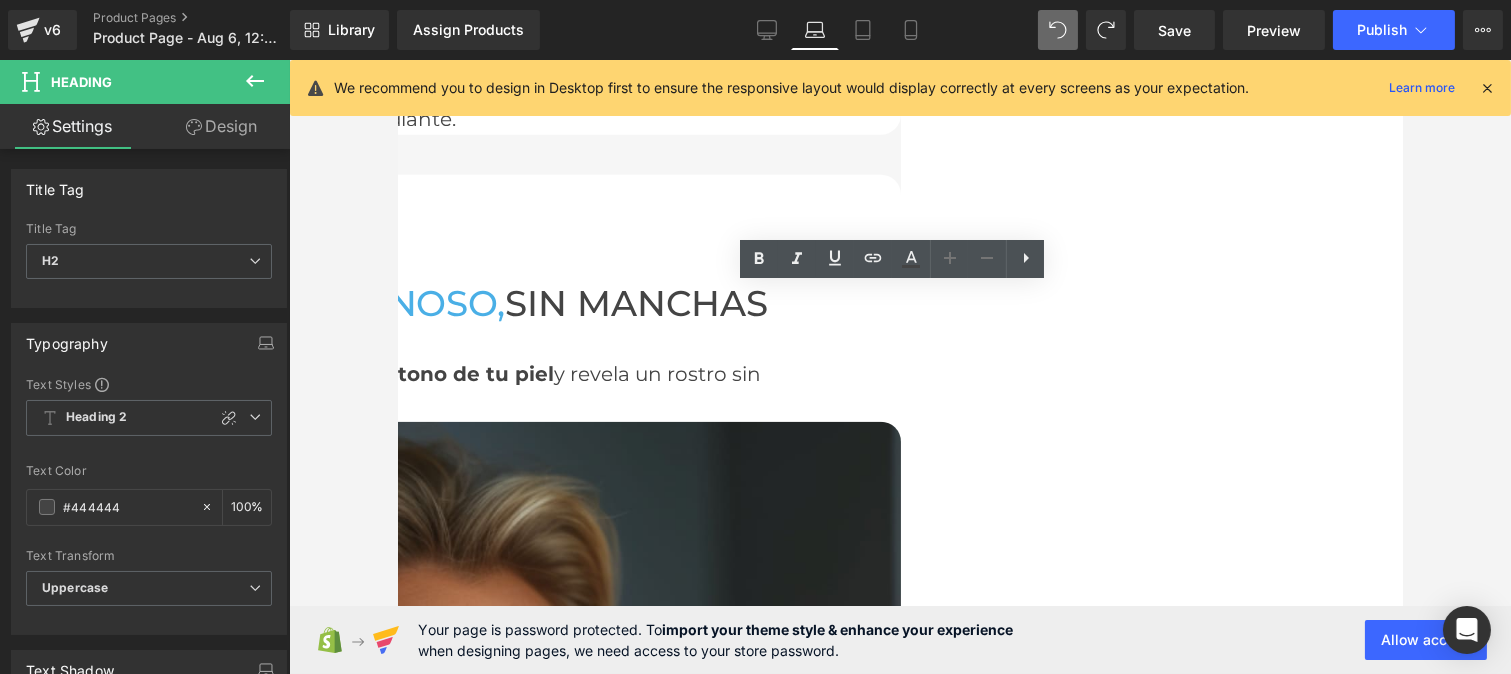 scroll, scrollTop: 4648, scrollLeft: 0, axis: vertical 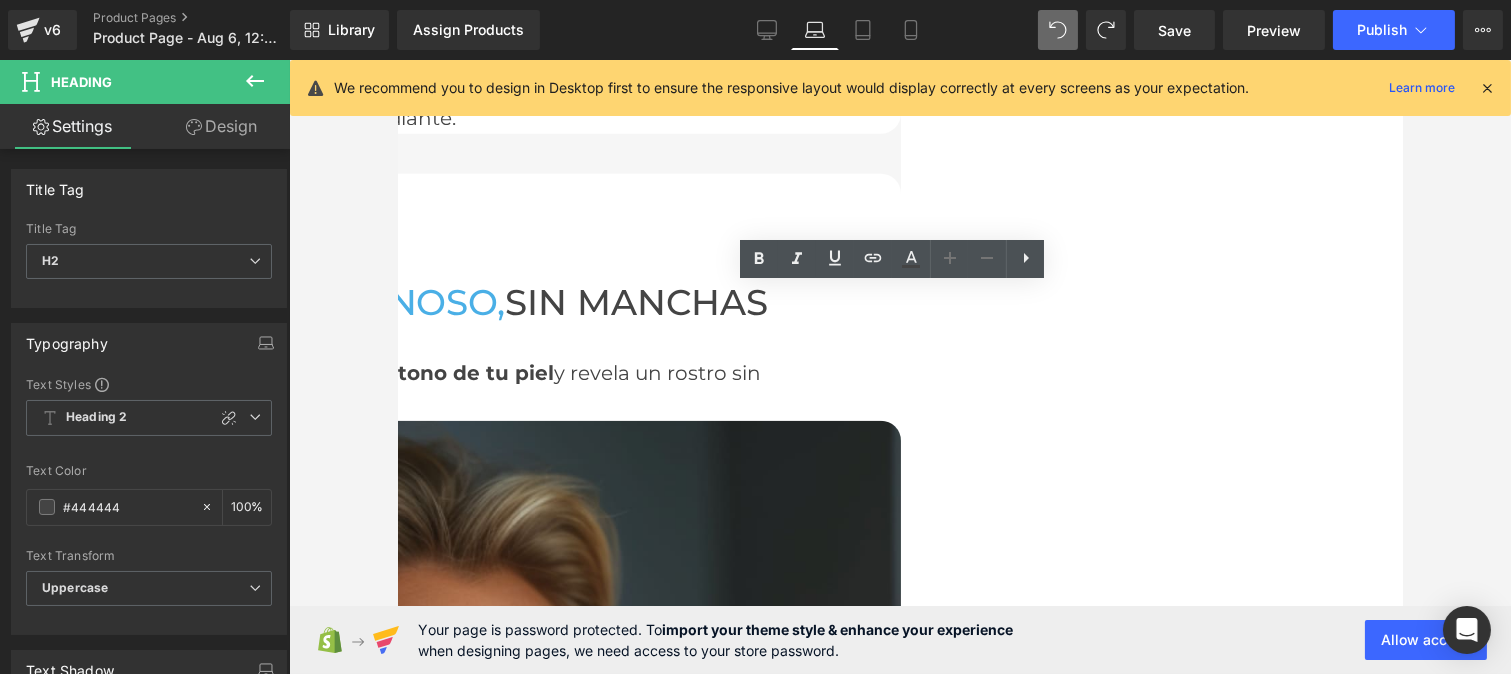 click on "líneas de expresión y al tono apagado" at bounding box center (397, 4940) 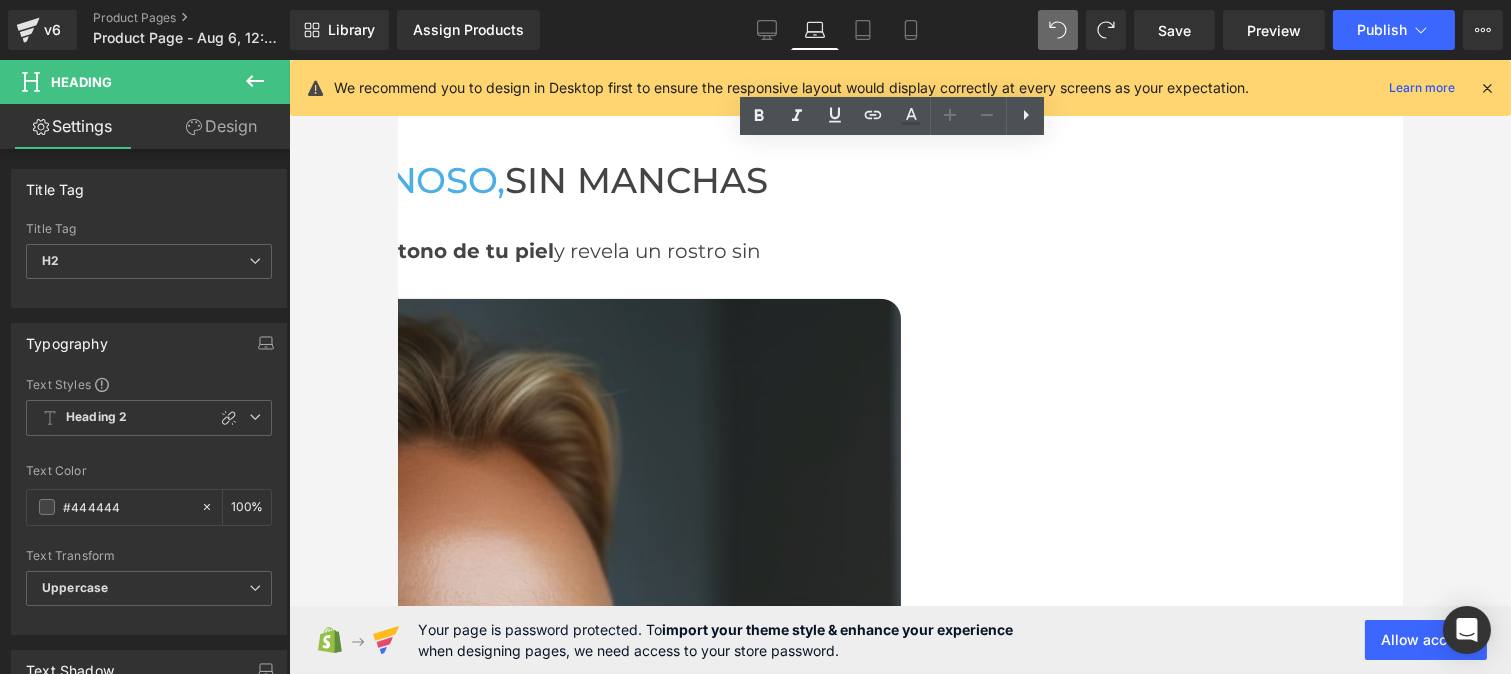 scroll, scrollTop: 4774, scrollLeft: 0, axis: vertical 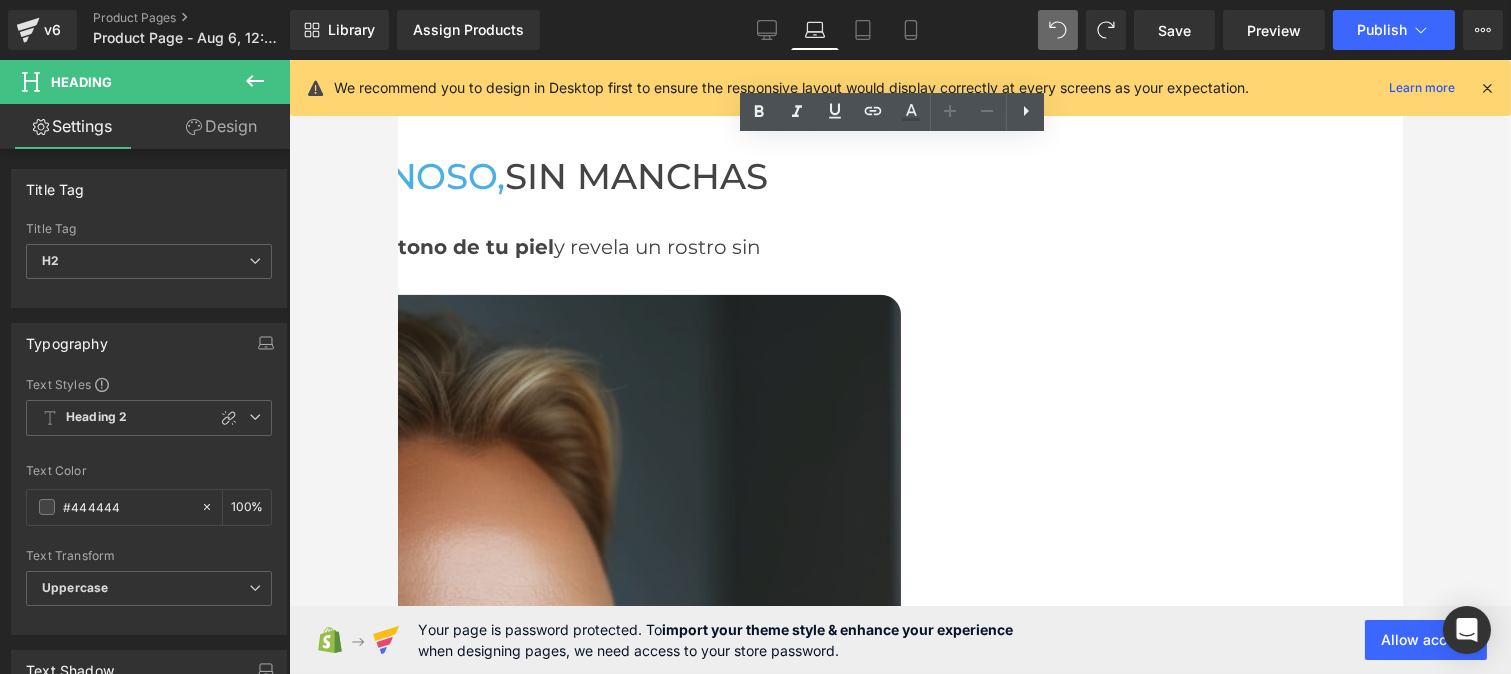 click on "¡Aquí tienes las transformaciones de antes y después que hablan por sí solas!" at bounding box center (397, 4922) 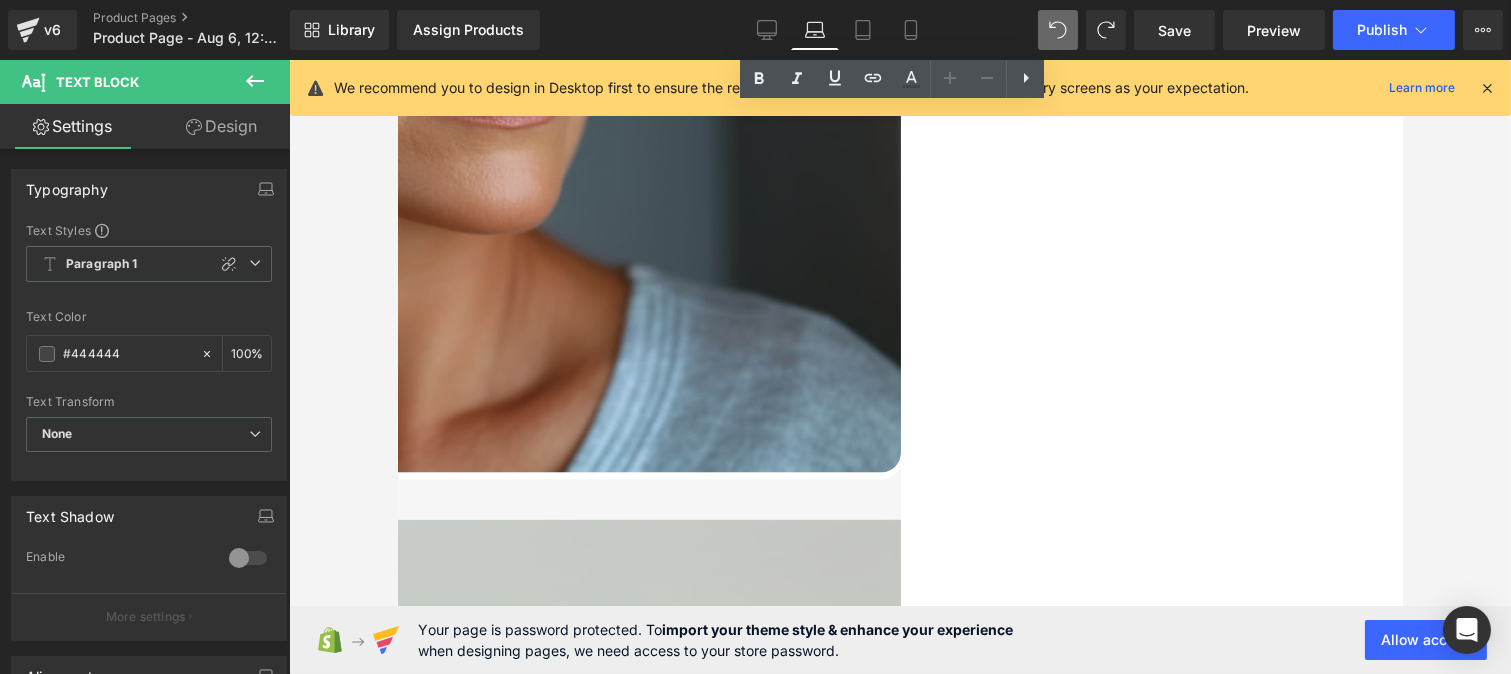 scroll, scrollTop: 5602, scrollLeft: 0, axis: vertical 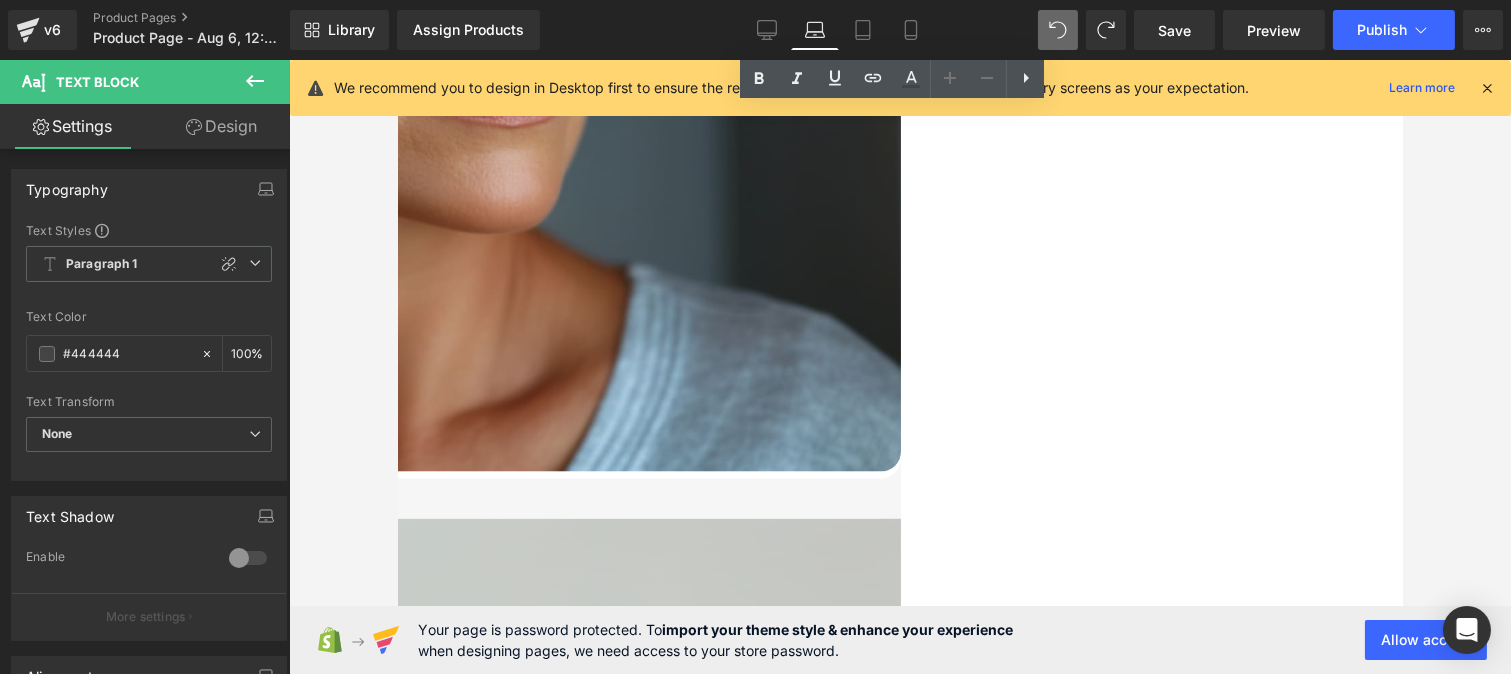 click on "una reducción visible de arrugas y líneas de expresión" at bounding box center (267, 5158) 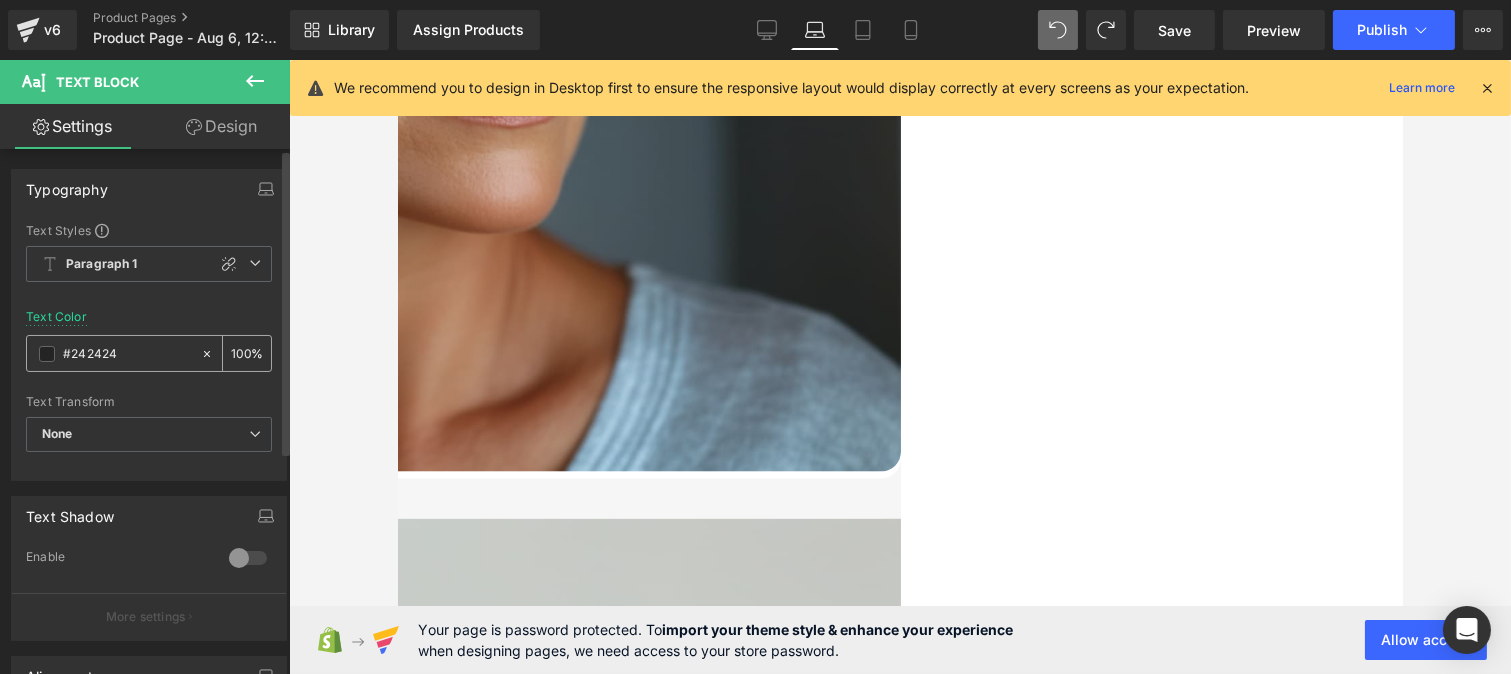 click on "#242424" at bounding box center [127, 354] 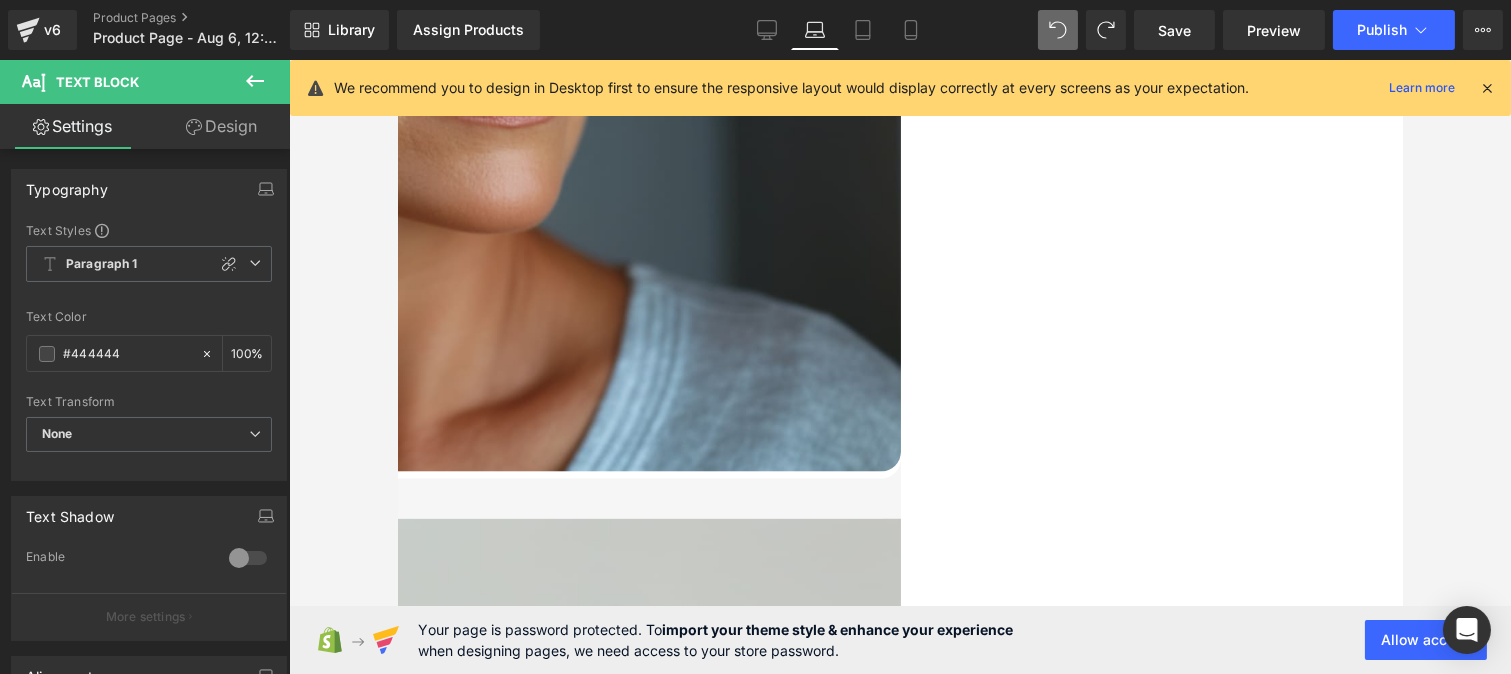 click at bounding box center [397, 60] 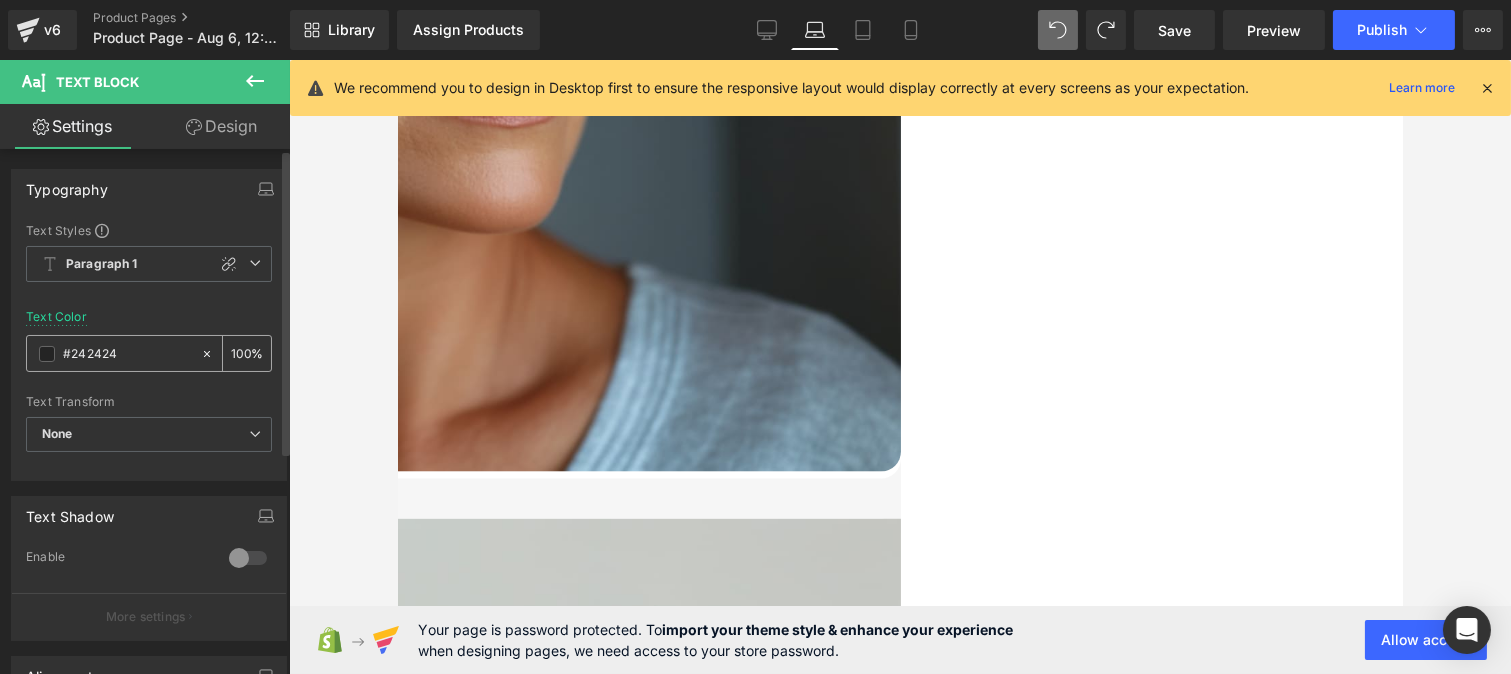click on "#242424" at bounding box center [127, 354] 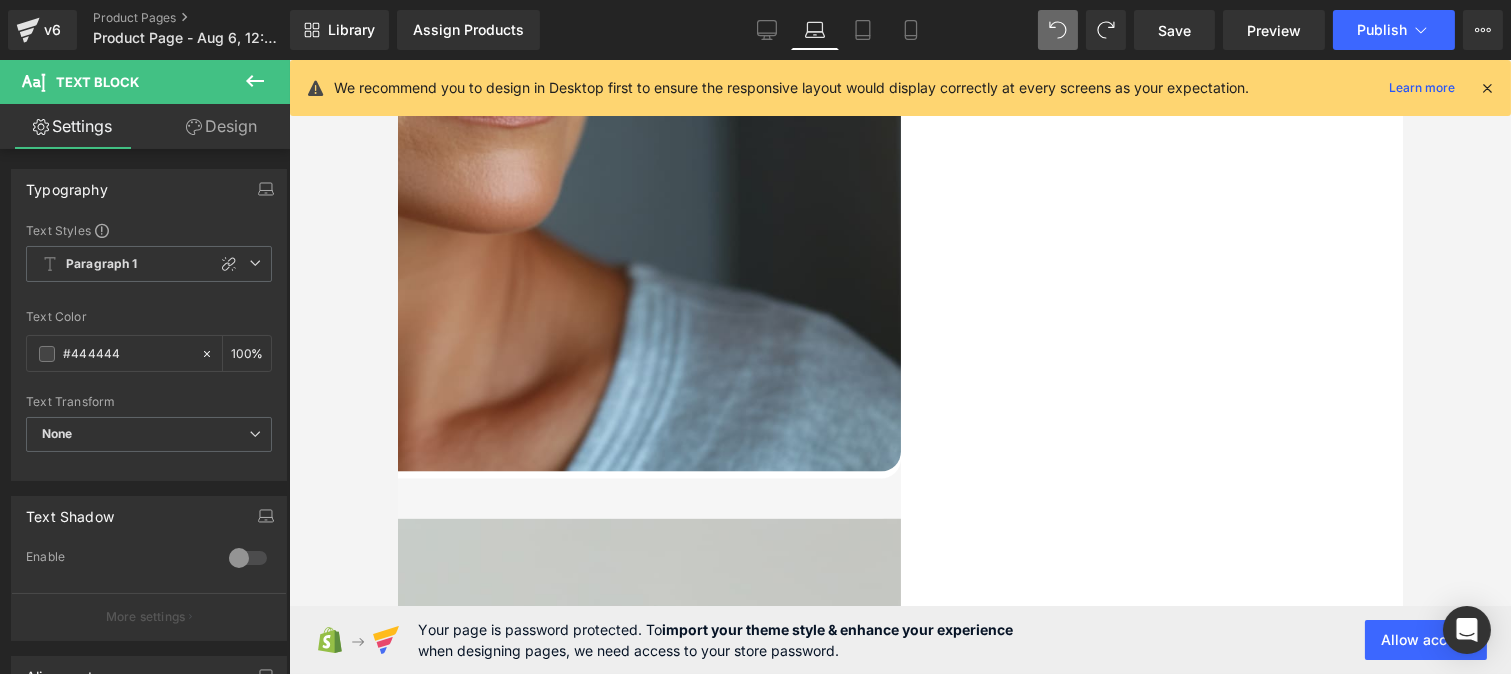 click on "una hidratación profunda y una piel" at bounding box center (249, 6119) 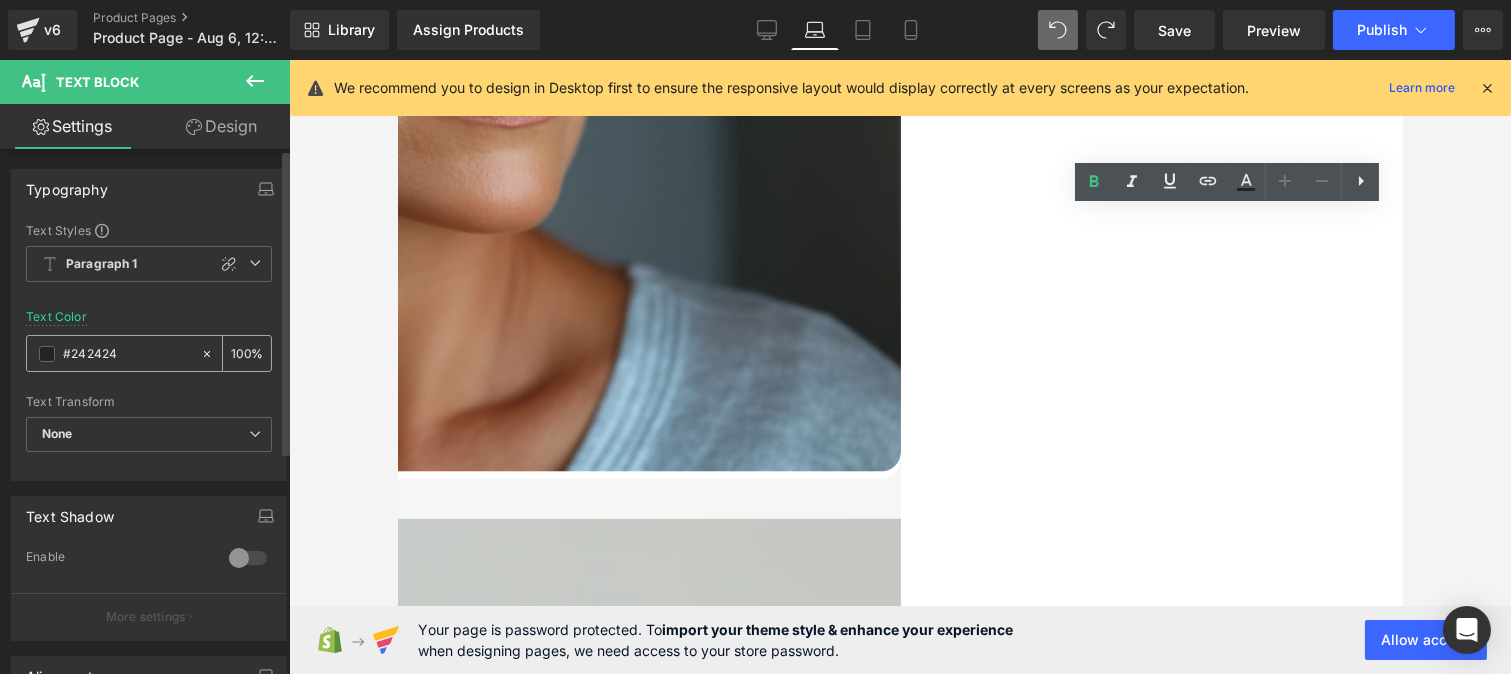 click on "#242424" at bounding box center [127, 354] 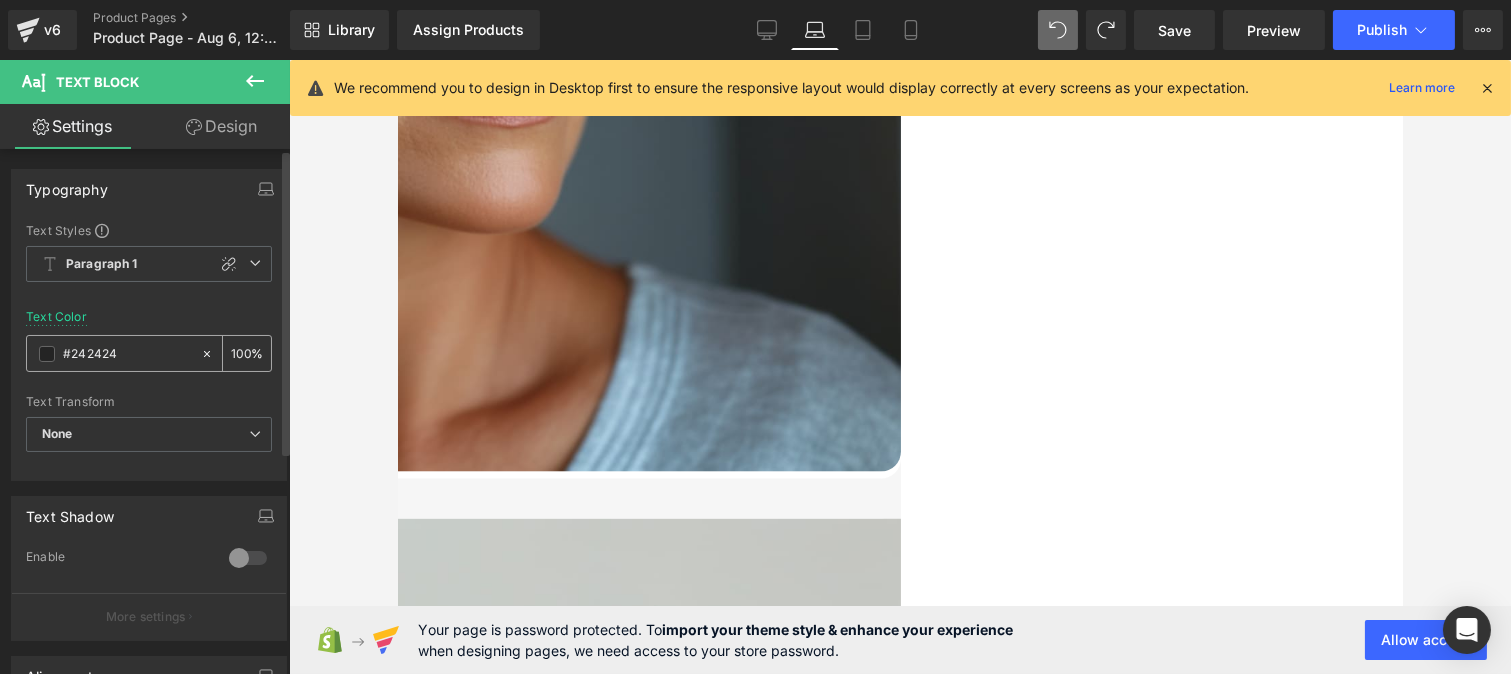 type on "#444444" 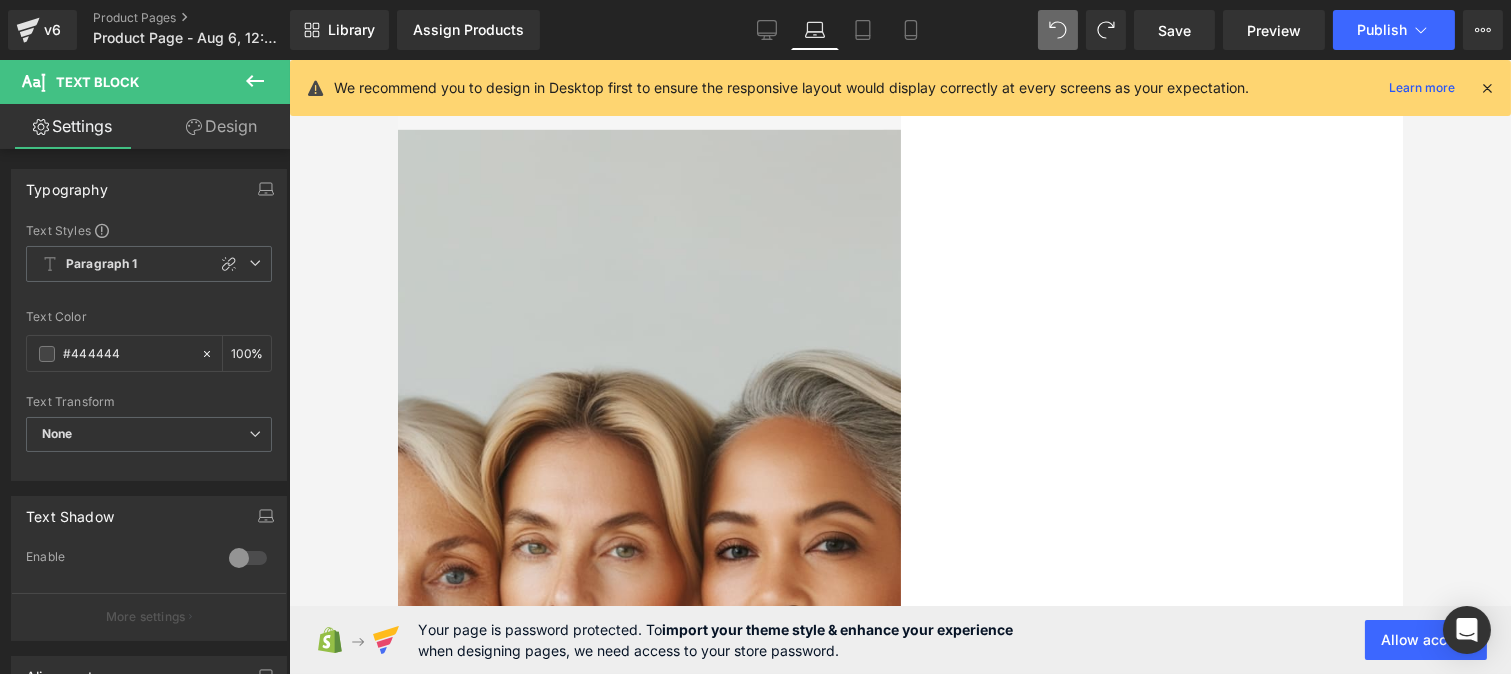scroll, scrollTop: 5992, scrollLeft: 0, axis: vertical 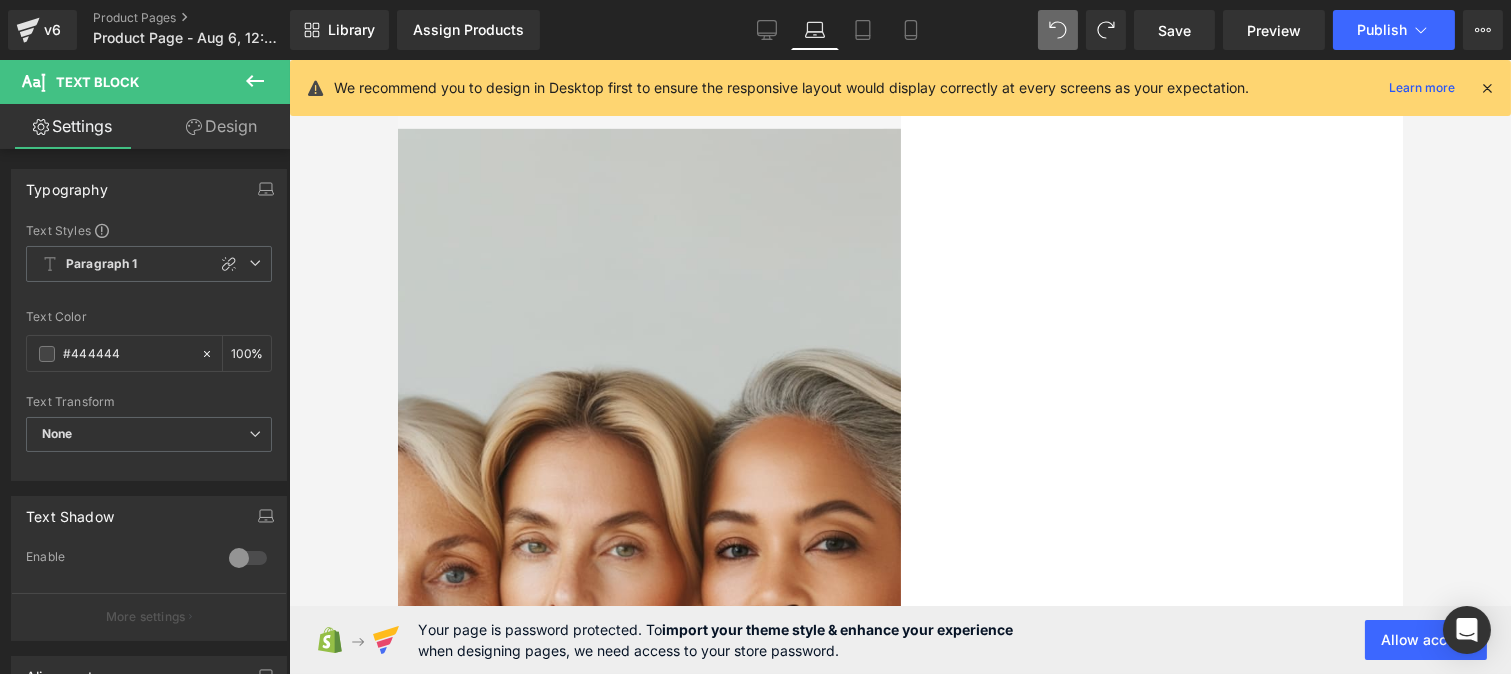 click on "El sérum antiedad  favorito de las mexicanas" at bounding box center (397, 5962) 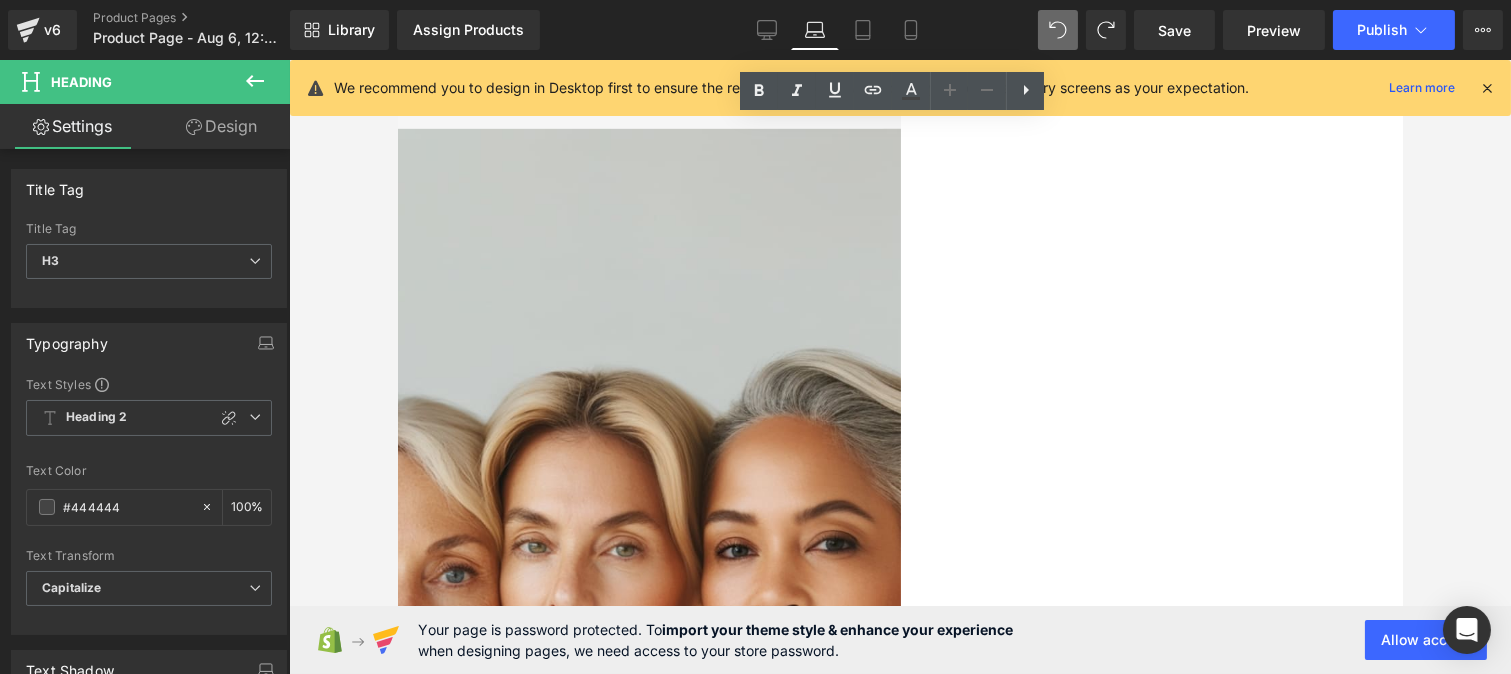 click on "Calificación: 4.8/5" at bounding box center [11, 6038] 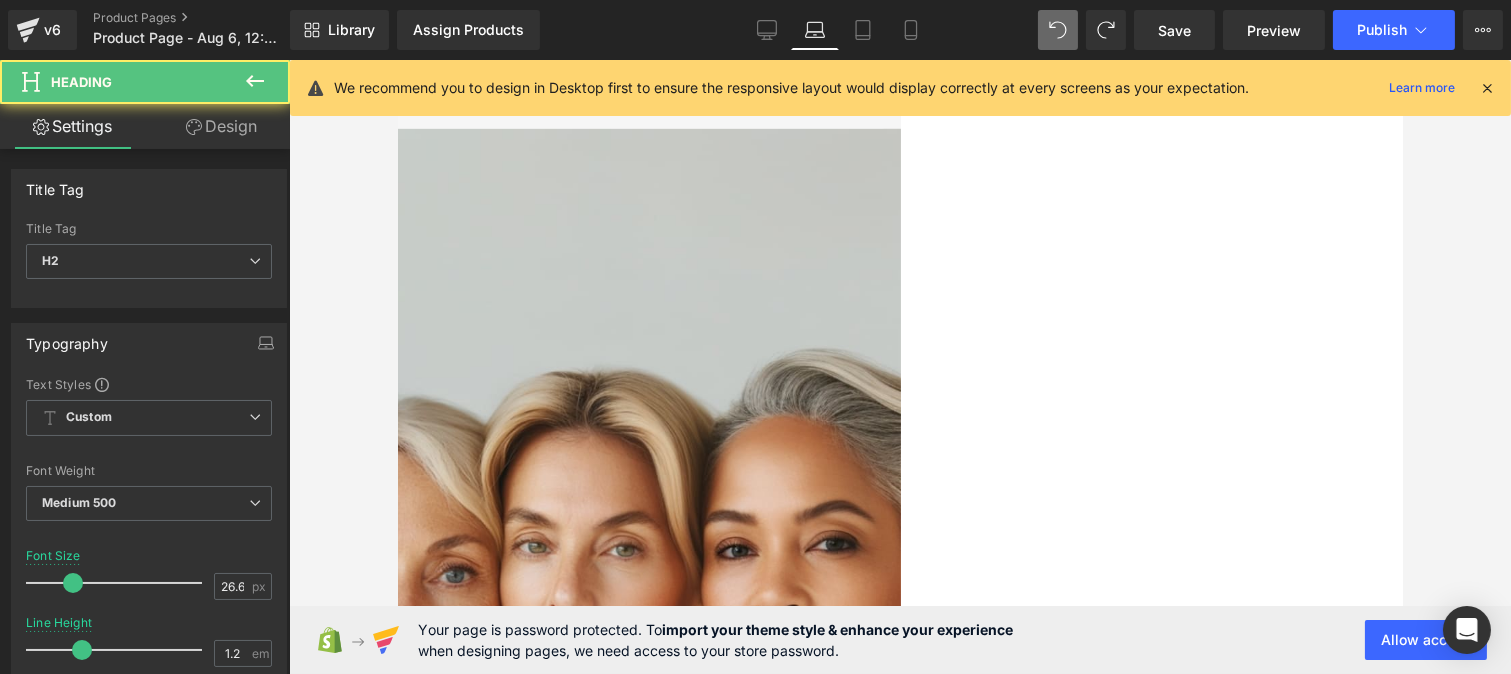 drag, startPoint x: 900, startPoint y: 183, endPoint x: 1124, endPoint y: 188, distance: 224.0558 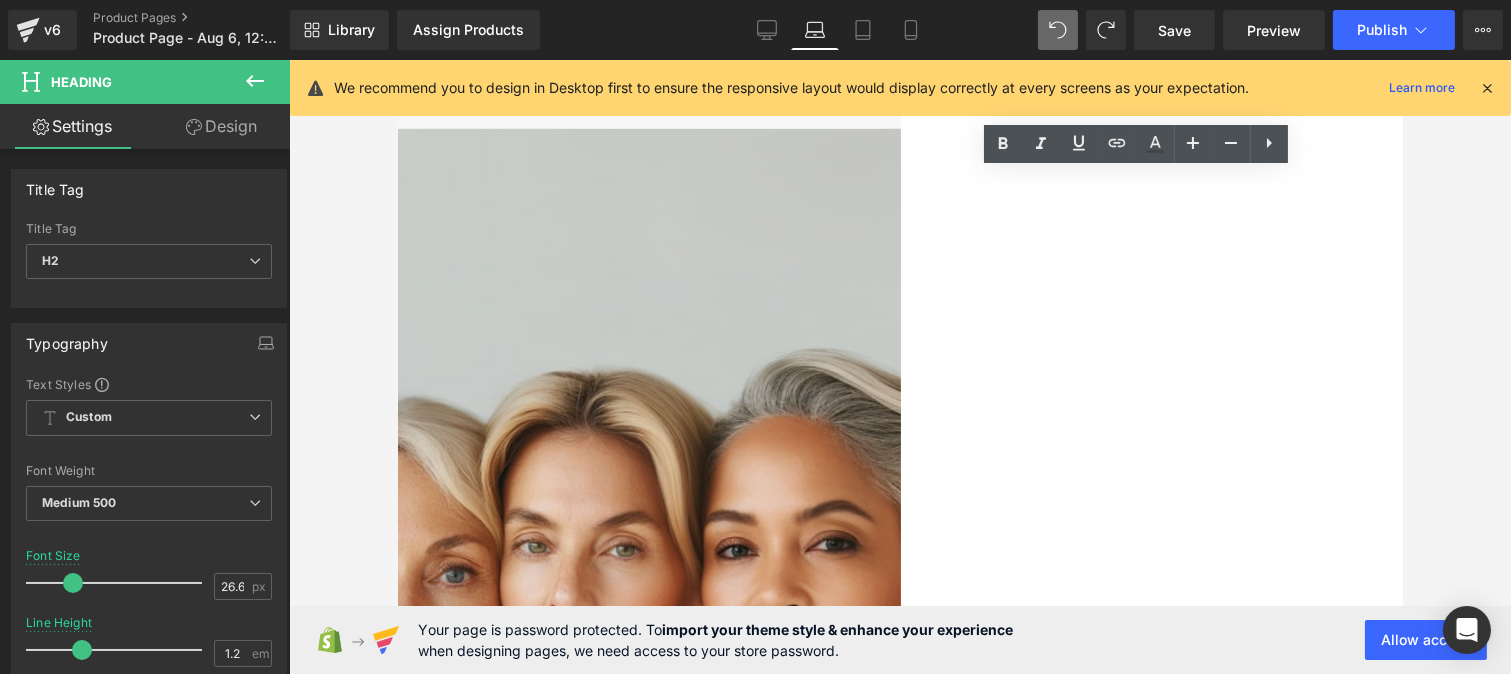 click 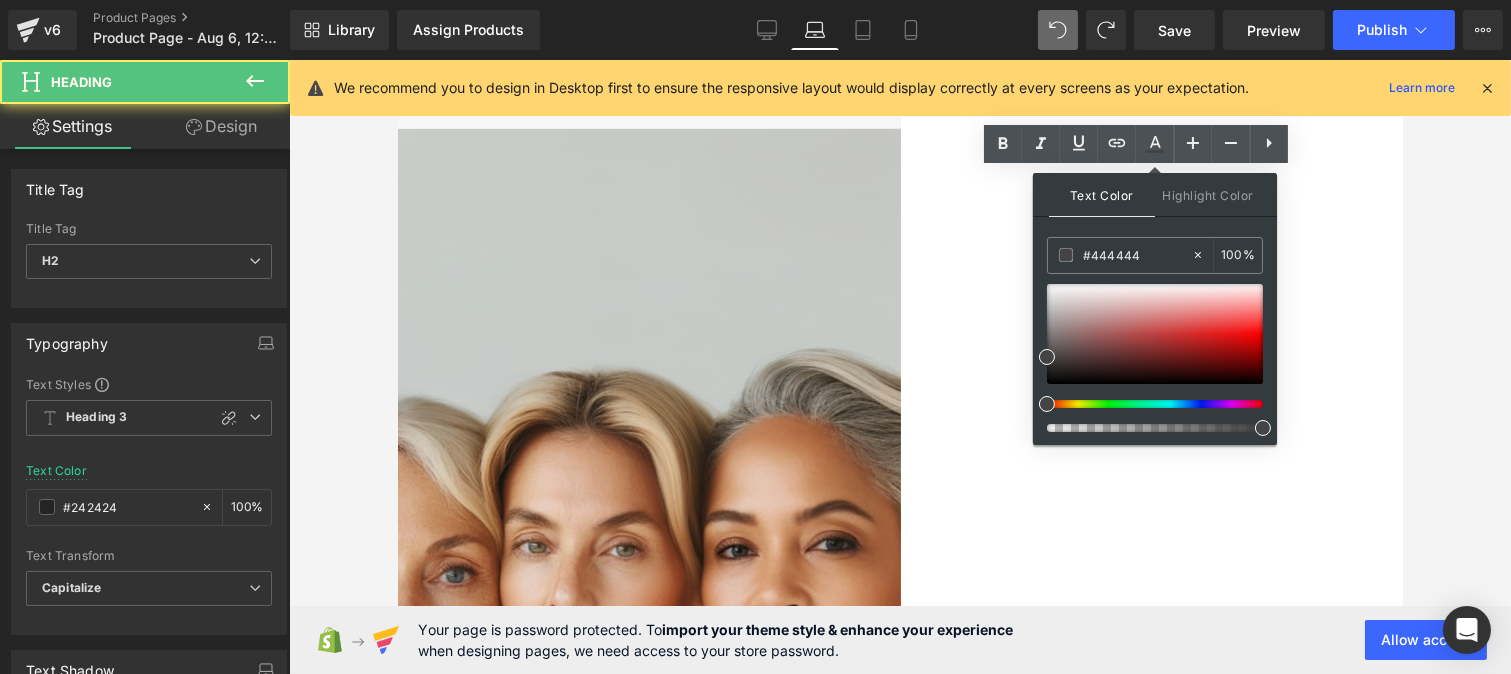 drag, startPoint x: 842, startPoint y: 235, endPoint x: 1070, endPoint y: 198, distance: 230.98268 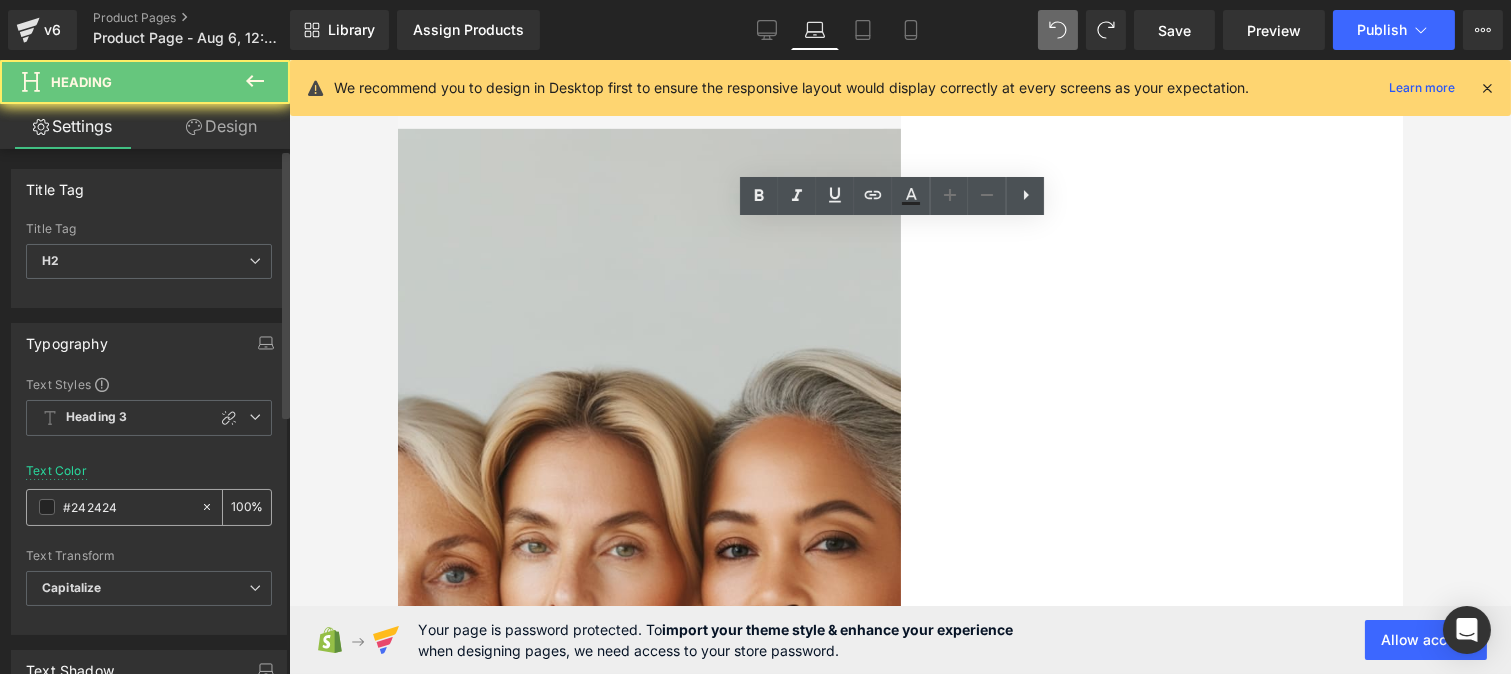 click on "#242424" at bounding box center (113, 507) 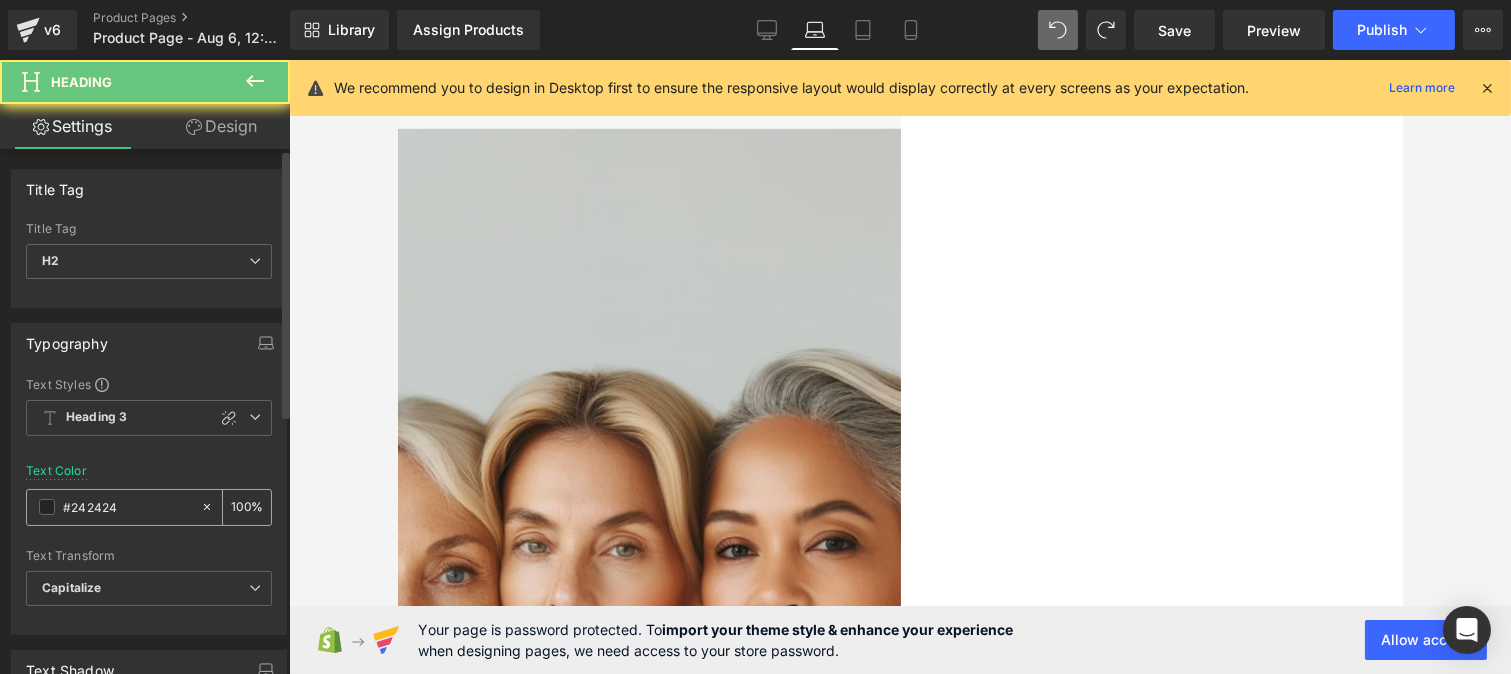 click on "#242424" at bounding box center (127, 507) 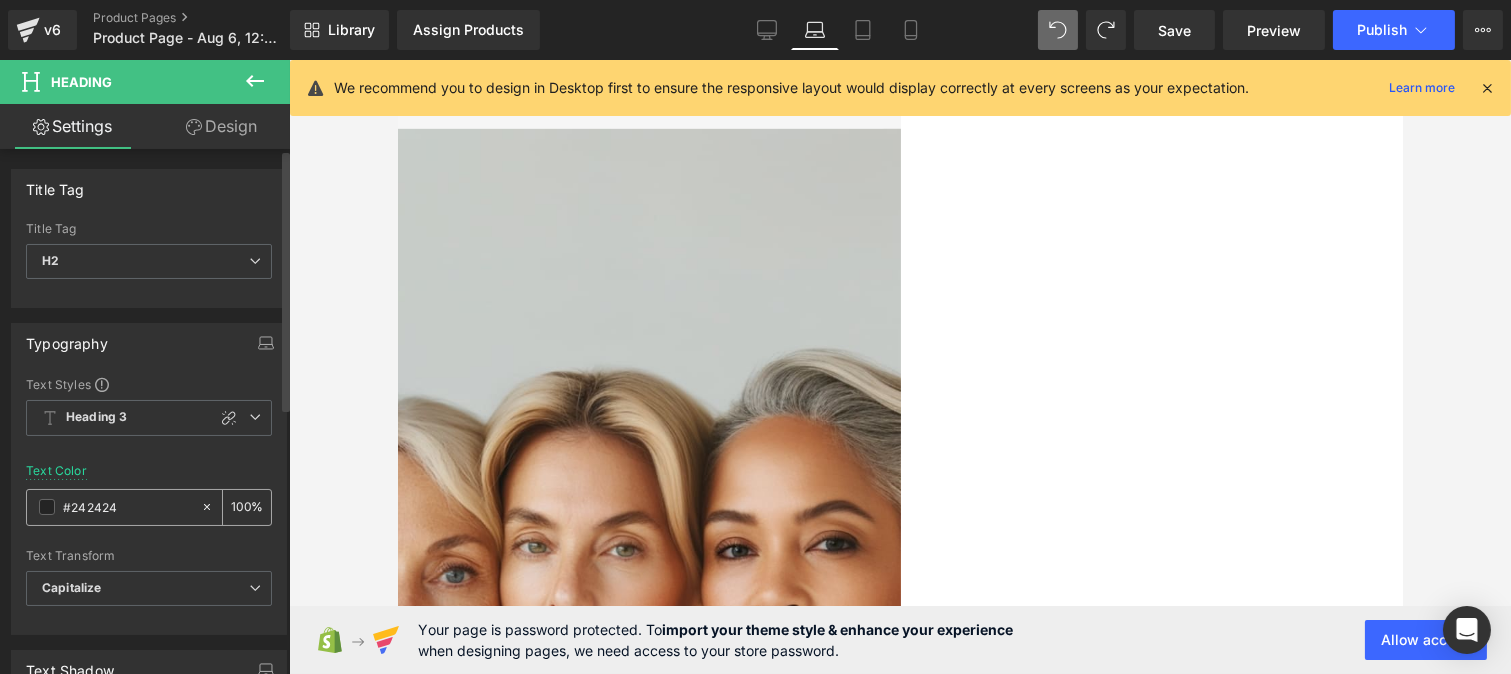 paste on "44444" 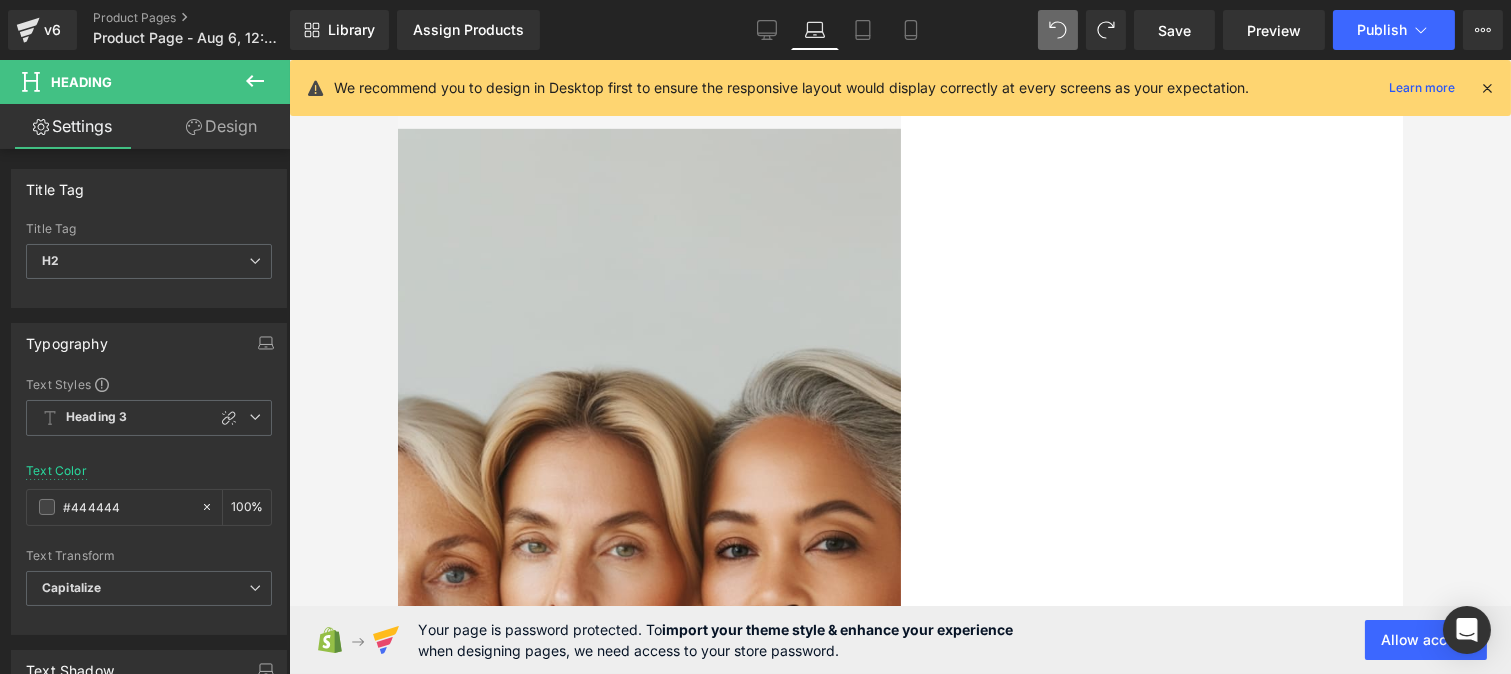 type on "#444444" 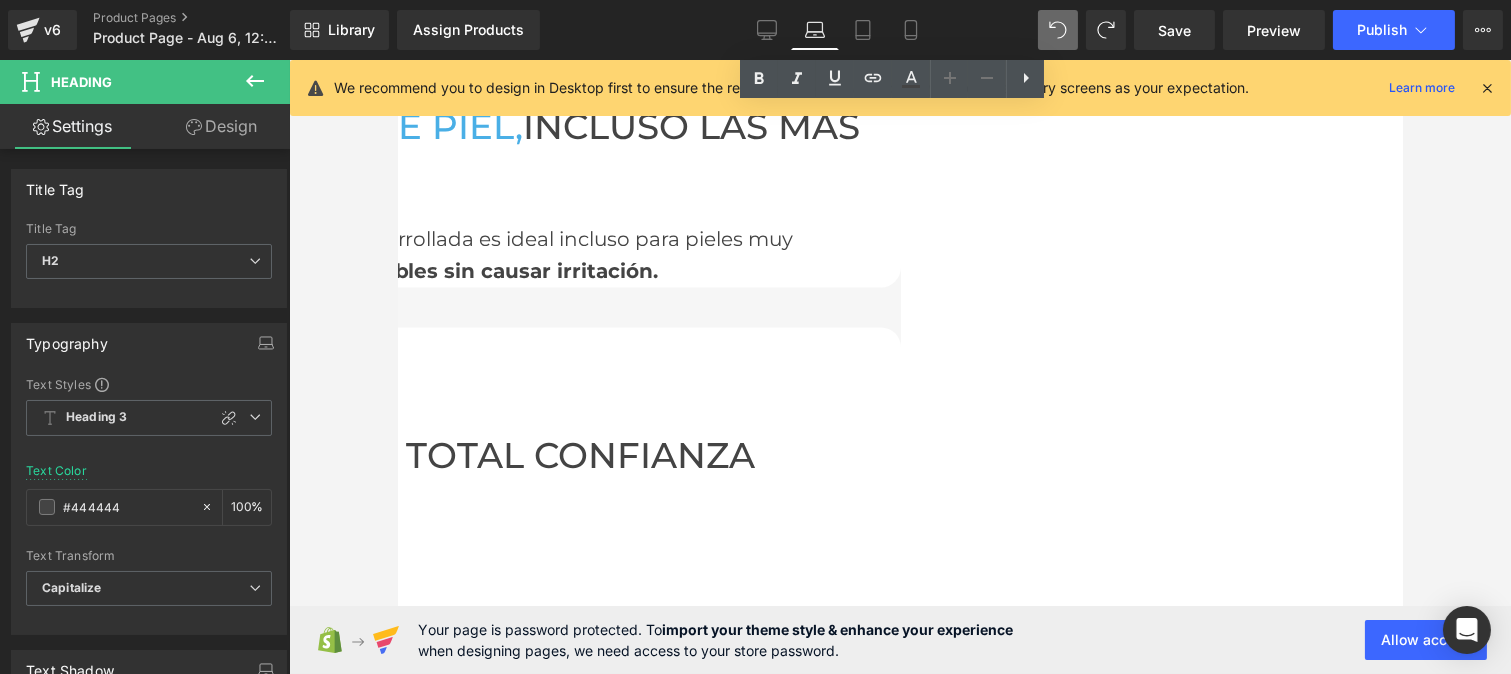 scroll, scrollTop: 7101, scrollLeft: 0, axis: vertical 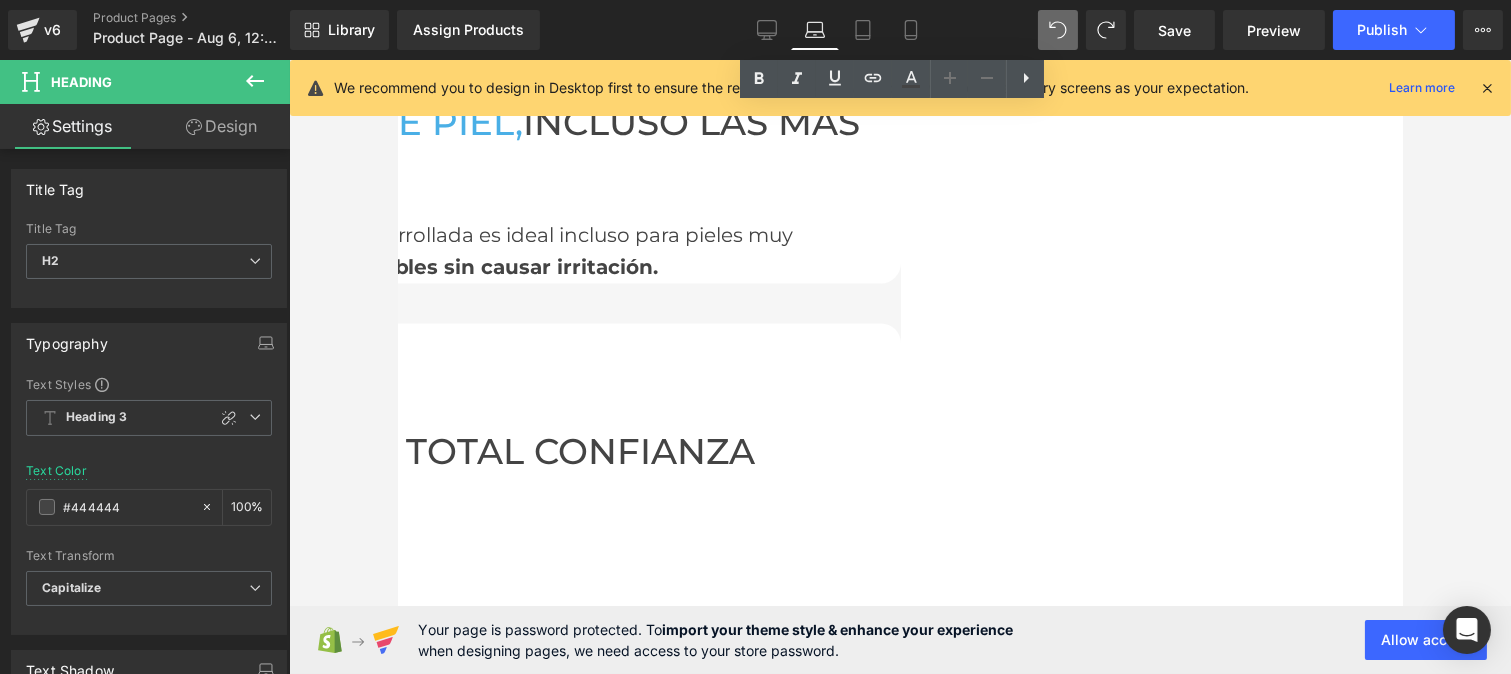 click on "Aprobado y recomendado por dermatólogos
Text Block" at bounding box center (159, 6077) 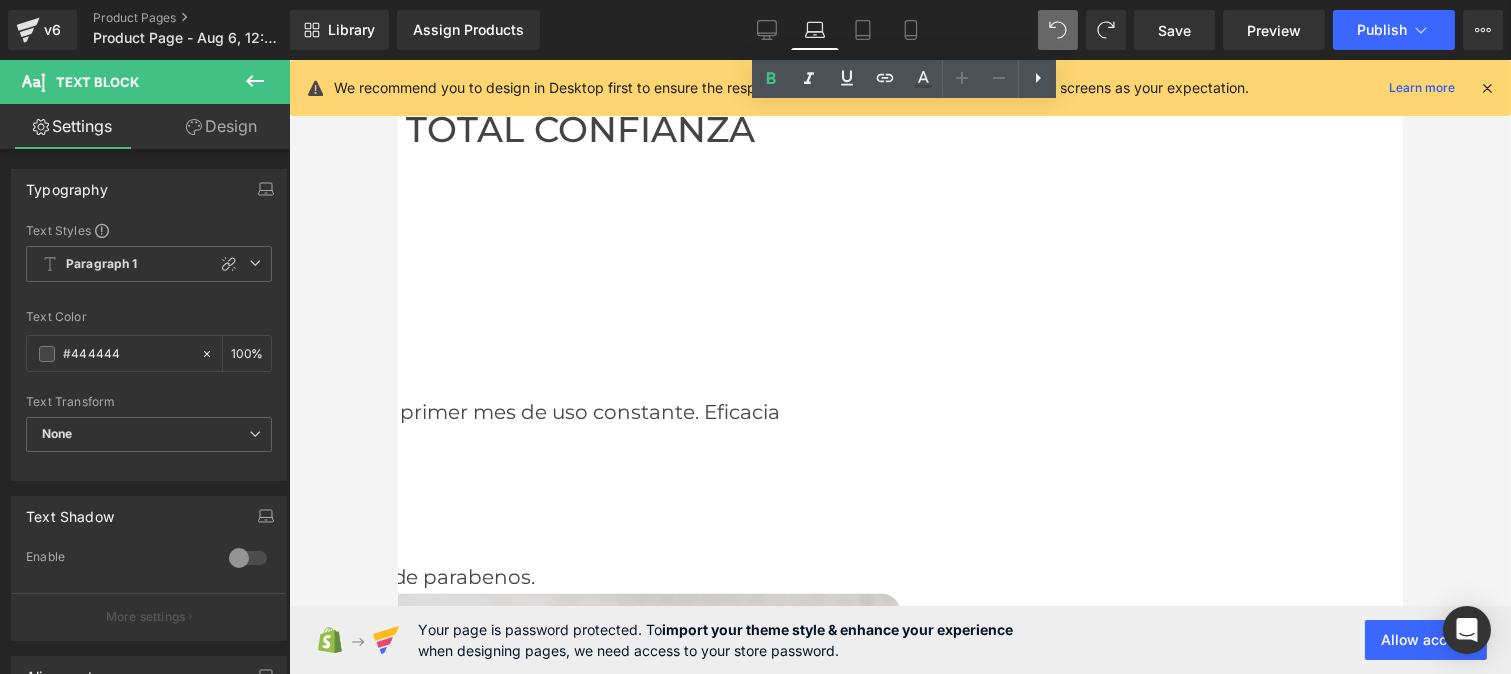 scroll, scrollTop: 7424, scrollLeft: 0, axis: vertical 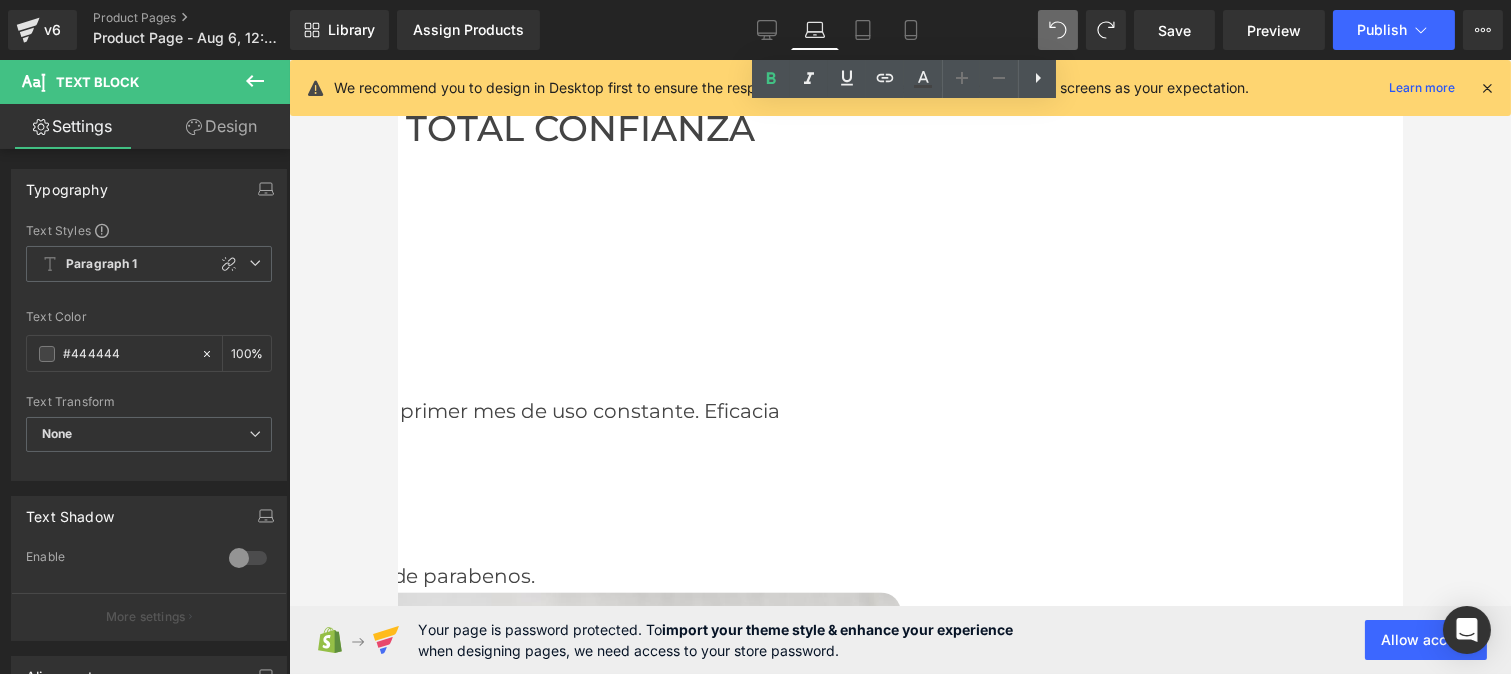 click on "HOY -30%  EN LAS PRIMERAS 100 COMPRAS" at bounding box center [397, 6065] 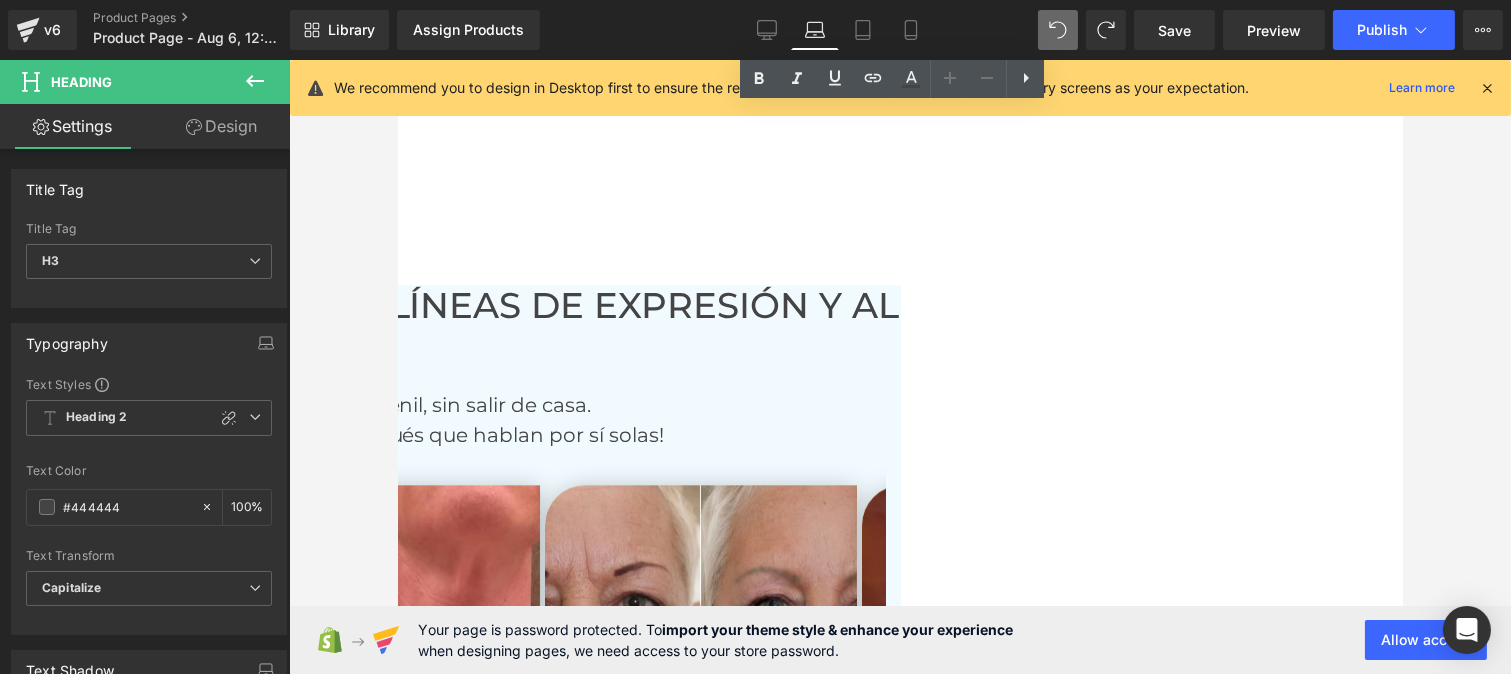 scroll, scrollTop: 9262, scrollLeft: 0, axis: vertical 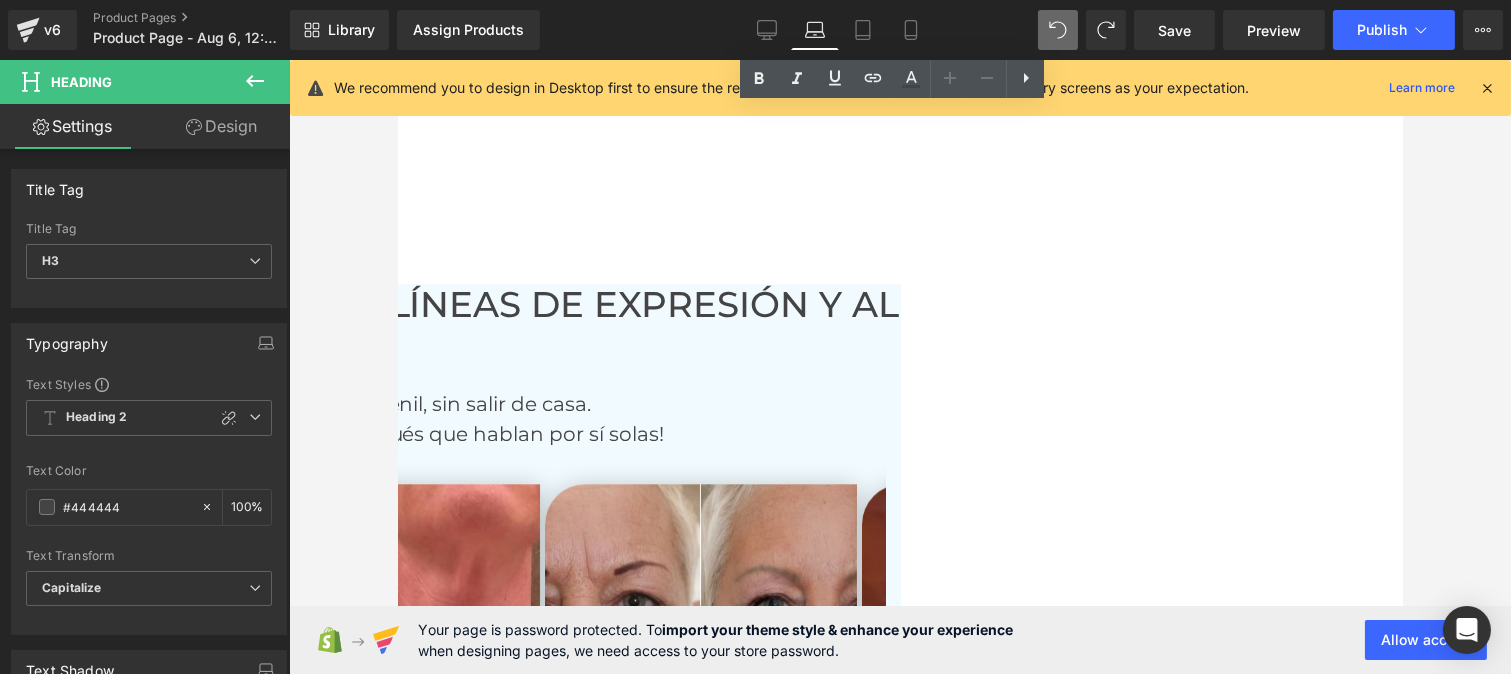 click at bounding box center (1362, 6290) 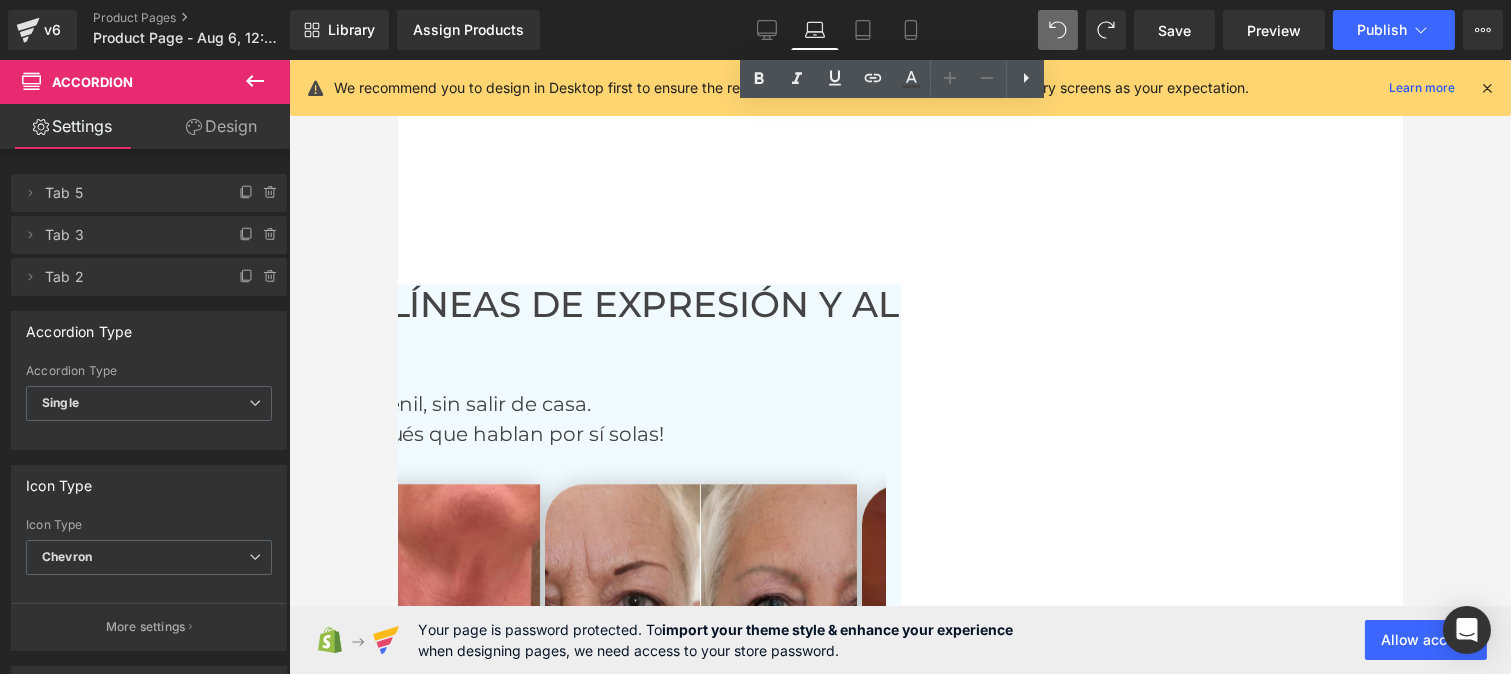 click at bounding box center [1362, 6207] 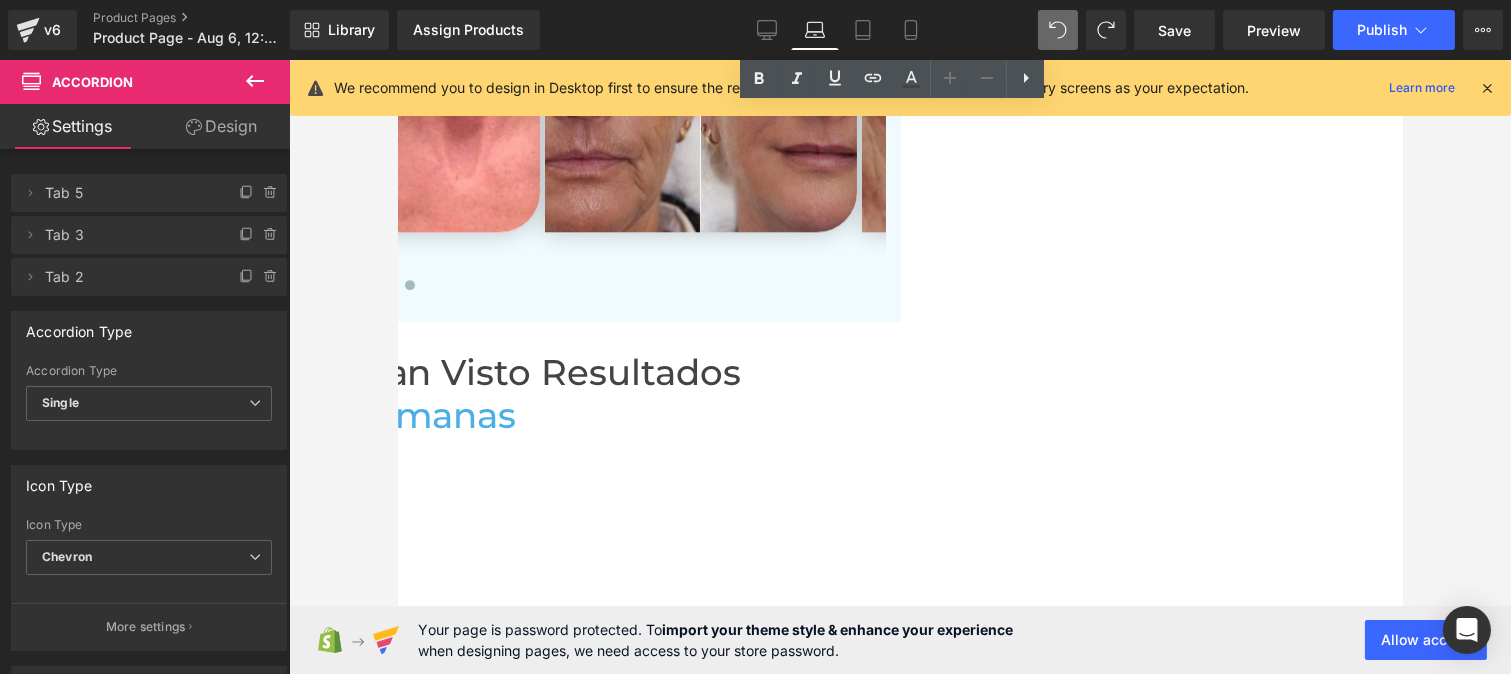 scroll, scrollTop: 9827, scrollLeft: 0, axis: vertical 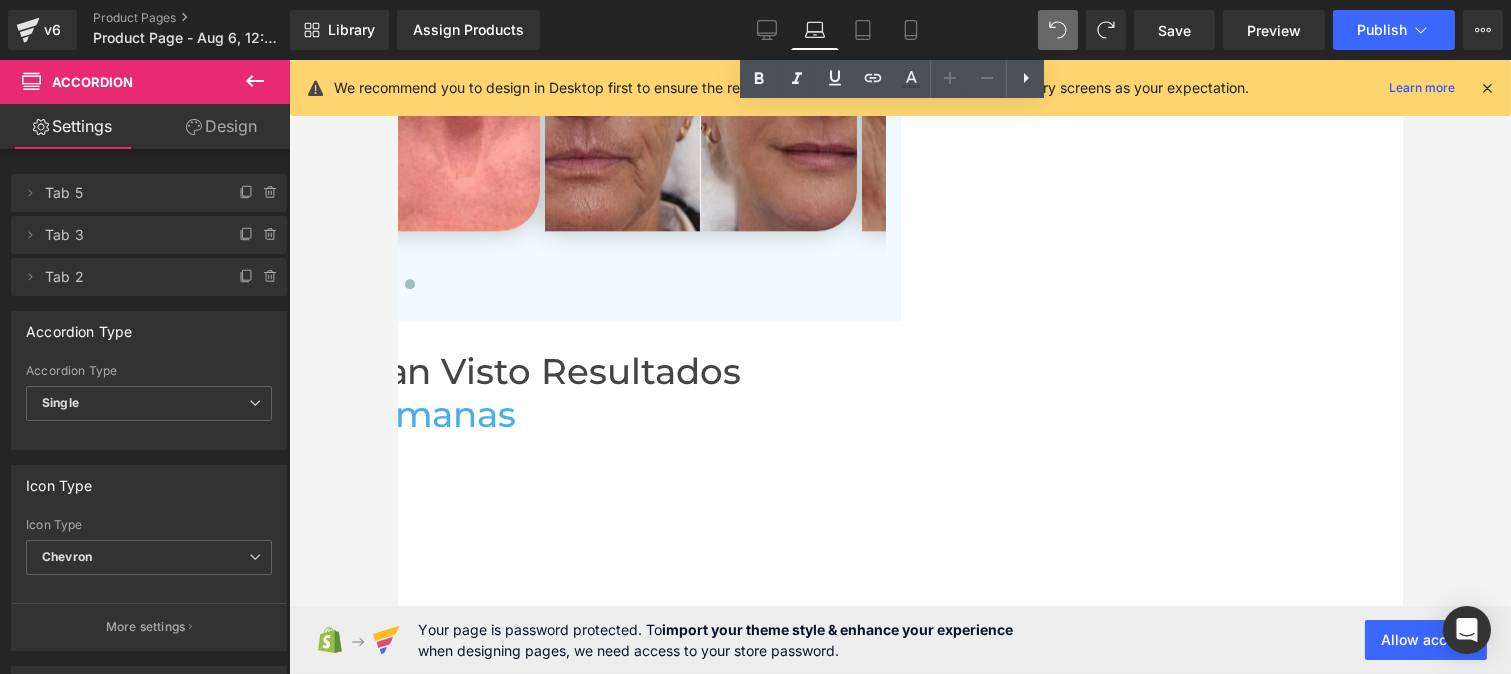 click at bounding box center (860, 6162) 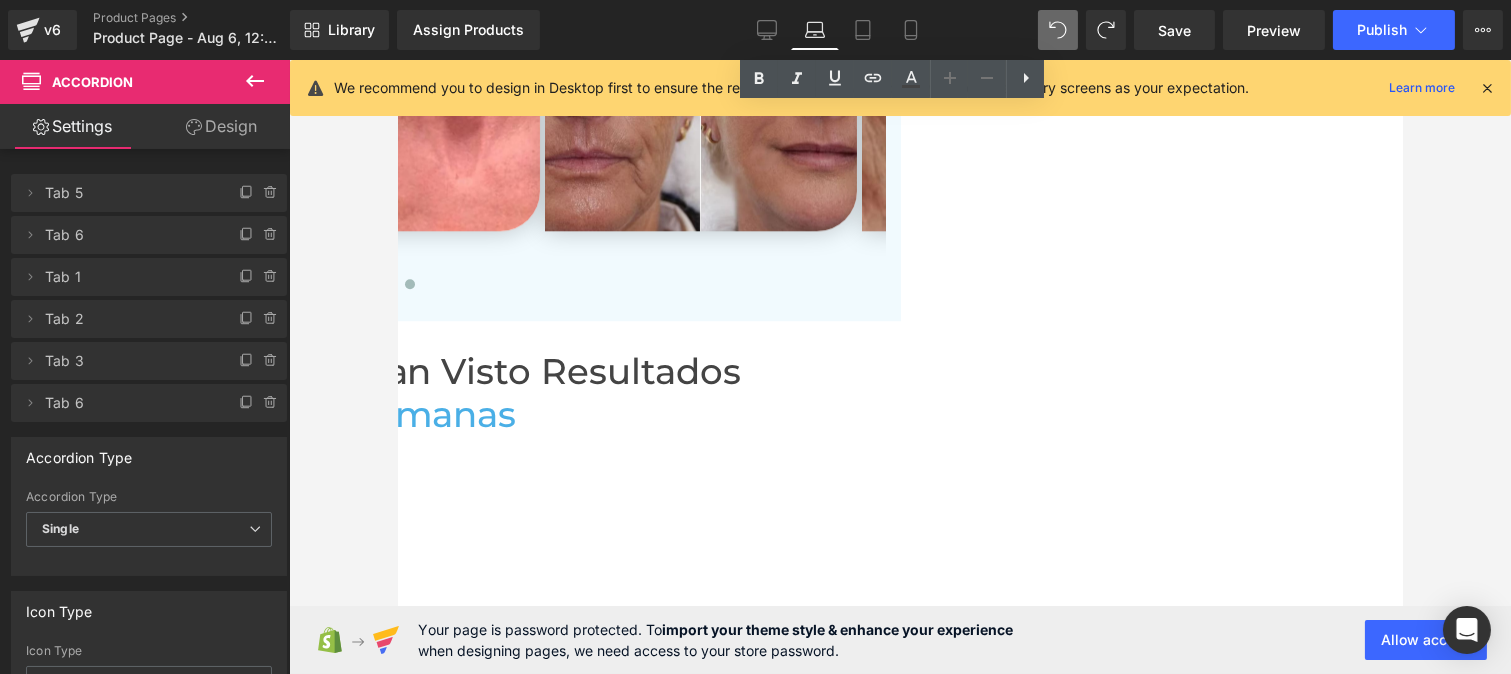 click at bounding box center (860, 6162) 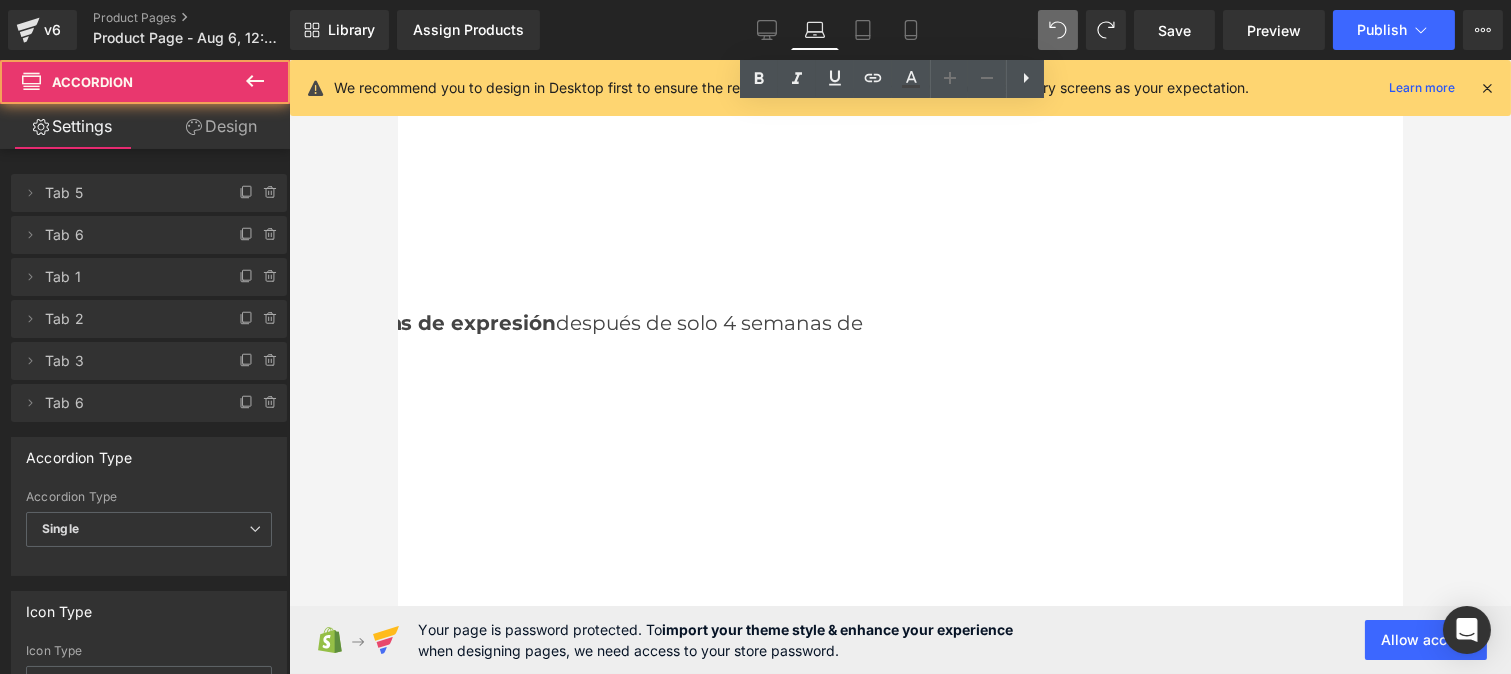 scroll, scrollTop: 10441, scrollLeft: 0, axis: vertical 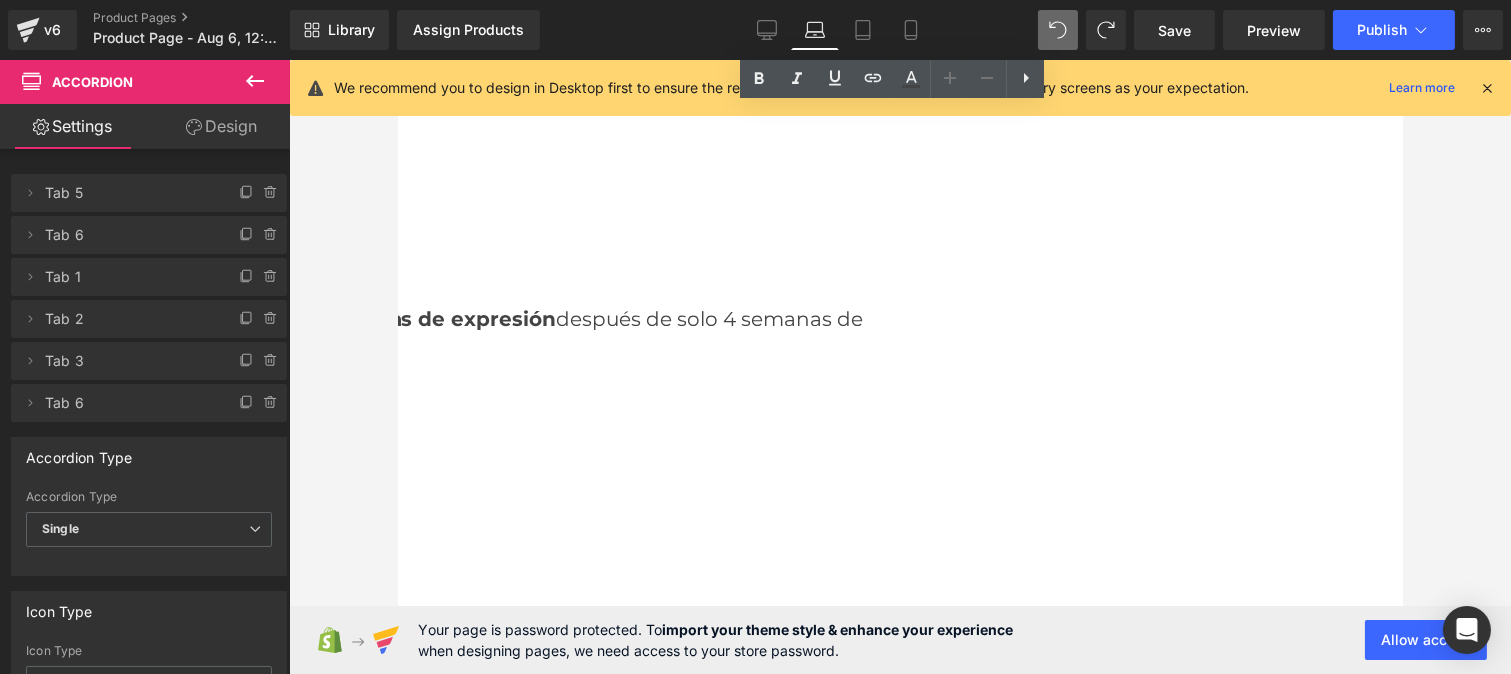click on "¡Haz tu pedido ahora y dile adiós a las arrugas y  líneas de expresión!" at bounding box center (397, -8573) 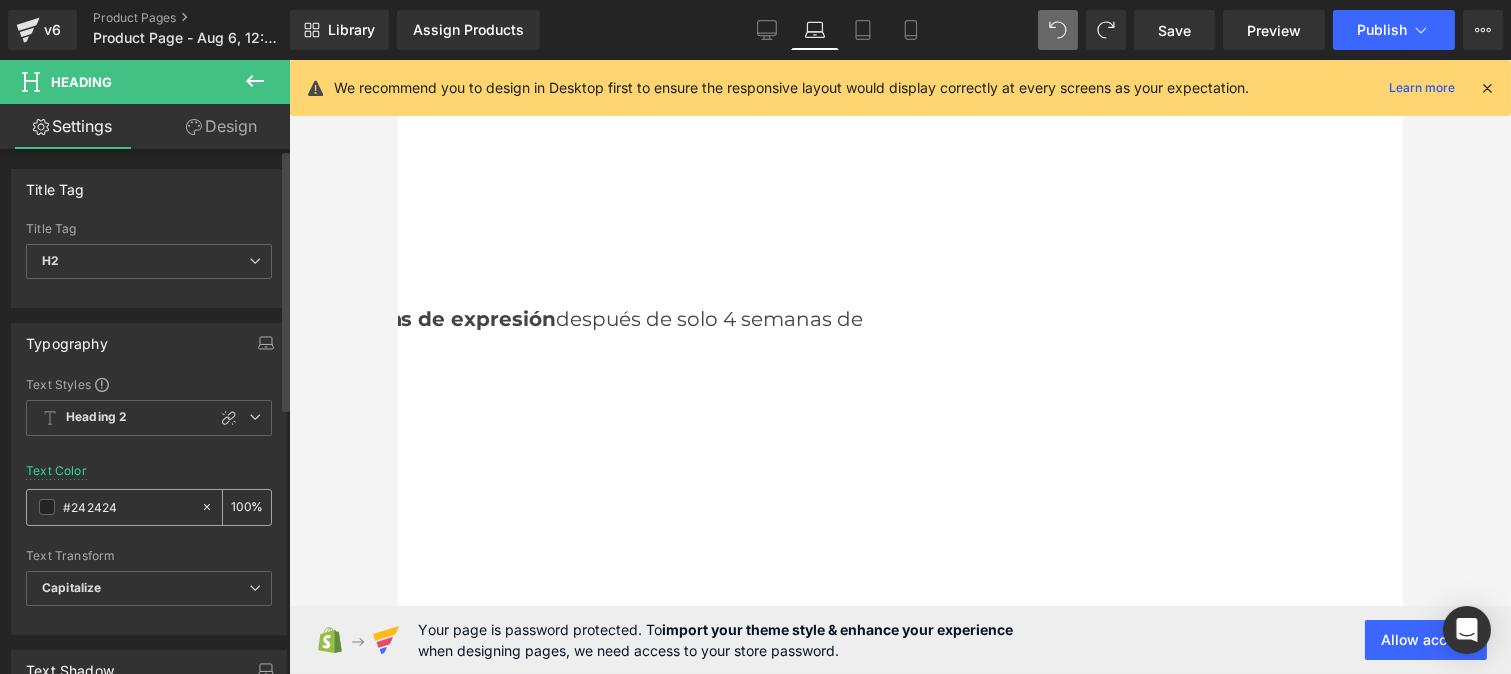 click on "#242424" at bounding box center (127, 507) 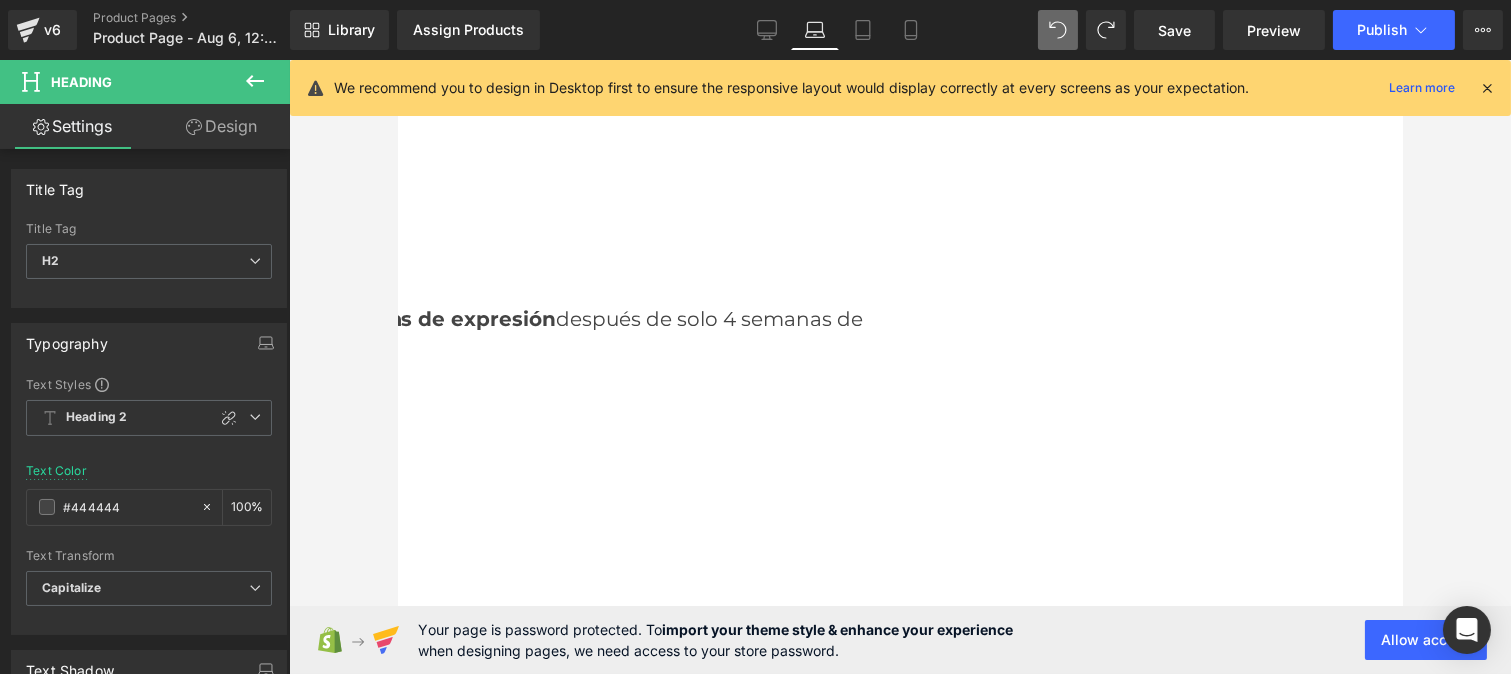 click on "MÁS DE 10,000 CLIENTAS SATISFECHAS" at bounding box center [202, -8415] 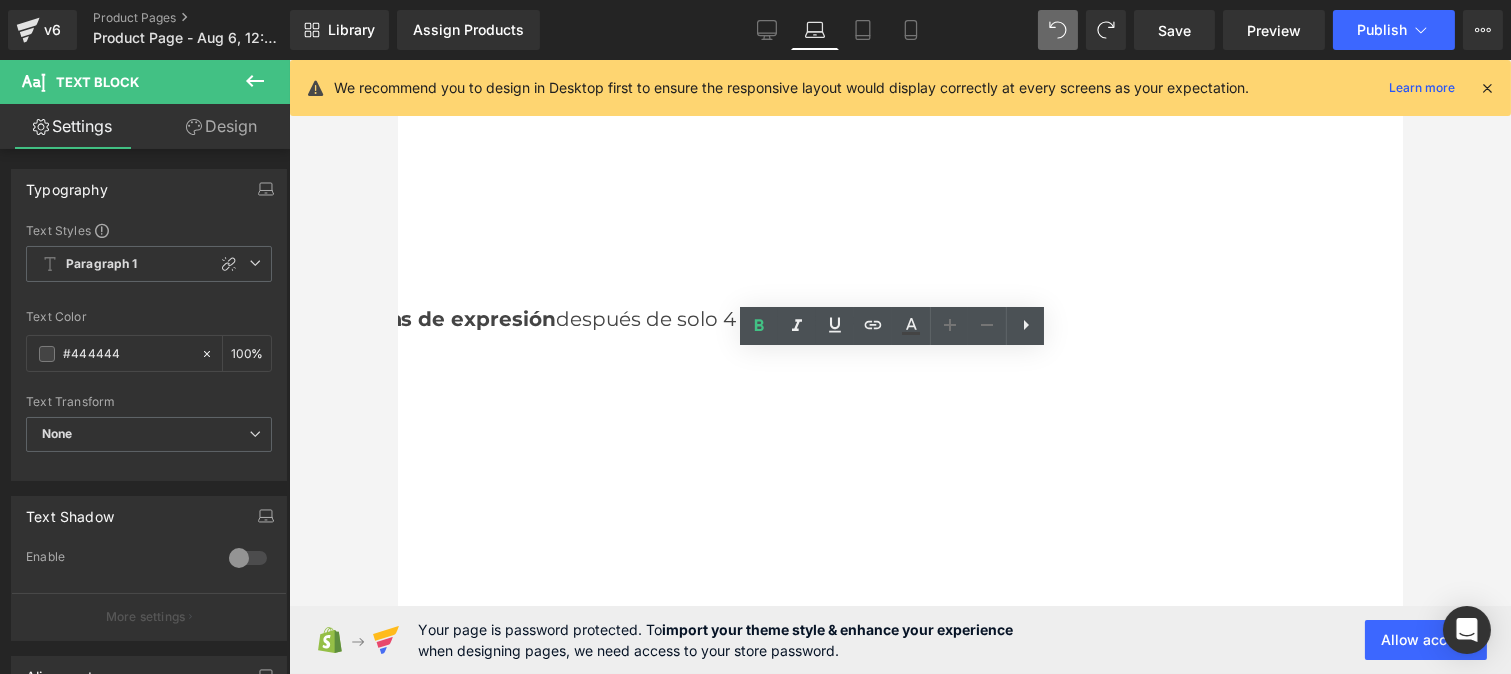 click on "ATENCIÓN: Debido a la alta demanda, nuestro stock es limitado. Actualmente solo quedan 7 sérums disponibles antes de que termine la promoción." at bounding box center (747, 6854) 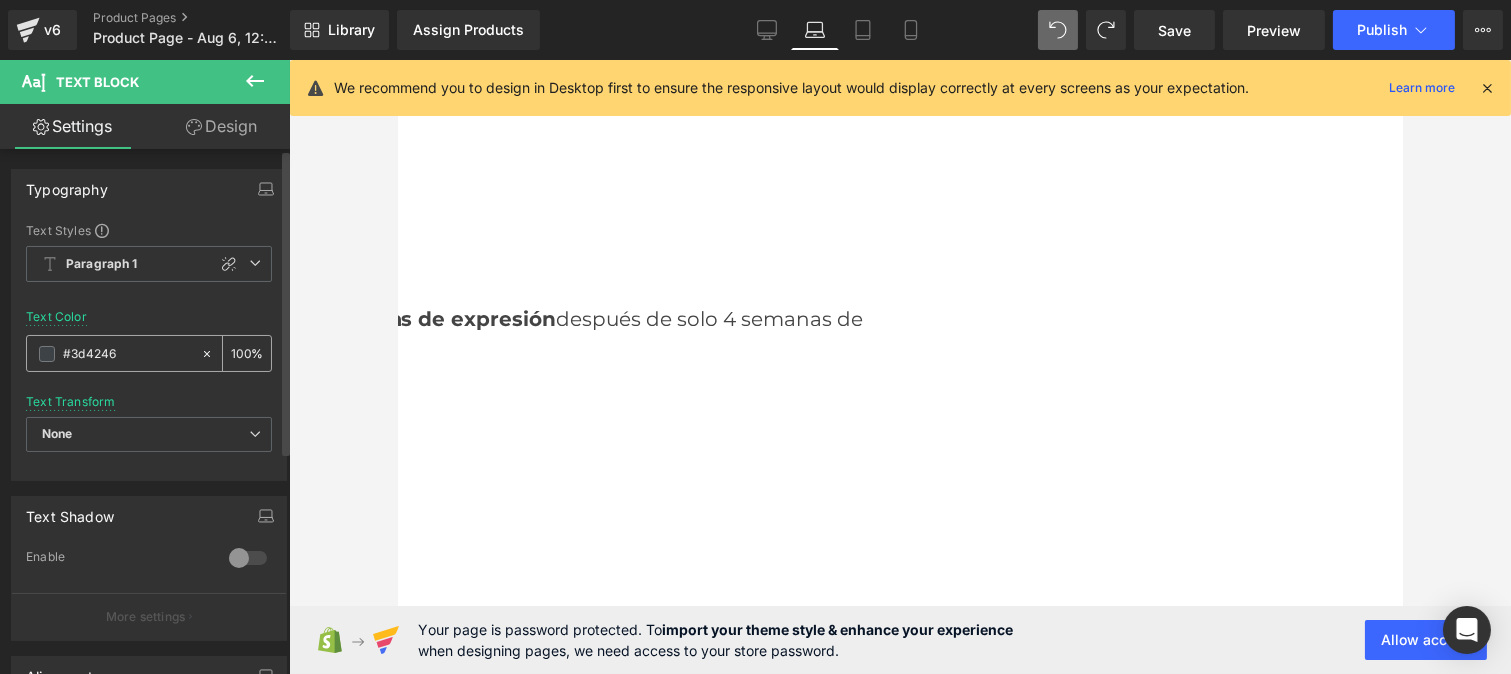 click on "#3d4246" at bounding box center [127, 354] 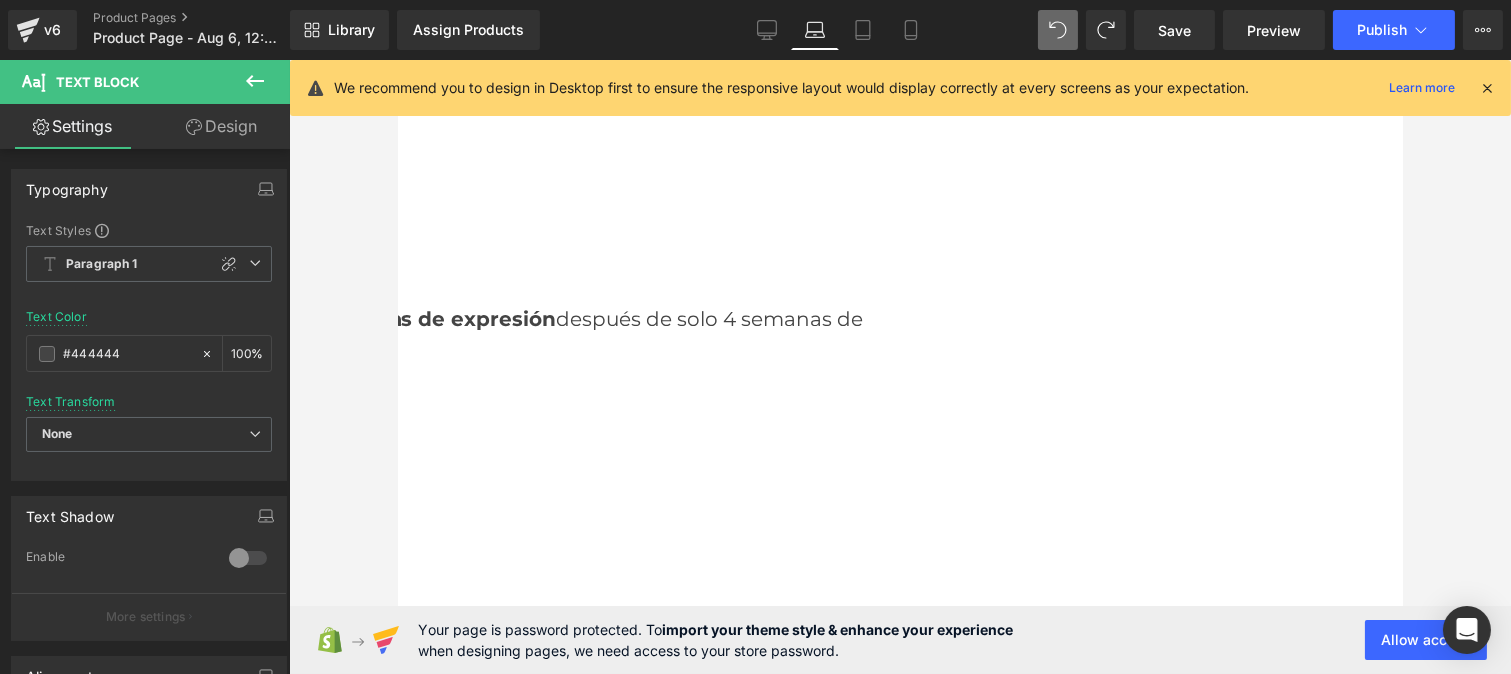 click at bounding box center (397, -8360) 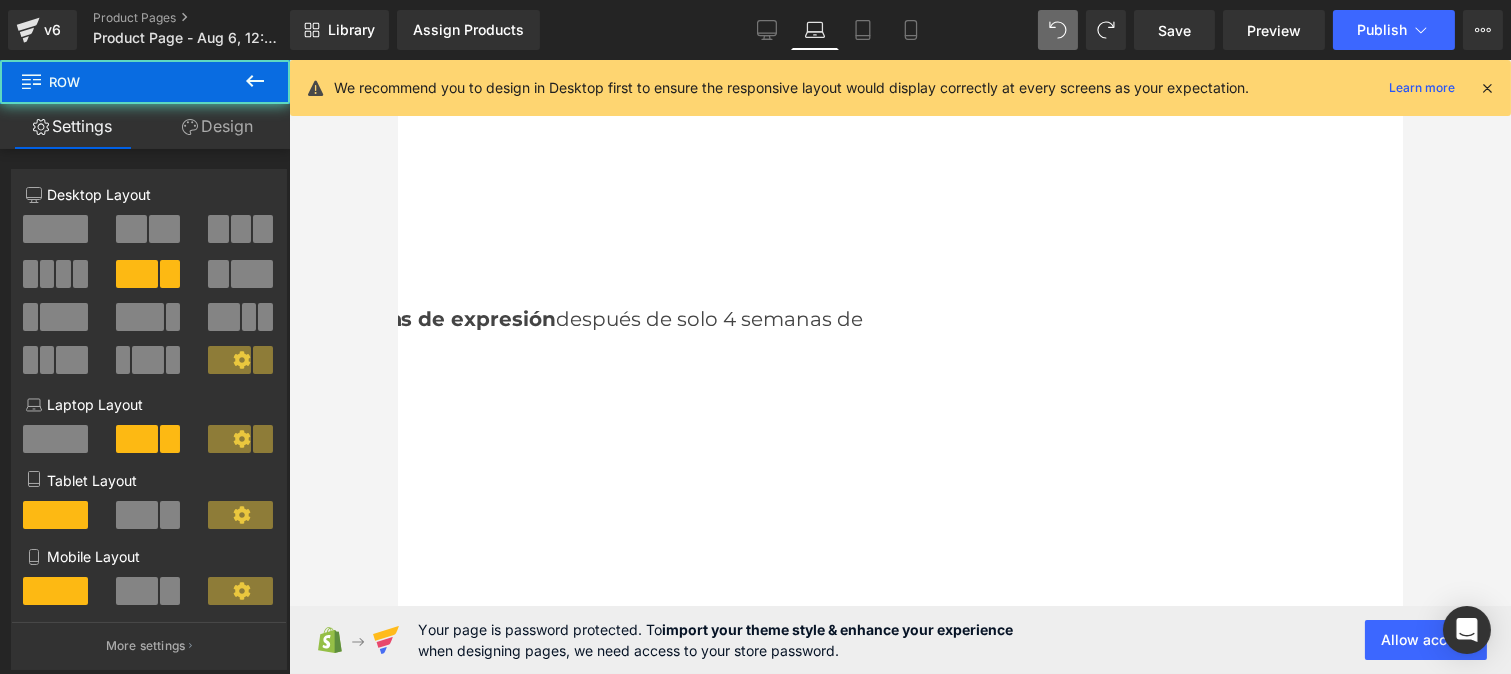 click on "Actualmente solo quedan 7 sérums disponibles antes de que termine la promoción." at bounding box center [740, 6869] 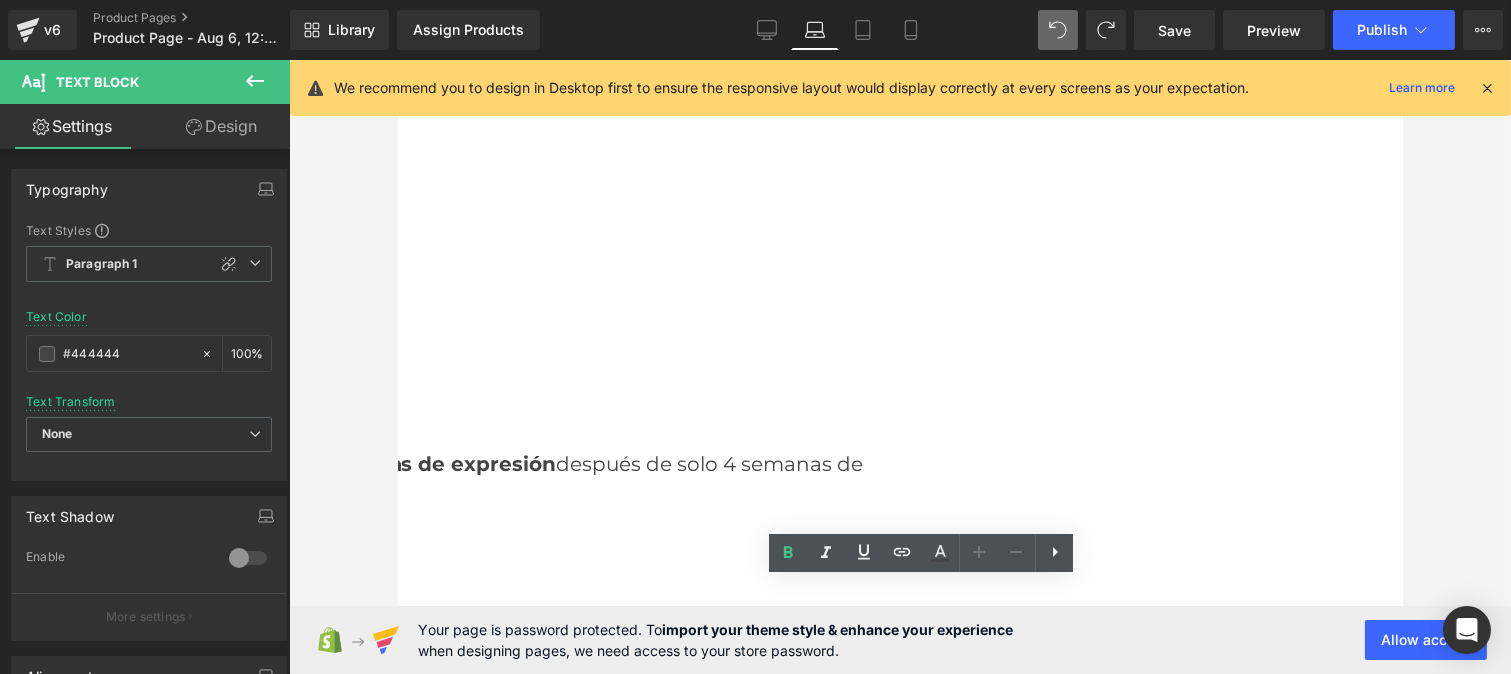 scroll, scrollTop: 10295, scrollLeft: 0, axis: vertical 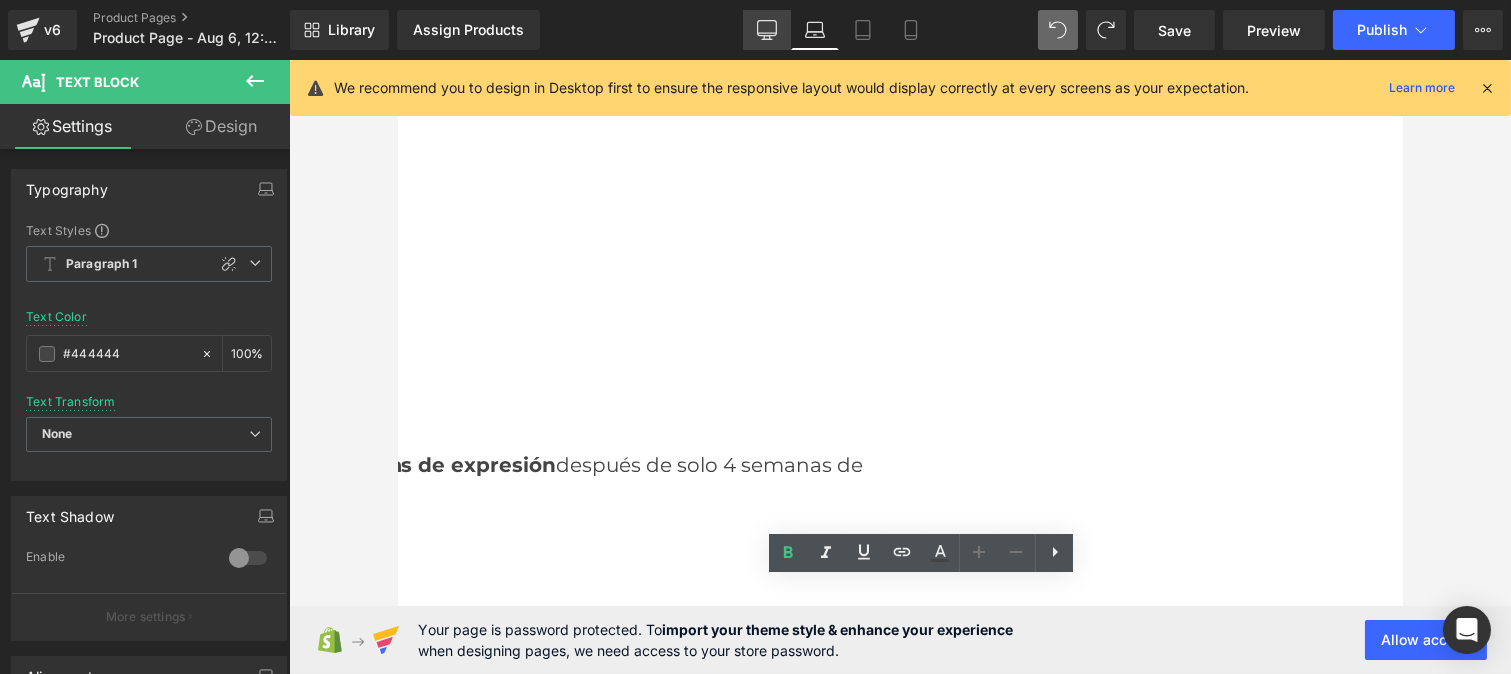click 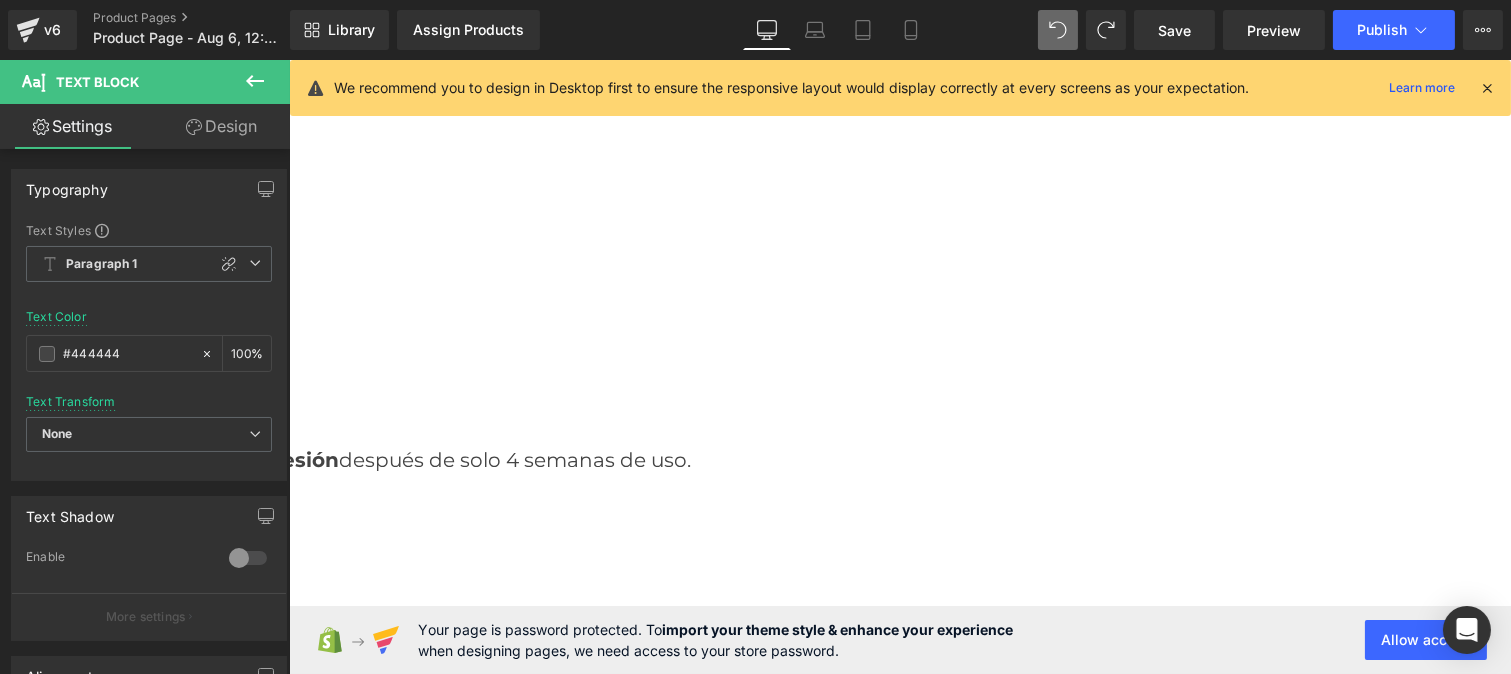 type on "100" 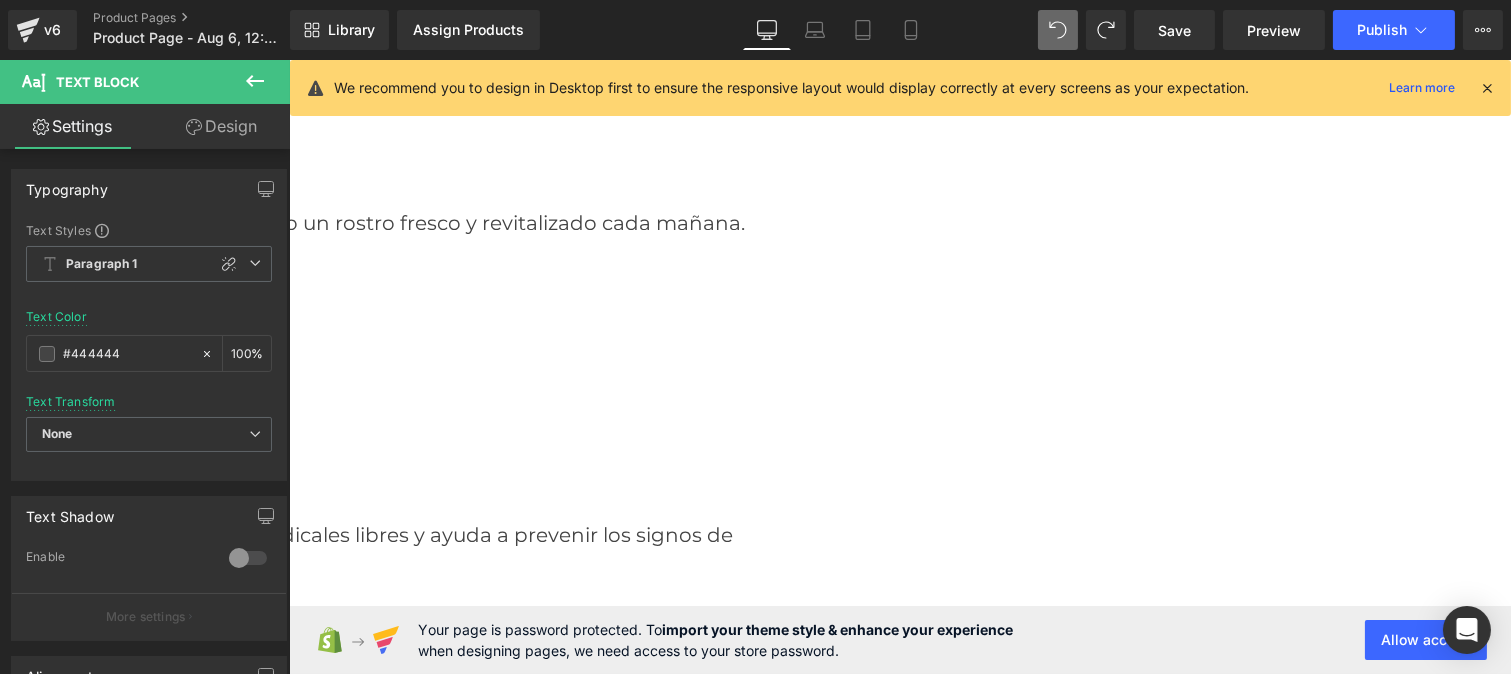 scroll, scrollTop: 1292, scrollLeft: 0, axis: vertical 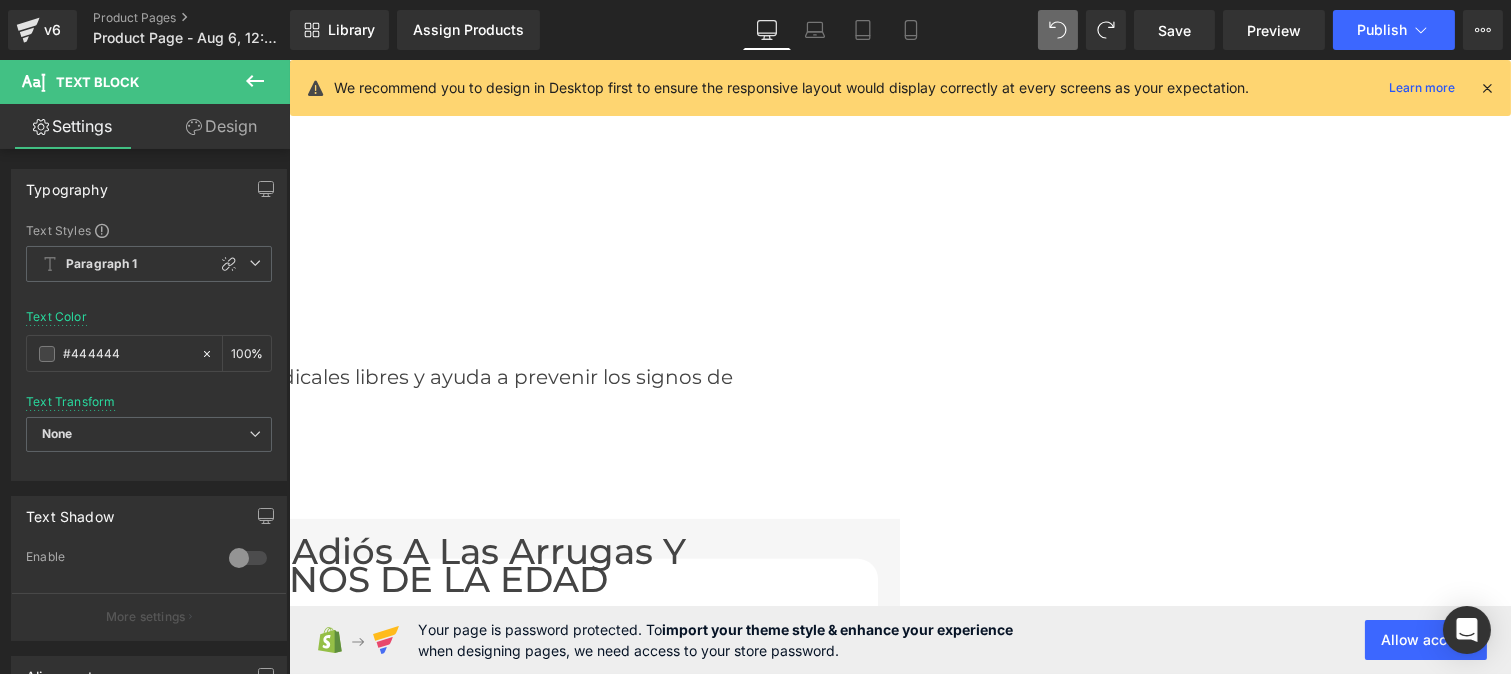 click on "Disminuye la apariencia  de arrugas y líneas de expresión con una exfoliación suave pero efectiva.  Cada noche, los ácidos glicólico y AHA actúan para reducir los signos visibles del envejecimiento, dejando tu piel visiblemente más joven, luminosa y renovada." at bounding box center [277, 666] 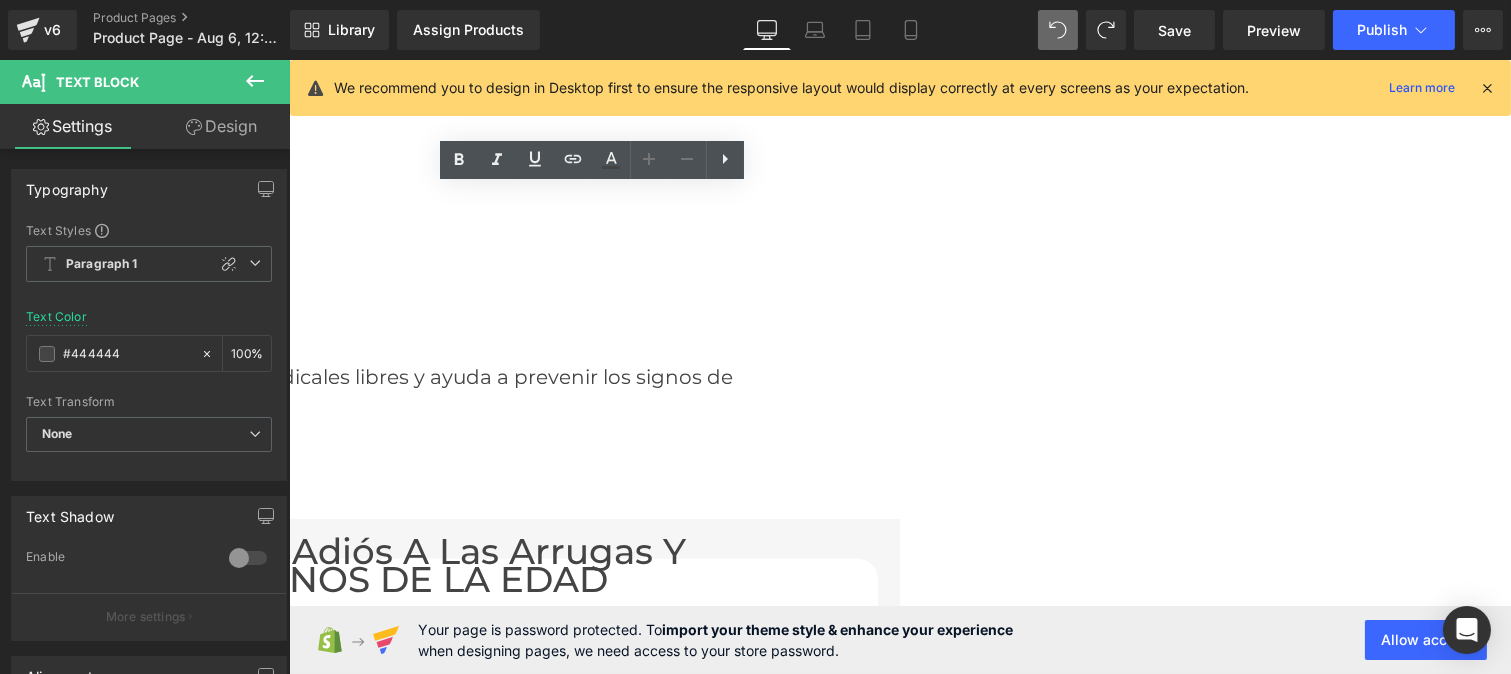 click on "Disminuye la apariencia  de arrugas y líneas de expresión con una exfoliación suave pero efectiva.  Cada noche, los ácidos glicólico y AHA actúan para reducir los signos visibles del envejecimiento, dejando tu piel visiblemente más joven, luminosa y renovada." at bounding box center (277, 666) 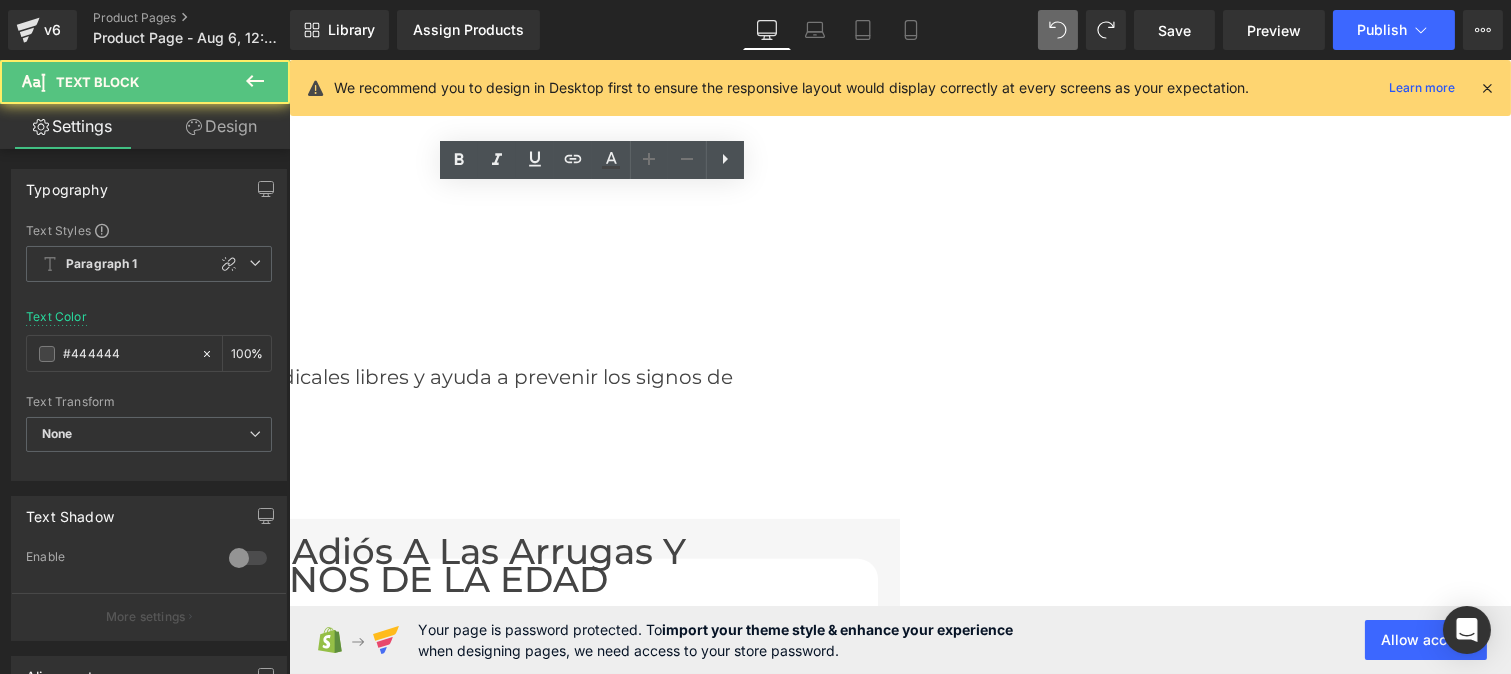 click on "hialurónico hidrata tu piel a profundidad" at bounding box center (102, 3268) 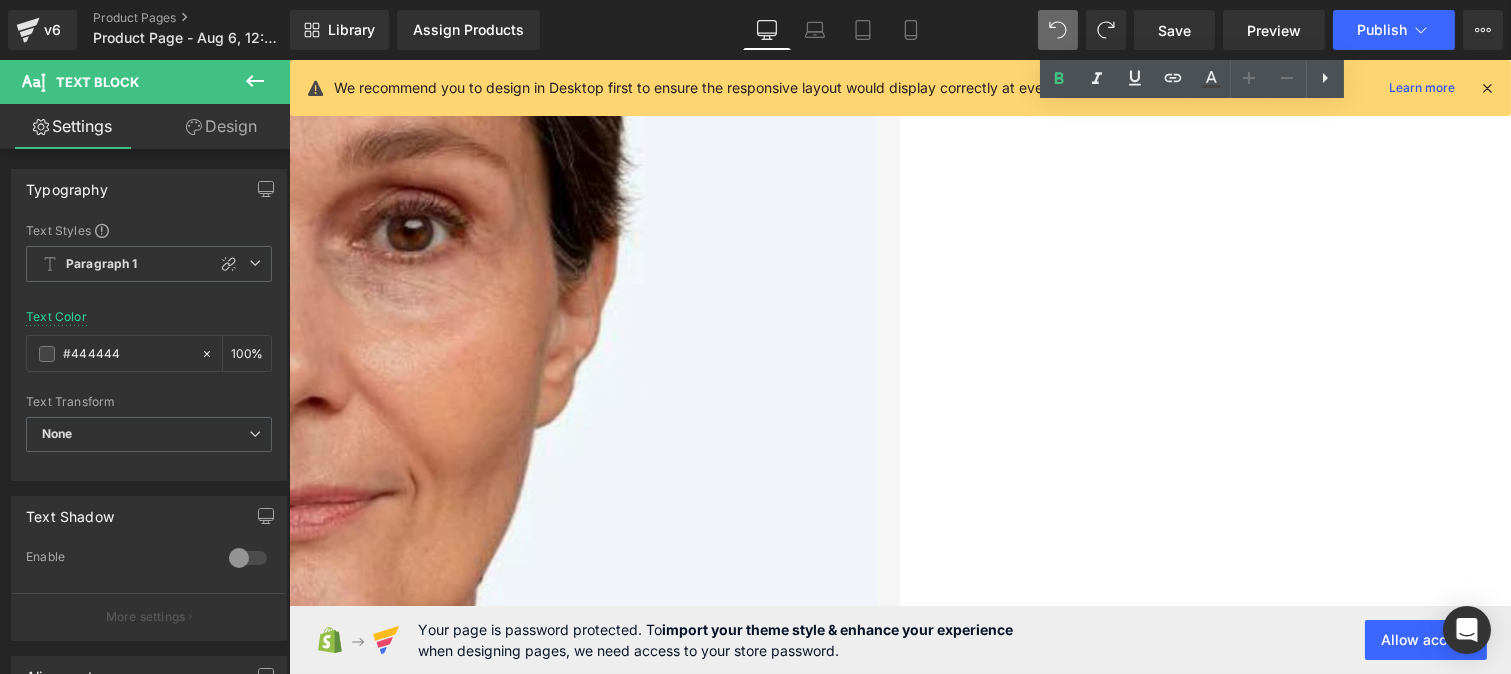 scroll, scrollTop: 2335, scrollLeft: 0, axis: vertical 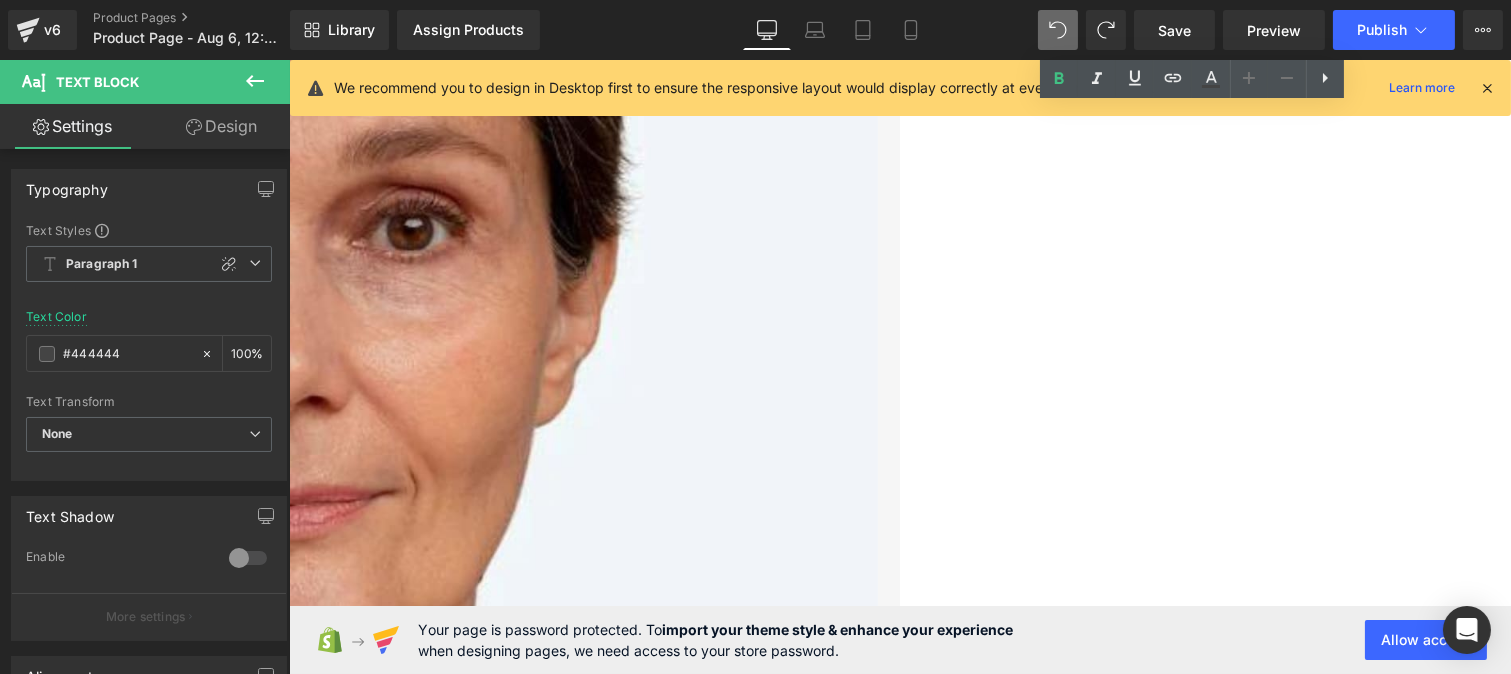 click on "¡Olvídate de las manchas! Rejuven unifica el tono de tu piel  y revela un rostro sin imperfecciones, mucho más radiante." at bounding box center [277, 2403] 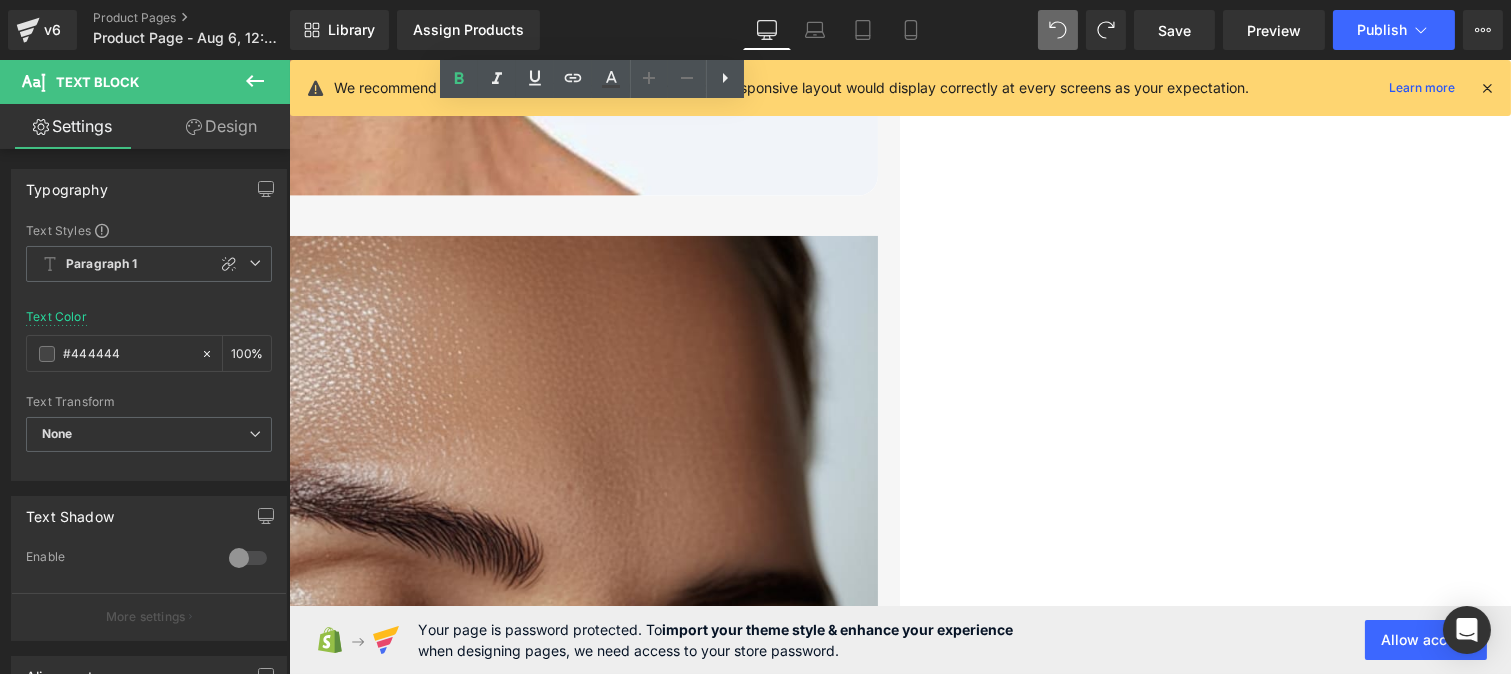 scroll, scrollTop: 3027, scrollLeft: 0, axis: vertical 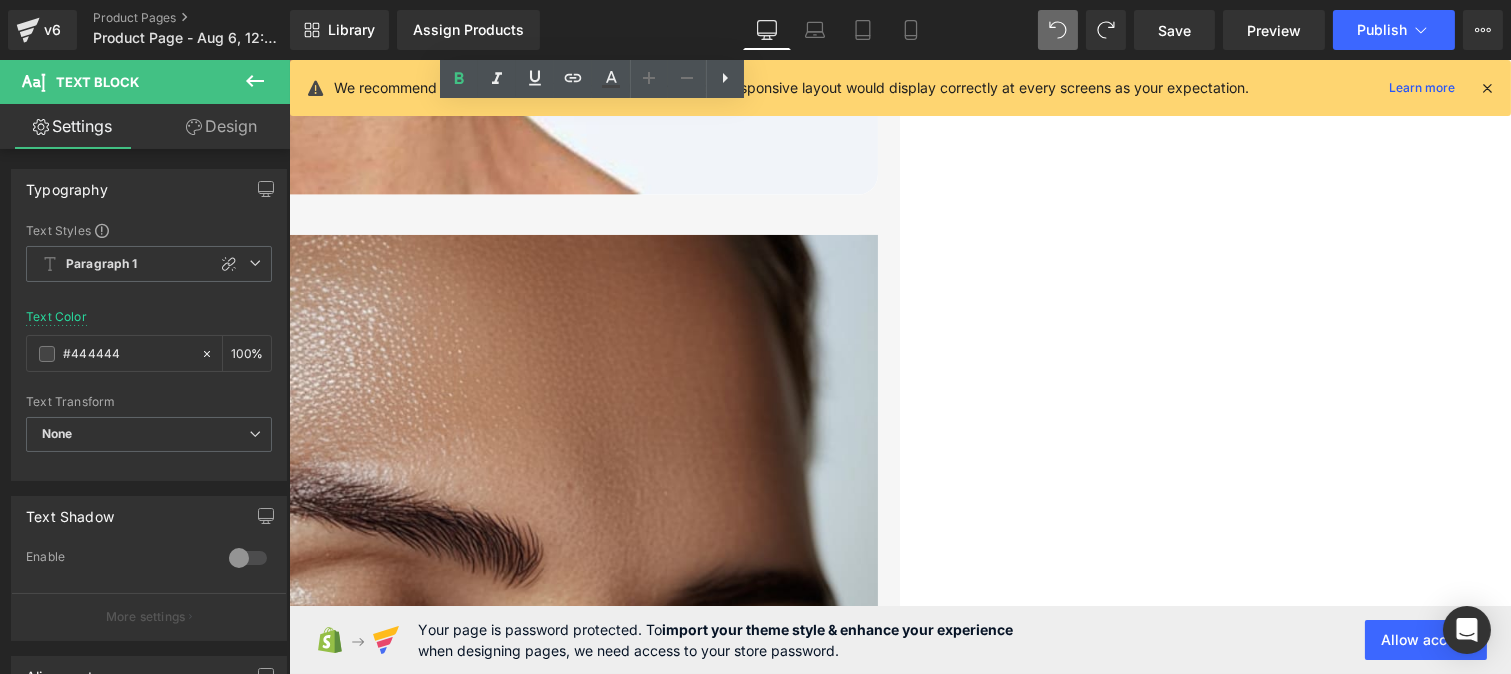 click on "Nuestra fór mula suave y cuidadosamente desarrollada es ideal incluso para pieles muy sensibles,  brindando confort y resultados visibles sin causar irritación." at bounding box center [277, 4363] 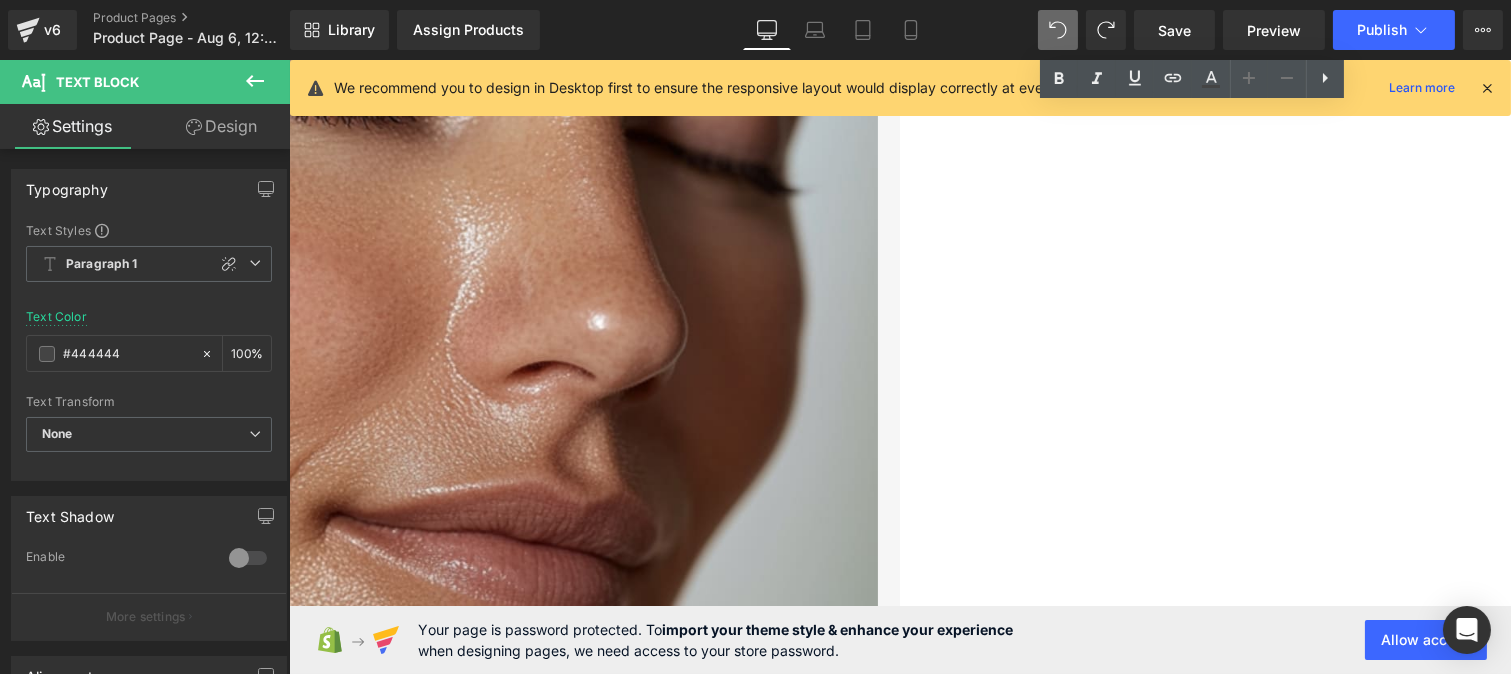 scroll, scrollTop: 3612, scrollLeft: 0, axis: vertical 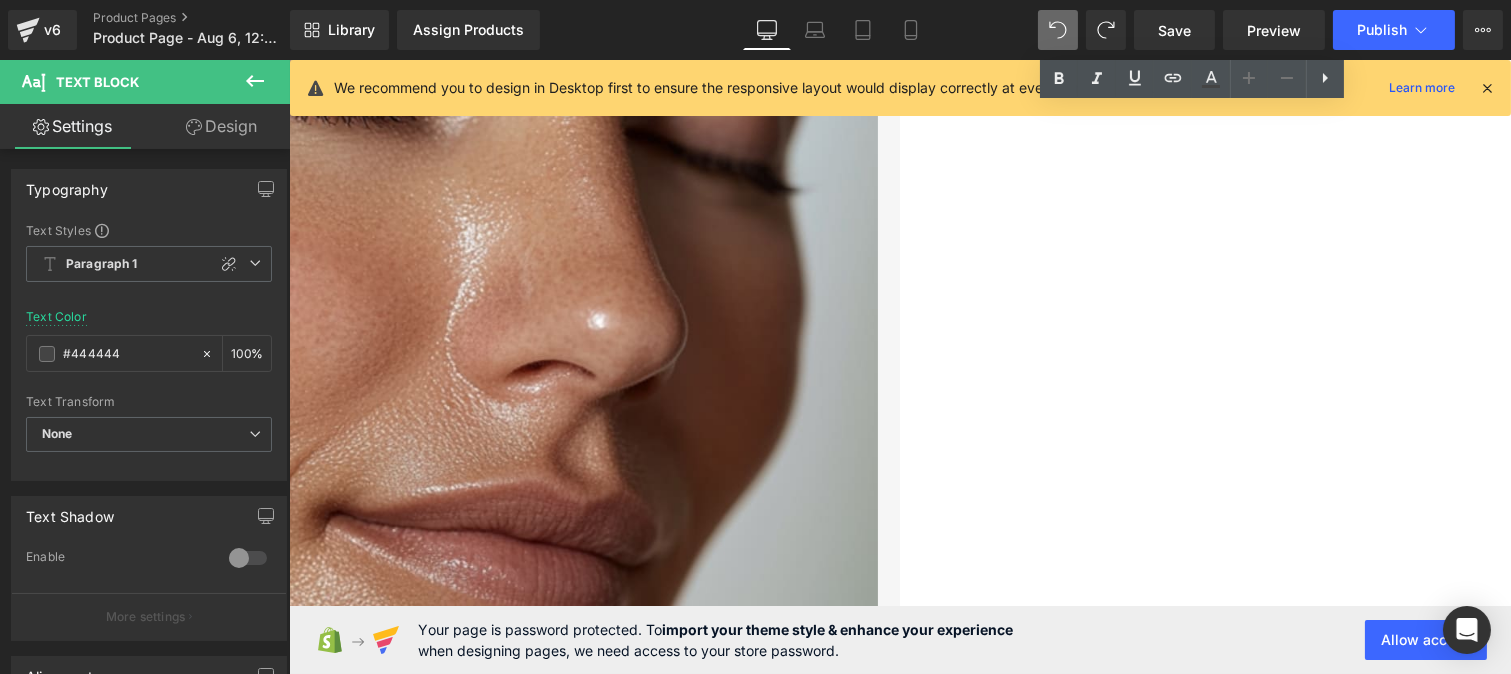 click on "Descubre una piel más lisa y luminosa desde el primer mes de uso constante. Eficacia comprobada en todo tipo de piel." at bounding box center (277, 4081) 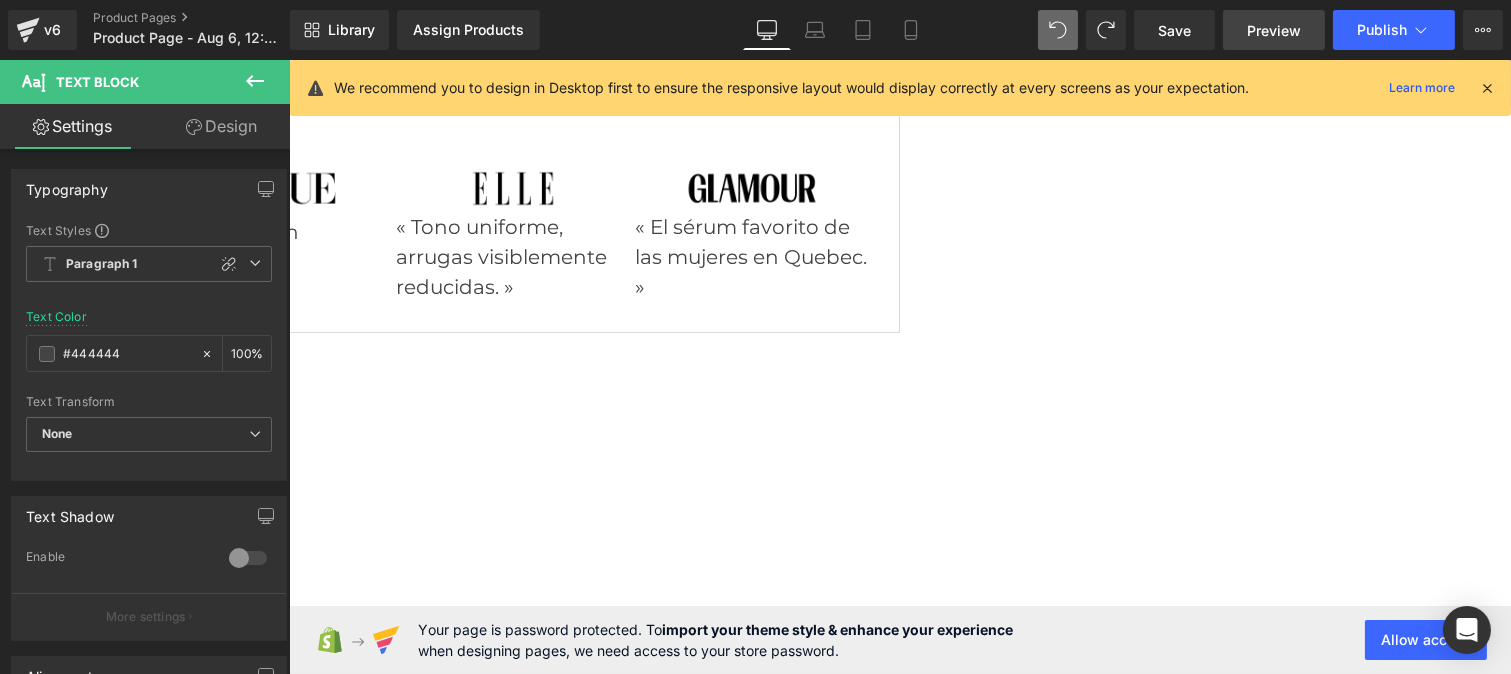 scroll, scrollTop: 227, scrollLeft: 0, axis: vertical 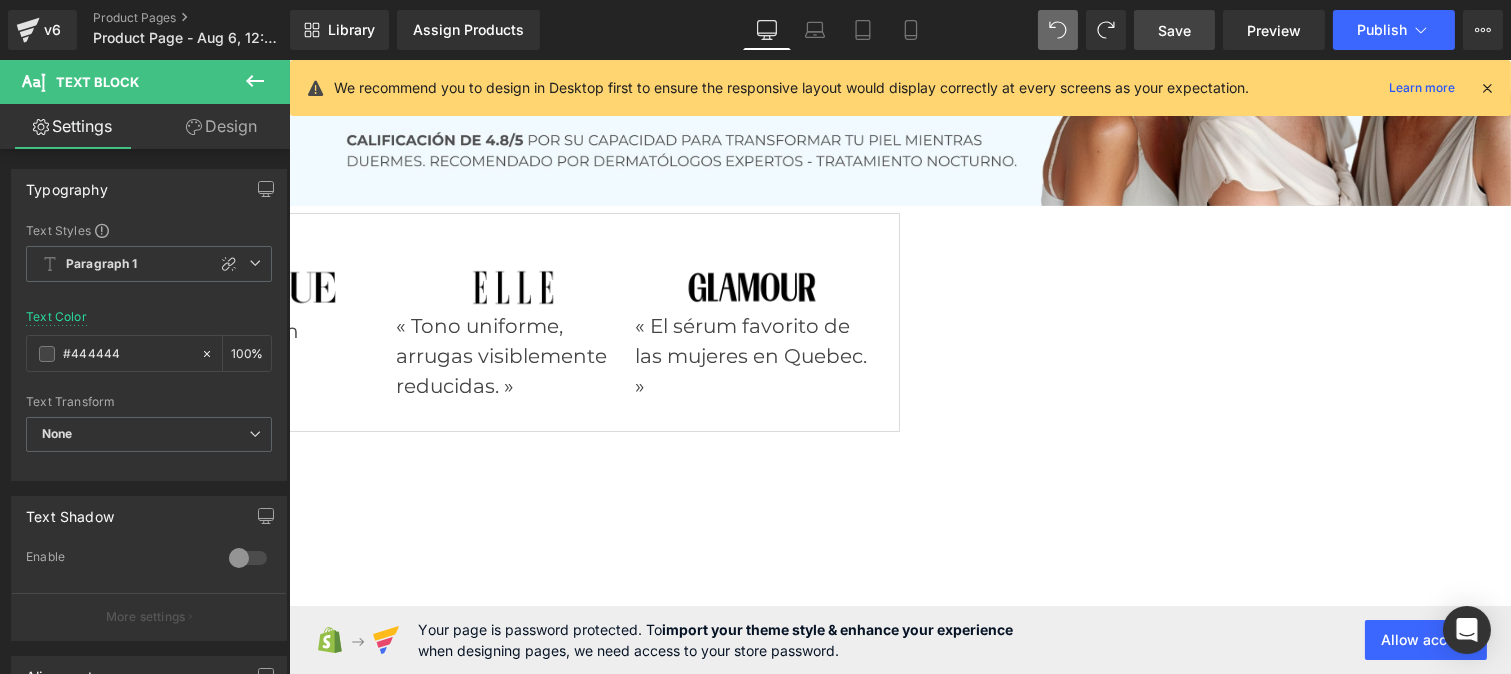 click on "Save" at bounding box center (1174, 30) 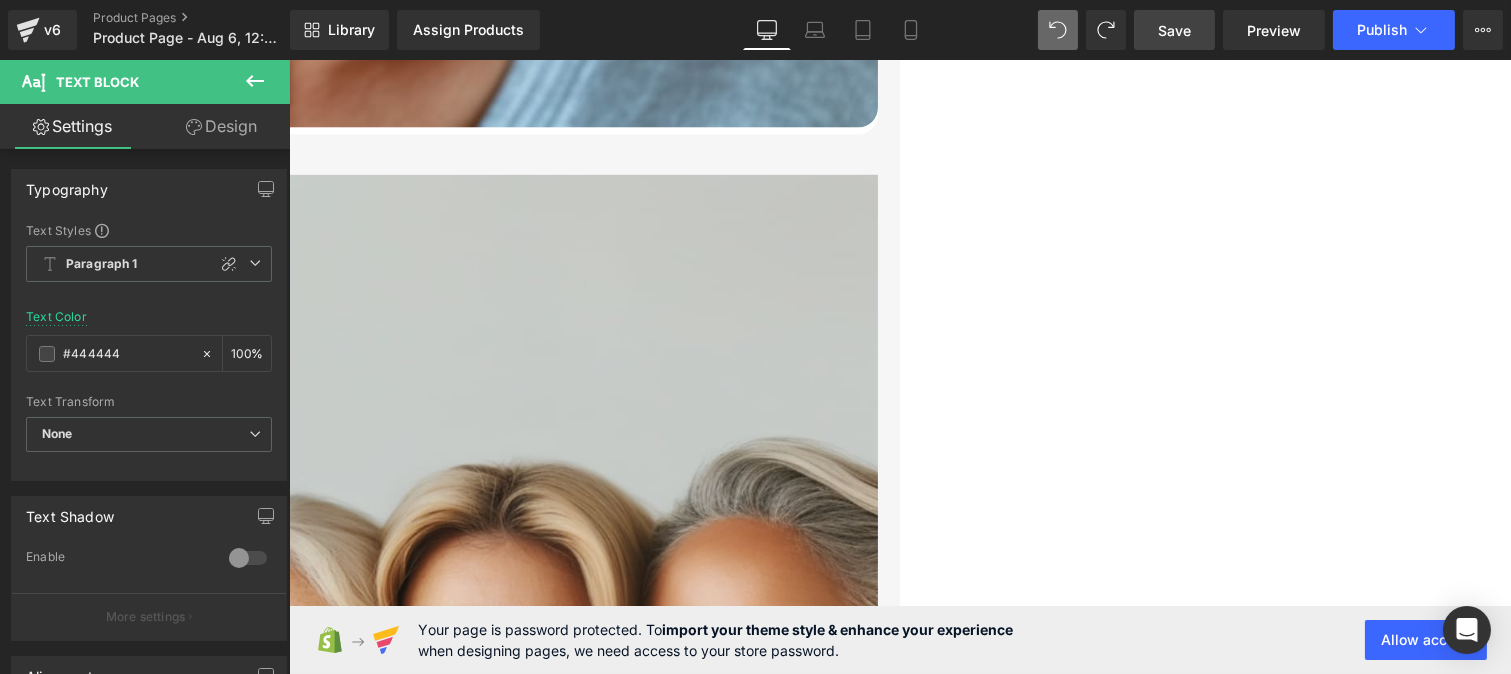 scroll, scrollTop: 5855, scrollLeft: 0, axis: vertical 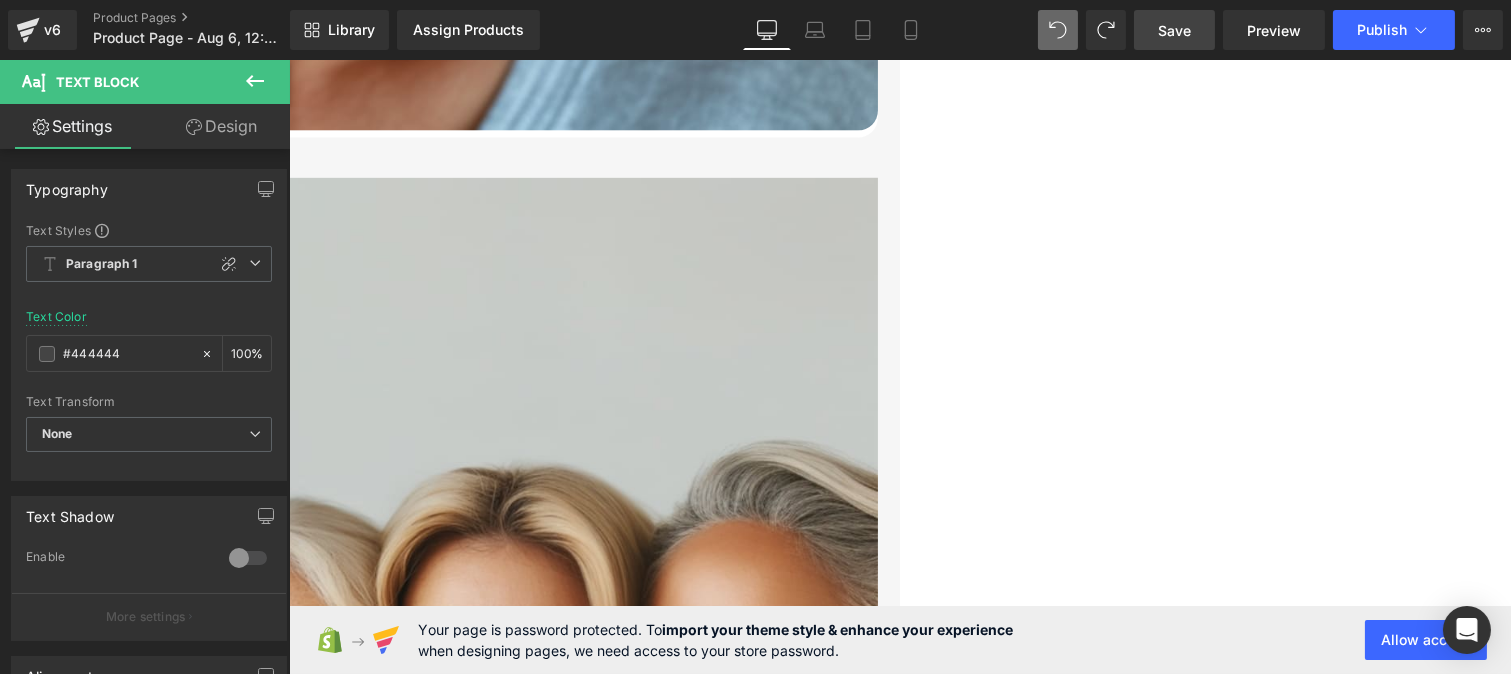 click on "Calificación: 4.8/5" at bounding box center (-207, 6273) 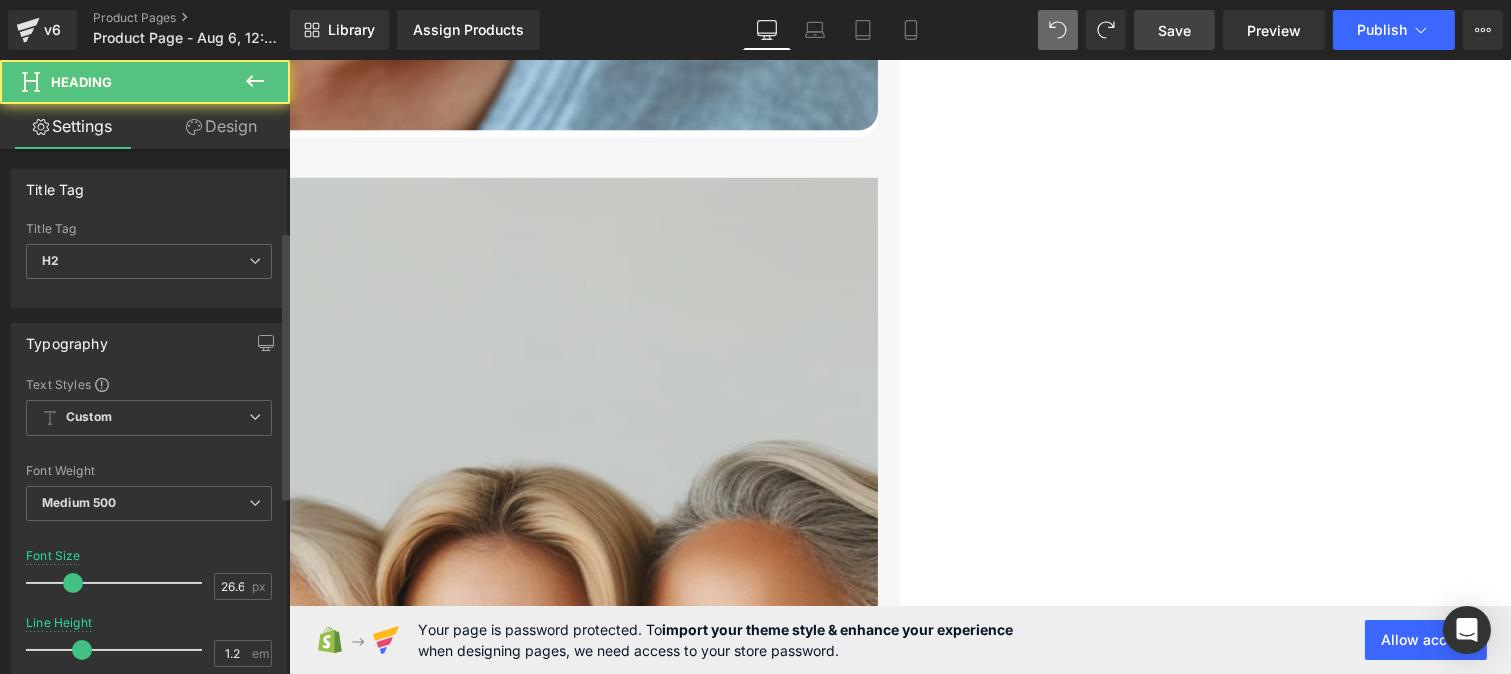scroll, scrollTop: 158, scrollLeft: 0, axis: vertical 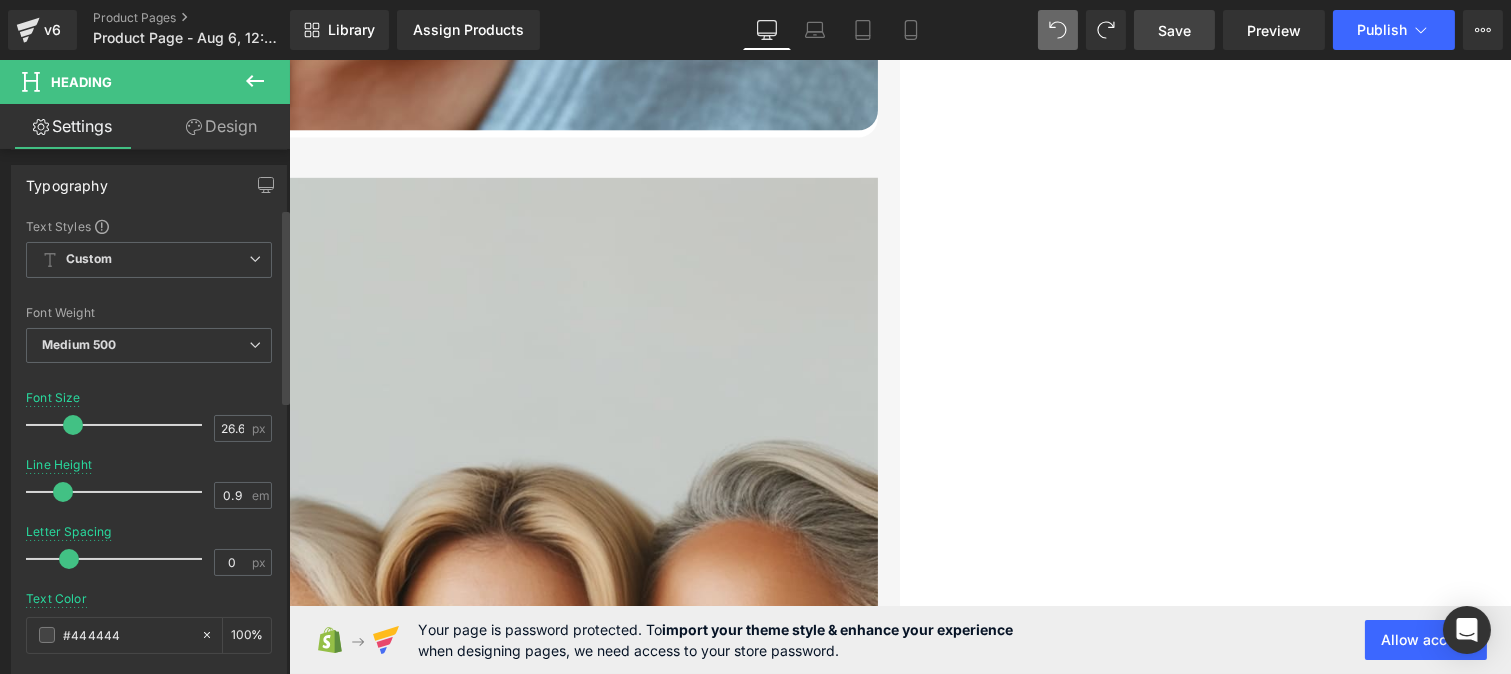 type on "0.8" 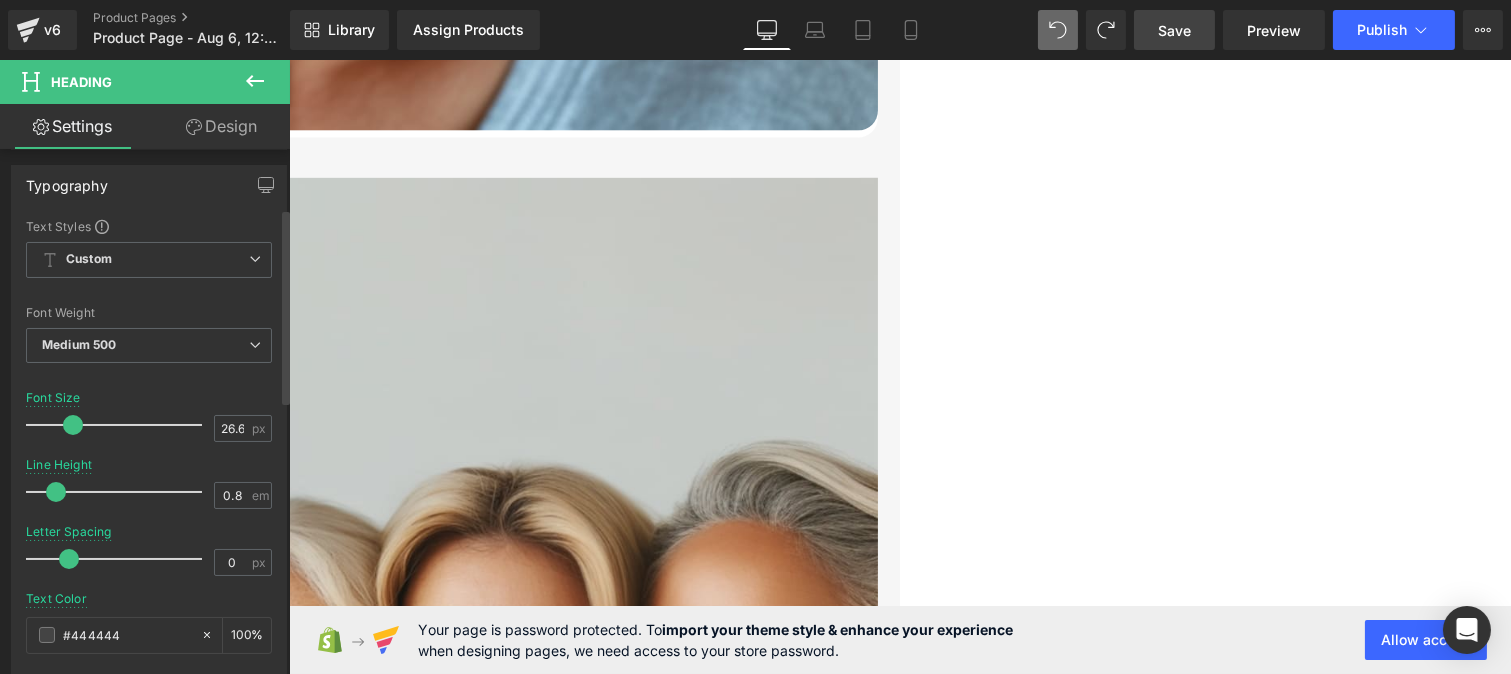 drag, startPoint x: 77, startPoint y: 496, endPoint x: 54, endPoint y: 490, distance: 23.769728 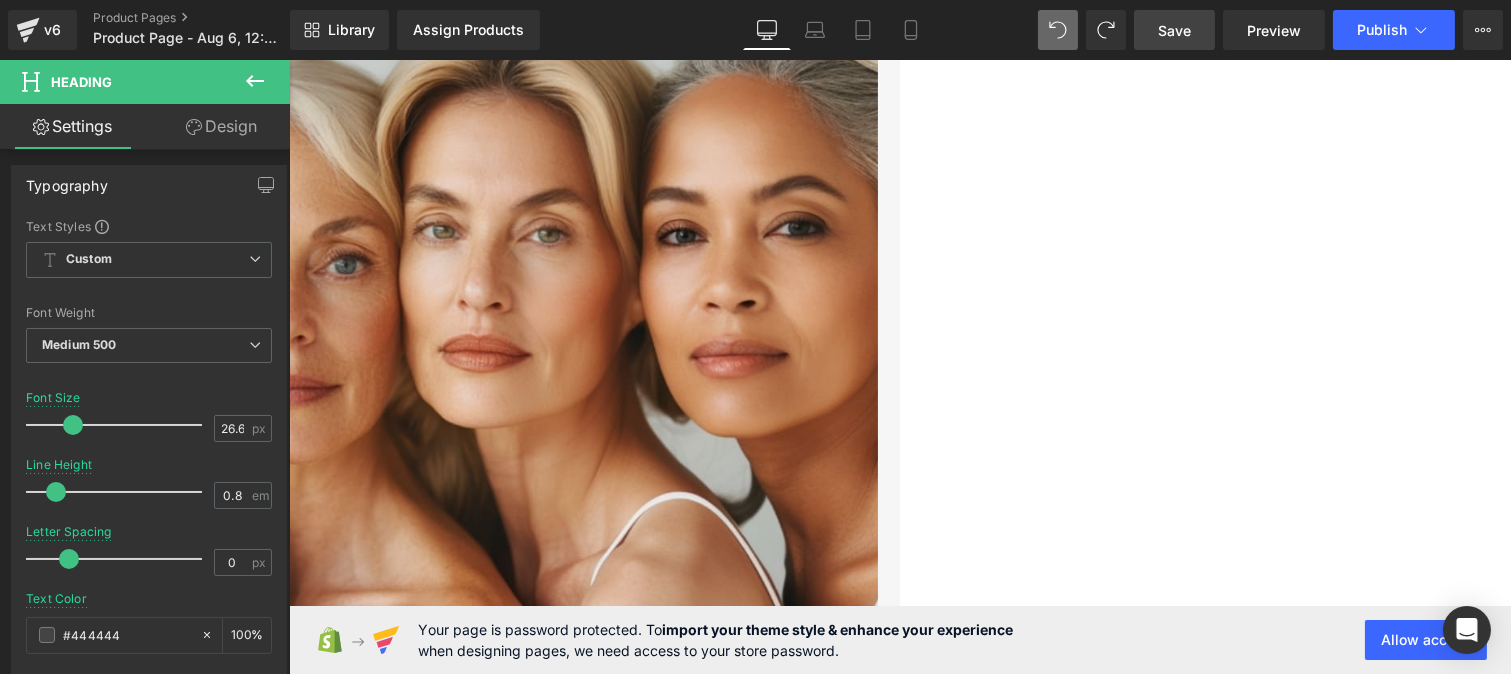 scroll, scrollTop: 6302, scrollLeft: 0, axis: vertical 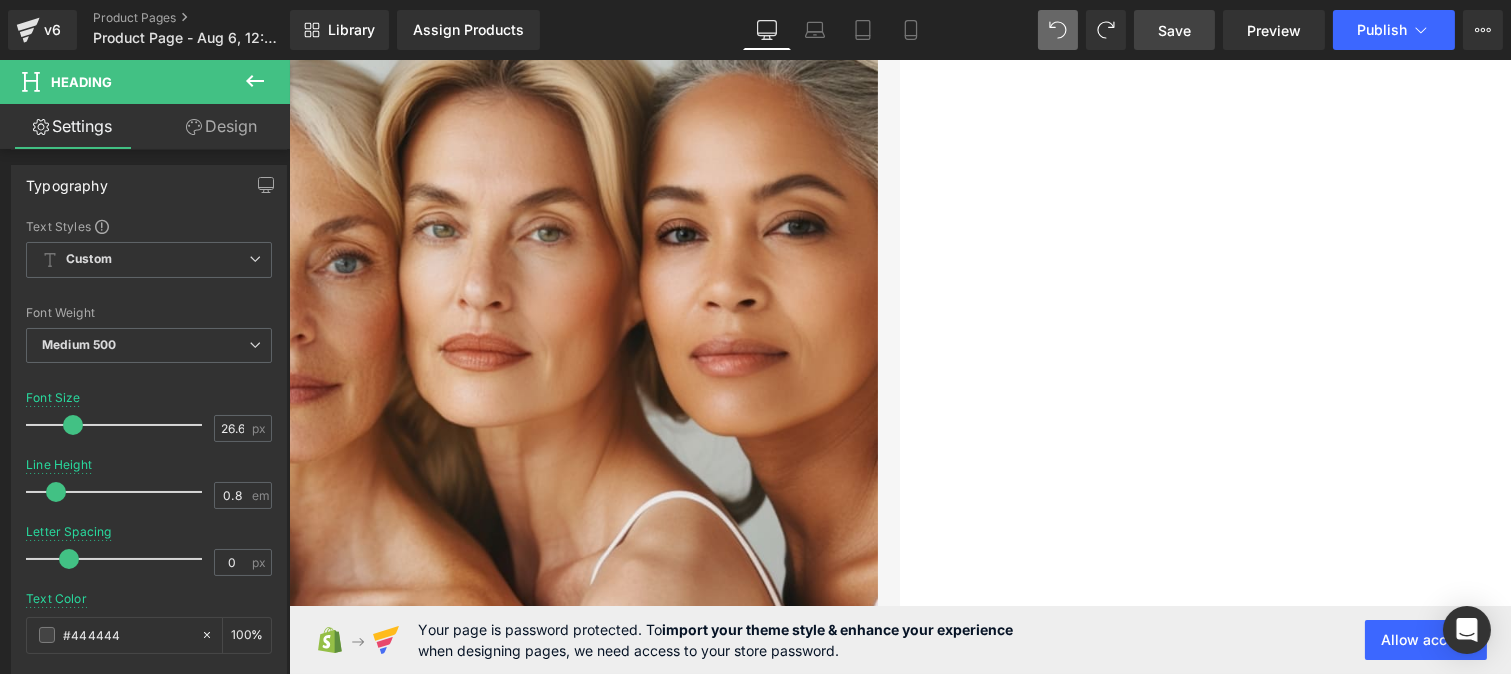 click 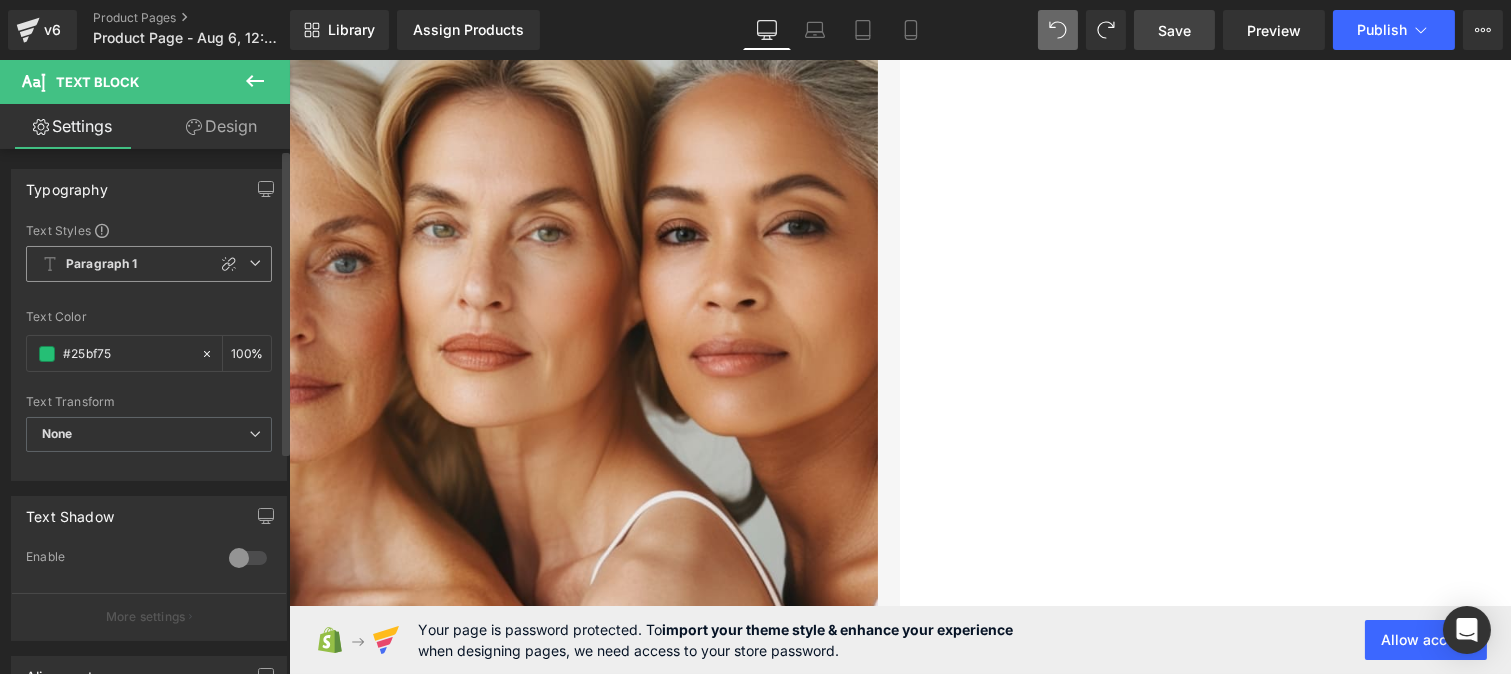 click on "Paragraph 1" at bounding box center [102, 264] 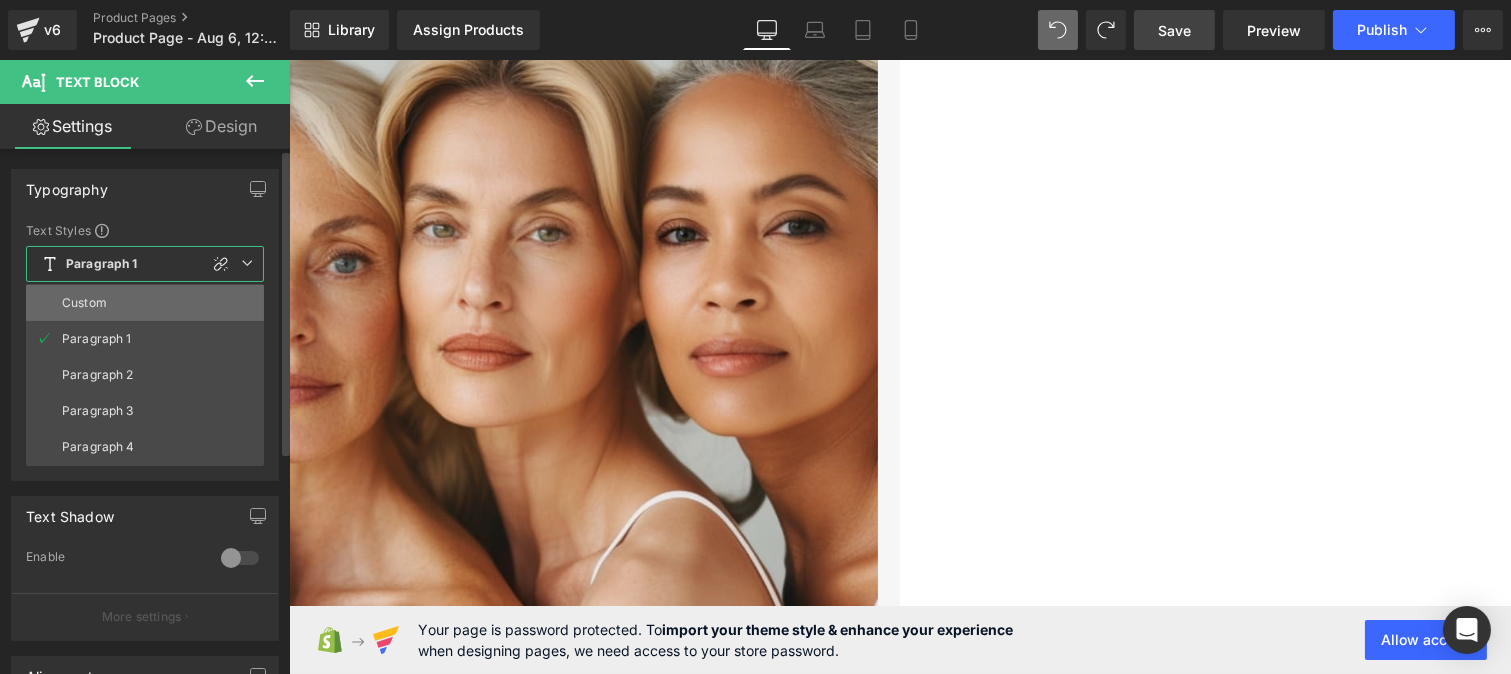 click on "Custom" at bounding box center [145, 303] 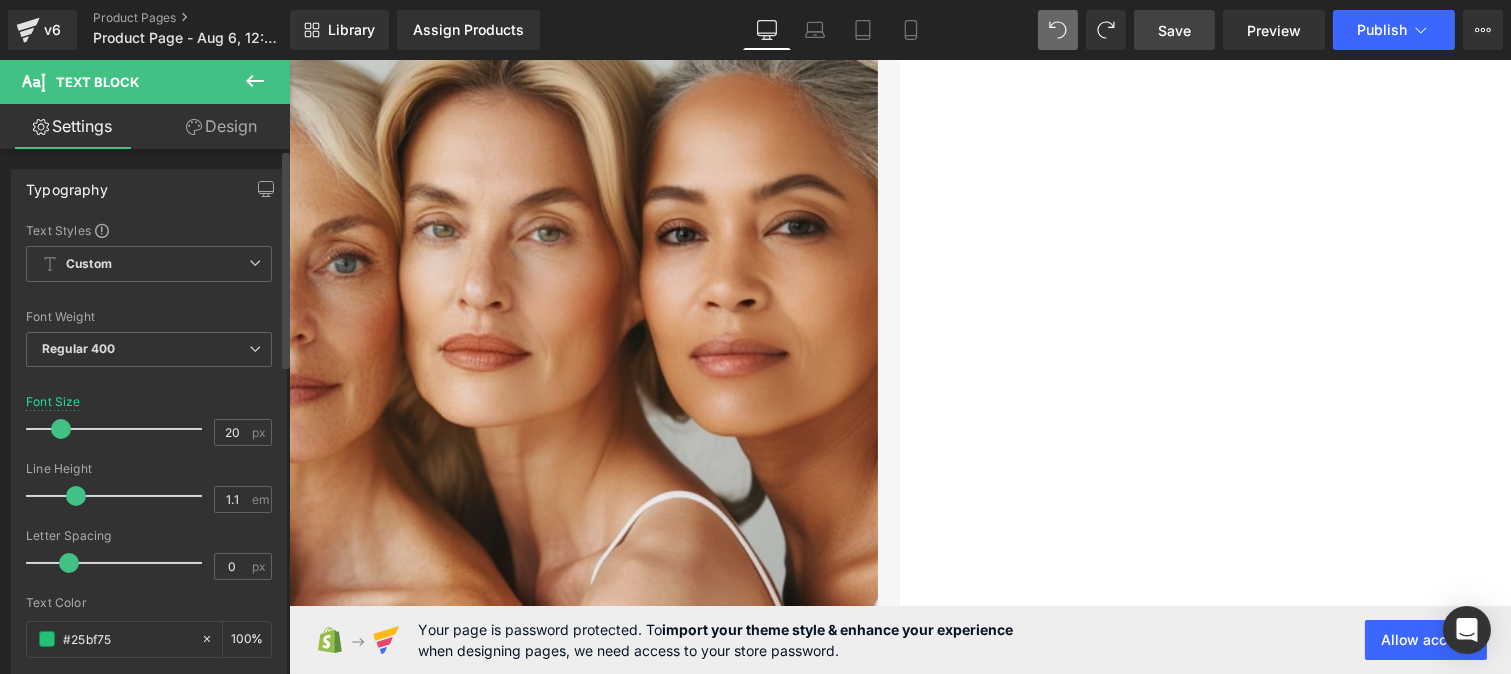type on "1.2" 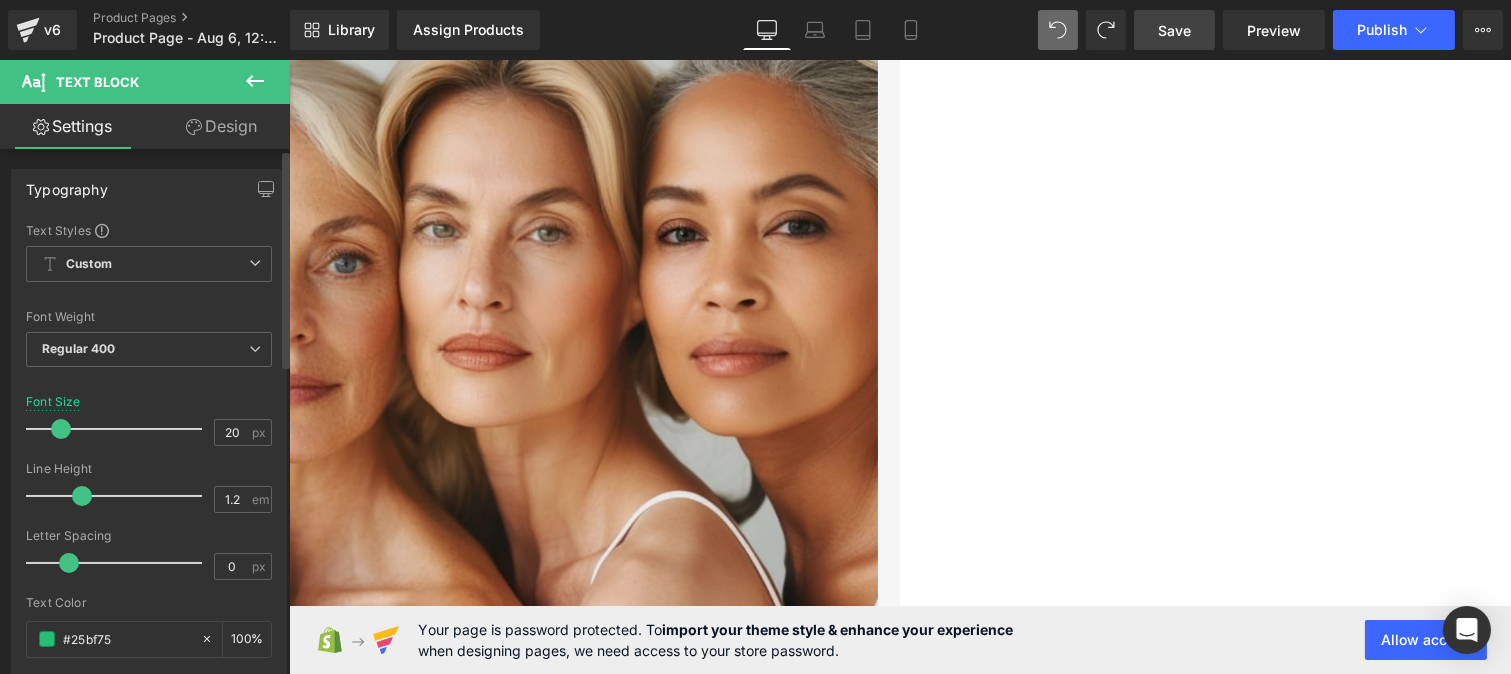 drag, startPoint x: 97, startPoint y: 492, endPoint x: 77, endPoint y: 487, distance: 20.615528 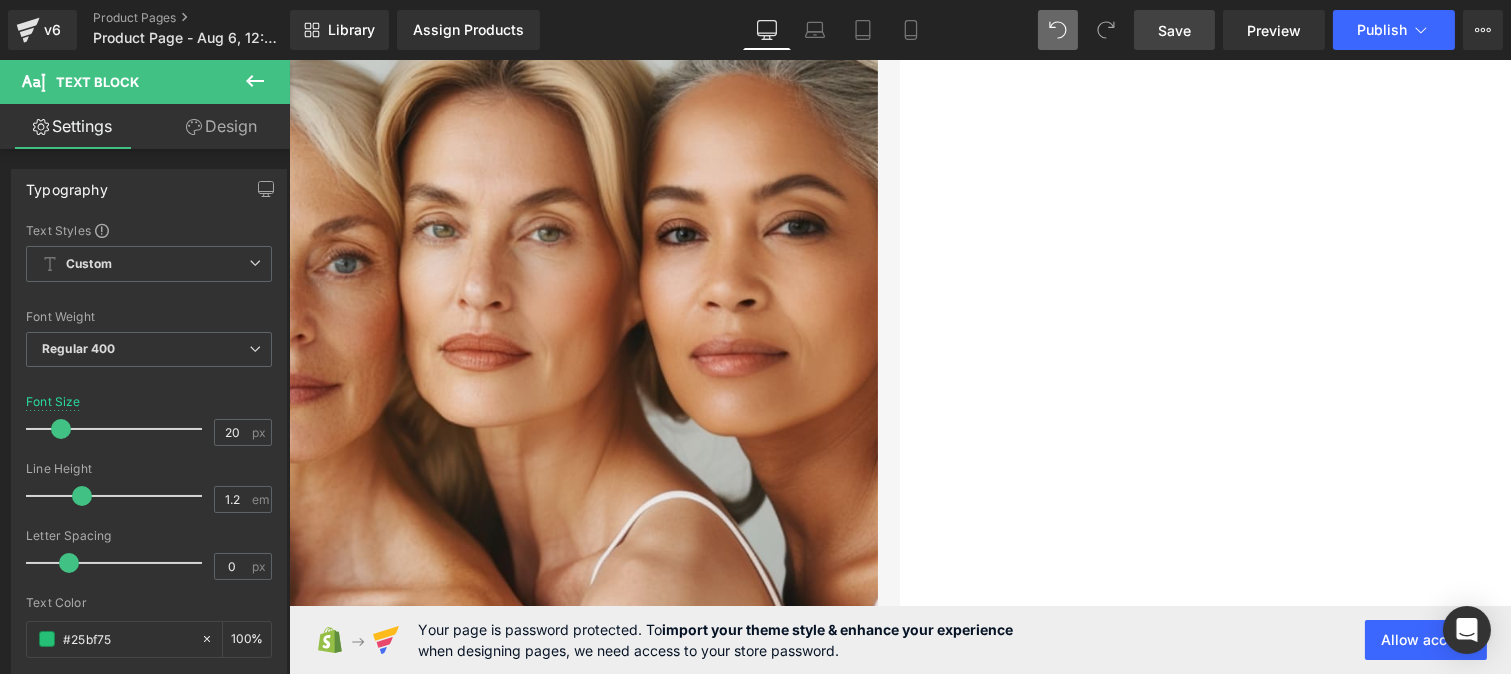 click 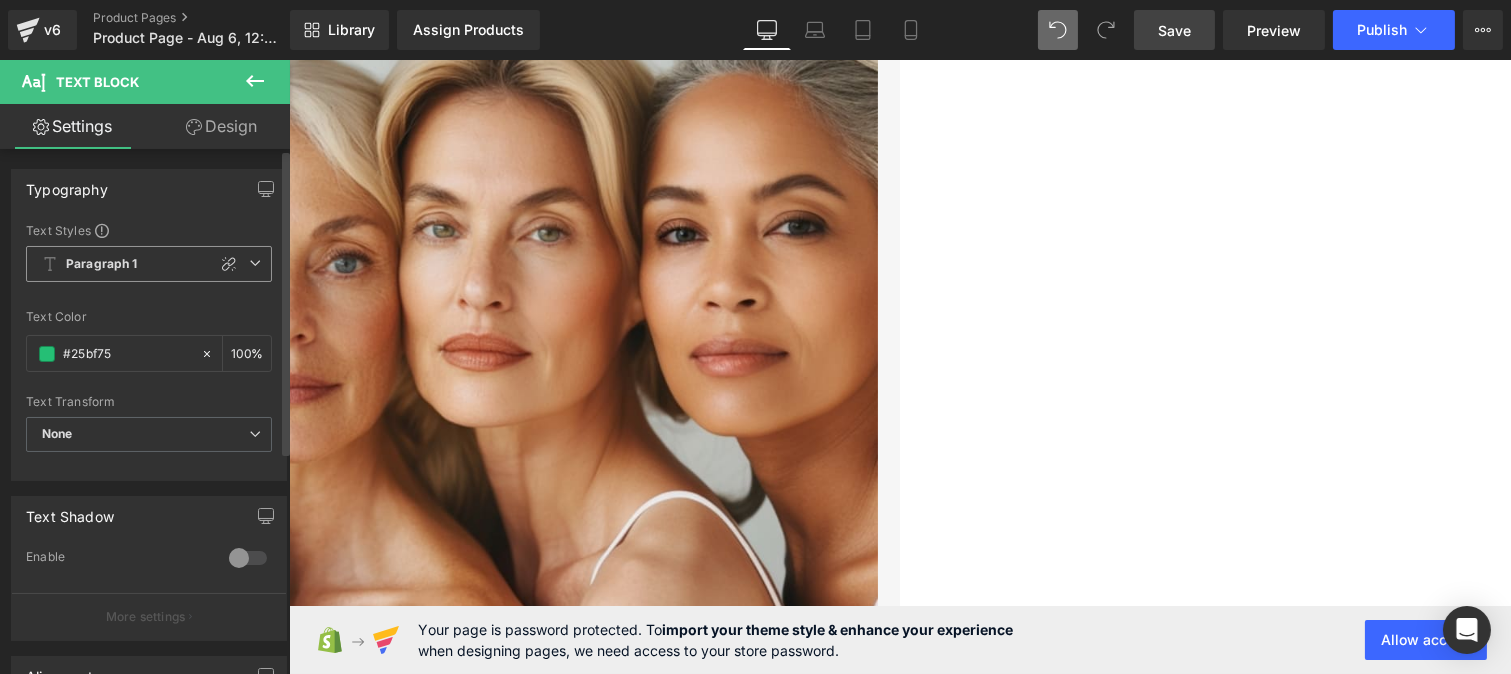 click on "Paragraph 1" at bounding box center (102, 264) 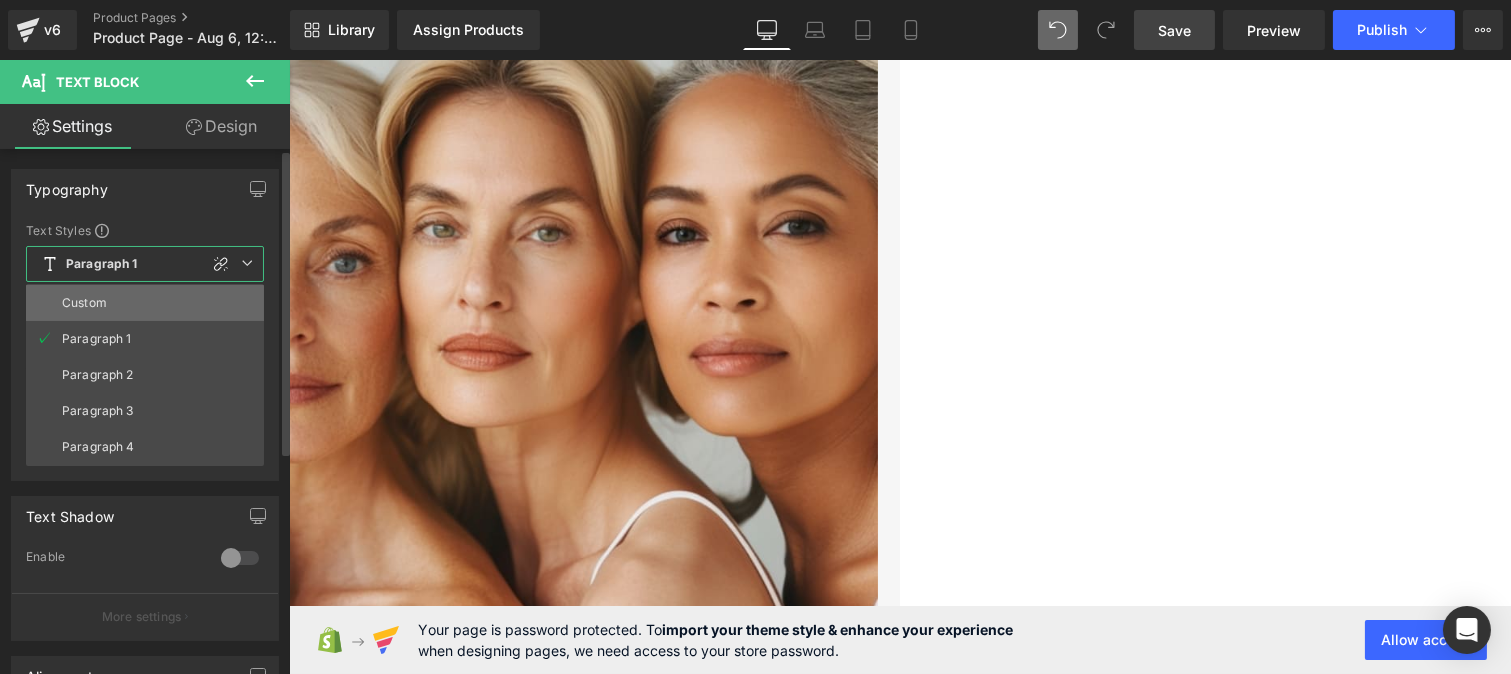 click on "Custom" at bounding box center (84, 303) 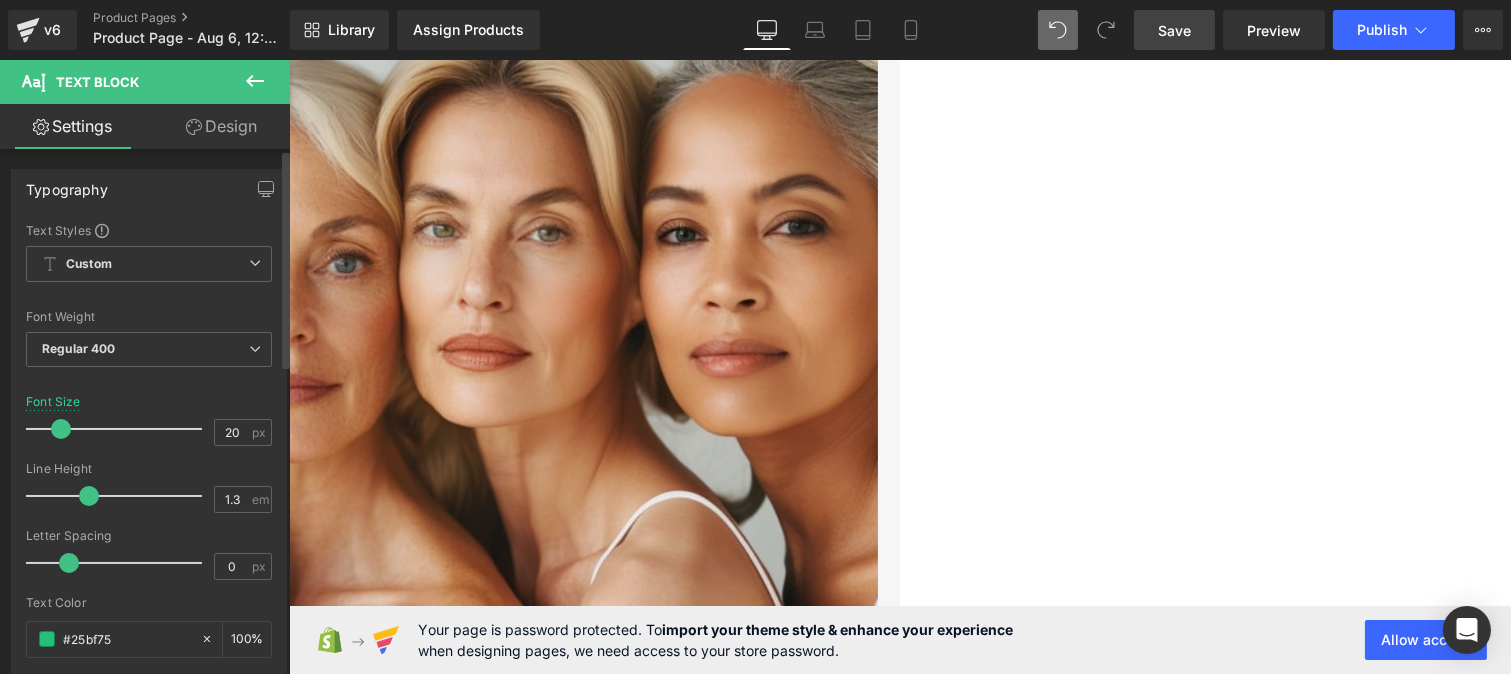 type on "1.2" 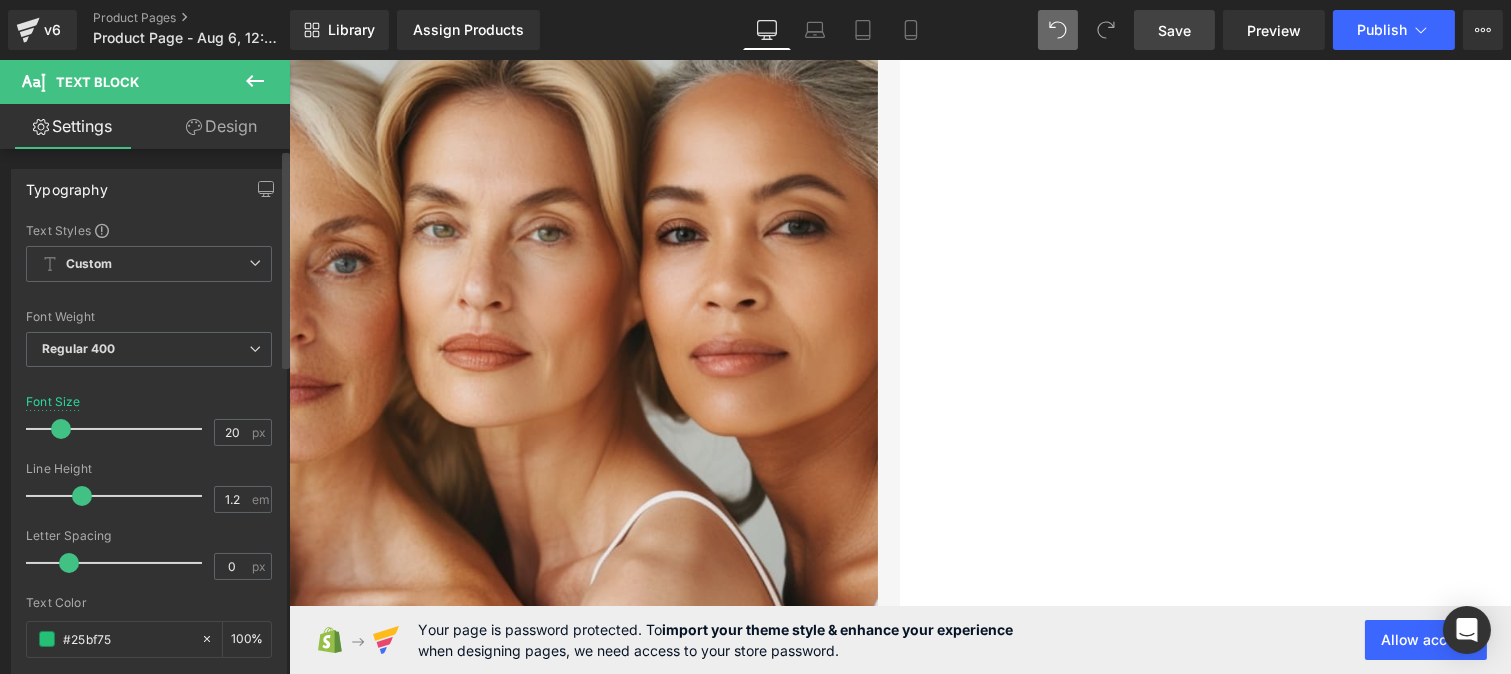 drag, startPoint x: 97, startPoint y: 492, endPoint x: 78, endPoint y: 487, distance: 19.646883 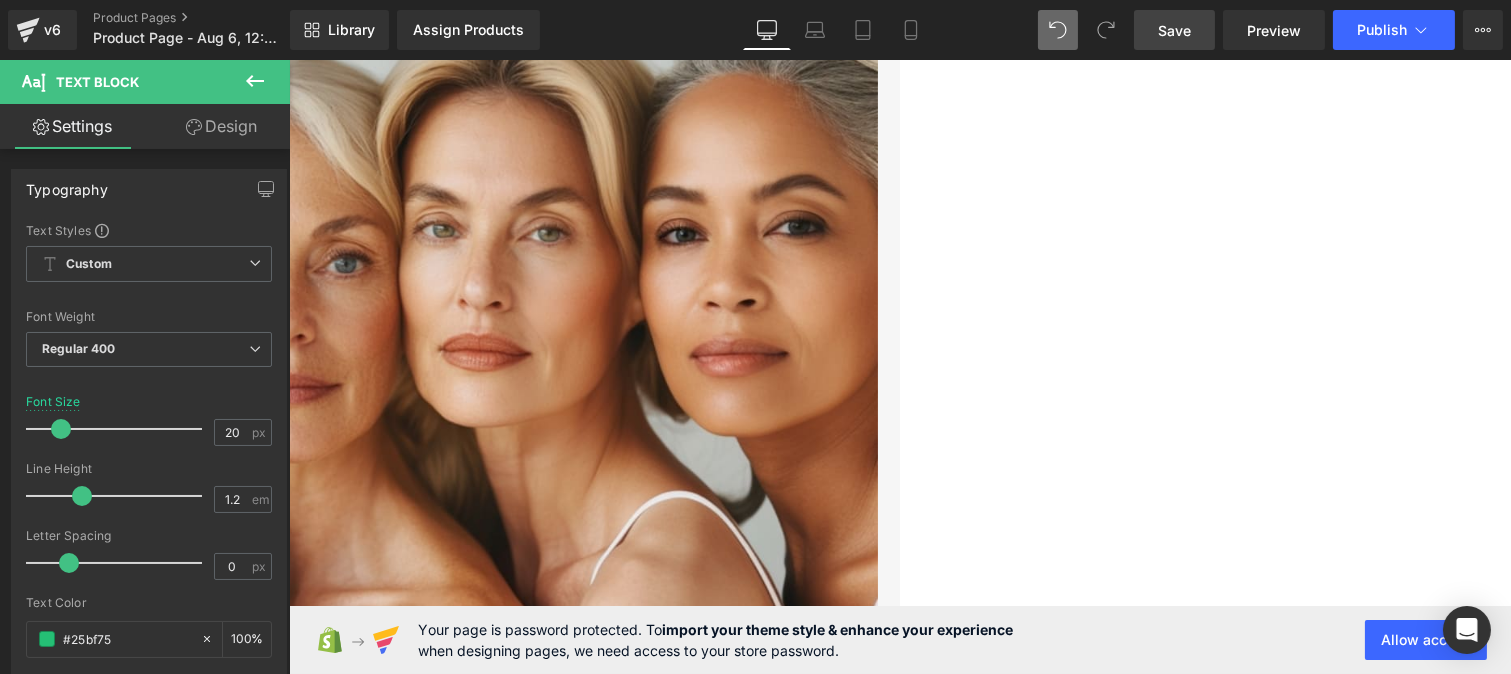 click on "Comprador verificado" at bounding box center [620, 6415] 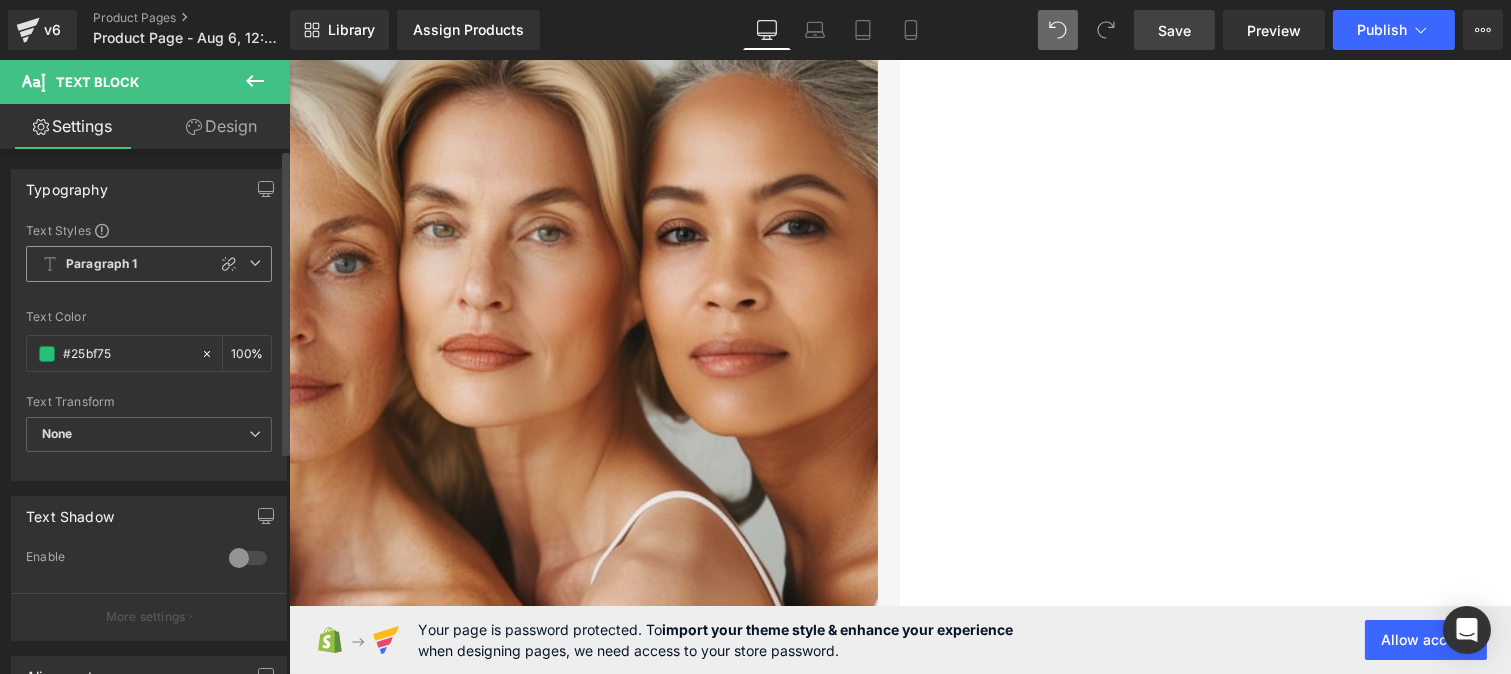 click on "Paragraph 1" at bounding box center [102, 264] 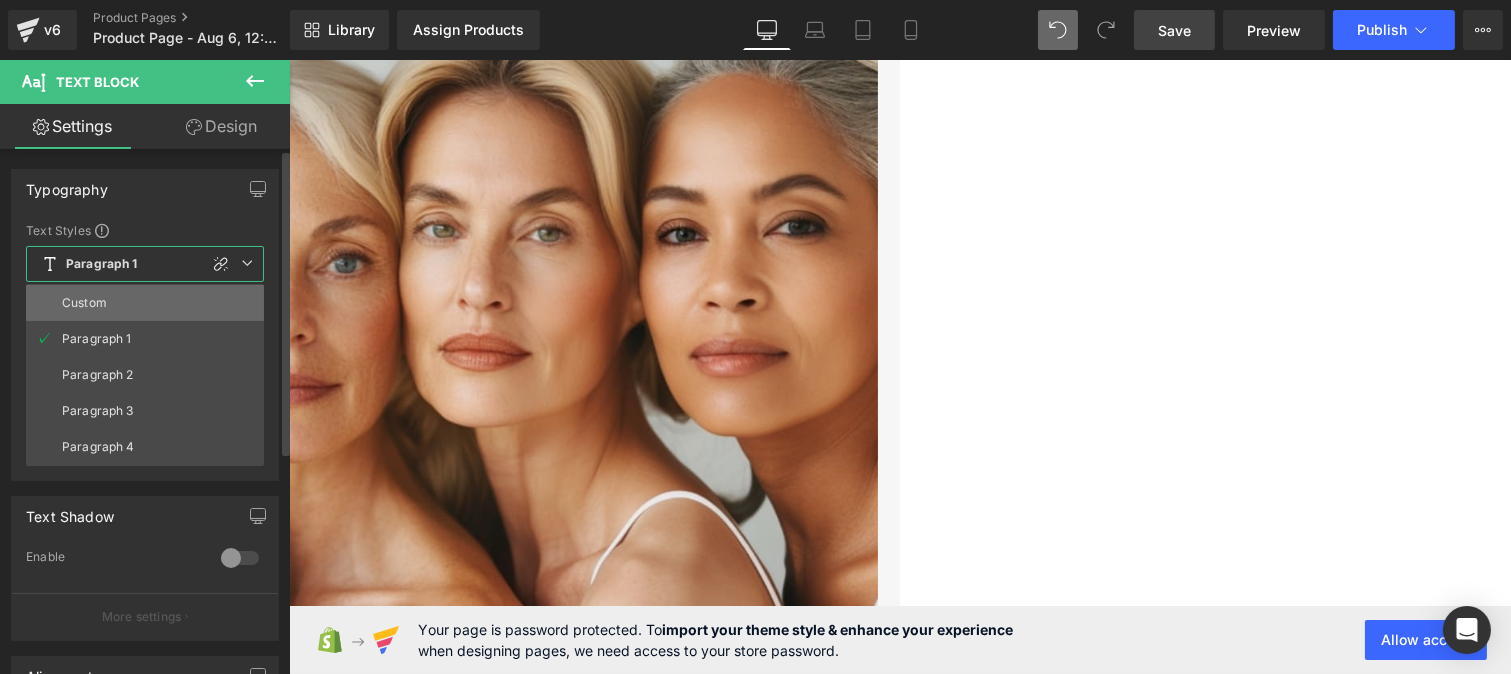 click on "Custom" at bounding box center (145, 303) 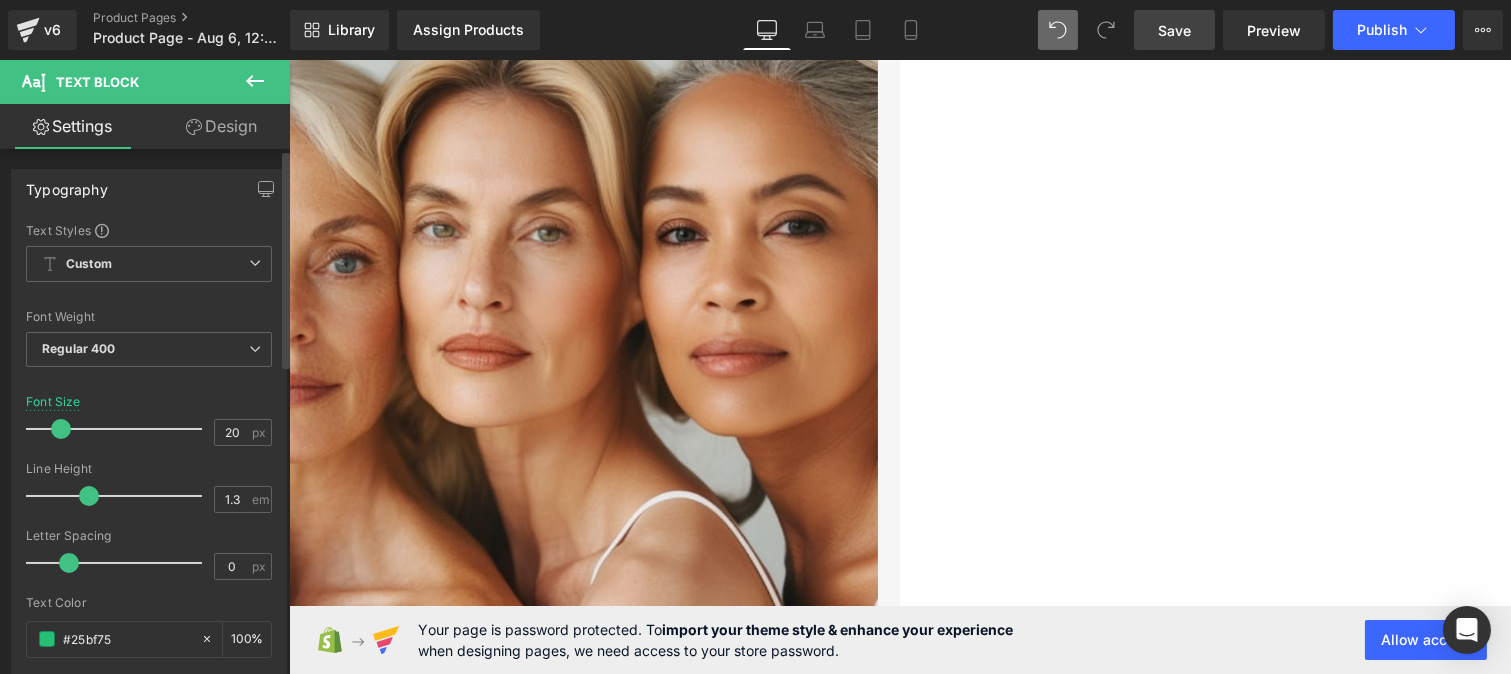 type on "1.2" 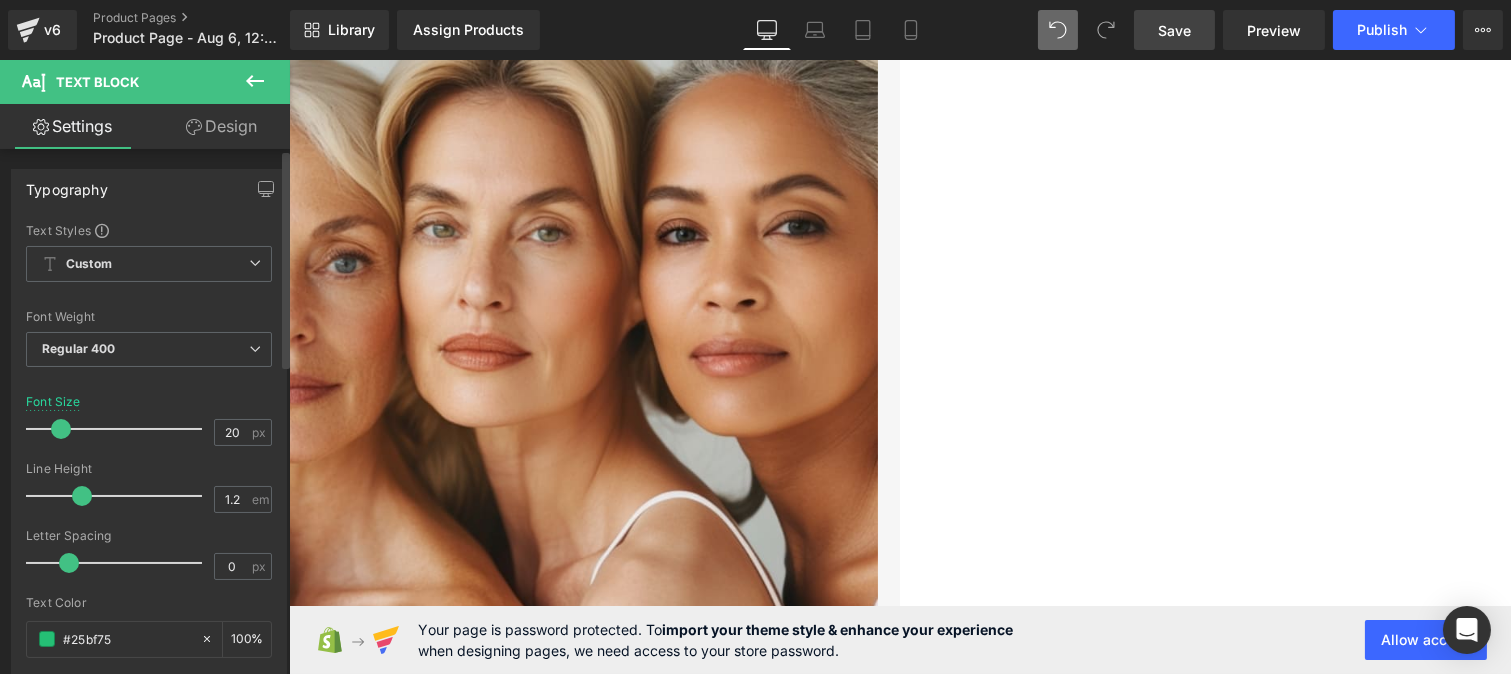 drag, startPoint x: 94, startPoint y: 494, endPoint x: 75, endPoint y: 493, distance: 19.026299 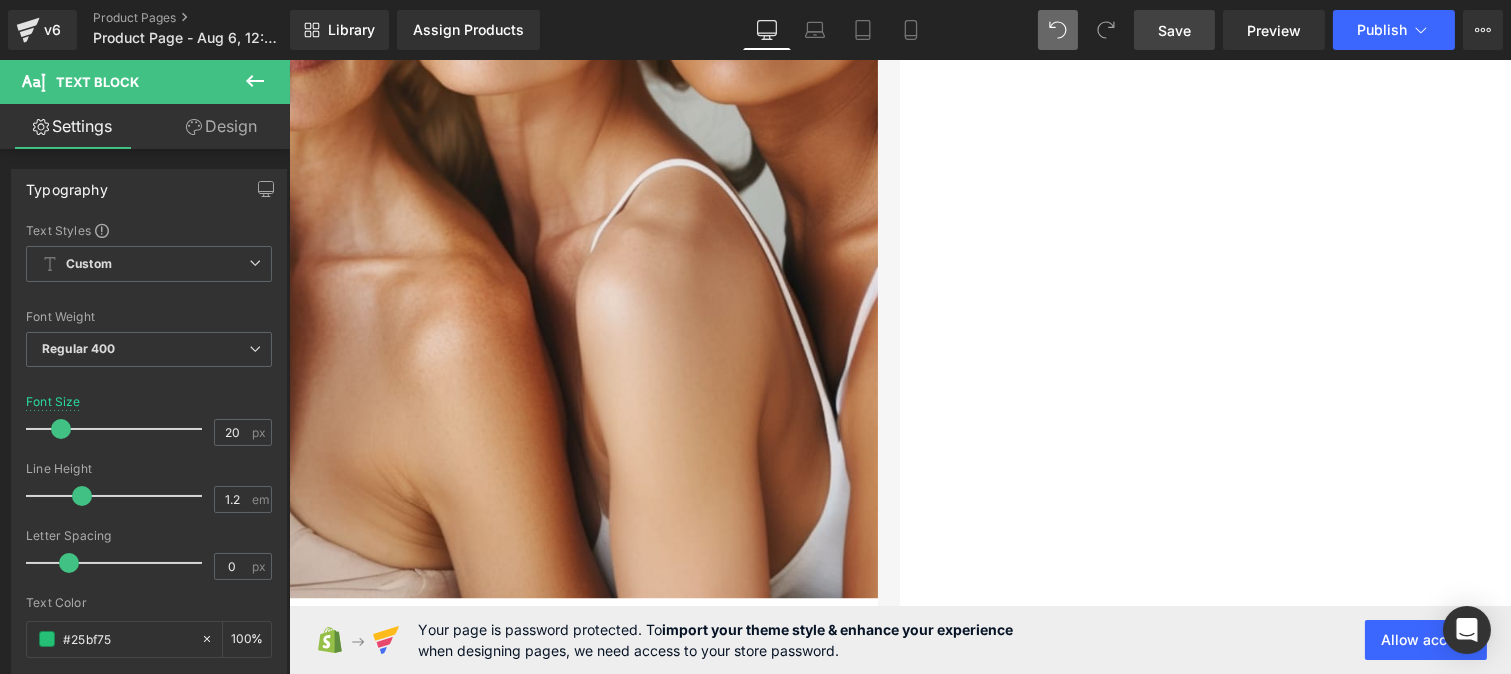 scroll, scrollTop: 6636, scrollLeft: 0, axis: vertical 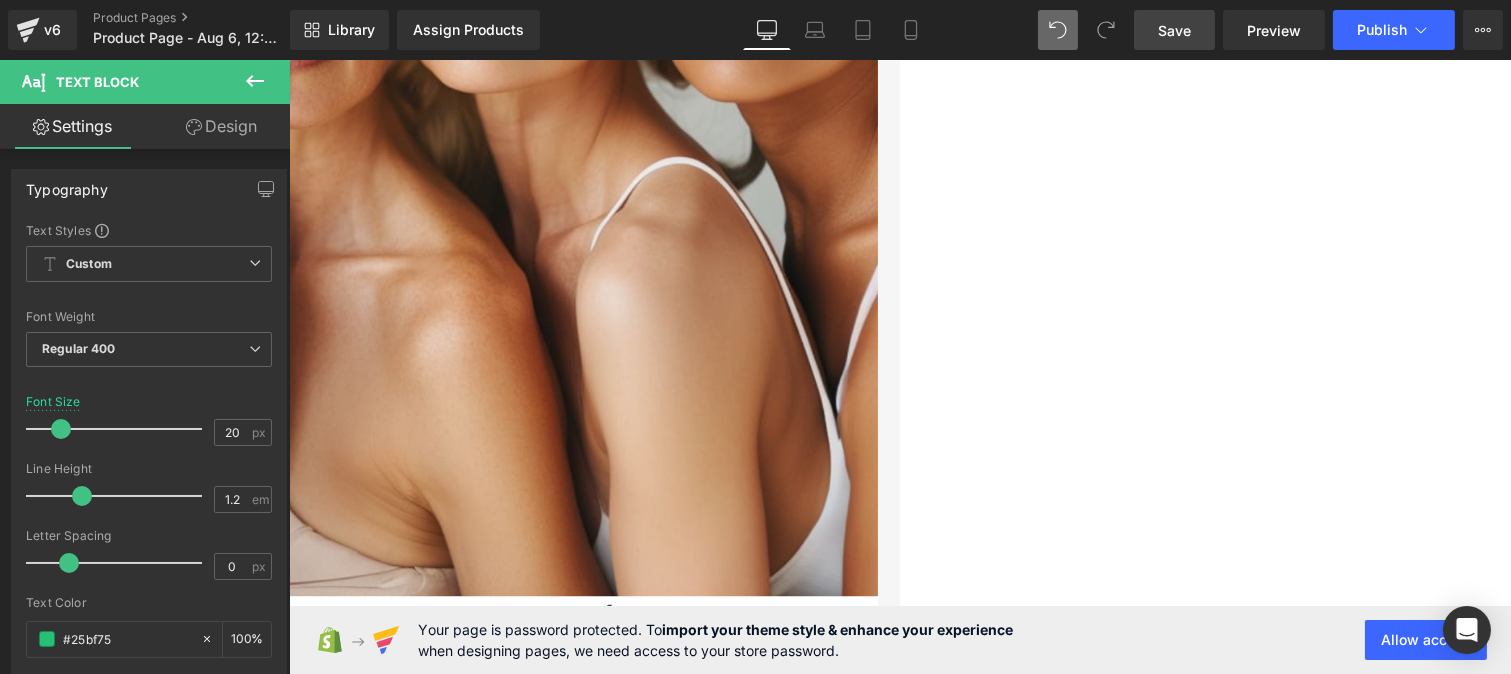click at bounding box center (300, 6379) 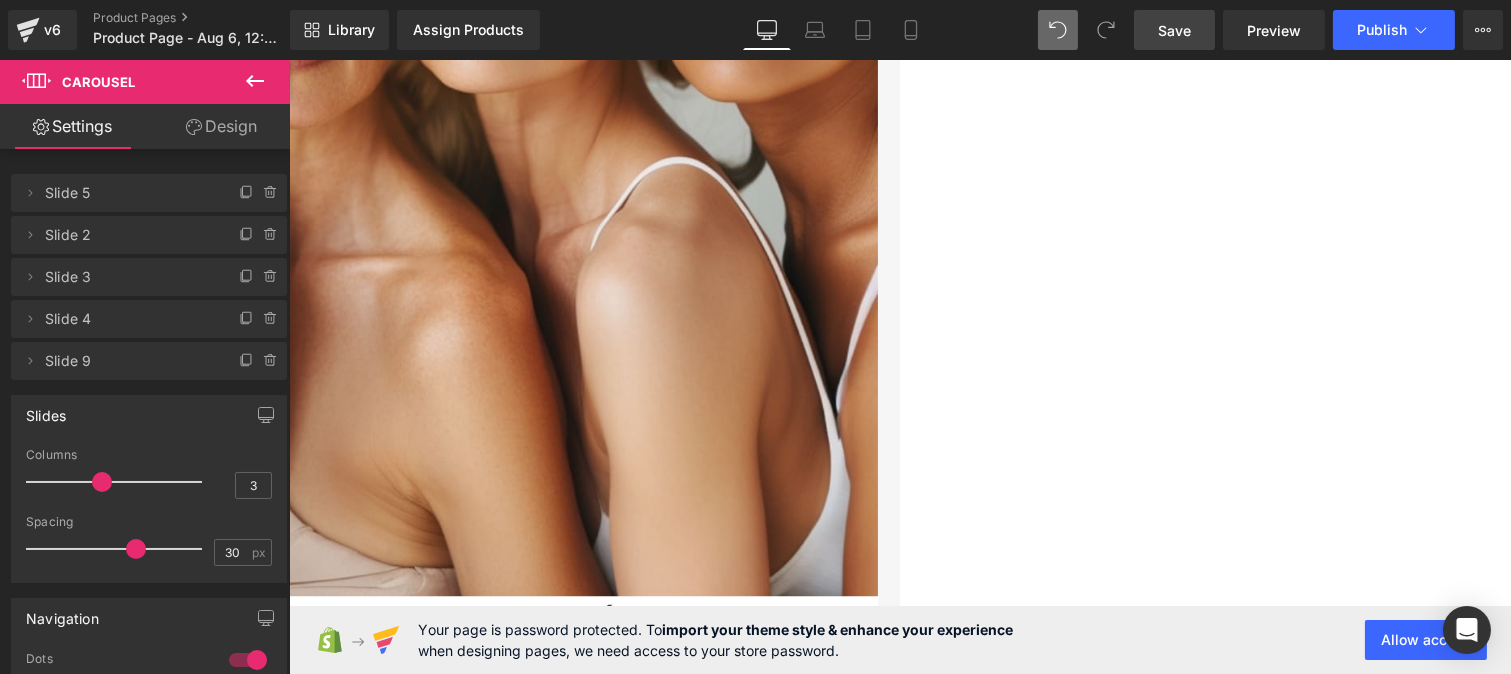 scroll, scrollTop: 6400, scrollLeft: 0, axis: vertical 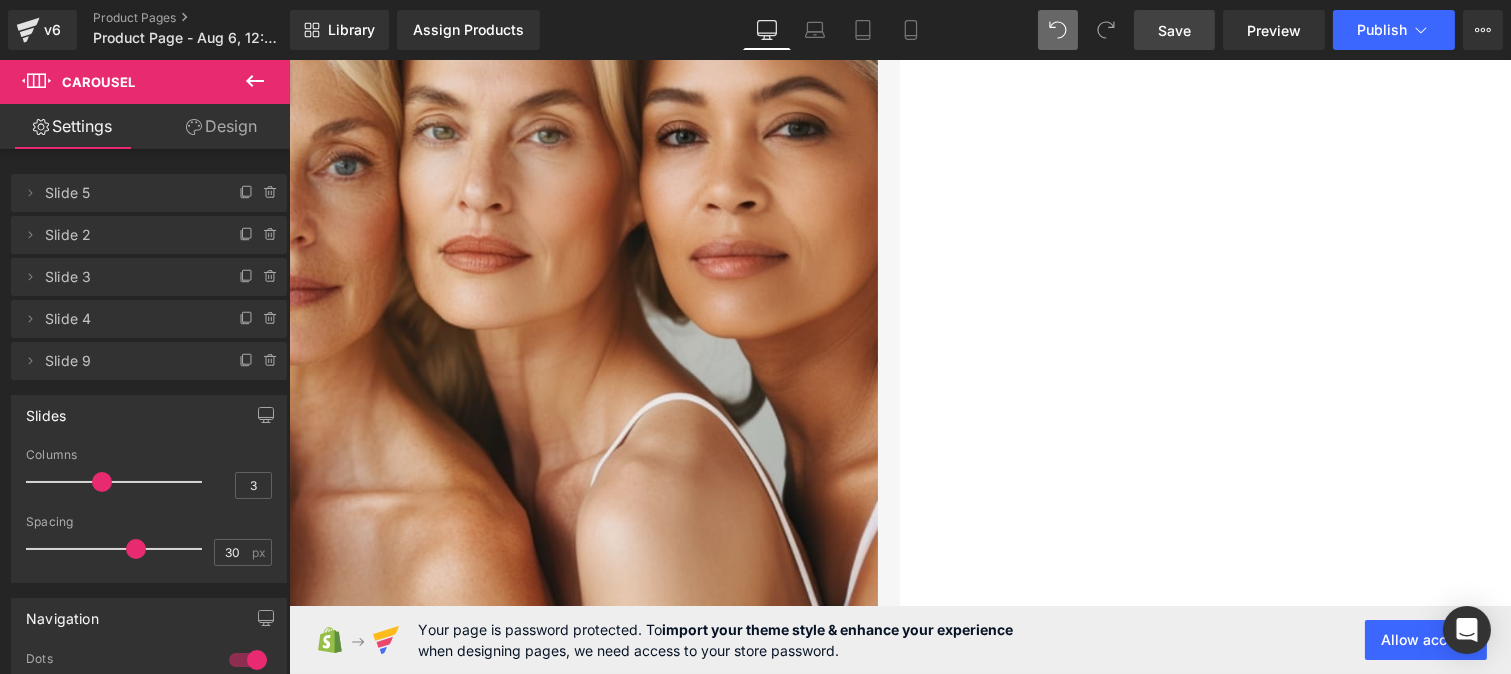 click on "Image
Comprador verificado
Text Block
Icon List" at bounding box center (-138, 6310) 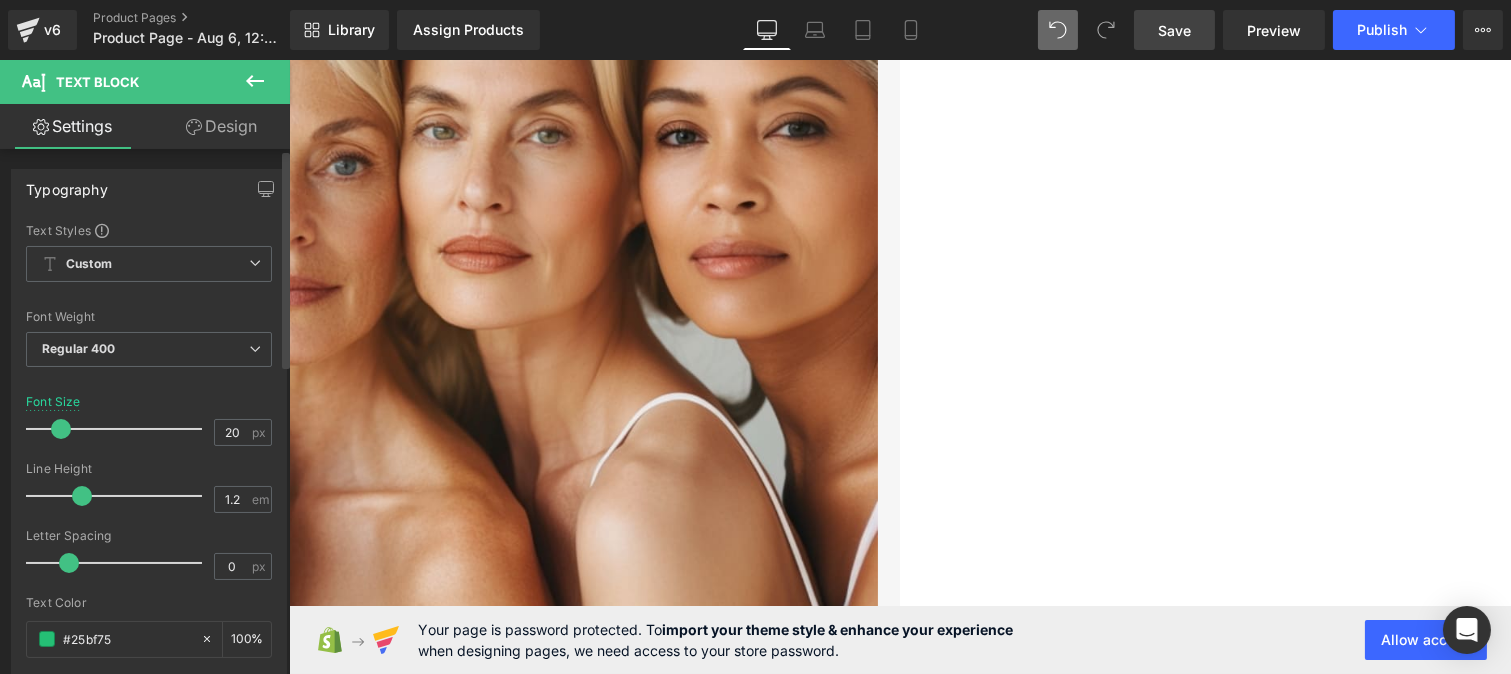 click at bounding box center [82, 496] 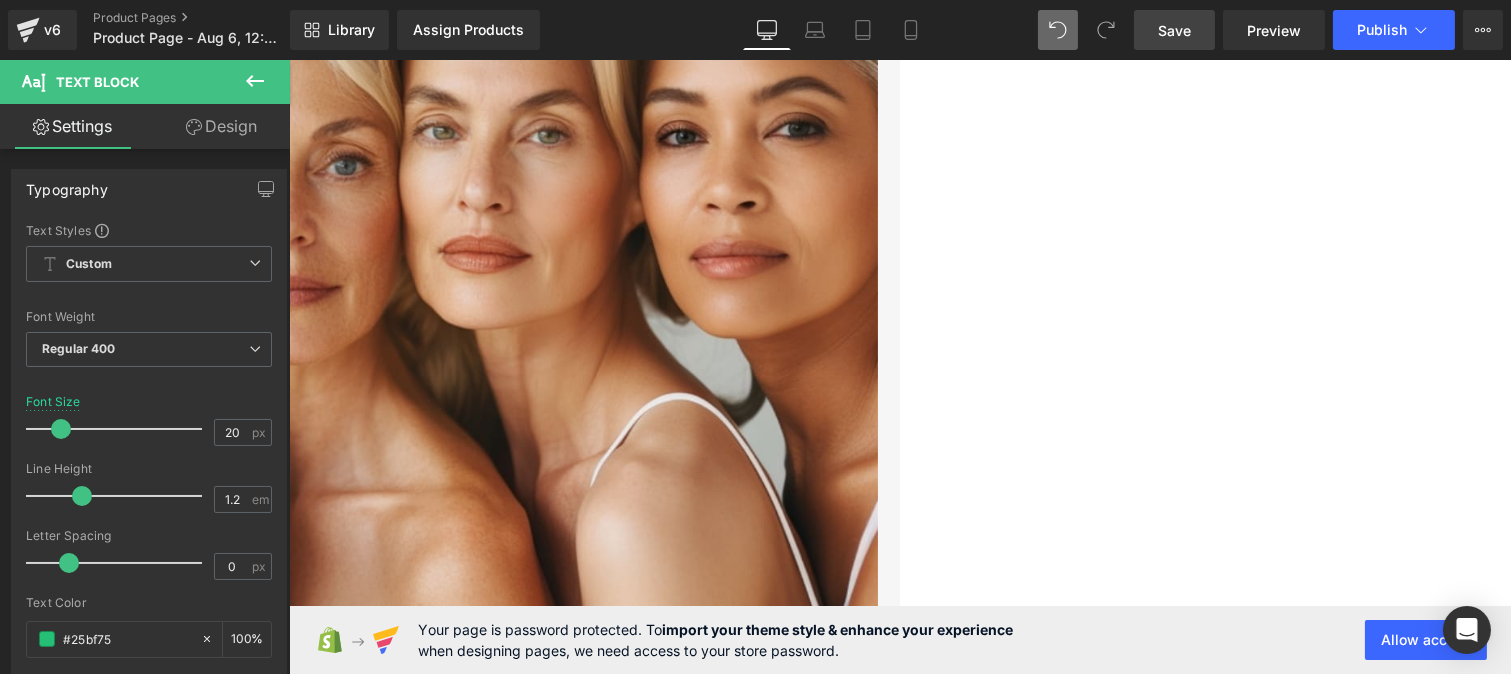click 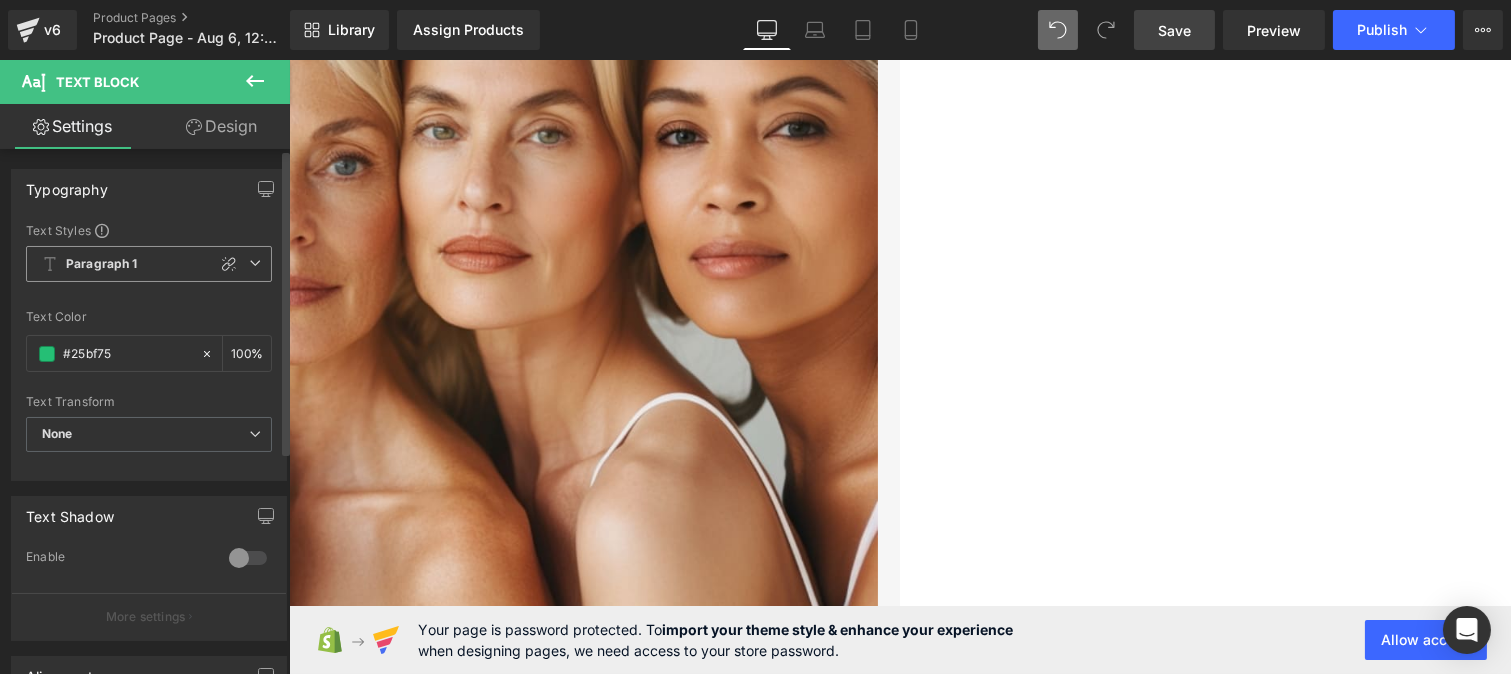 click on "Paragraph 1" at bounding box center (149, 264) 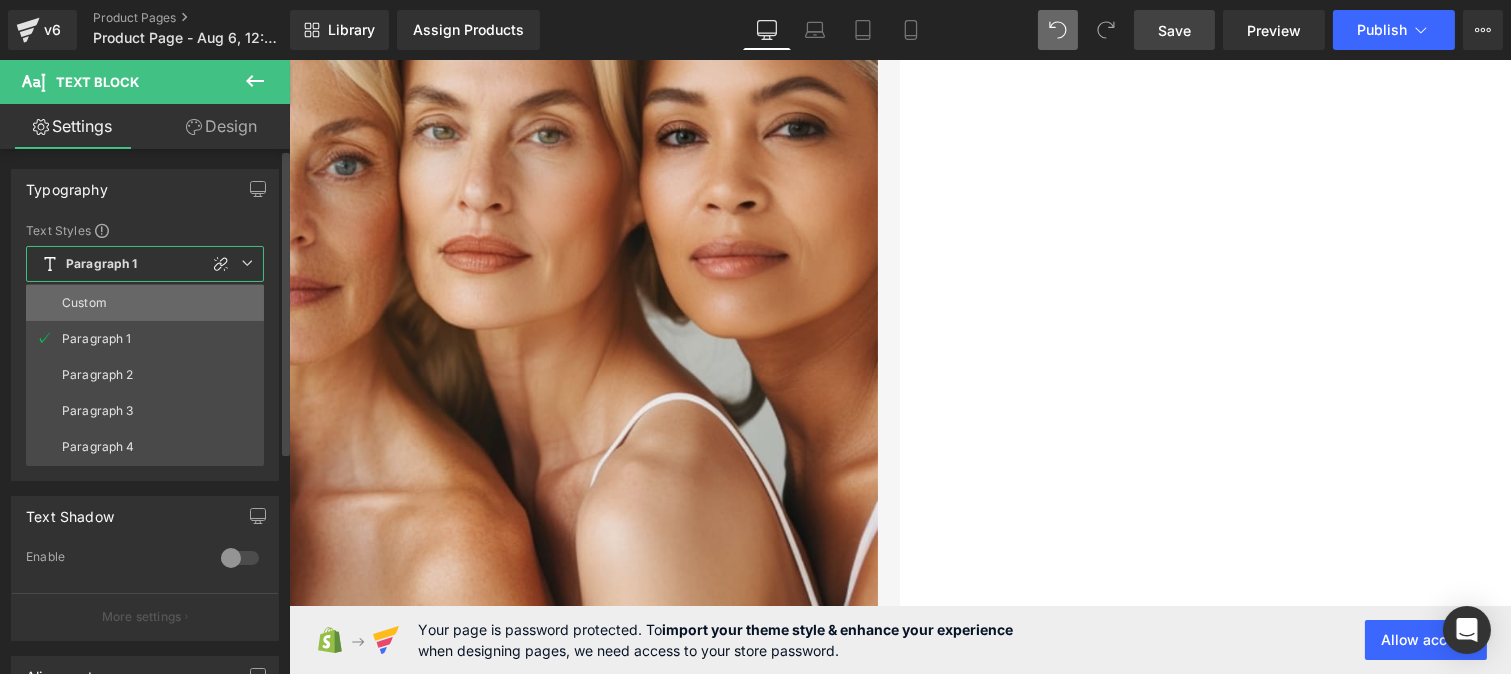 click on "Custom" at bounding box center [145, 303] 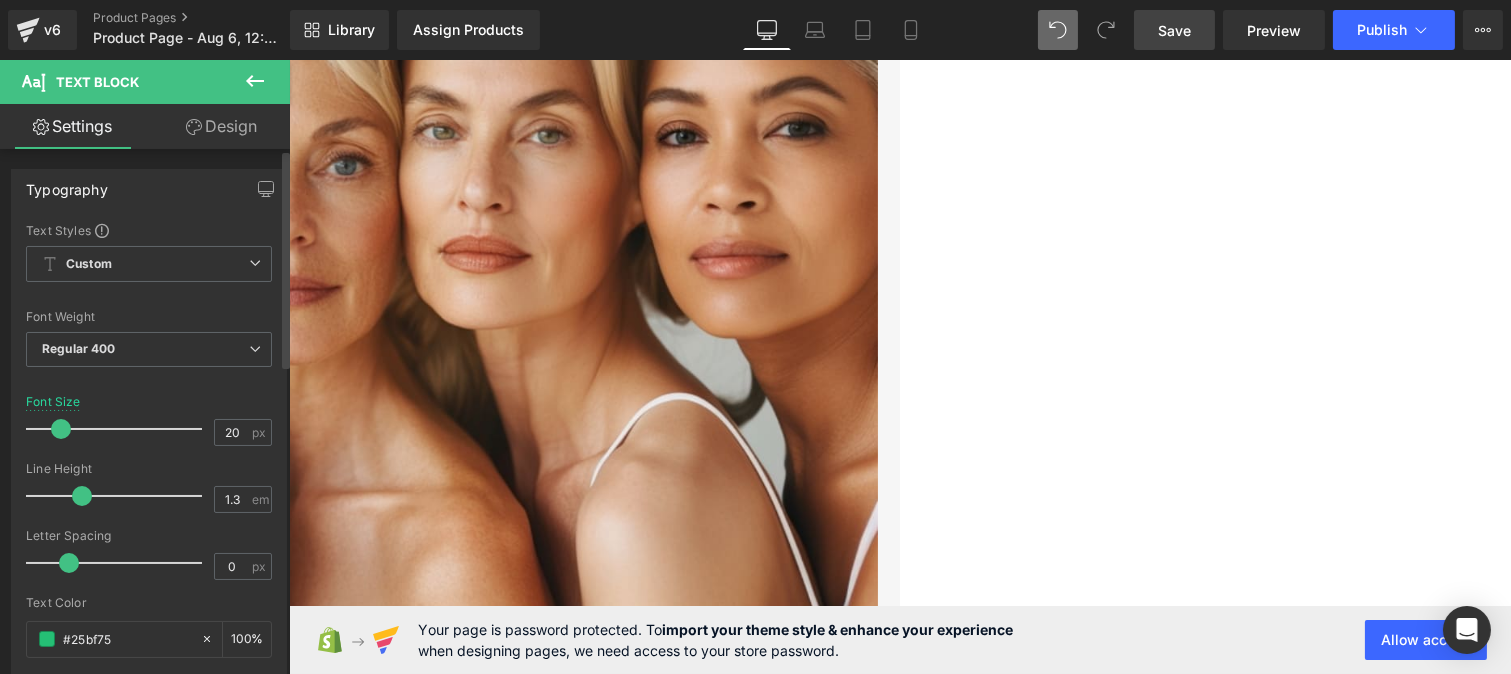 type on "1.2" 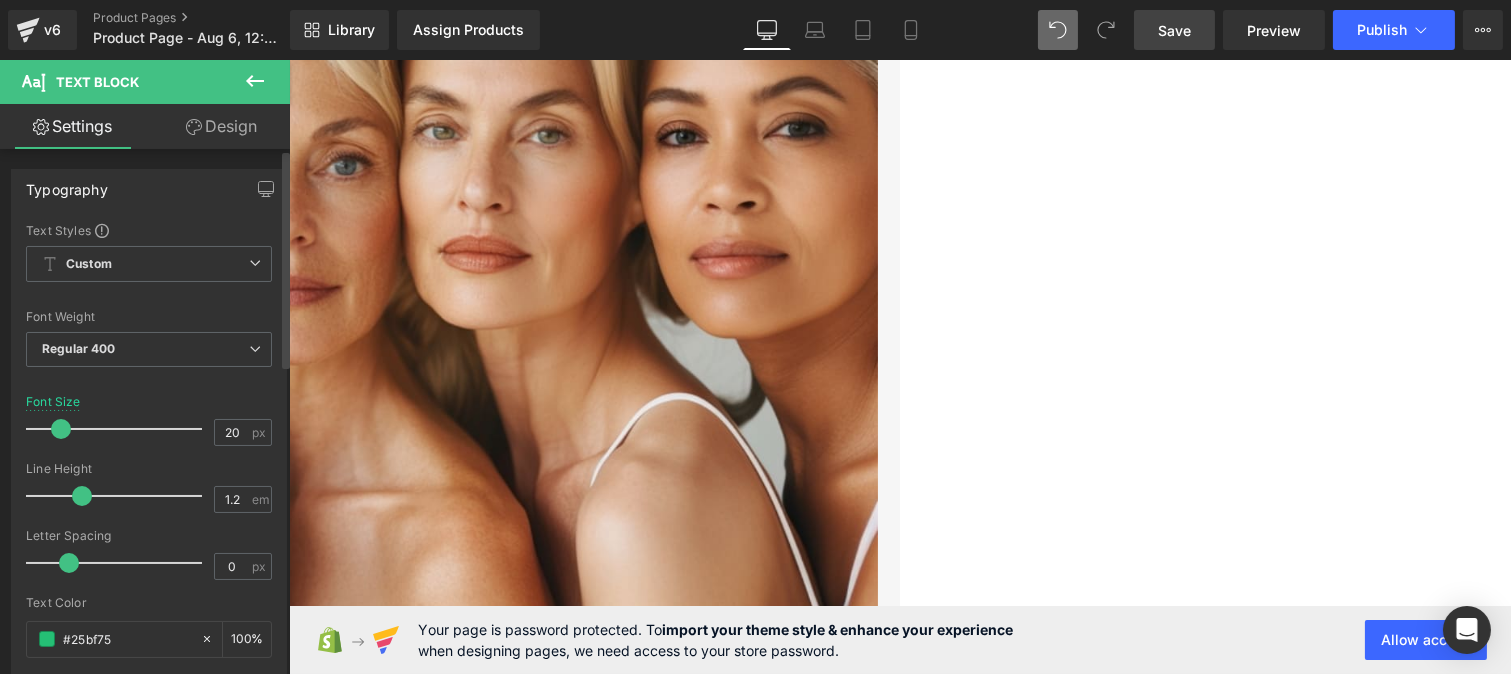 drag, startPoint x: 101, startPoint y: 503, endPoint x: 84, endPoint y: 500, distance: 17.262676 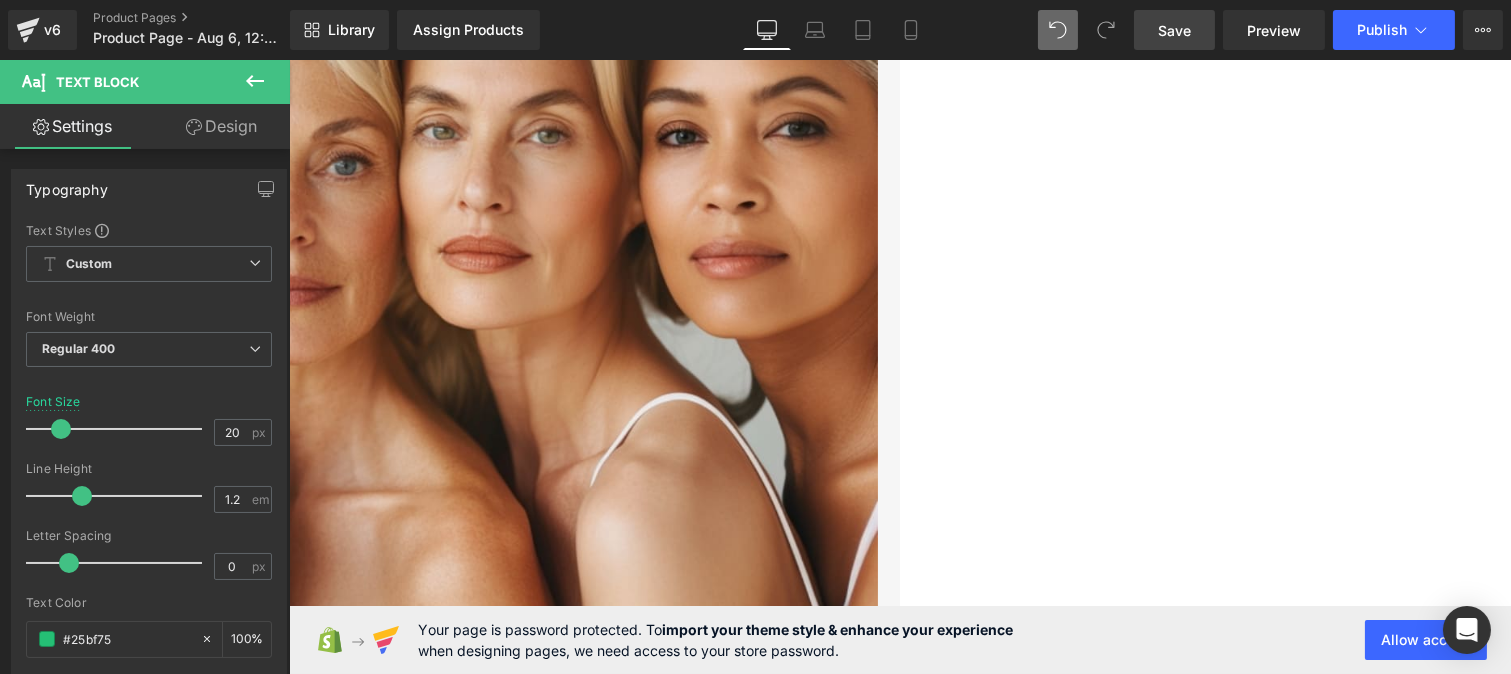 click on "Comprador verificado
Text Block" at bounding box center [620, 6317] 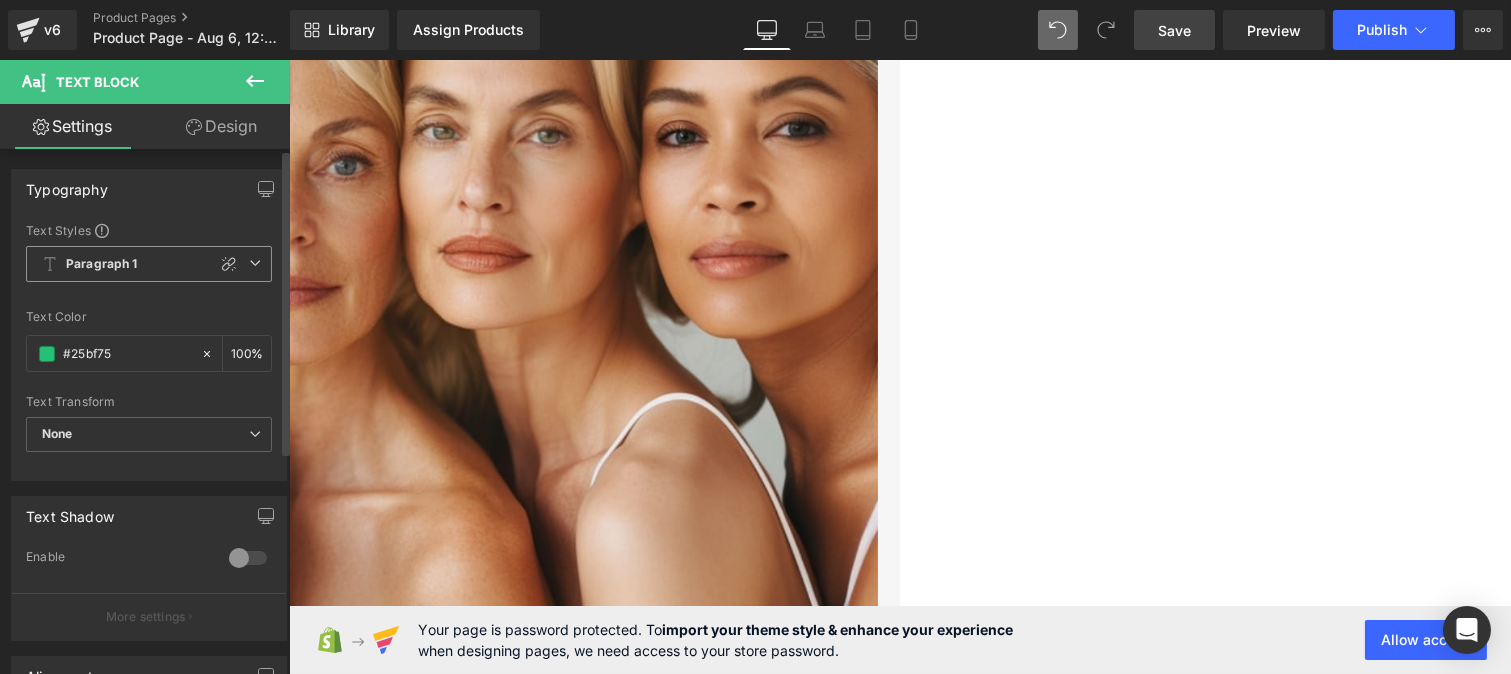 click on "Paragraph 1
Custom
Paragraph 1
Paragraph 2
Paragraph 3
Paragraph 4" at bounding box center (149, 269) 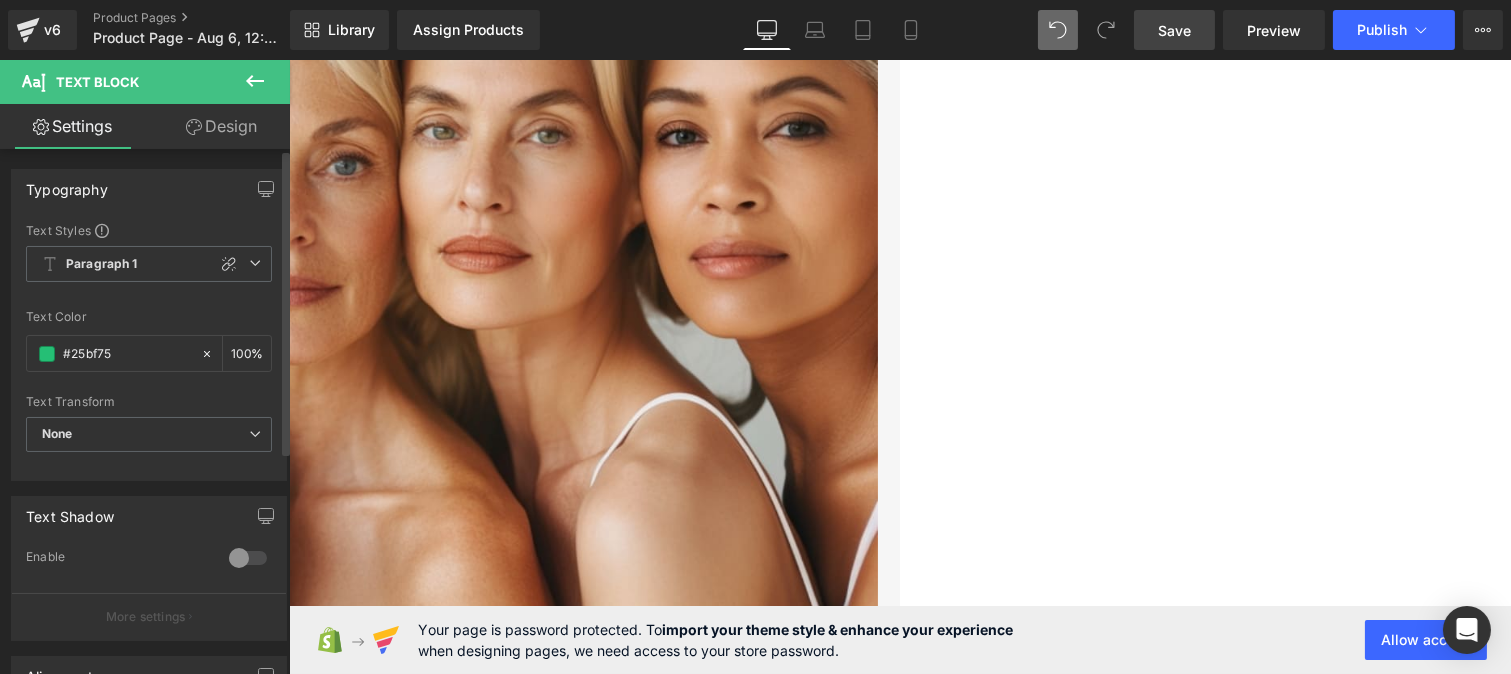click on "Text Styles" at bounding box center [149, 230] 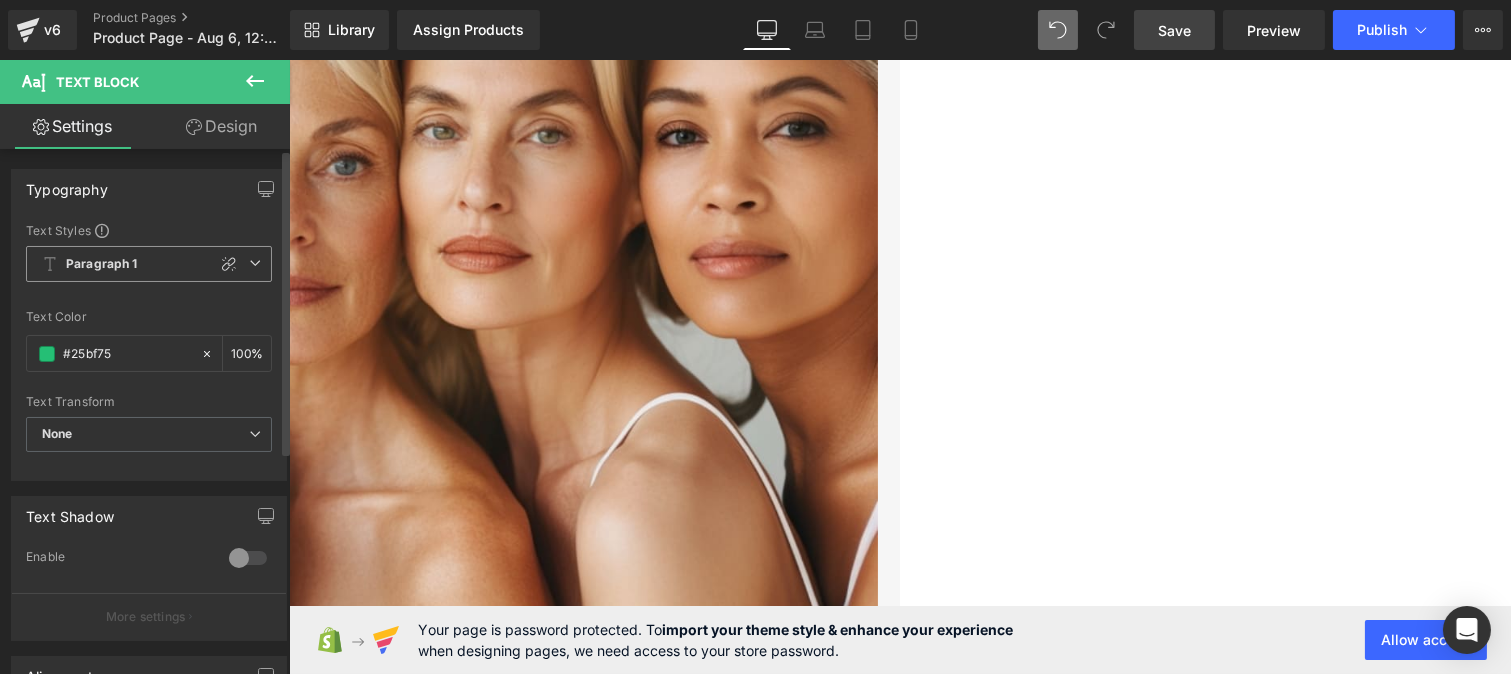 click on "Paragraph 1" at bounding box center (102, 264) 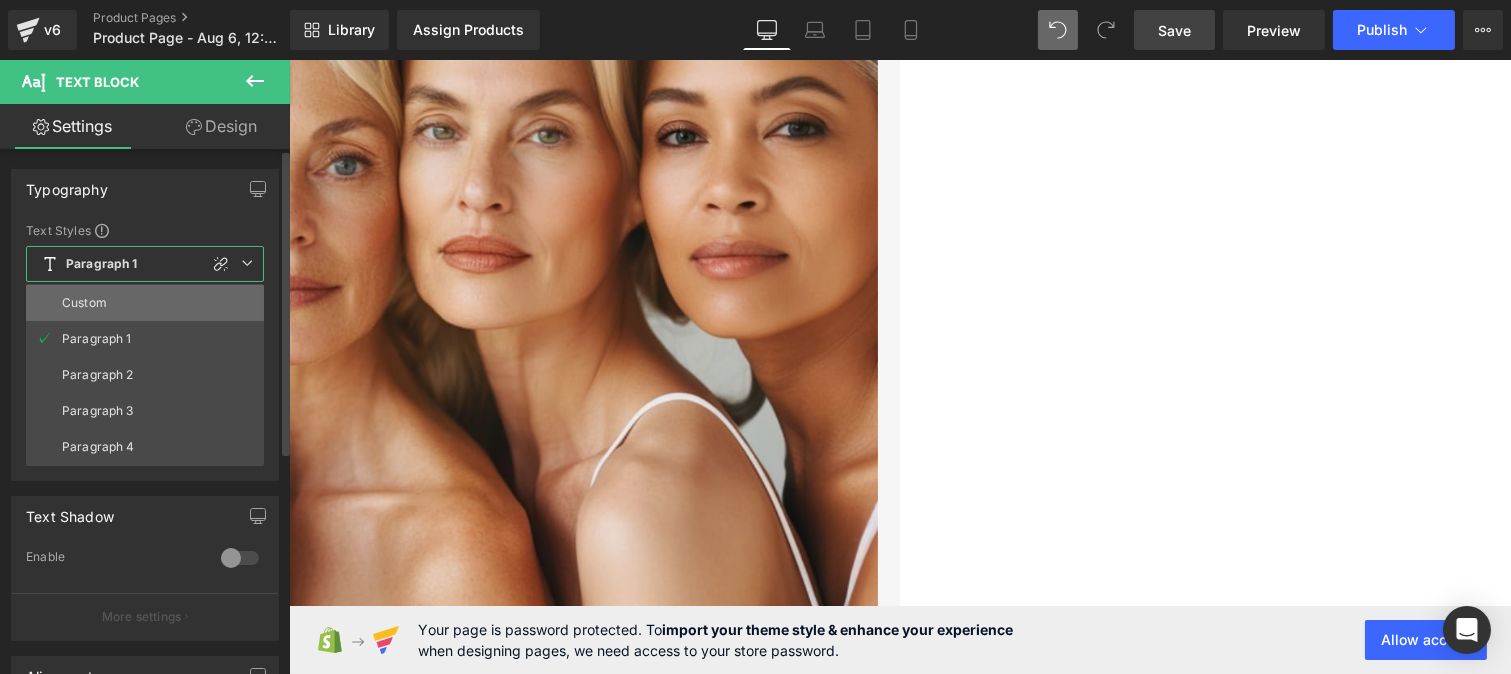 click on "Custom" at bounding box center (84, 303) 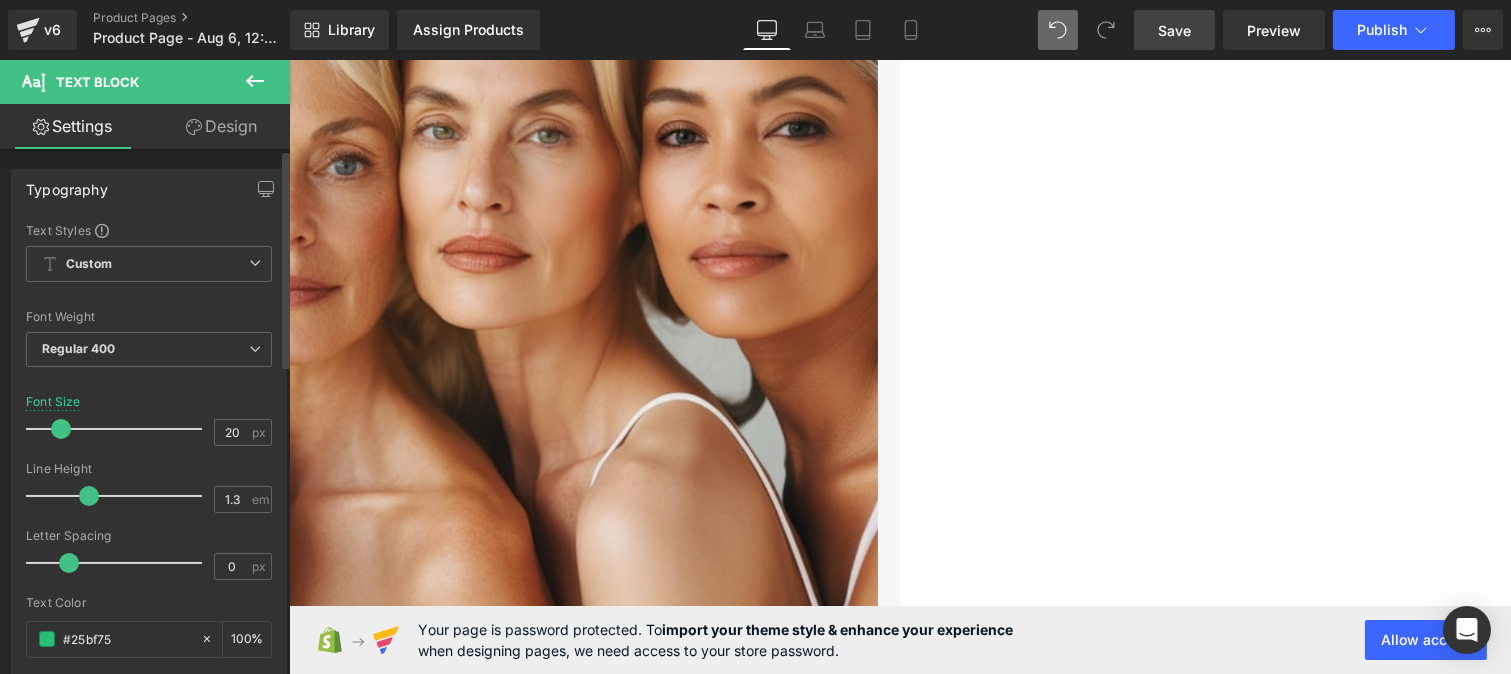 type on "1.2" 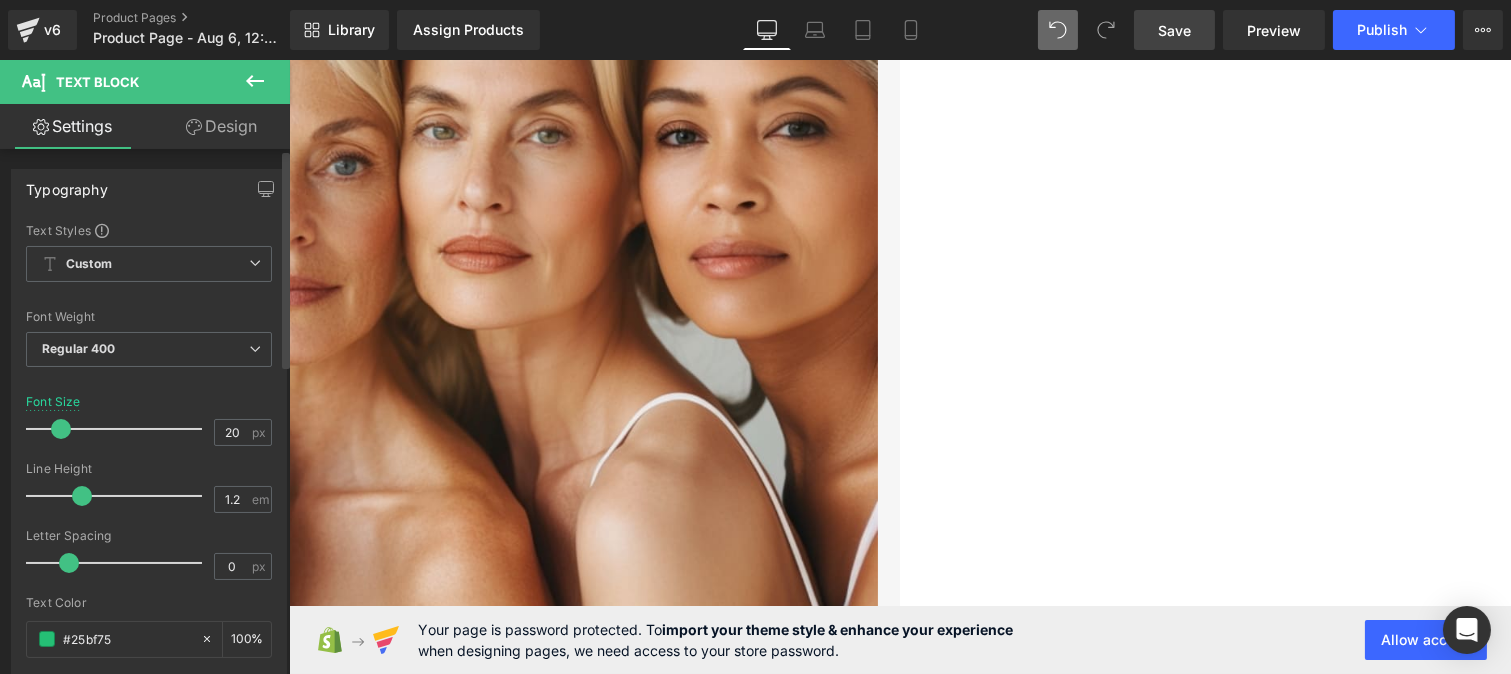drag, startPoint x: 100, startPoint y: 498, endPoint x: 84, endPoint y: 496, distance: 16.124516 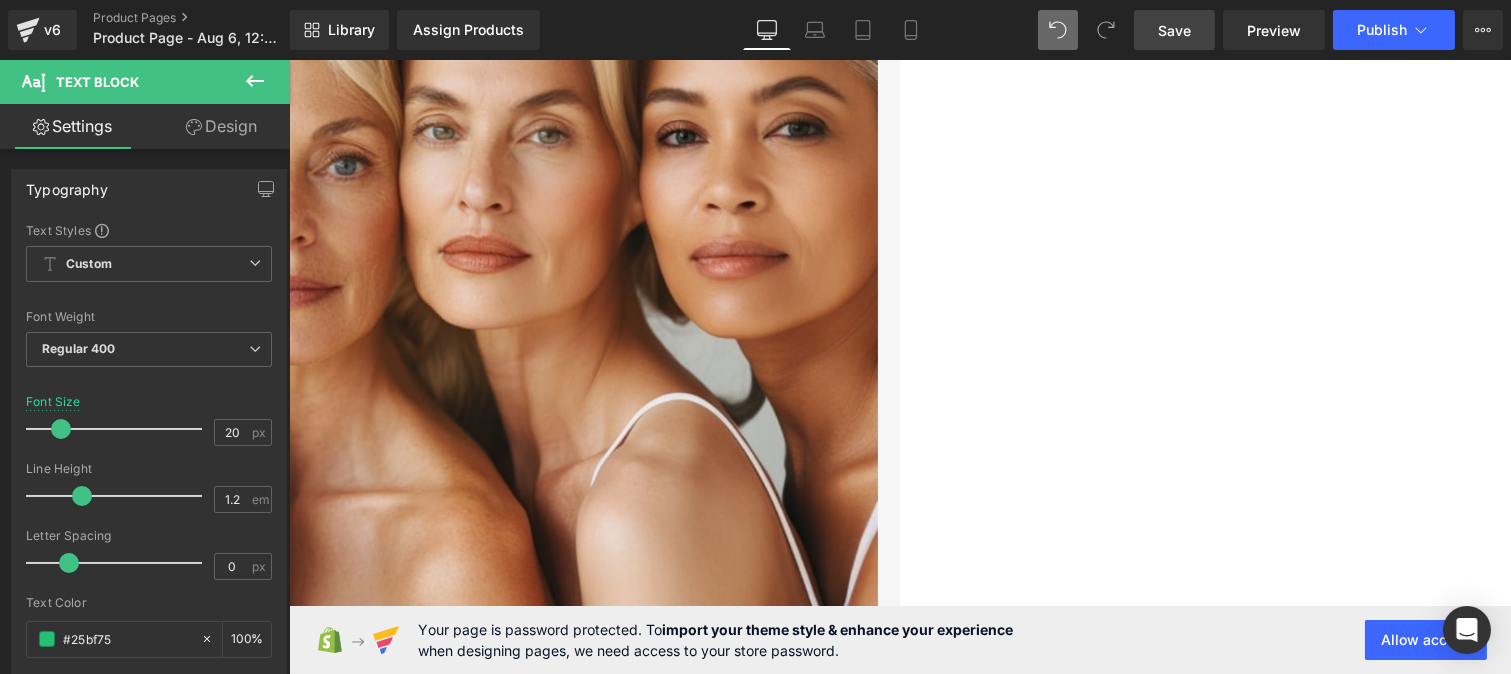 click on "Save" at bounding box center (1174, 30) 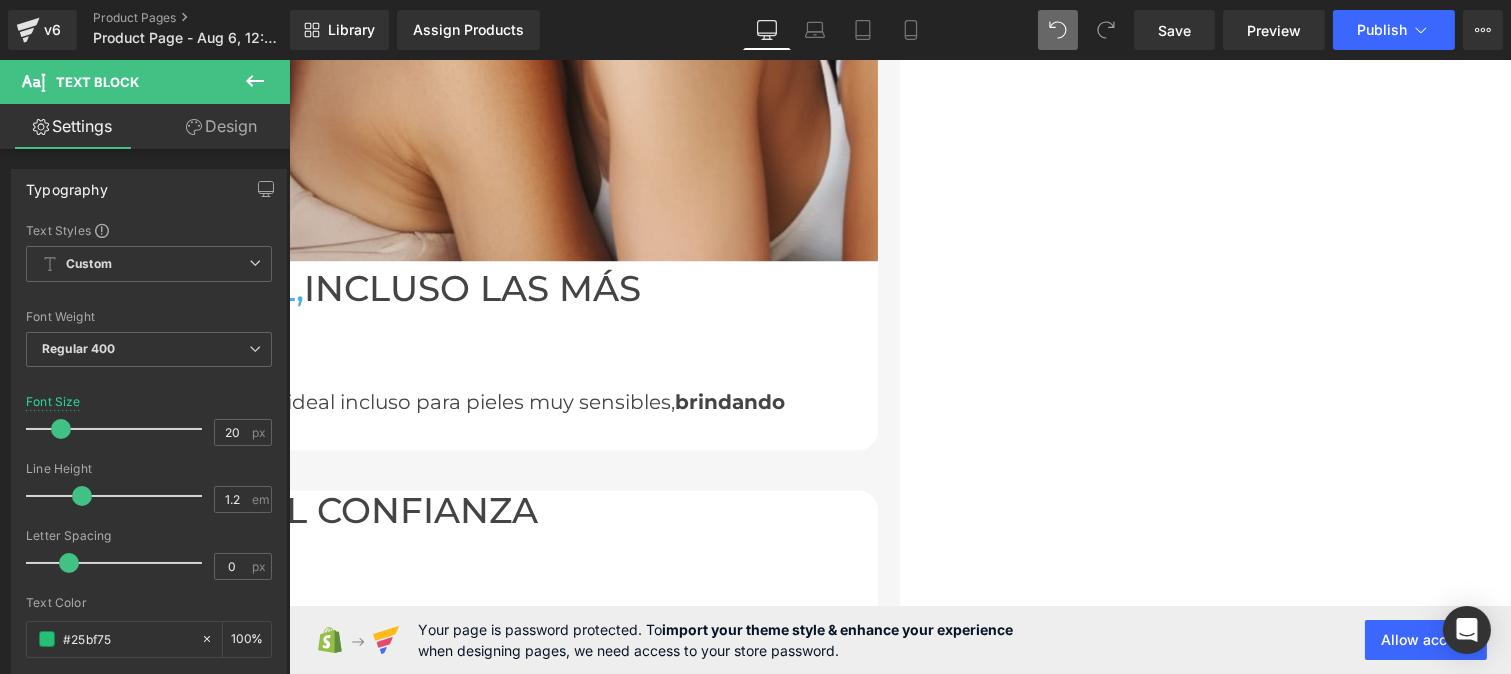 scroll, scrollTop: 6977, scrollLeft: 0, axis: vertical 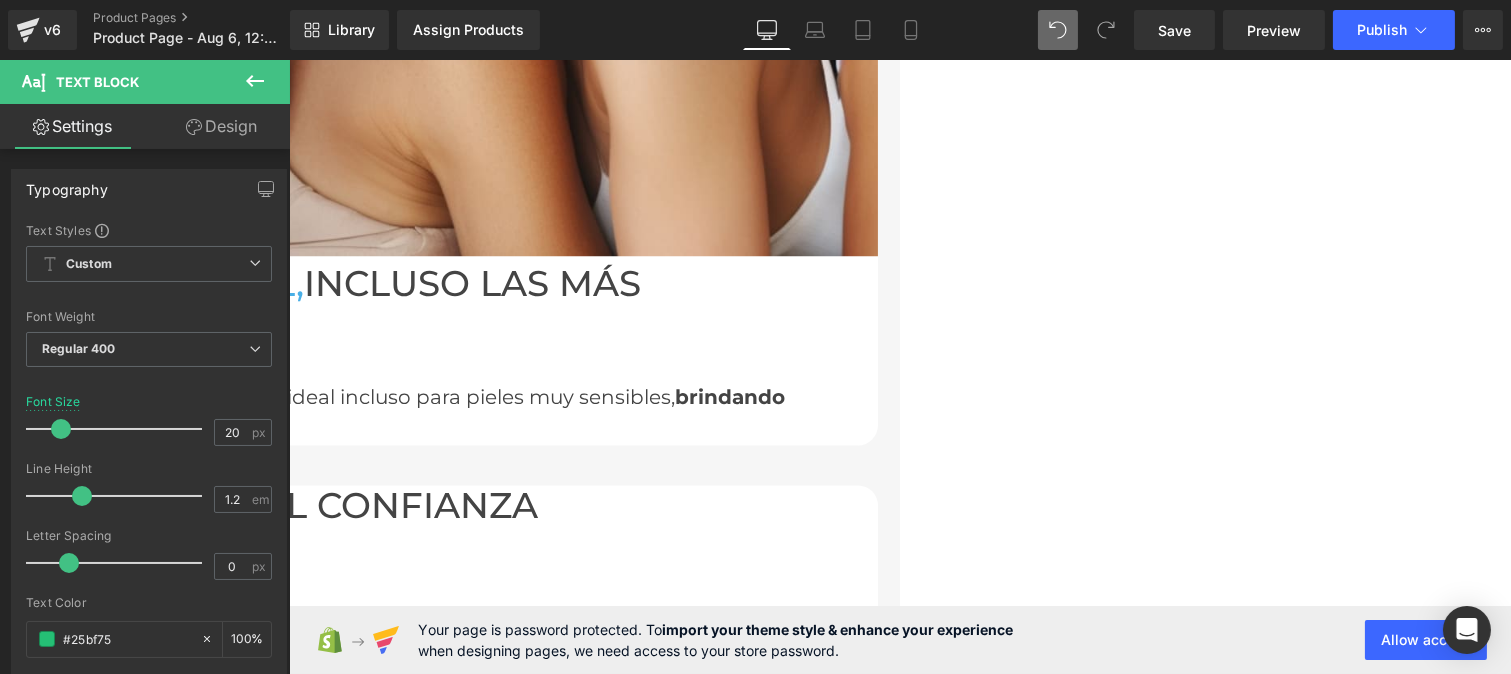 click on "Aprobado y recomendado por dermatólogos" at bounding box center [-55, 6284] 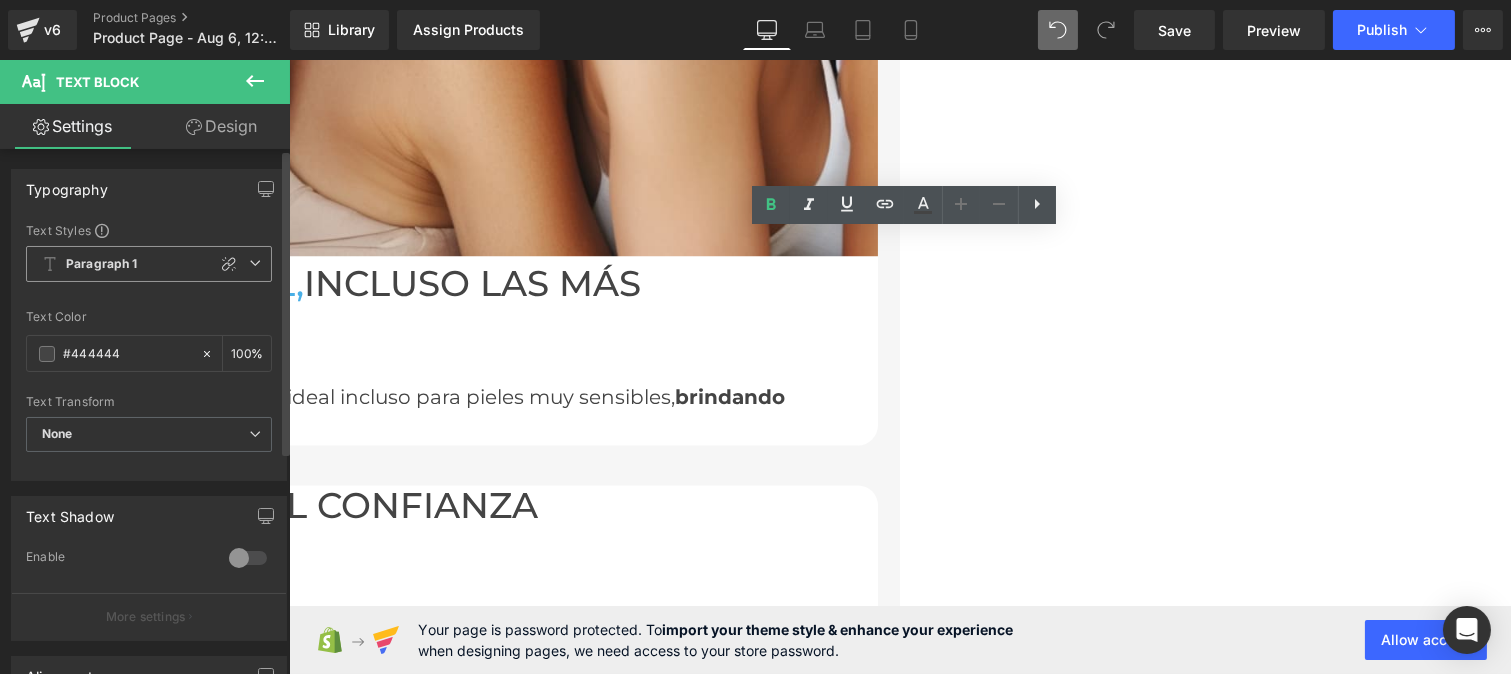 click on "Paragraph 1" at bounding box center [102, 264] 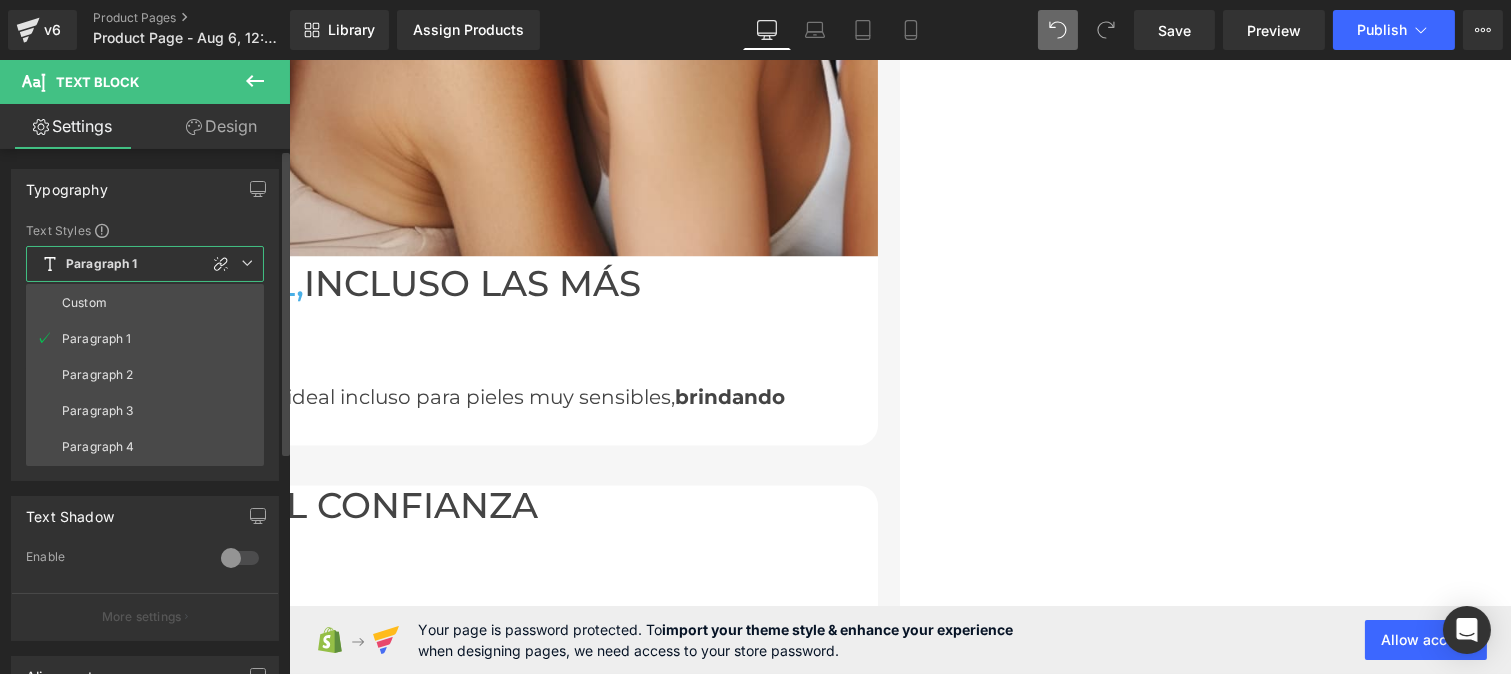 click on "Custom" at bounding box center (84, 303) 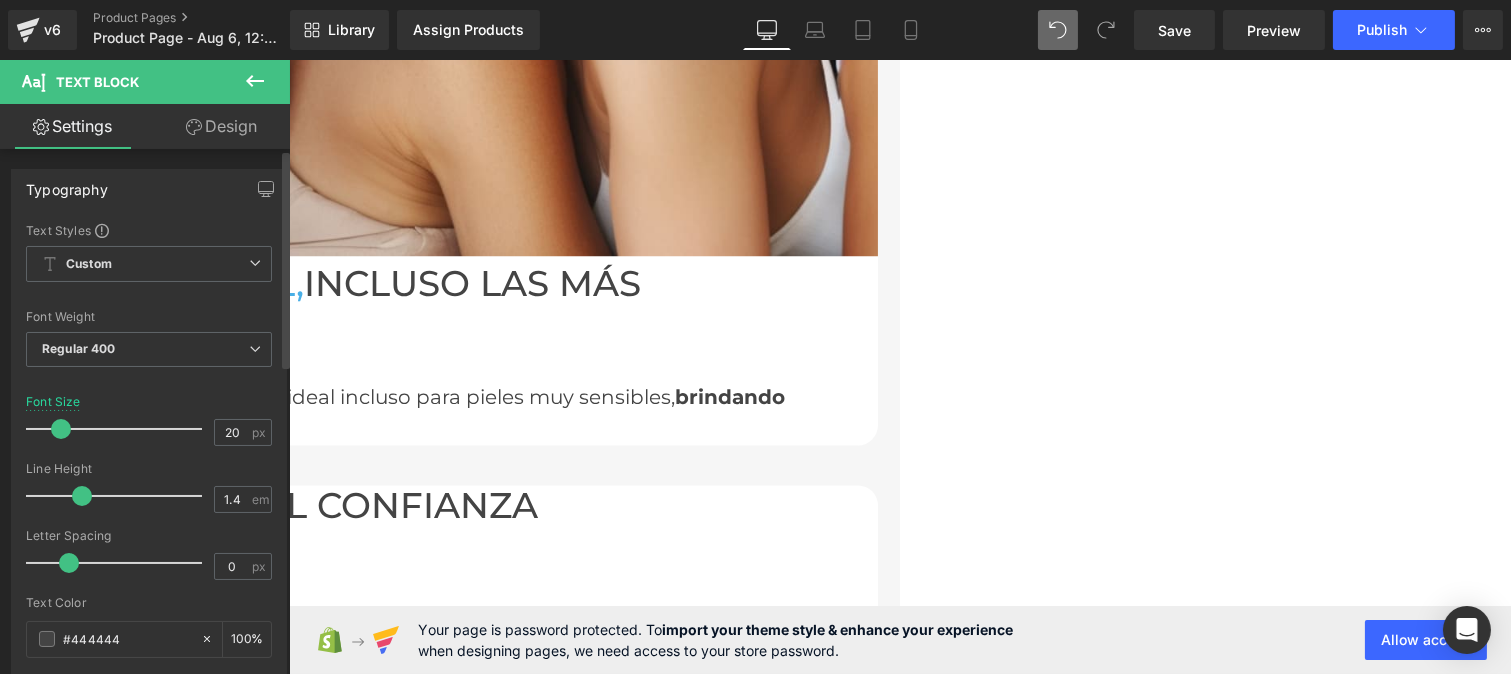 type on "1.2" 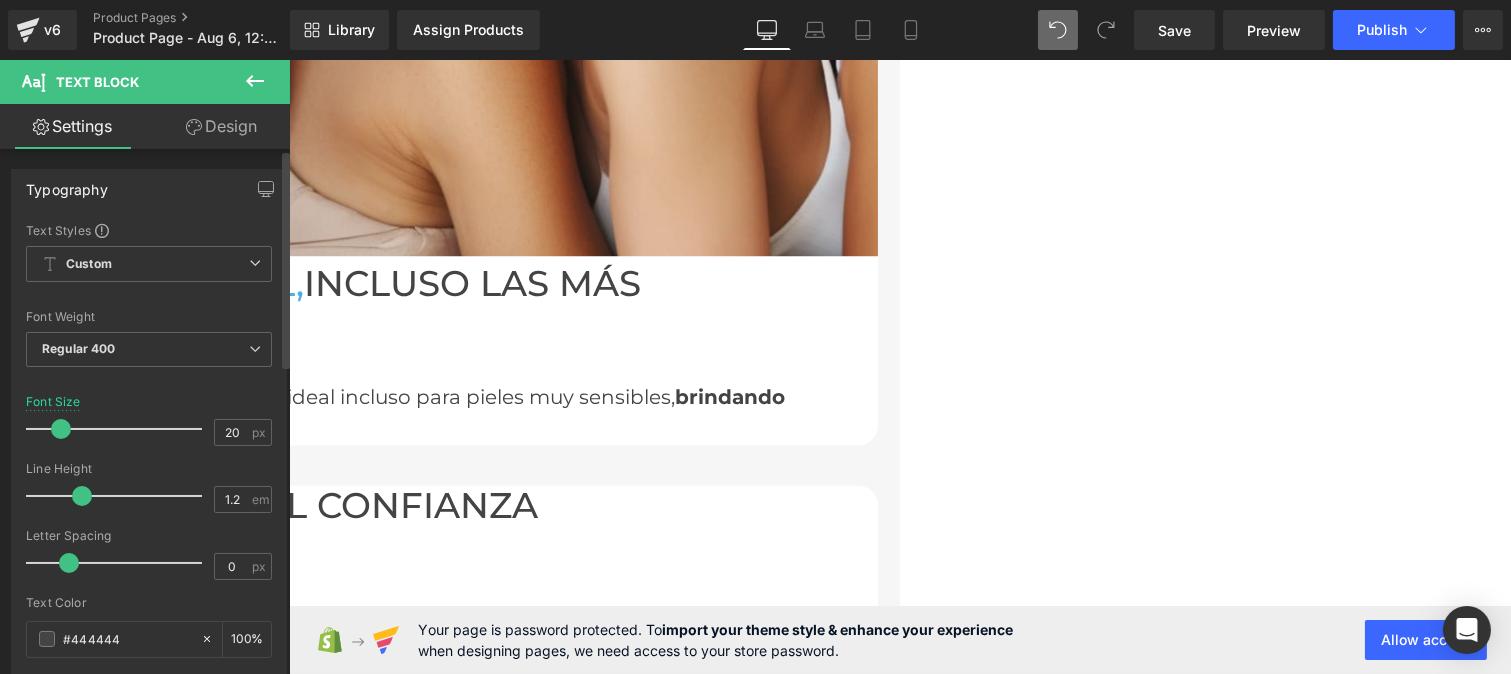 drag, startPoint x: 97, startPoint y: 501, endPoint x: 76, endPoint y: 497, distance: 21.377558 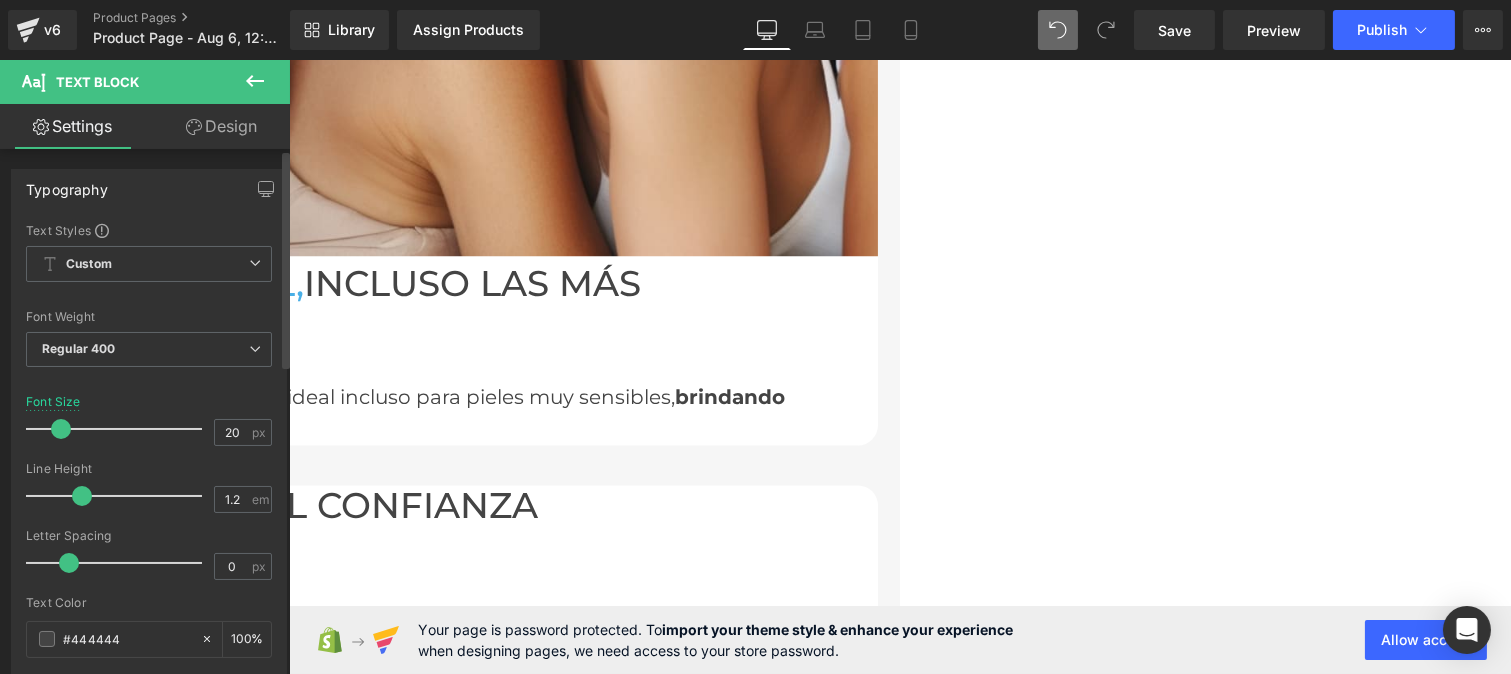 click at bounding box center (82, 496) 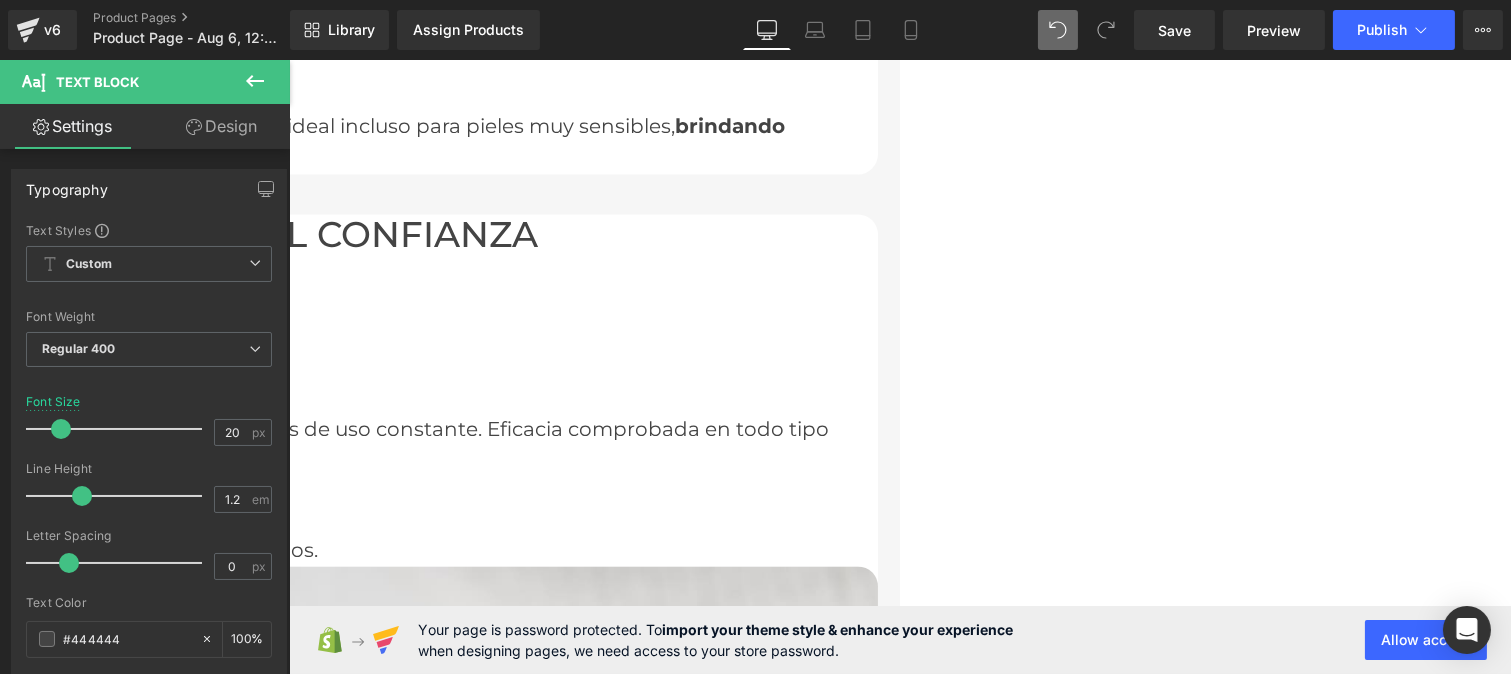 scroll, scrollTop: 7251, scrollLeft: 0, axis: vertical 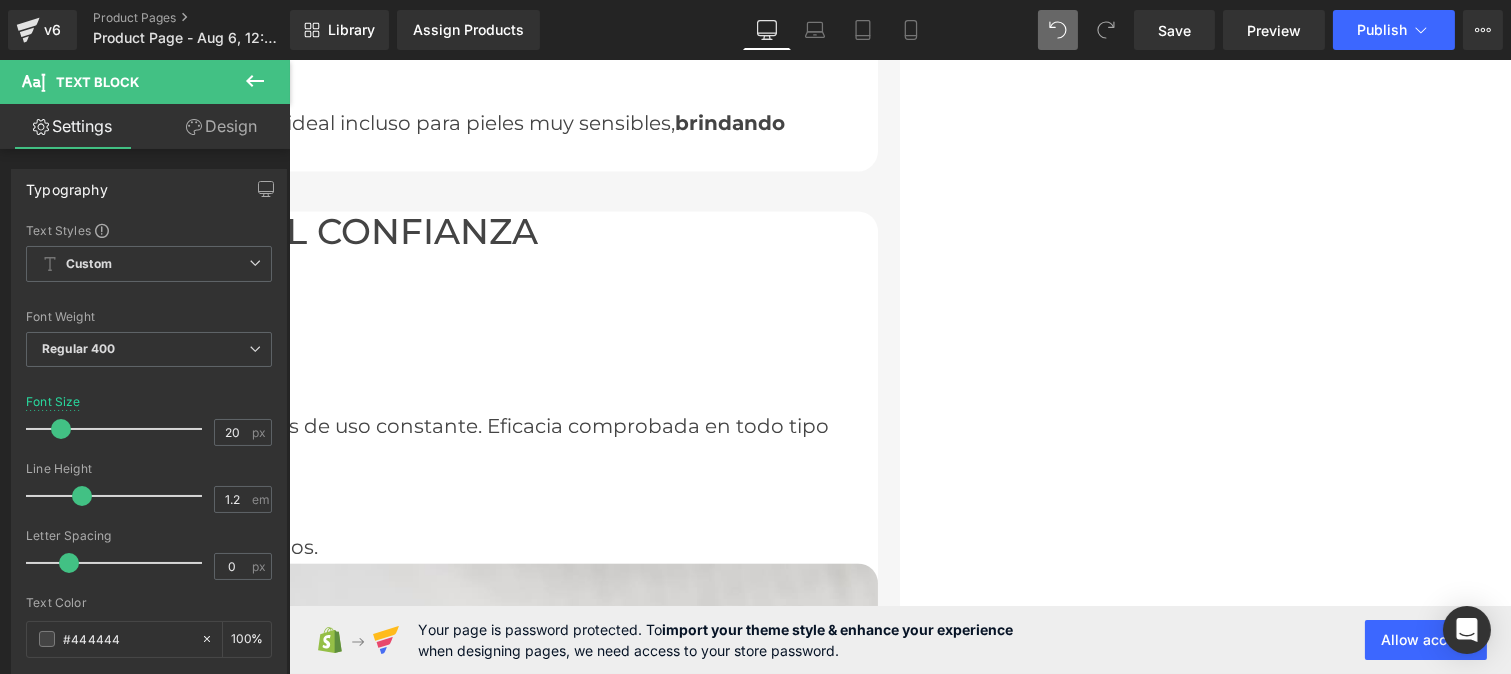 click on "(5624 opiniones) – Calificación: Excelente" at bounding box center (599, 7335) 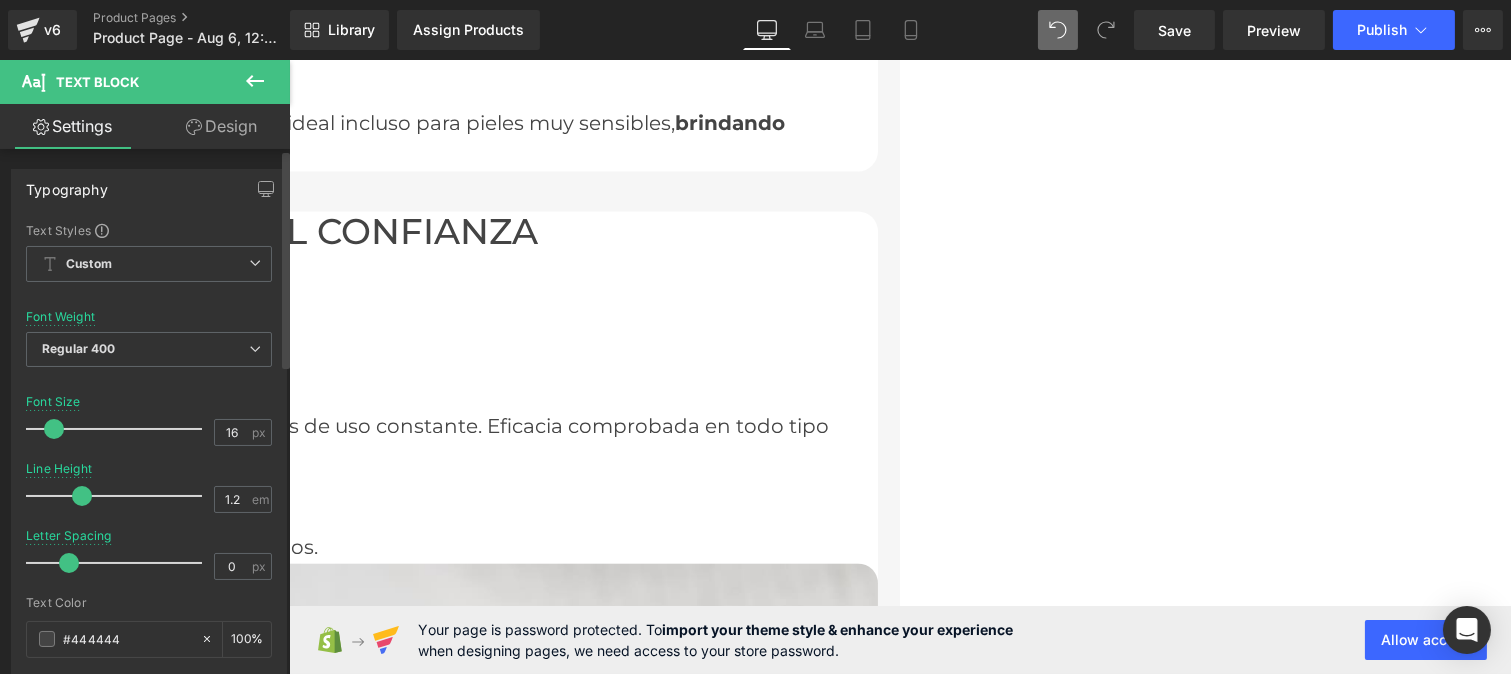 drag, startPoint x: 104, startPoint y: 504, endPoint x: 81, endPoint y: 501, distance: 23.194826 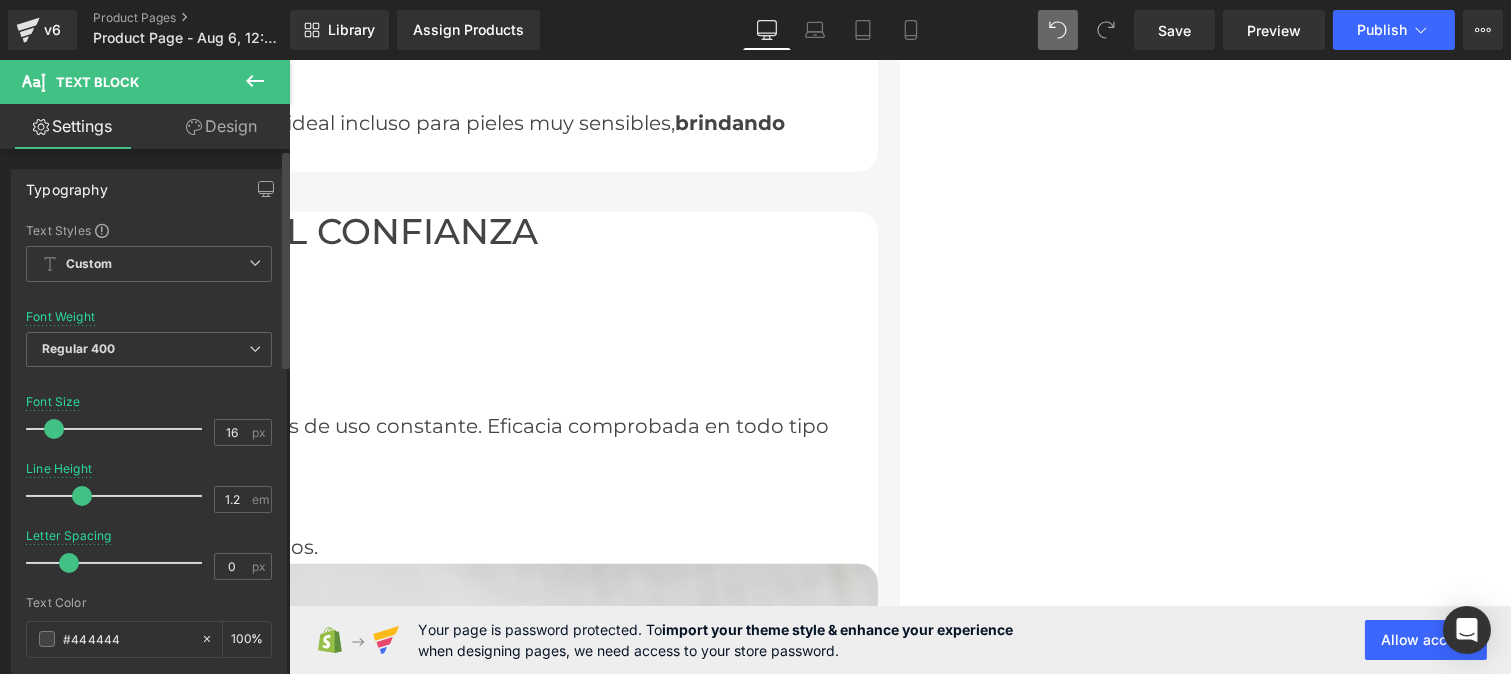 click at bounding box center (82, 496) 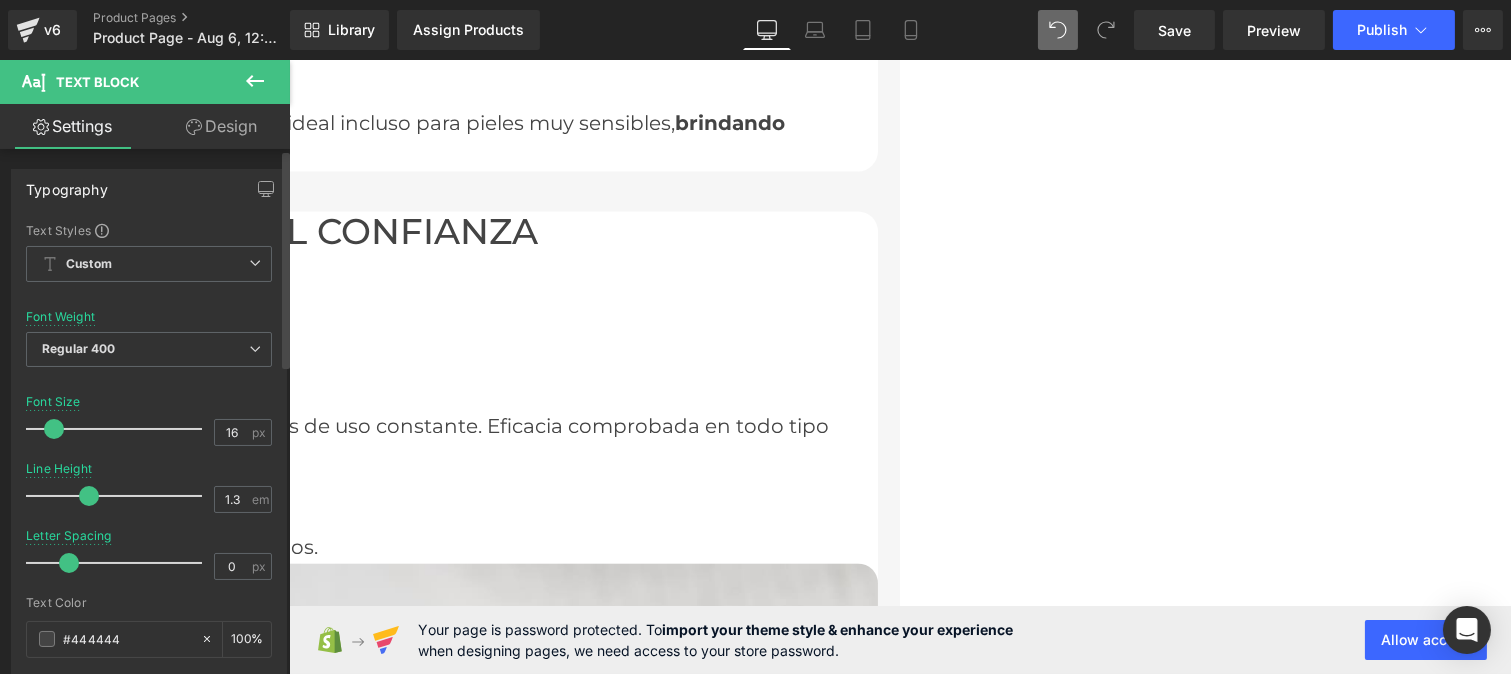 click at bounding box center [89, 496] 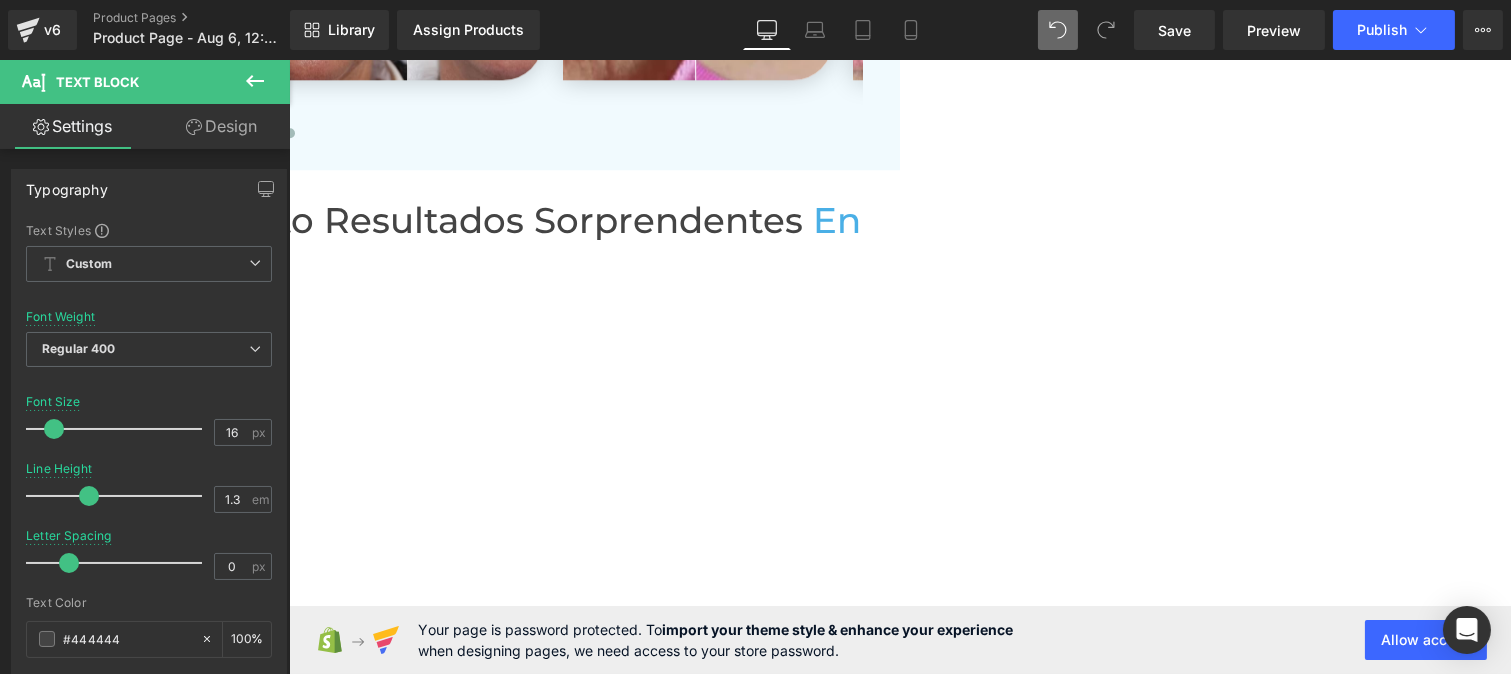 scroll, scrollTop: 10156, scrollLeft: 0, axis: vertical 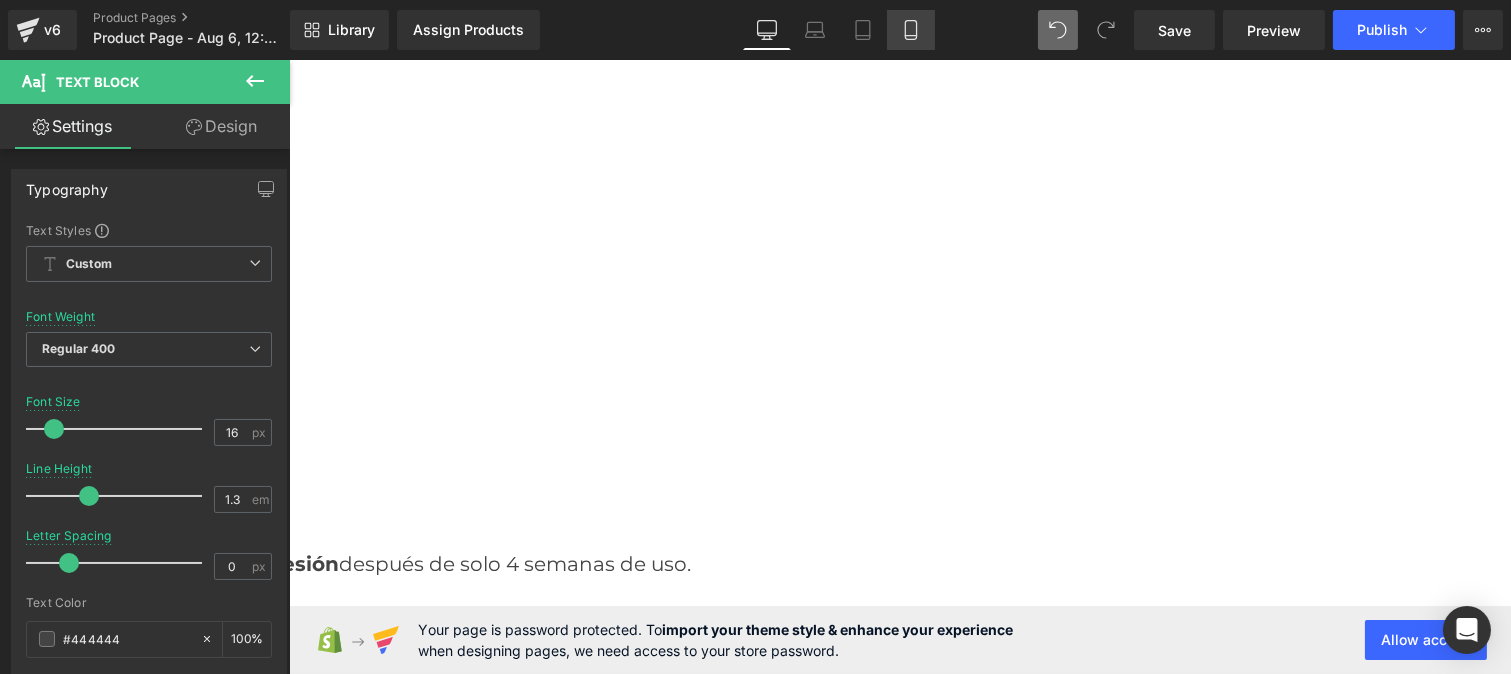 click 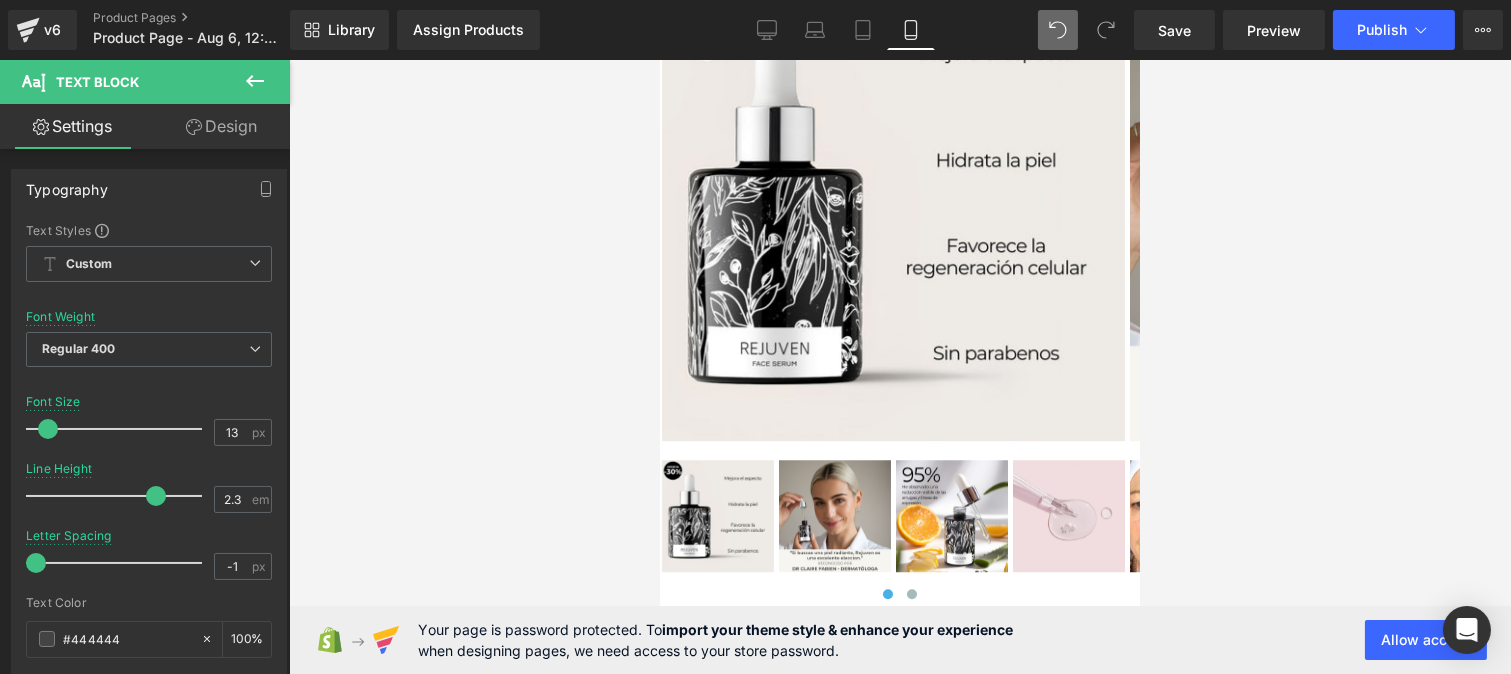 scroll, scrollTop: 10682, scrollLeft: 0, axis: vertical 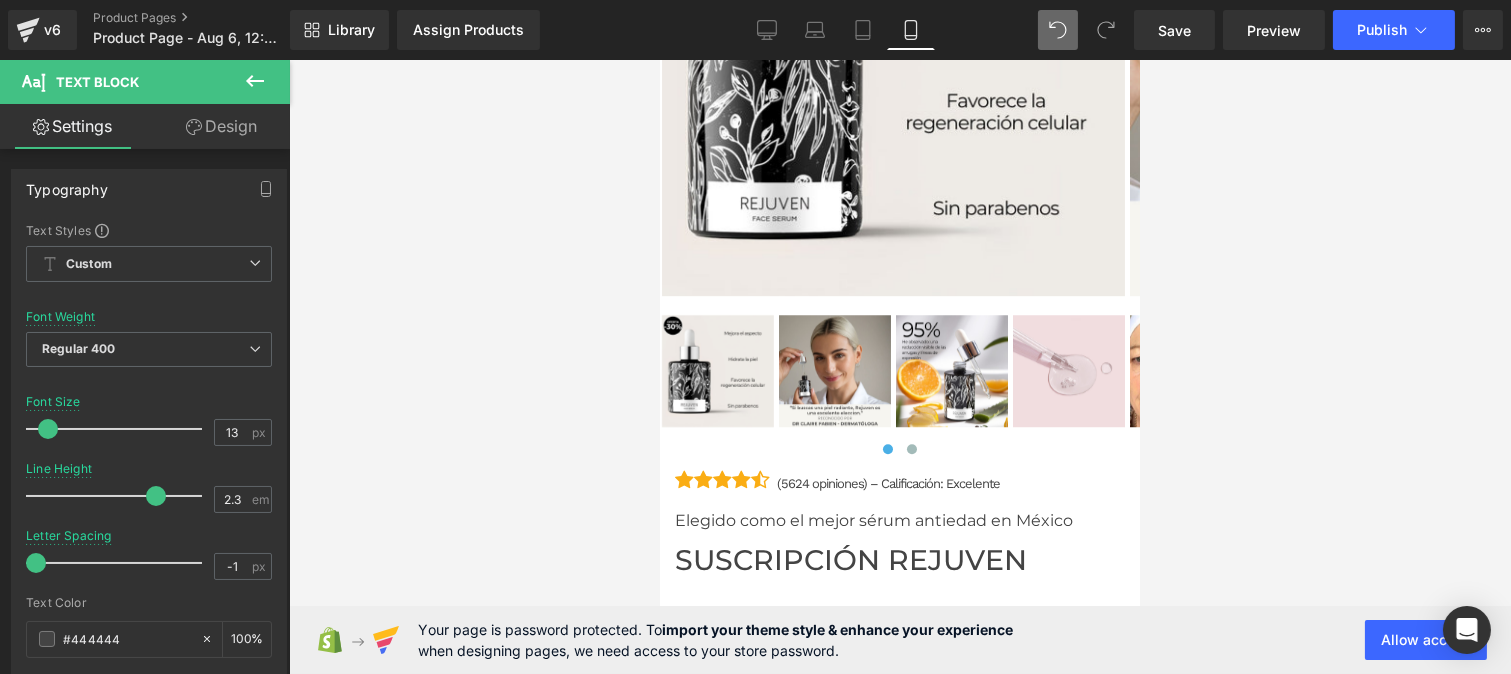 click on "(5624 opiniones) – Calificación: Excelente" at bounding box center (887, 484) 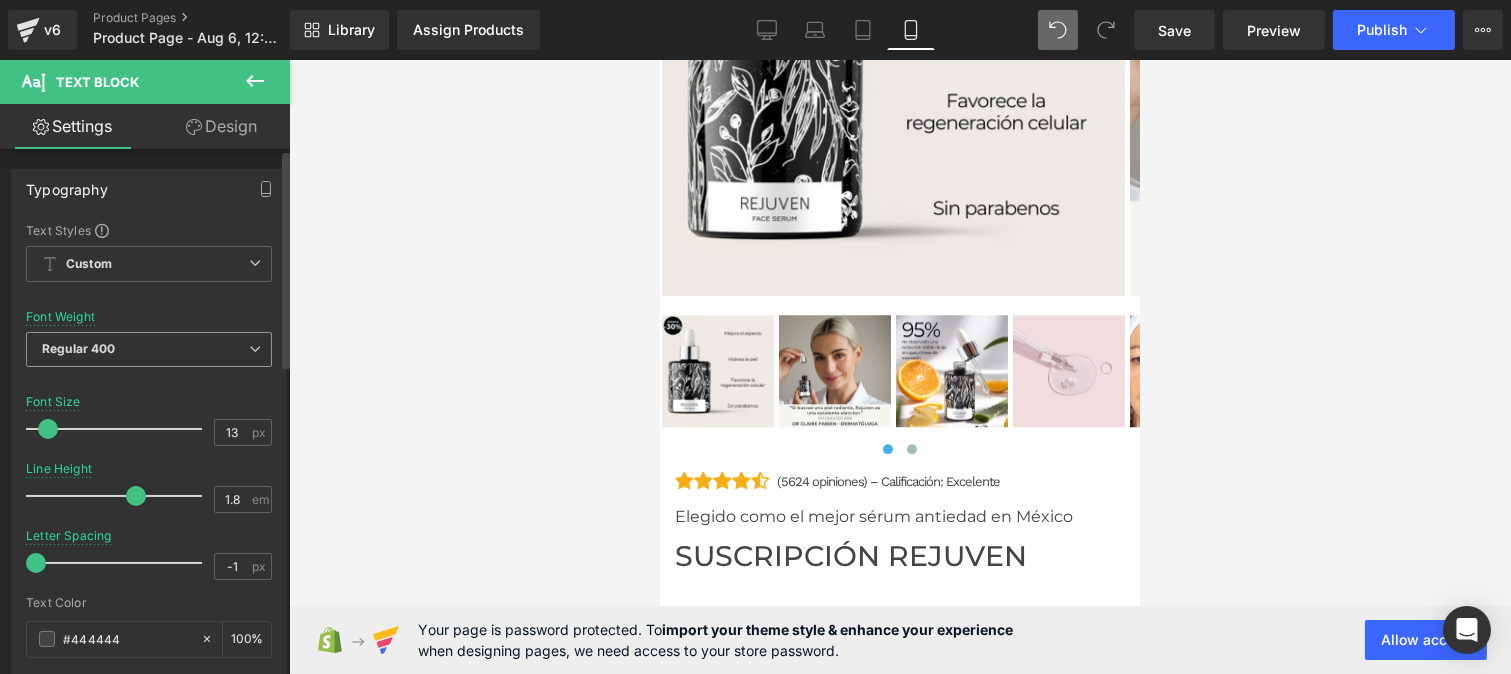 type on "1.7" 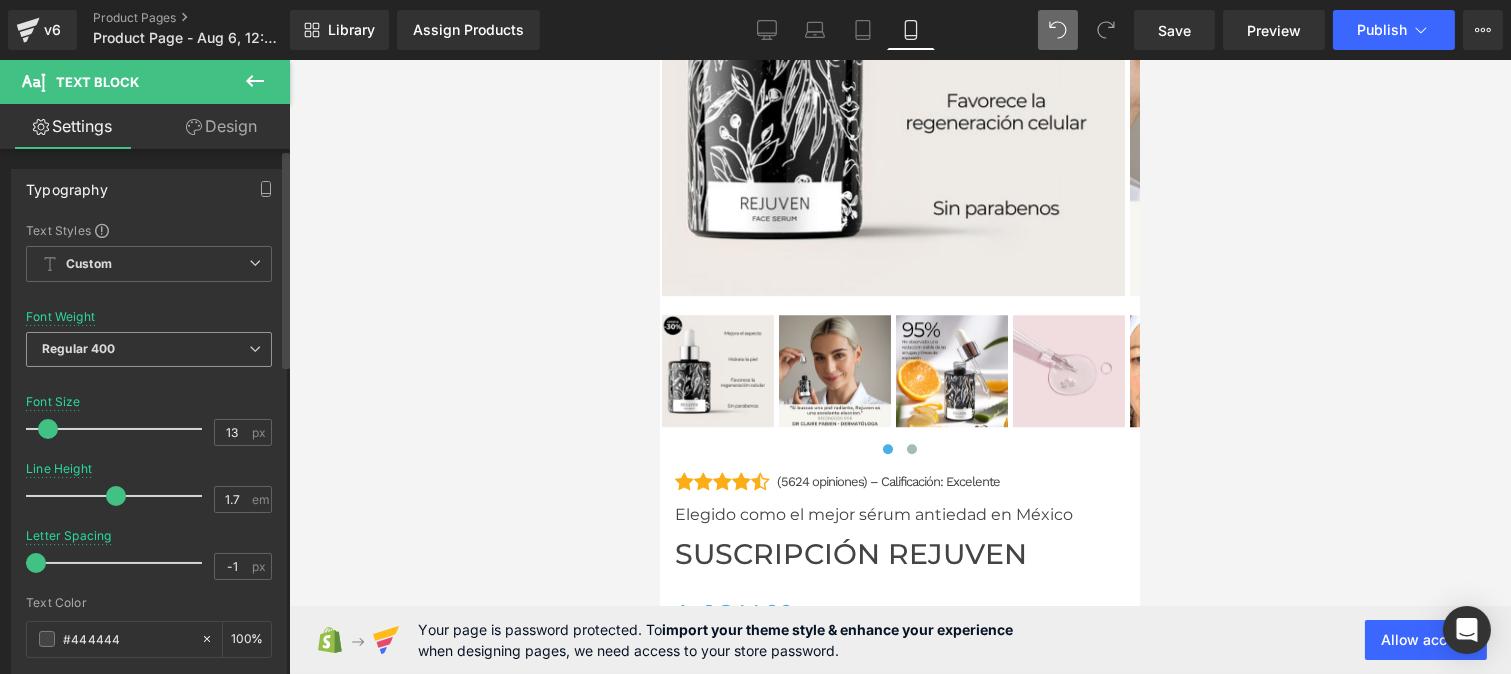 drag, startPoint x: 151, startPoint y: 495, endPoint x: 112, endPoint y: 367, distance: 133.80957 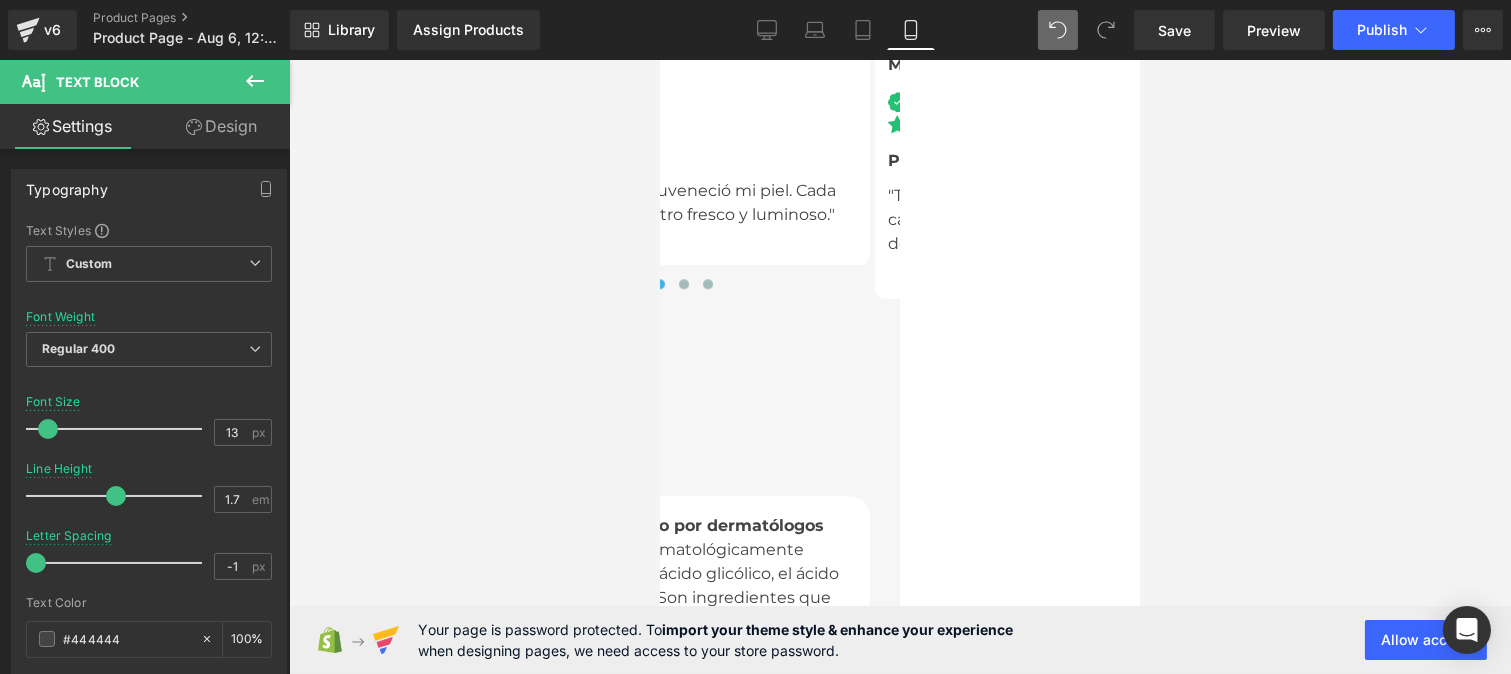 scroll, scrollTop: 9530, scrollLeft: 0, axis: vertical 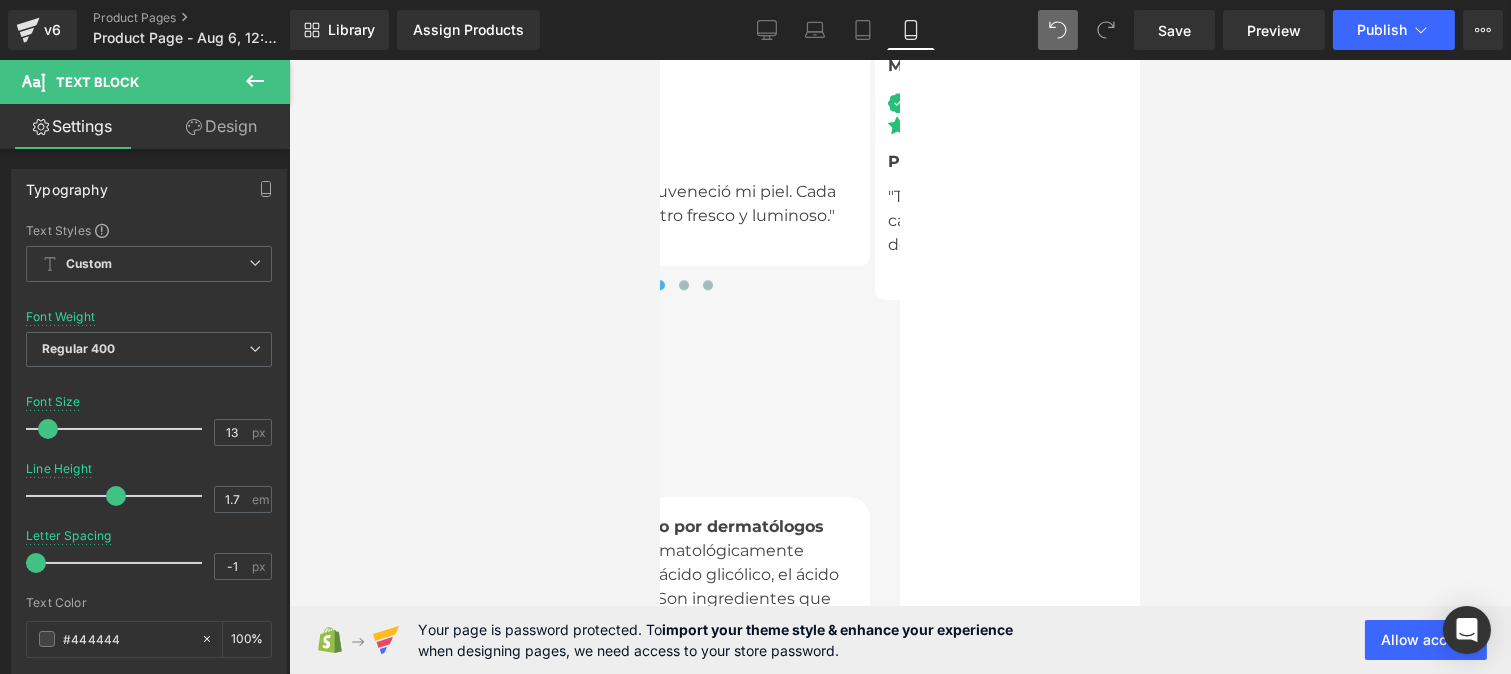click on "Aprobado y recomendado por dermatólogos" at bounding box center (636, 526) 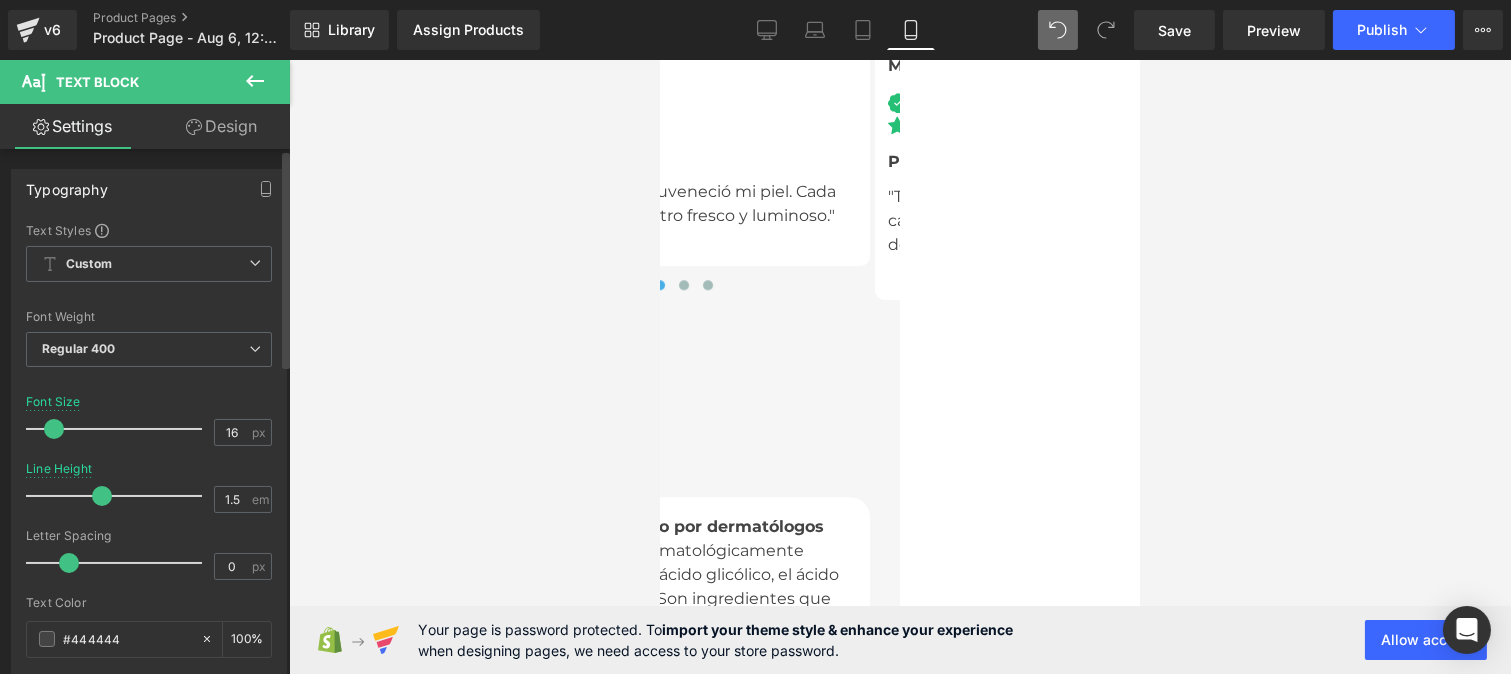 type on "1.4" 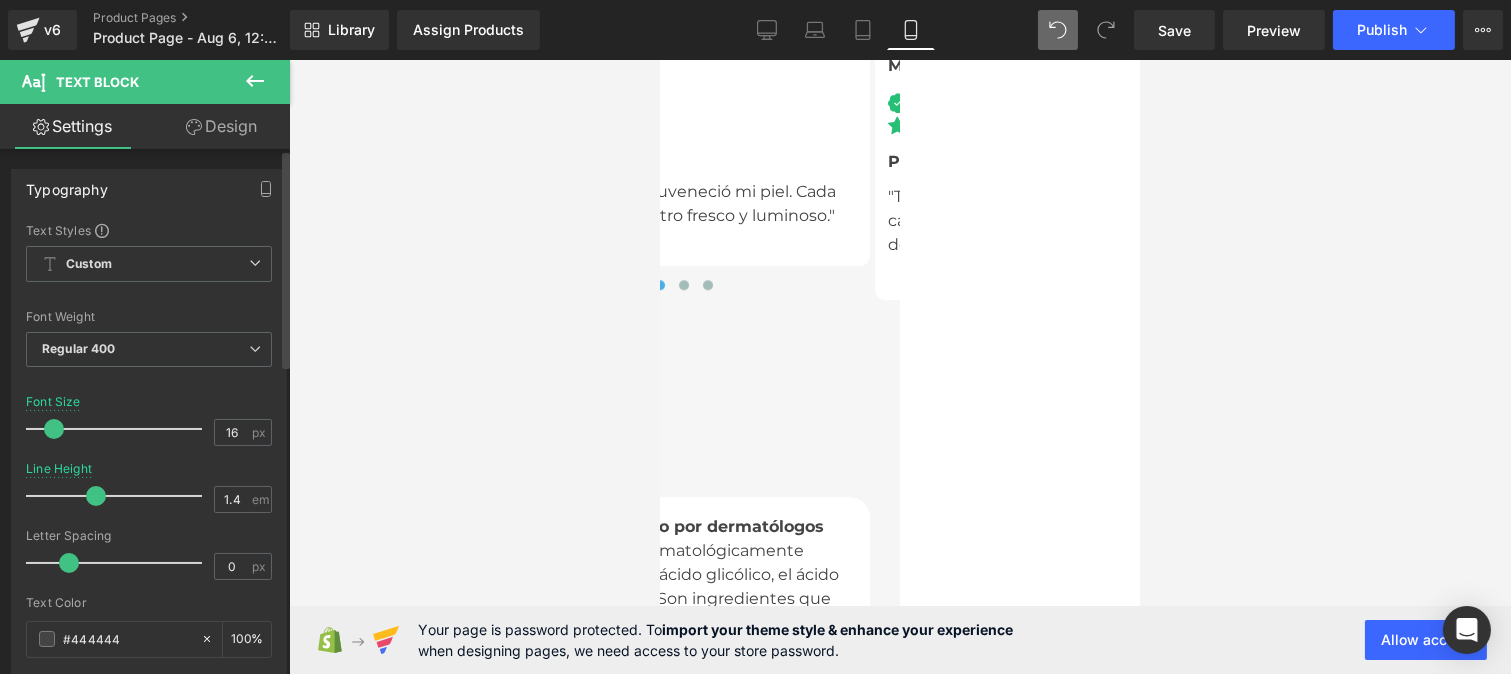 drag, startPoint x: 80, startPoint y: 498, endPoint x: 93, endPoint y: 498, distance: 13 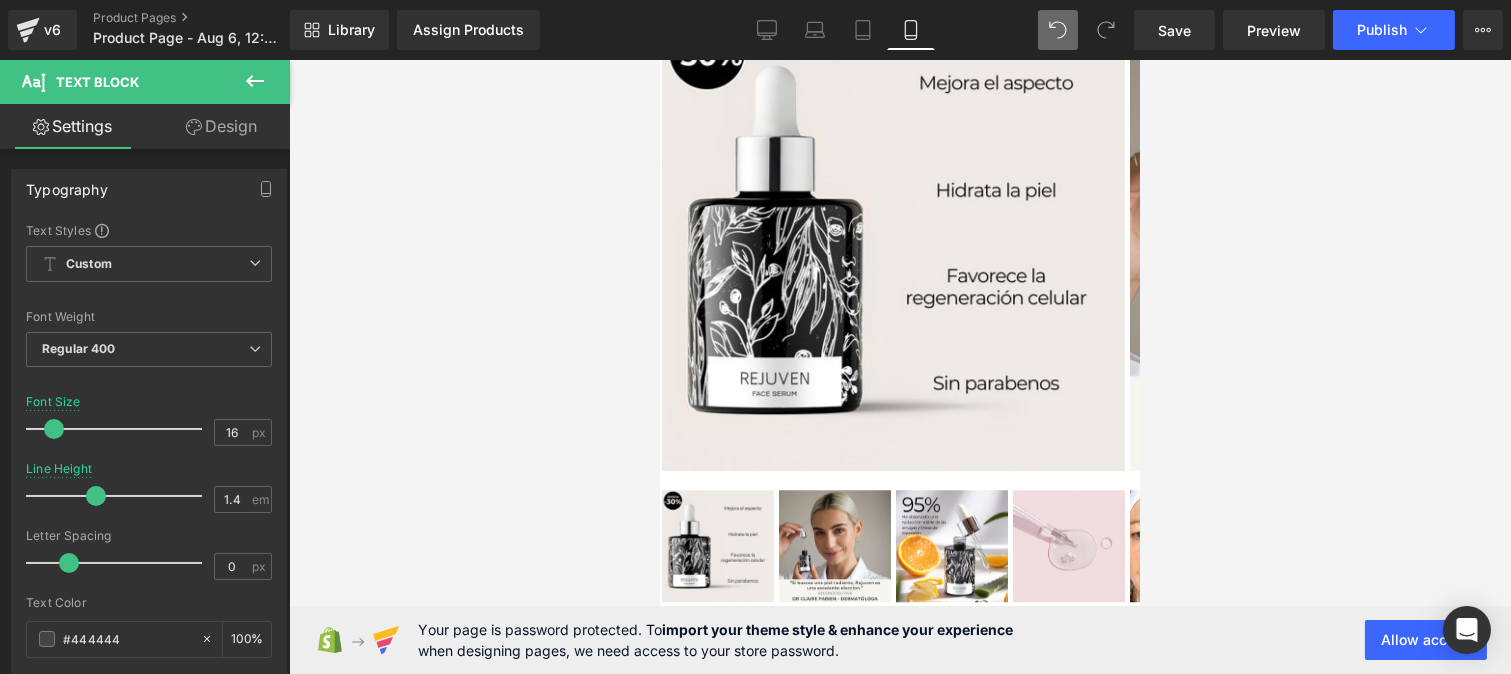 scroll, scrollTop: 10508, scrollLeft: 0, axis: vertical 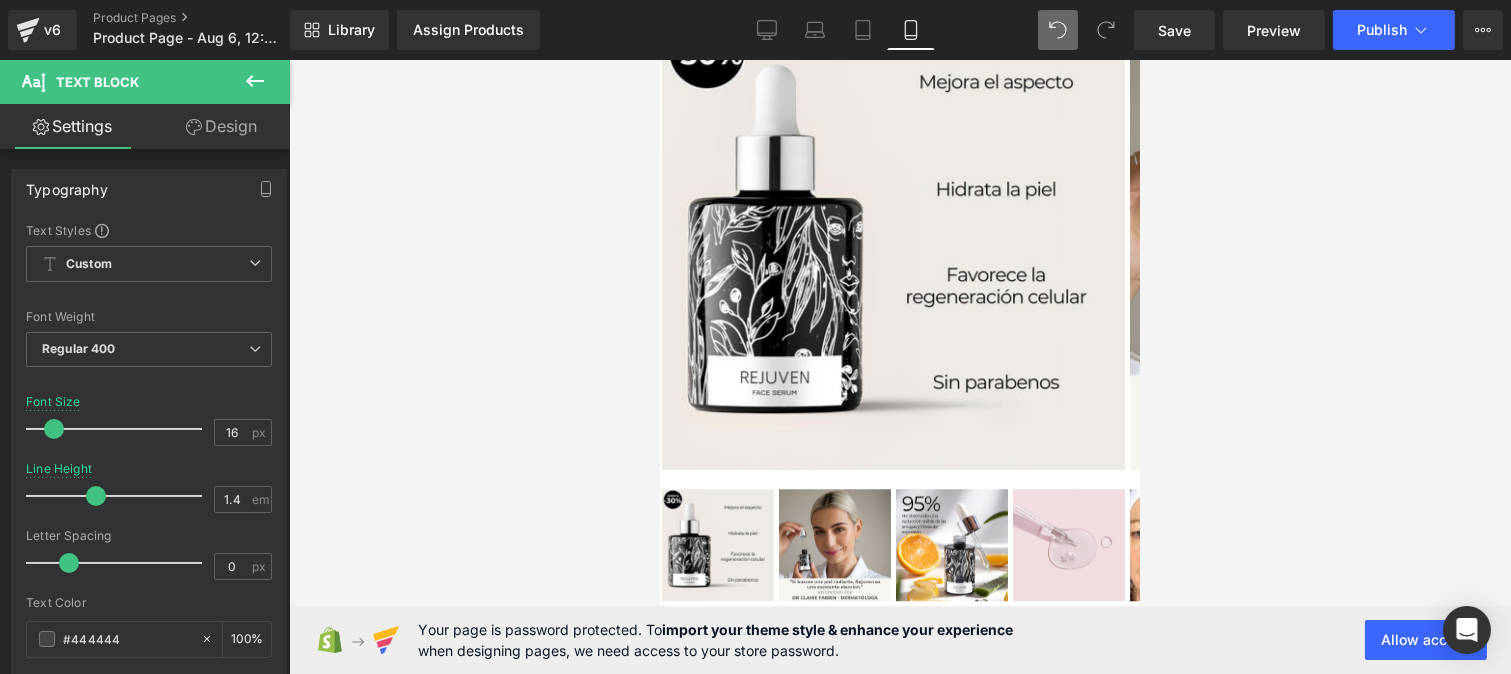 click on "(5624 opiniones) – Calificación: Excelente" at bounding box center (887, 656) 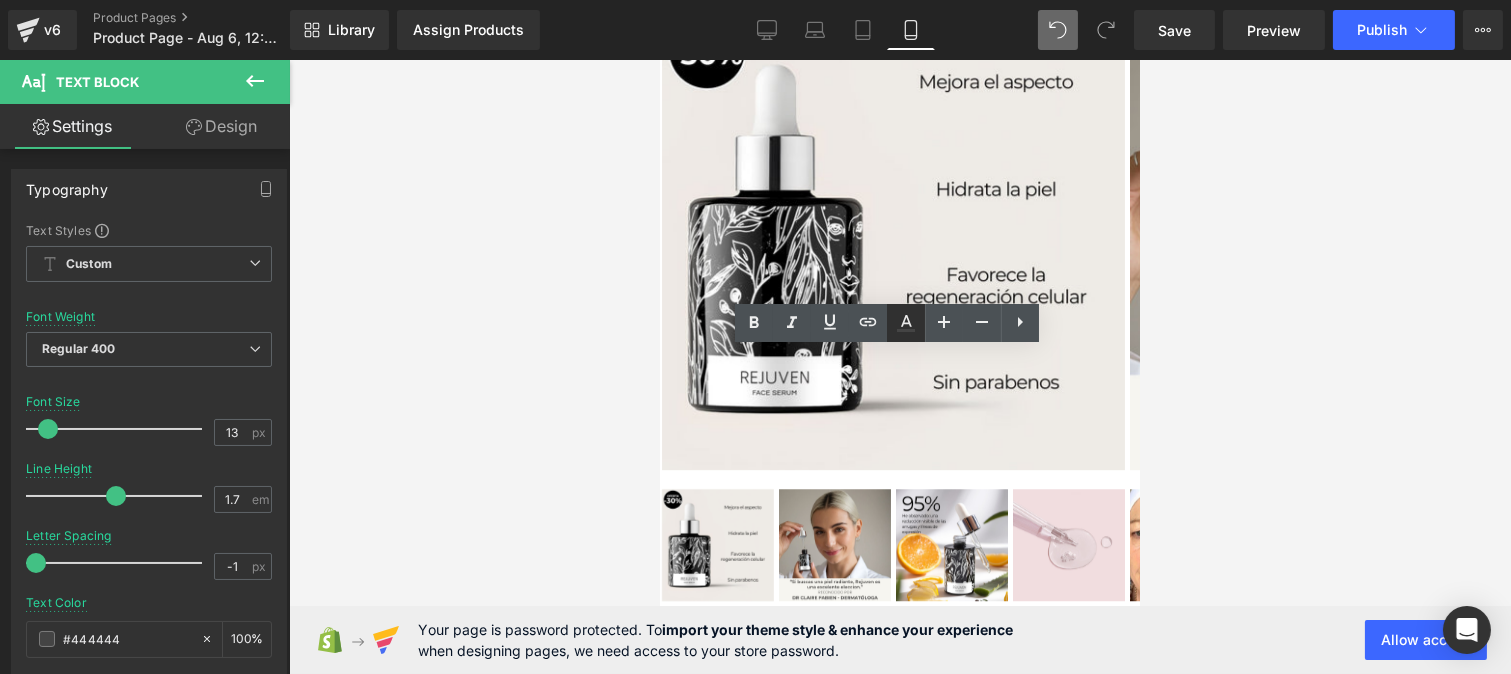 click 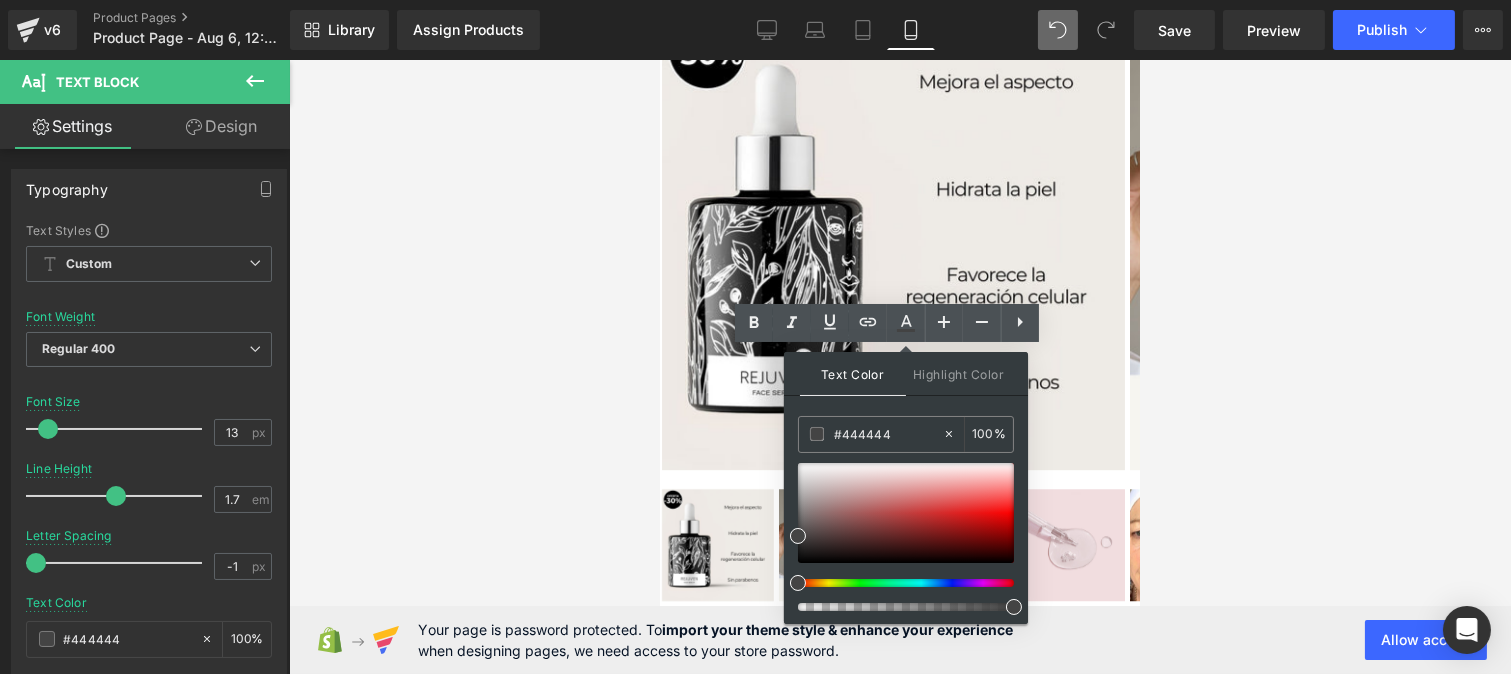 click at bounding box center [900, 367] 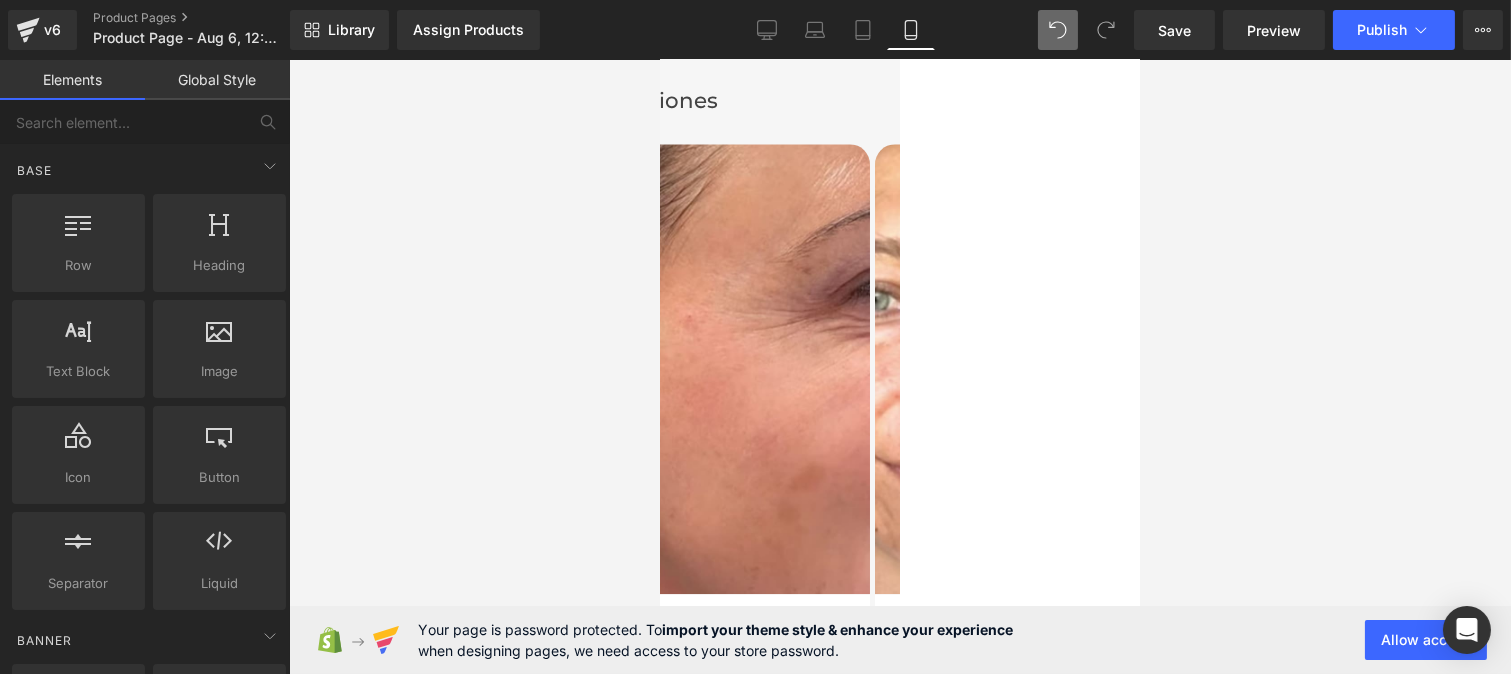 scroll, scrollTop: 9071, scrollLeft: 0, axis: vertical 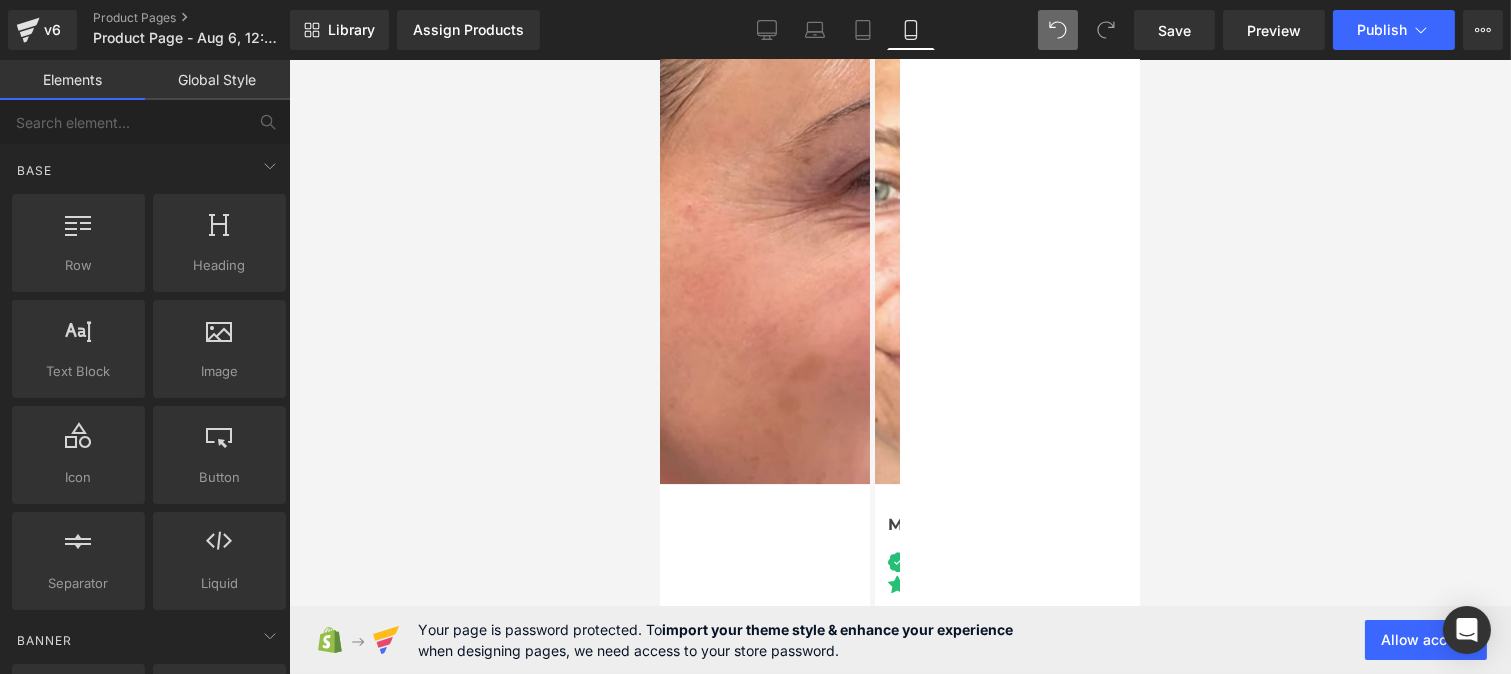 click at bounding box center (683, 744) 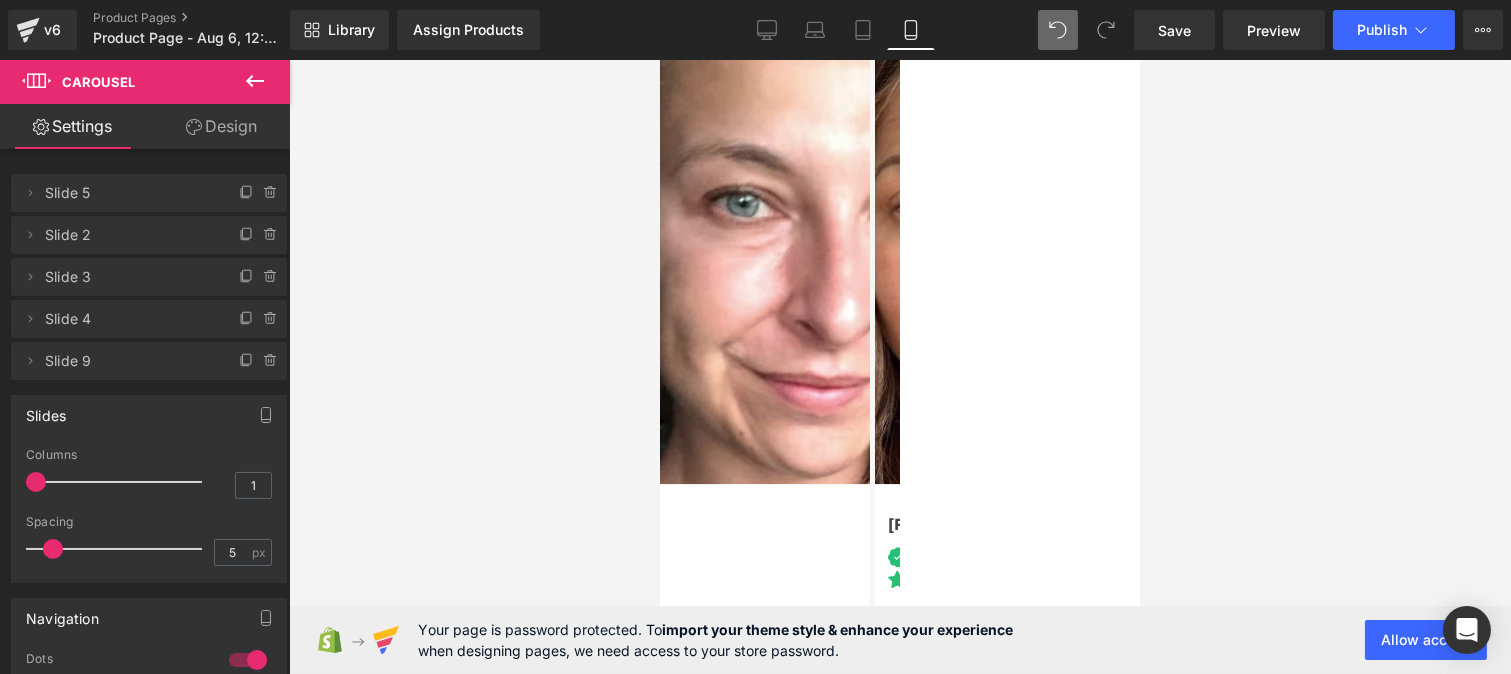 click at bounding box center [707, 744] 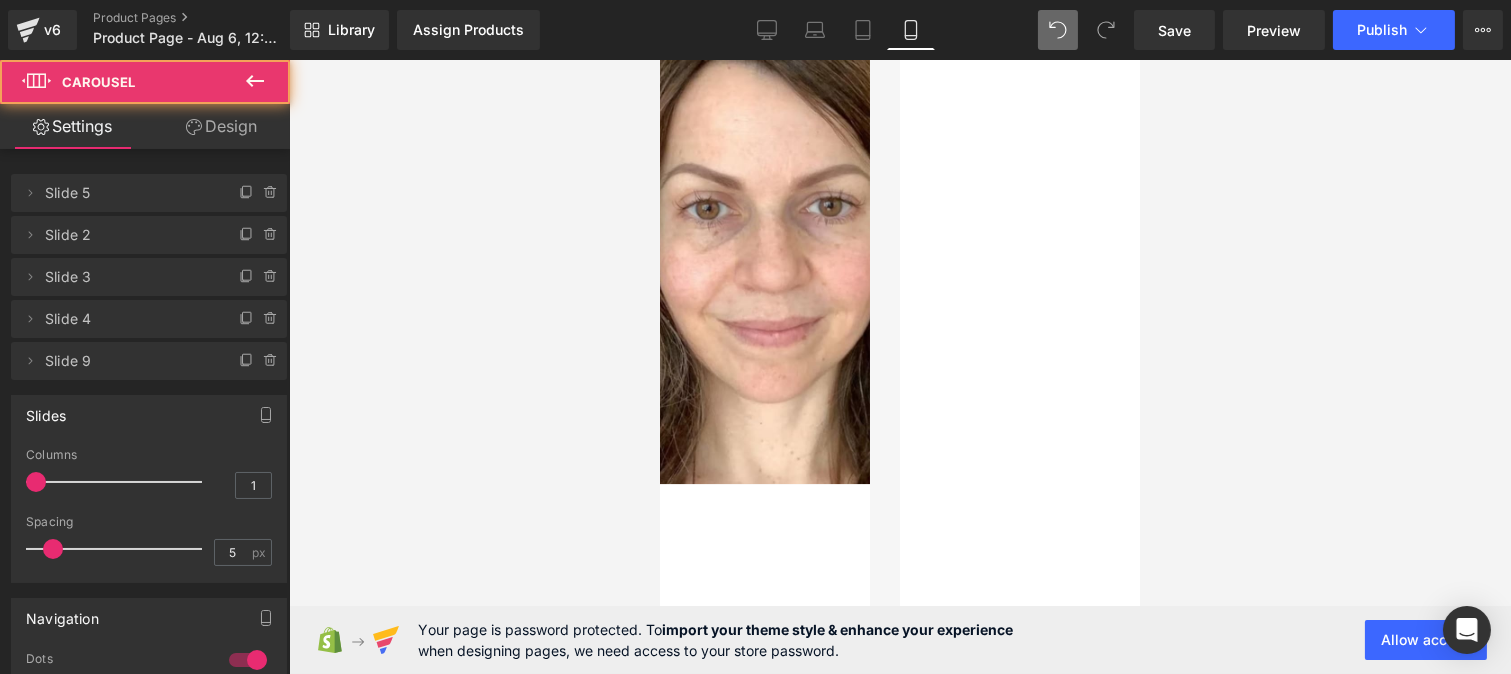 click at bounding box center [659, 744] 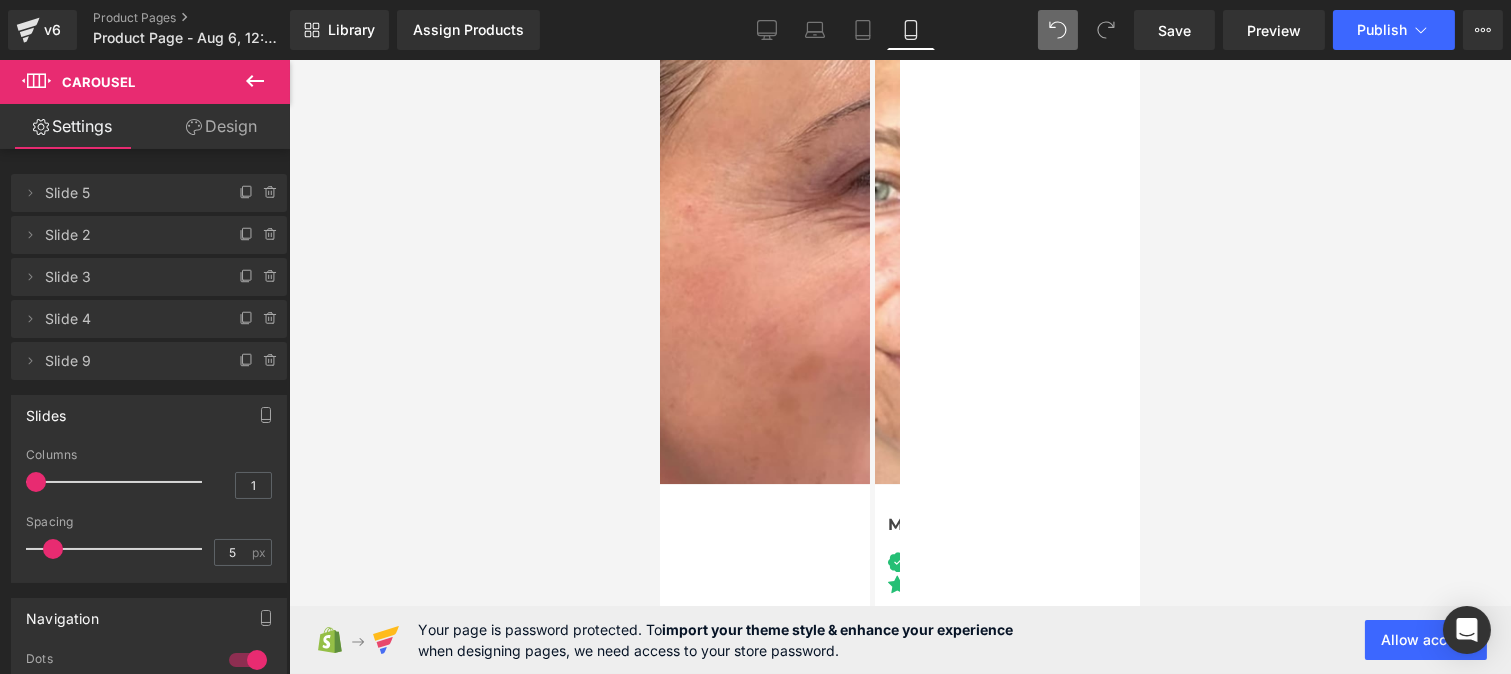 click at bounding box center (635, 744) 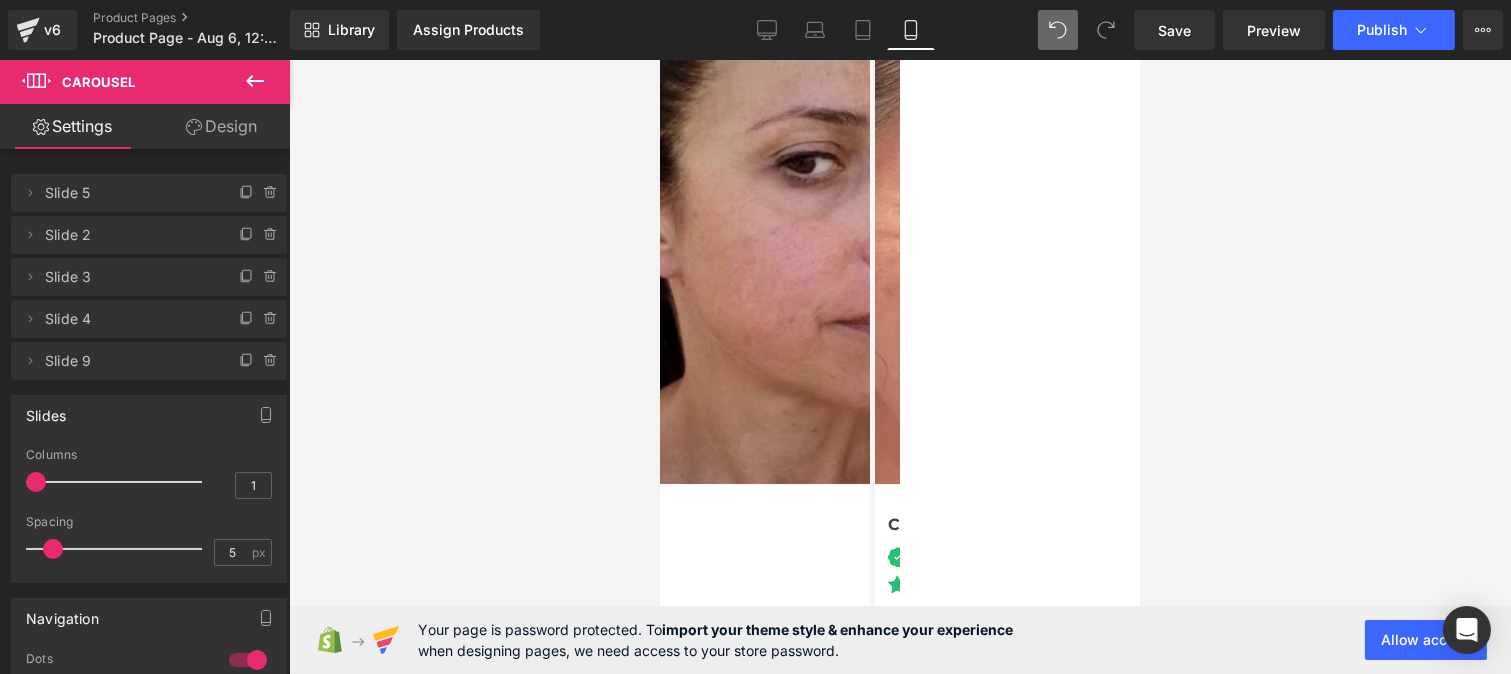 click at bounding box center [611, 744] 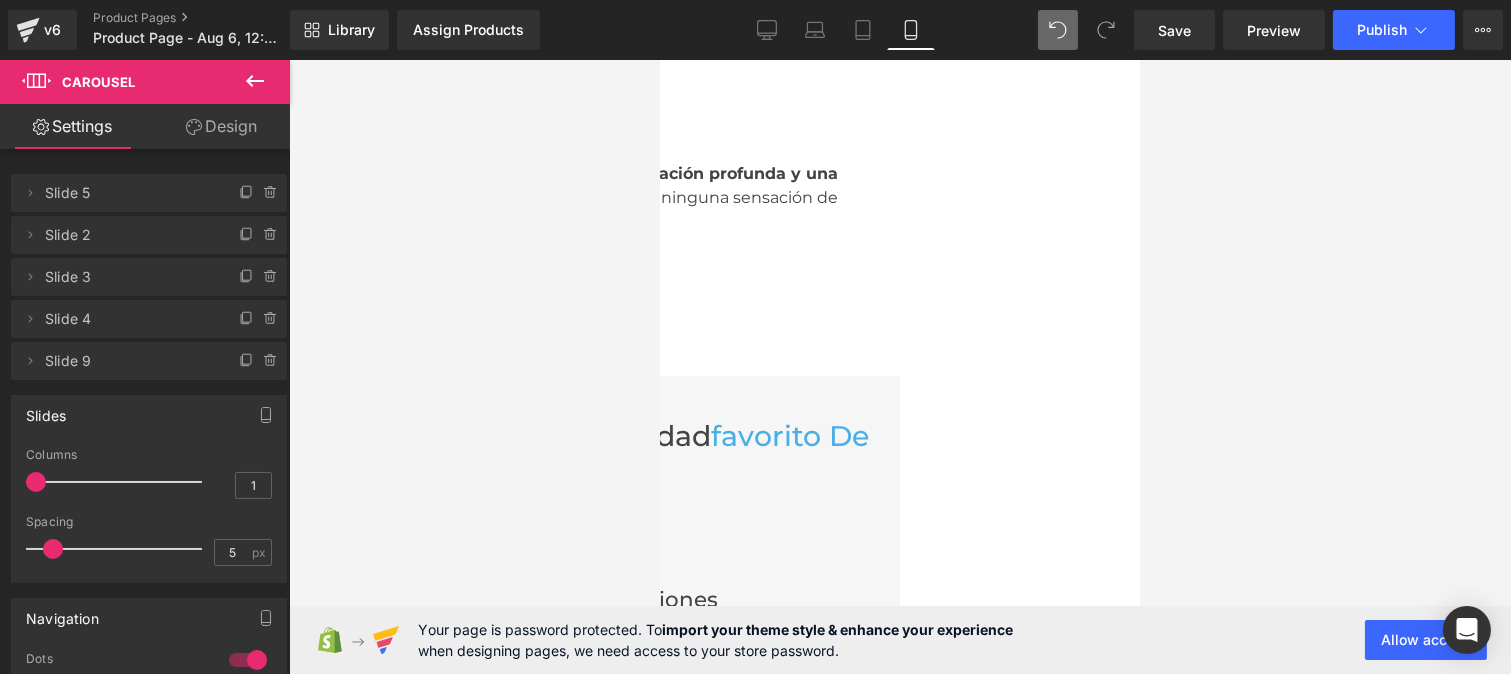 scroll, scrollTop: 8460, scrollLeft: 0, axis: vertical 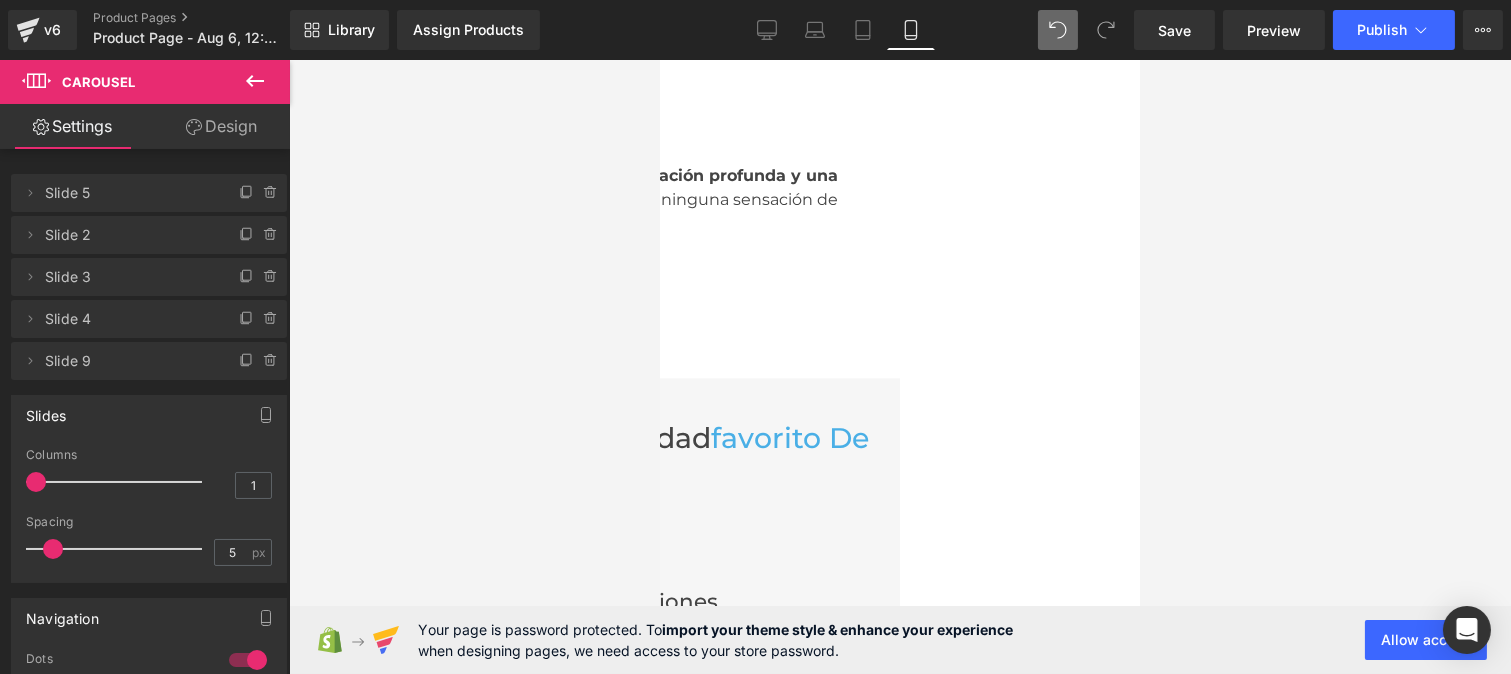 click on "Calificación: 4.8/5" at bounding box center [482, 548] 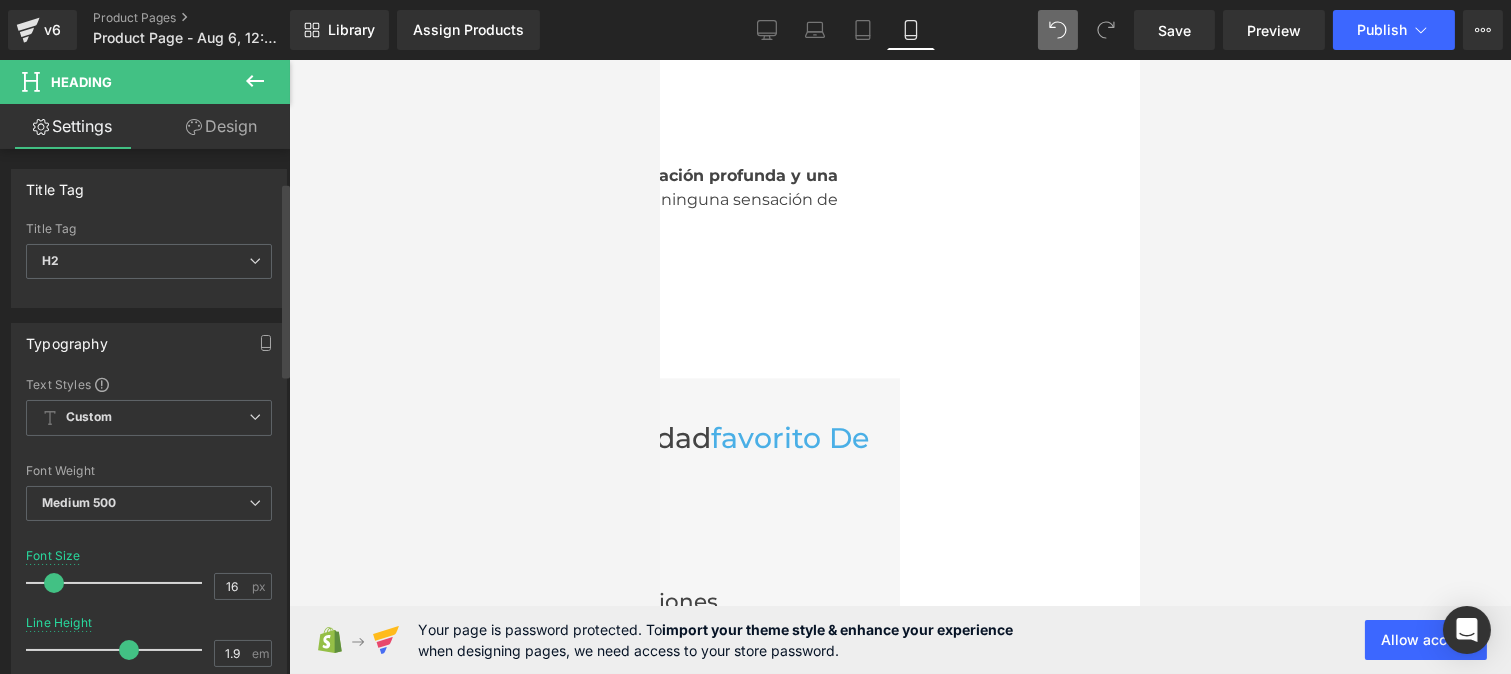 scroll, scrollTop: 88, scrollLeft: 0, axis: vertical 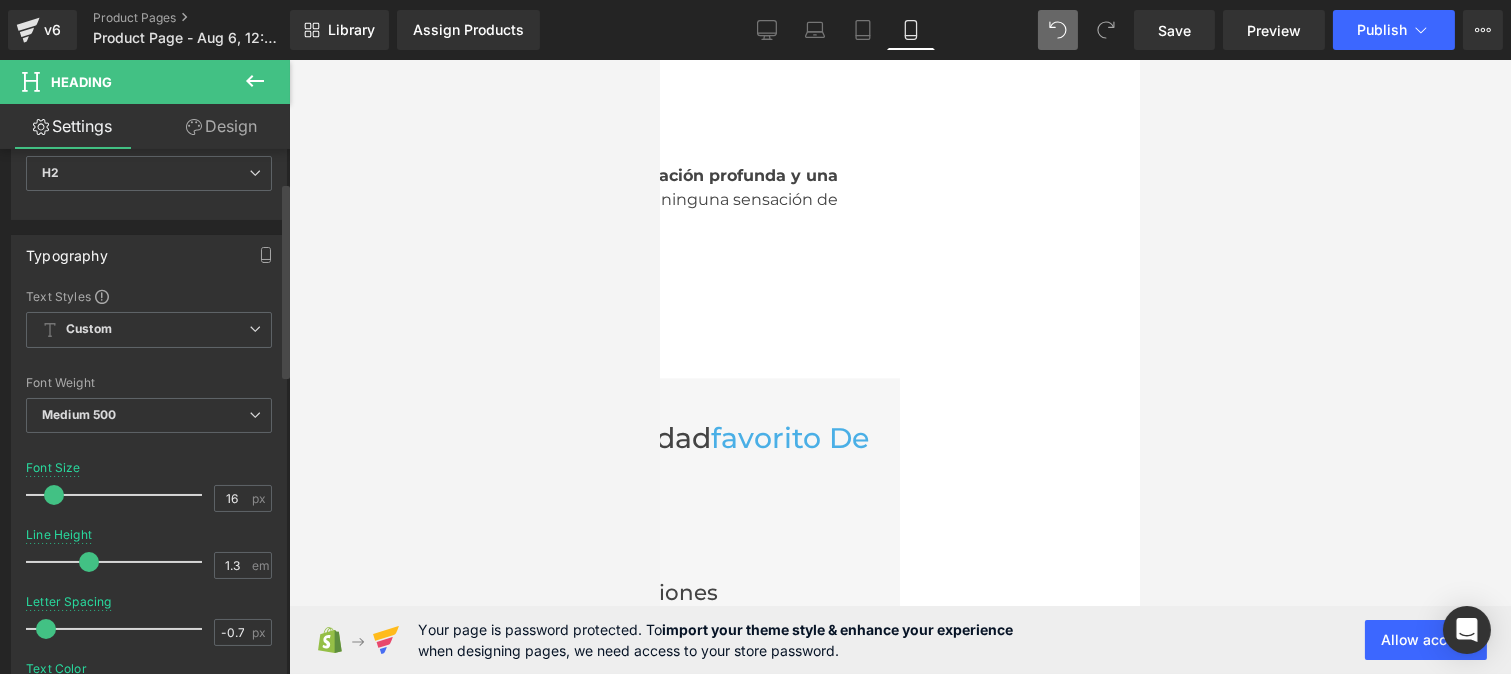 type on "1.4" 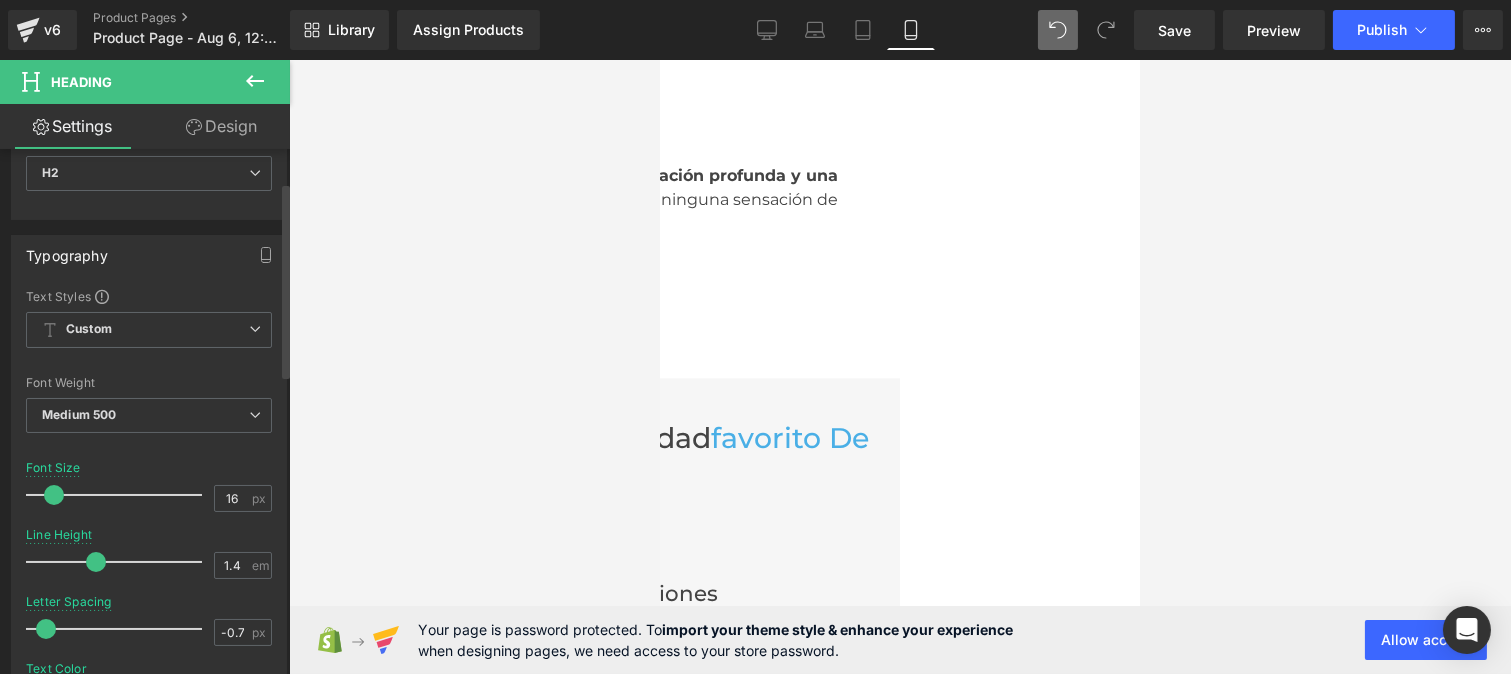 drag, startPoint x: 125, startPoint y: 562, endPoint x: 95, endPoint y: 560, distance: 30.066593 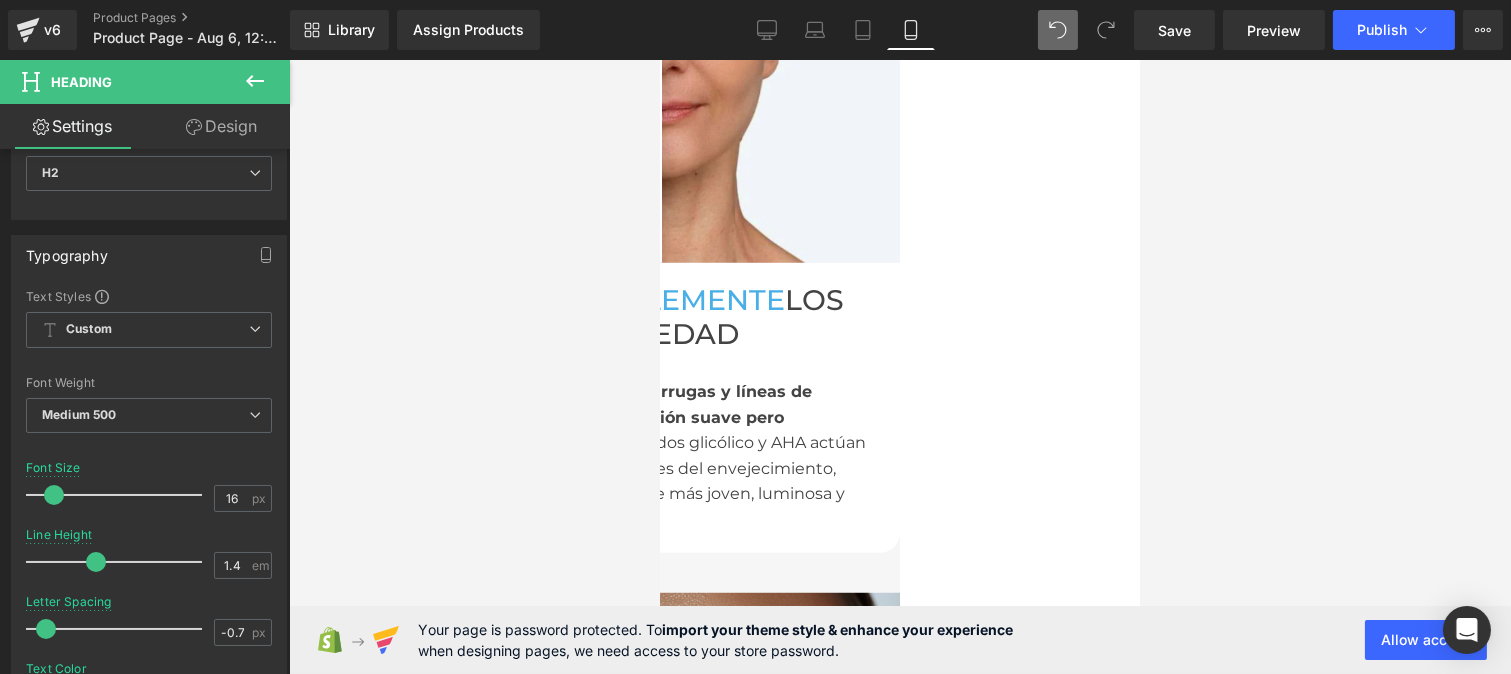 scroll, scrollTop: 2494, scrollLeft: 0, axis: vertical 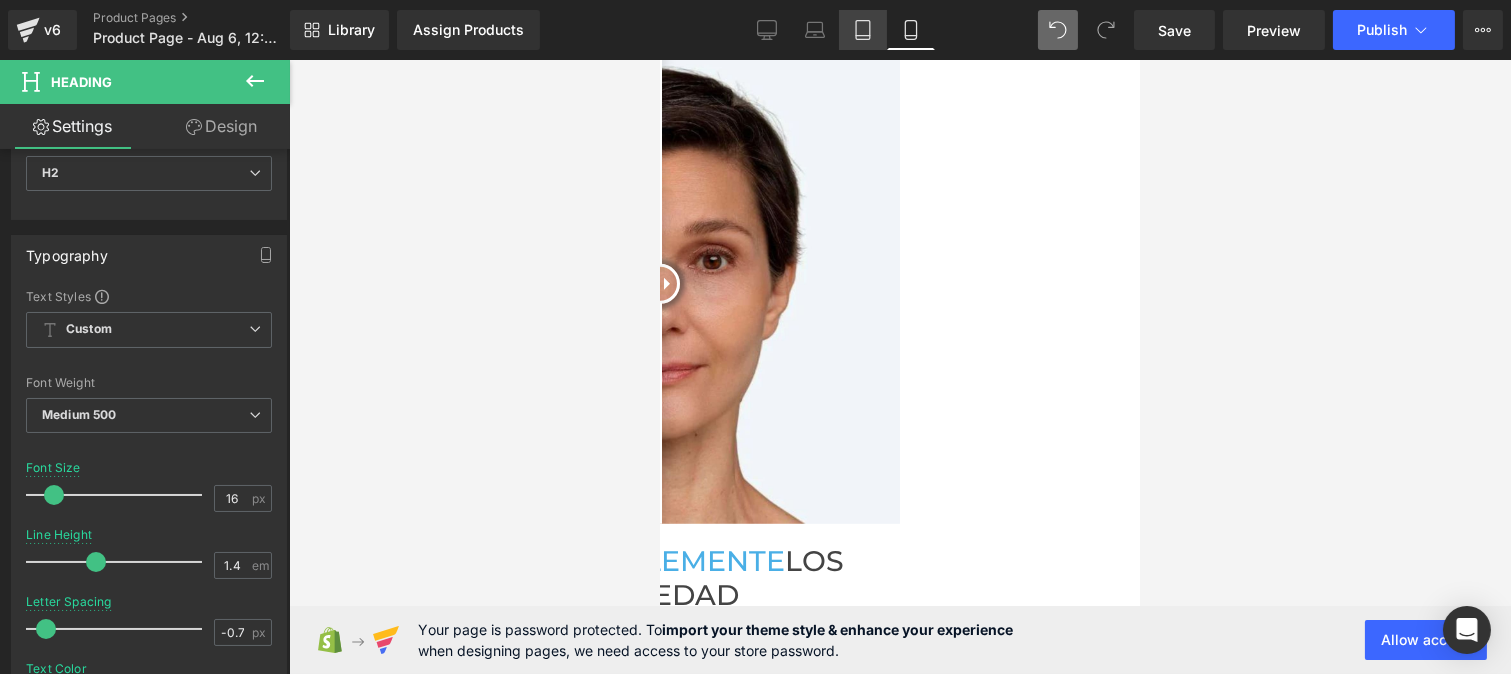 click 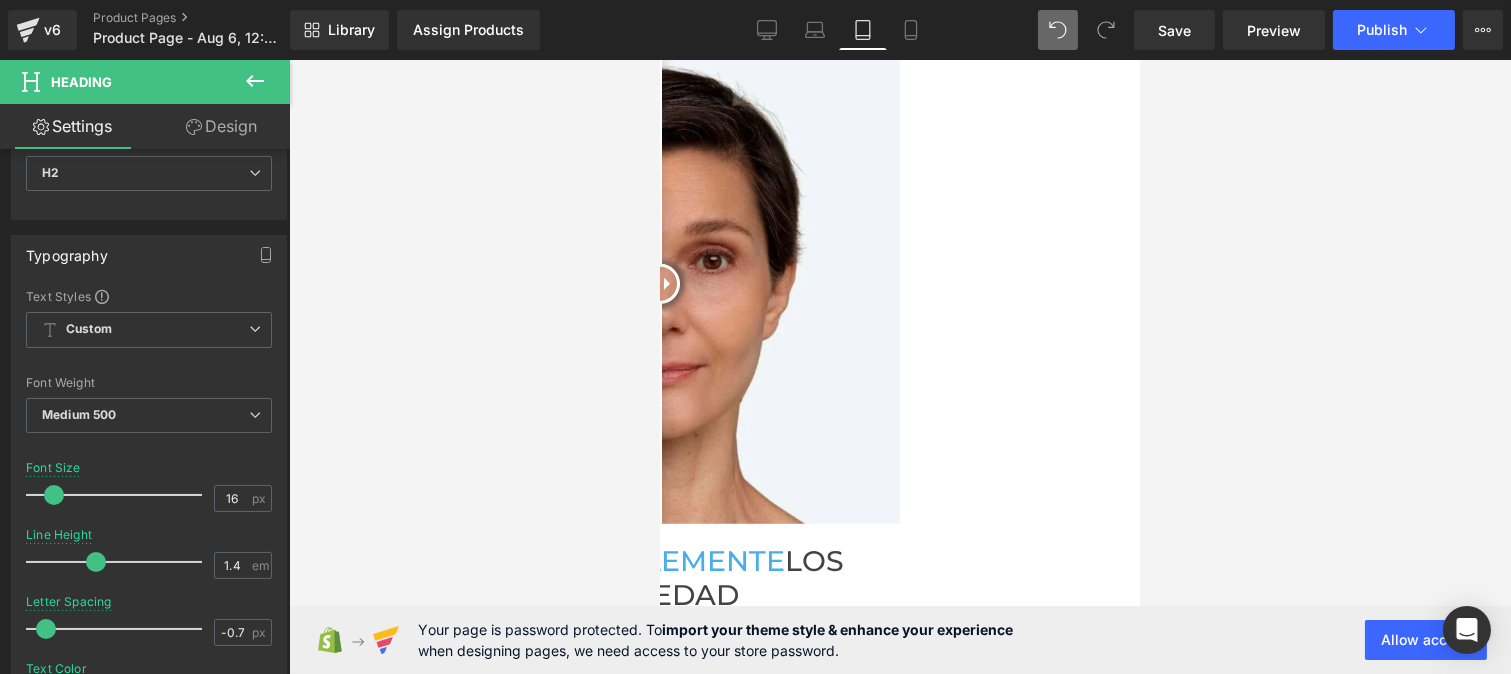 type on "21.4" 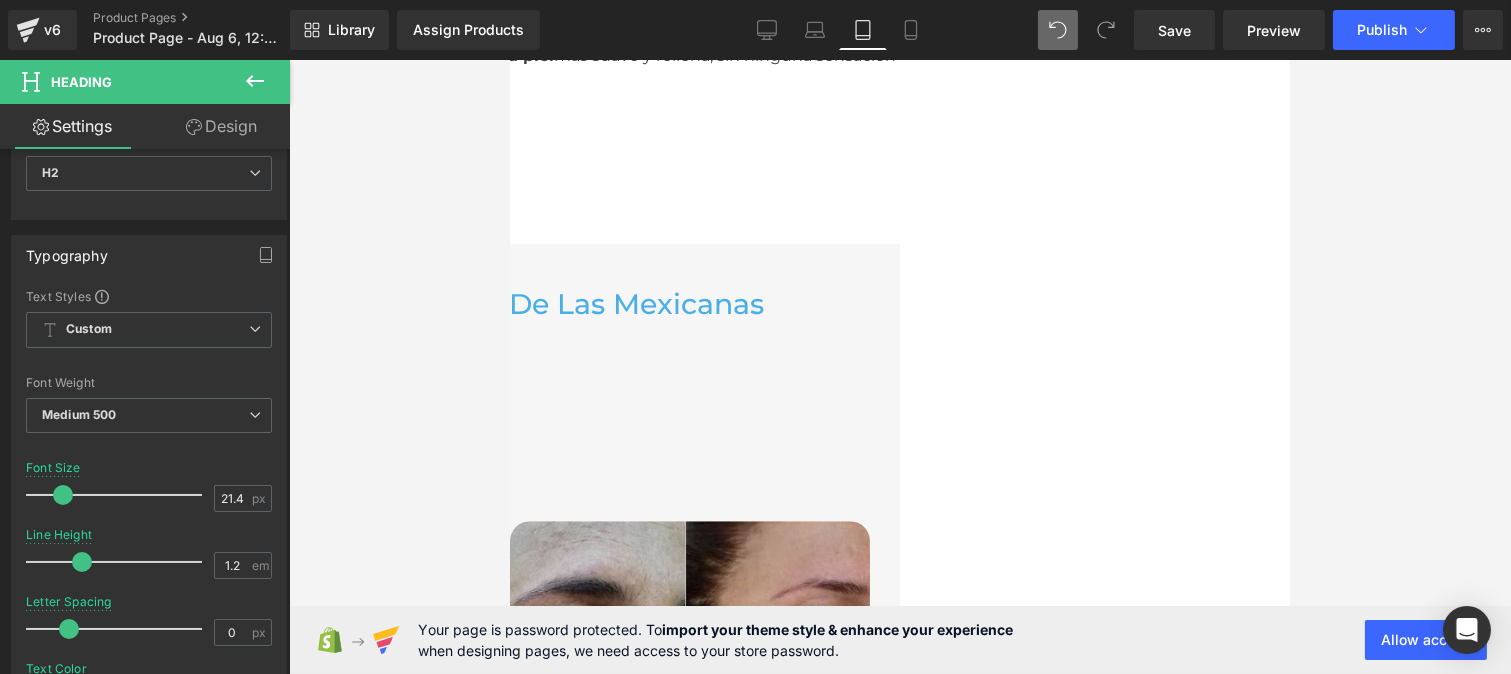 scroll, scrollTop: 9682, scrollLeft: 0, axis: vertical 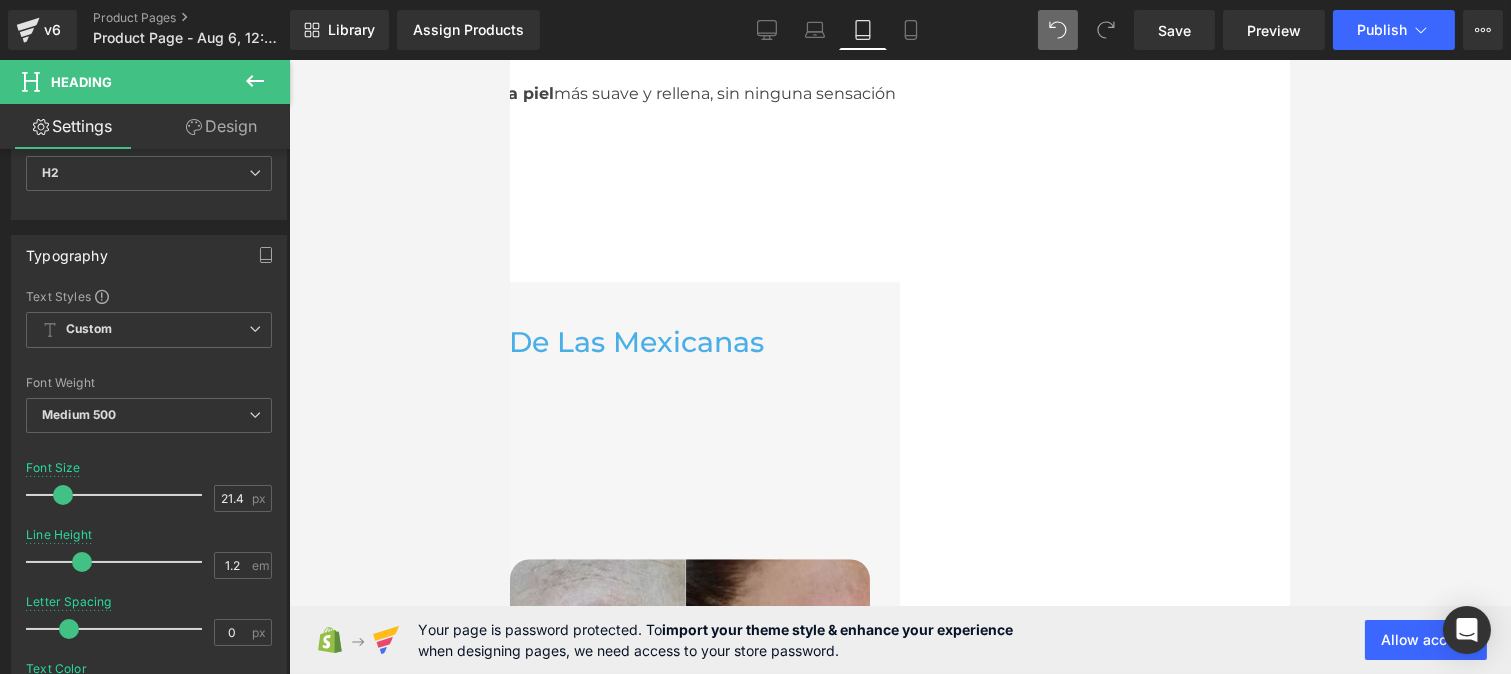 click on "Calificación: 4.8/5" at bounding box center [214, 416] 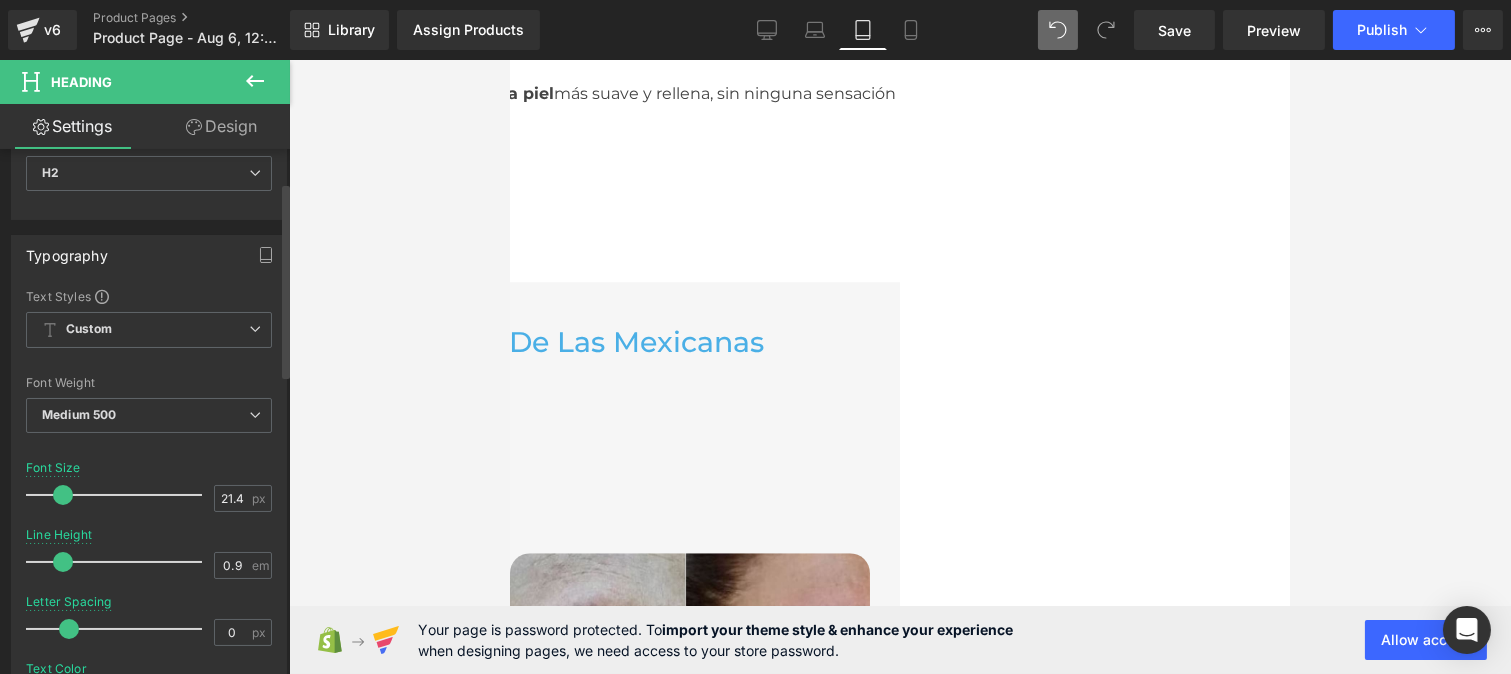 type on "1" 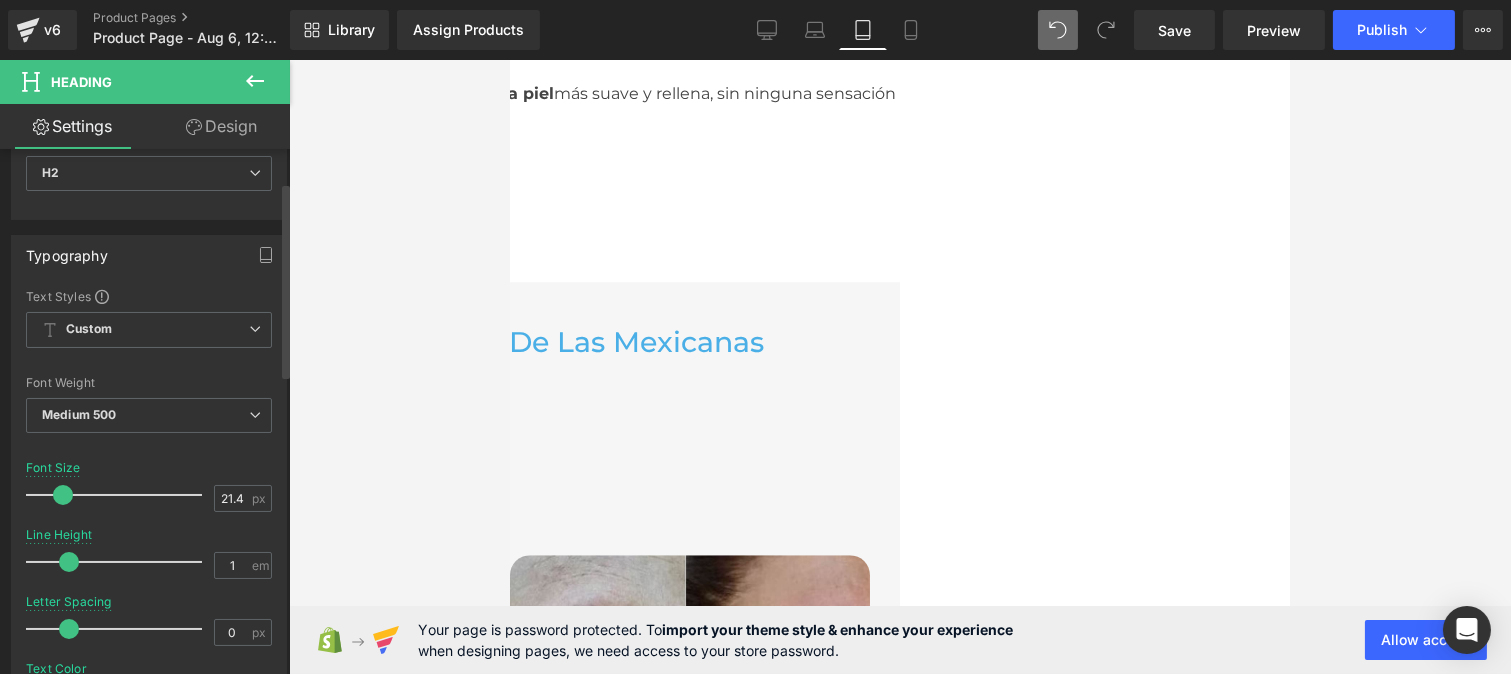 drag, startPoint x: 82, startPoint y: 562, endPoint x: 70, endPoint y: 562, distance: 12 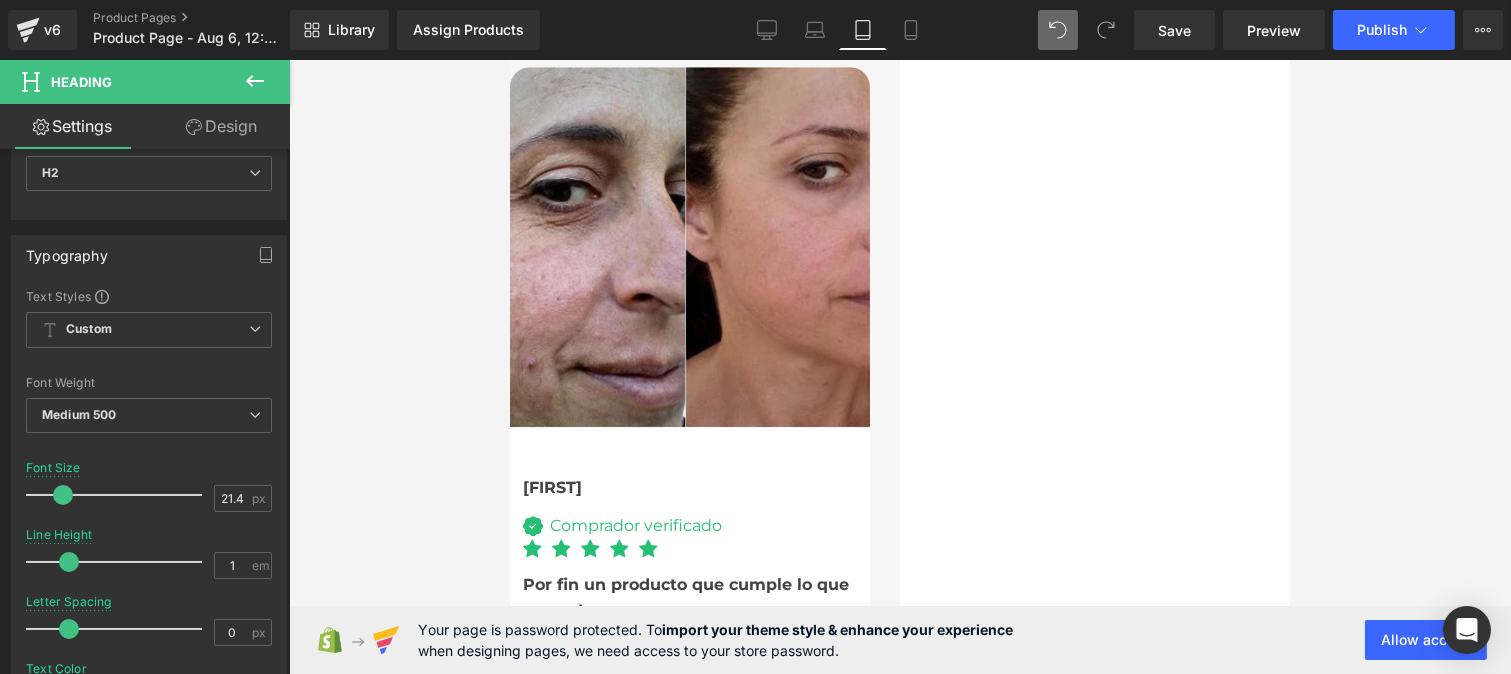 scroll, scrollTop: 10171, scrollLeft: 0, axis: vertical 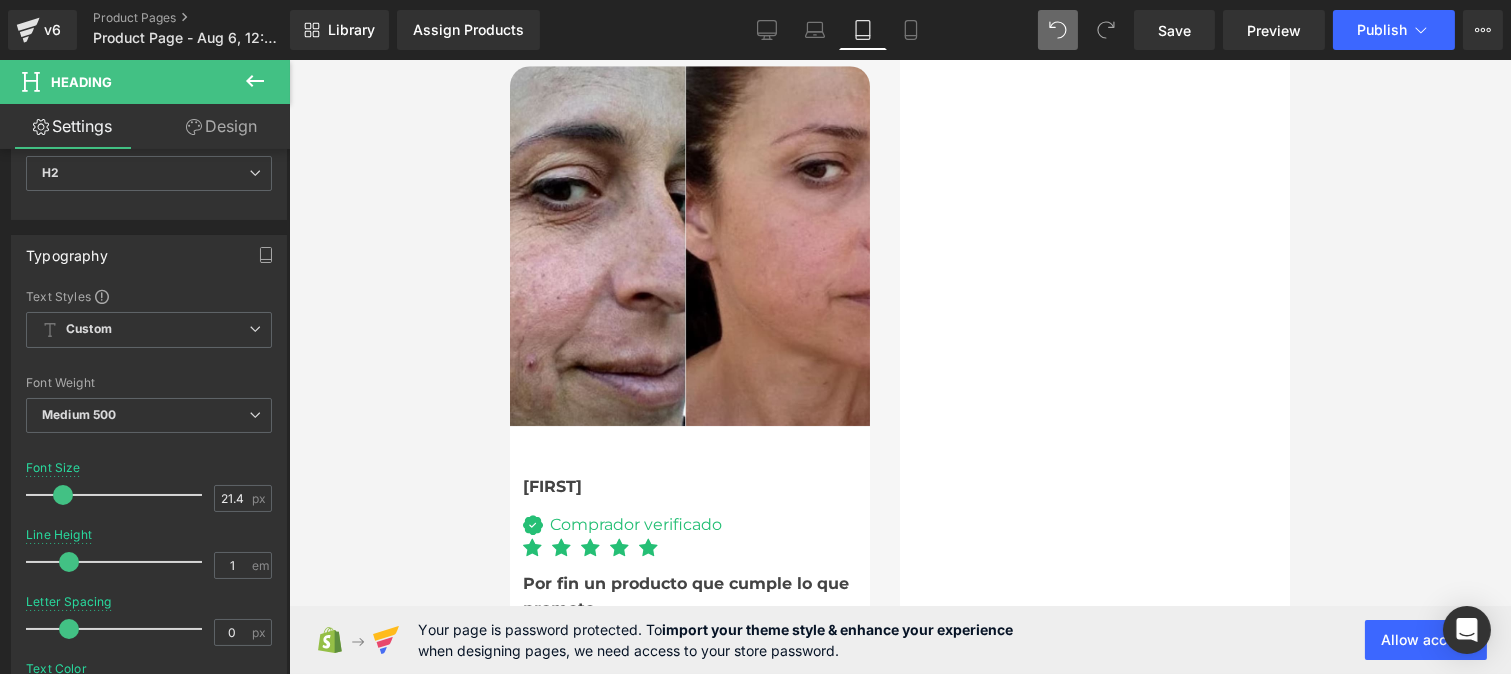 click on "Text Block" at bounding box center (509, 60) 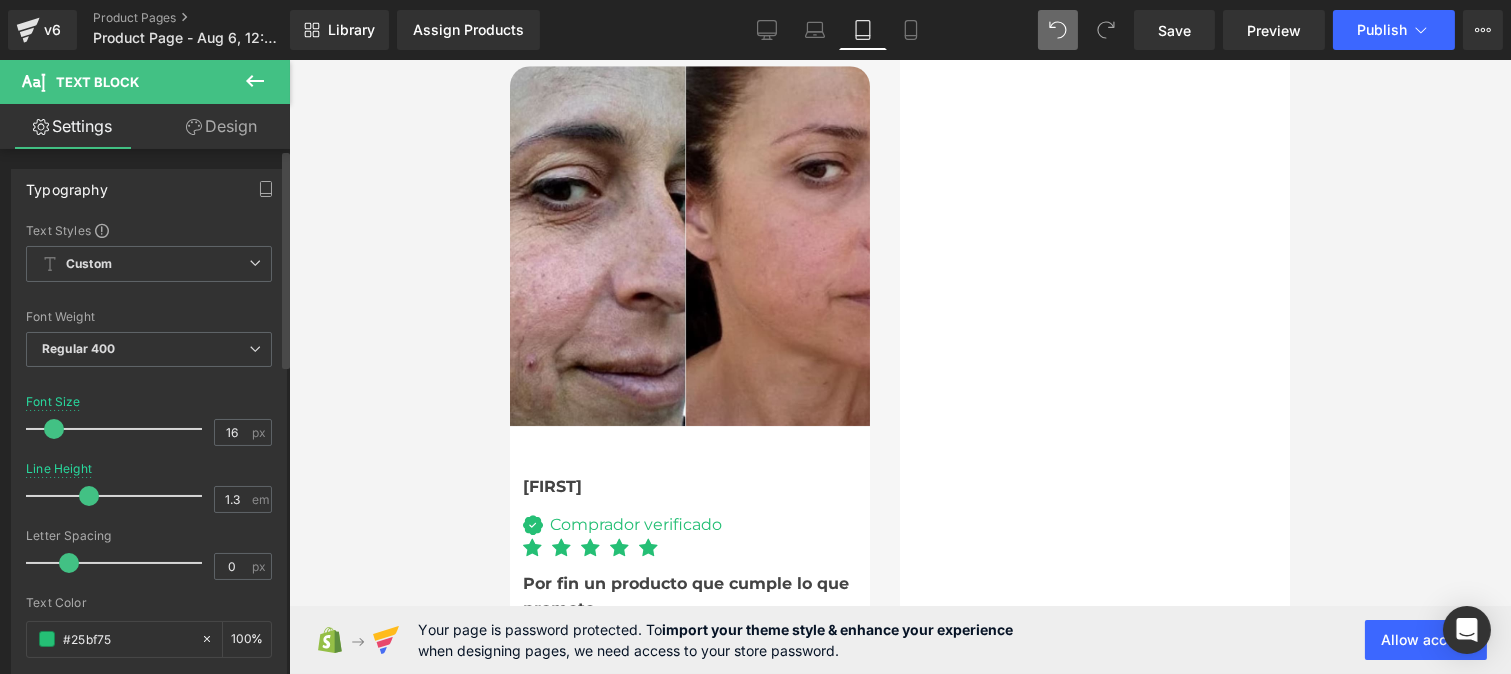 type on "1.4" 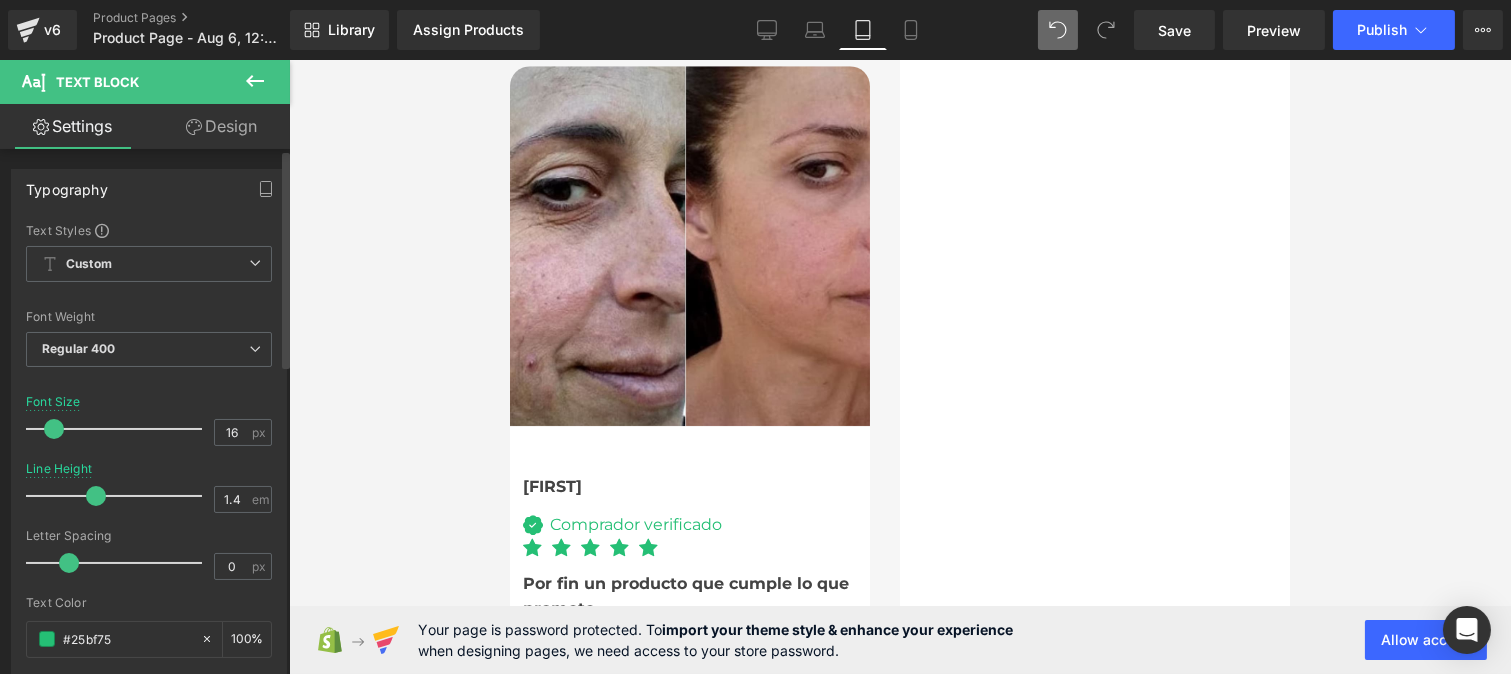 drag, startPoint x: 78, startPoint y: 495, endPoint x: 90, endPoint y: 501, distance: 13.416408 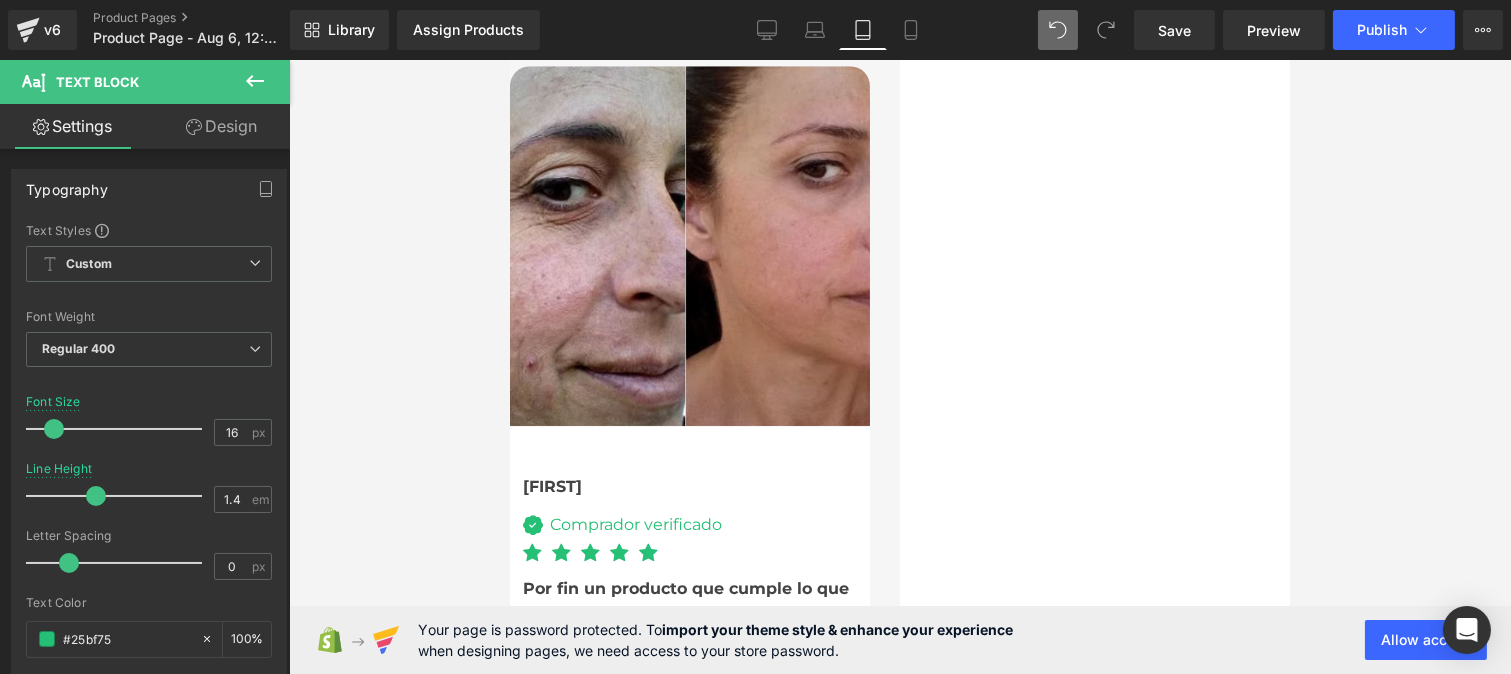 click at bounding box center (509, 60) 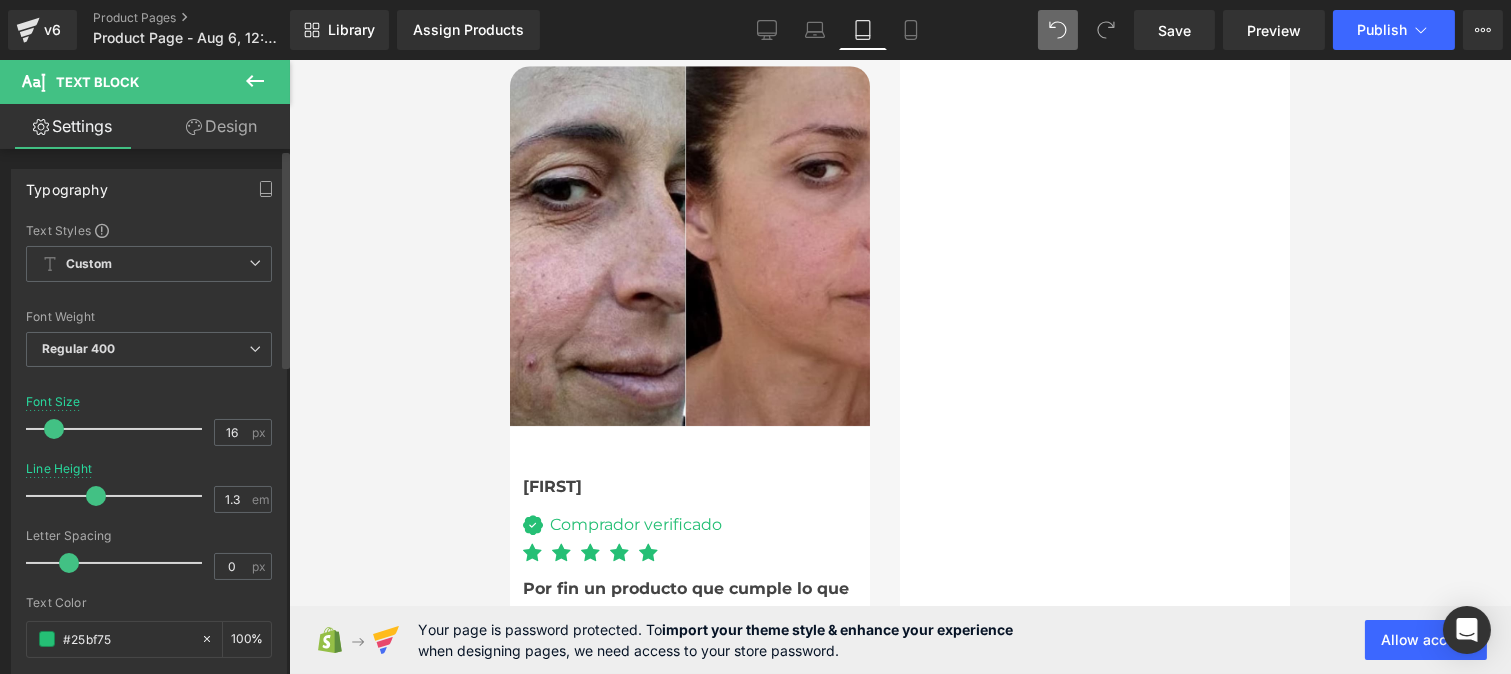 type on "1.4" 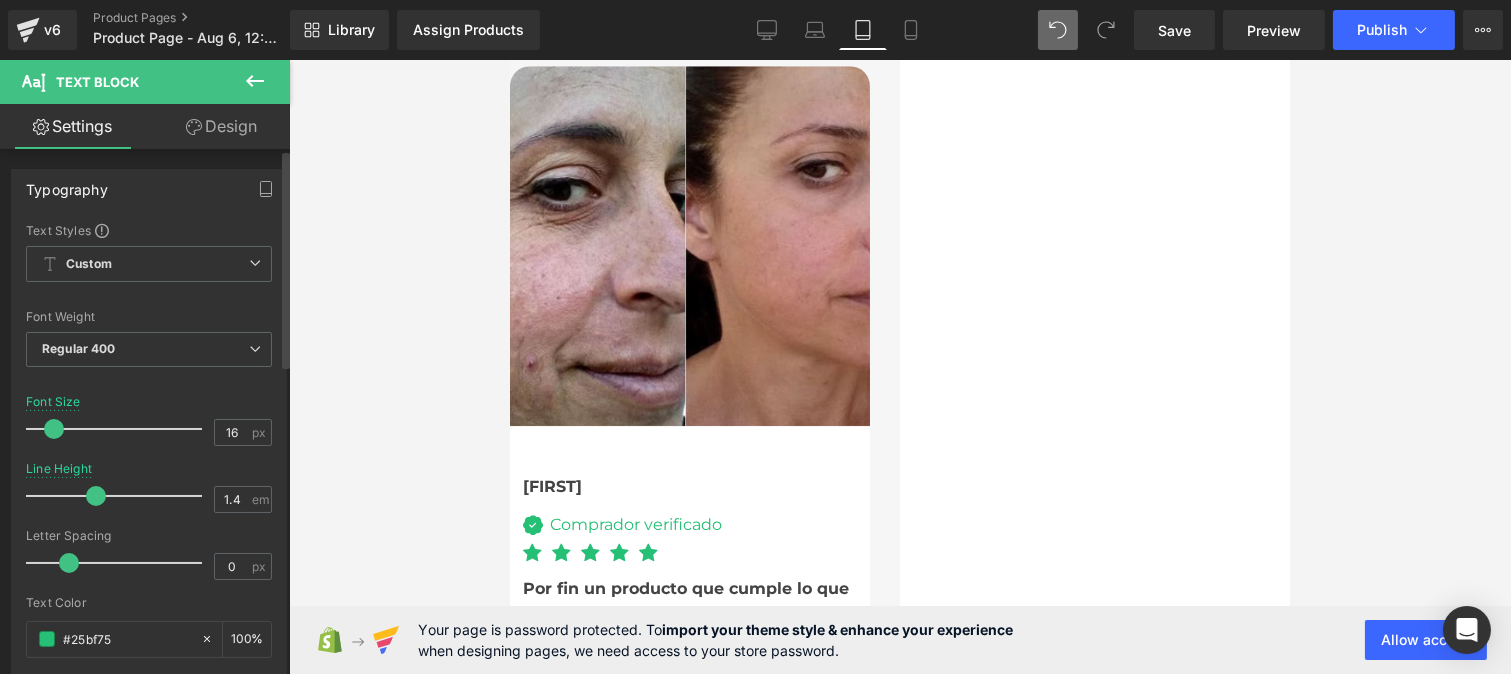drag, startPoint x: 80, startPoint y: 492, endPoint x: 90, endPoint y: 495, distance: 10.440307 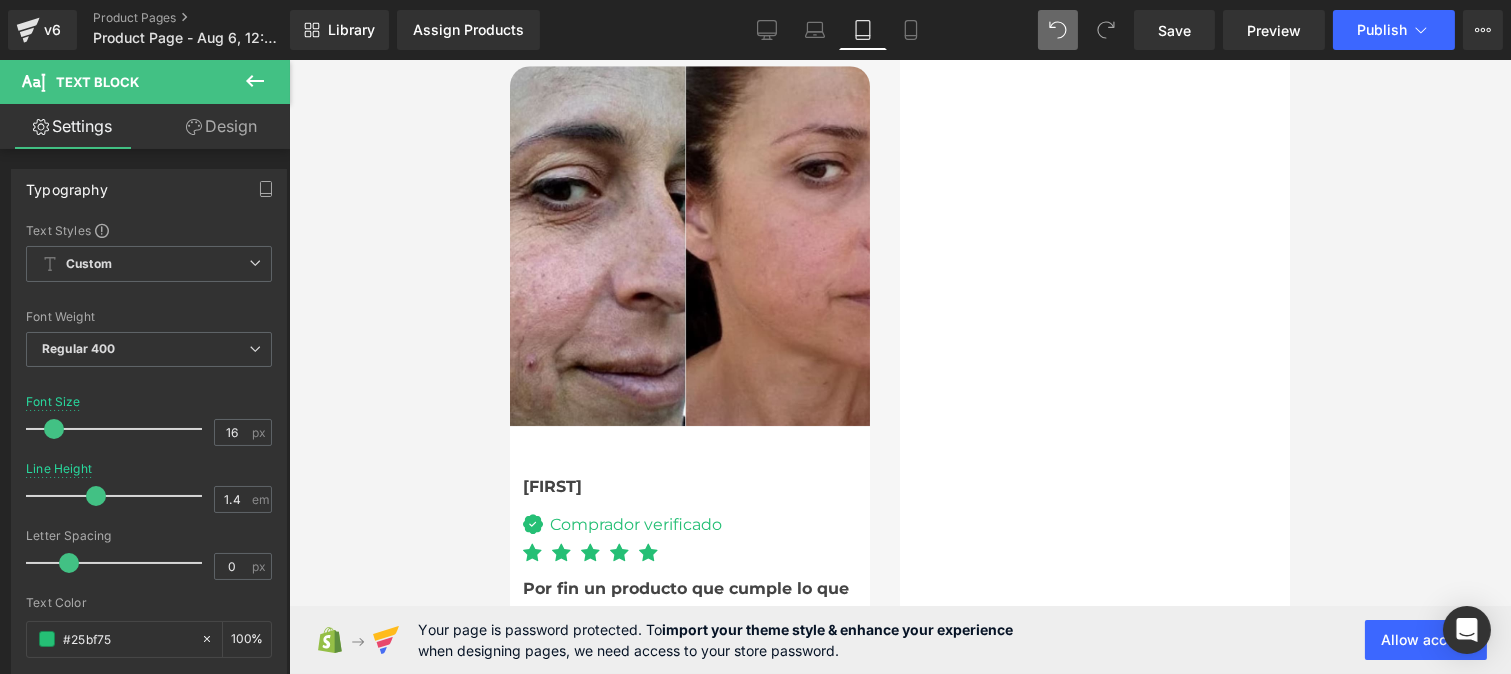 click at bounding box center (509, 756) 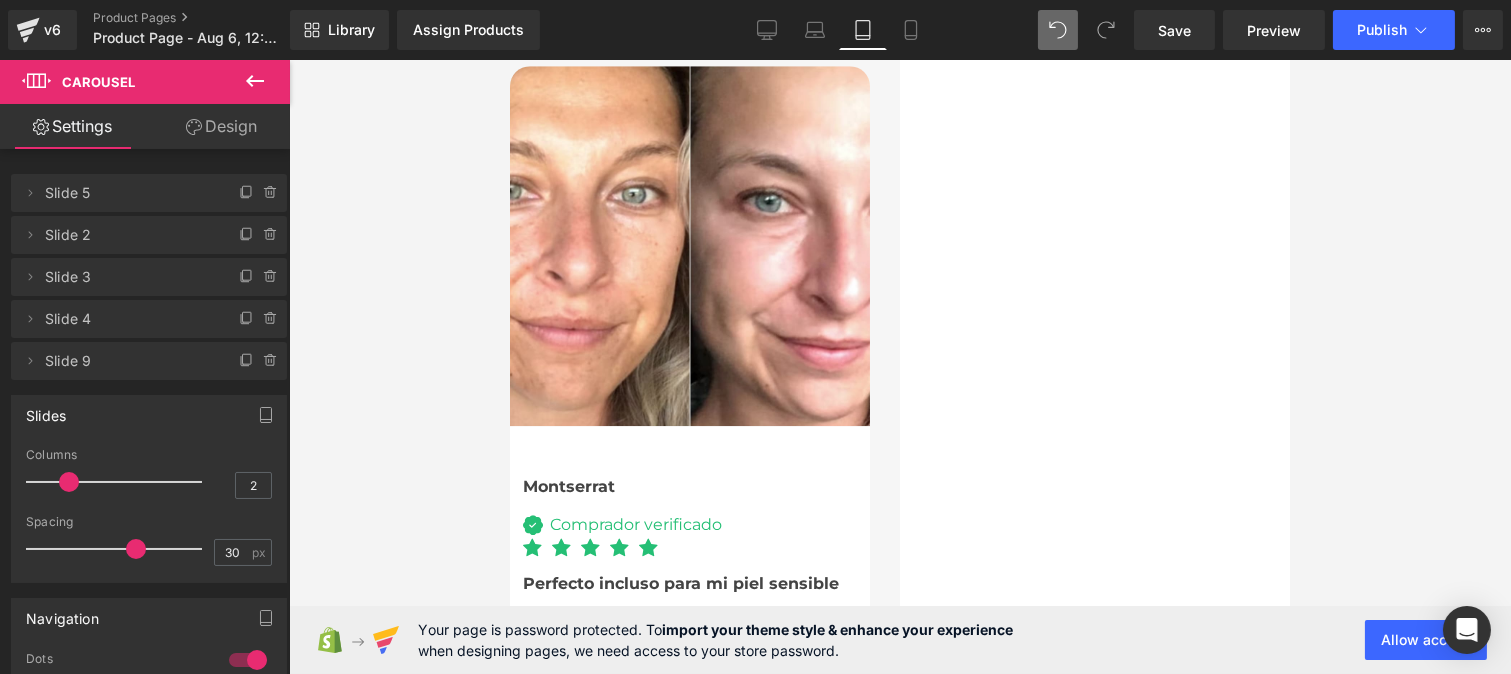 click on "Text Block" at bounding box center (509, 60) 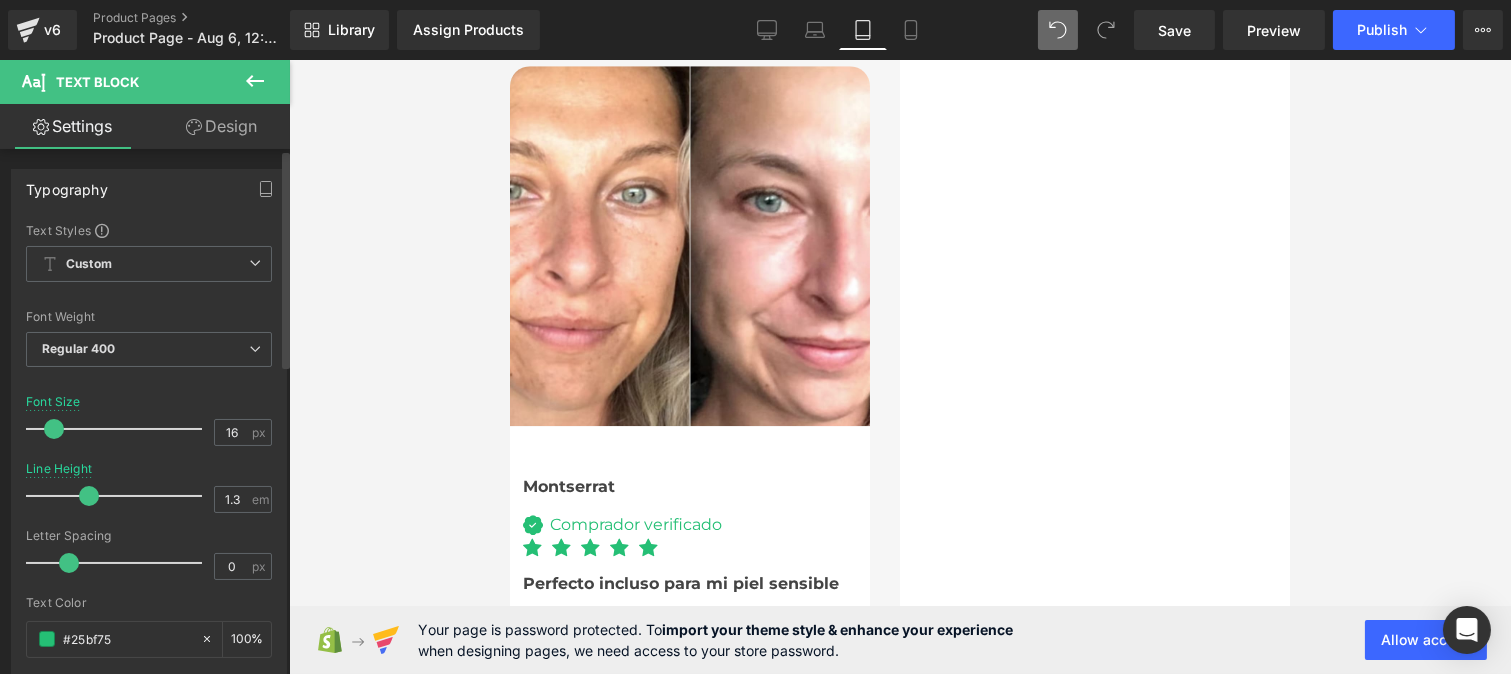type on "1.4" 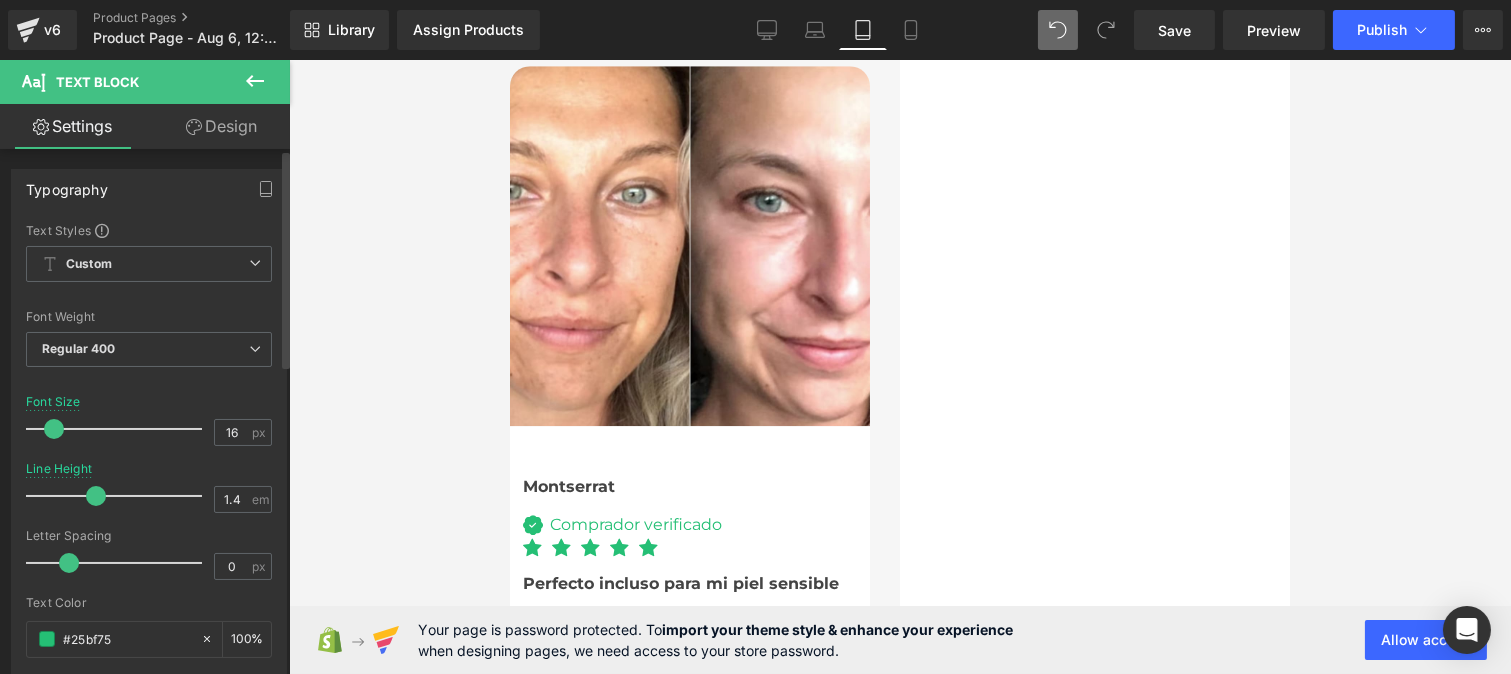 drag, startPoint x: 82, startPoint y: 493, endPoint x: 92, endPoint y: 498, distance: 11.18034 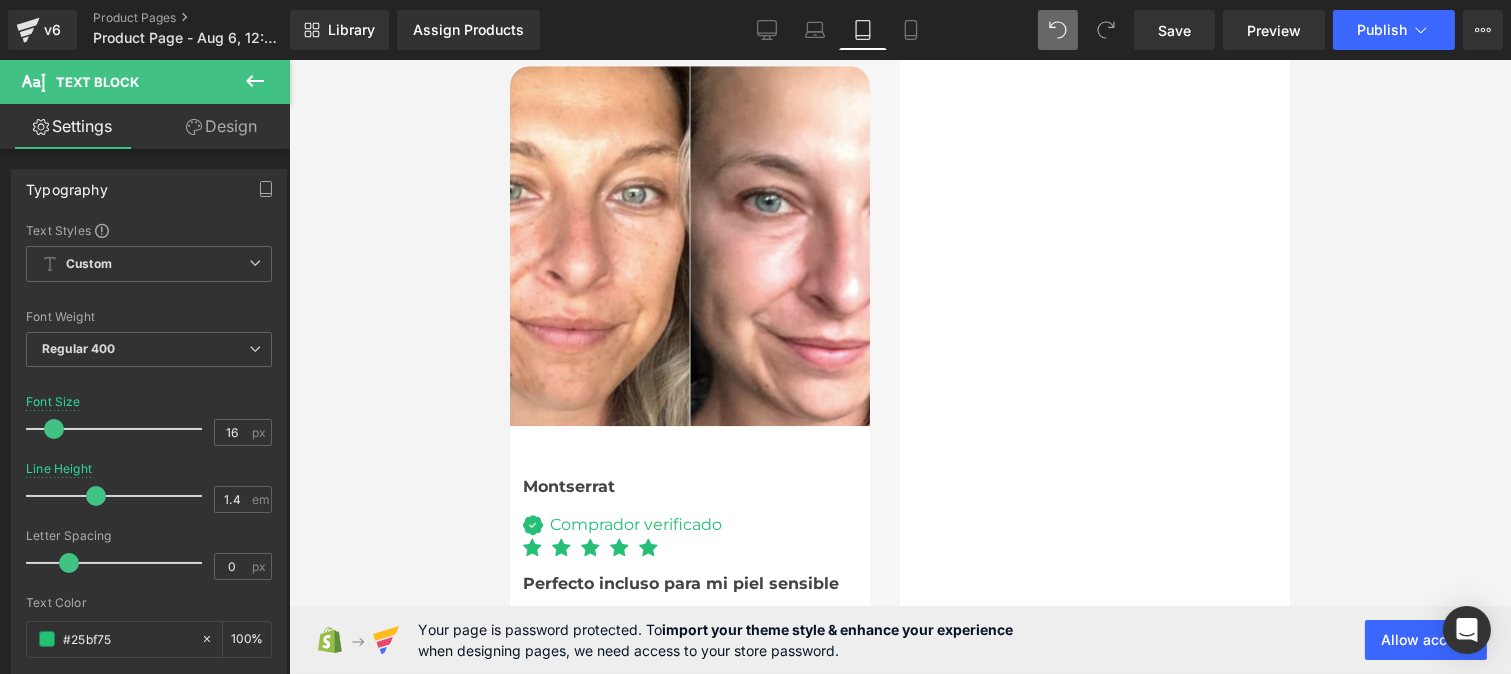 click at bounding box center (509, 60) 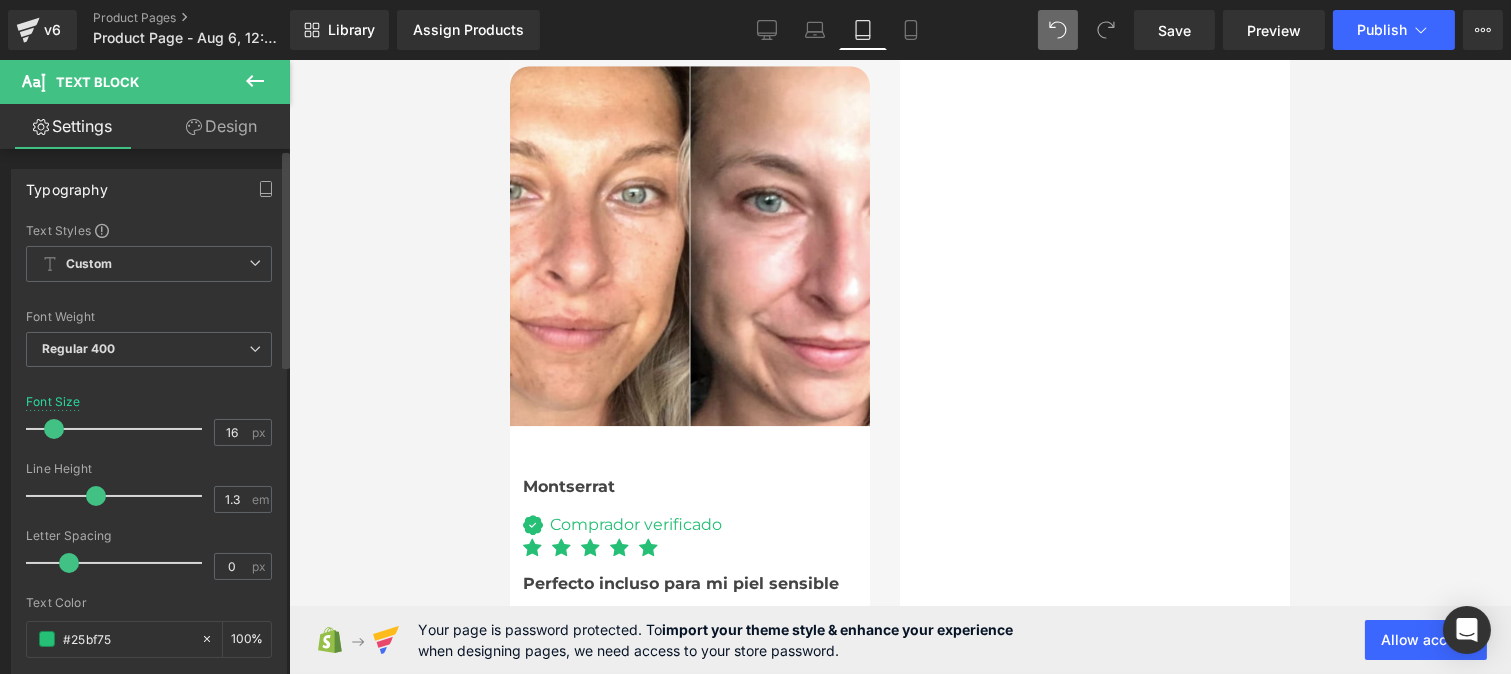 type on "1.4" 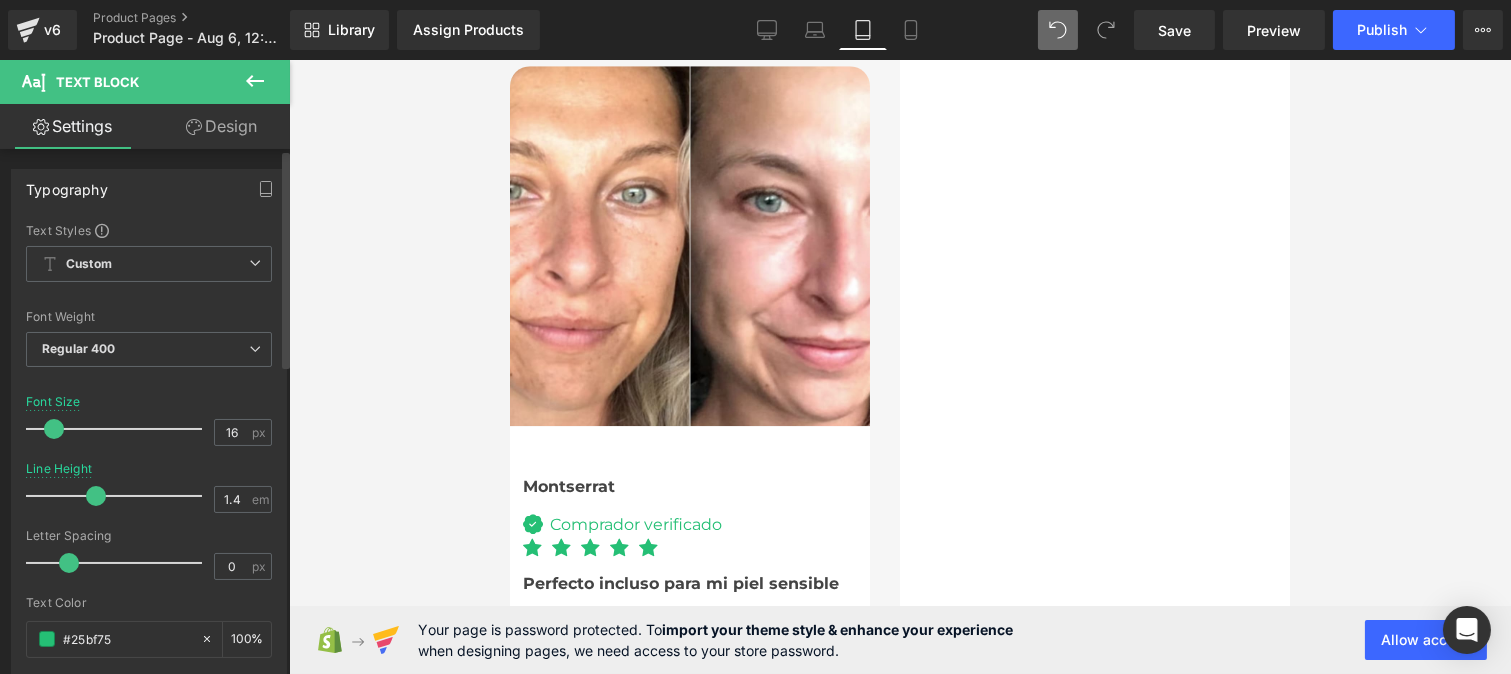 drag, startPoint x: 81, startPoint y: 491, endPoint x: 385, endPoint y: 396, distance: 318.49805 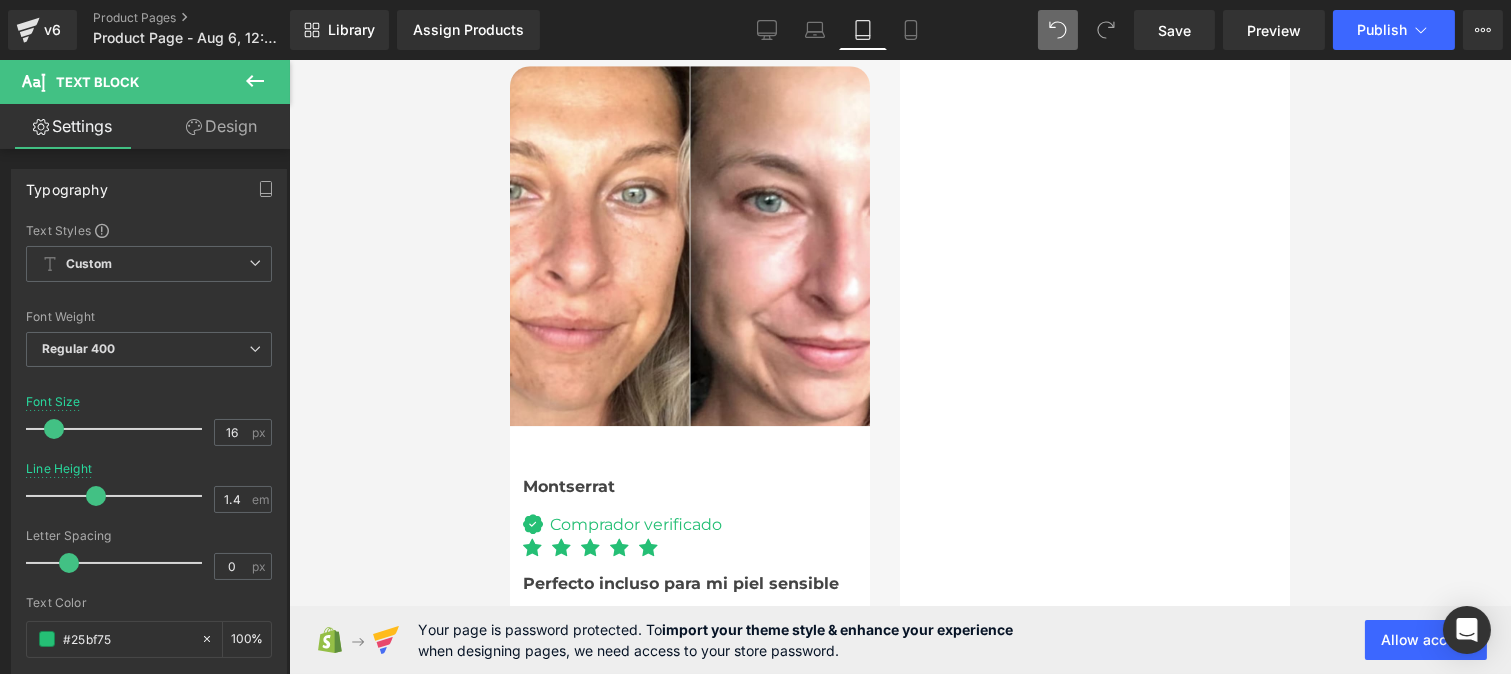 click at bounding box center [533, 756] 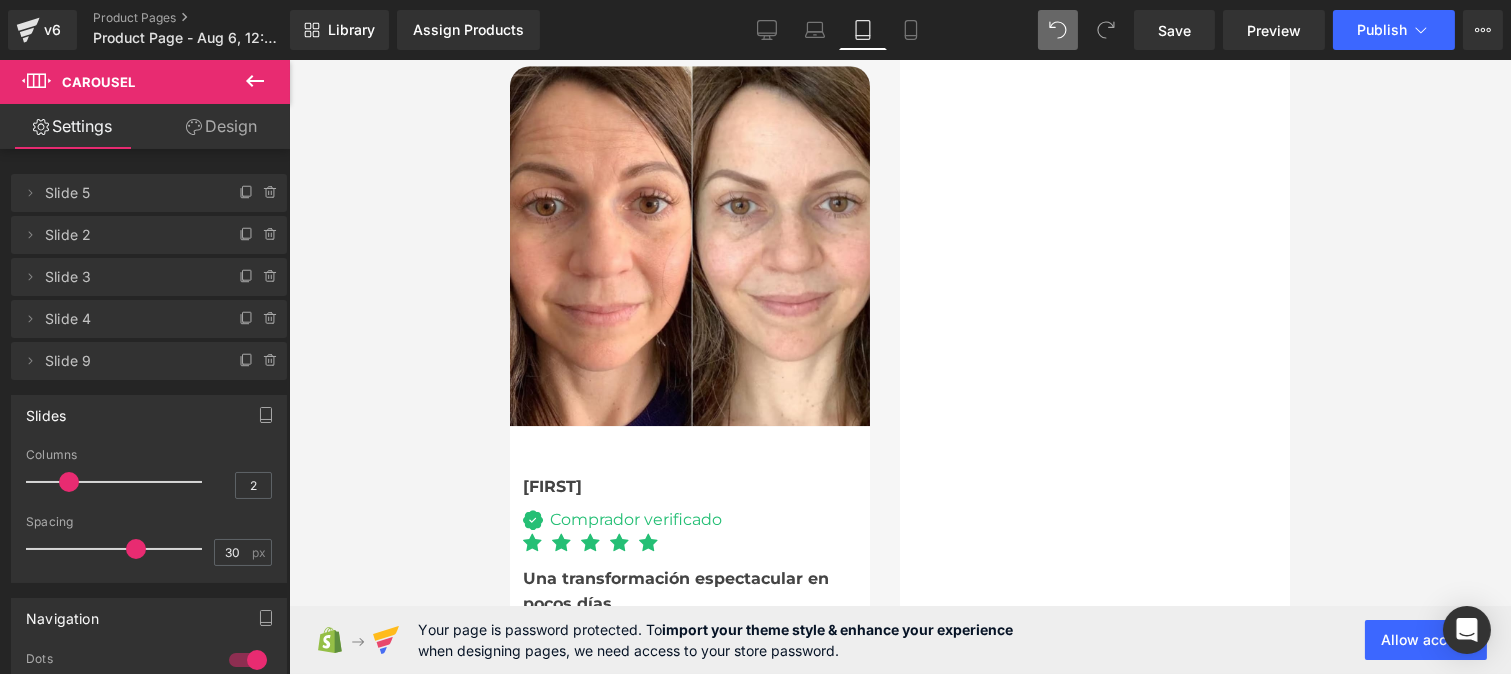 click 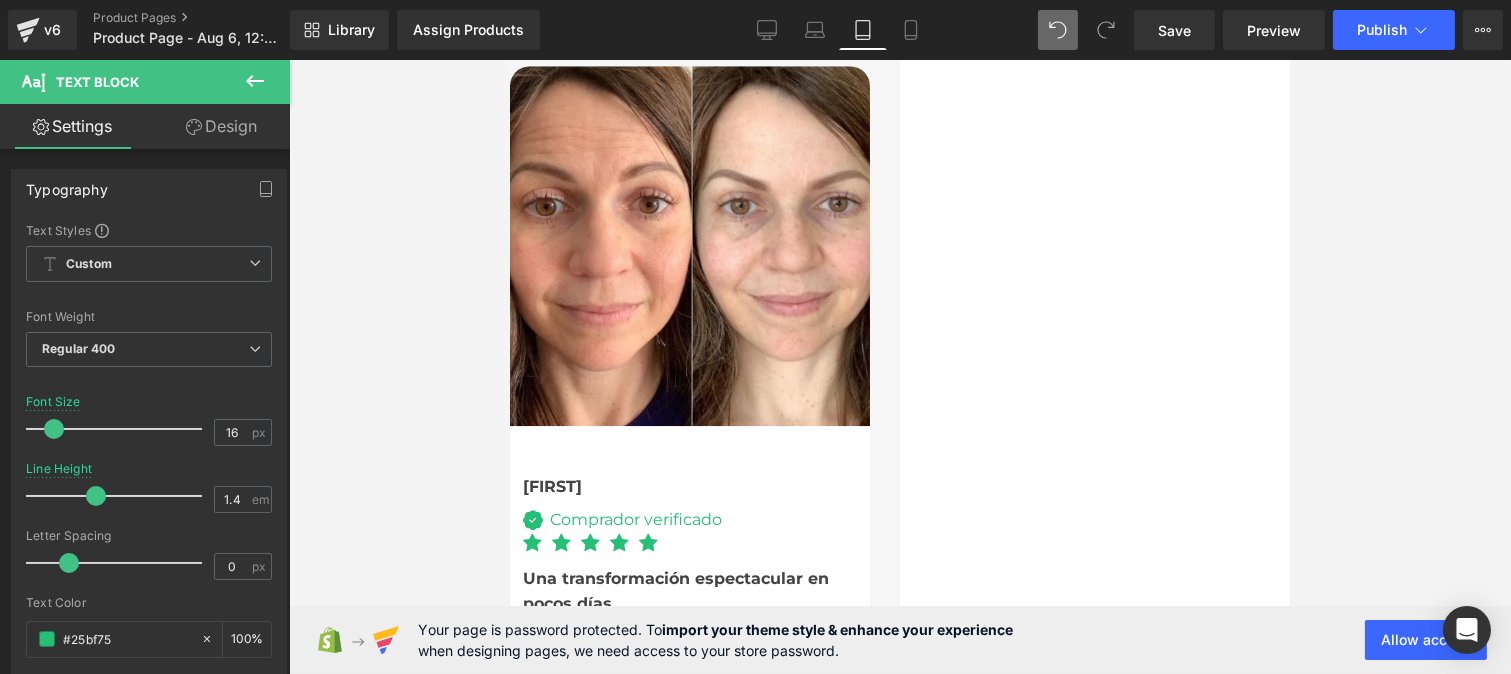 click on "Text Block" at bounding box center (509, 60) 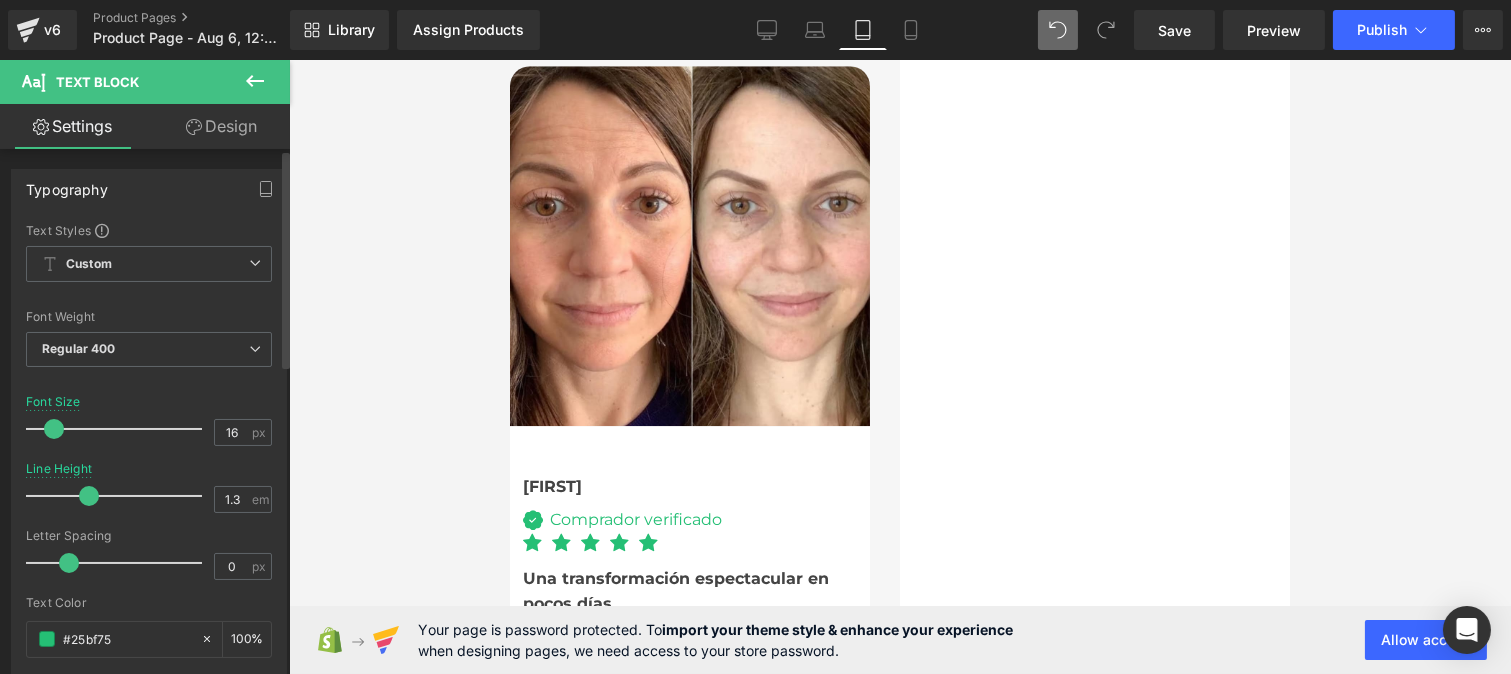 type on "1.4" 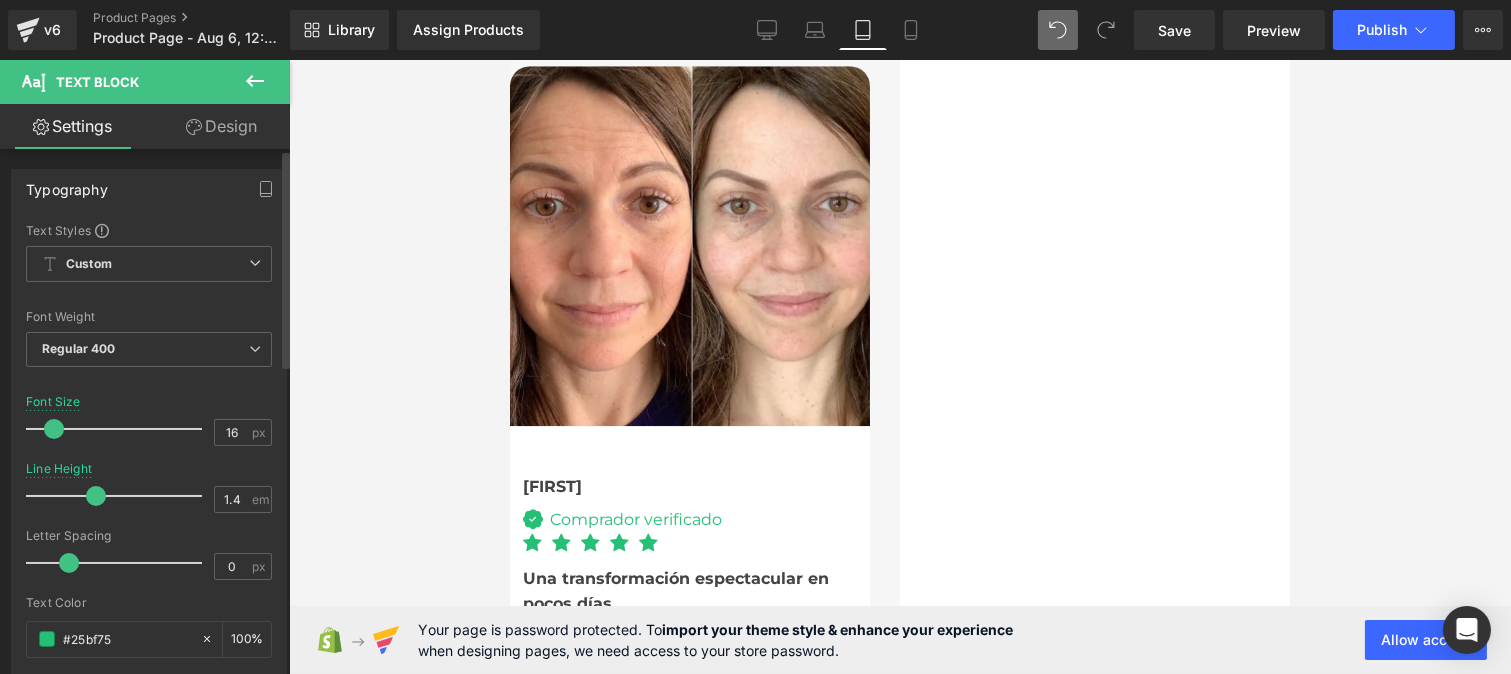 drag, startPoint x: 81, startPoint y: 487, endPoint x: 273, endPoint y: 454, distance: 194.81529 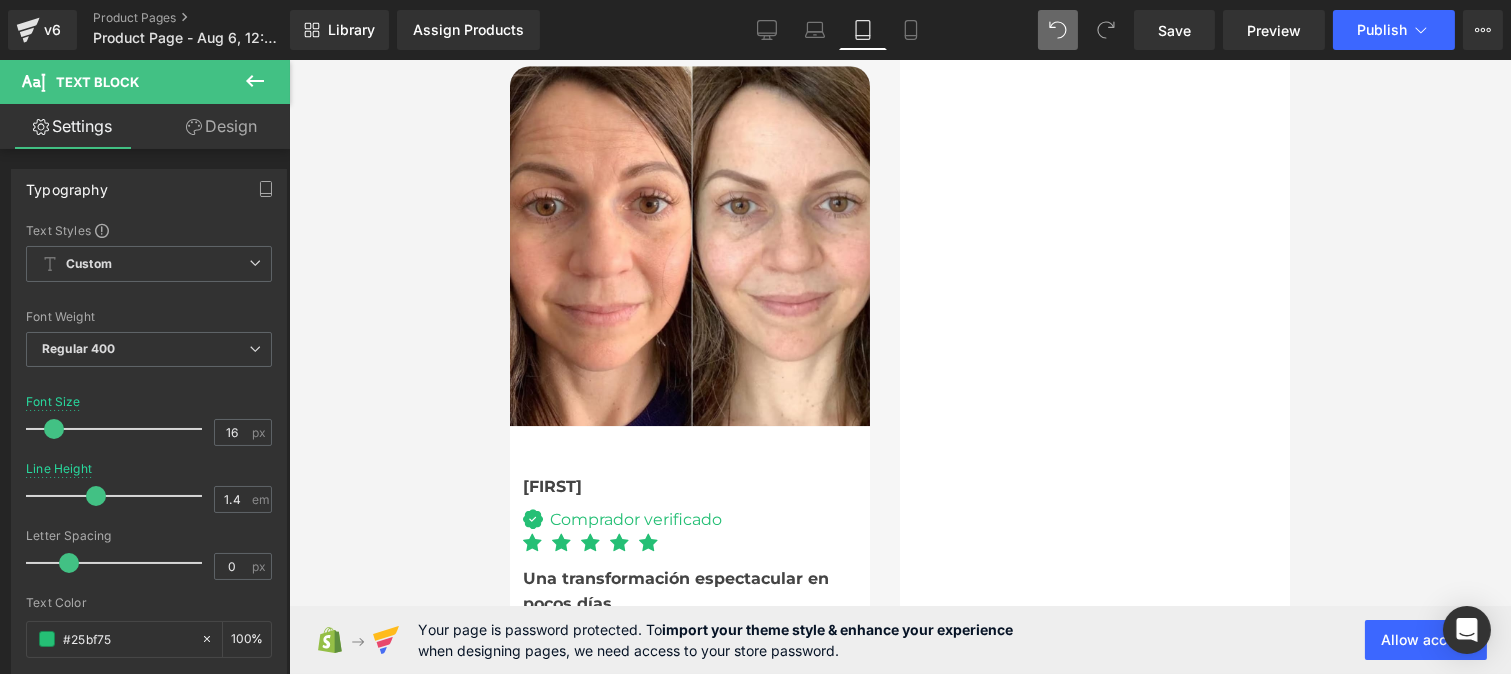 click at bounding box center [509, 756] 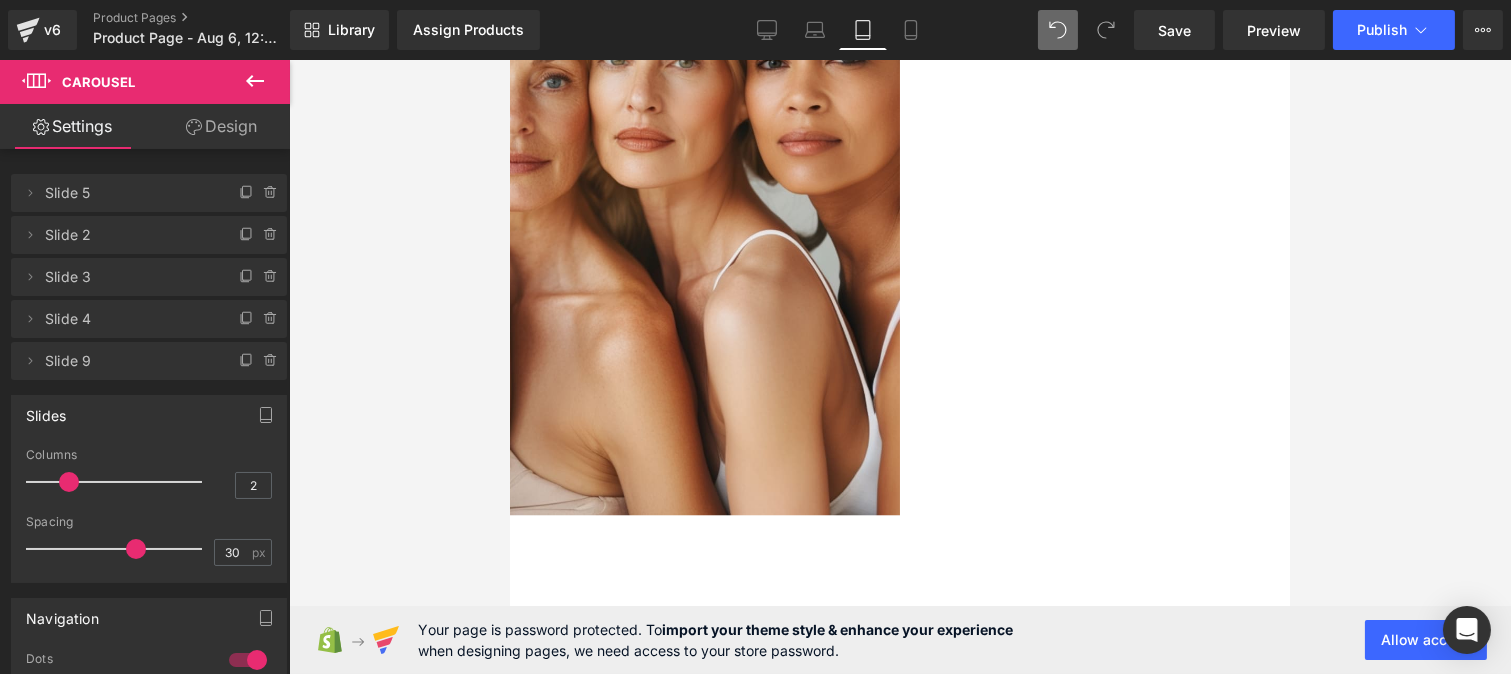 scroll, scrollTop: 5681, scrollLeft: 0, axis: vertical 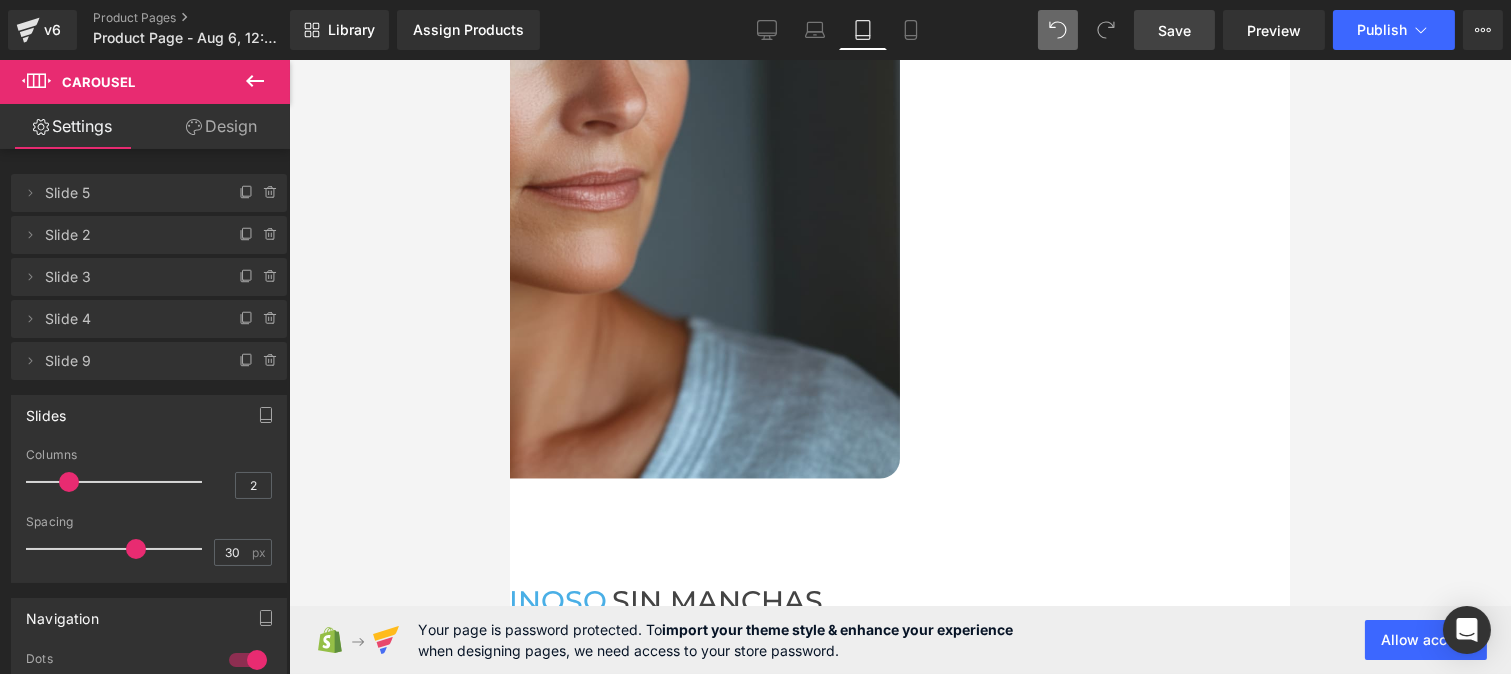 click on "Save" at bounding box center (1174, 30) 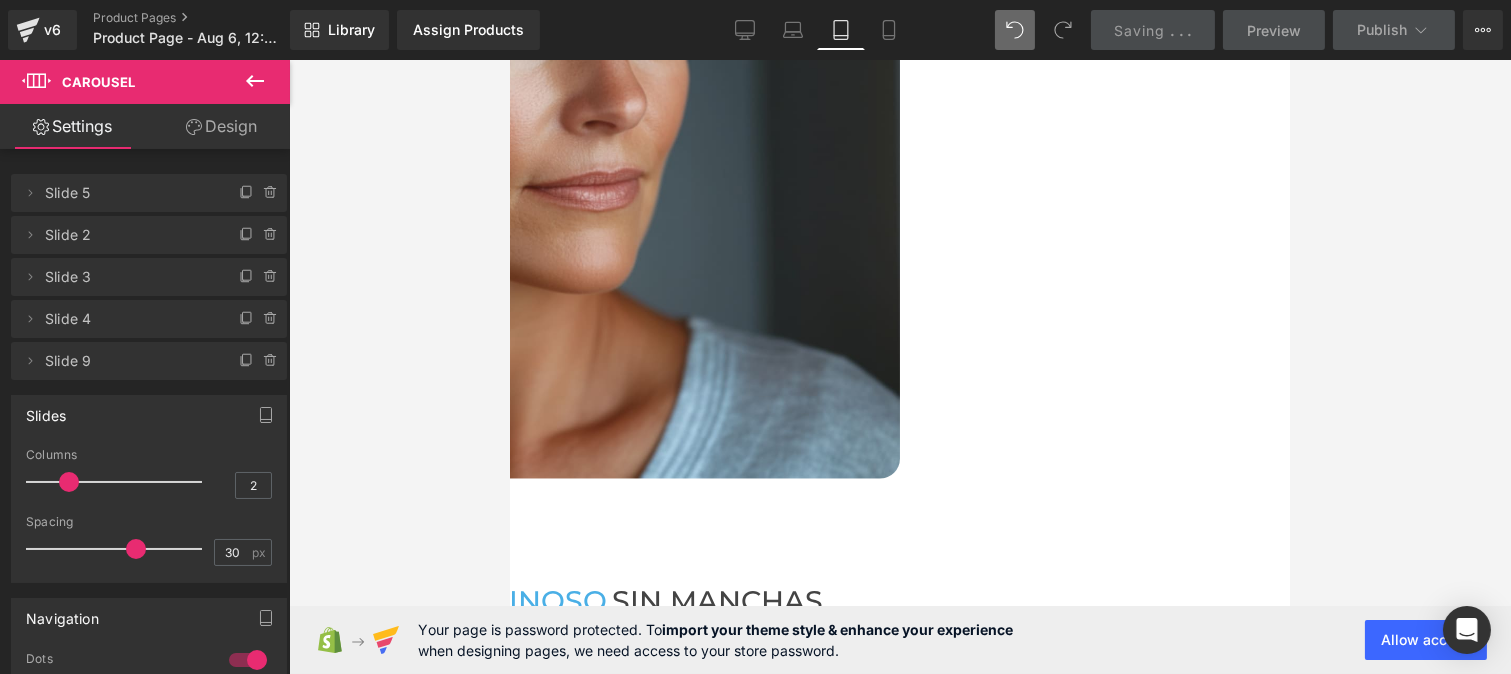 scroll, scrollTop: 3662, scrollLeft: 0, axis: vertical 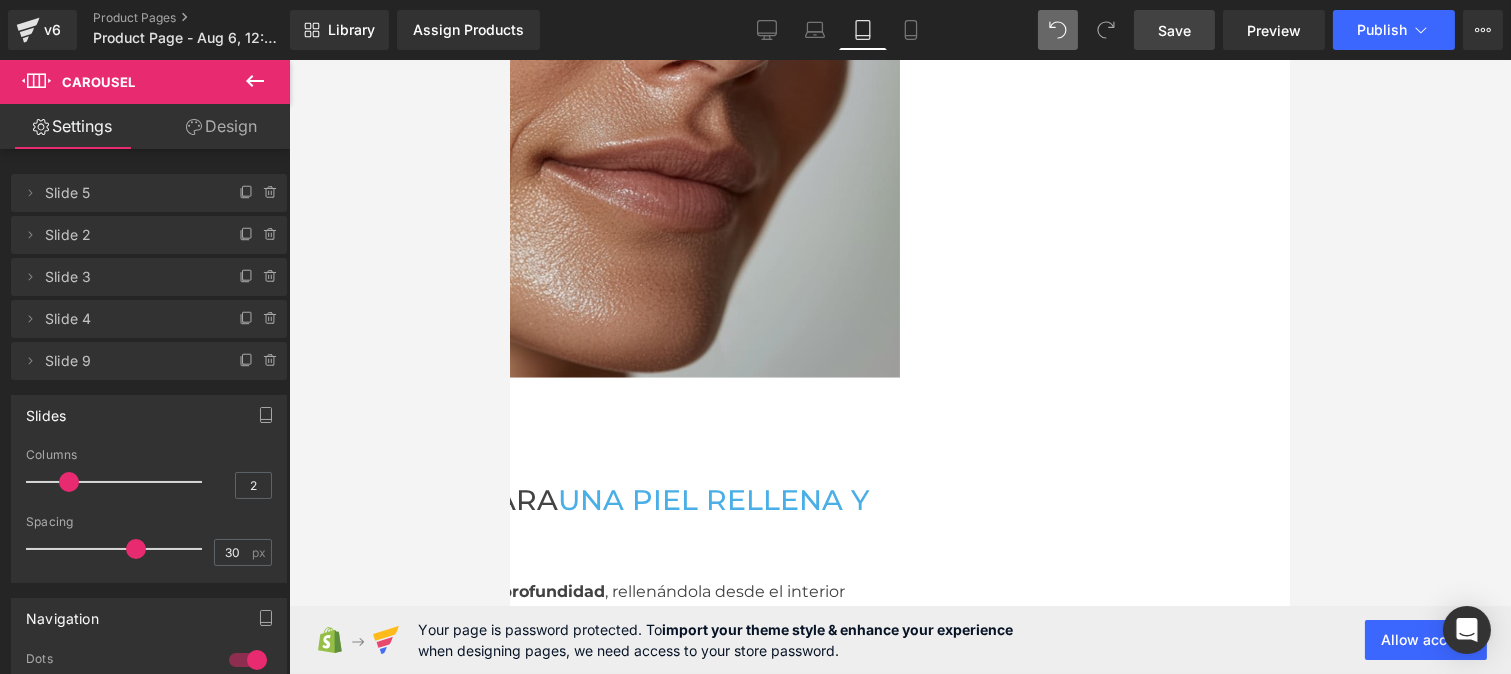 click on "Hidratación intensa para" at bounding box center [338, 500] 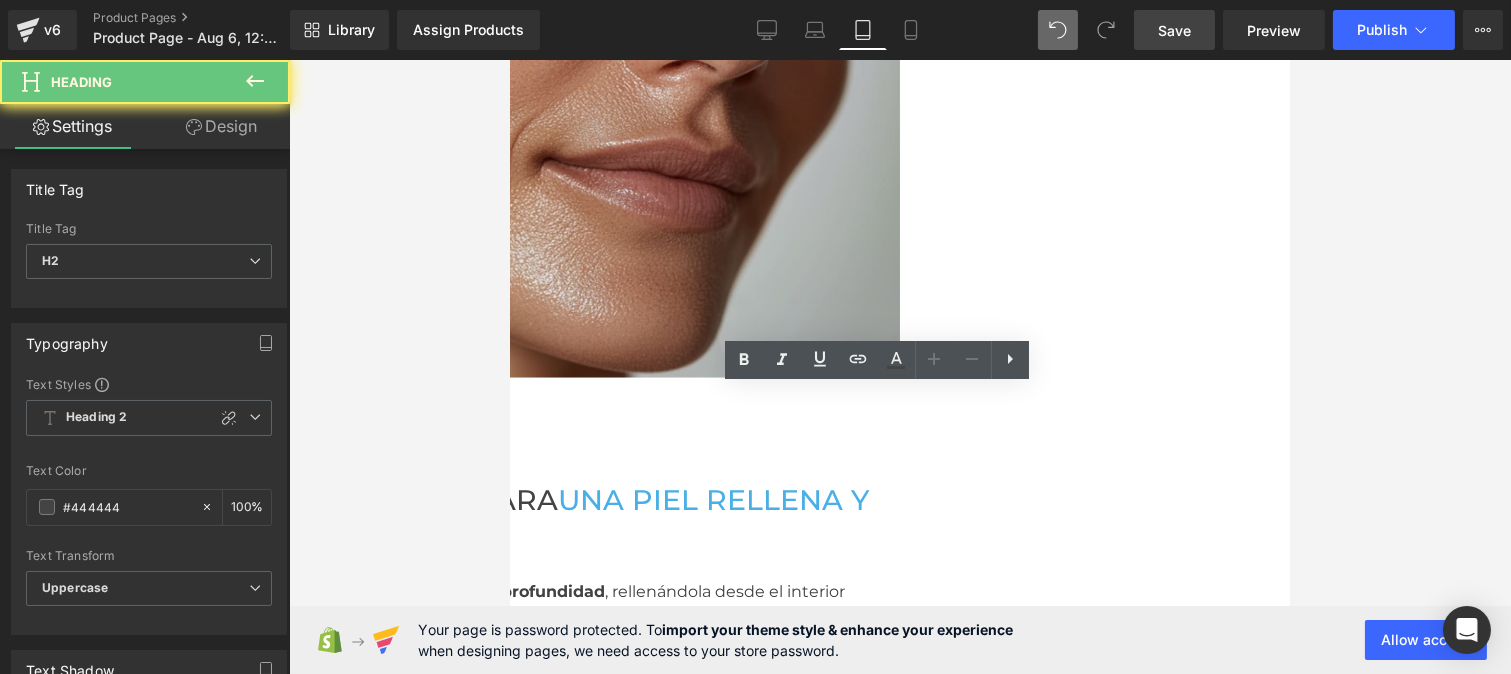 click on "Hidratación intensa para" at bounding box center (338, 500) 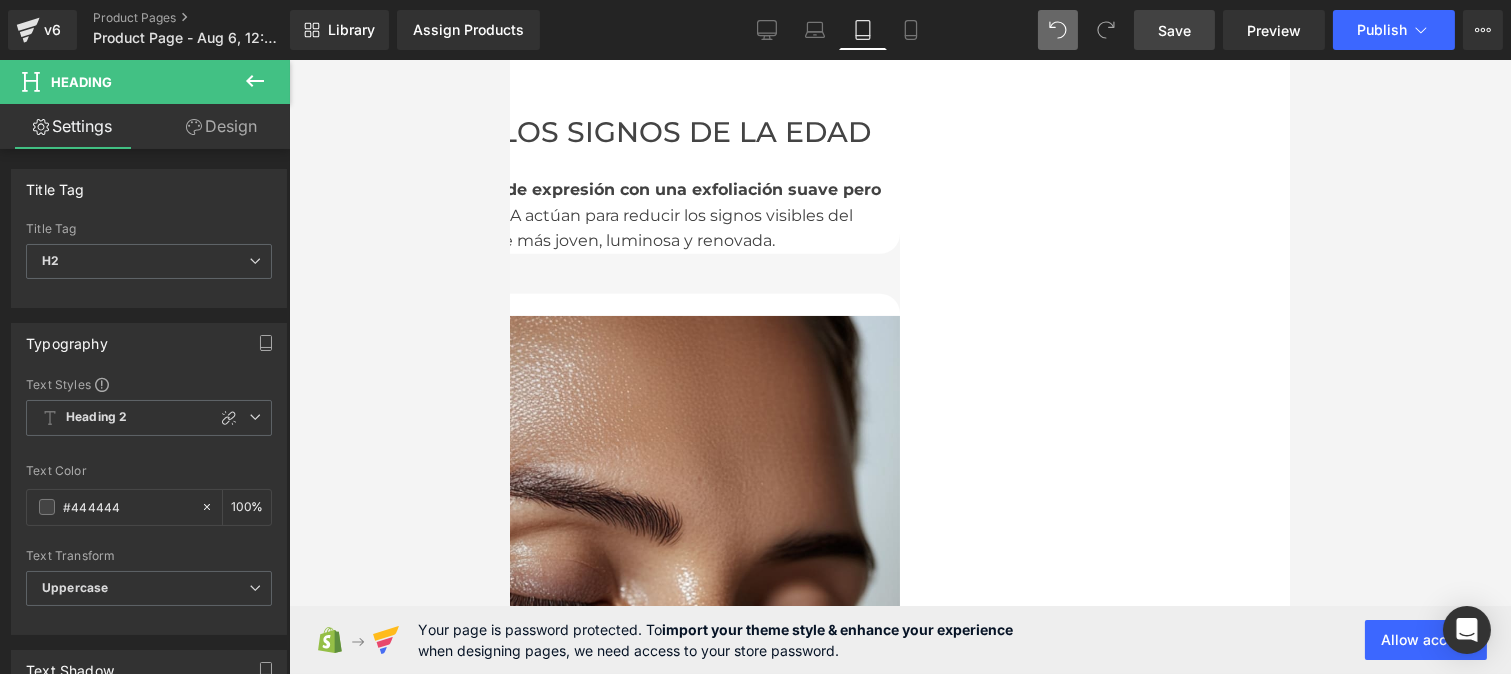 scroll, scrollTop: 2926, scrollLeft: 0, axis: vertical 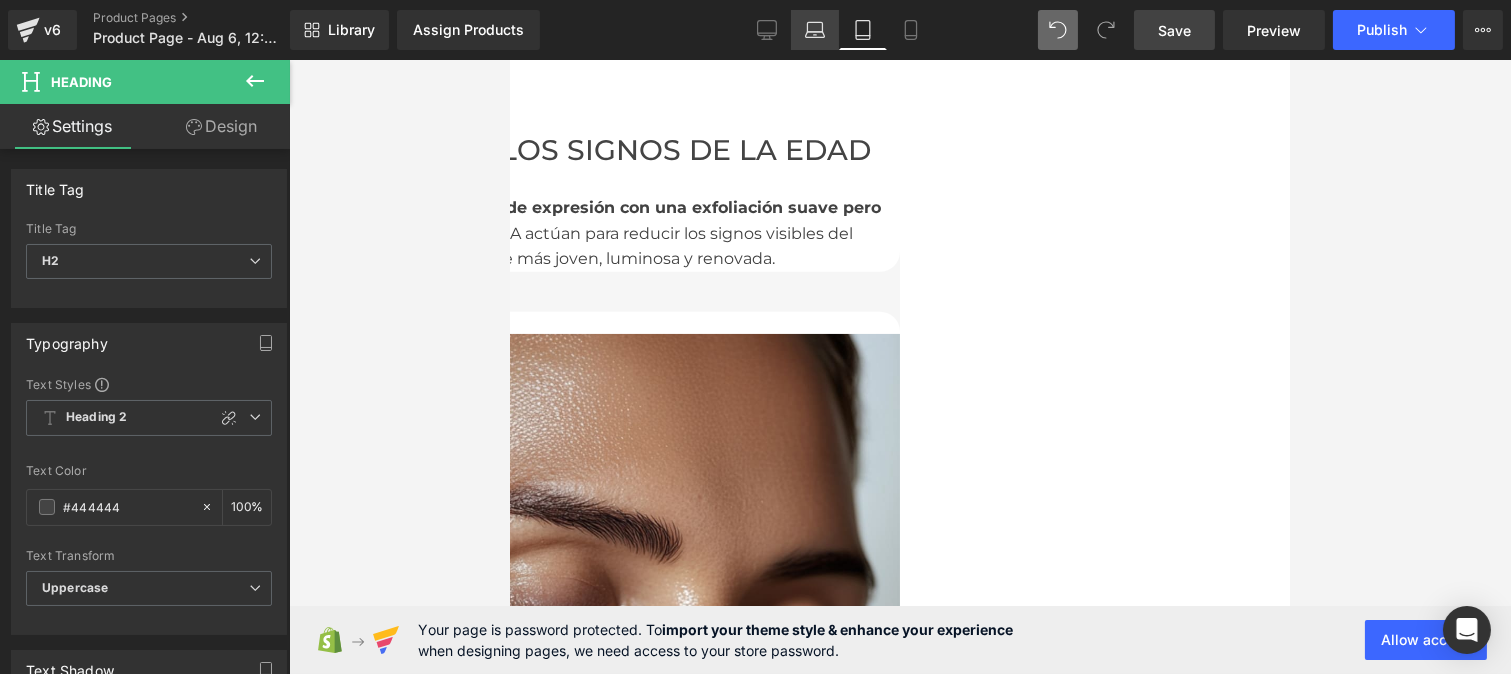 click 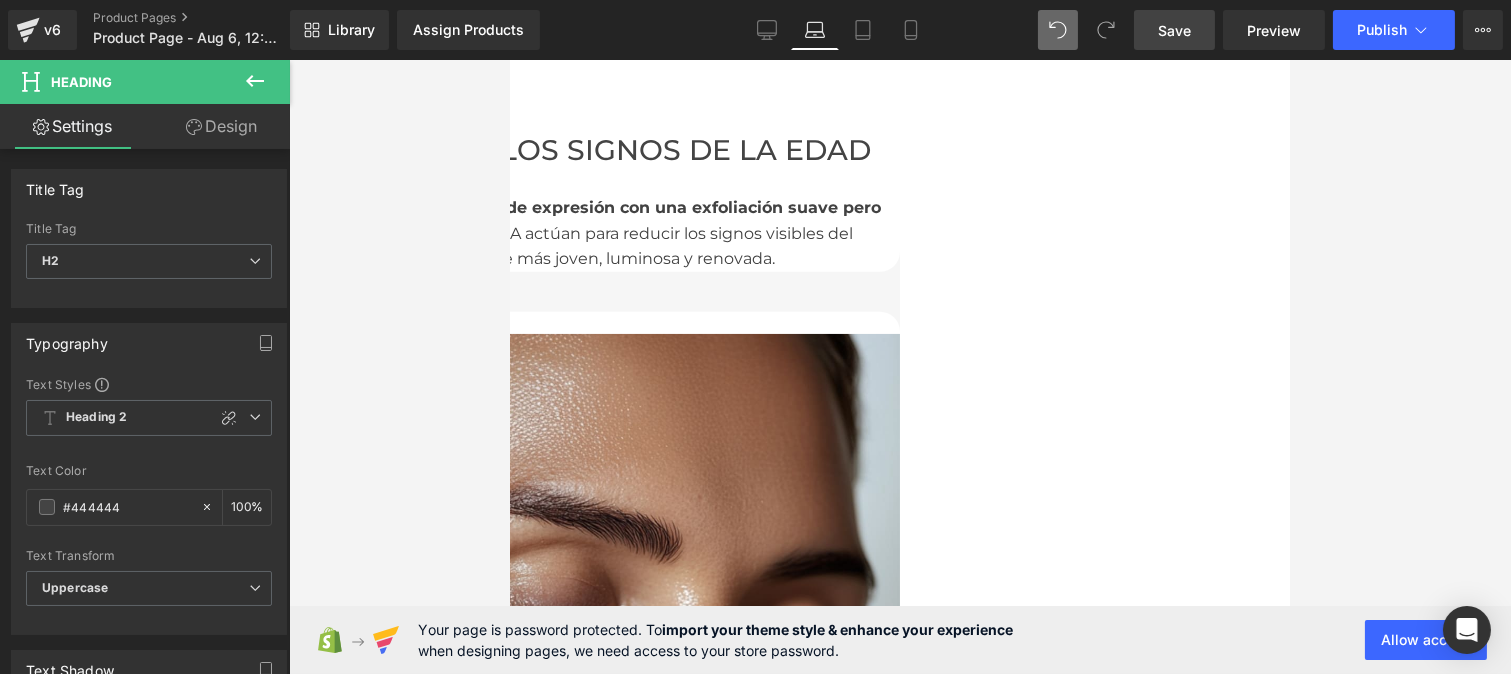type on "100" 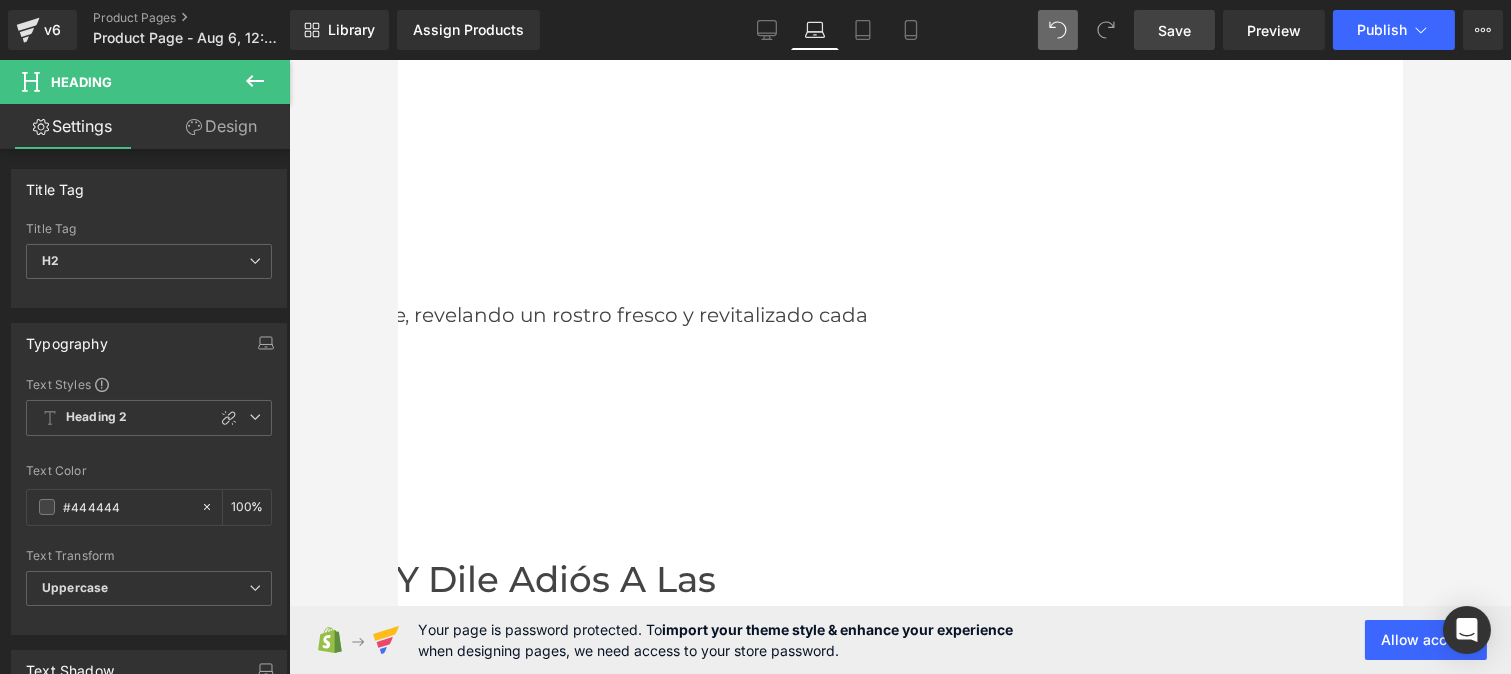 scroll, scrollTop: 1257, scrollLeft: 0, axis: vertical 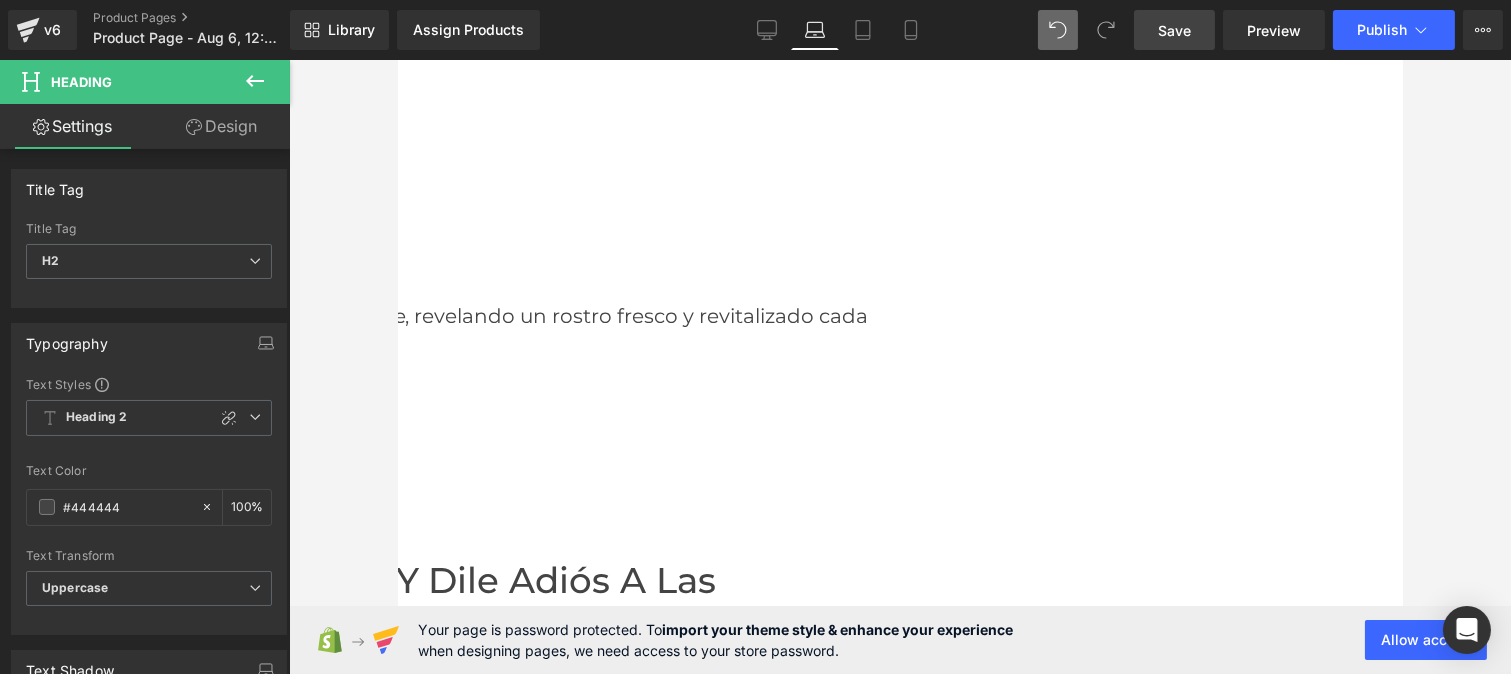 click on "los signos de la edad" at bounding box center [594, 1066] 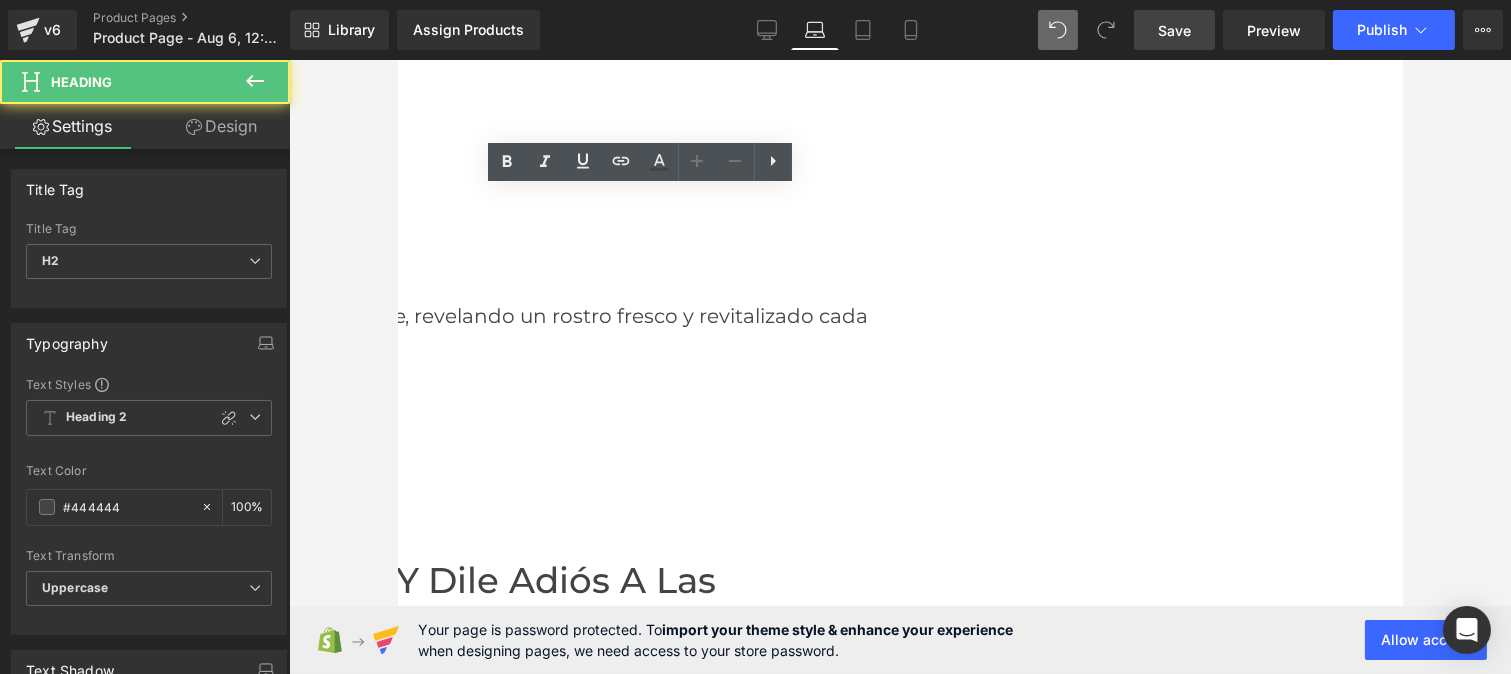 click on "los signos de la edad" at bounding box center (594, 1066) 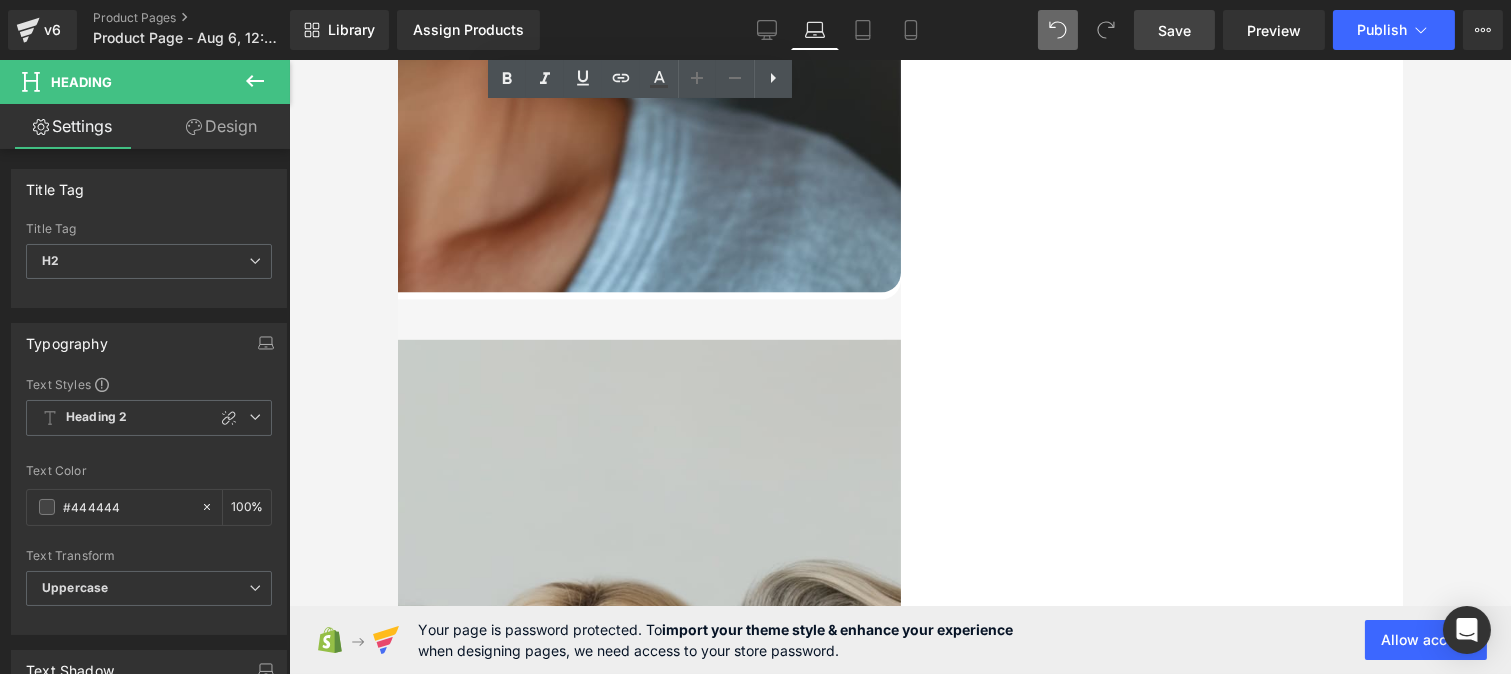 scroll, scrollTop: 5837, scrollLeft: 0, axis: vertical 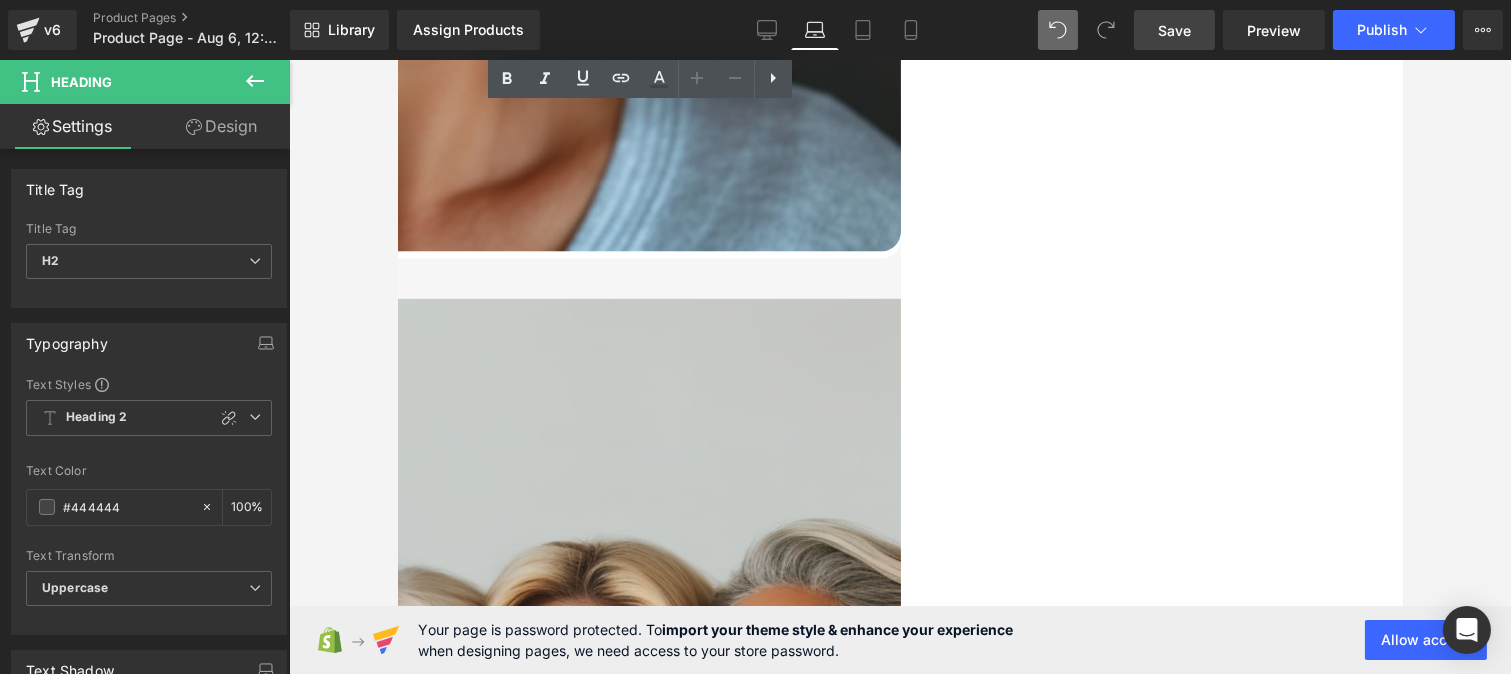 click on "Calificación: 4.8/5" at bounding box center [11, 6263] 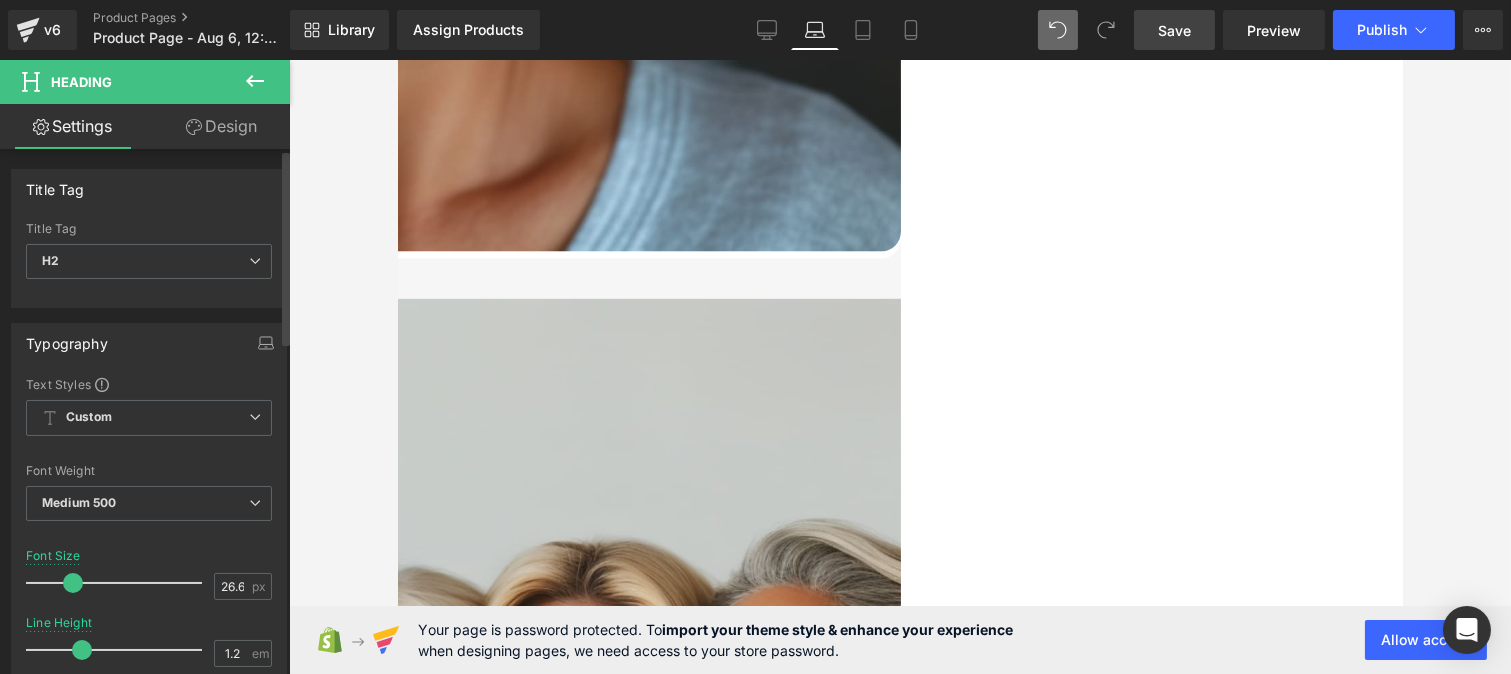 scroll, scrollTop: 120, scrollLeft: 0, axis: vertical 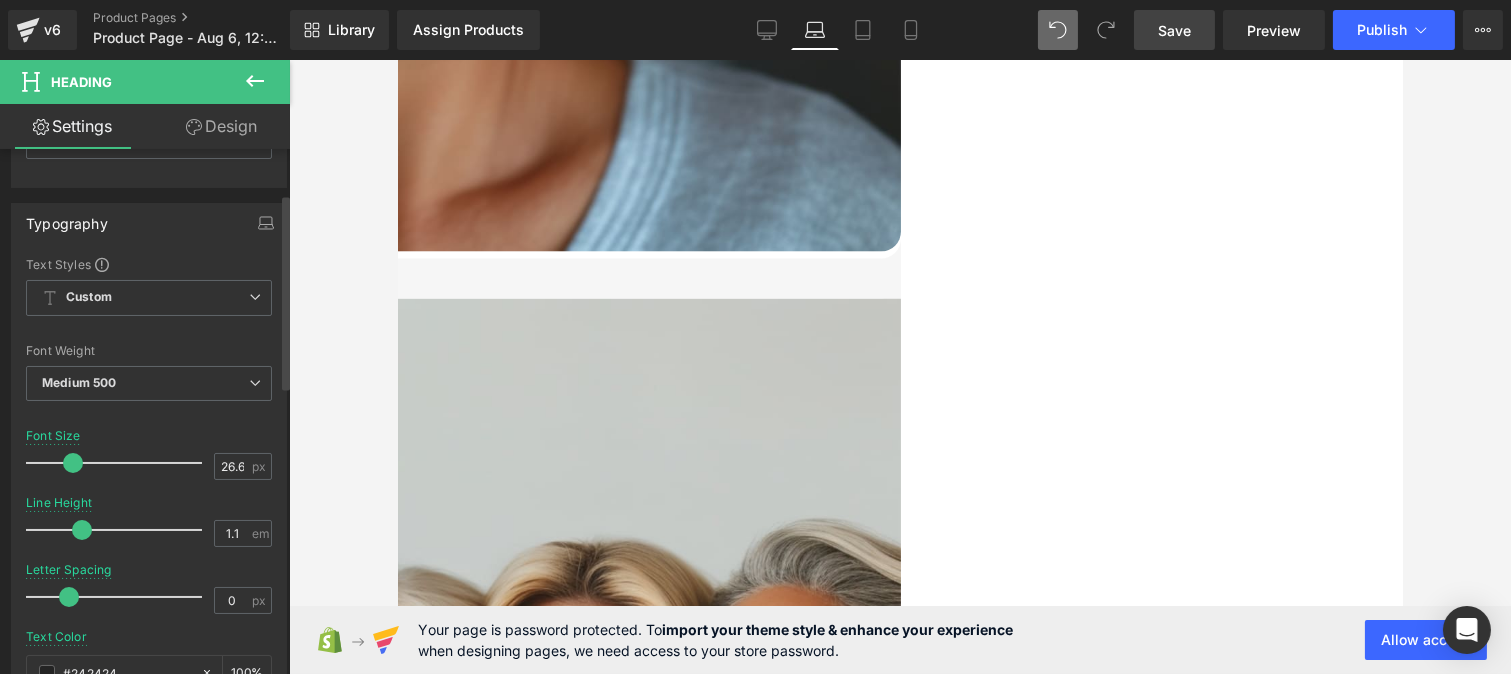 type on "0.9" 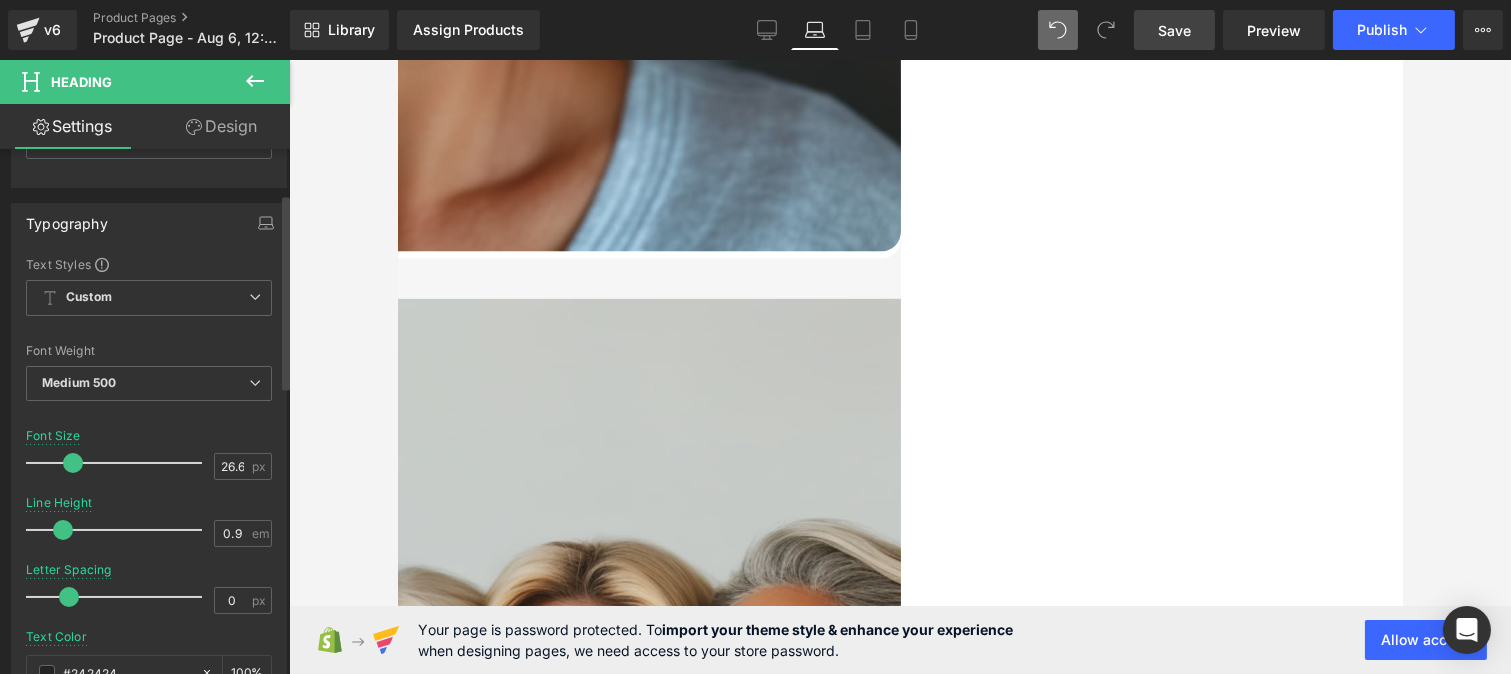 drag, startPoint x: 77, startPoint y: 532, endPoint x: 61, endPoint y: 531, distance: 16.03122 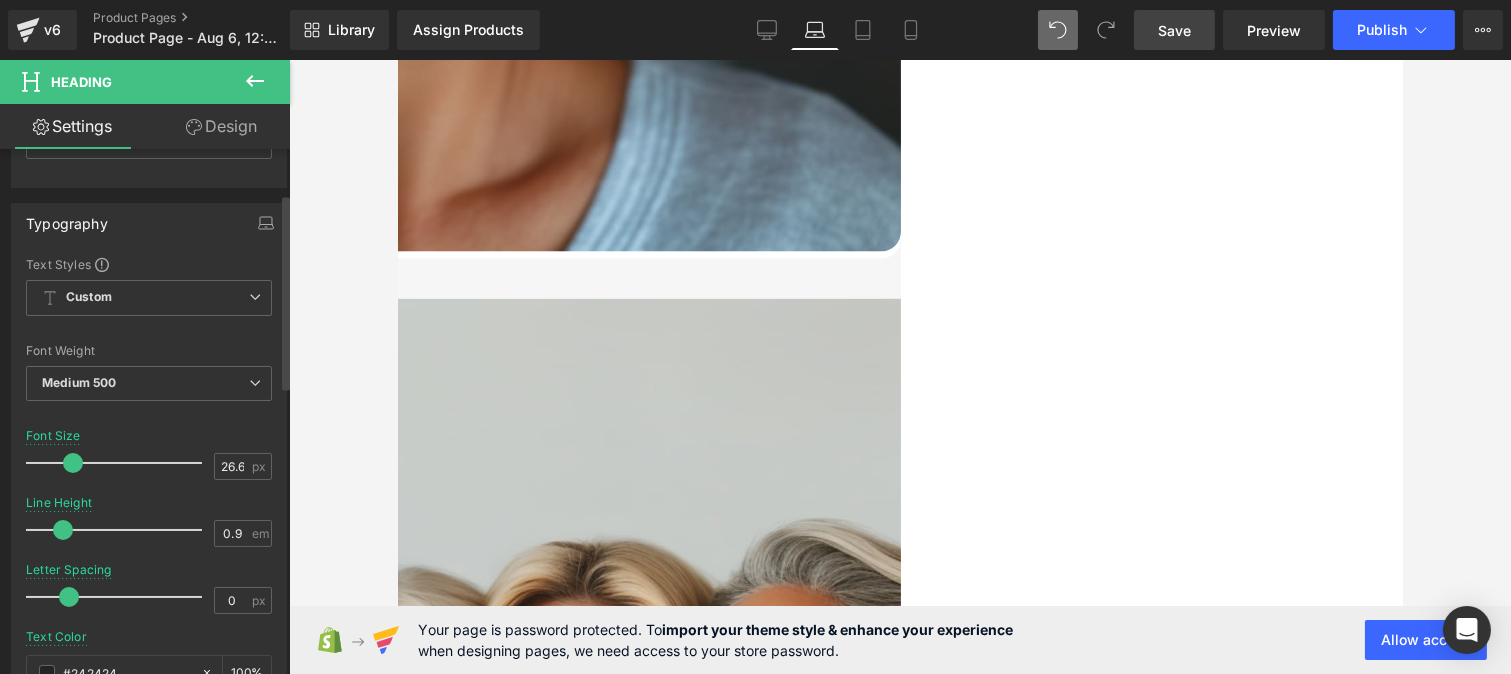 click at bounding box center [63, 530] 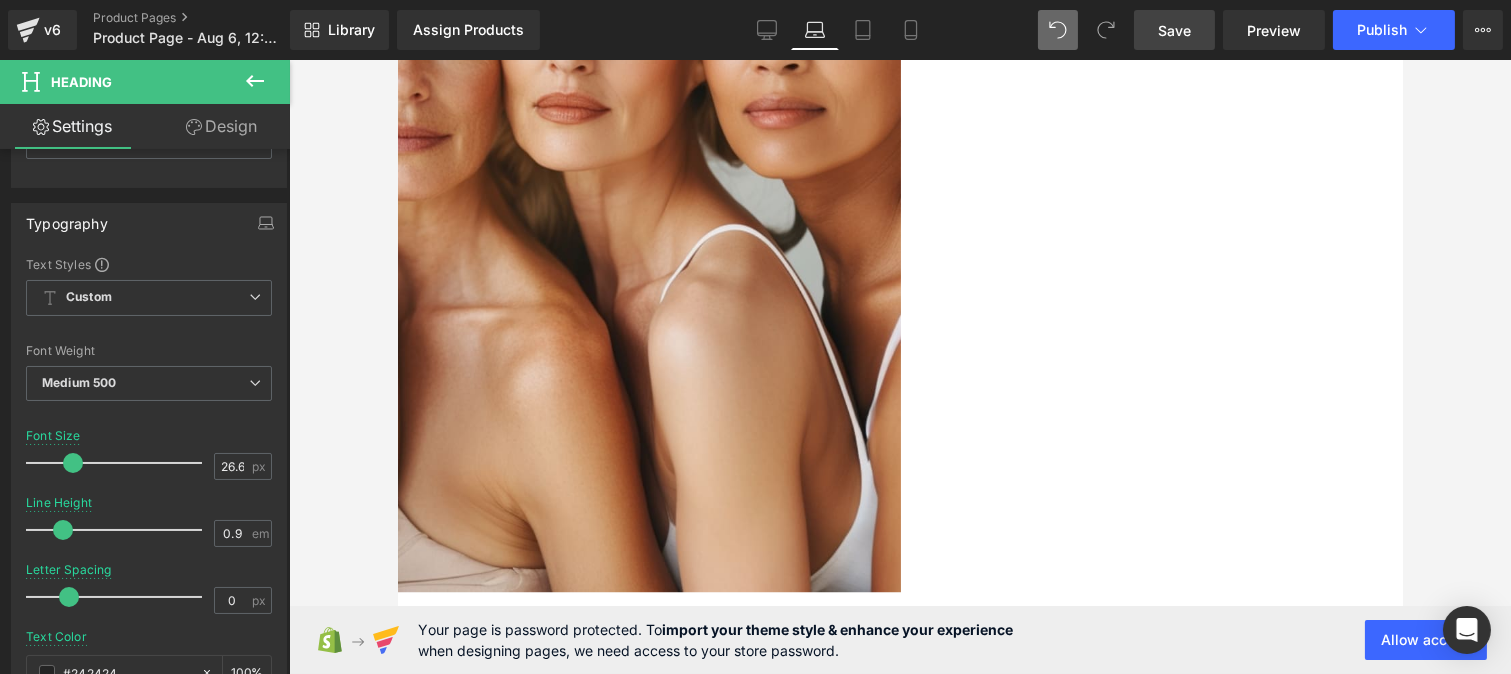 scroll, scrollTop: 6550, scrollLeft: 0, axis: vertical 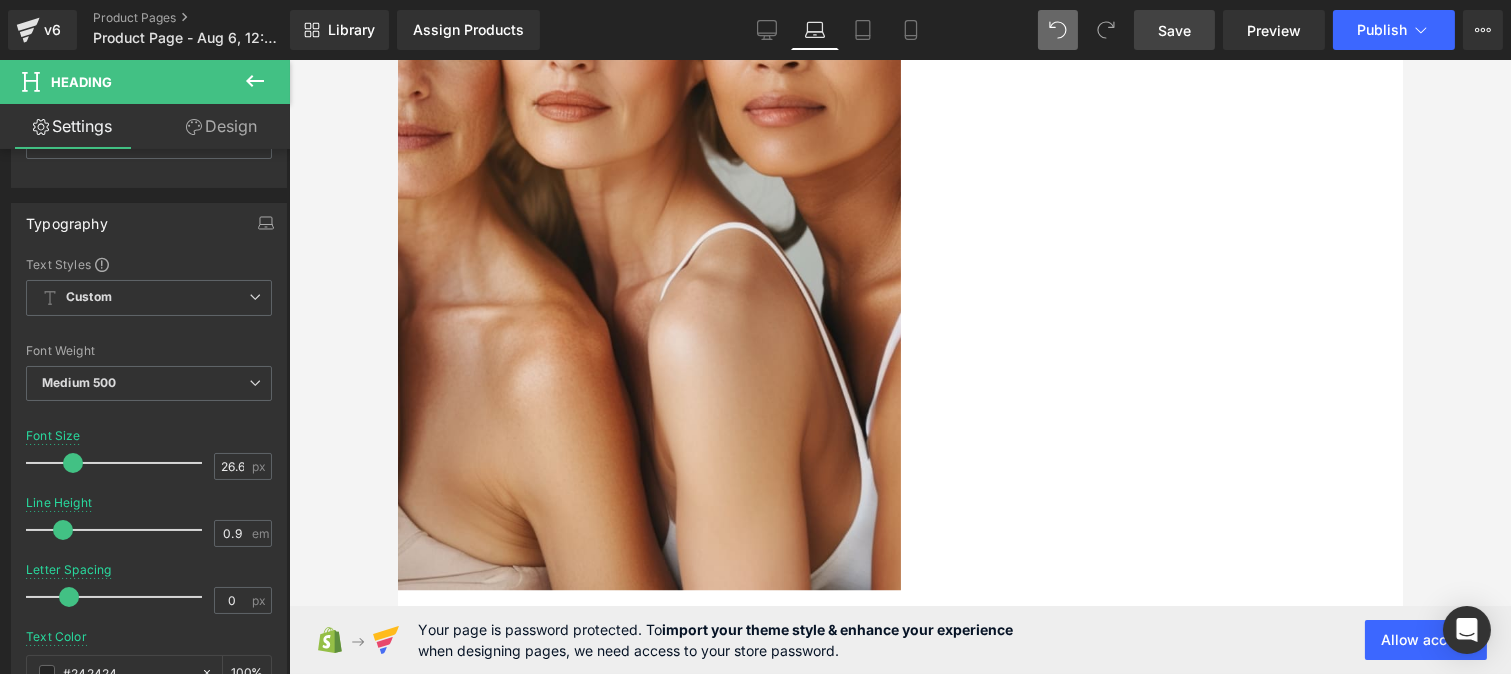 click on "Ya no puedo vivir sin él" at bounding box center (49, 6146) 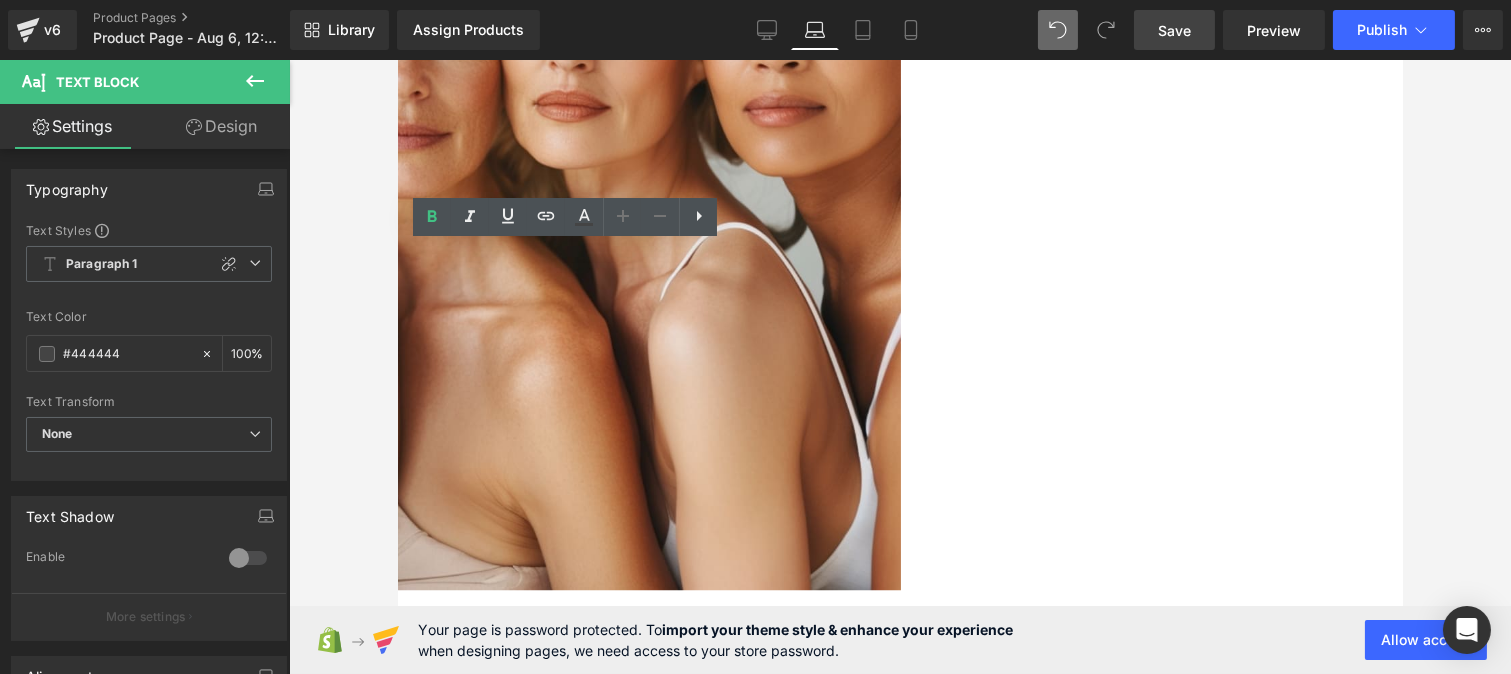 click at bounding box center [385, 6443] 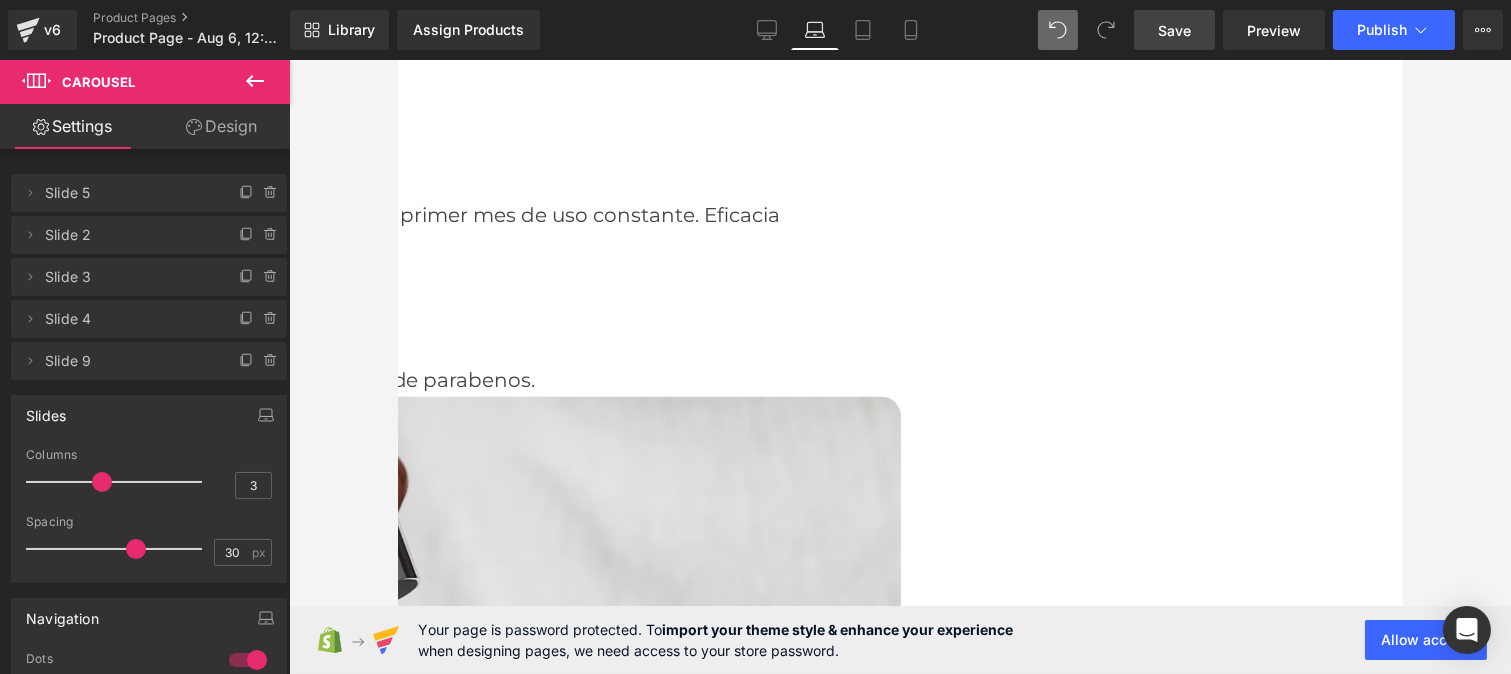 scroll, scrollTop: 7634, scrollLeft: 0, axis: vertical 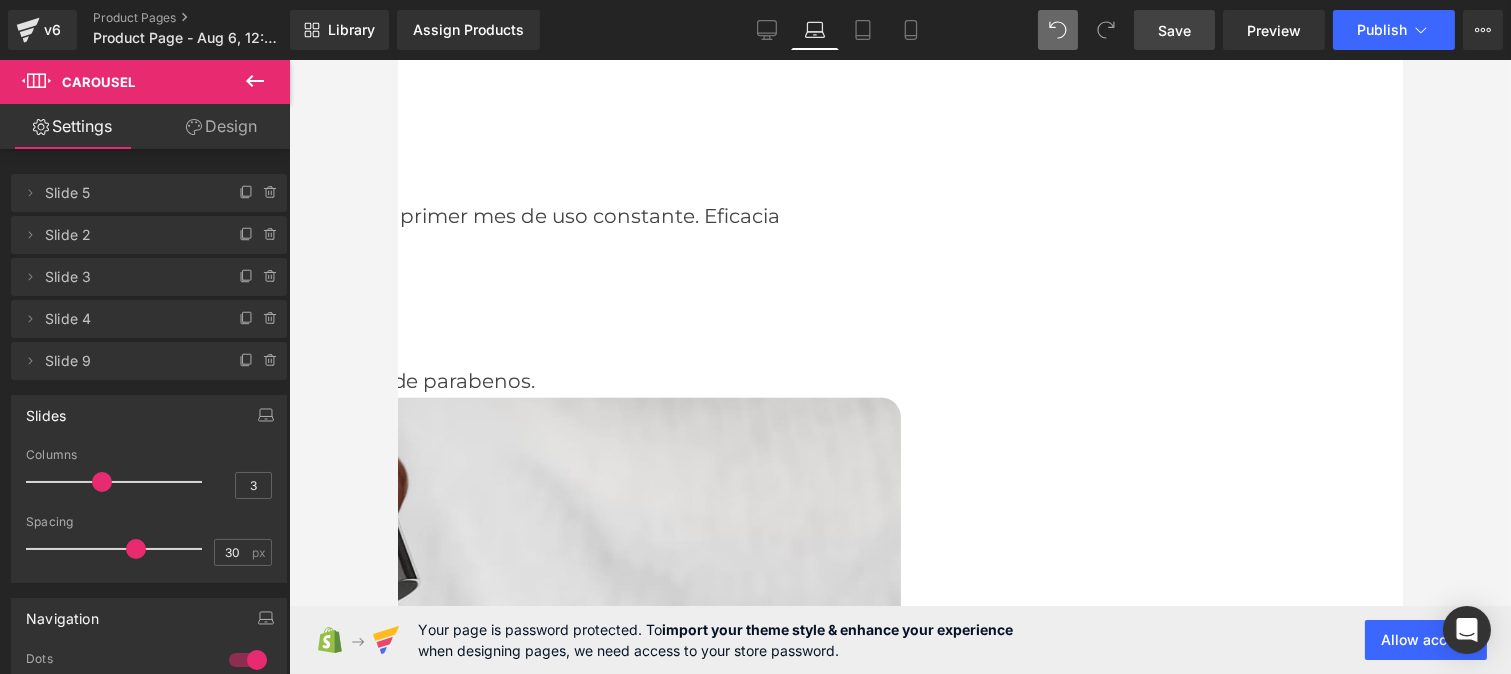 click at bounding box center (397, 60) 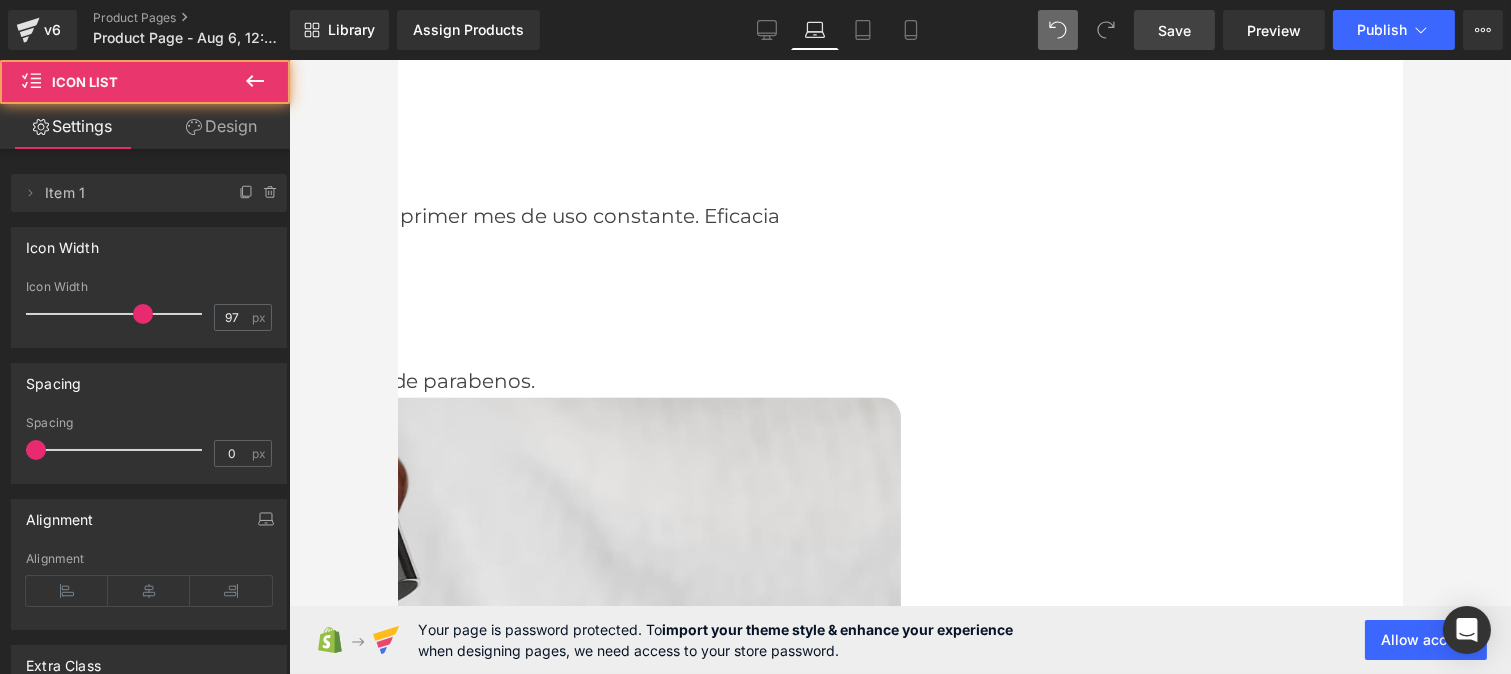 click on "(5624 opiniones) – Calificación: Excelente" at bounding box center (693, 6740) 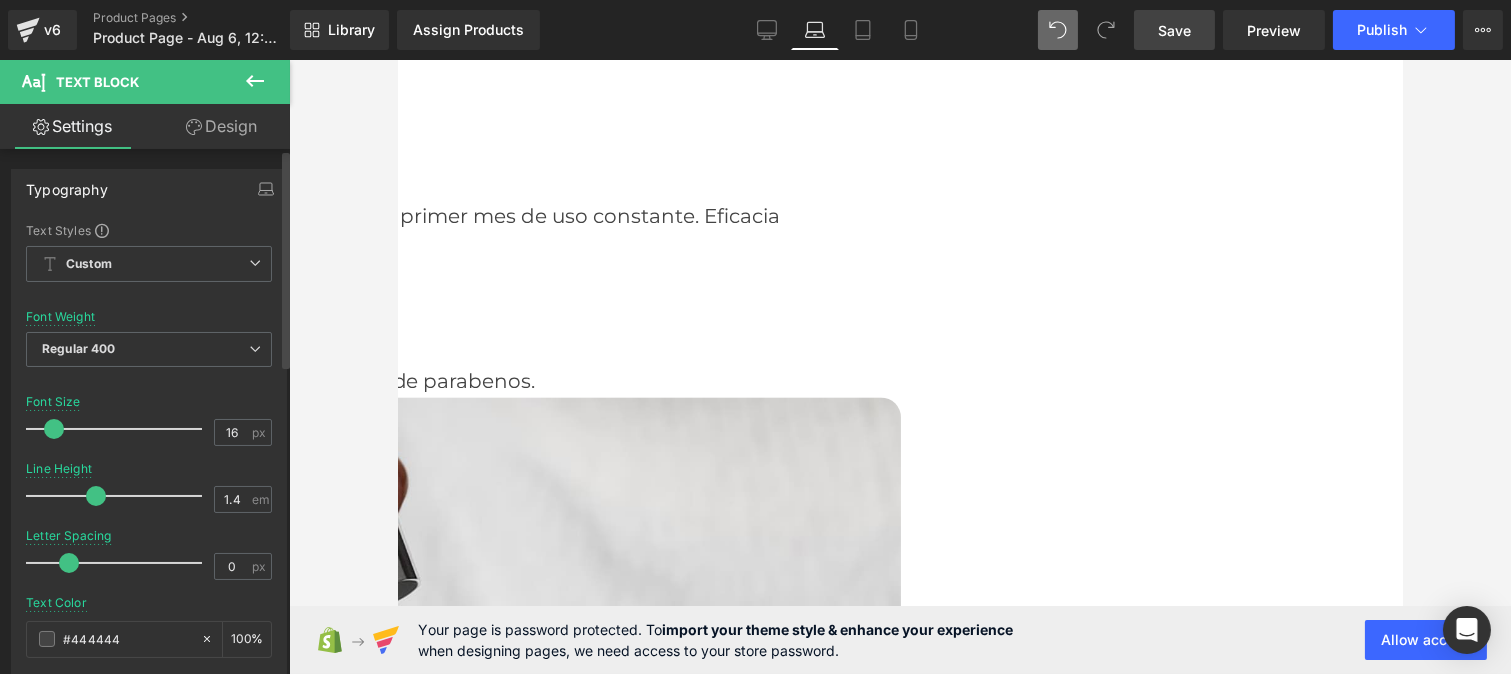 type on "1.3" 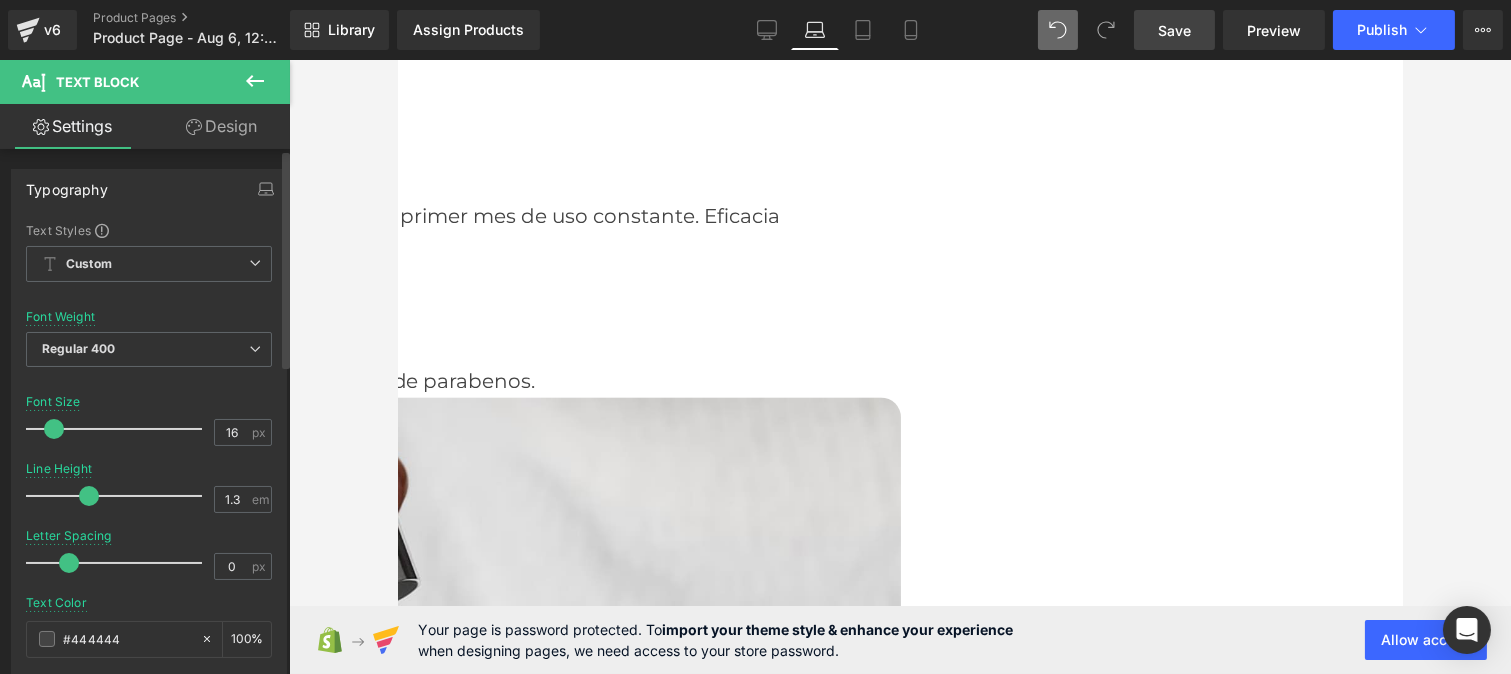 drag, startPoint x: 102, startPoint y: 501, endPoint x: 86, endPoint y: 497, distance: 16.492422 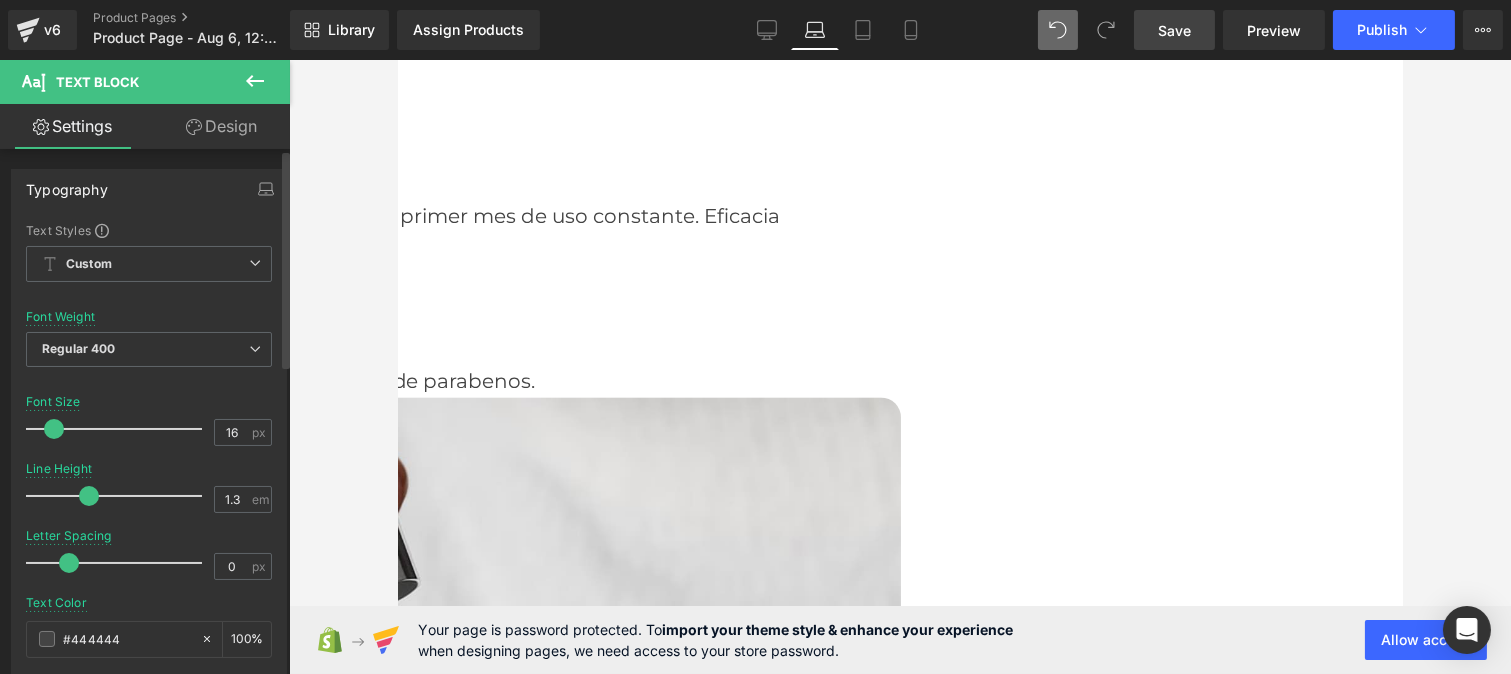 click at bounding box center [89, 496] 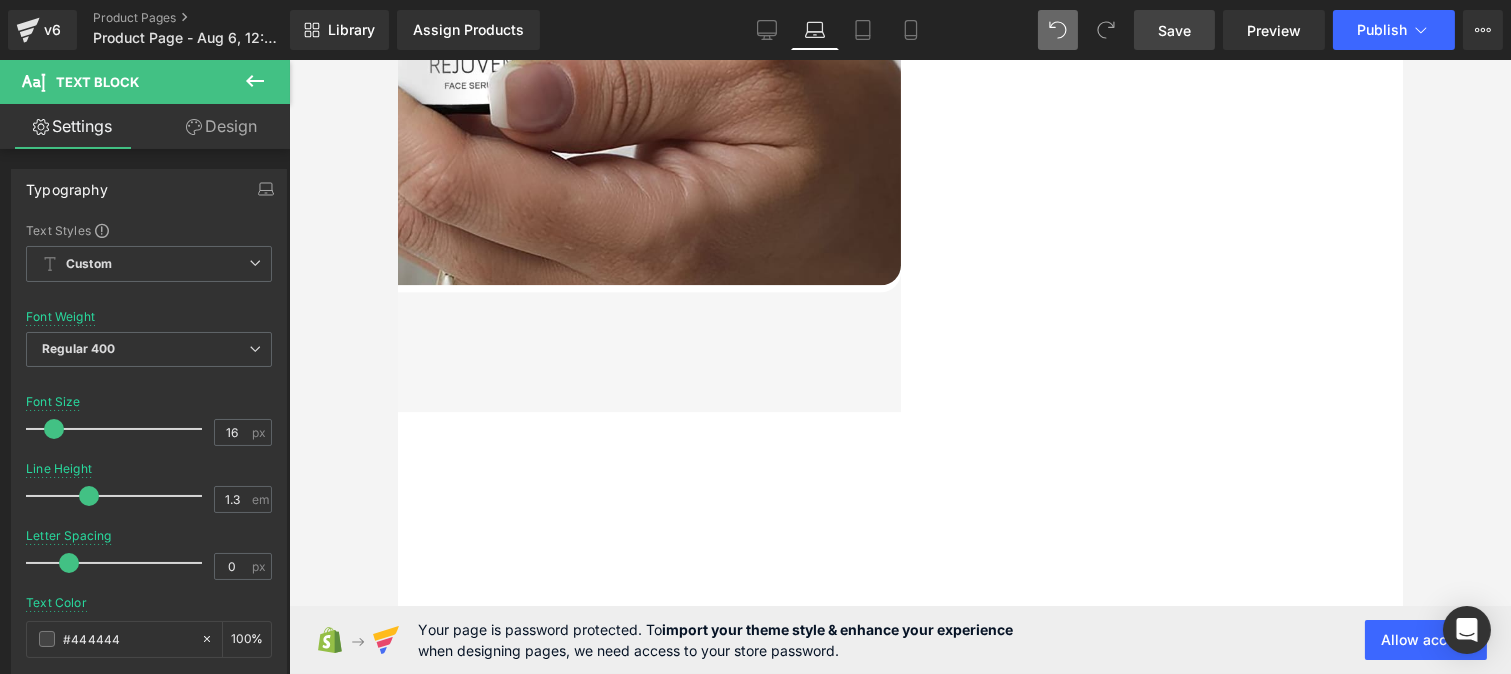 scroll, scrollTop: 8754, scrollLeft: 0, axis: vertical 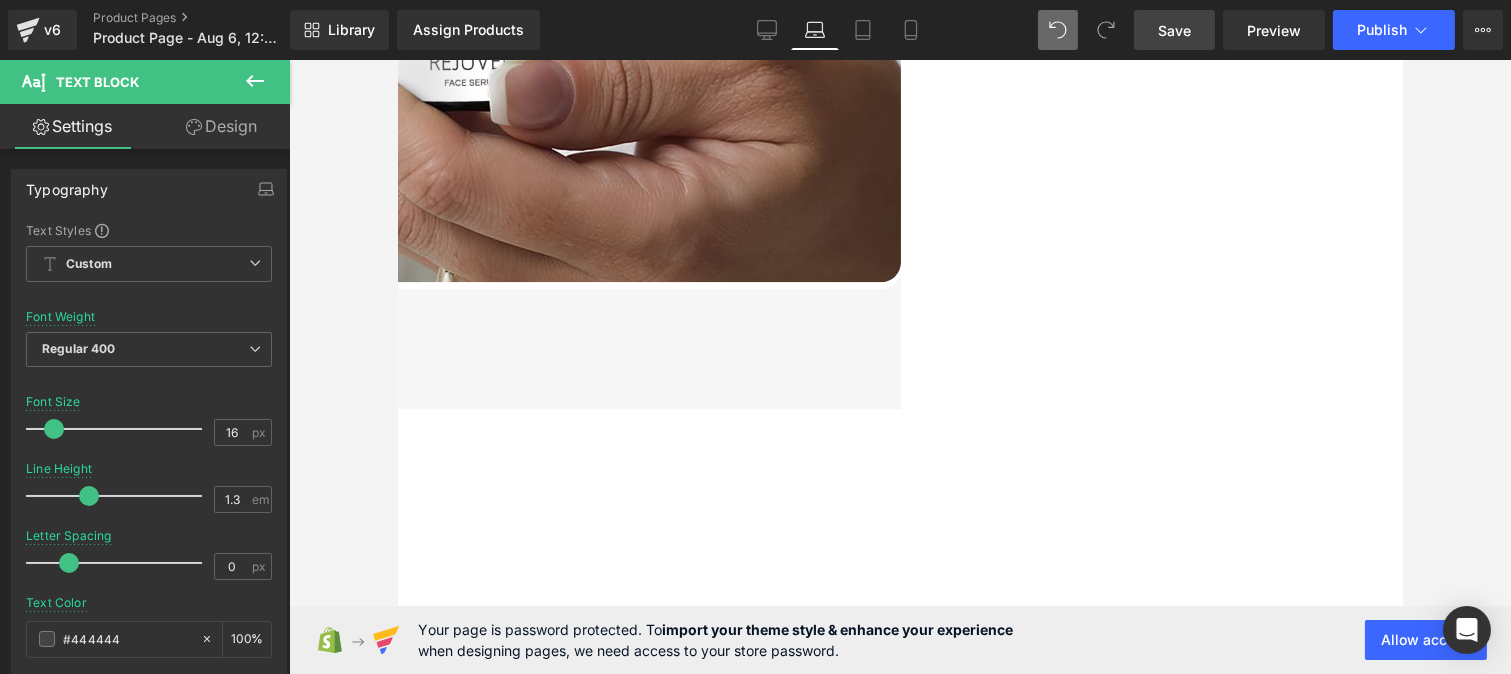click on "Save" at bounding box center [1174, 30] 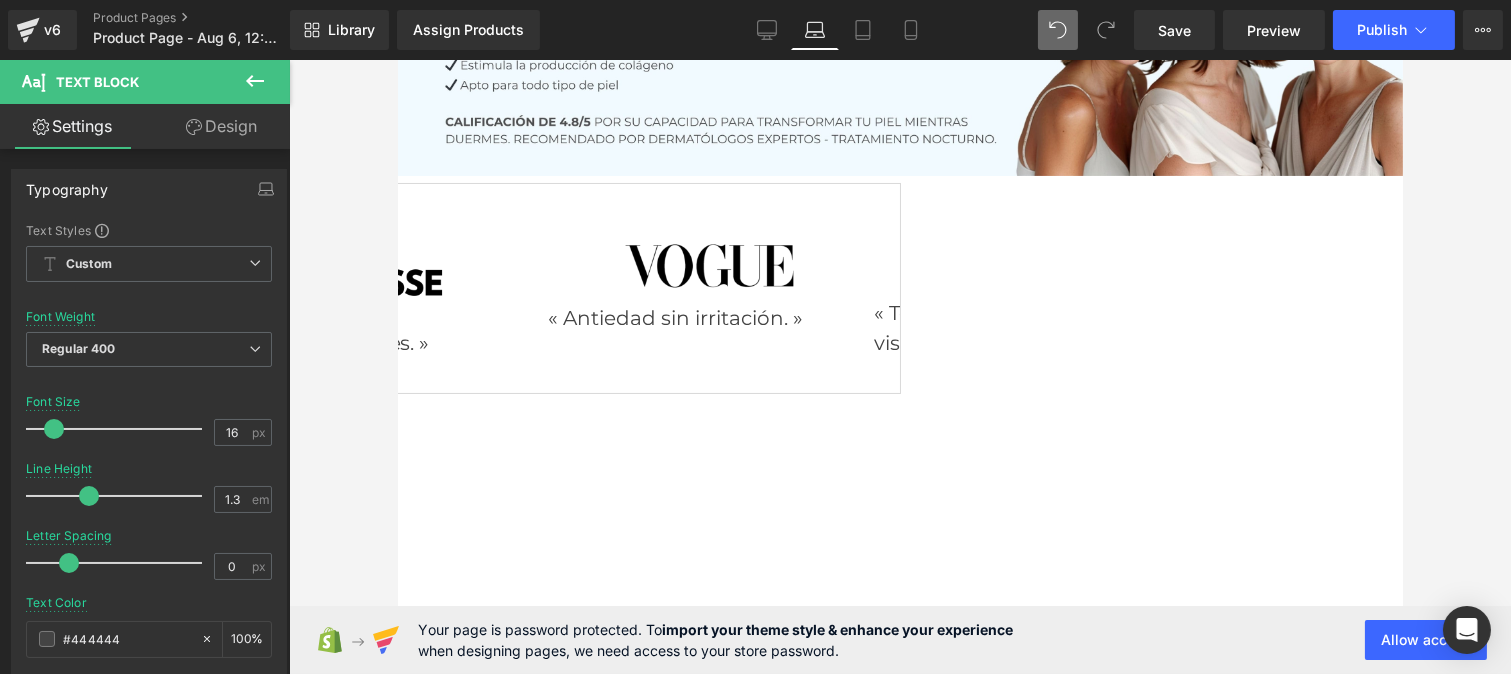 scroll, scrollTop: 0, scrollLeft: 0, axis: both 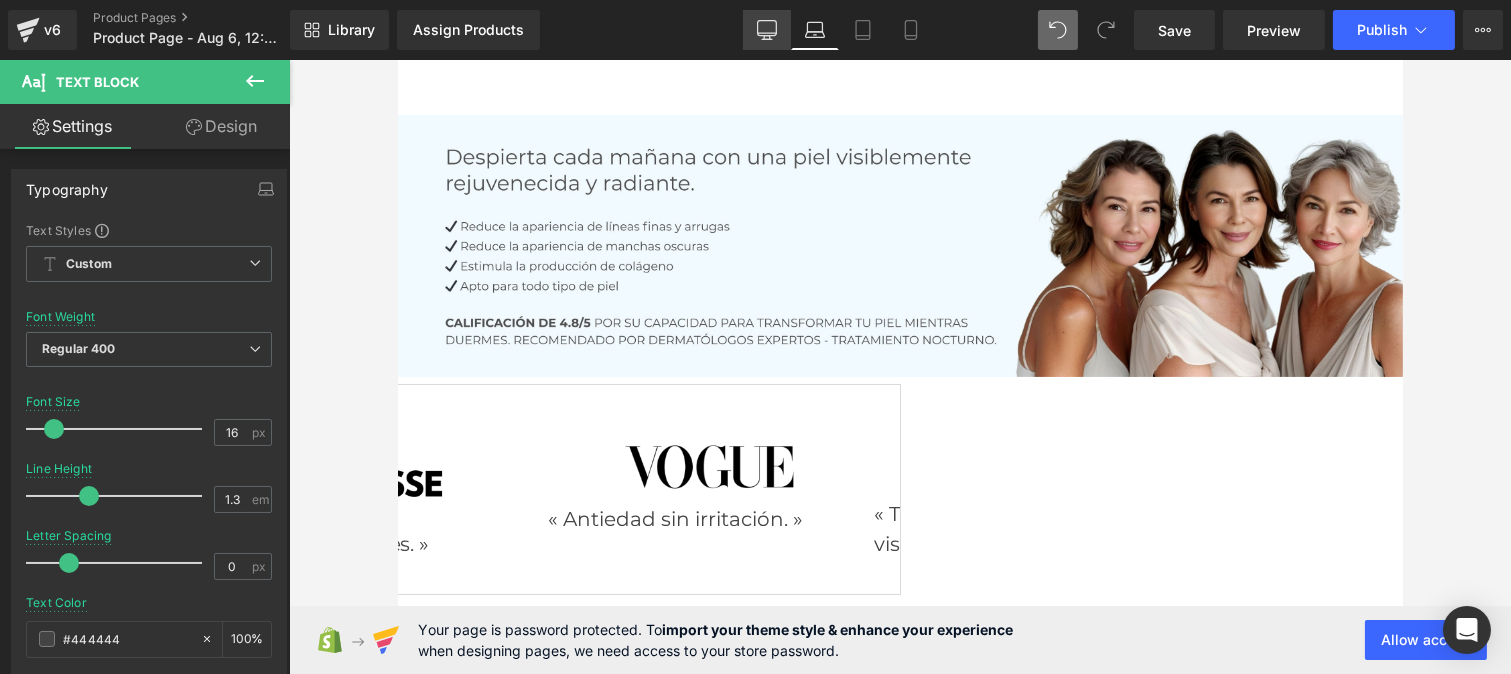 click 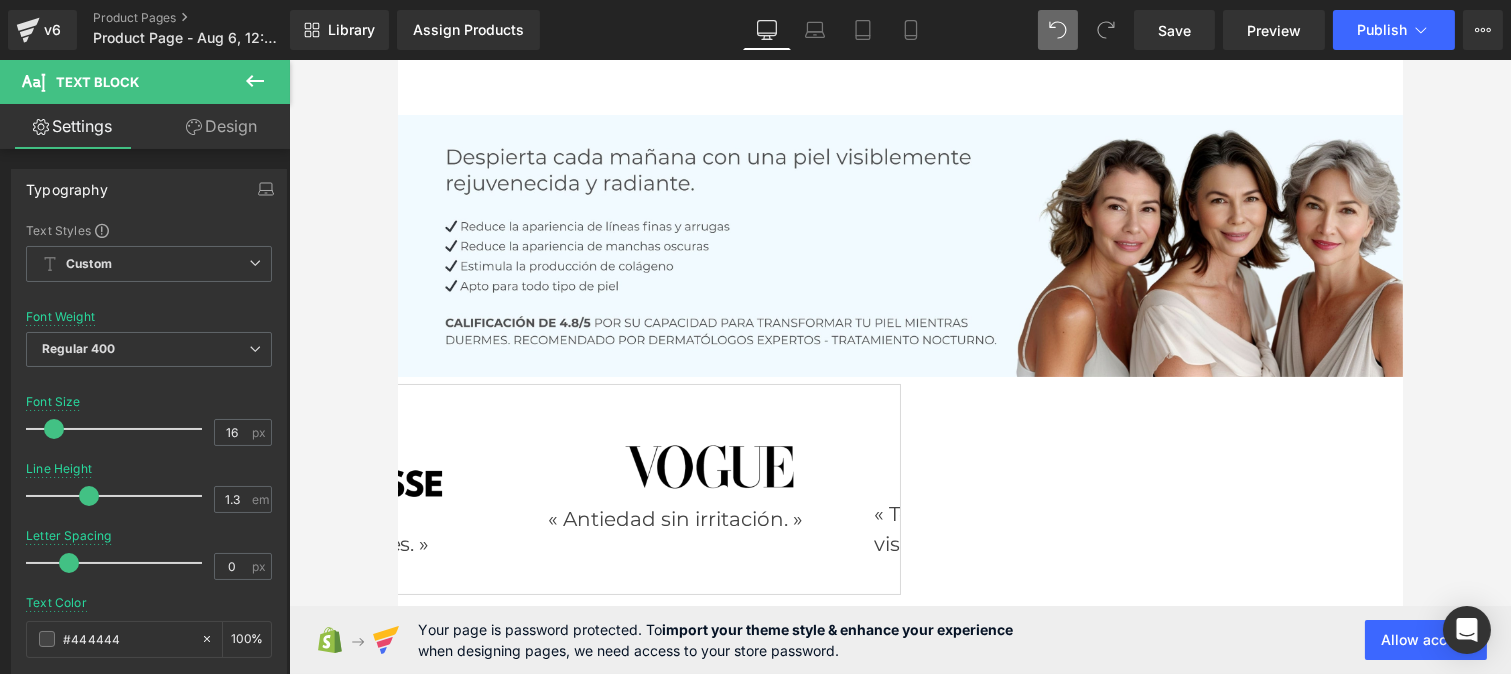 type on "100" 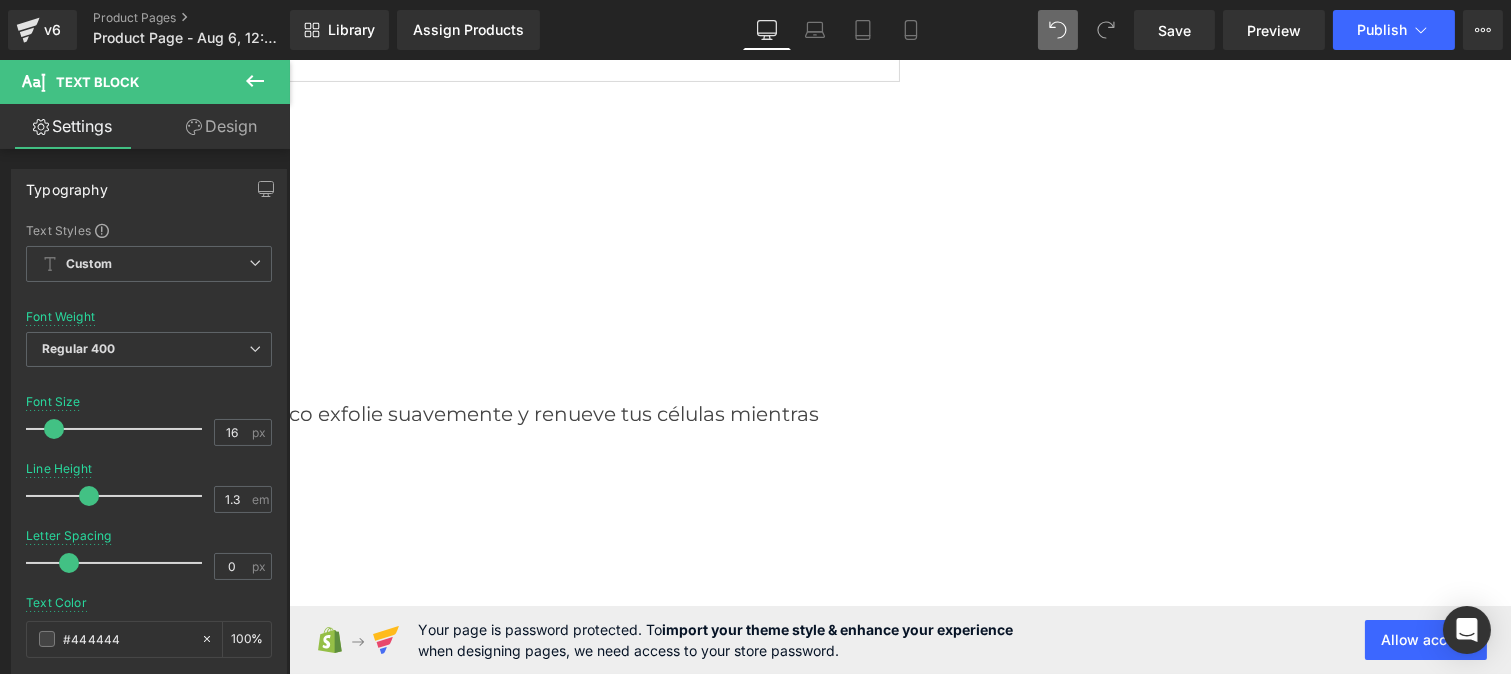 scroll, scrollTop: 578, scrollLeft: 0, axis: vertical 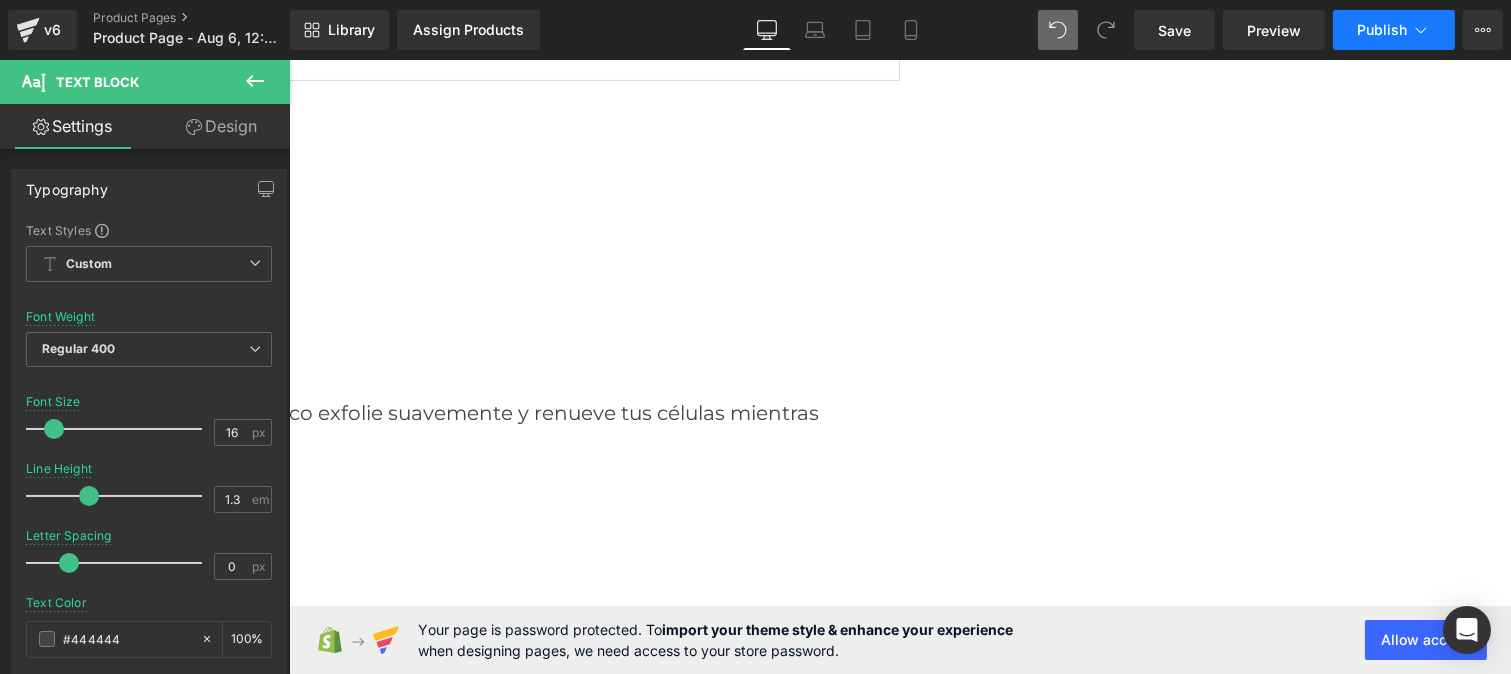click on "Publish" at bounding box center [1382, 30] 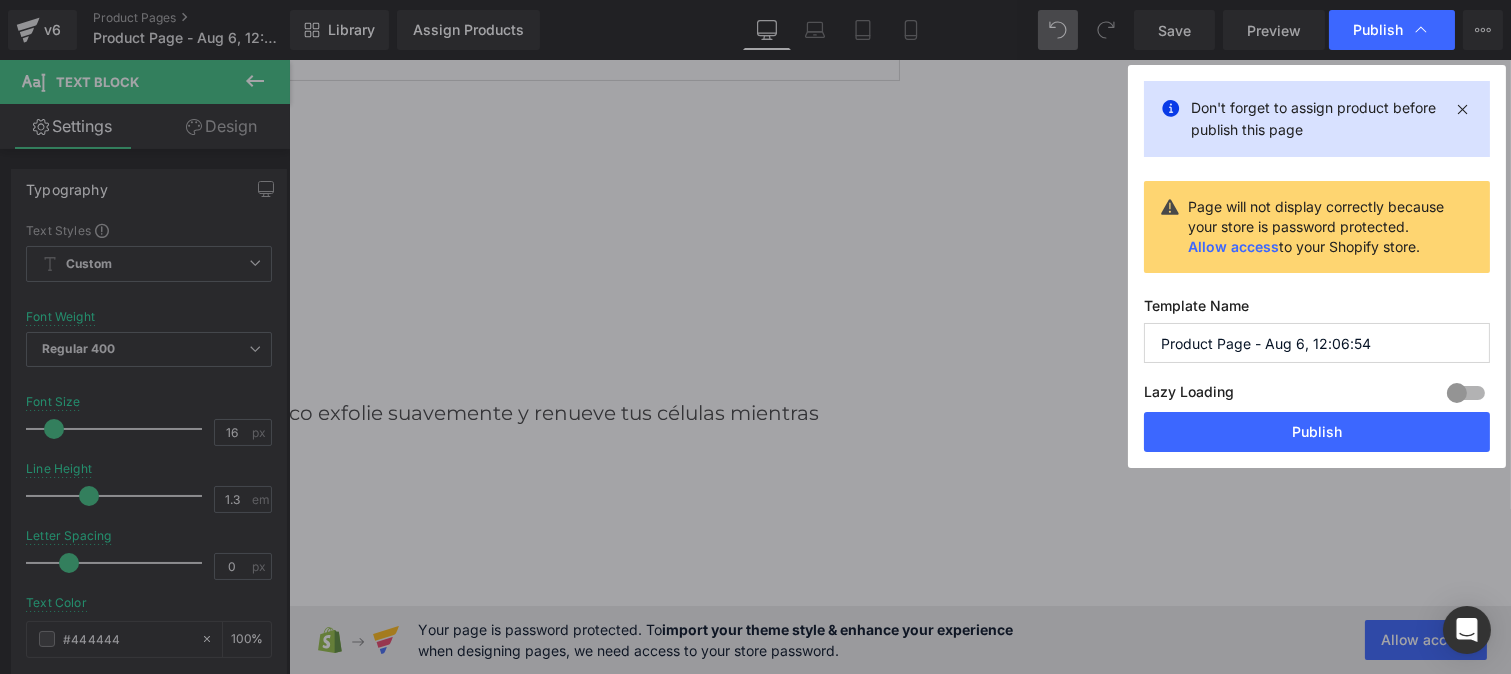 click on "Product Page - Aug 6, 12:06:54" at bounding box center [1317, 343] 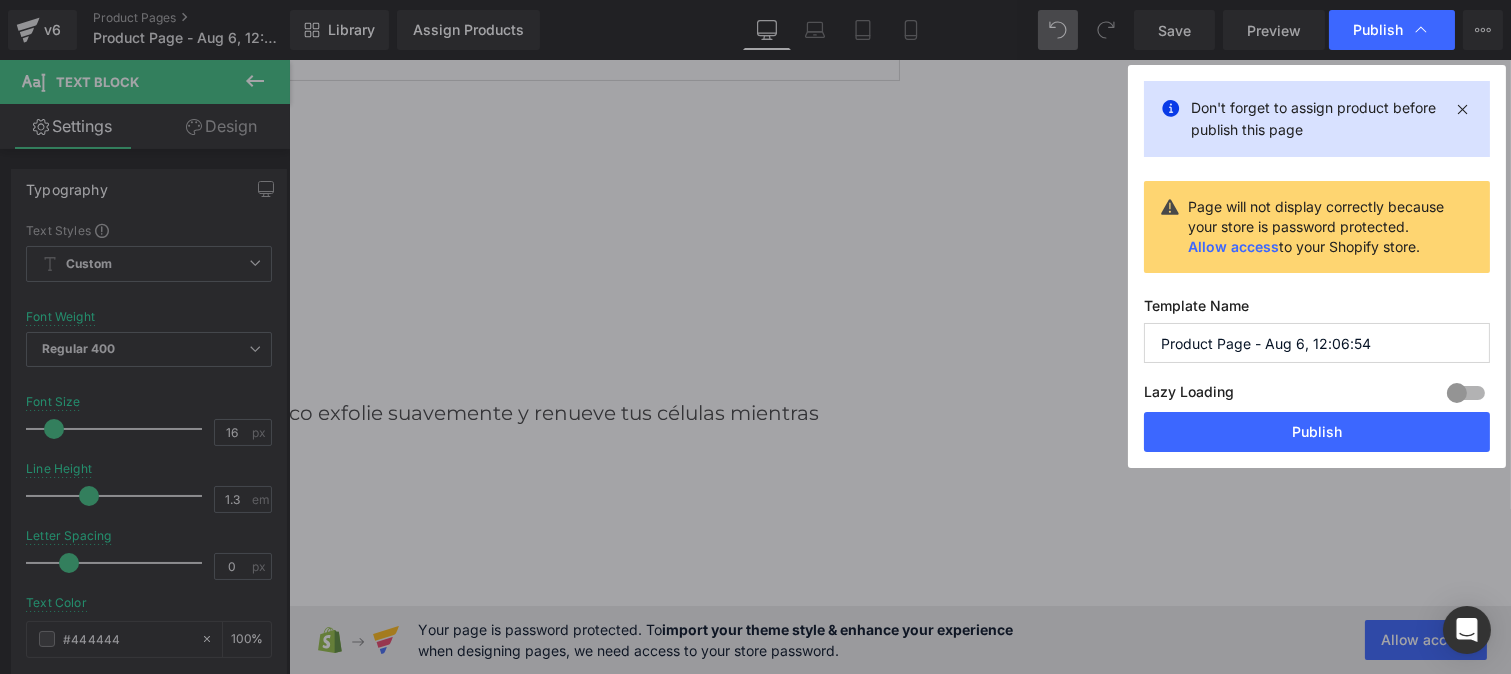 paste on "the-rejuven-serums" 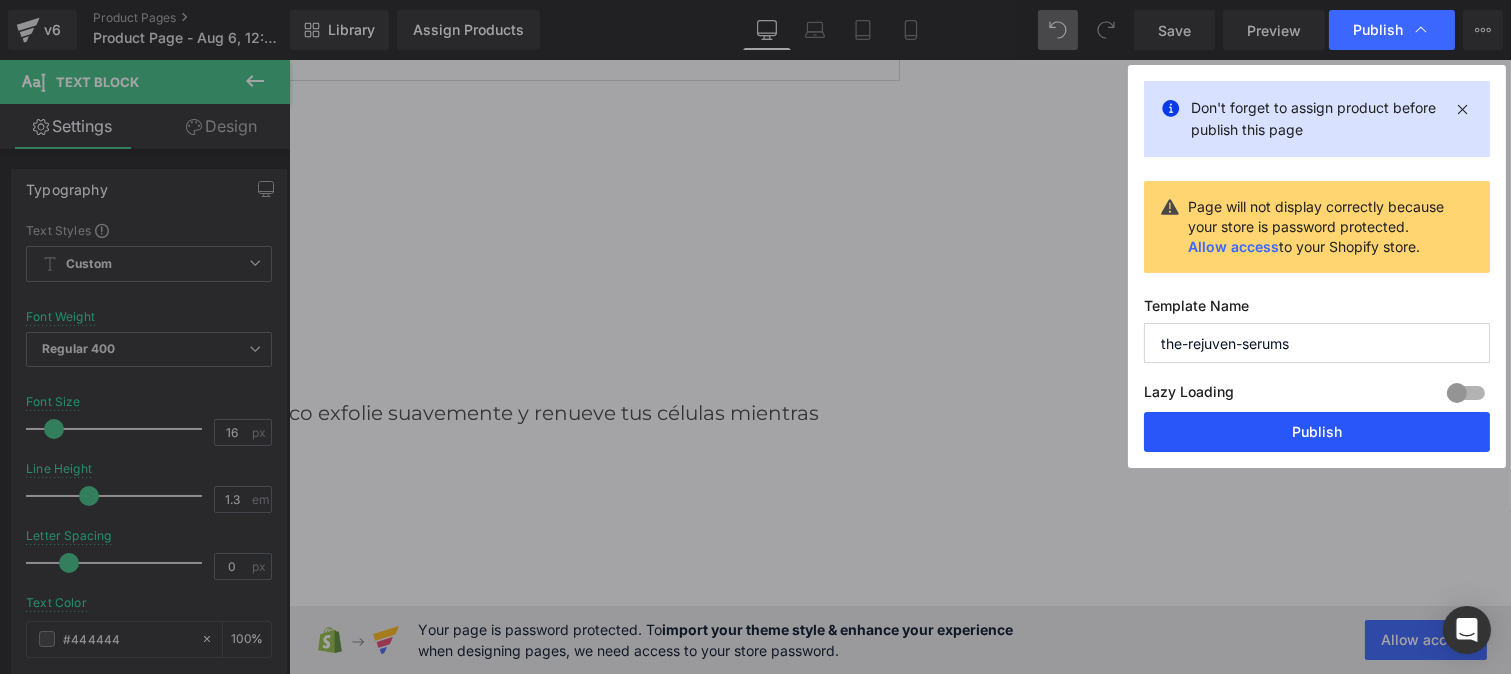 type on "the-rejuven-serums" 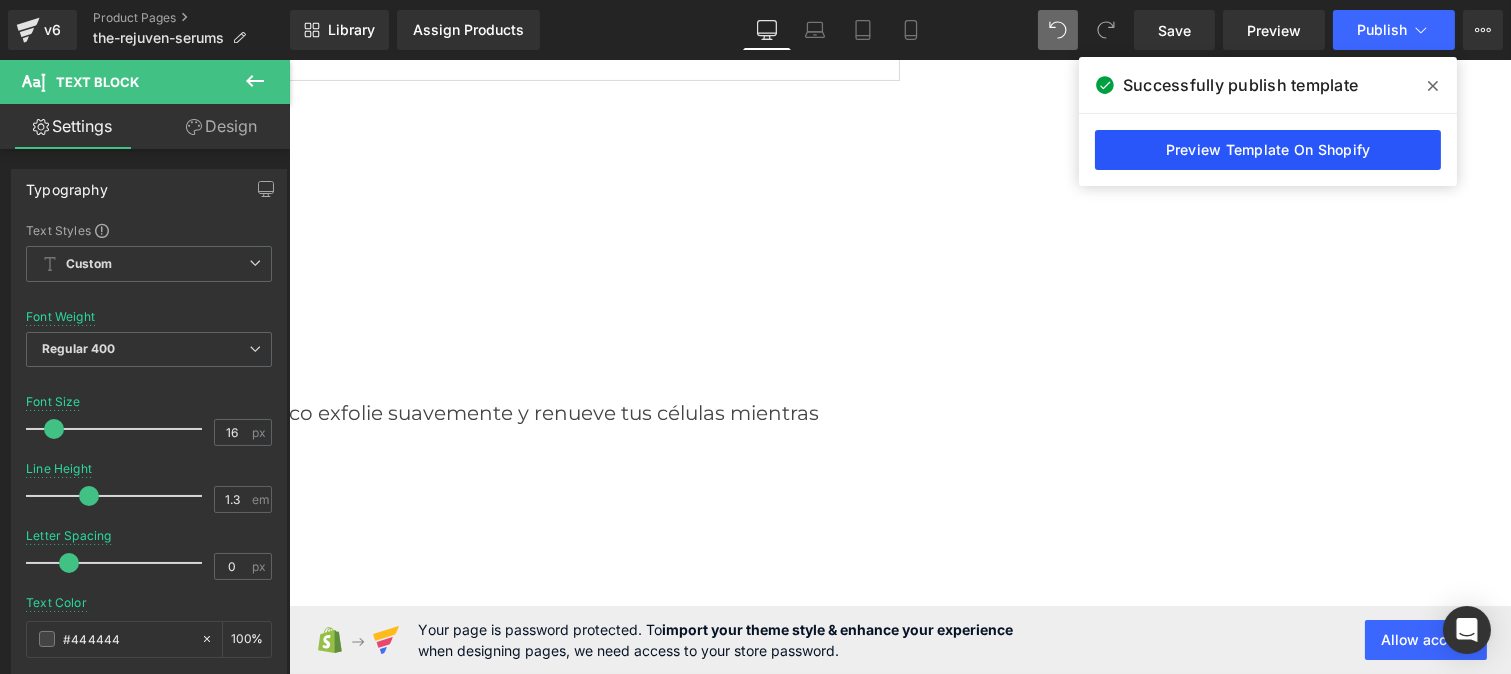 click on "Preview Template On Shopify" at bounding box center (1268, 150) 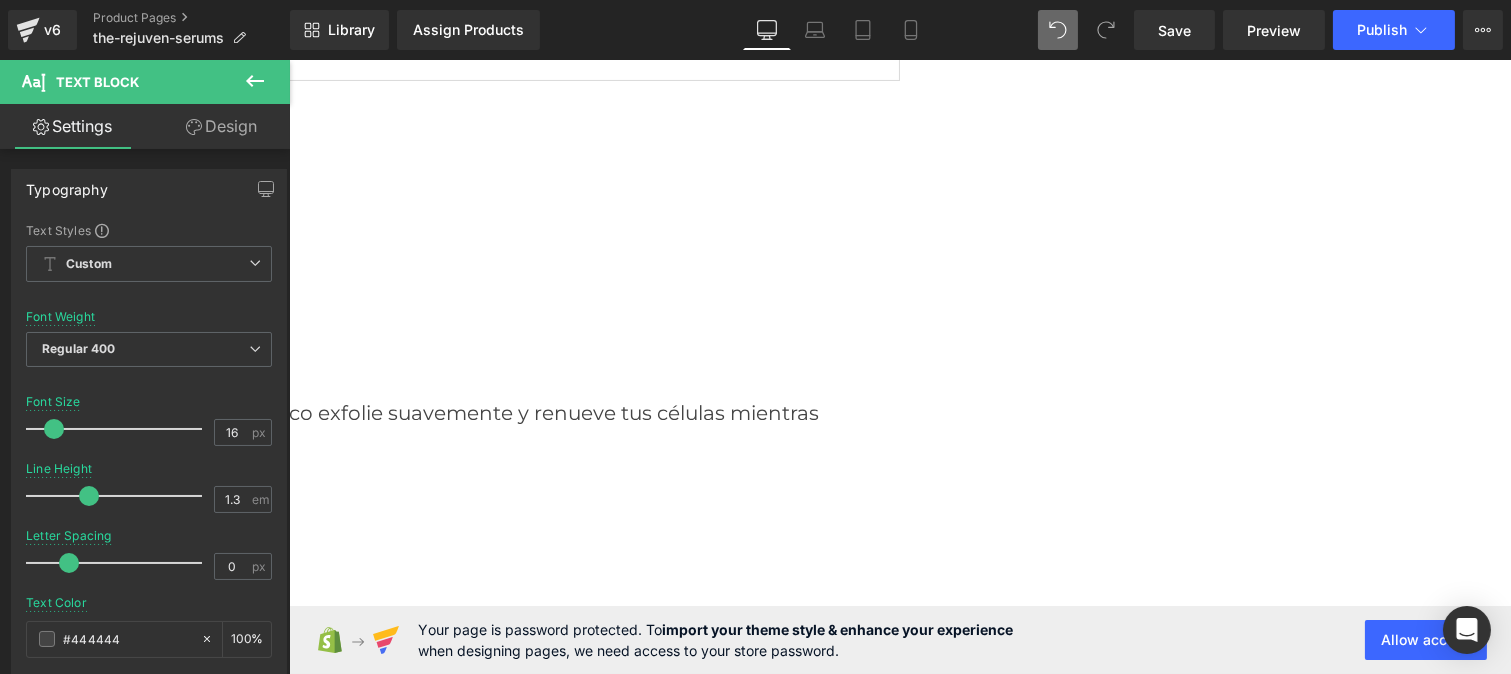 click on "Transformación Nocturna" at bounding box center [-33, 359] 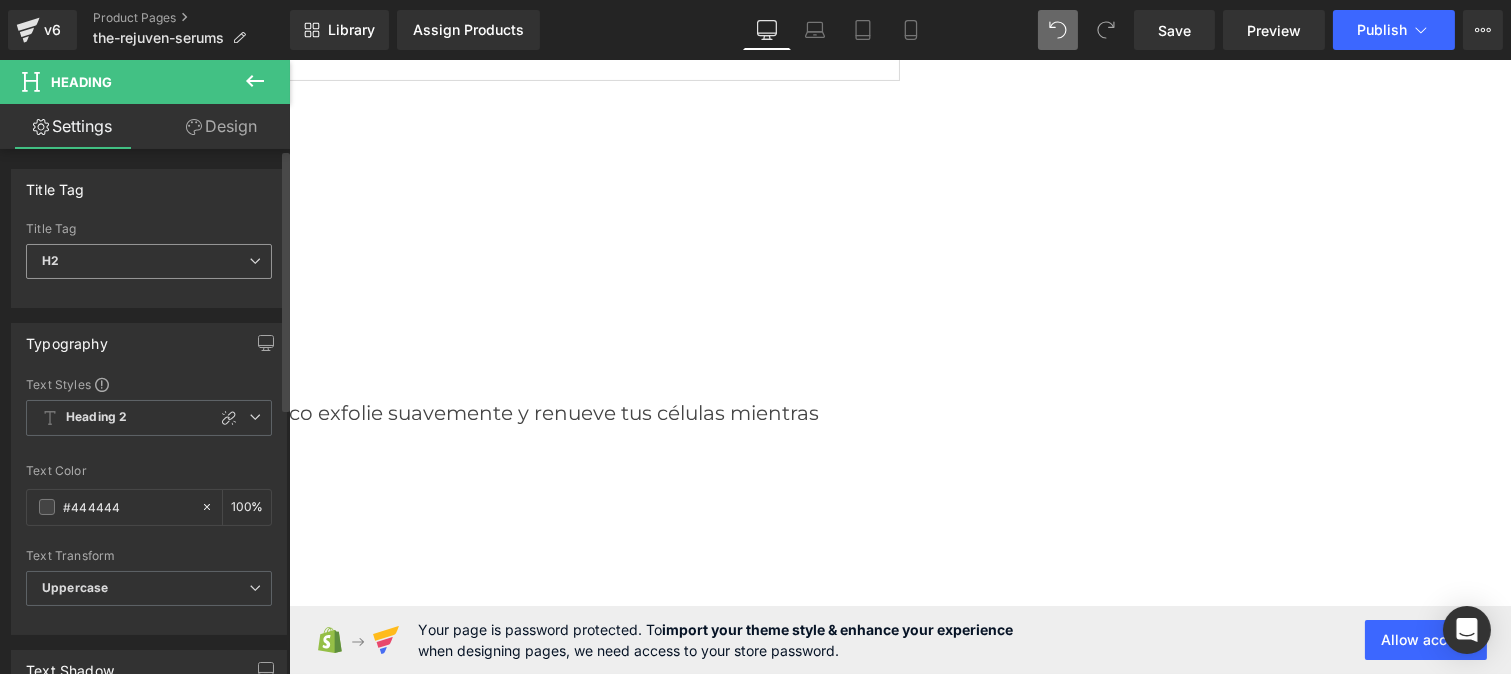 click on "H2" at bounding box center [149, 261] 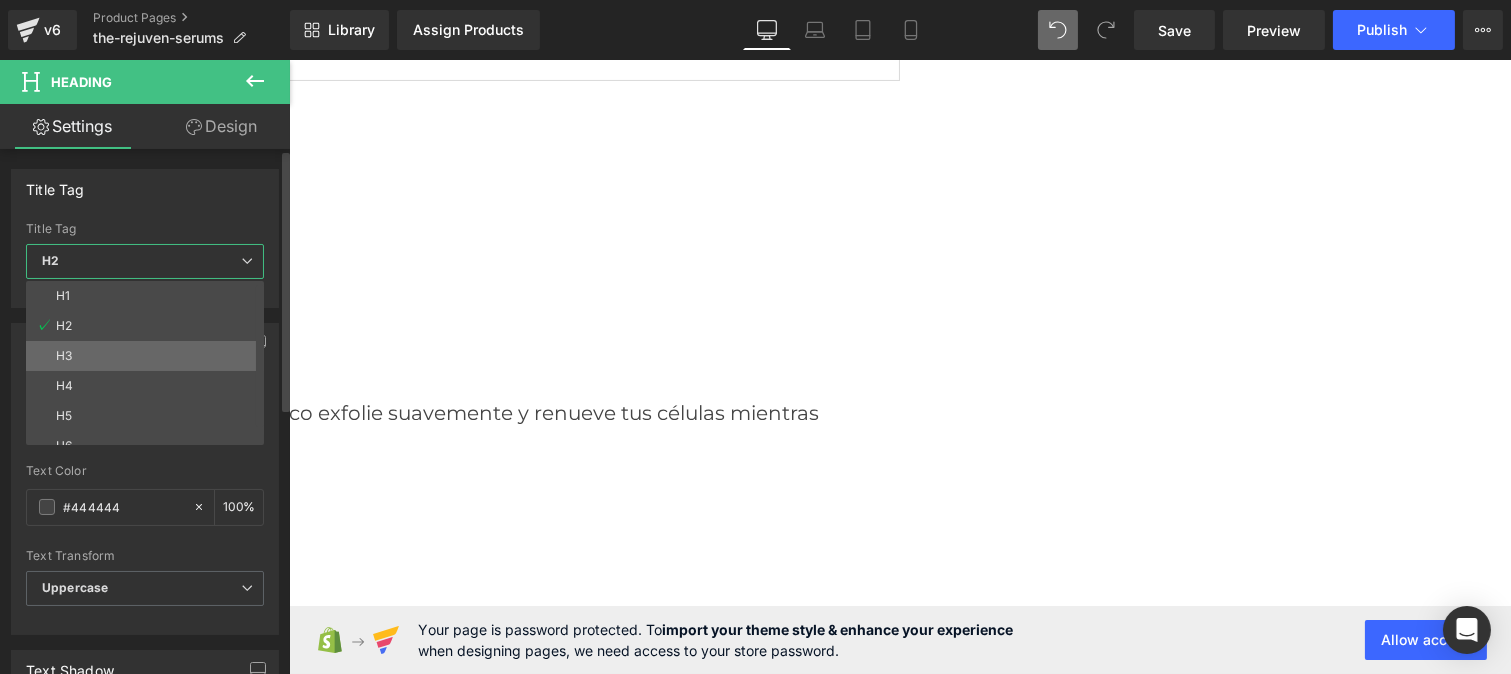 click on "H3" at bounding box center (149, 356) 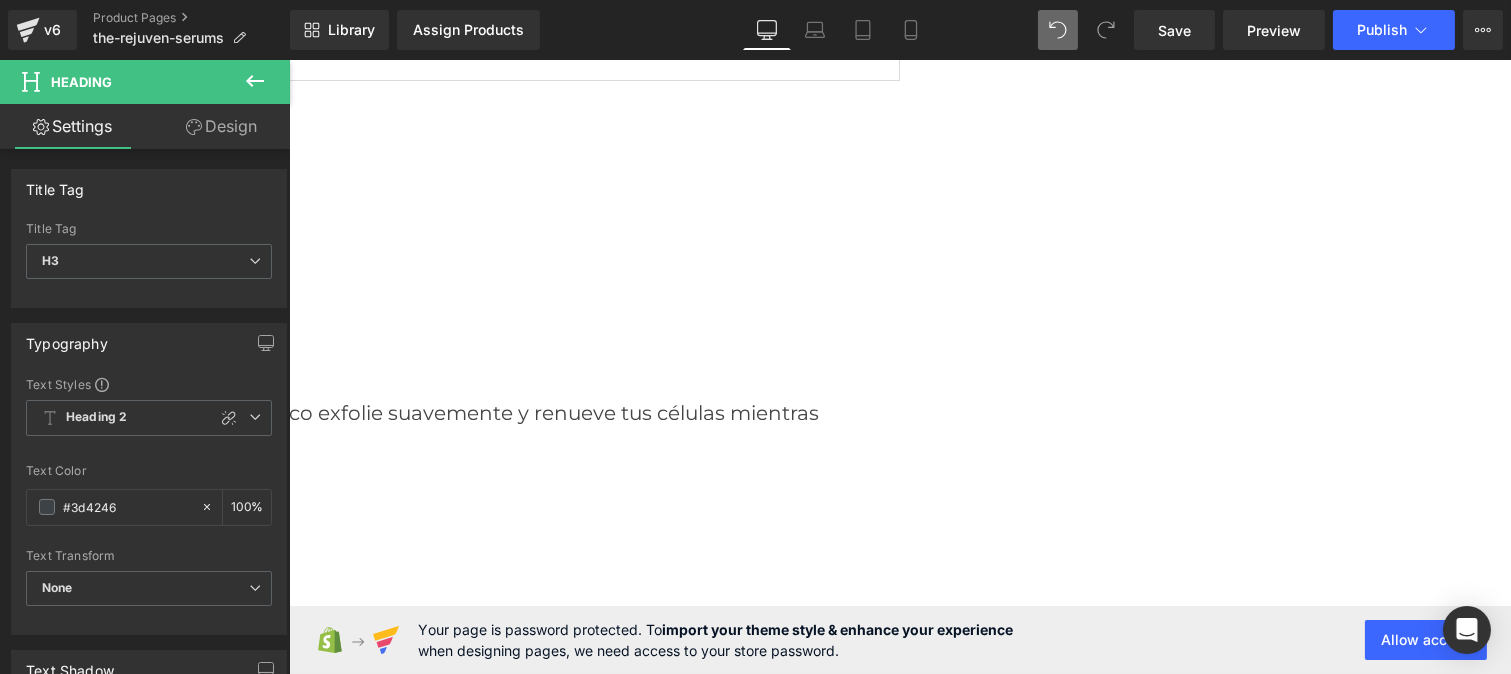 click on "Hidratación  Profunda" at bounding box center [-193, 703] 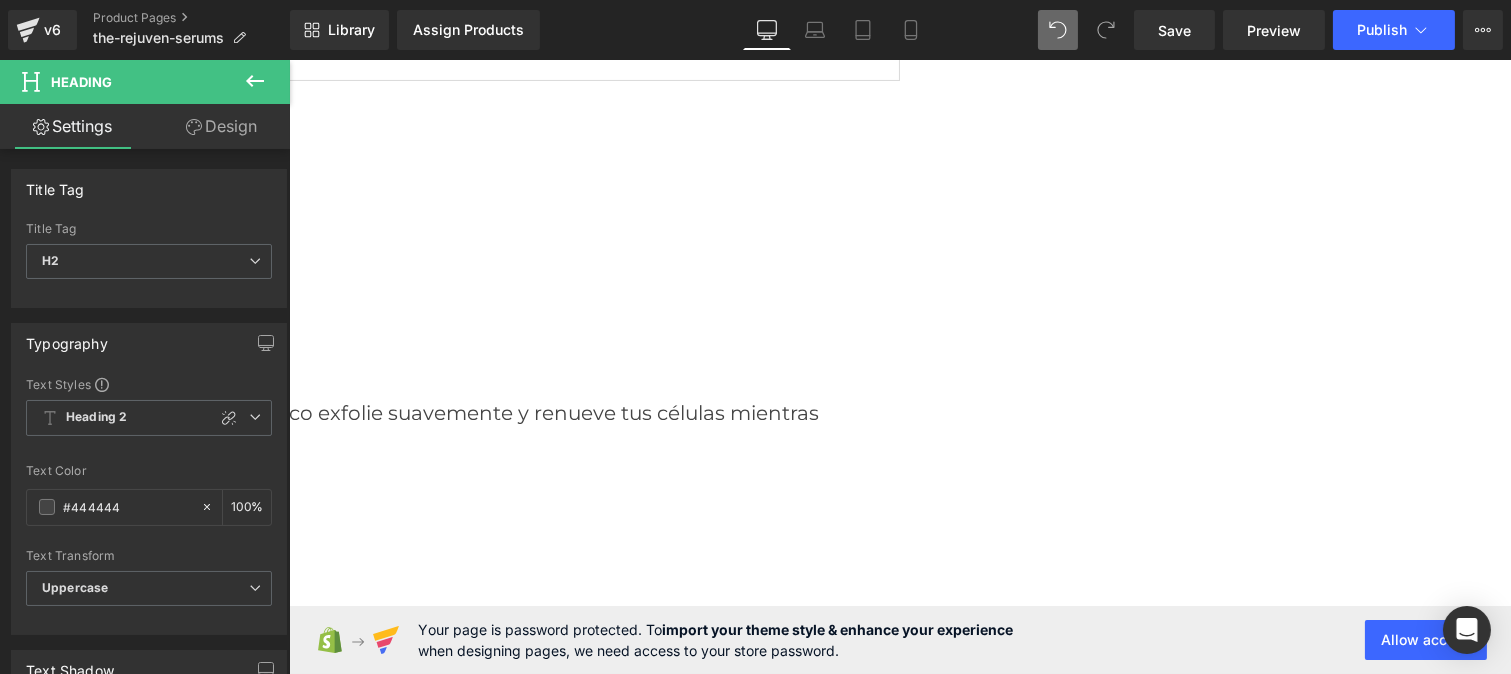 click on "Skip to content
Submit
Close search
Home
Catalog
Image         Image         Image
Image
« Piel luminosa desde la primera semana. »
Text Block
Image
« Fórmula suave.  Resultados visibles. »" at bounding box center [899, 8357] 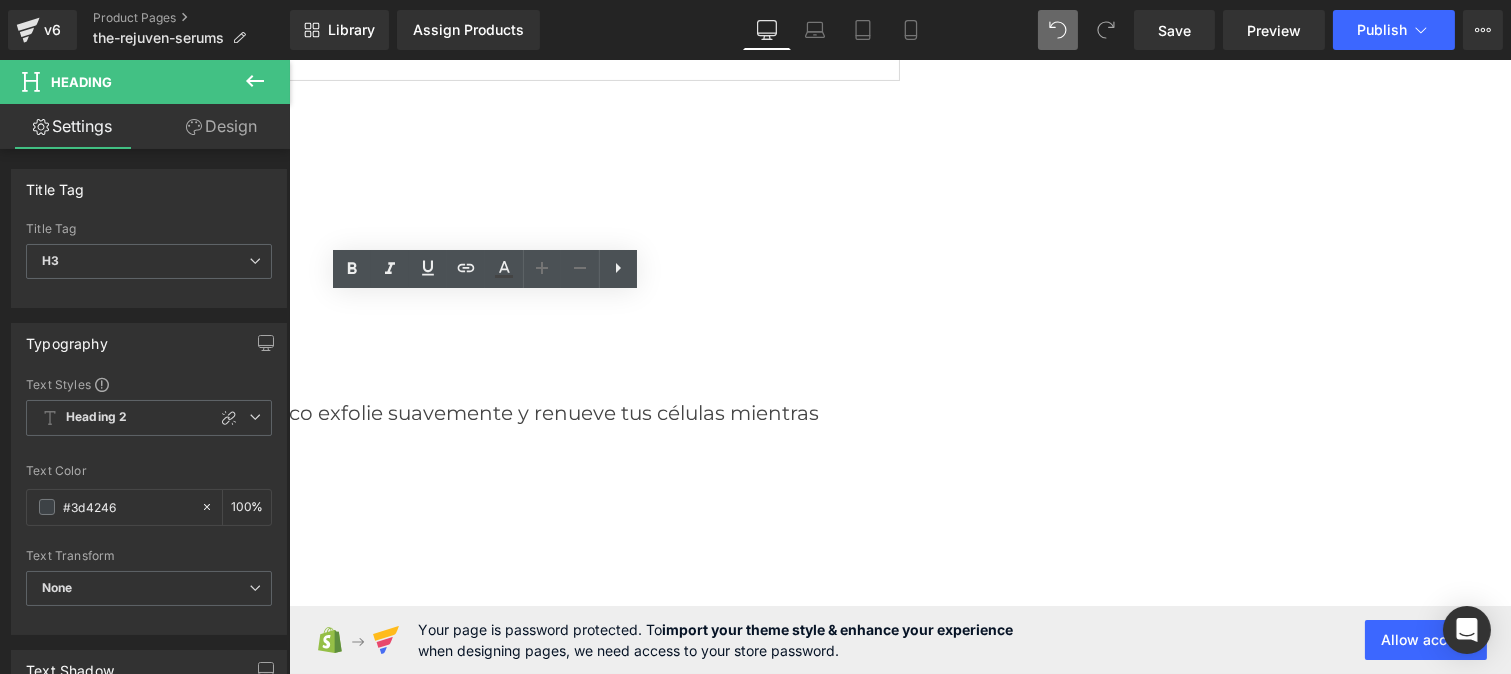 click on "Hidratación  Profunda" at bounding box center [-193, 703] 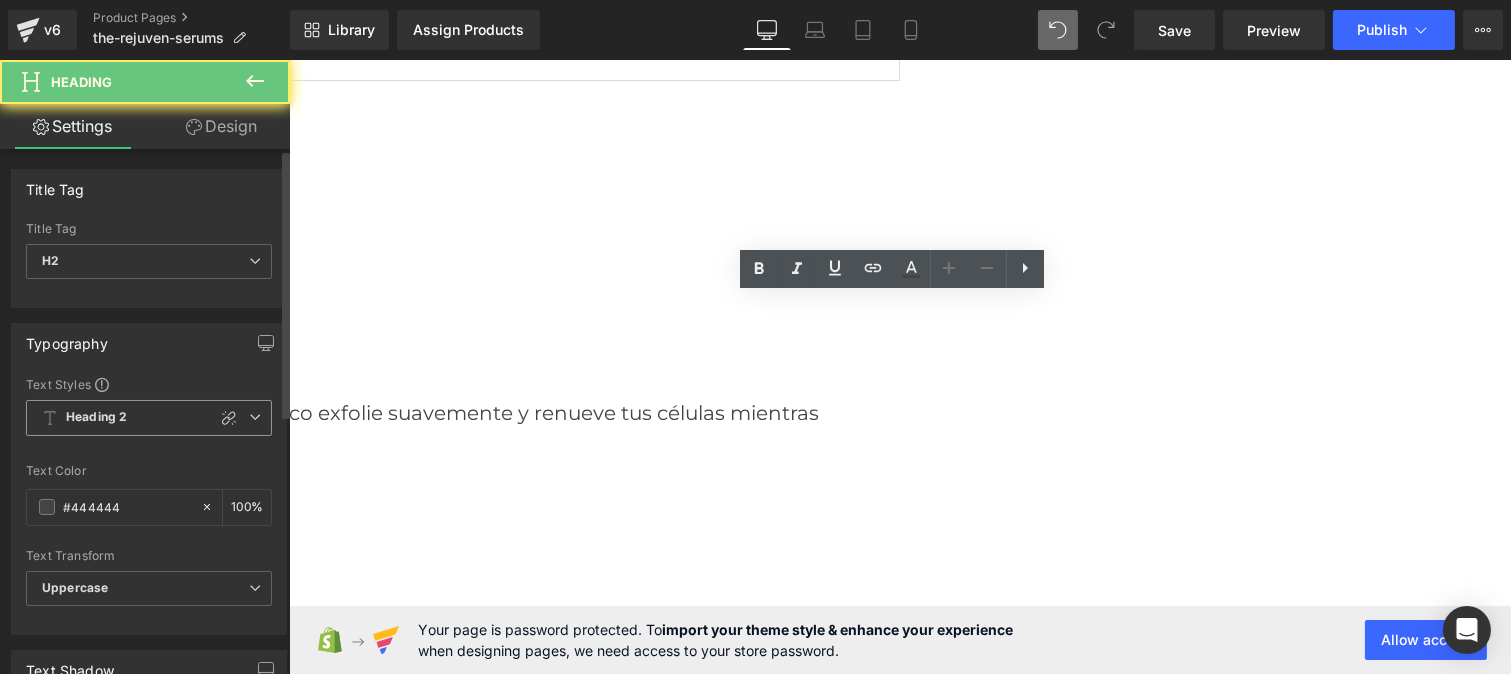 click on "Heading 2" at bounding box center (96, 417) 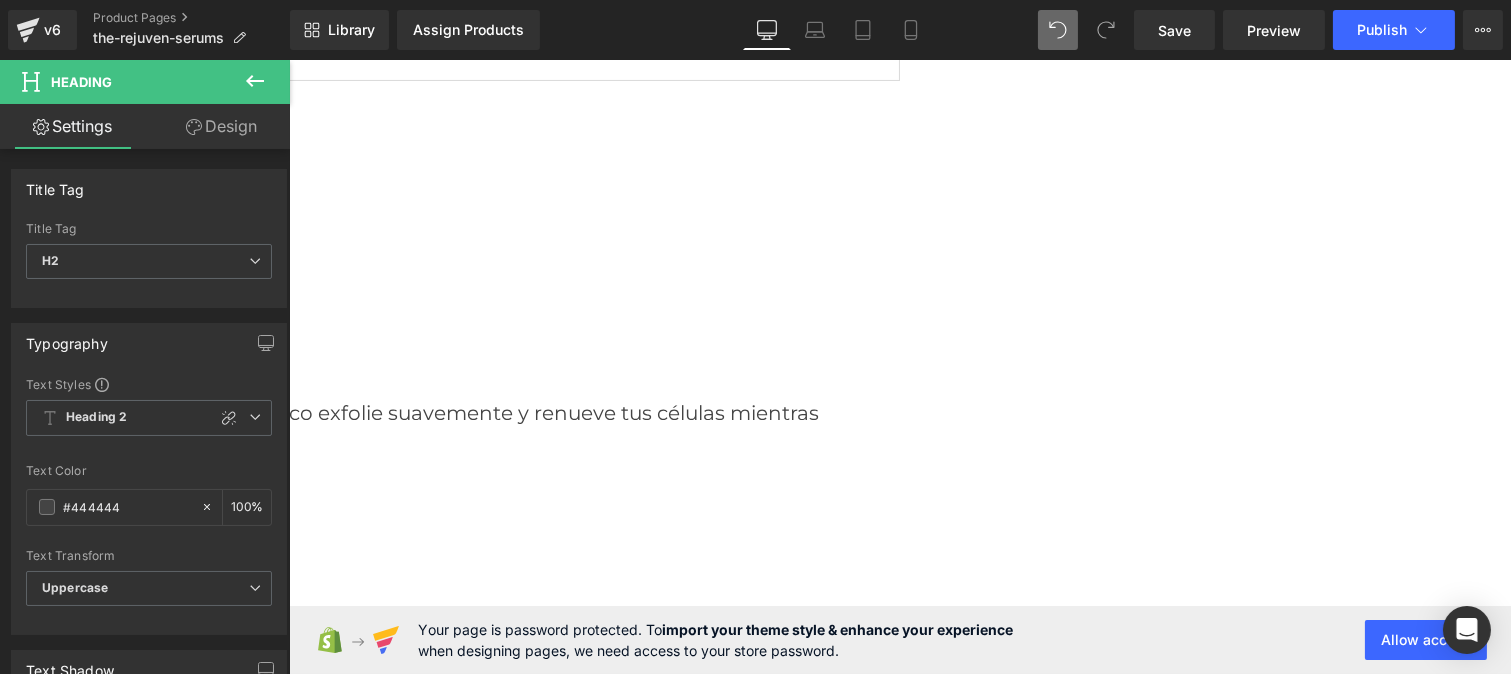 click on "Skip to content
Submit
Close search
Home
Catalog
Image         Image         Image
Image
« Piel luminosa desde la primera semana. »
Text Block
Image
« Fórmula suave.  Resultados visibles. »" at bounding box center (899, 8357) 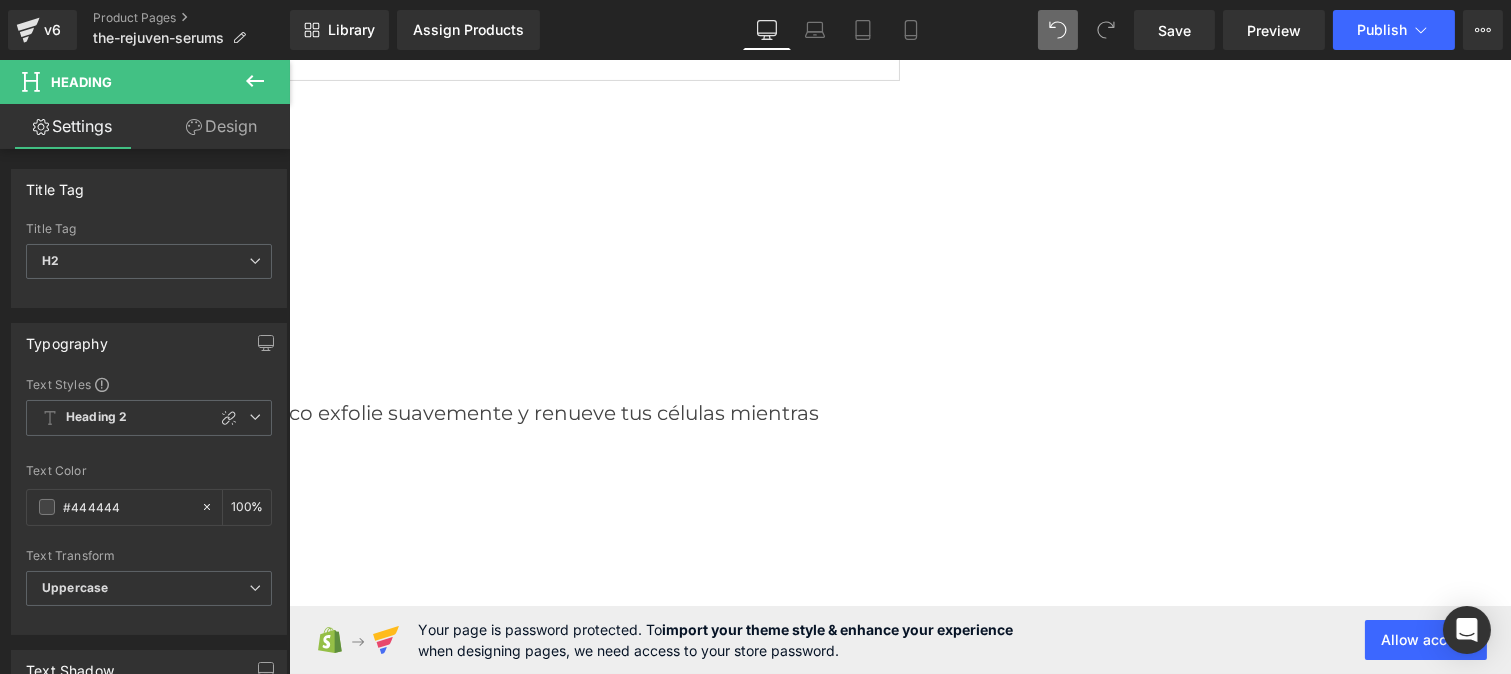 click on "Transformación Nocturna" at bounding box center [-91, 359] 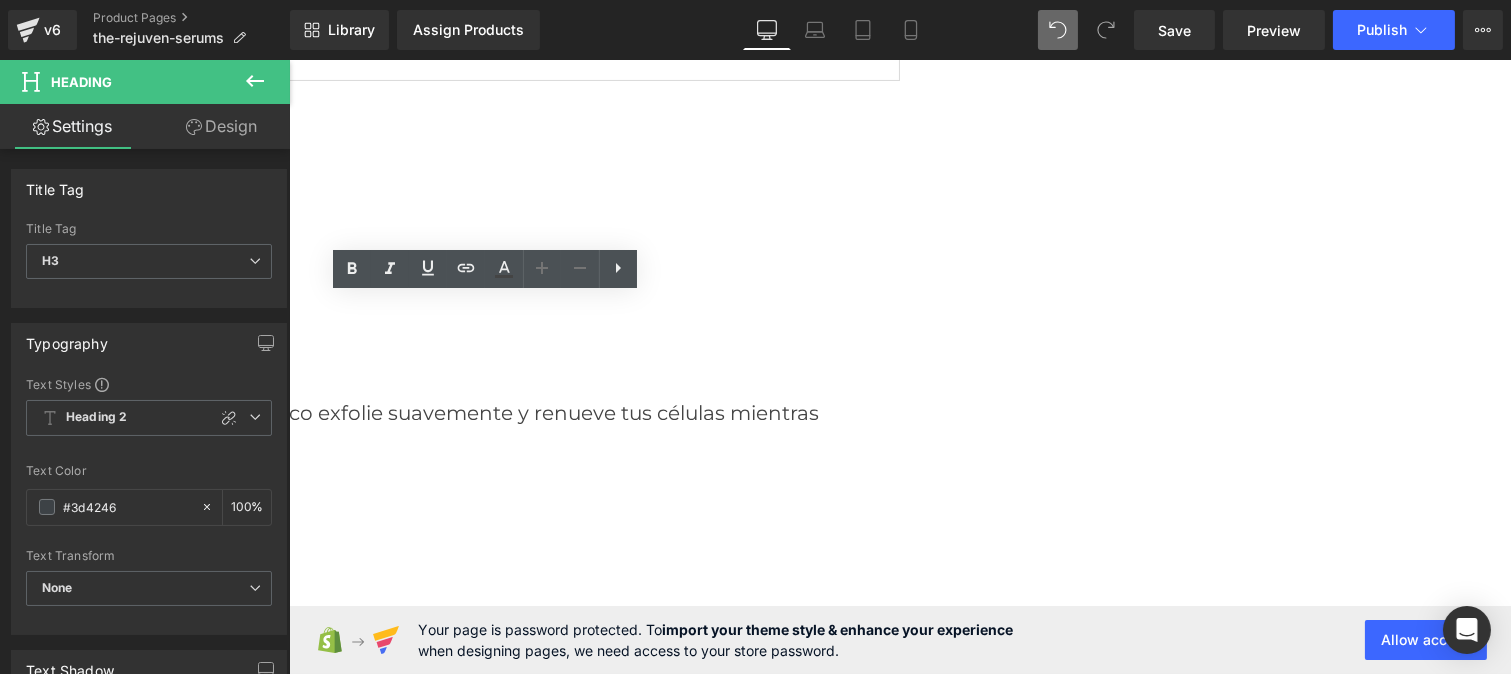 click on "Hidratación  Profunda" at bounding box center (-193, 703) 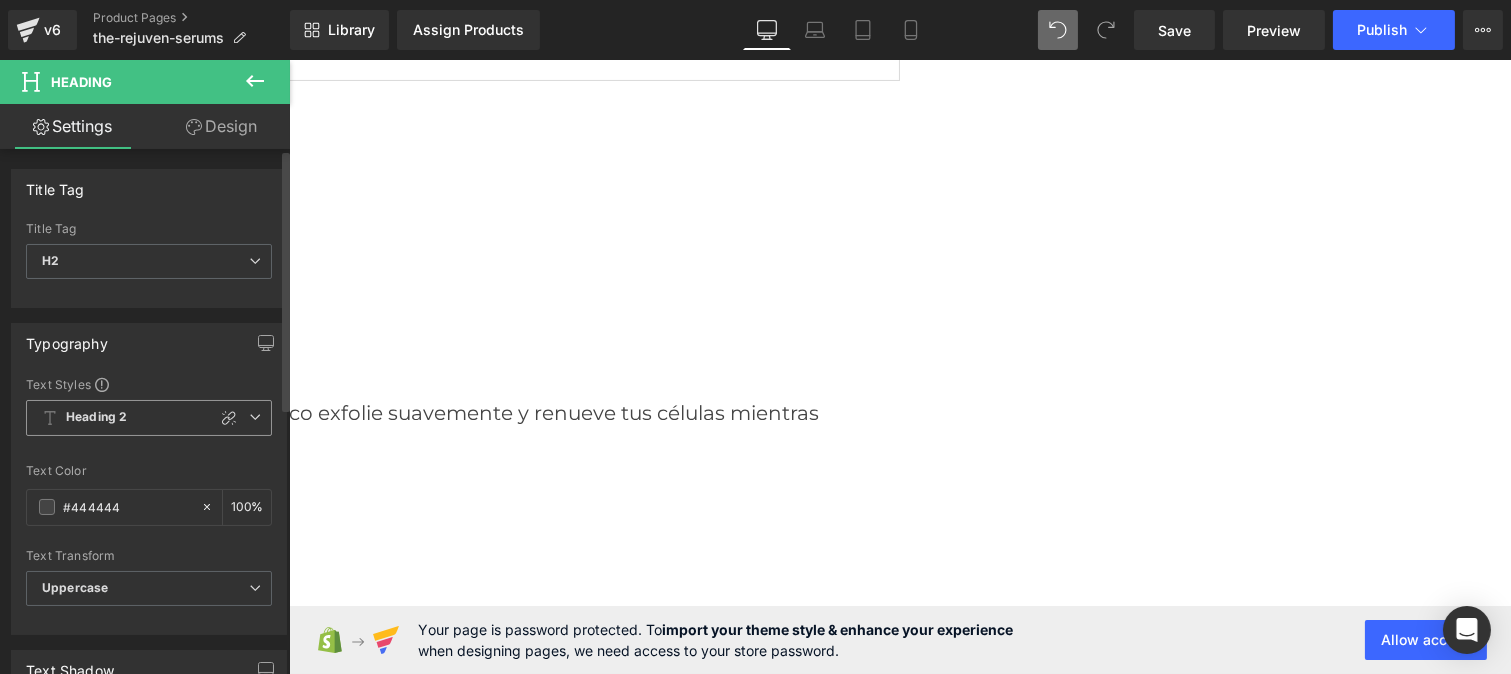 click on "Heading 2" at bounding box center (149, 418) 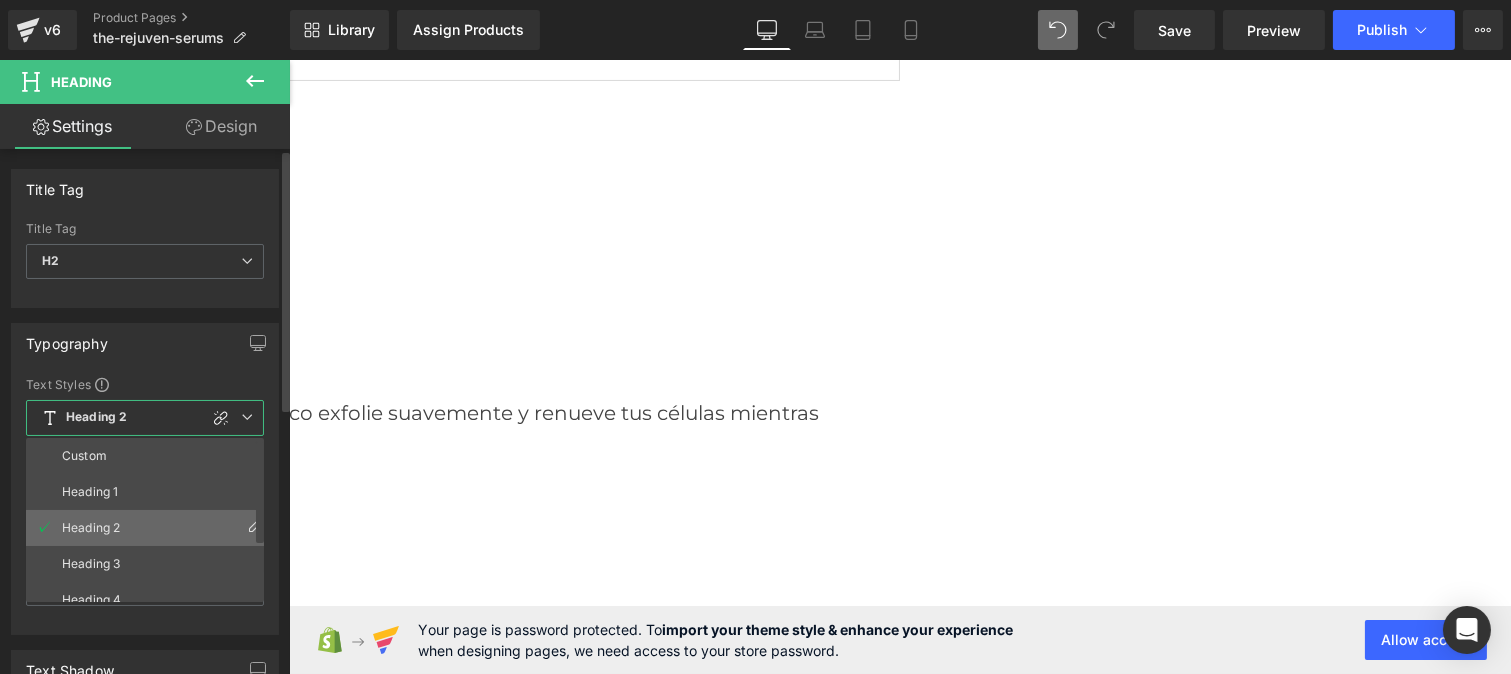 click on "Heading 2" at bounding box center [91, 528] 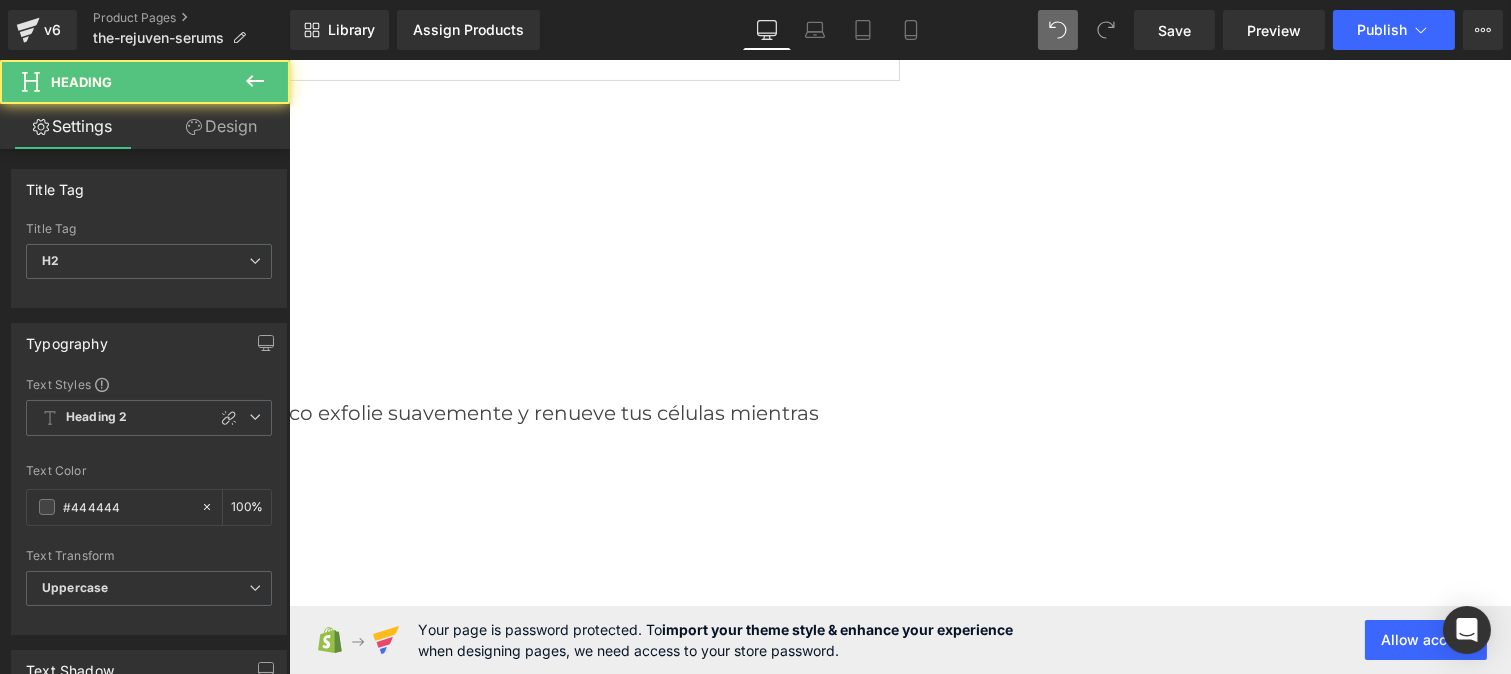 click on "Hidratación  Profunda" at bounding box center [-193, 703] 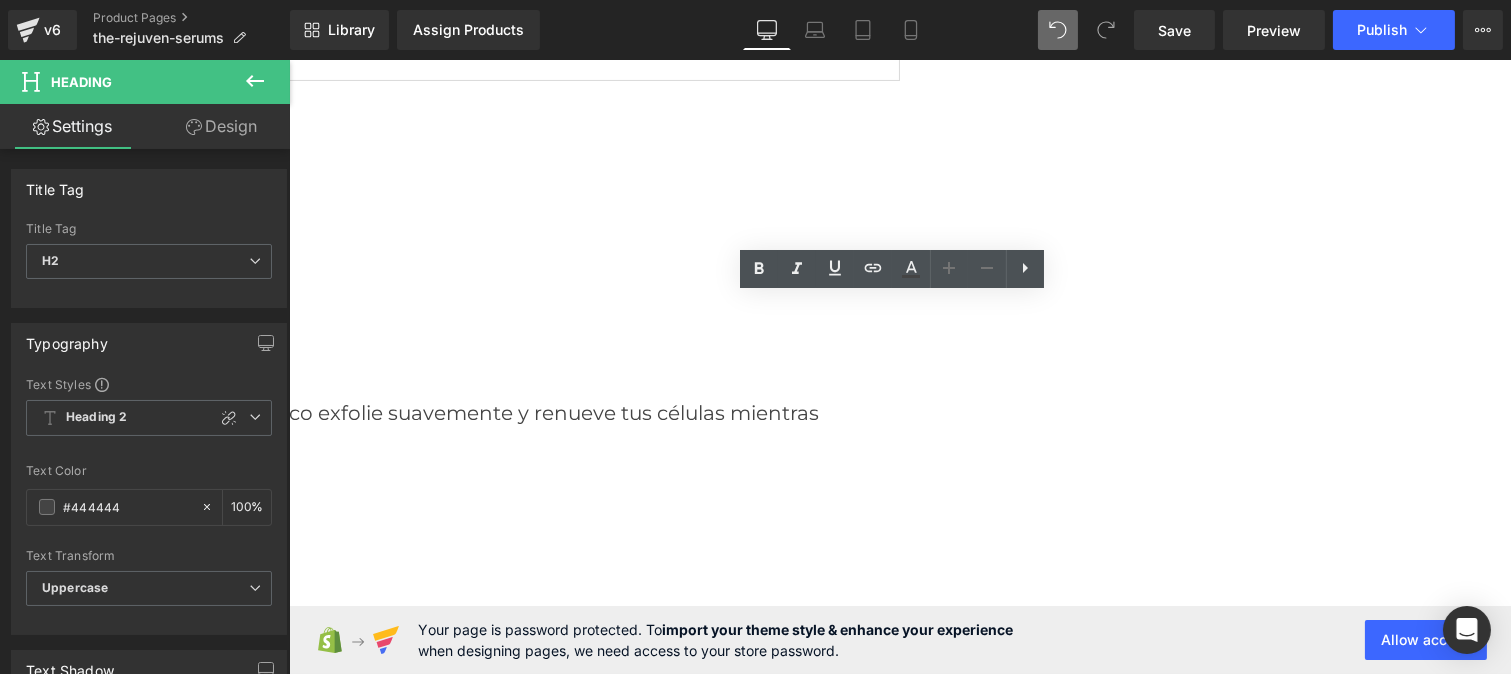 click at bounding box center (288, 60) 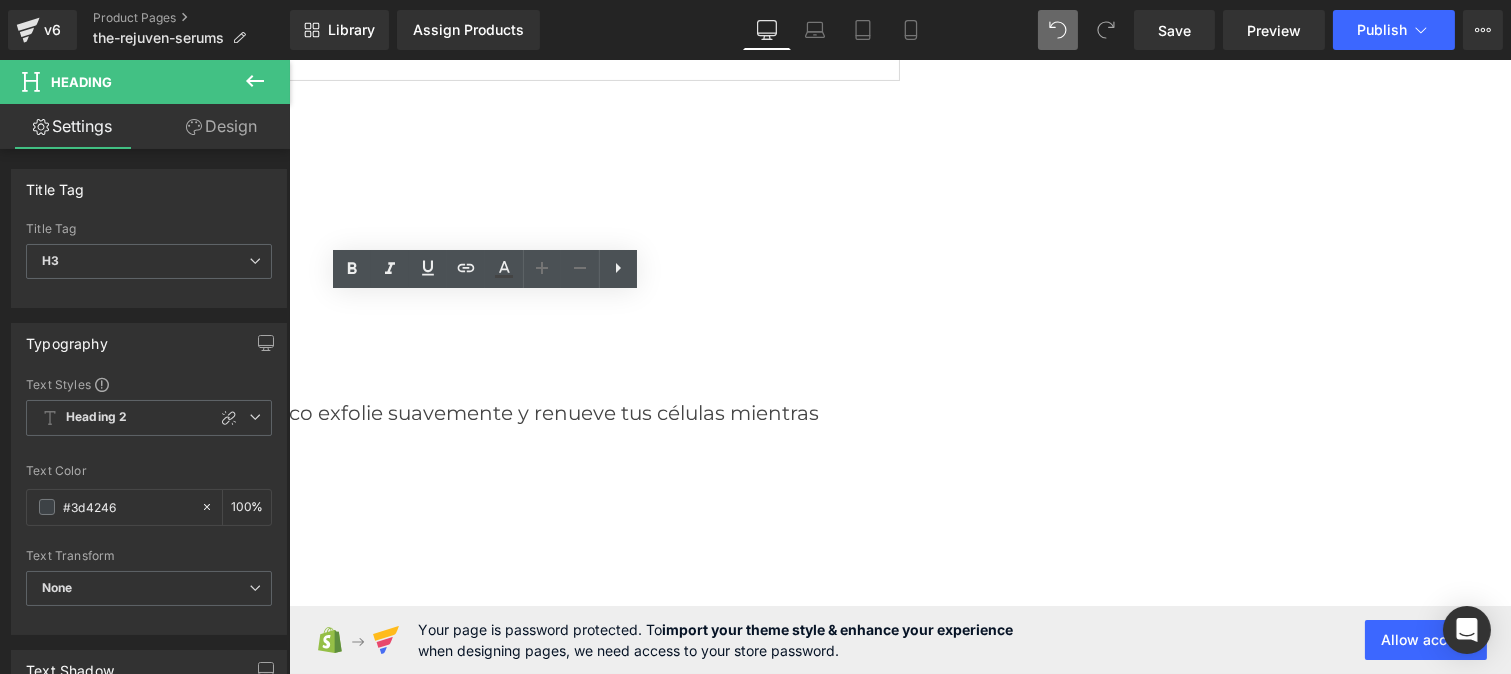 click on "Hidratación  Profunda" at bounding box center [-193, 703] 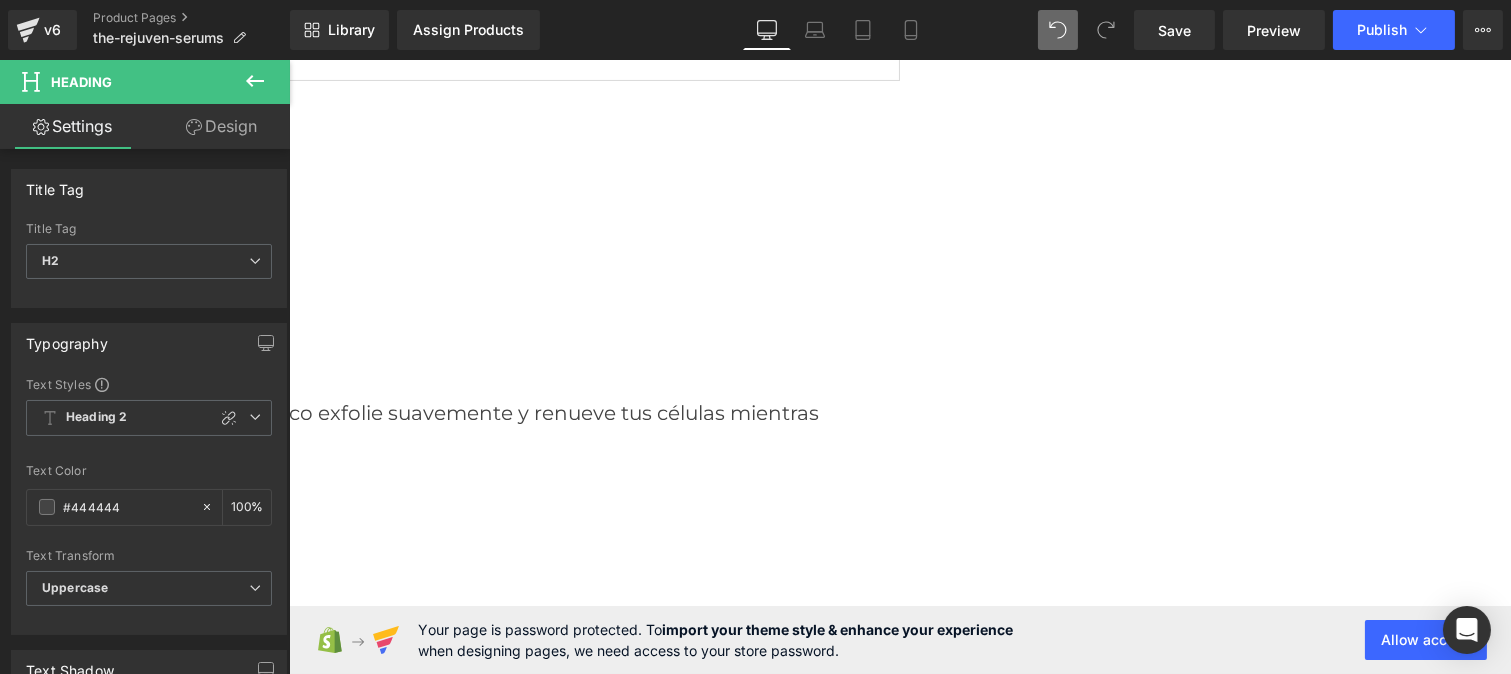 click on "H2" at bounding box center [149, 261] 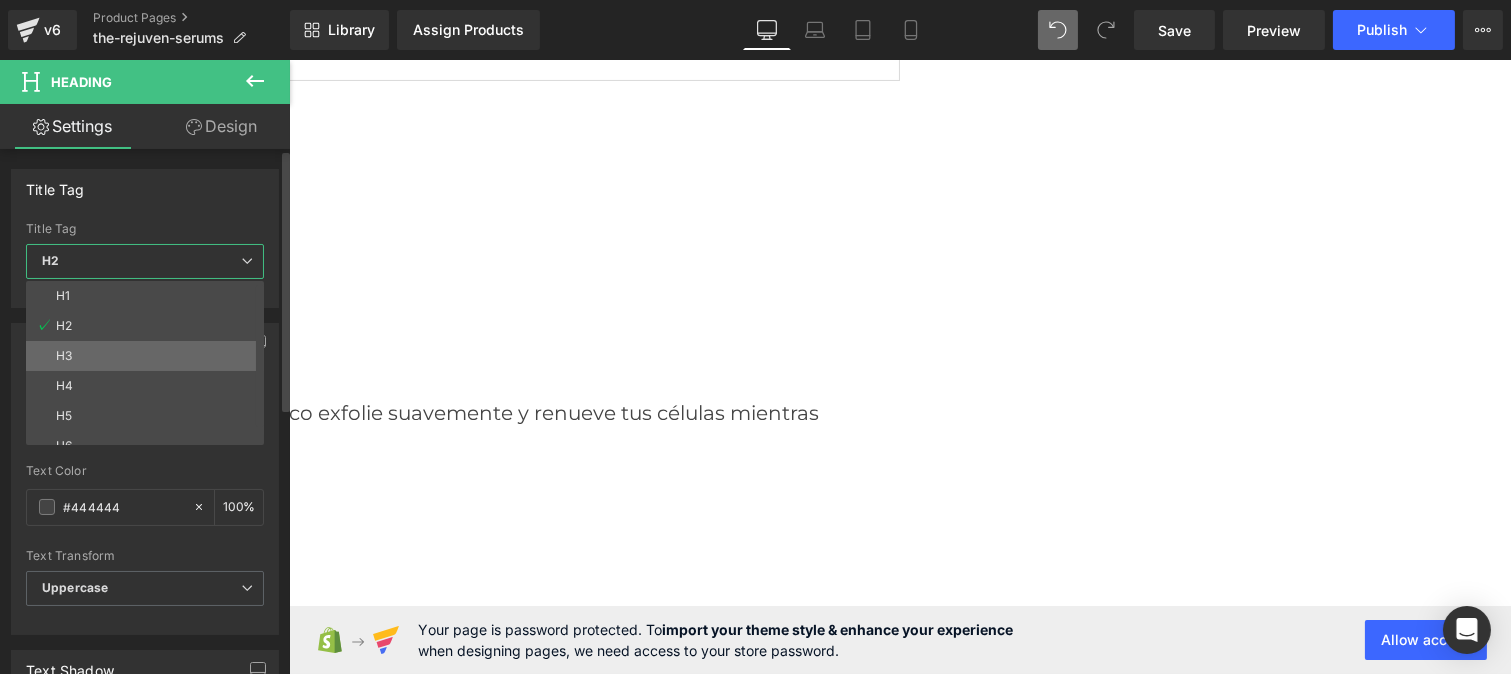 drag, startPoint x: 90, startPoint y: 357, endPoint x: 895, endPoint y: 301, distance: 806.9455 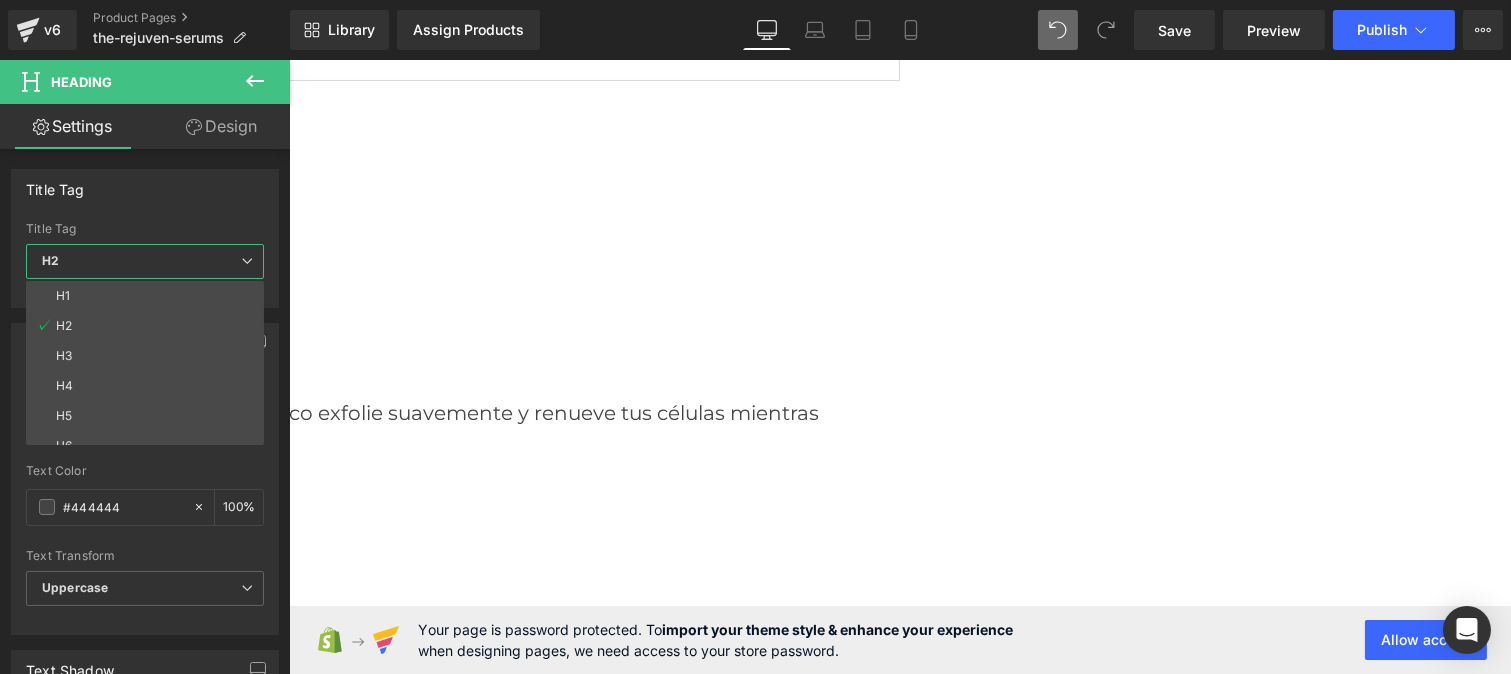 type on "#3d4246" 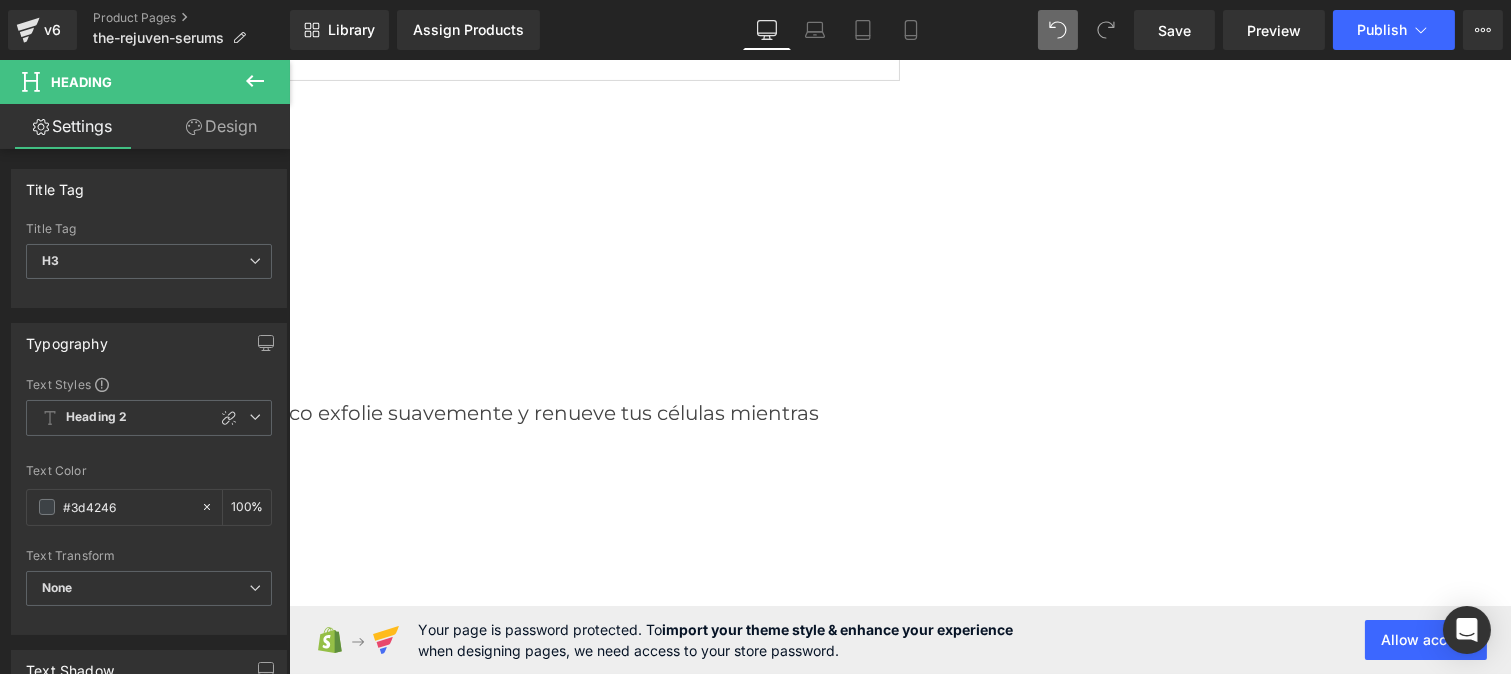 click on "Protección y  Prevención" at bounding box center [-184, 1021] 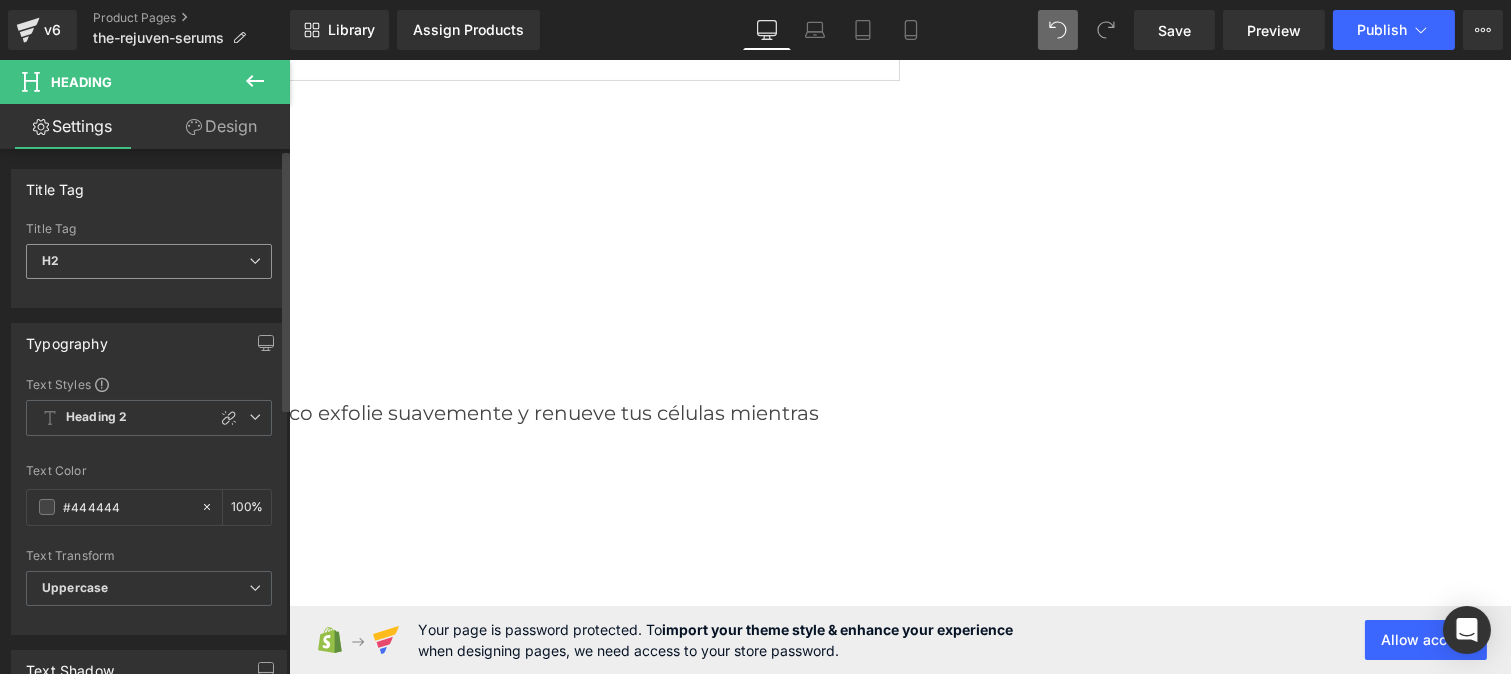 click on "H2" at bounding box center [149, 261] 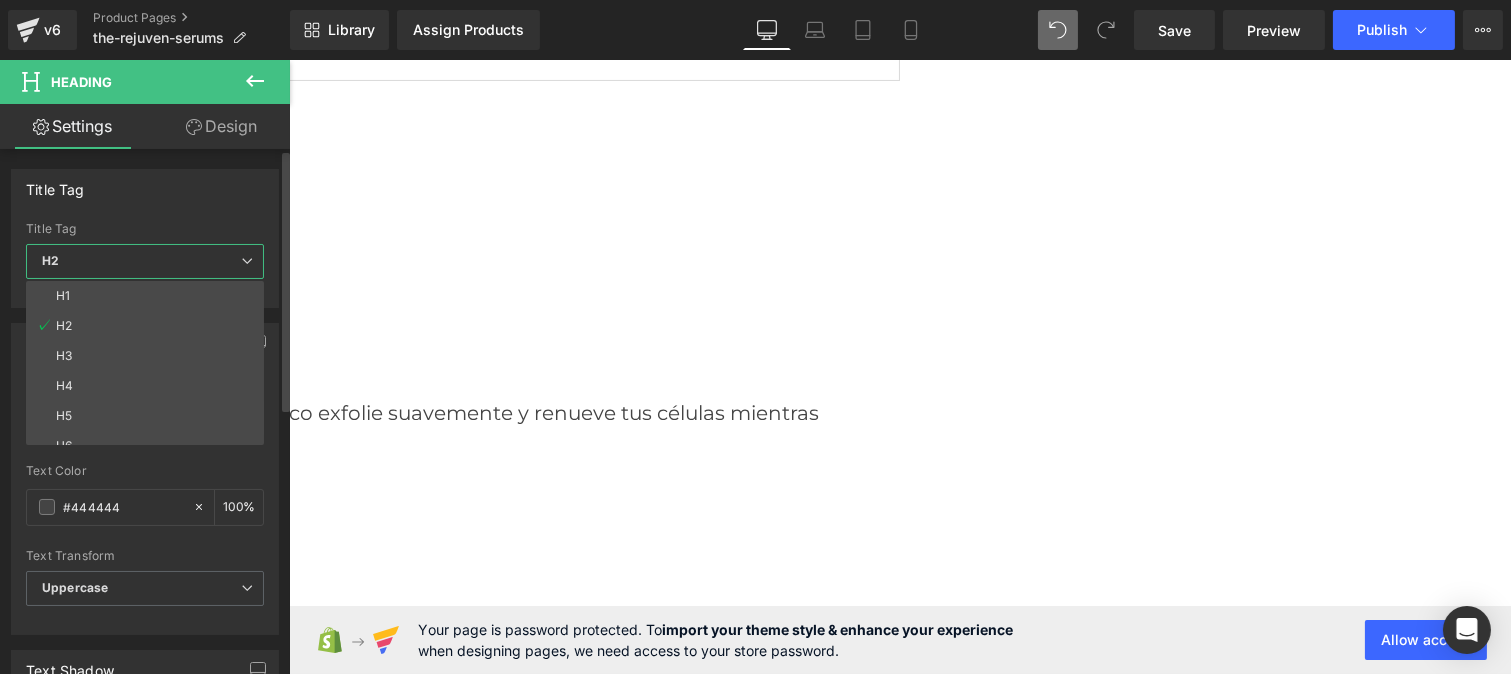 click on "H2" at bounding box center (145, 261) 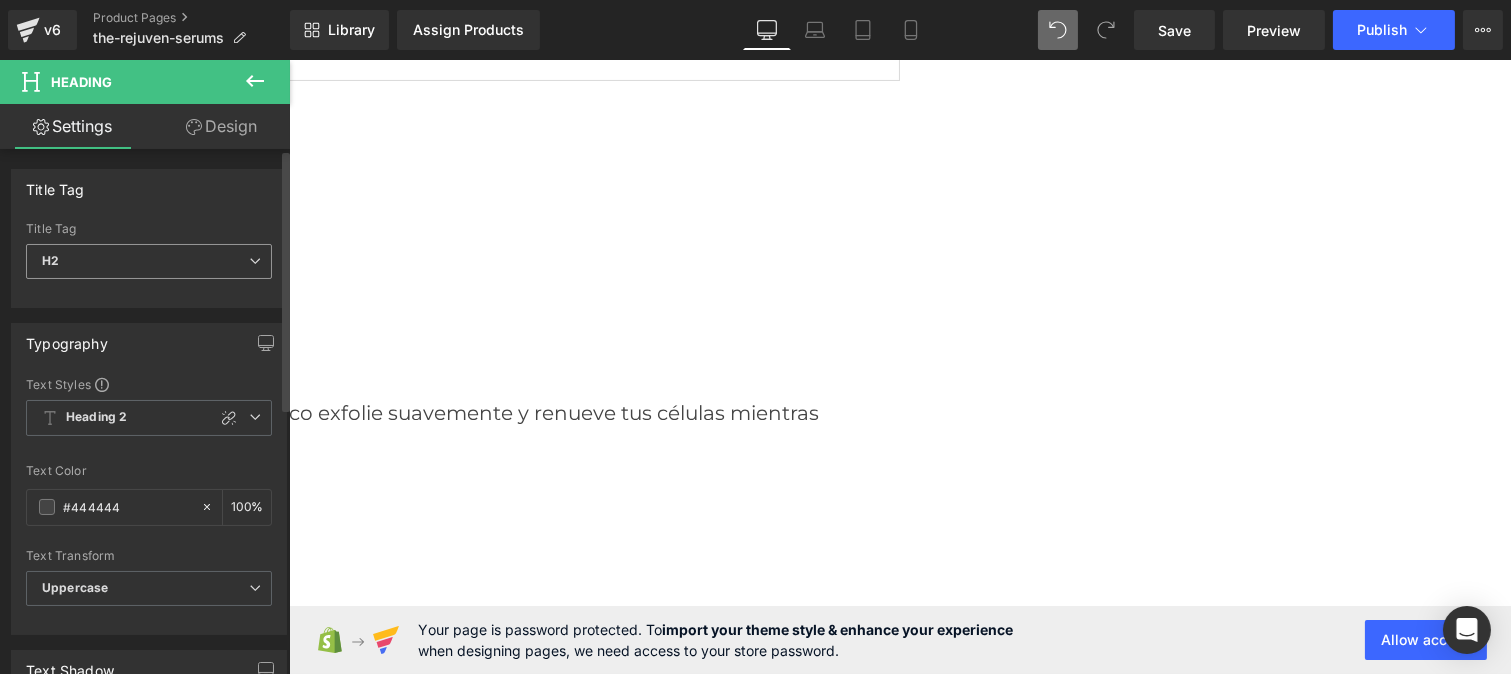 click on "H2" at bounding box center (149, 261) 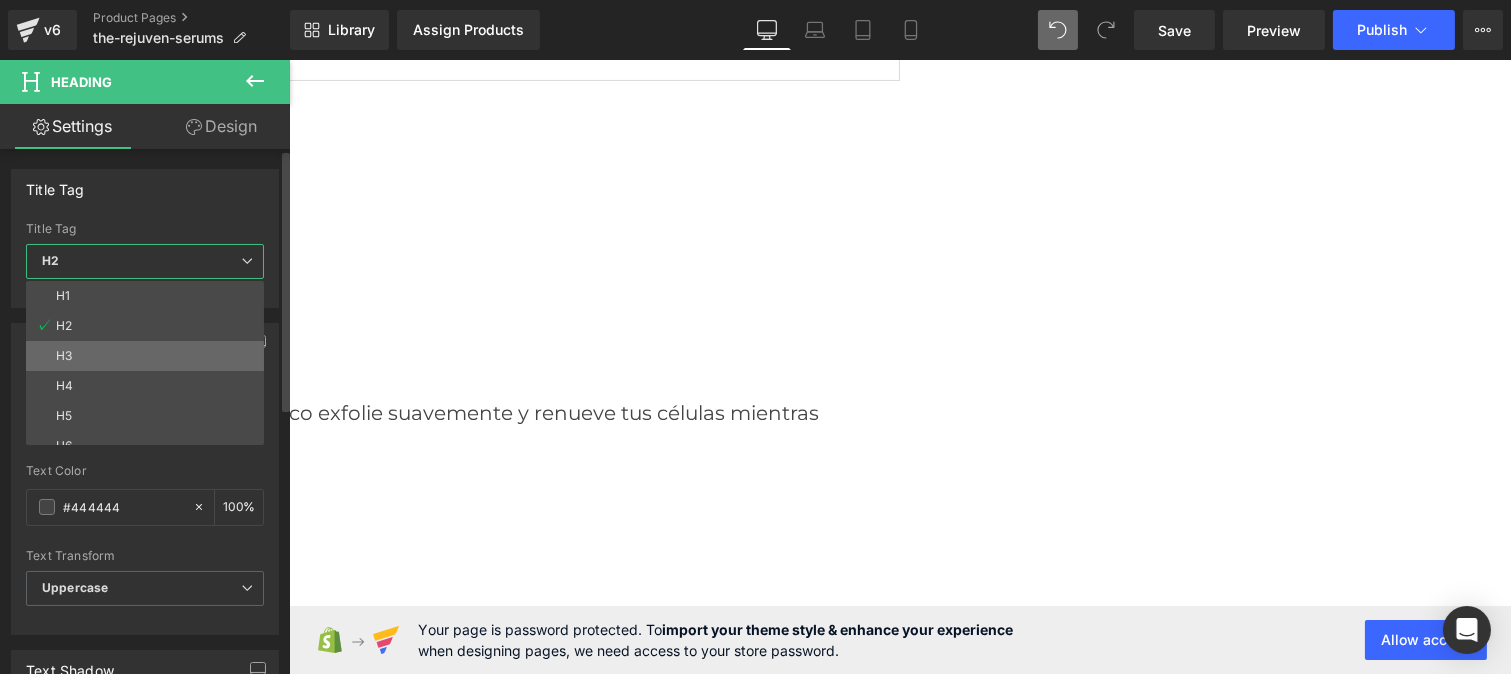 click on "H3" at bounding box center [149, 356] 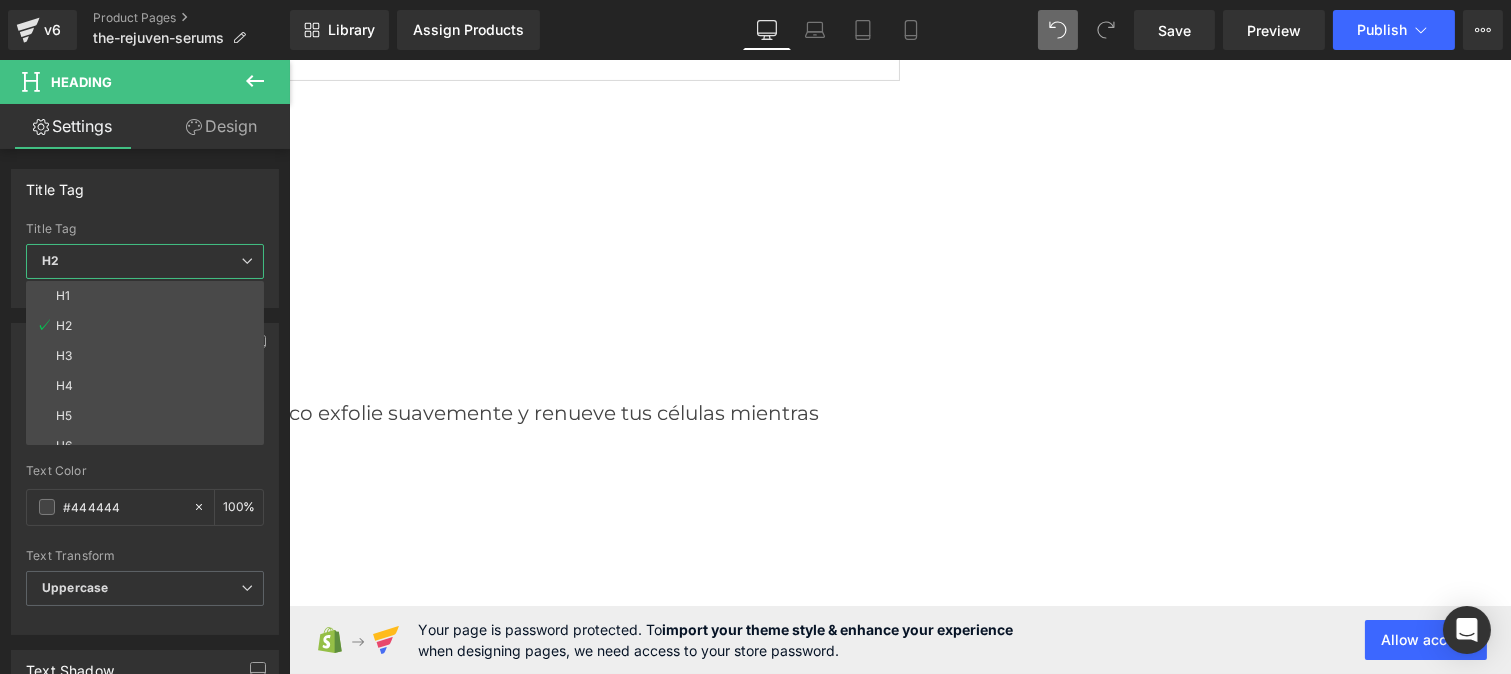 type on "#3d4246" 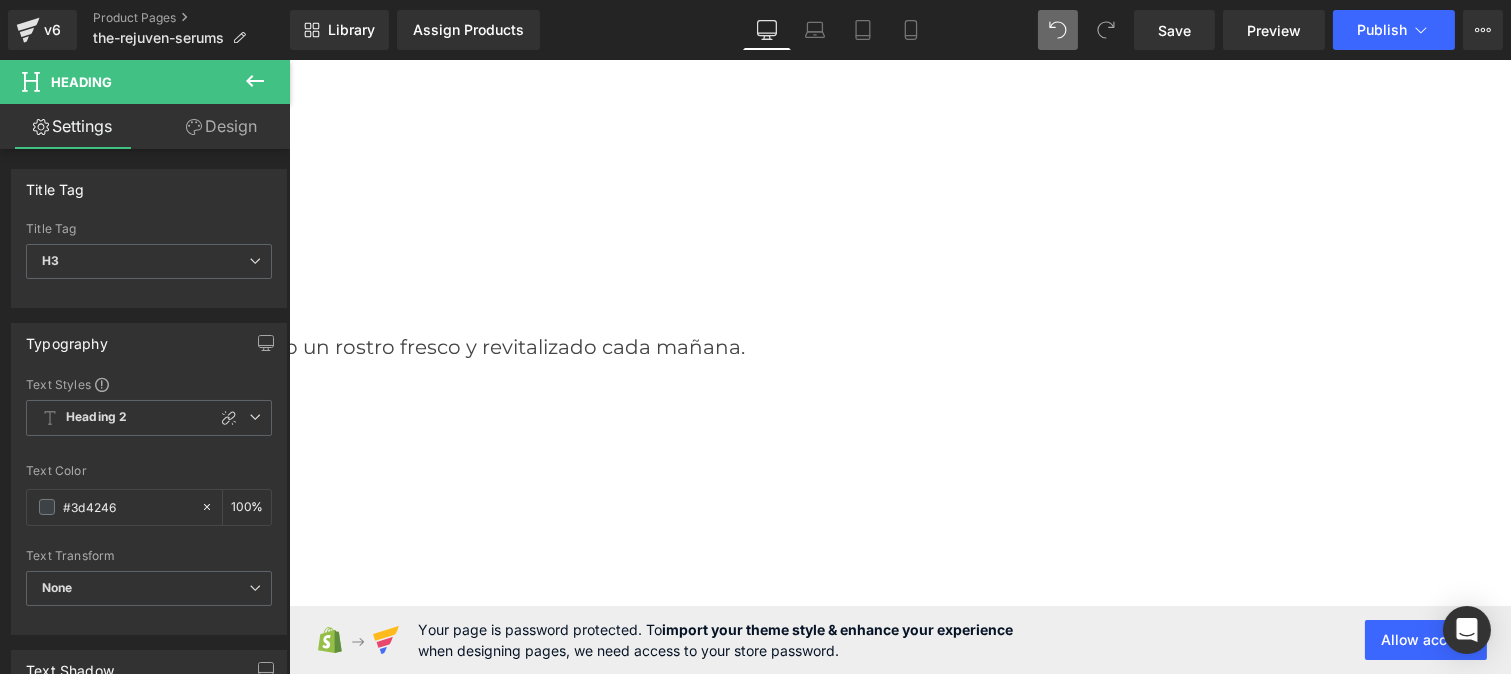 scroll, scrollTop: 1011, scrollLeft: 0, axis: vertical 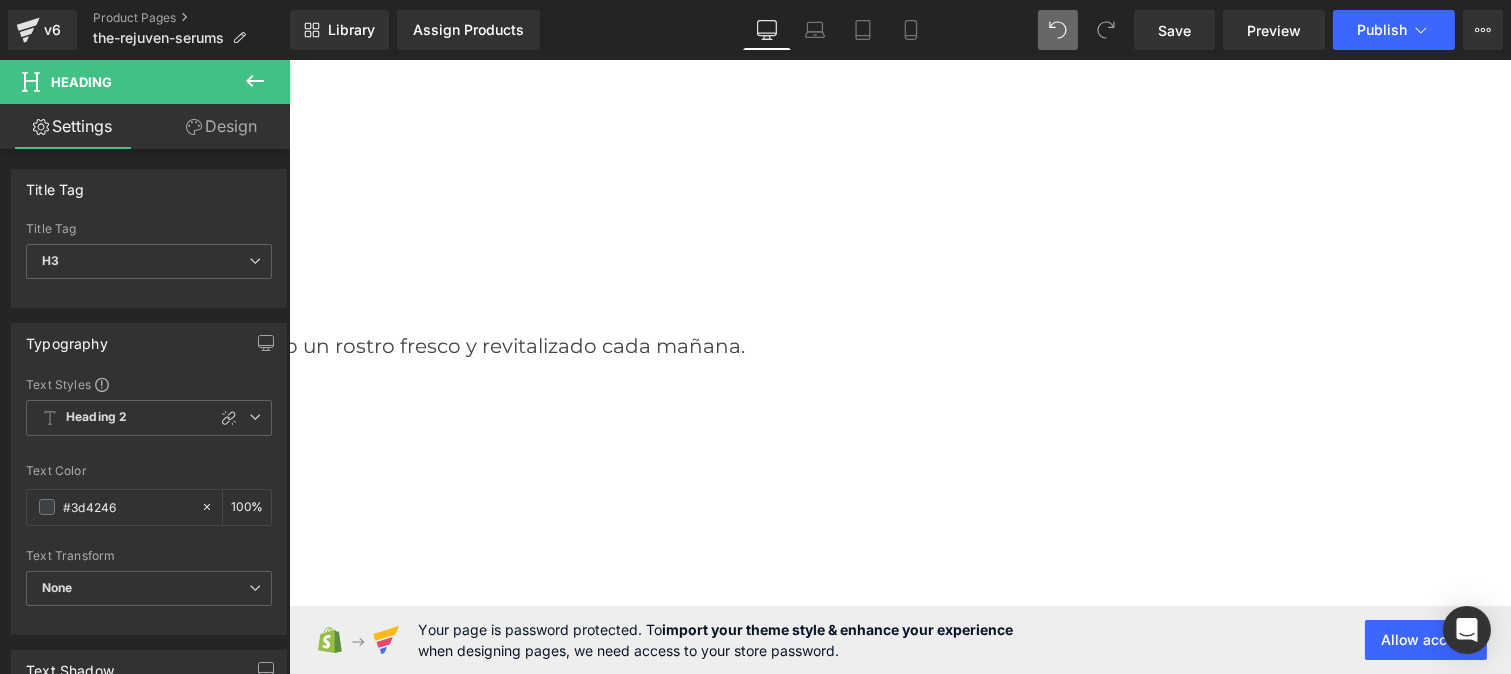 click on "Reduce visiblemente" at bounding box center (-74, 865) 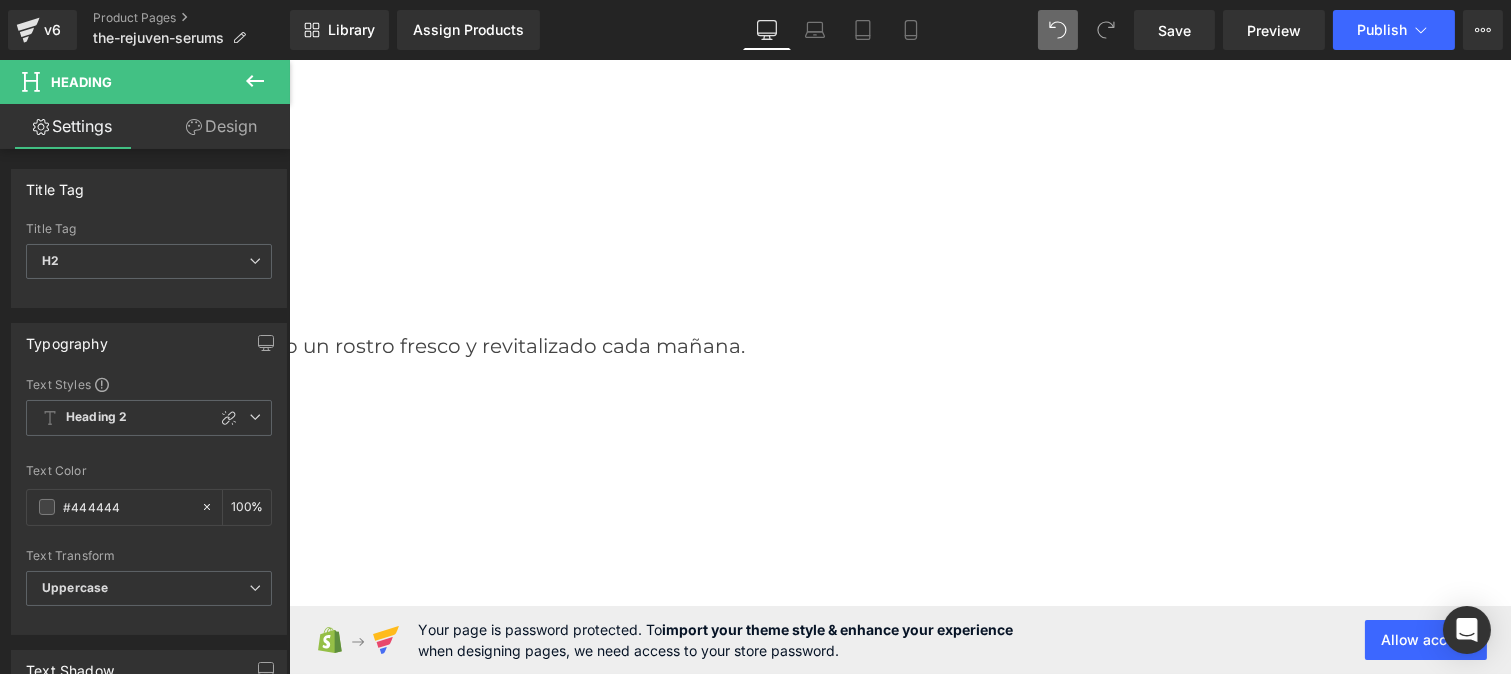 click on "H2" at bounding box center (149, 261) 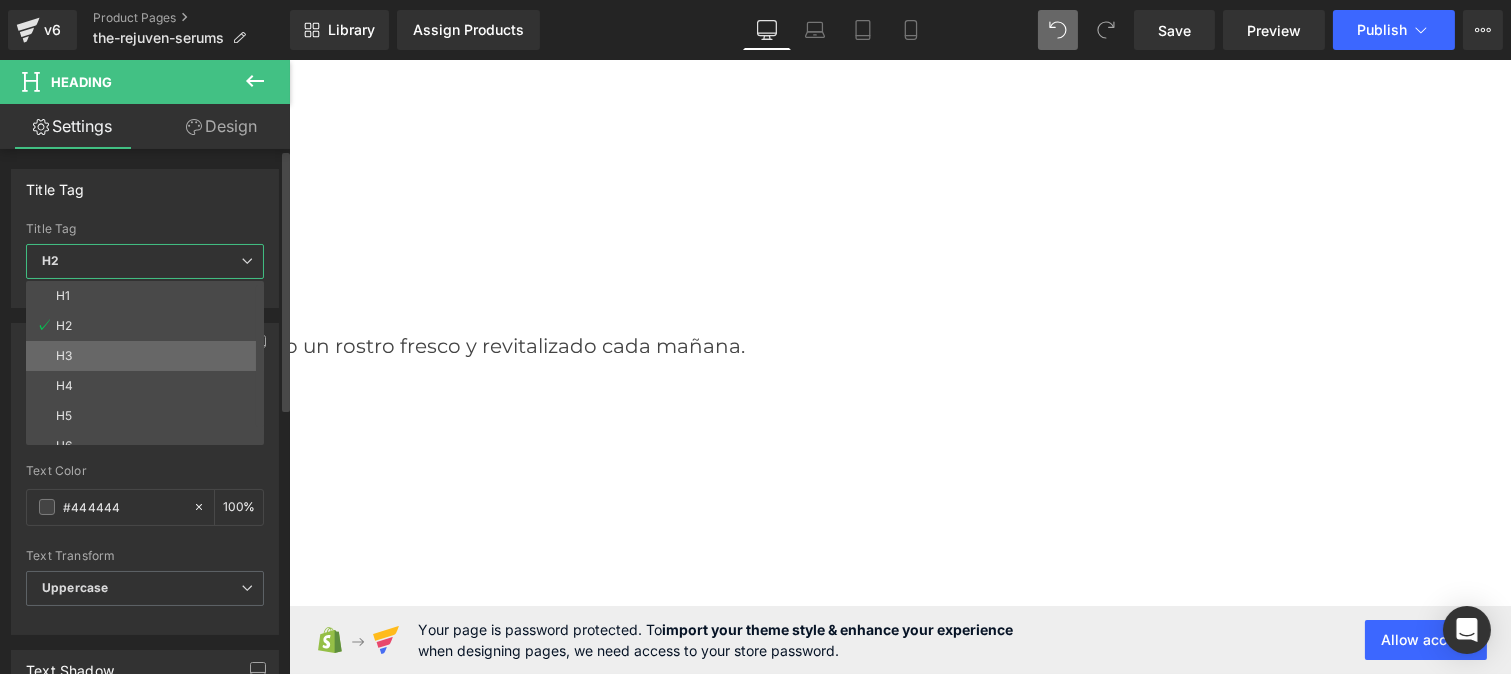 drag, startPoint x: 77, startPoint y: 350, endPoint x: 351, endPoint y: 411, distance: 280.70804 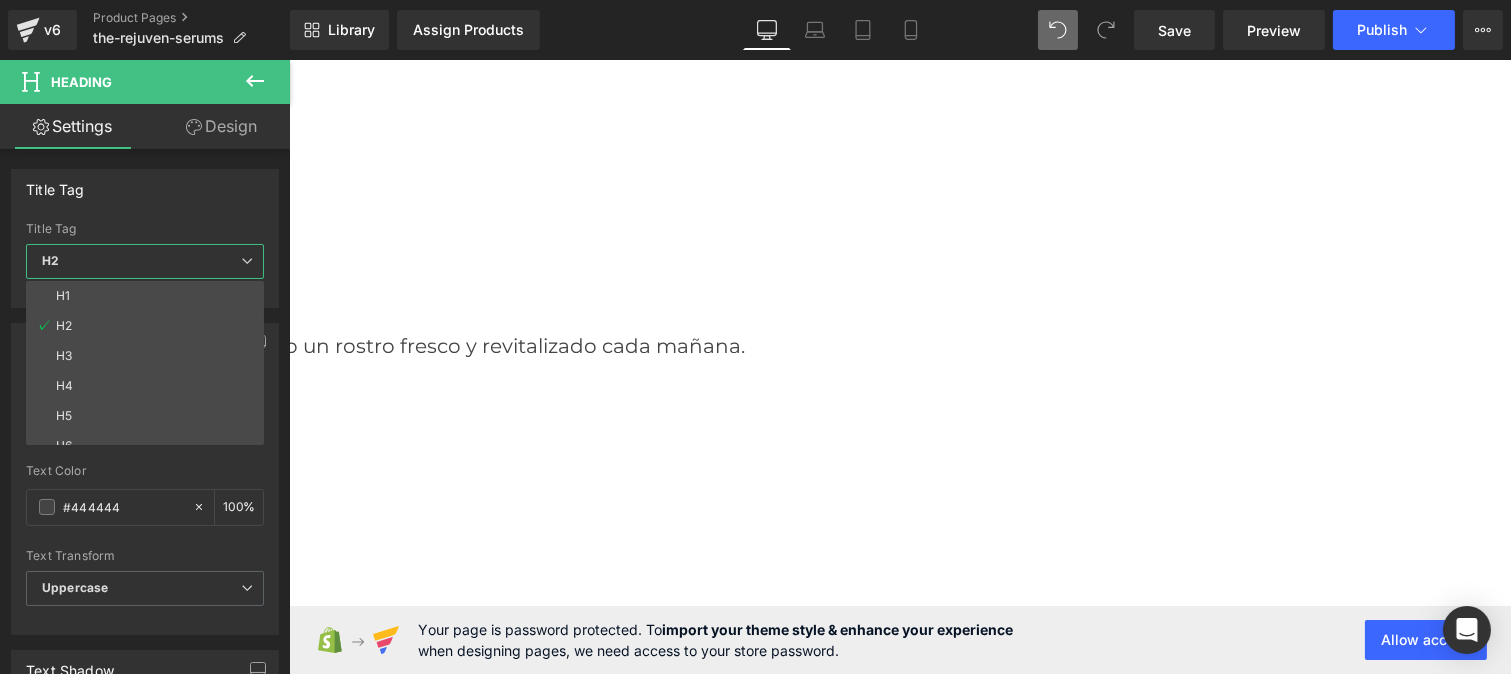 type on "#3d4246" 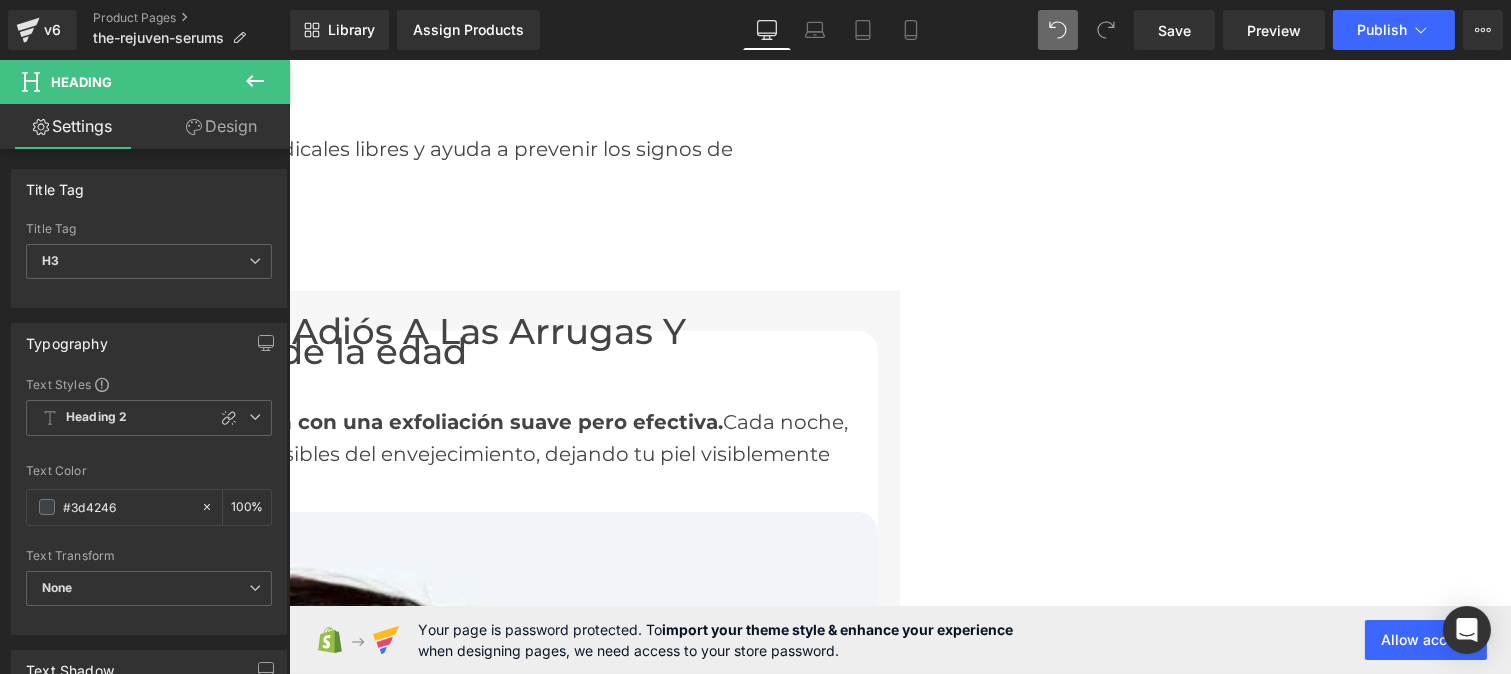 scroll, scrollTop: 1526, scrollLeft: 0, axis: vertical 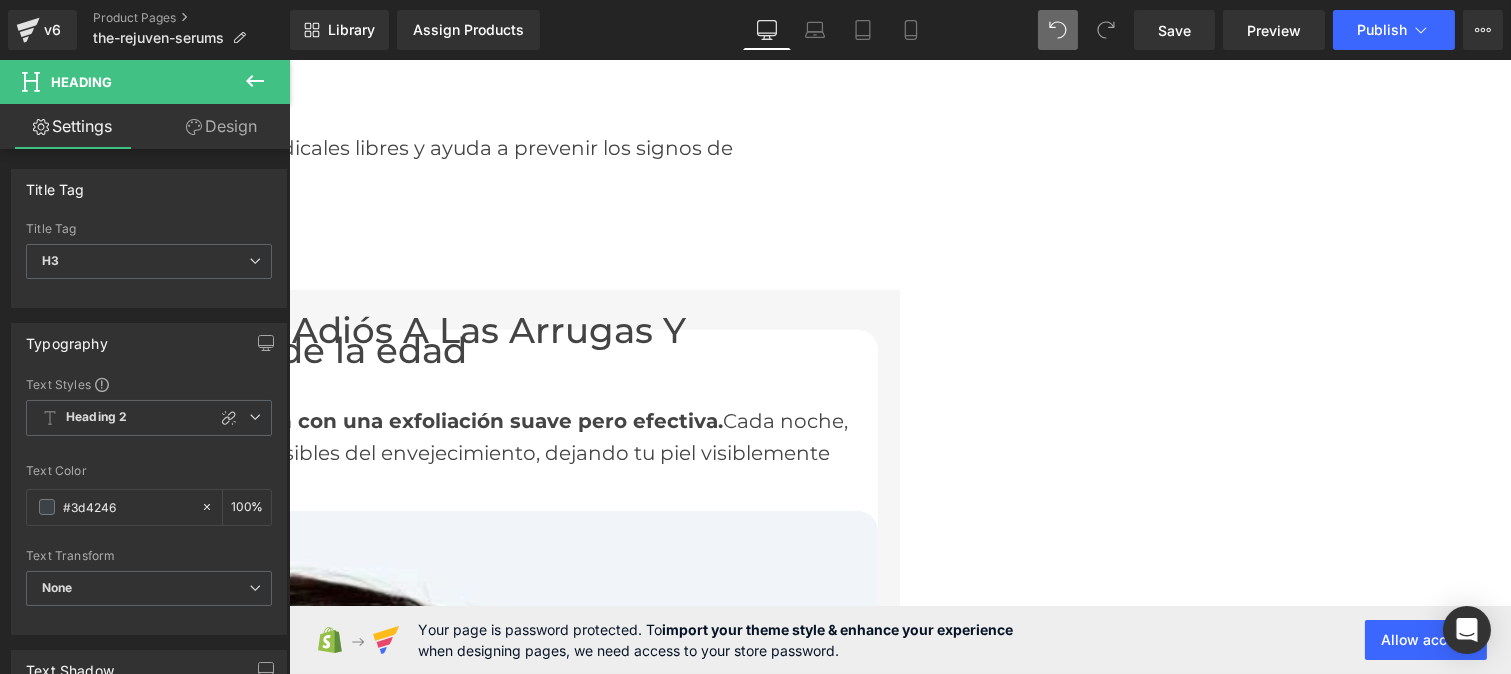 click on "Hidratación intensa para" at bounding box center (-21, 2983) 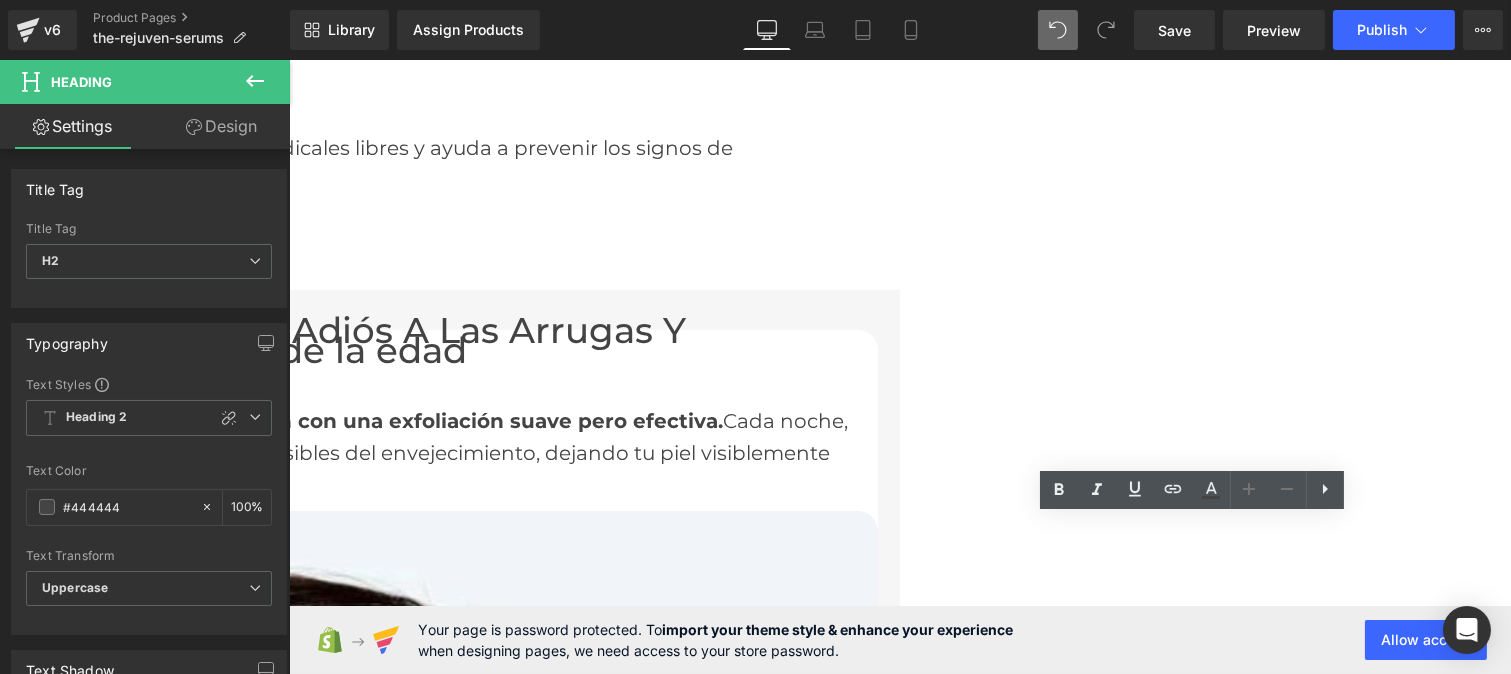 click on "H2" at bounding box center [149, 261] 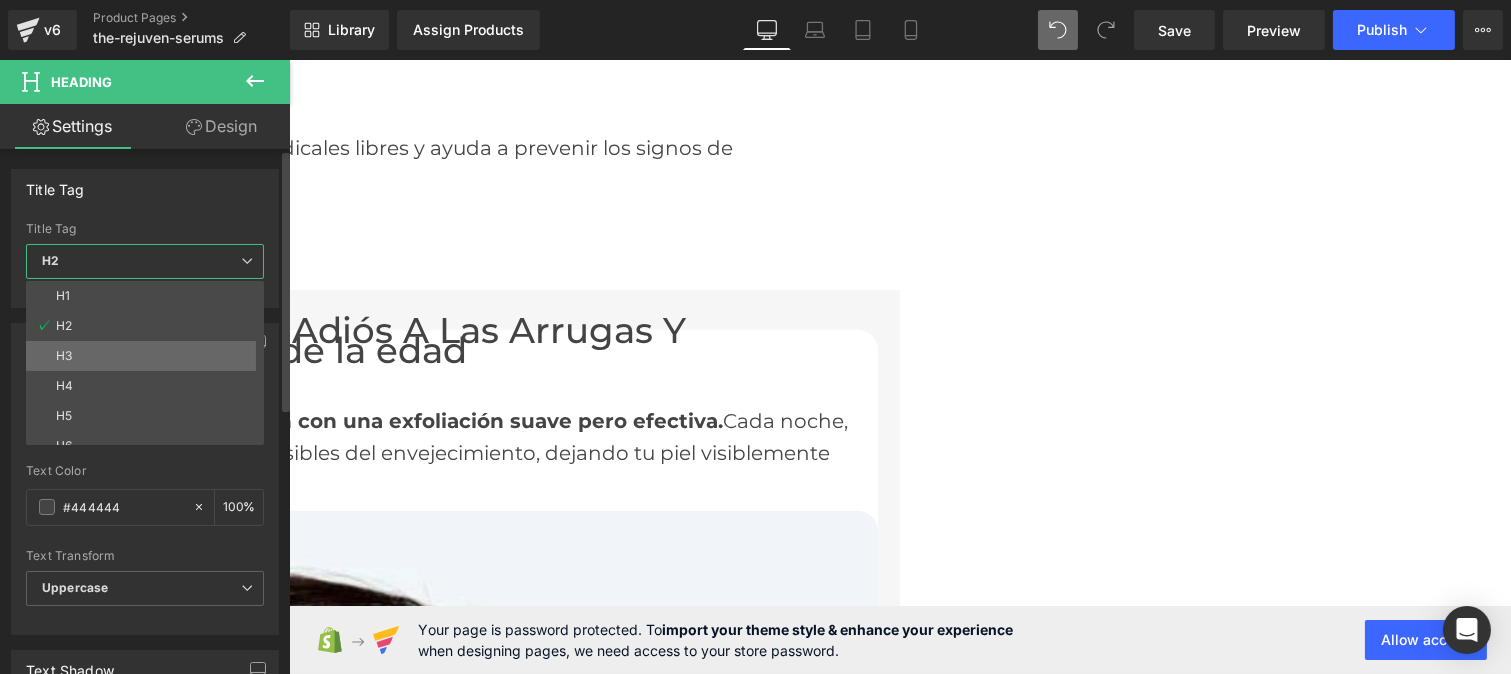 drag, startPoint x: 98, startPoint y: 346, endPoint x: 673, endPoint y: 398, distance: 577.3465 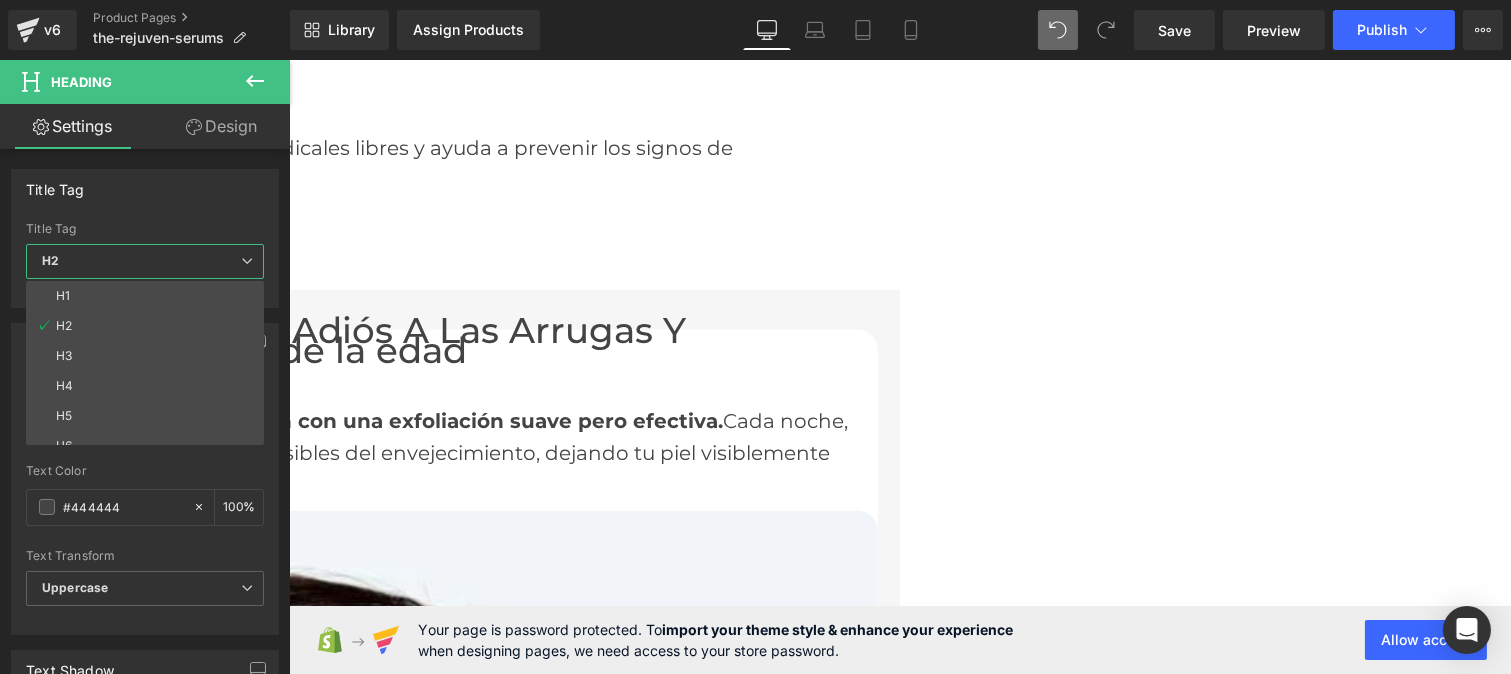 type on "#3d4246" 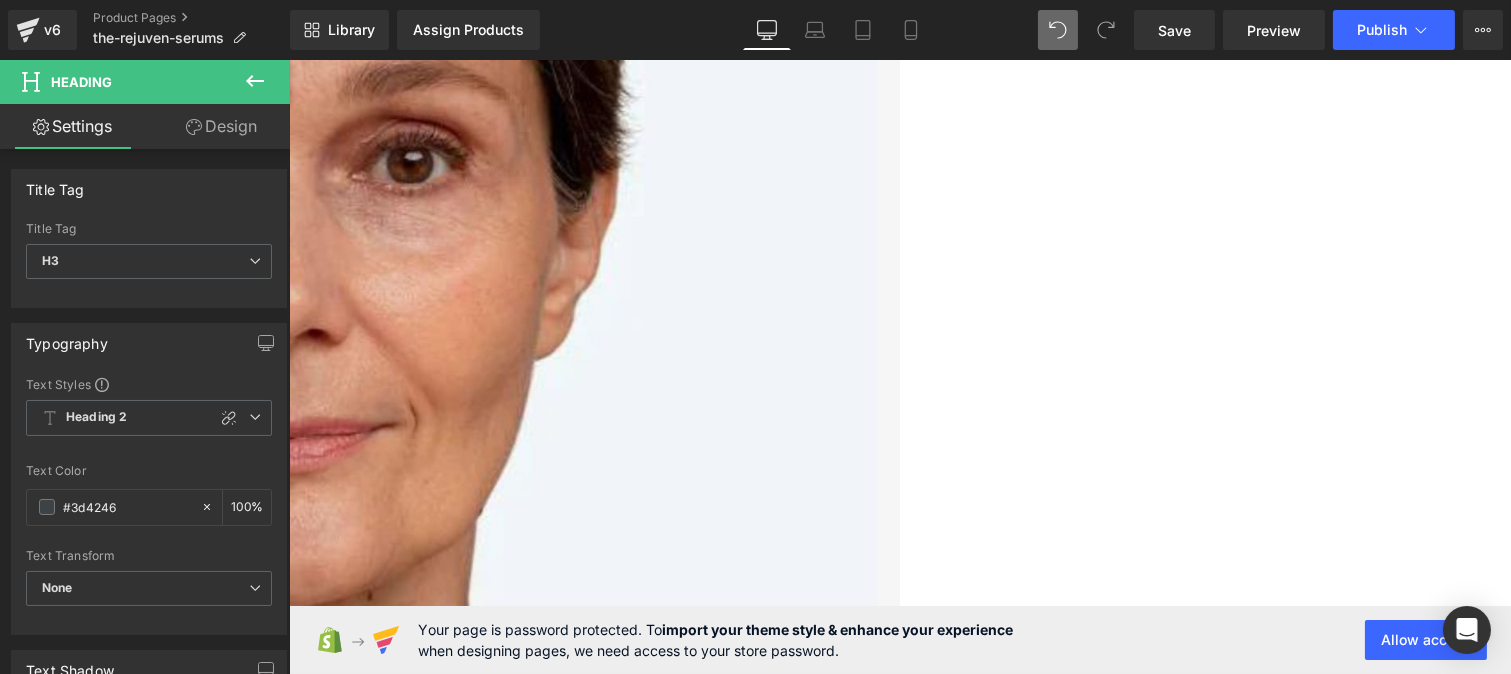 scroll, scrollTop: 2418, scrollLeft: 0, axis: vertical 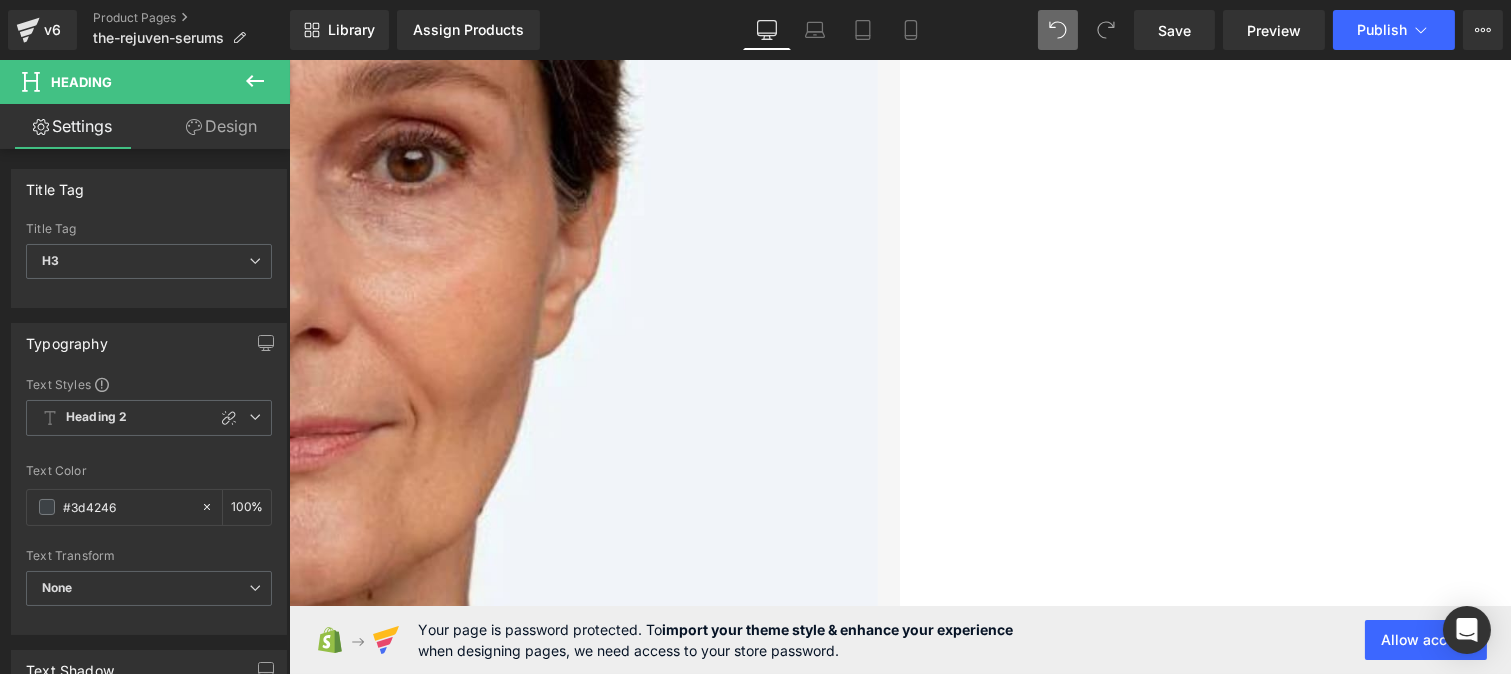 click on "Tono uniforme y luminoso," at bounding box center [-3, 2280] 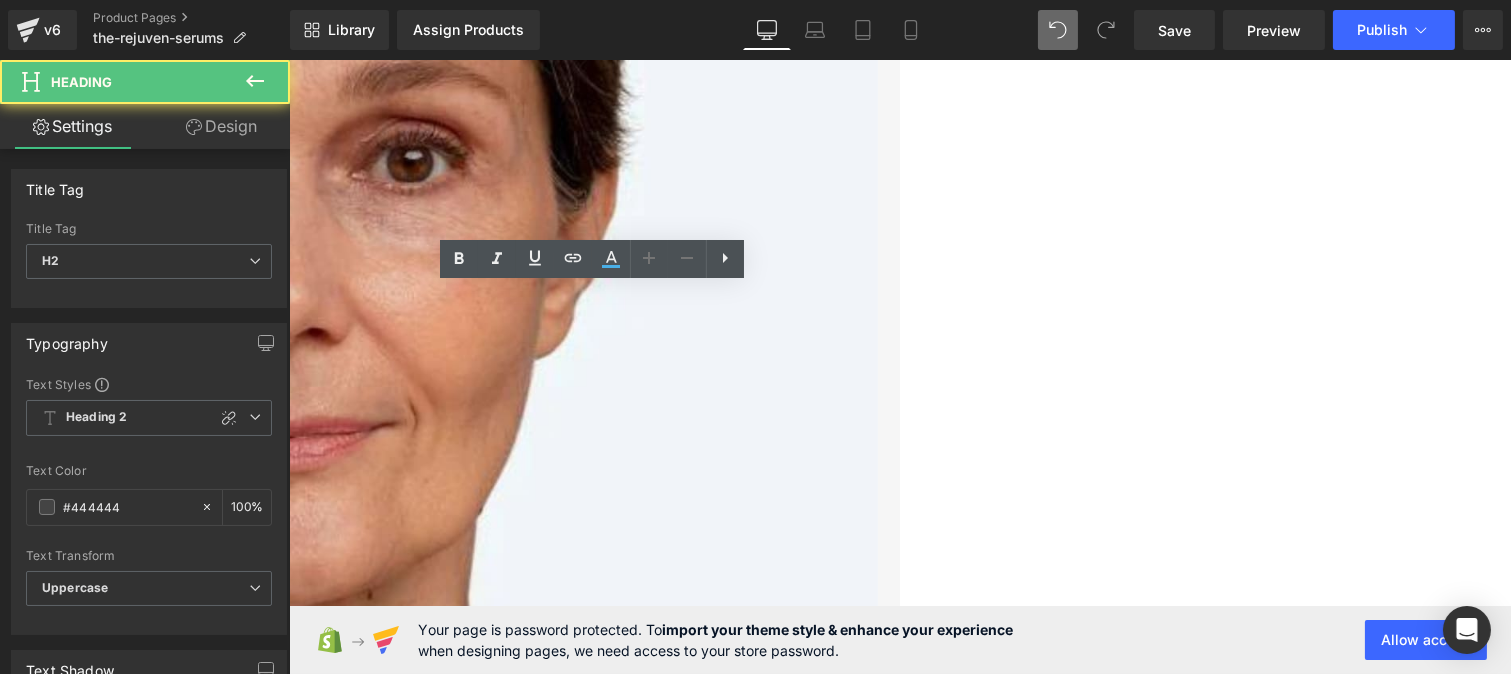 click on "Tono uniforme y luminoso," at bounding box center [-3, 2280] 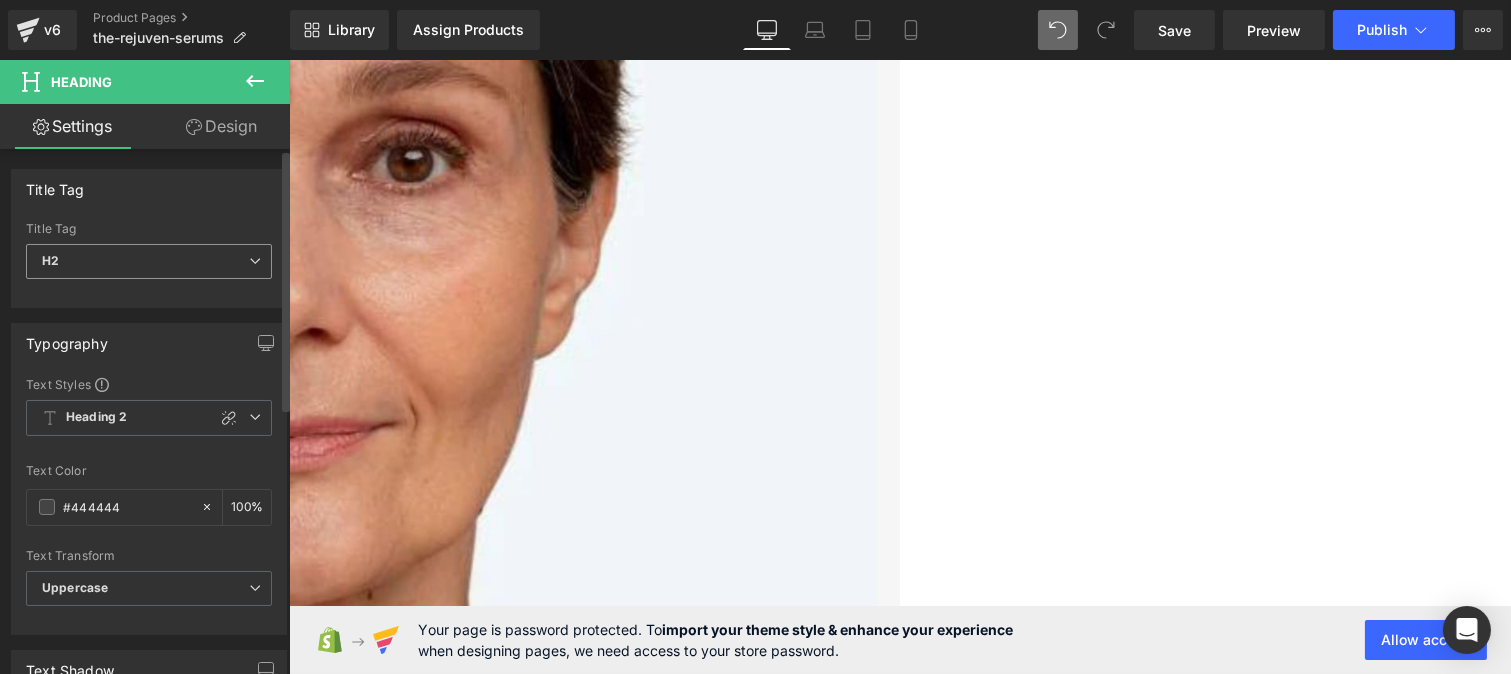 click on "H2" at bounding box center [149, 261] 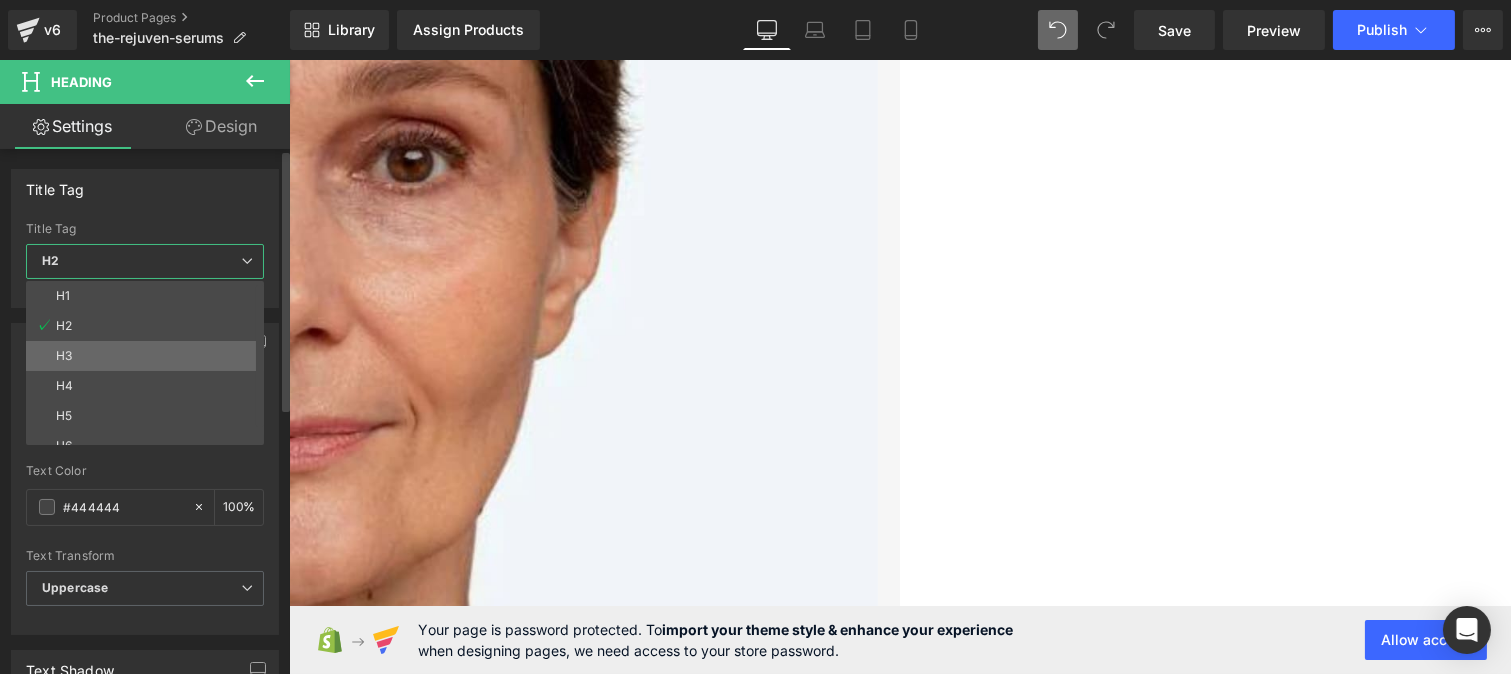 drag, startPoint x: 90, startPoint y: 344, endPoint x: 499, endPoint y: 351, distance: 409.0599 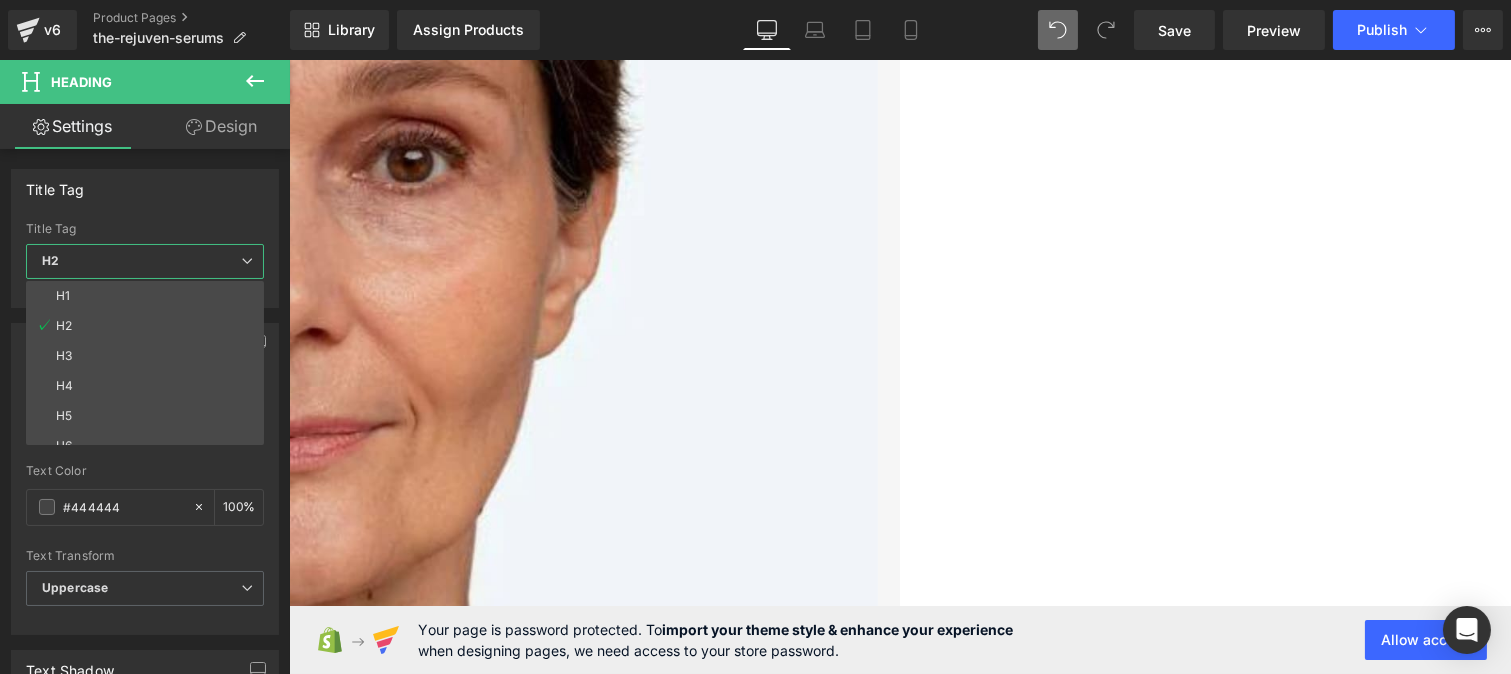 type on "#3d4246" 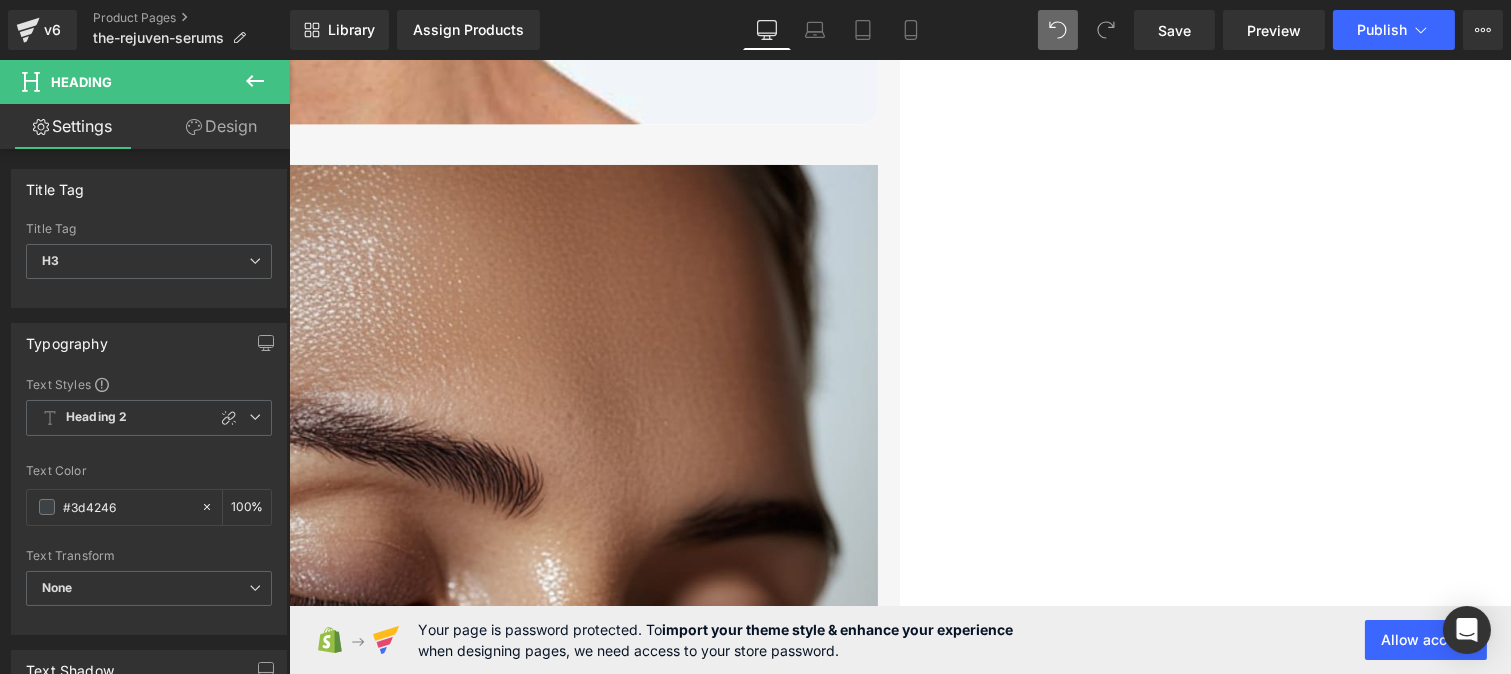 scroll, scrollTop: 3117, scrollLeft: 0, axis: vertical 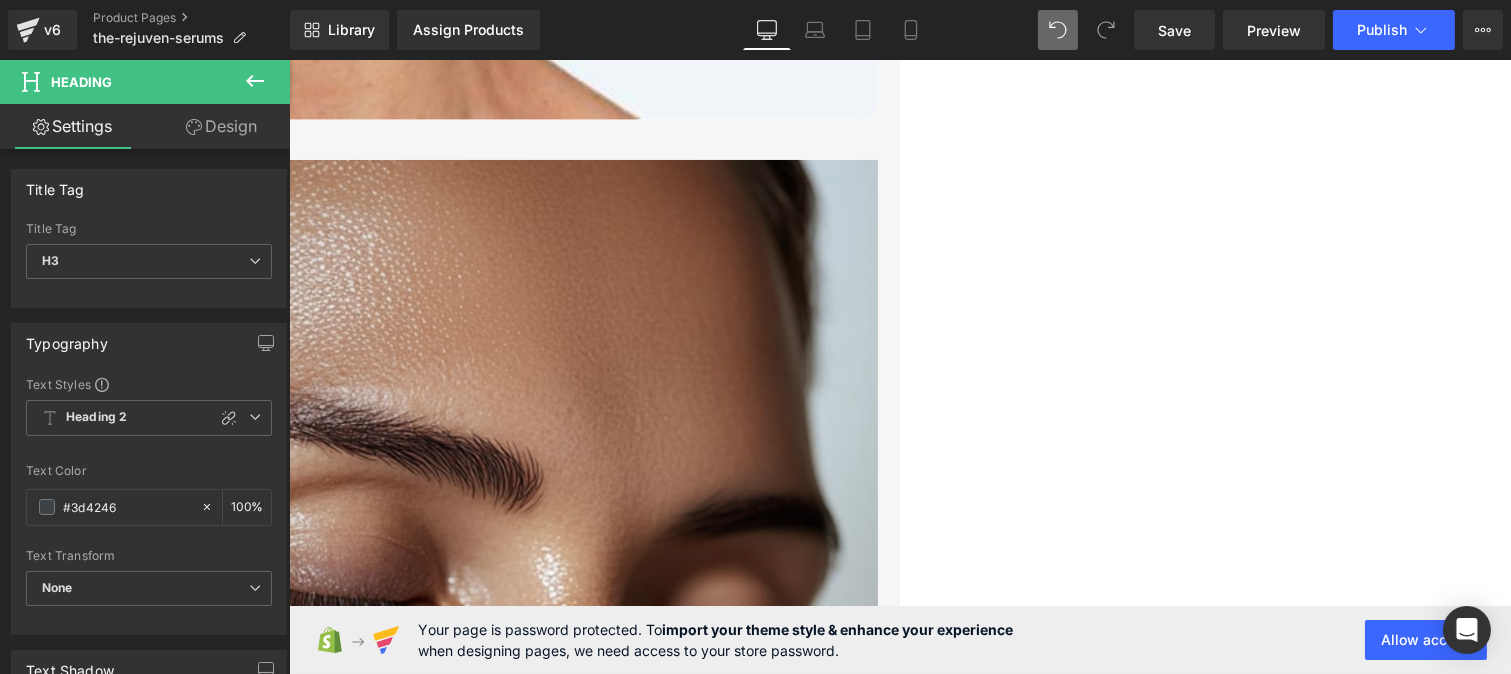 click on "Apto para todo tipo de piel," at bounding box center [5, 4173] 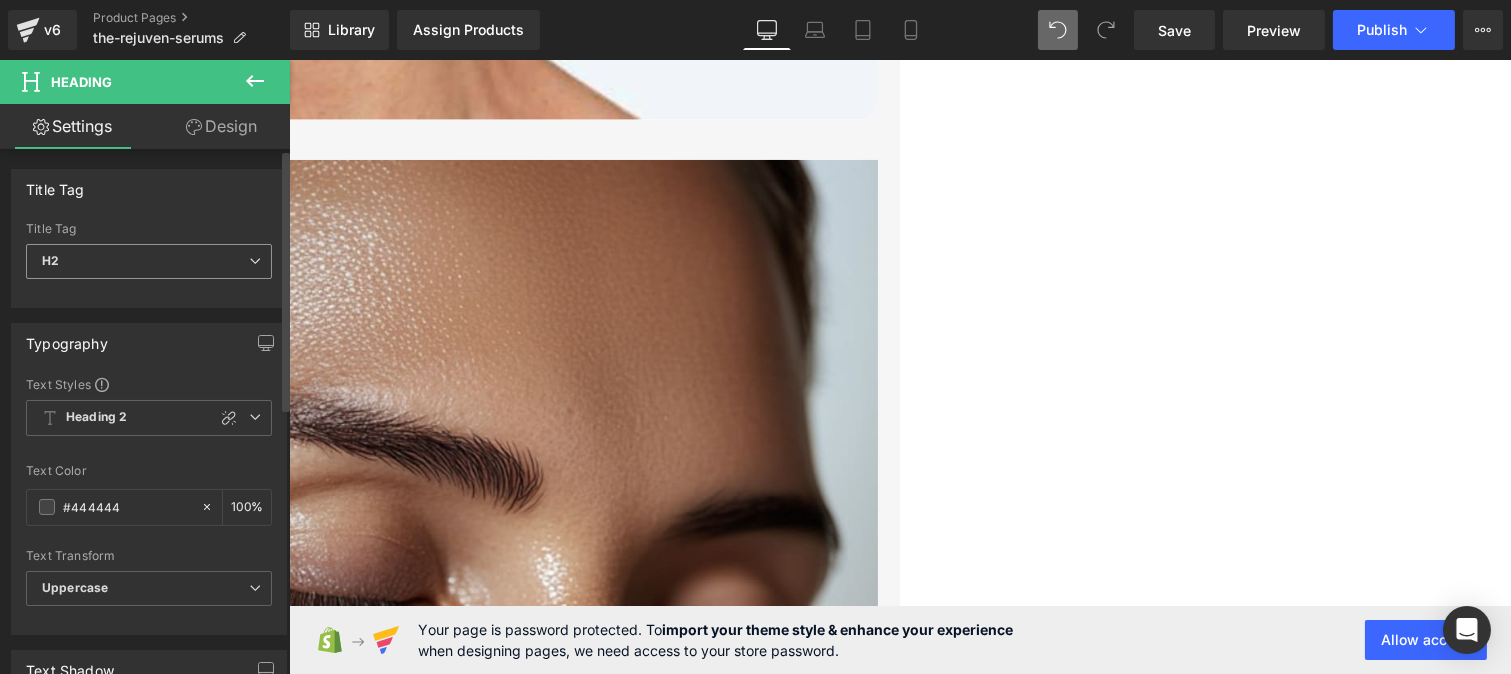 click on "H2" at bounding box center (149, 261) 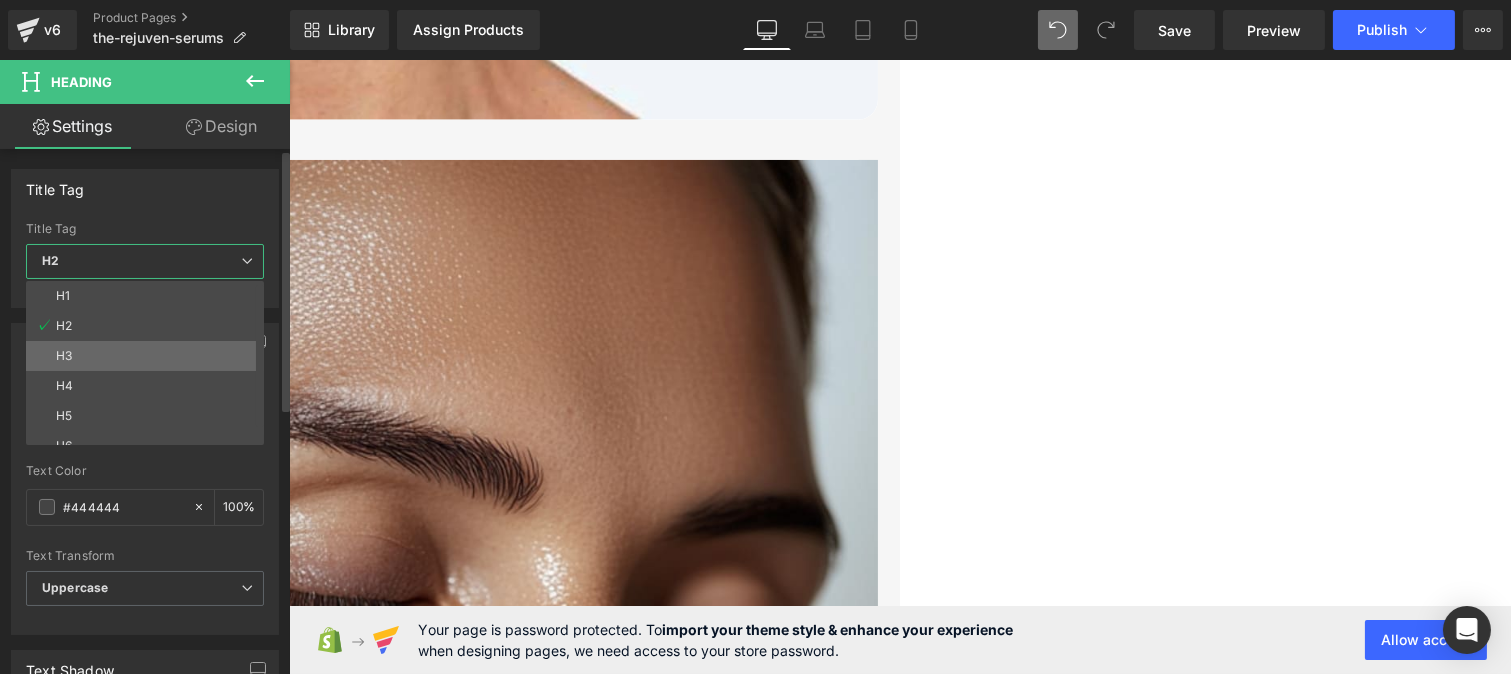 drag, startPoint x: 114, startPoint y: 353, endPoint x: 856, endPoint y: 317, distance: 742.8728 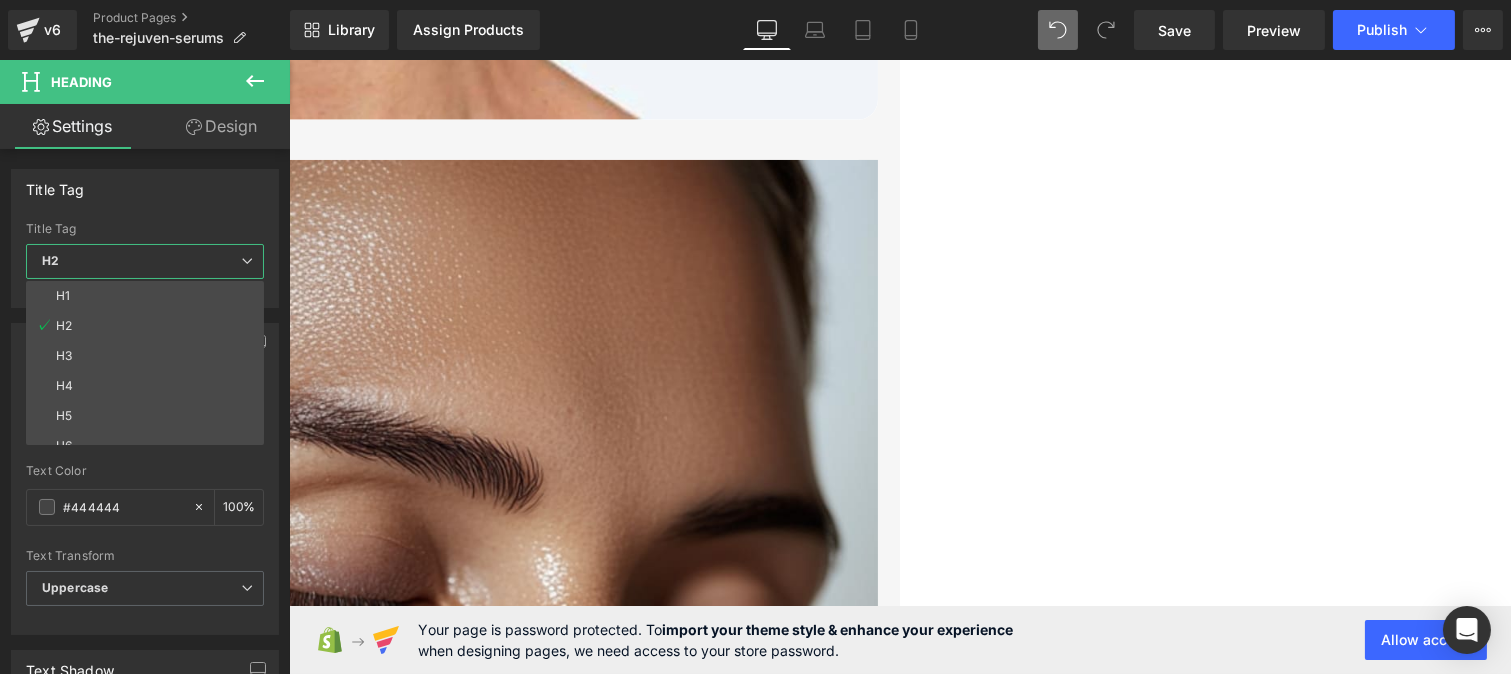 type on "#3d4246" 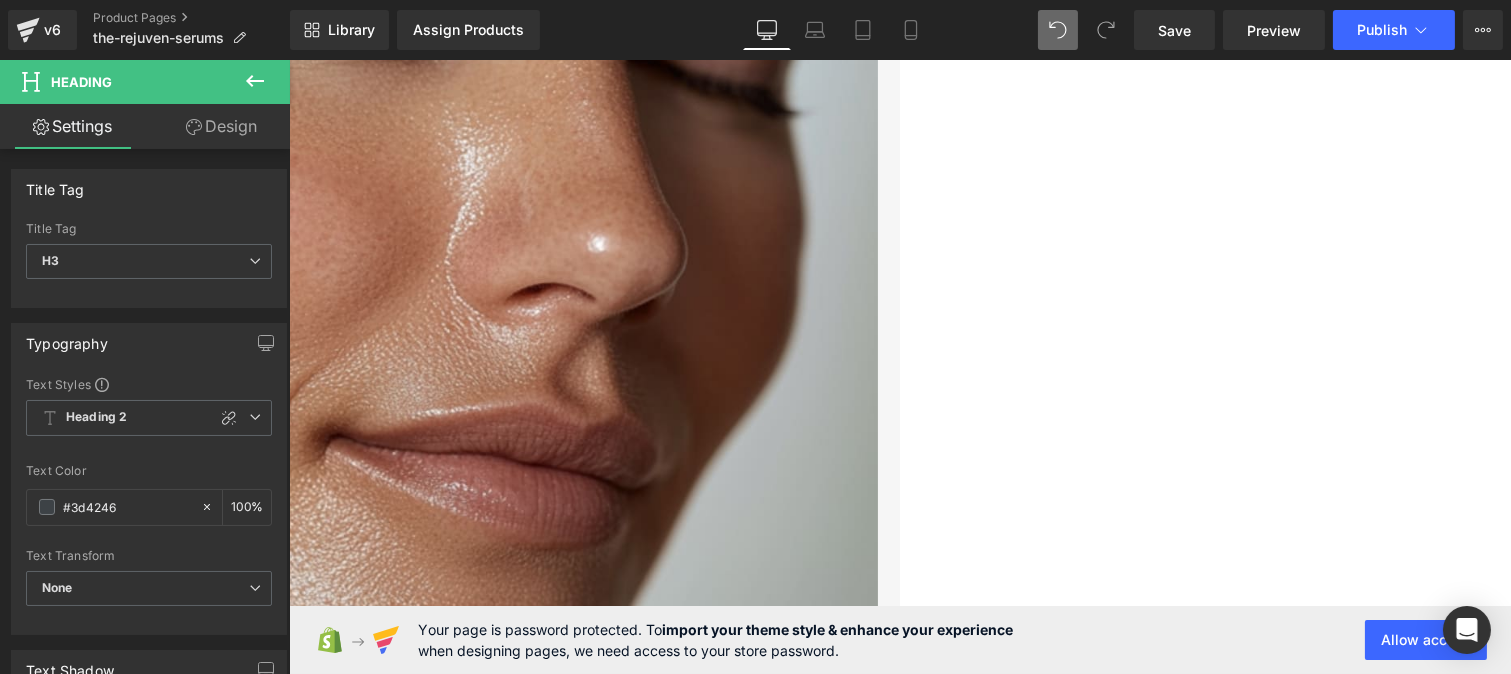 scroll, scrollTop: 3706, scrollLeft: 0, axis: vertical 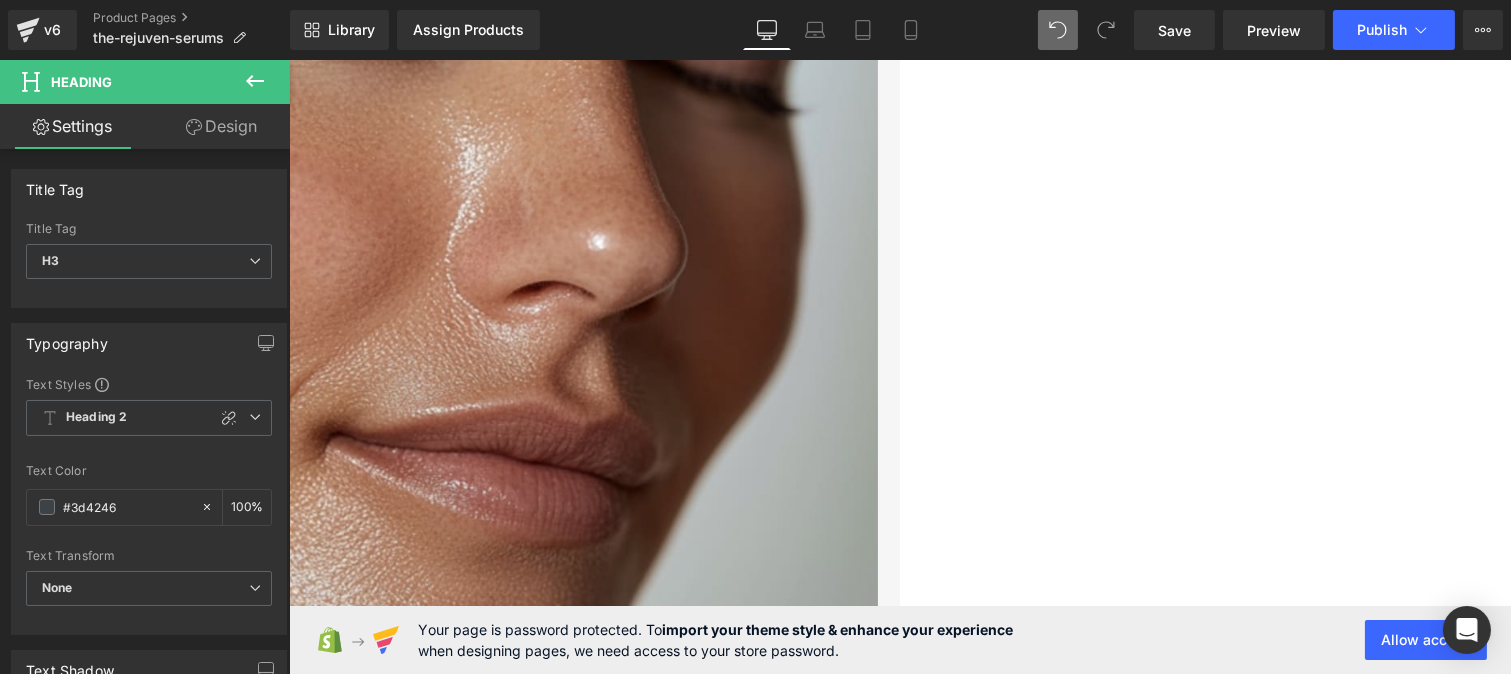 click on "Disfruta tu sérum" at bounding box center [-99, 3763] 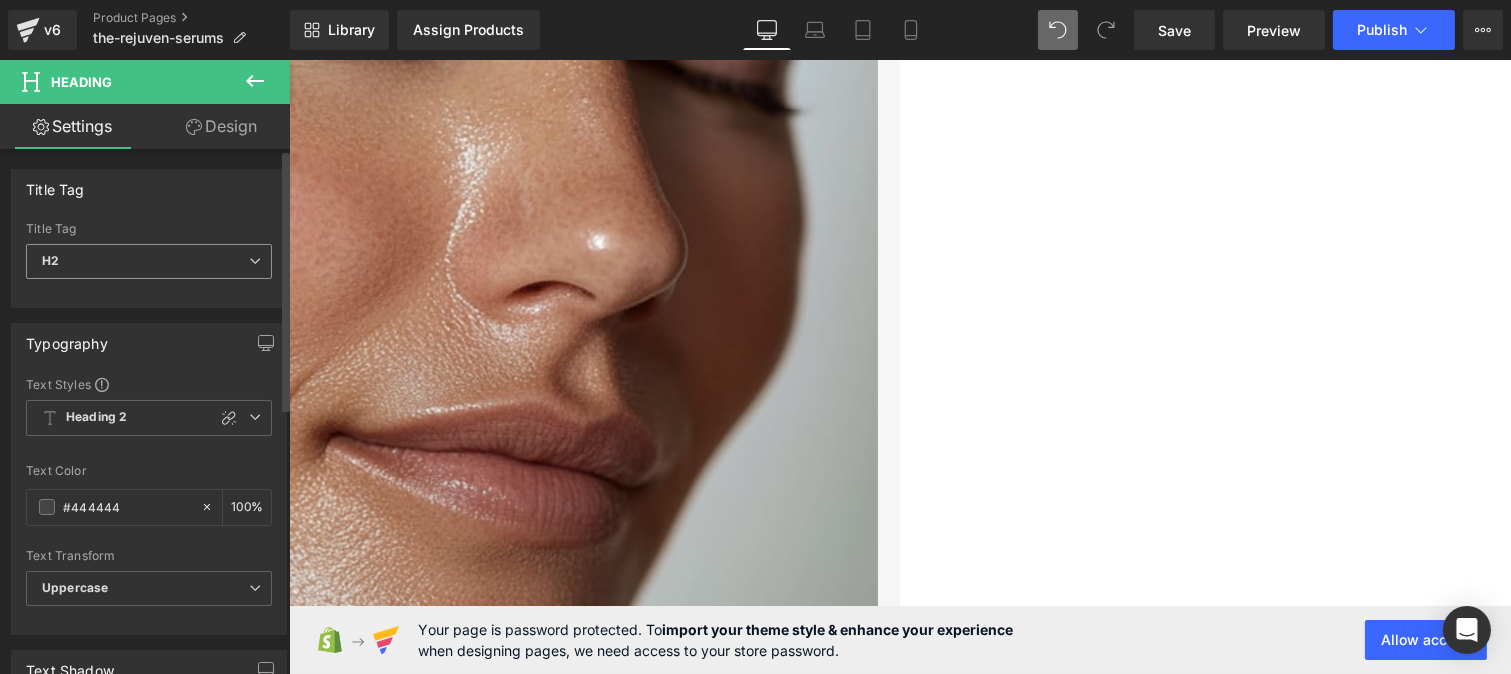 click on "H2" at bounding box center (149, 261) 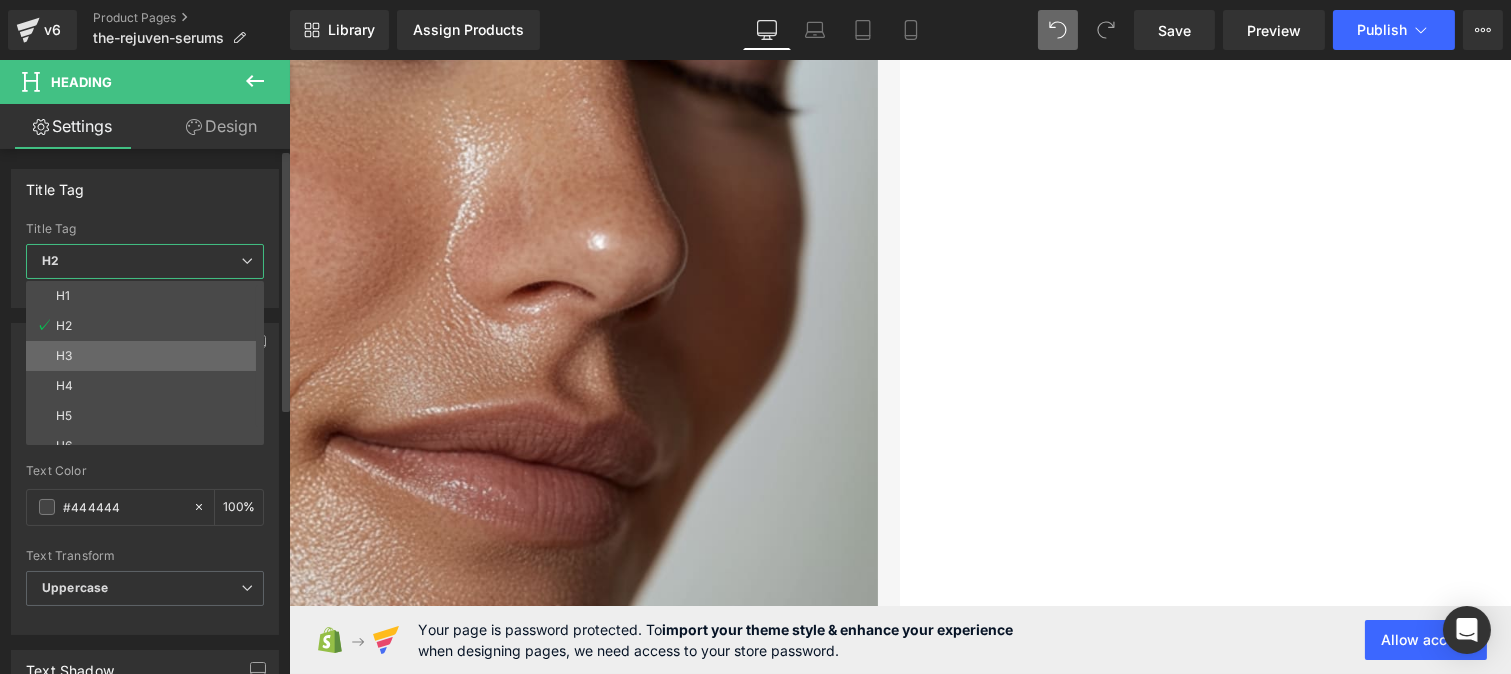 drag, startPoint x: 93, startPoint y: 347, endPoint x: 727, endPoint y: 363, distance: 634.20184 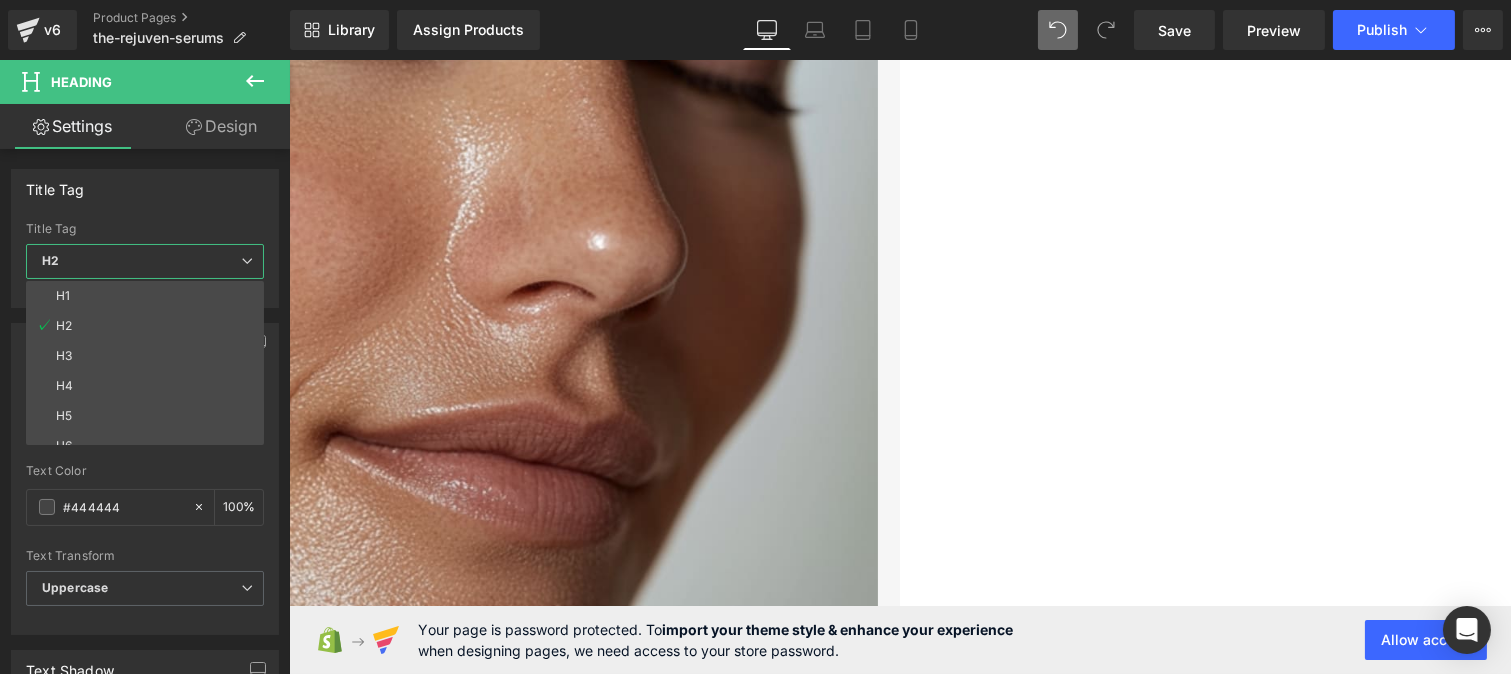 type on "#3d4246" 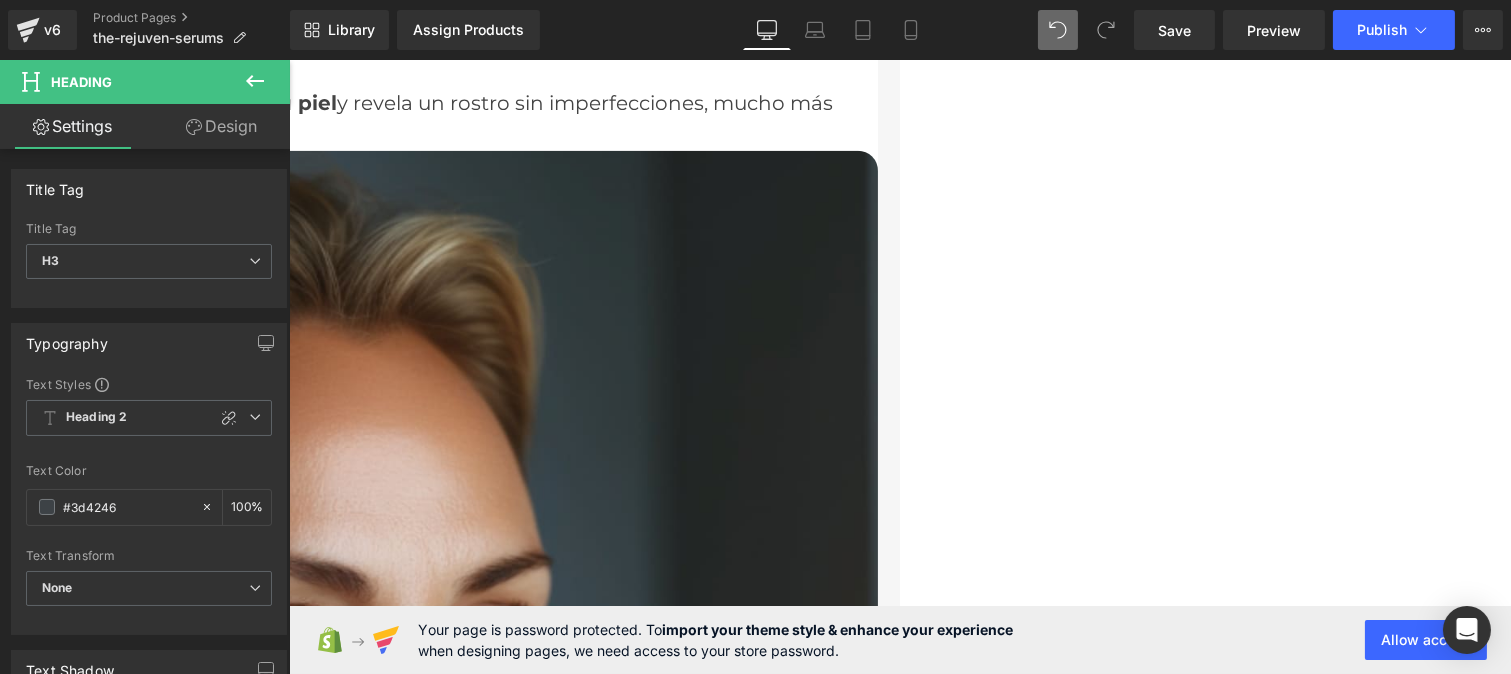 scroll, scrollTop: 4660, scrollLeft: 0, axis: vertical 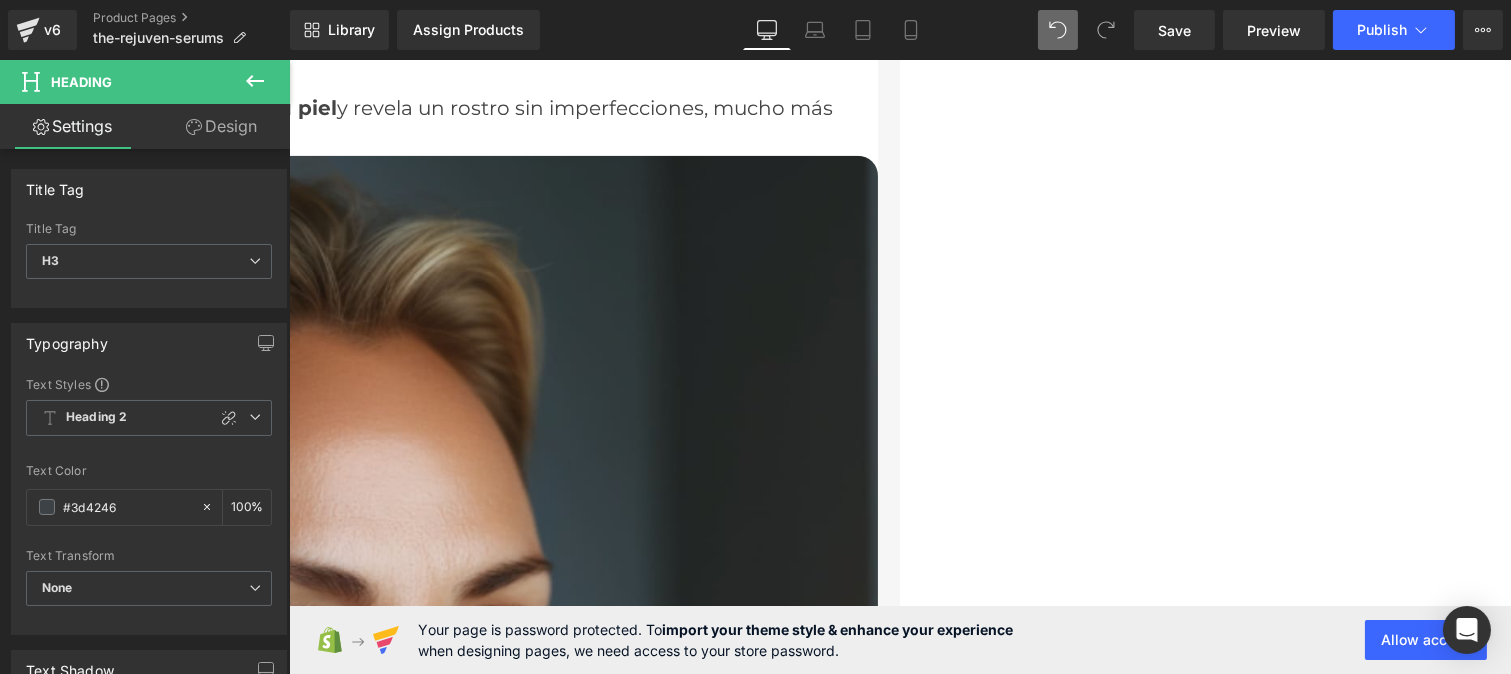 click on "Di adiós a las arrugas," at bounding box center (-82, 4868) 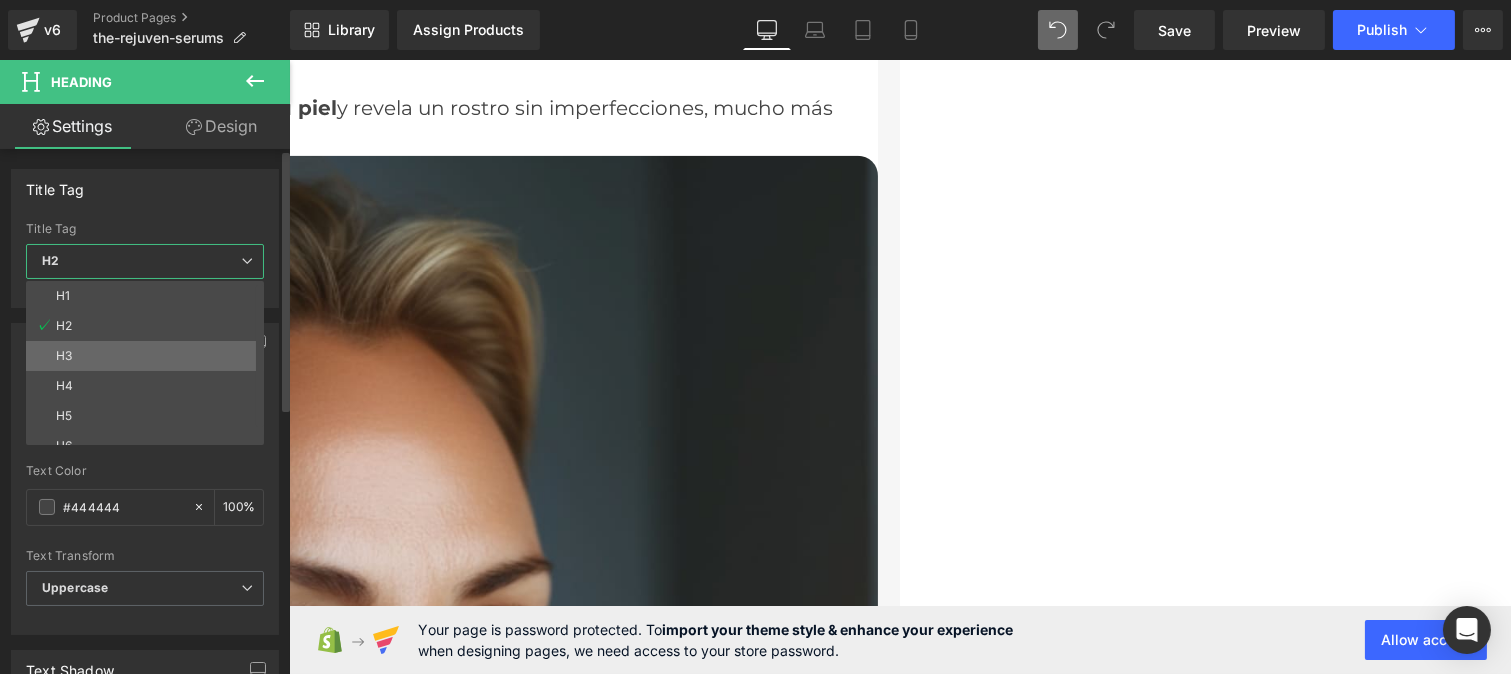 click on "H3" at bounding box center (64, 356) 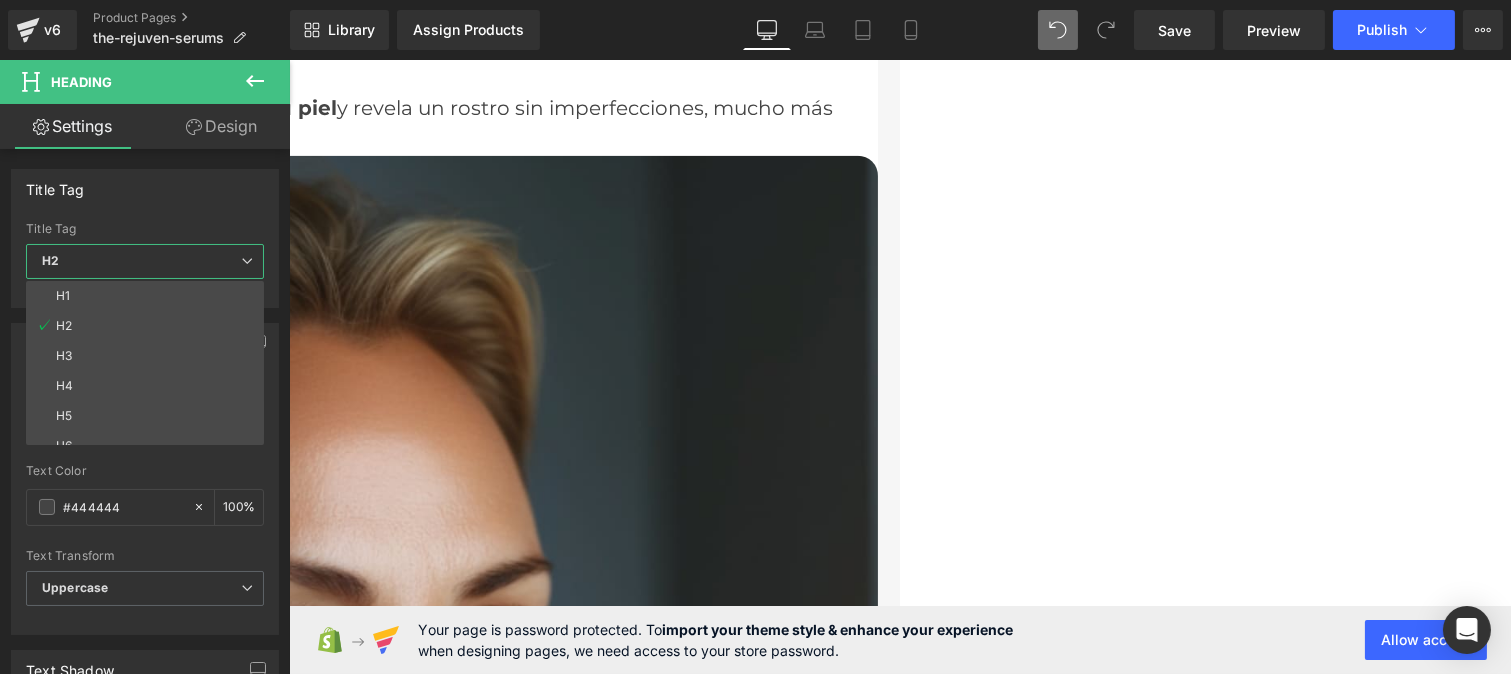 type on "#3d4246" 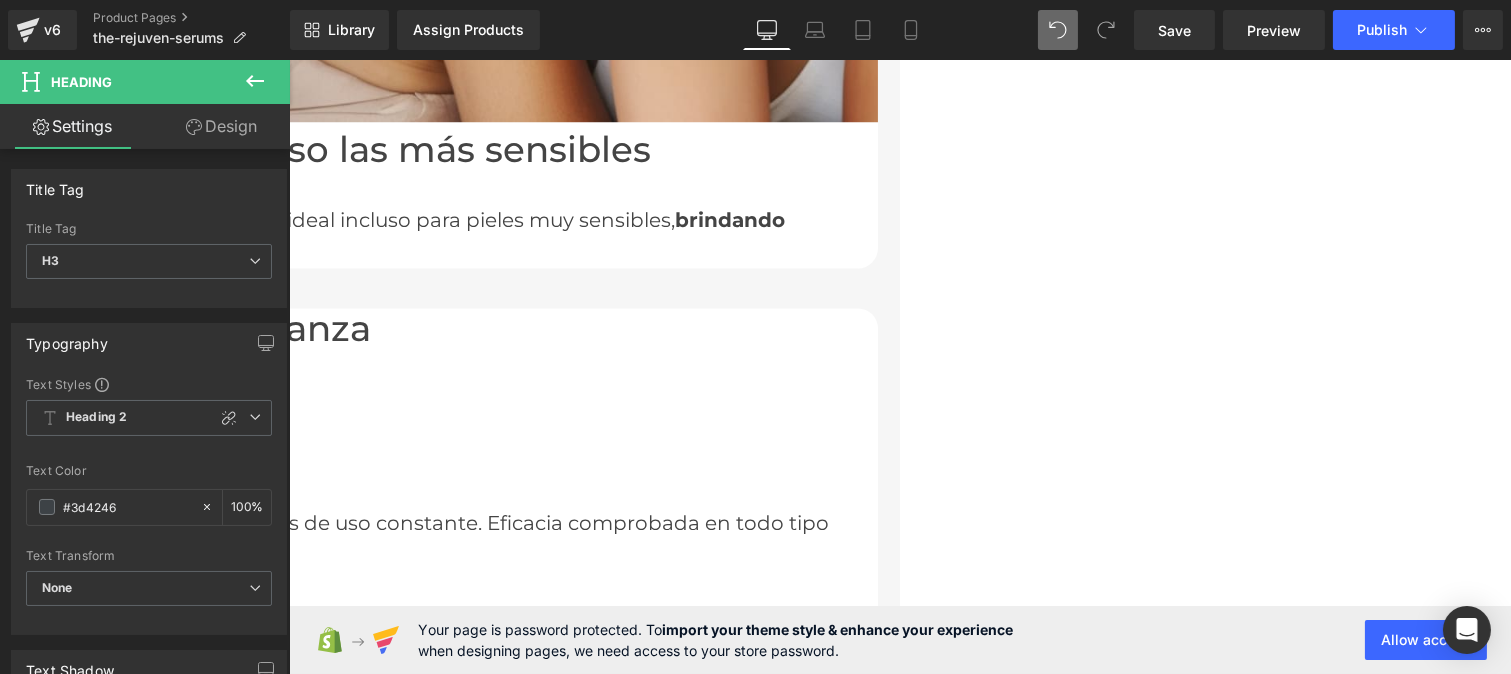 scroll, scrollTop: 7476, scrollLeft: 0, axis: vertical 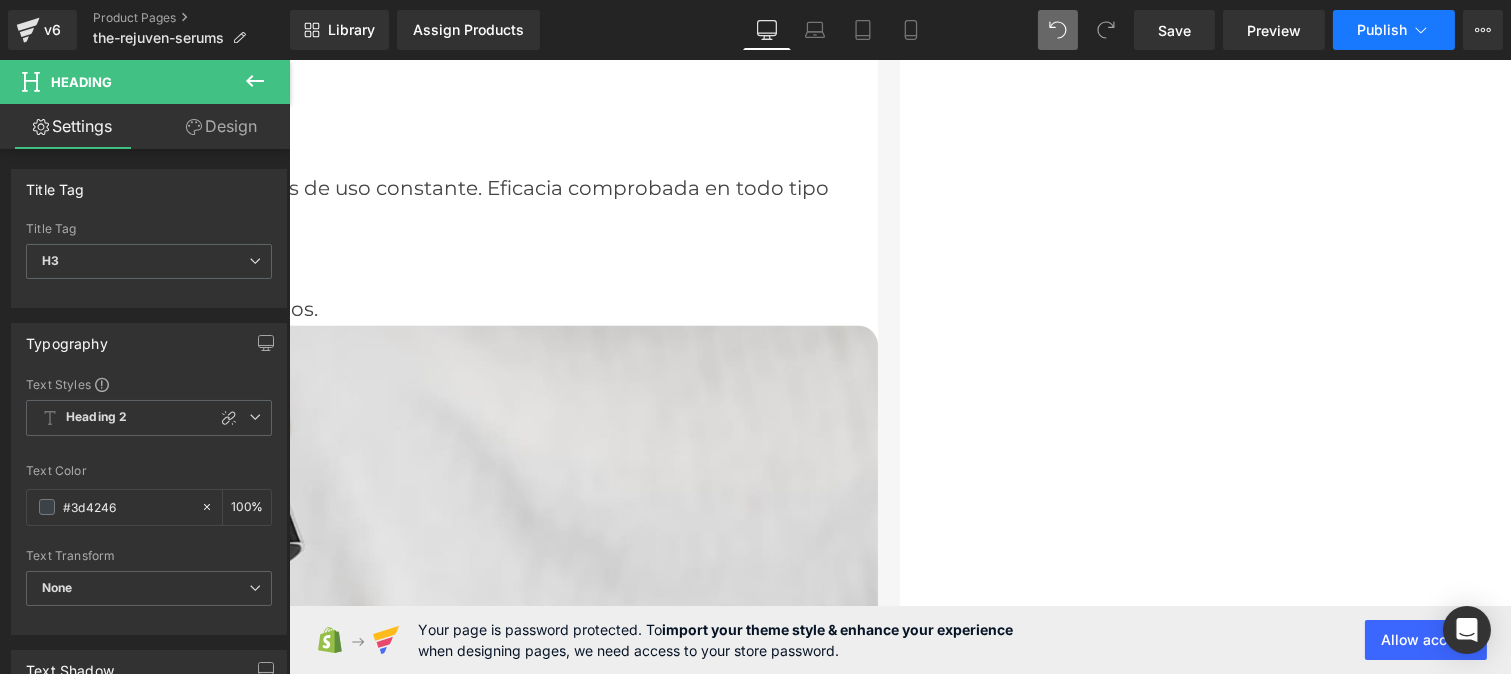 click on "Publish" at bounding box center (1394, 30) 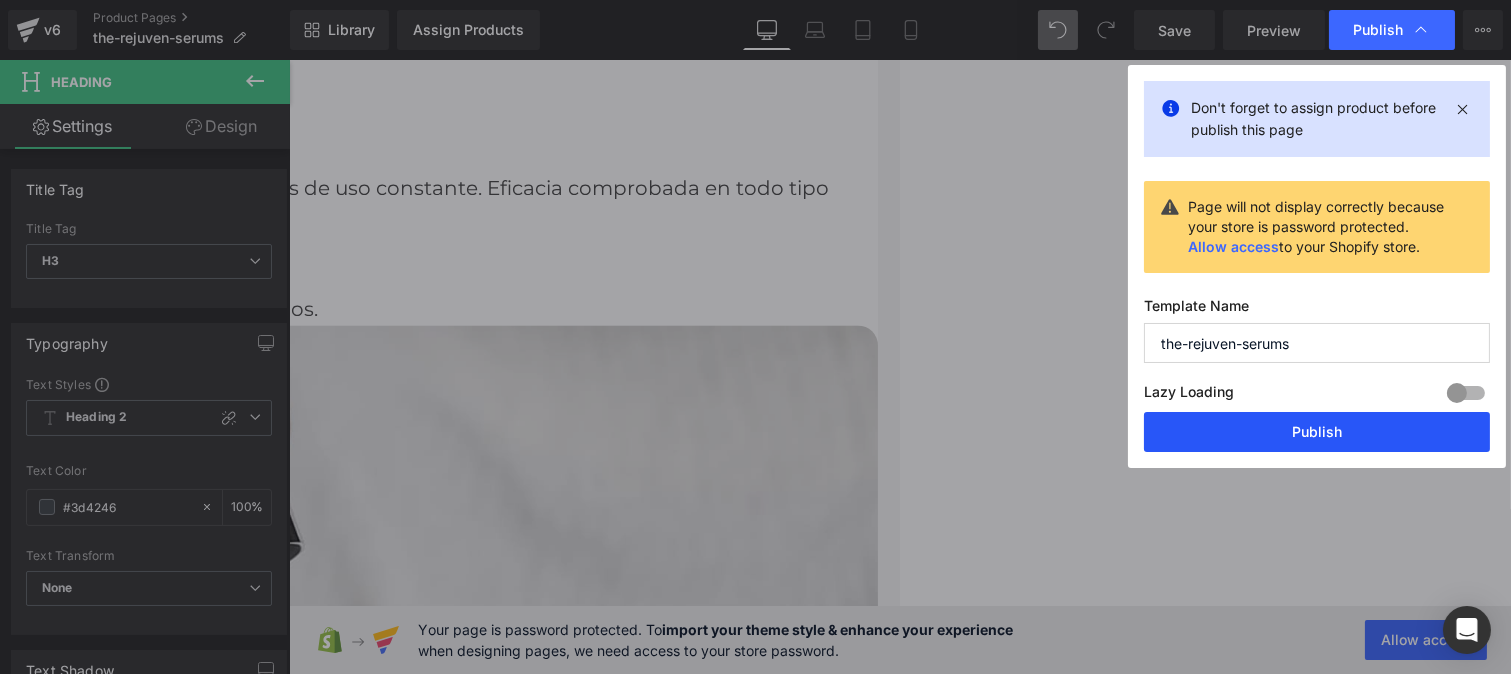 click on "Publish" at bounding box center (1317, 432) 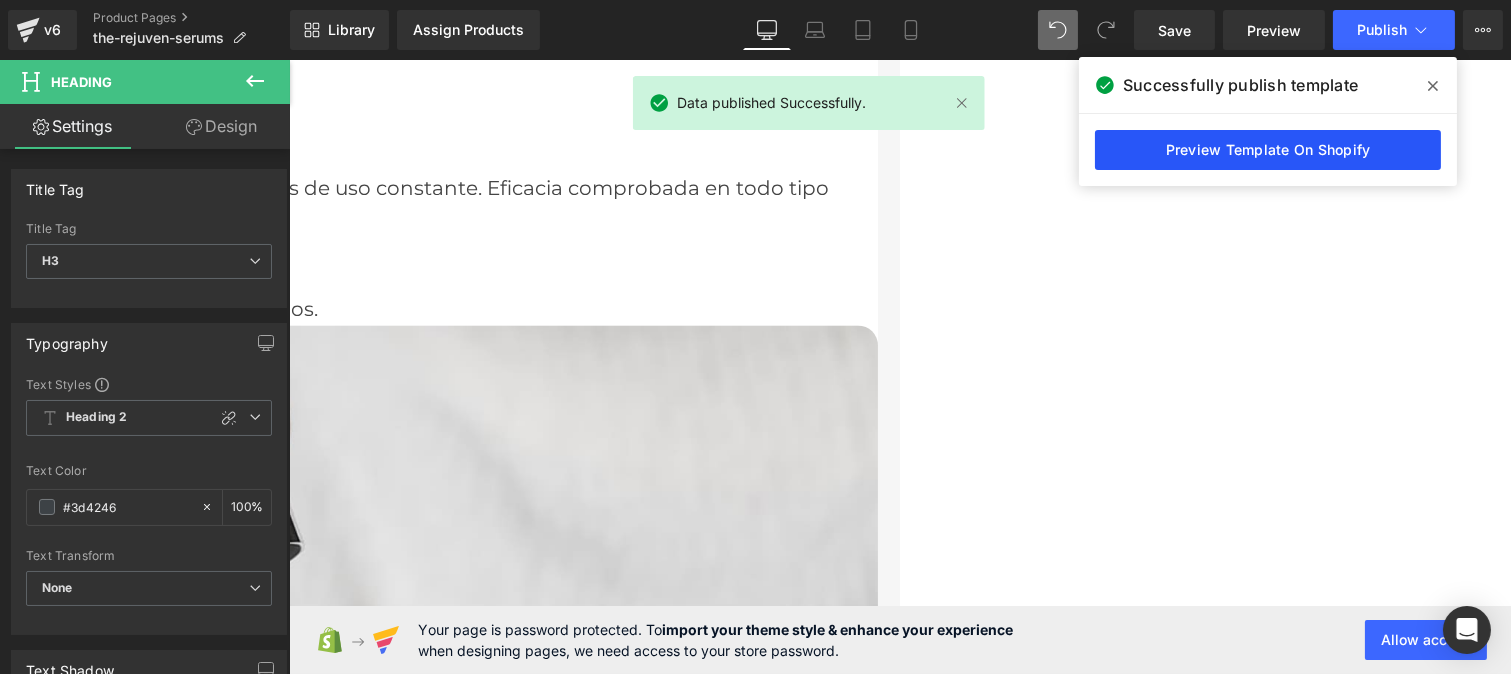 click on "Preview Template On Shopify" at bounding box center (1268, 150) 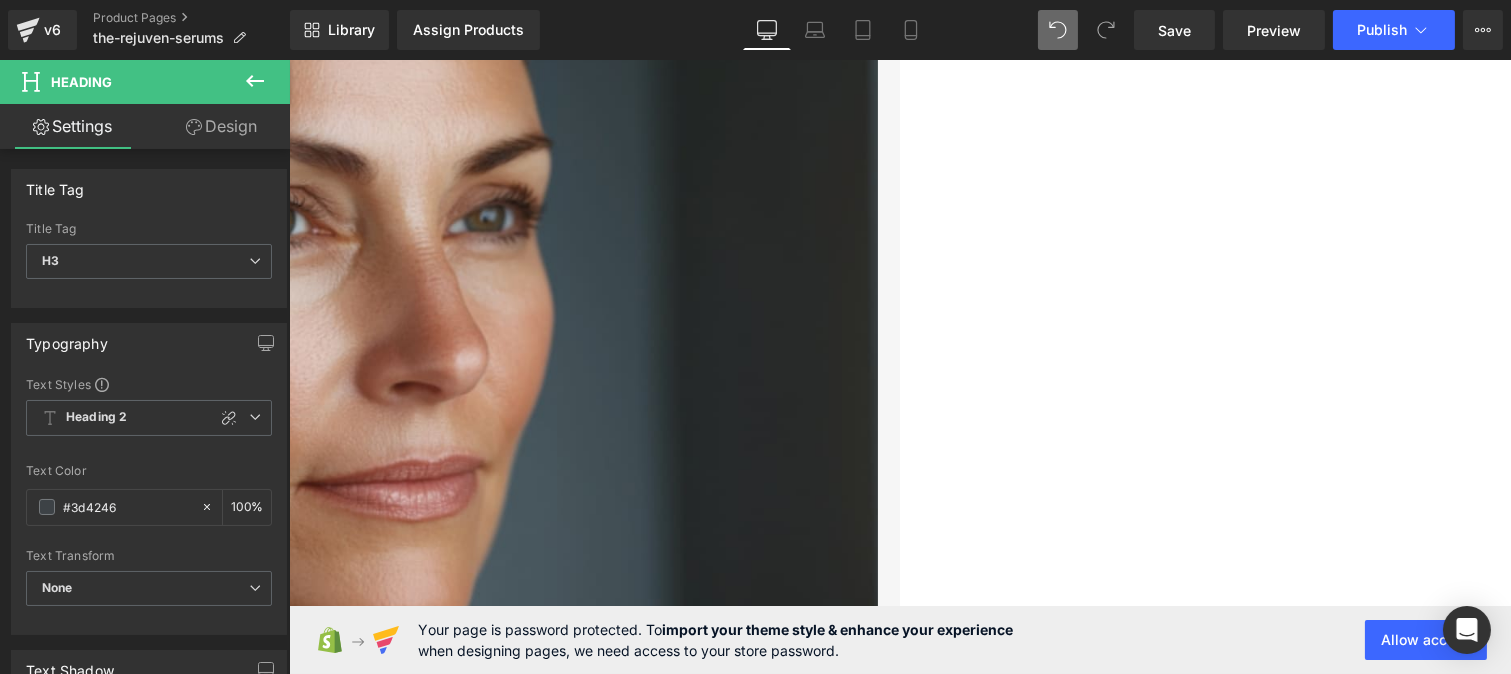 scroll, scrollTop: 5186, scrollLeft: 0, axis: vertical 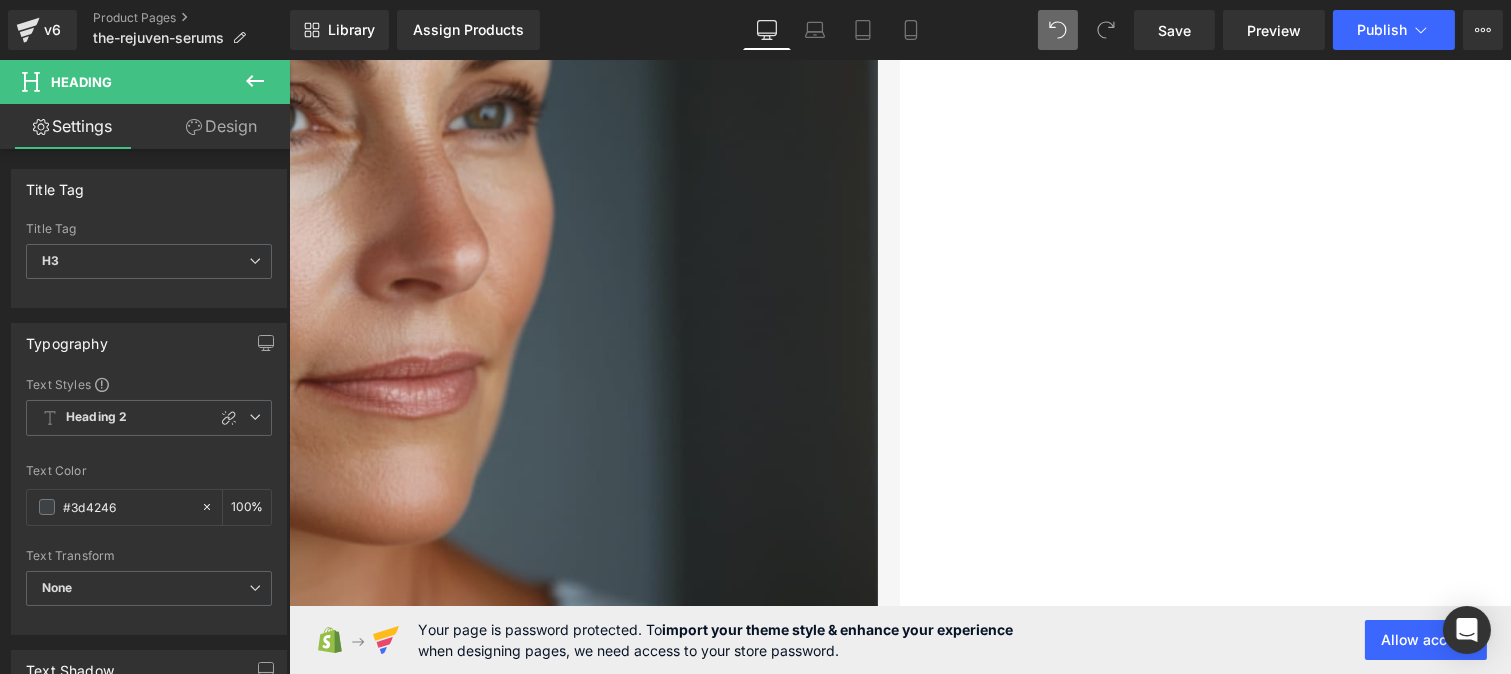 click on "en solo 3 semanas" at bounding box center (268, 4917) 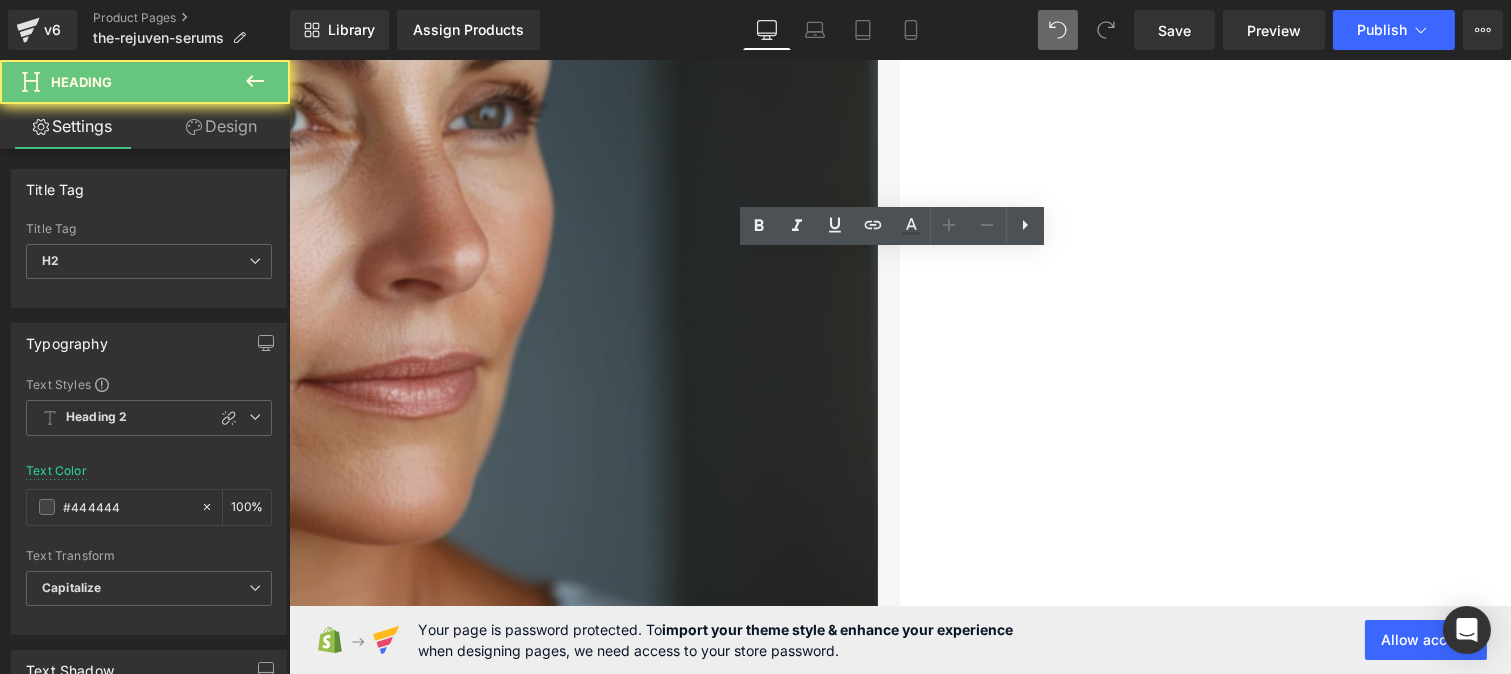 click on "en solo 3 semanas" at bounding box center (268, 4917) 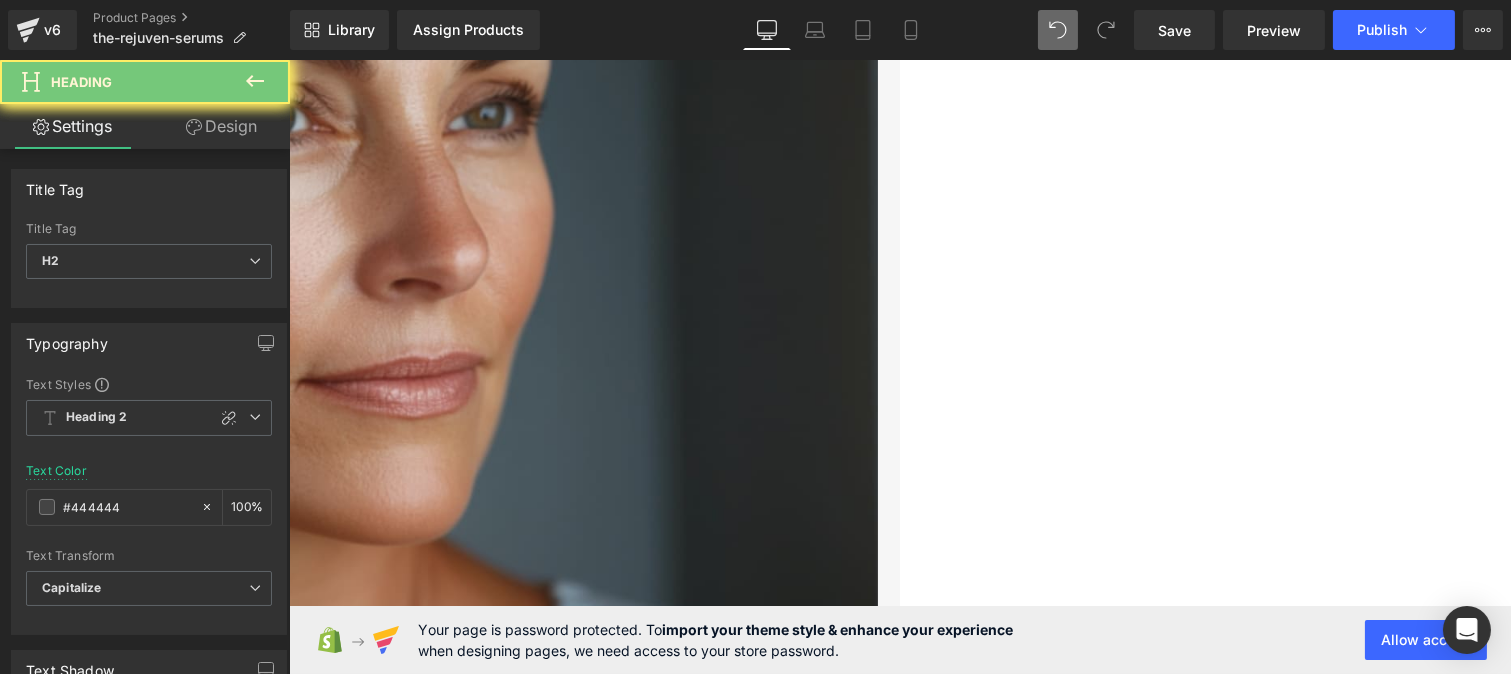 type 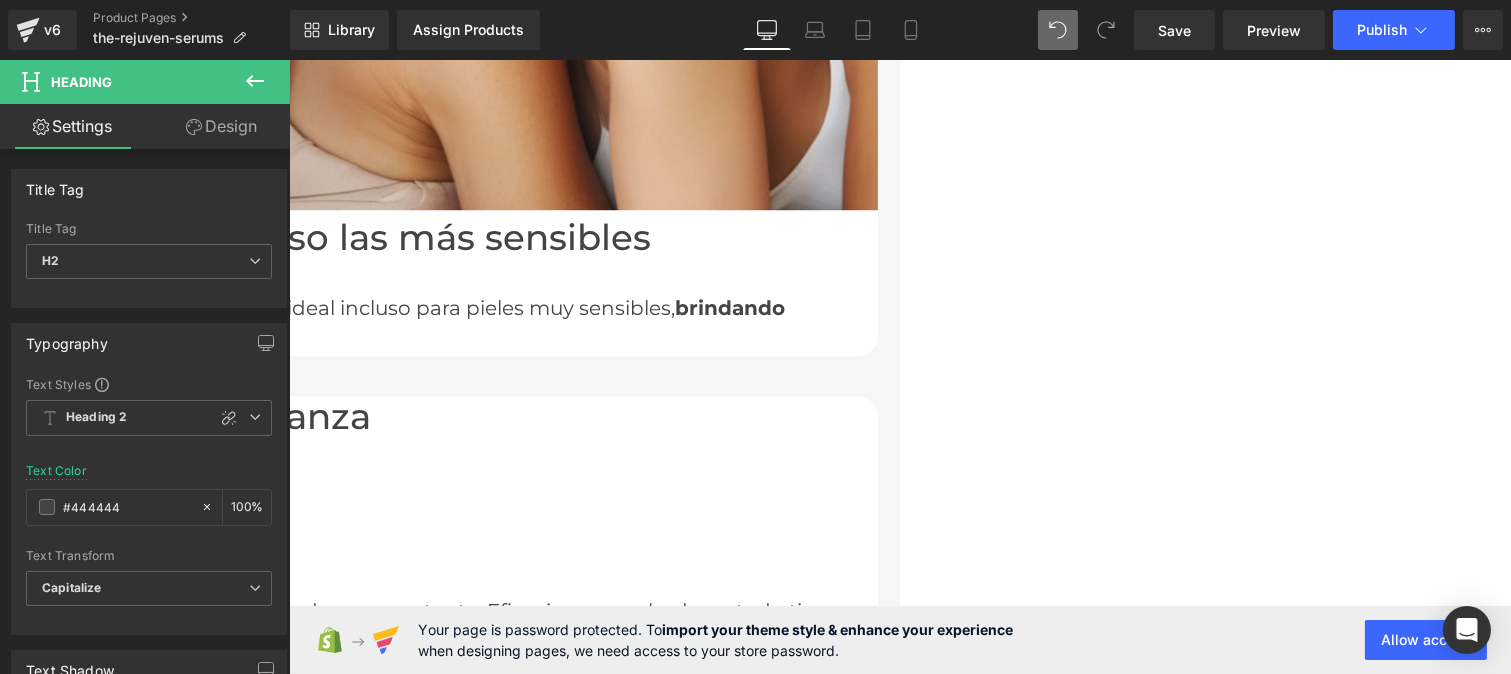 scroll, scrollTop: 7223, scrollLeft: 0, axis: vertical 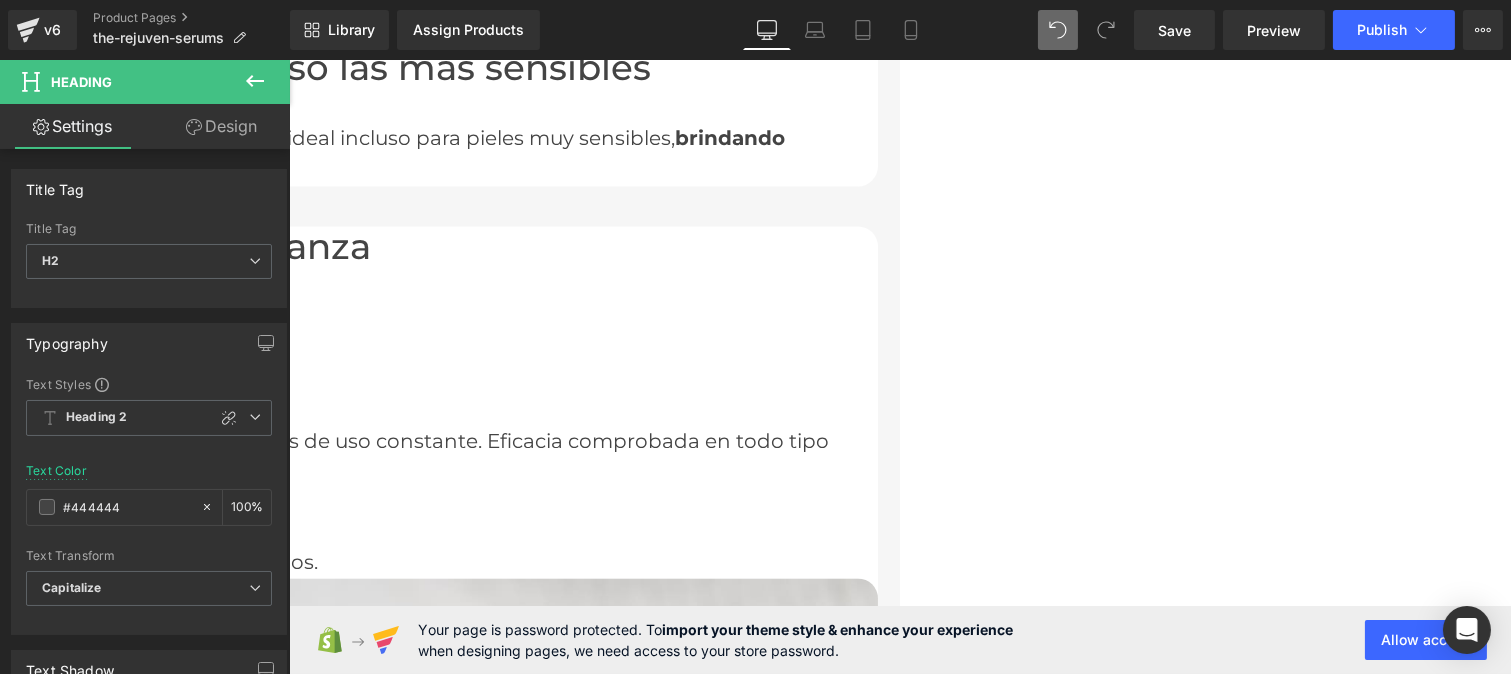 click at bounding box center (599, 7389) 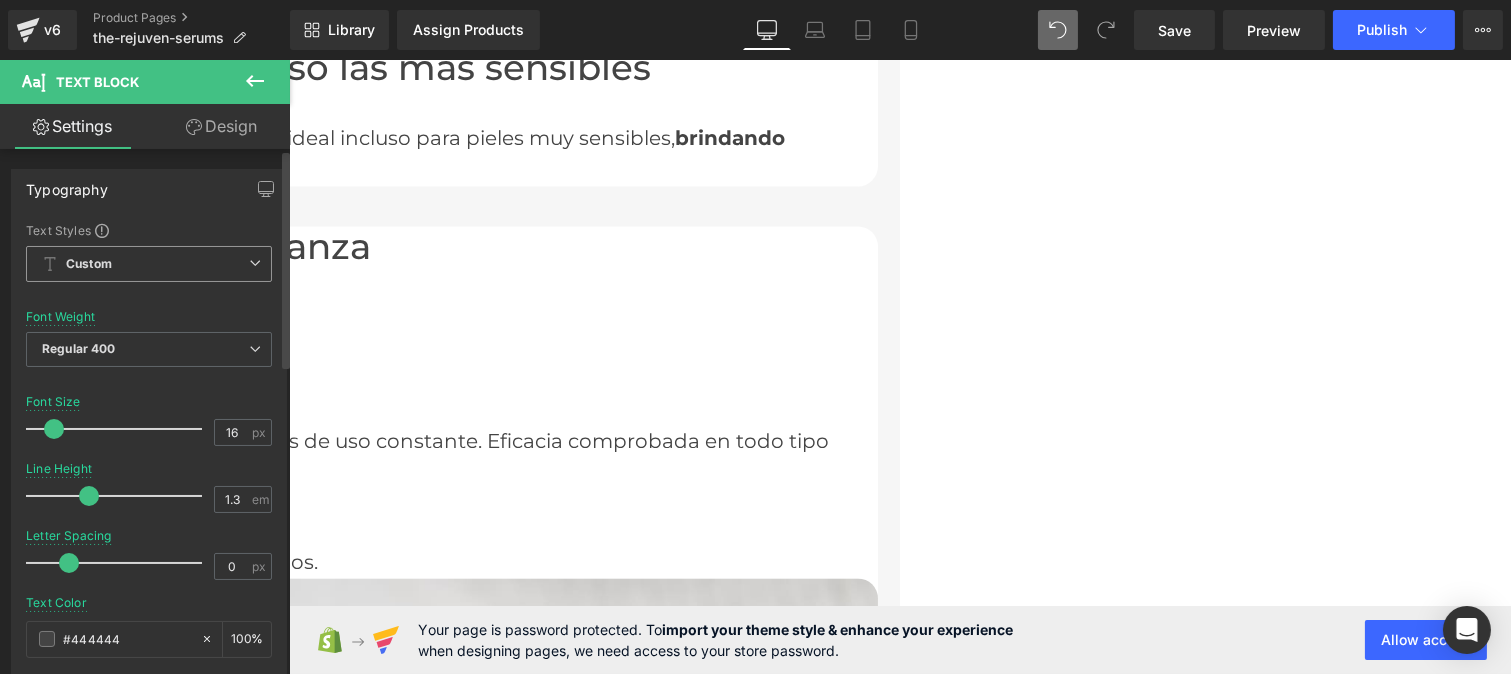 click on "Custom" at bounding box center [149, 264] 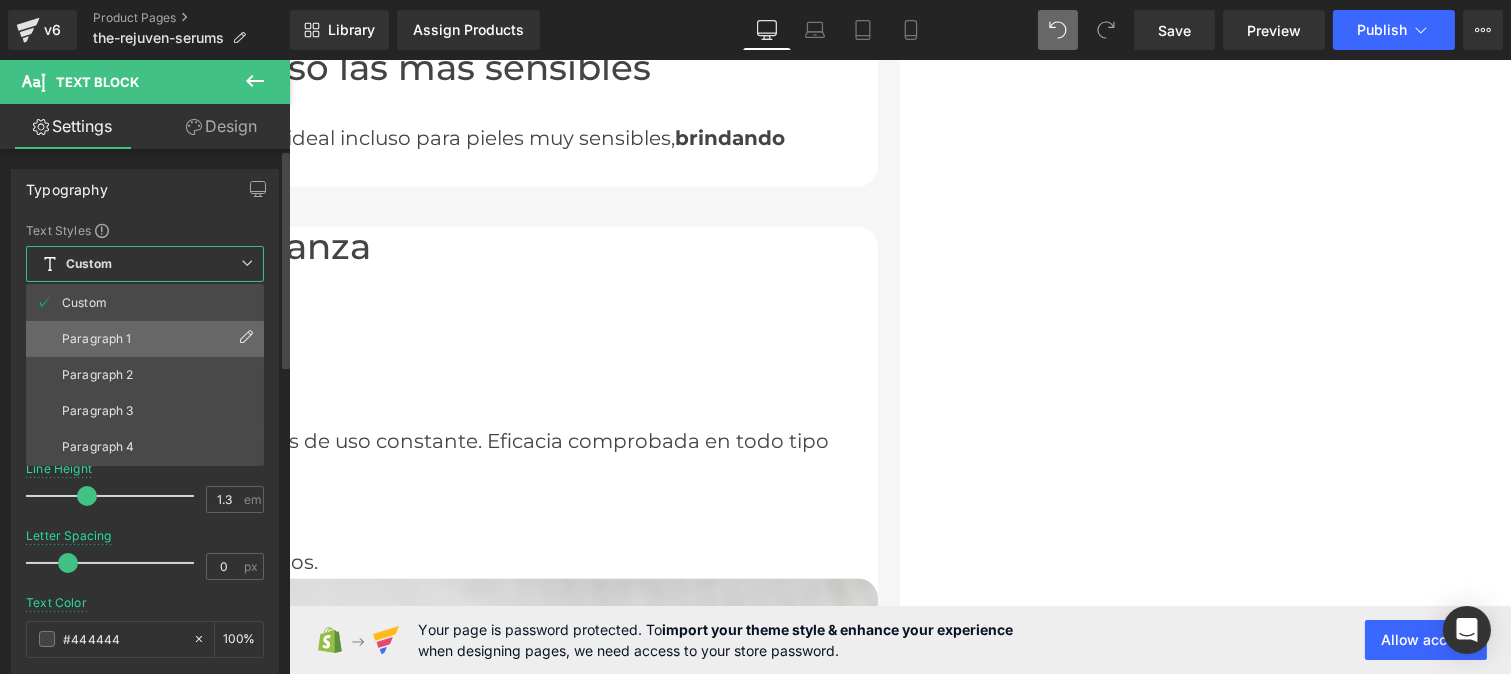 click on "Paragraph 1" at bounding box center [97, 339] 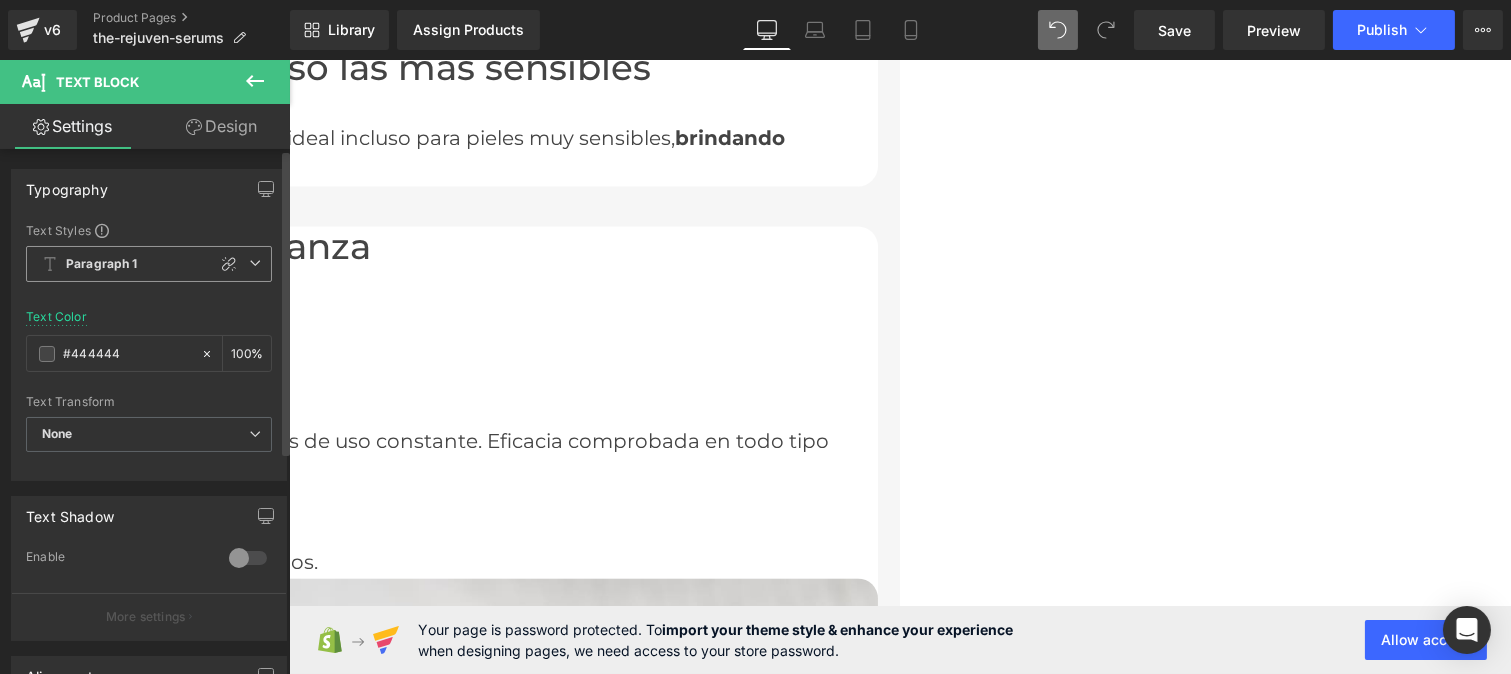 click on "Paragraph 1" at bounding box center [149, 264] 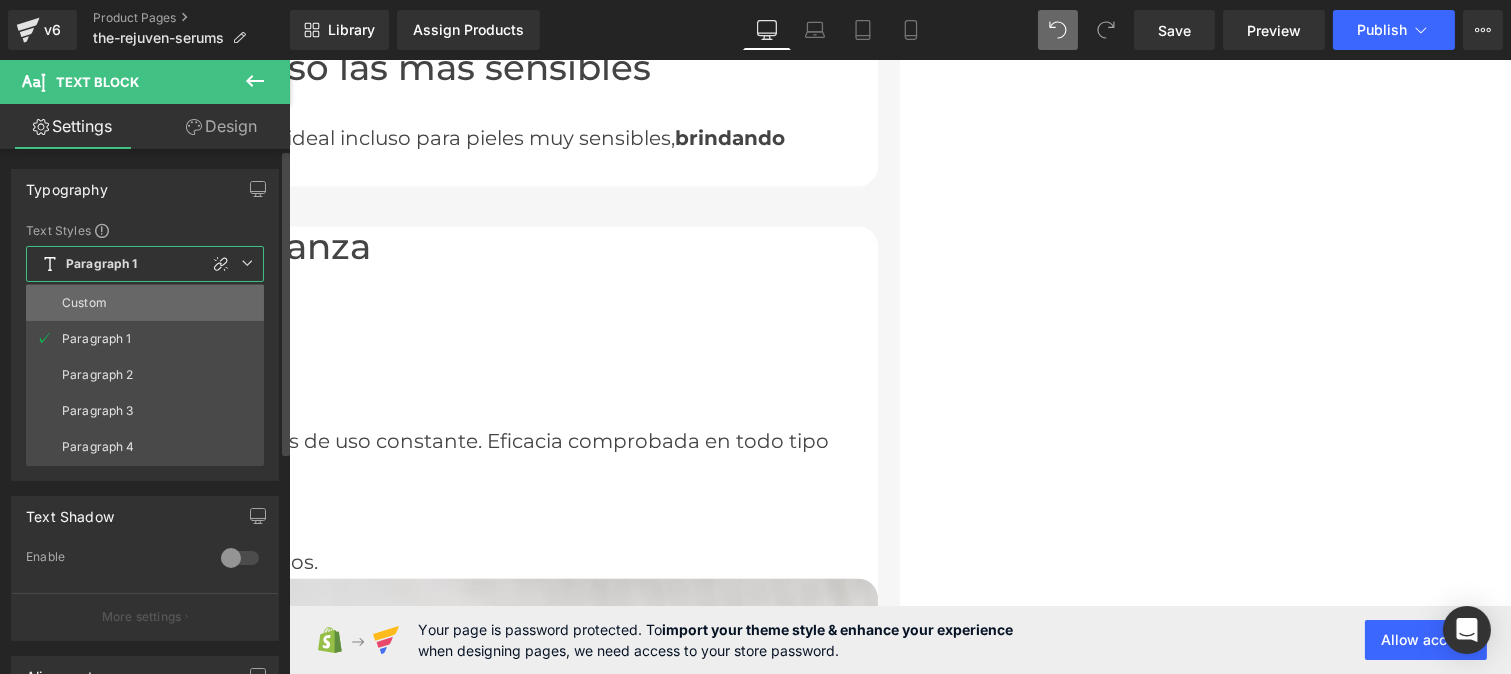 click on "Custom" at bounding box center (145, 303) 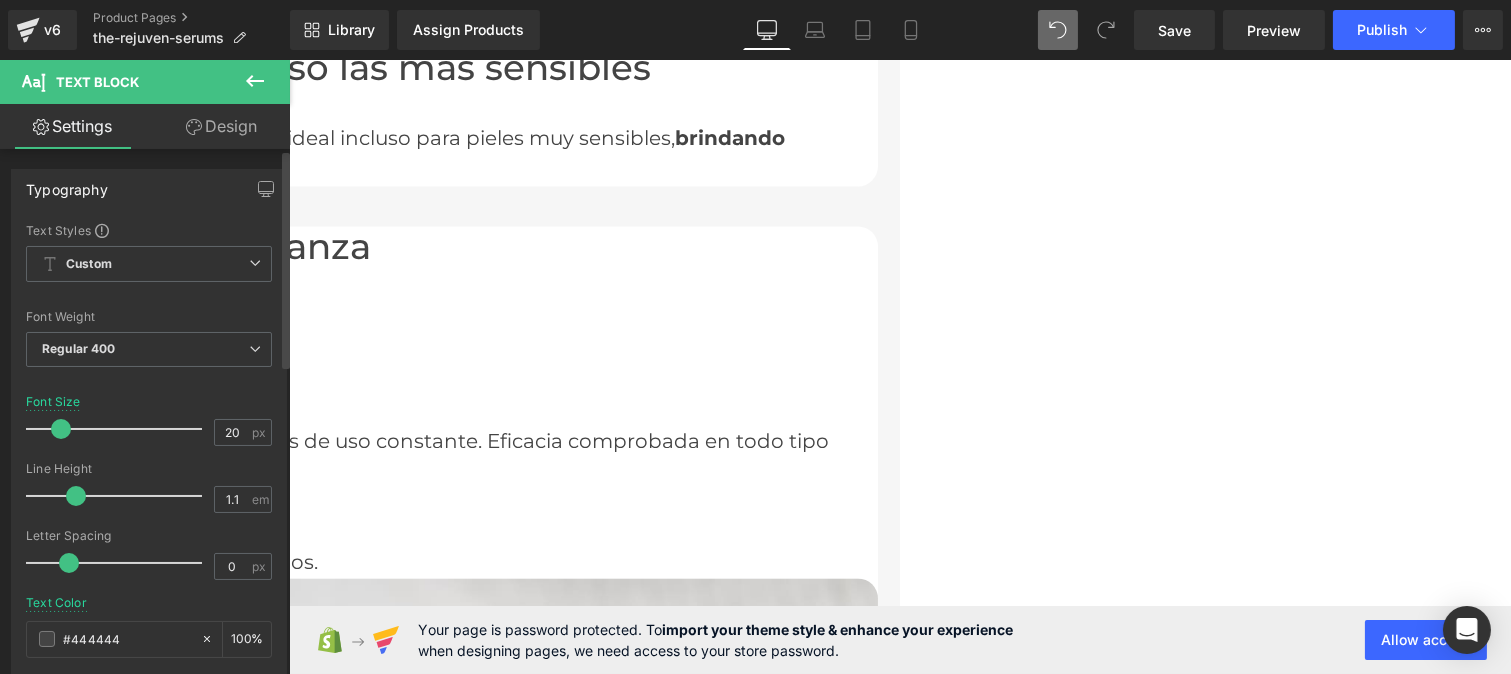 type on "1.2" 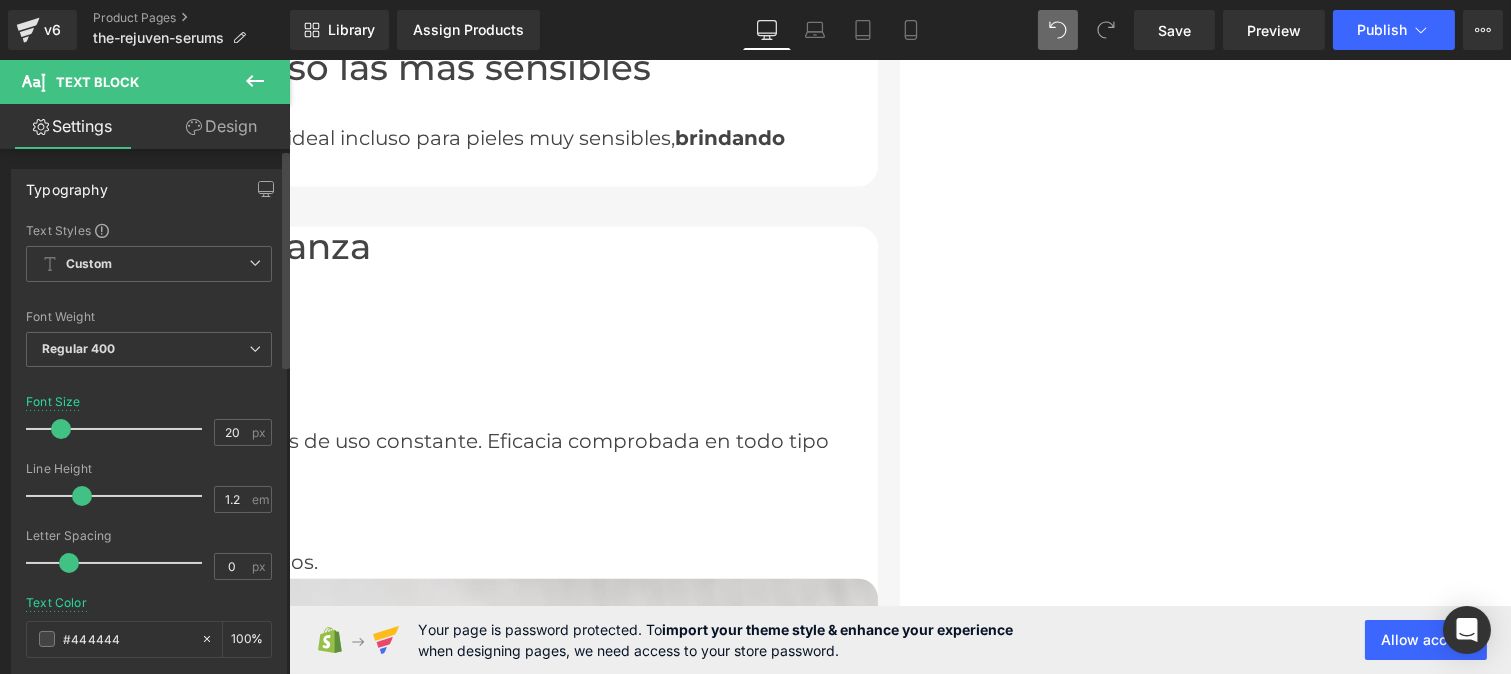 drag, startPoint x: 96, startPoint y: 492, endPoint x: 75, endPoint y: 496, distance: 21.377558 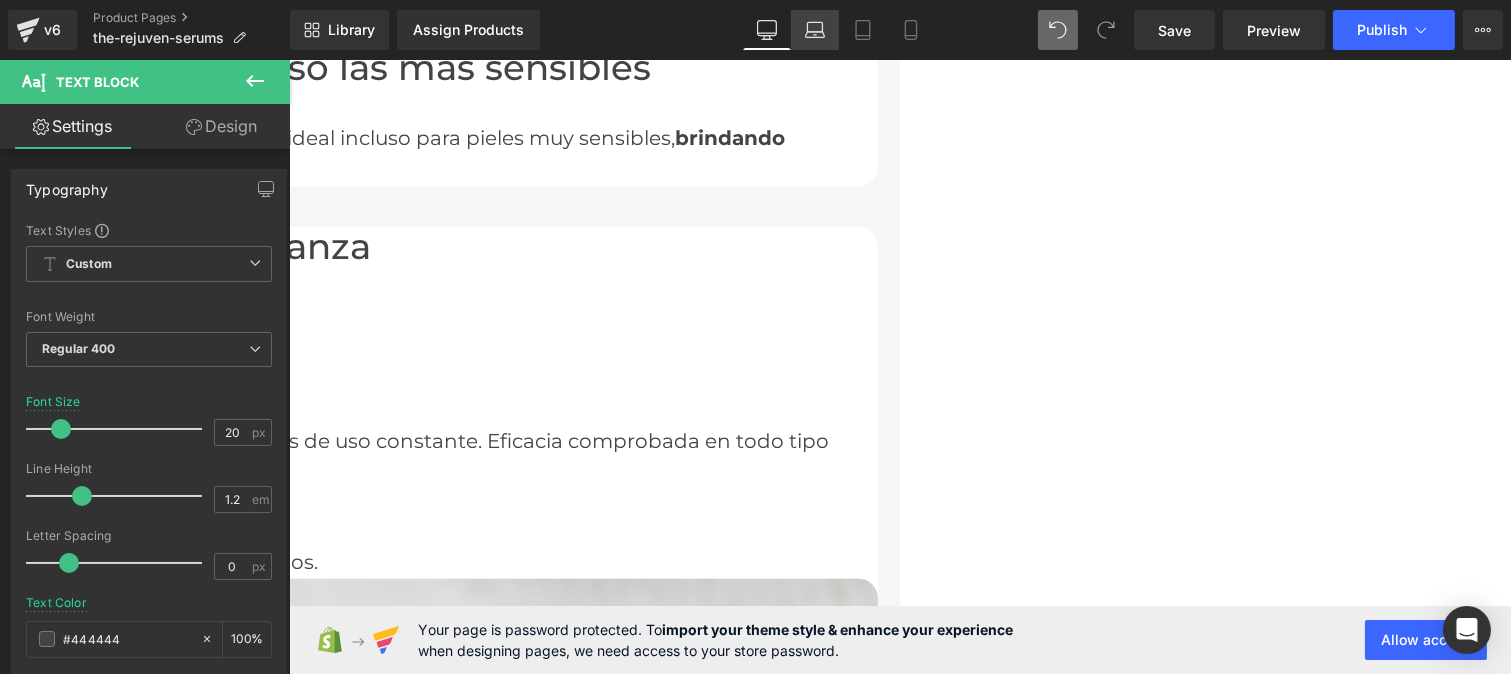 click 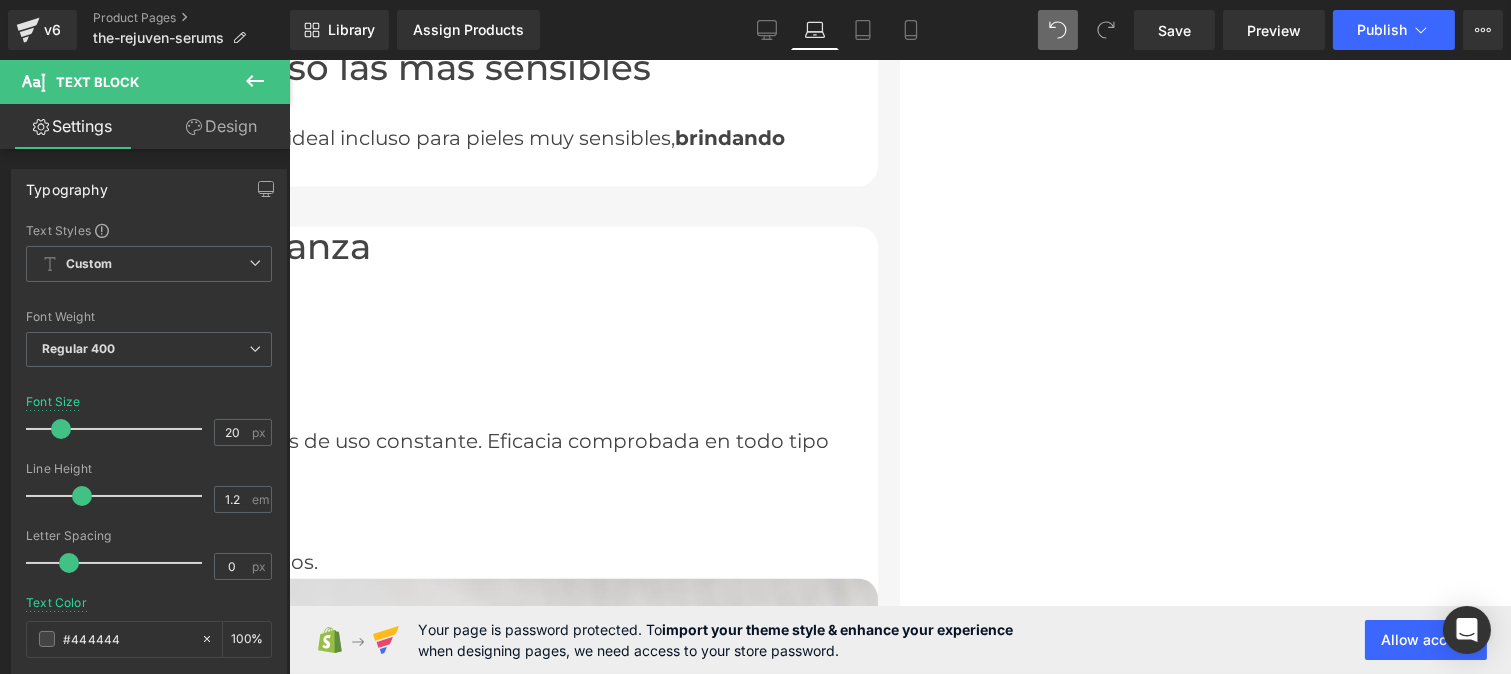 type on "100" 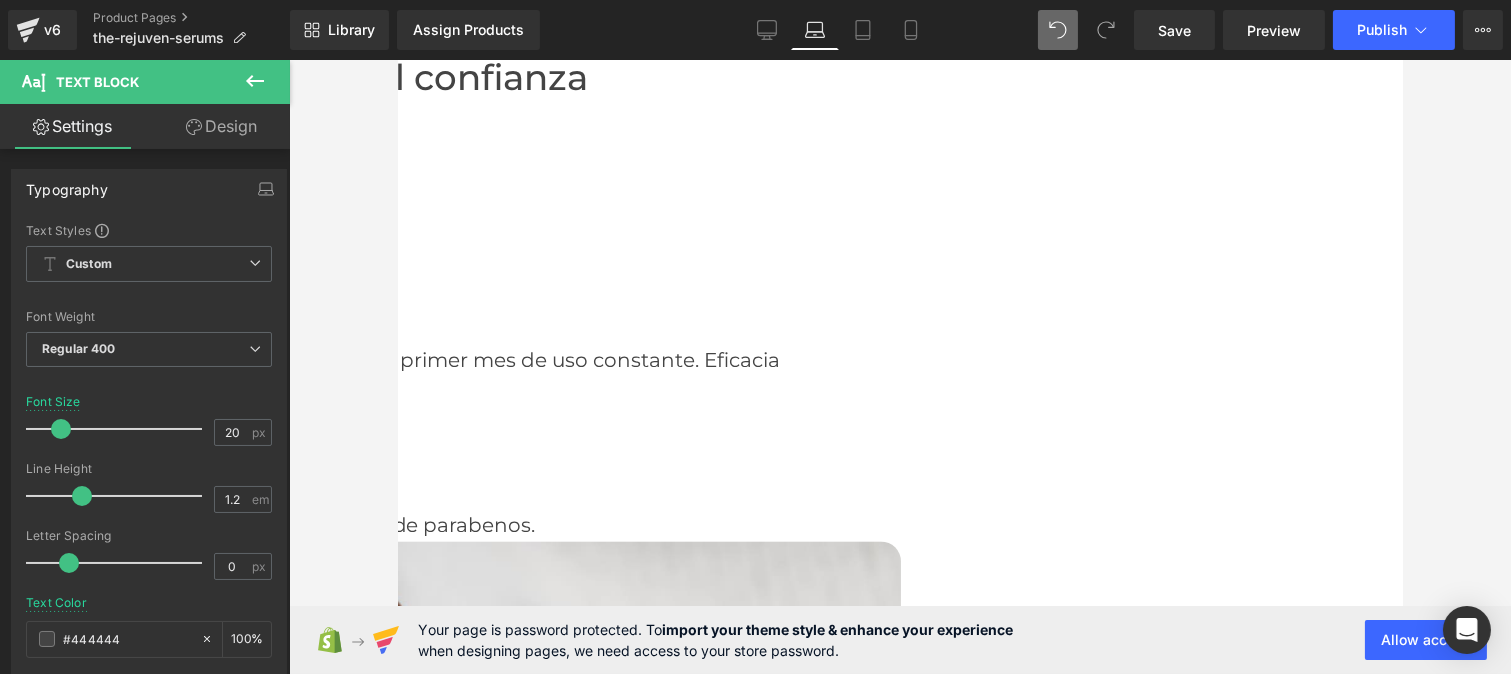 scroll, scrollTop: 7450, scrollLeft: 0, axis: vertical 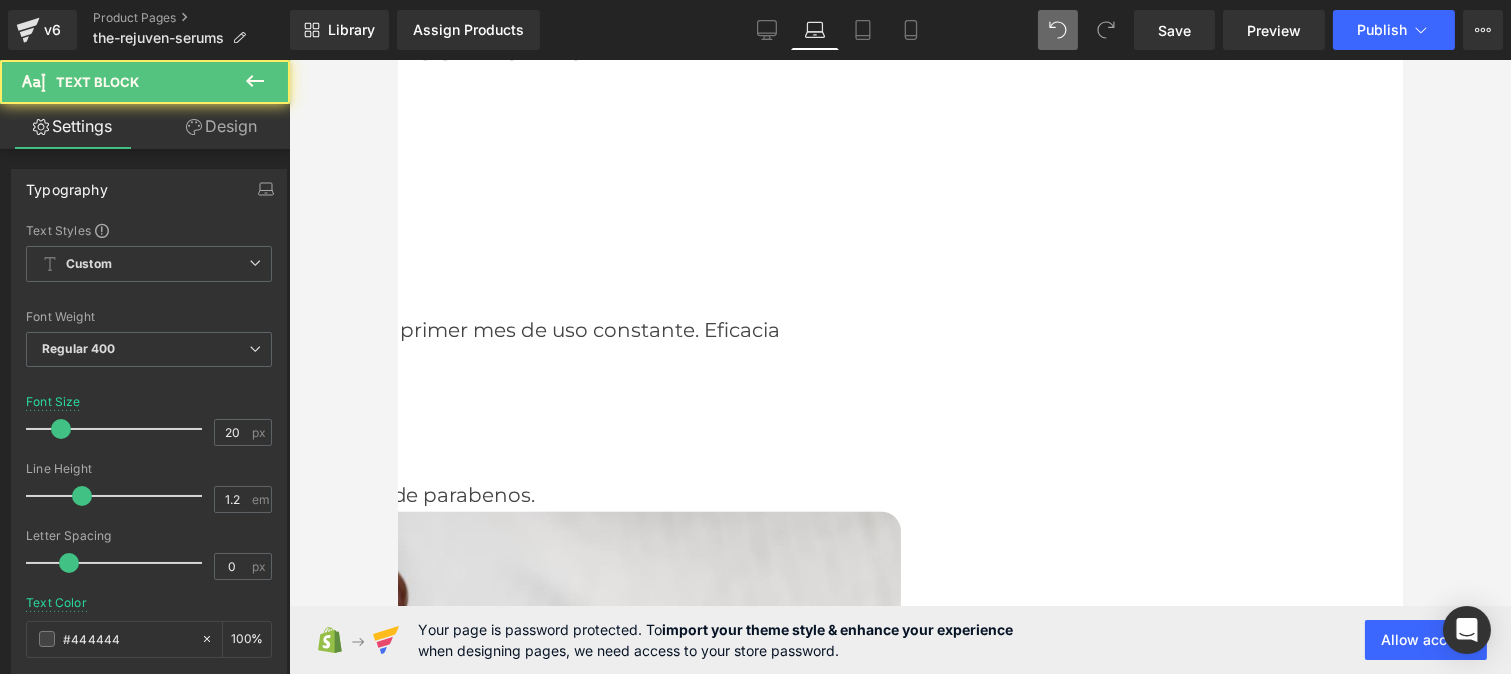 click on "(5624 opiniones) – Calificación: Excelente" at bounding box center (732, 6905) 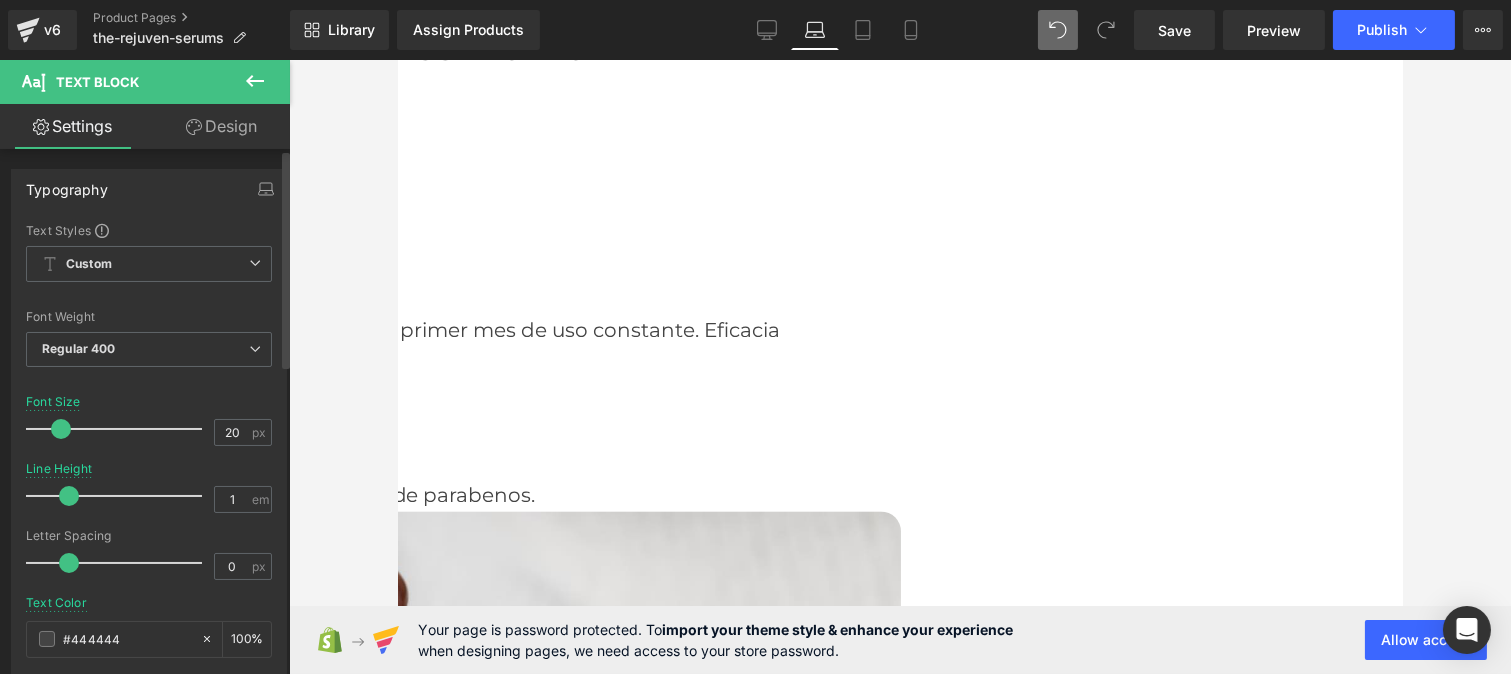 type on "1.1" 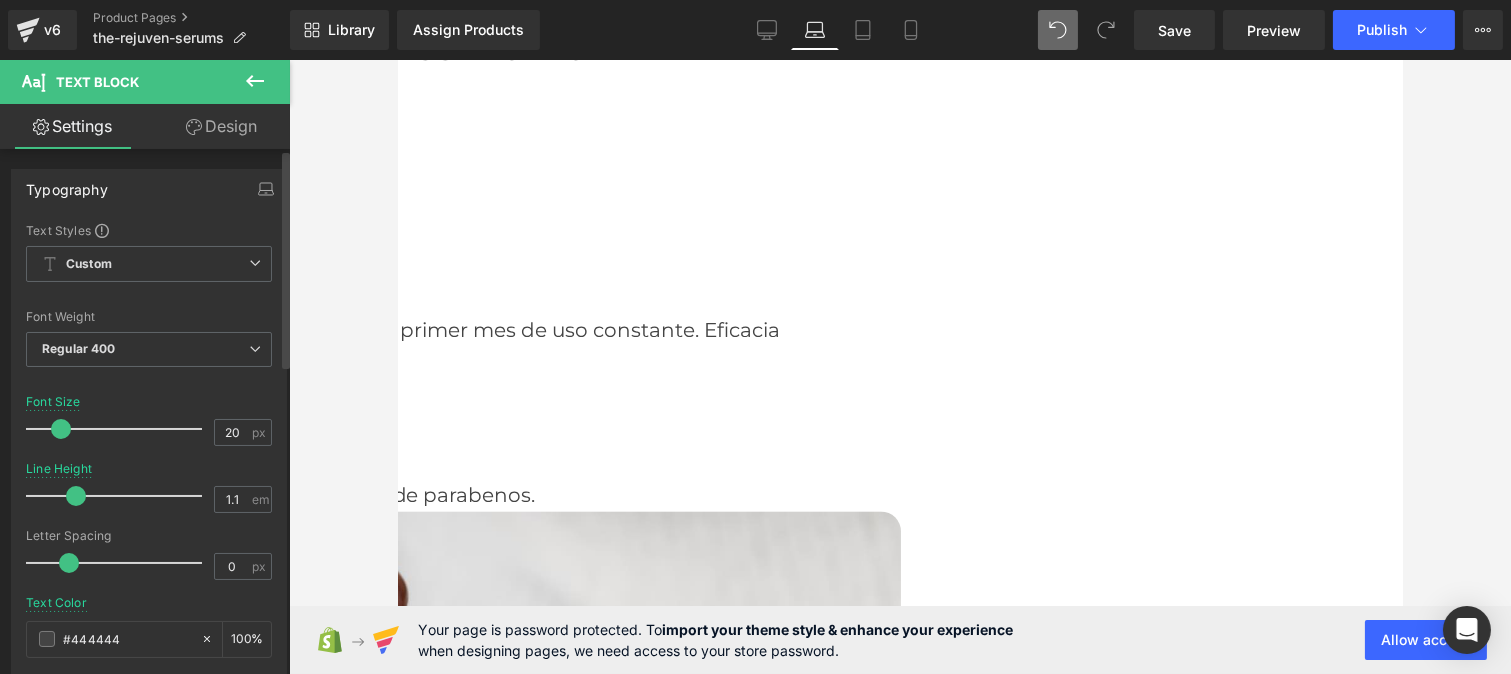click at bounding box center (76, 496) 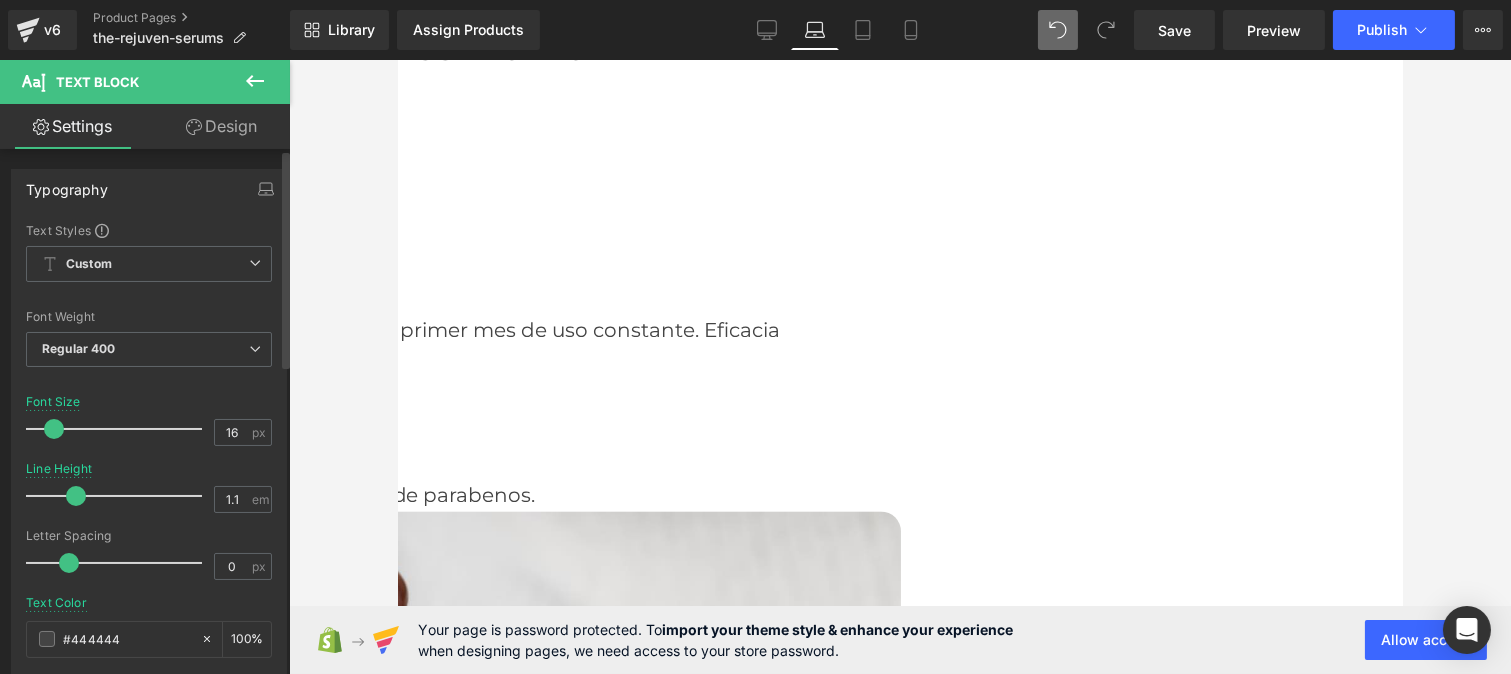 drag, startPoint x: 60, startPoint y: 428, endPoint x: 53, endPoint y: 448, distance: 21.189621 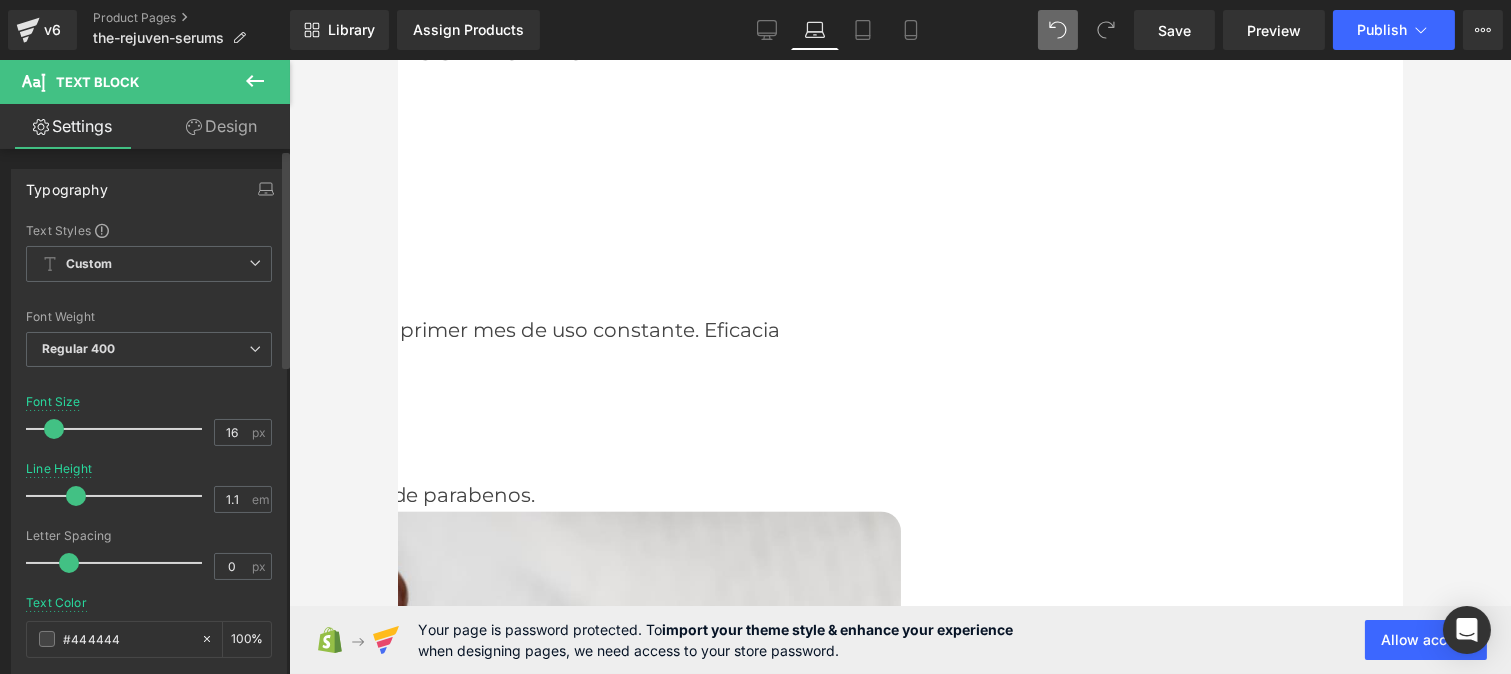 click at bounding box center (119, 429) 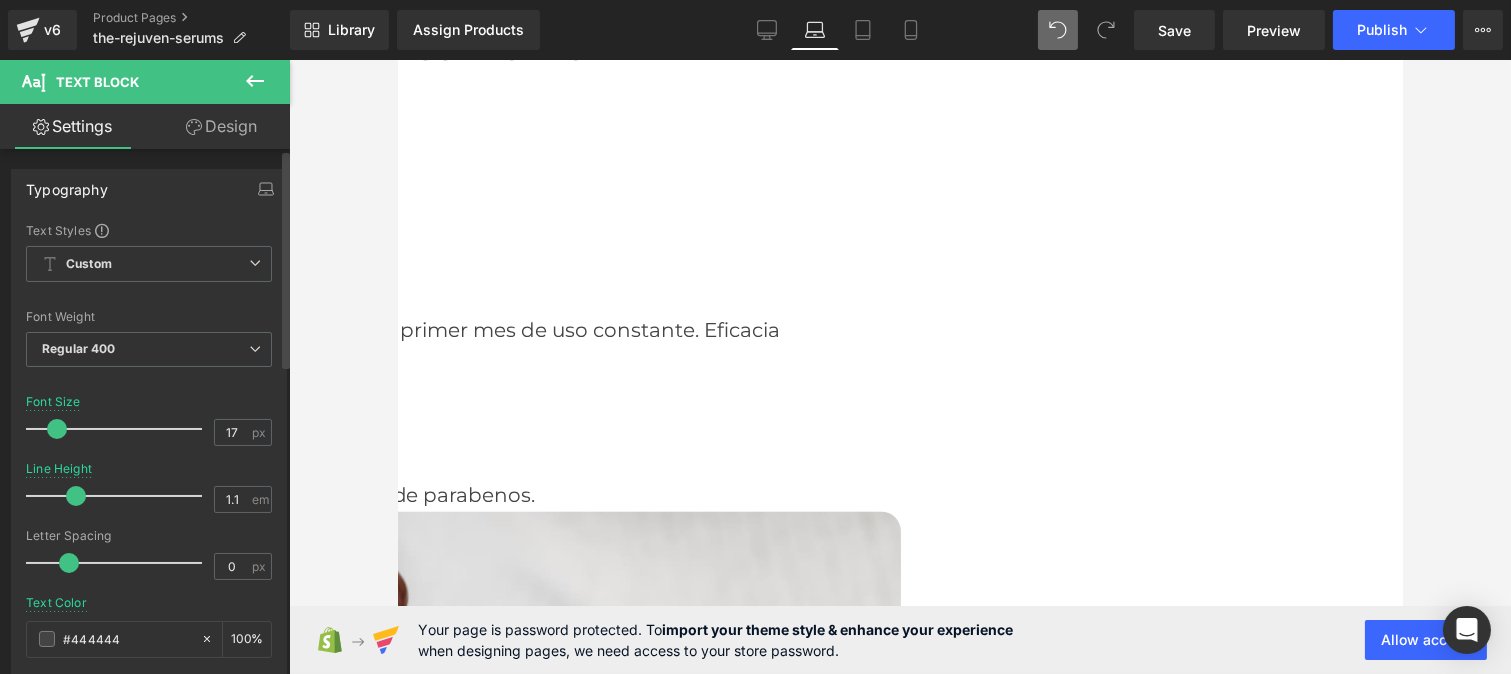 type on "15" 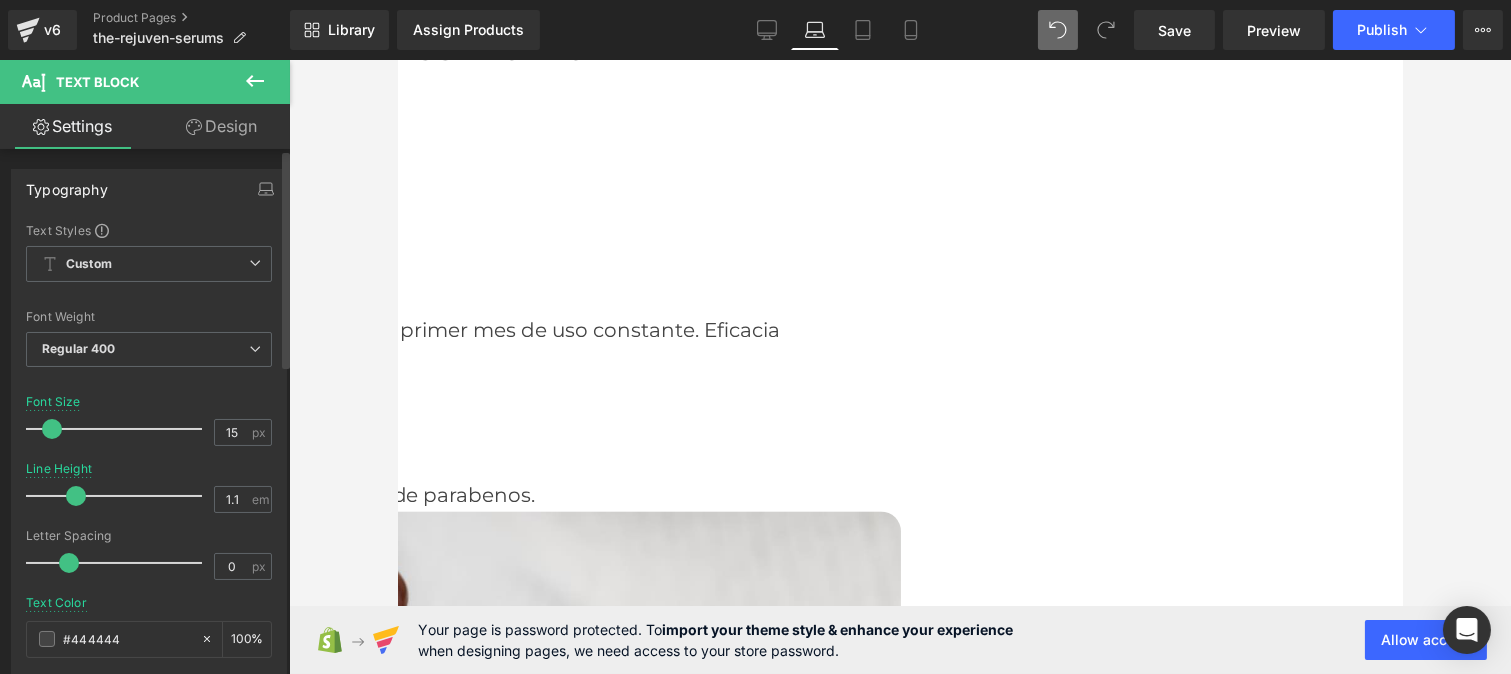 drag, startPoint x: 48, startPoint y: 431, endPoint x: 46, endPoint y: 447, distance: 16.124516 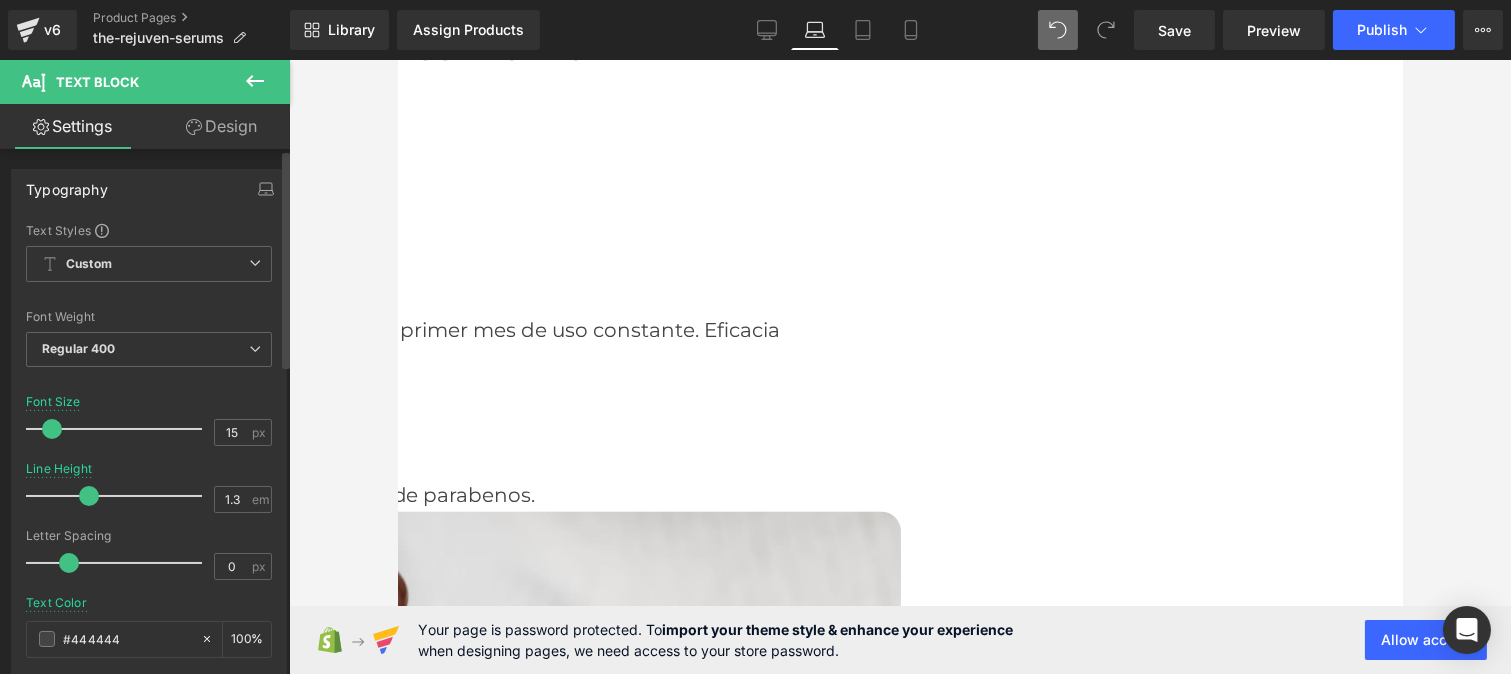 type on "1.4" 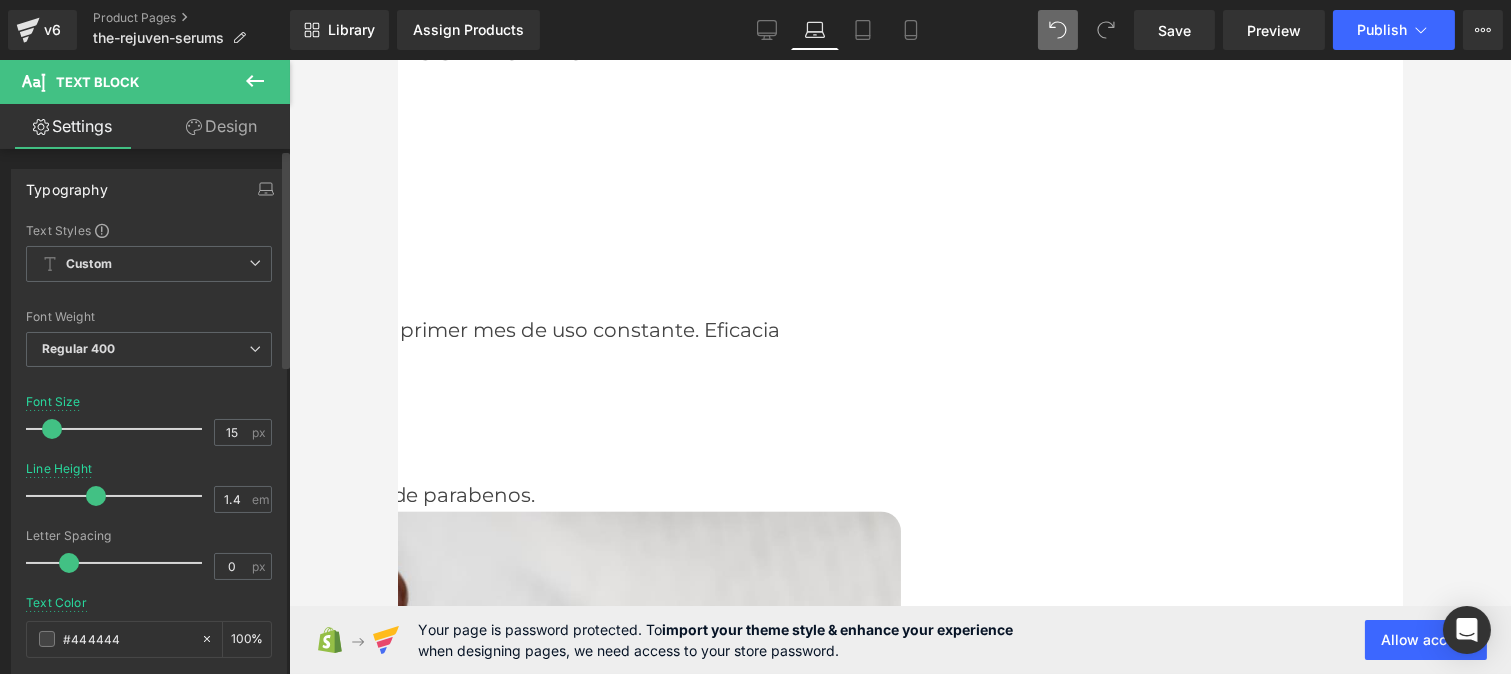 drag, startPoint x: 76, startPoint y: 497, endPoint x: 92, endPoint y: 508, distance: 19.416489 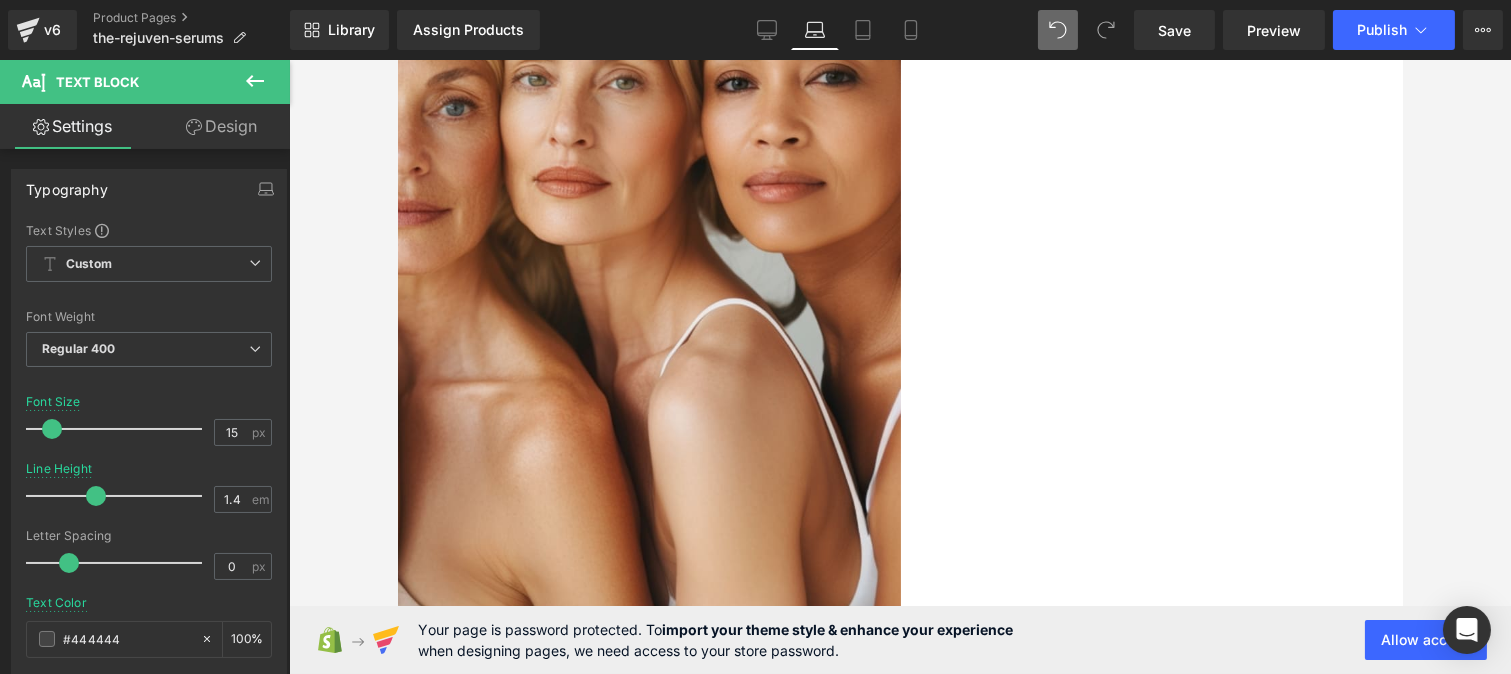 scroll, scrollTop: 6445, scrollLeft: 0, axis: vertical 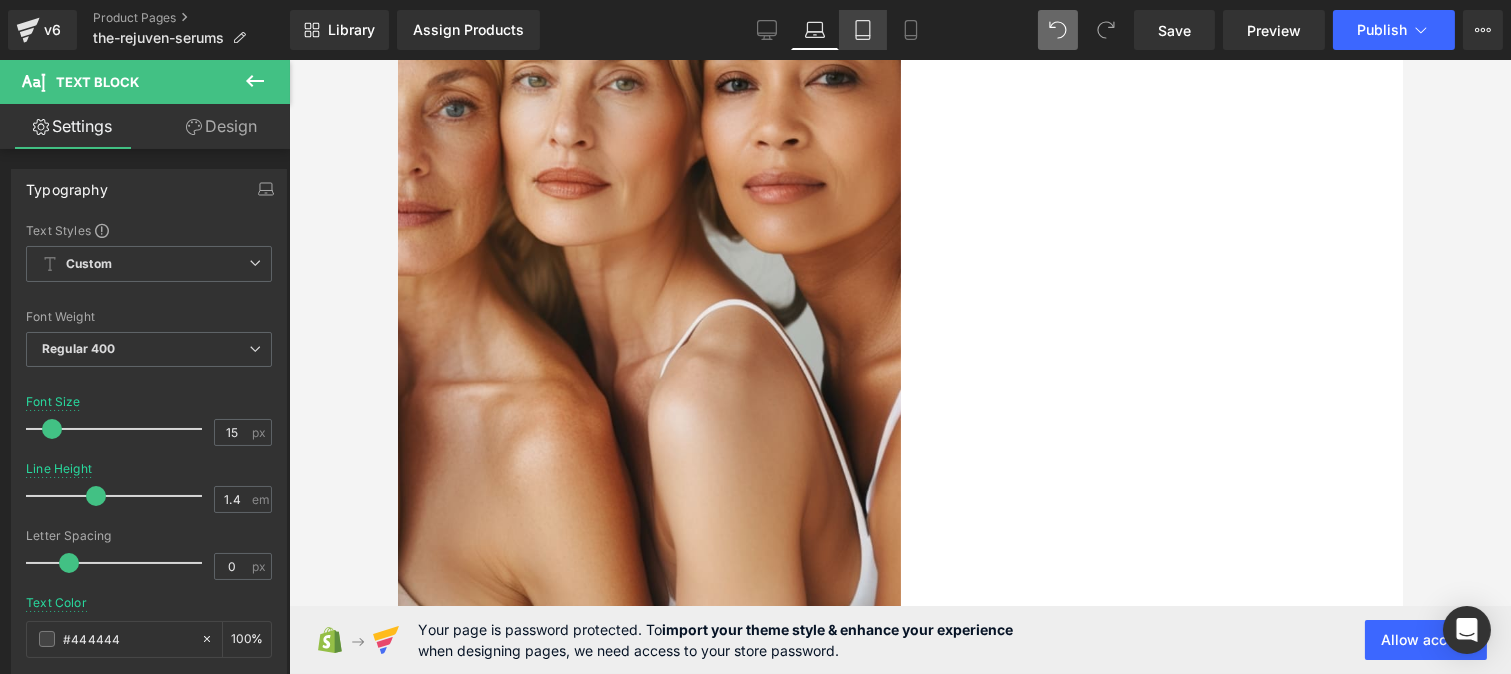 click 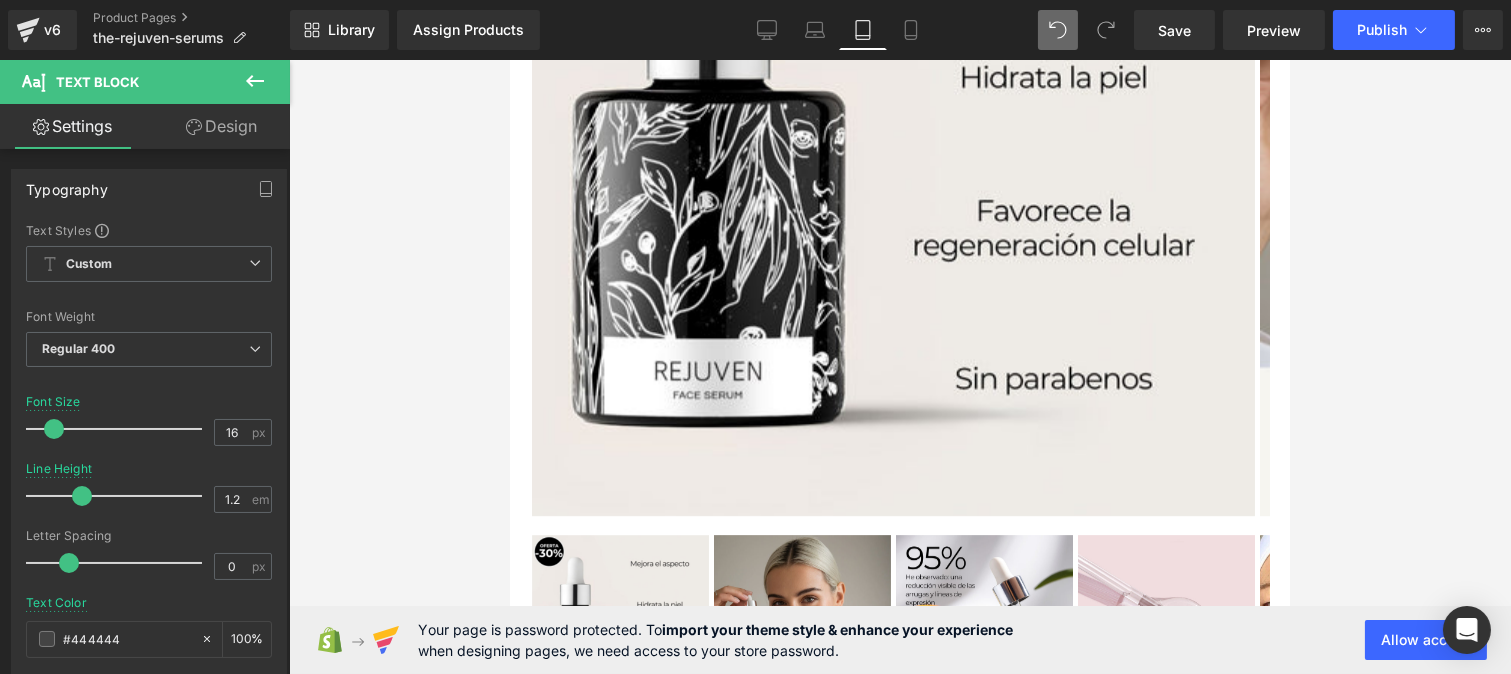 scroll, scrollTop: 11964, scrollLeft: 0, axis: vertical 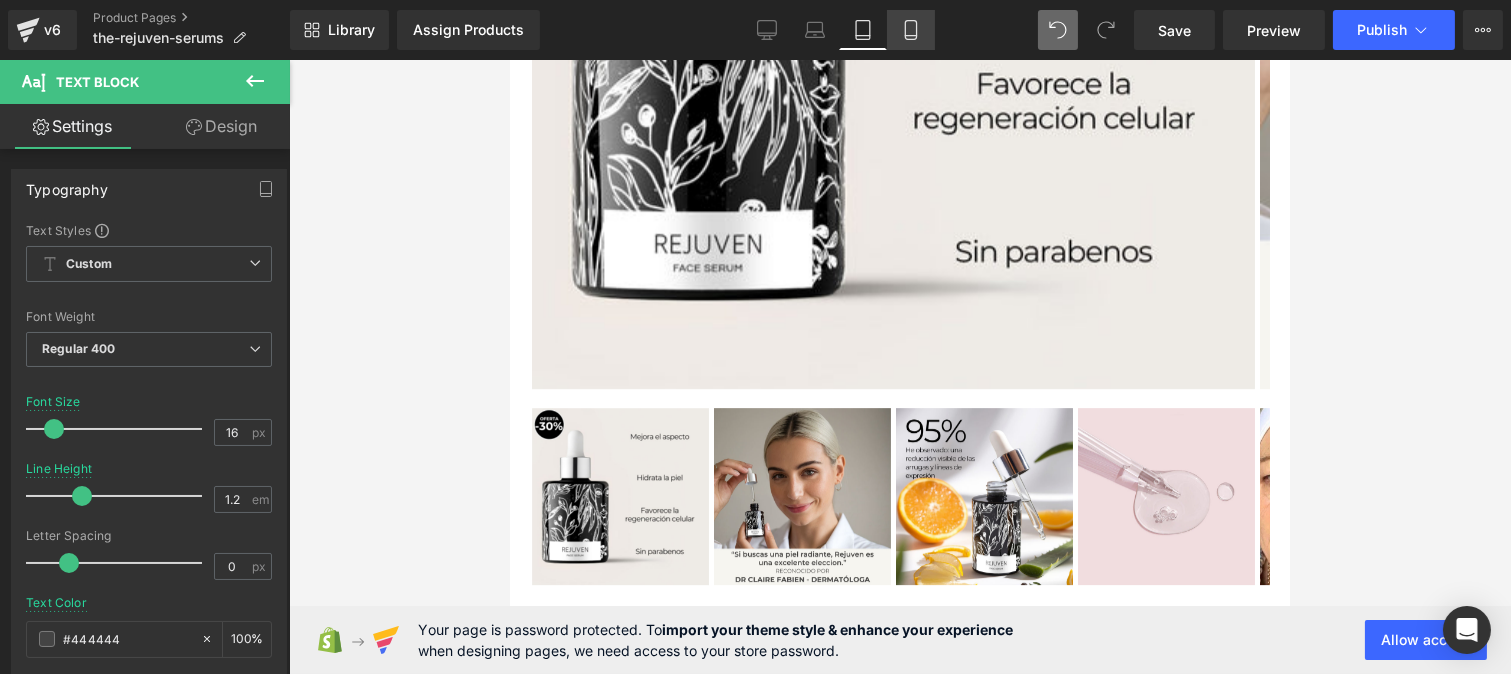 click 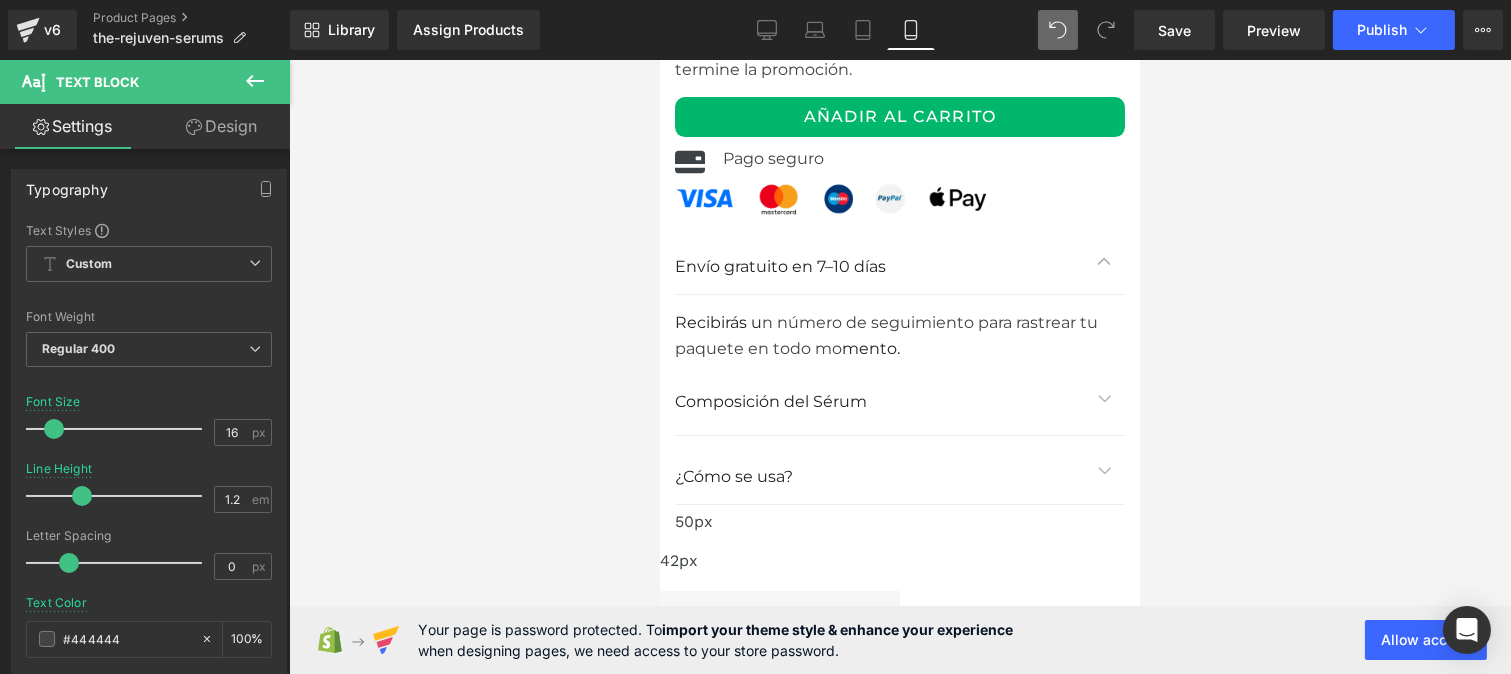 type on "100" 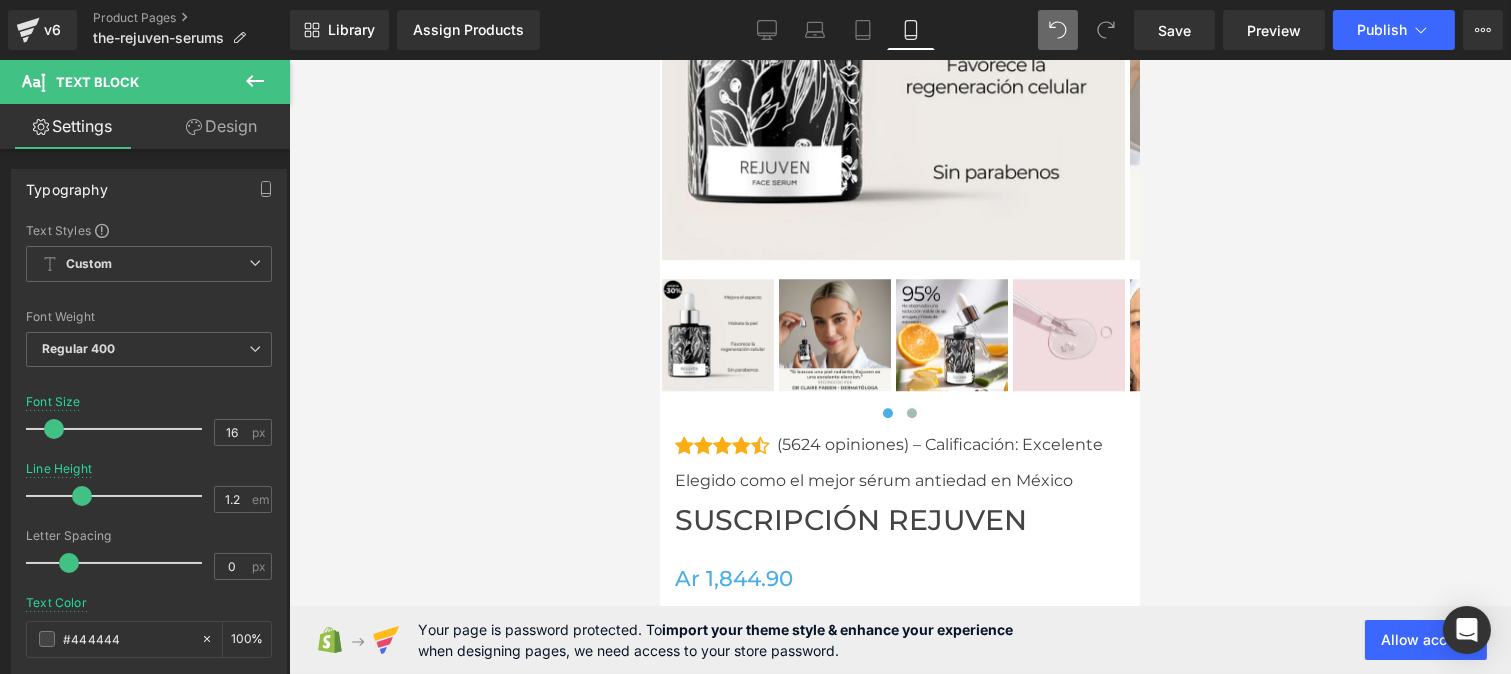 scroll, scrollTop: 10322, scrollLeft: 0, axis: vertical 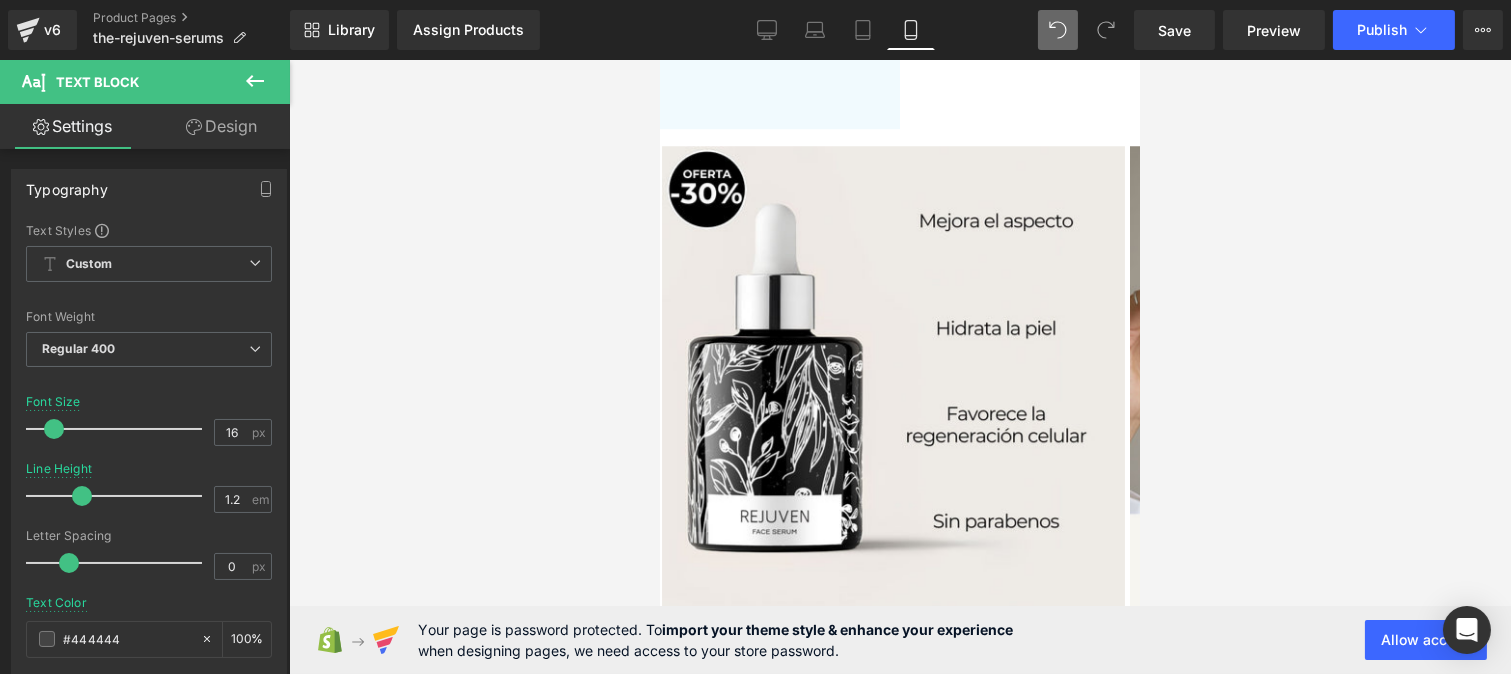 click at bounding box center [936, 805] 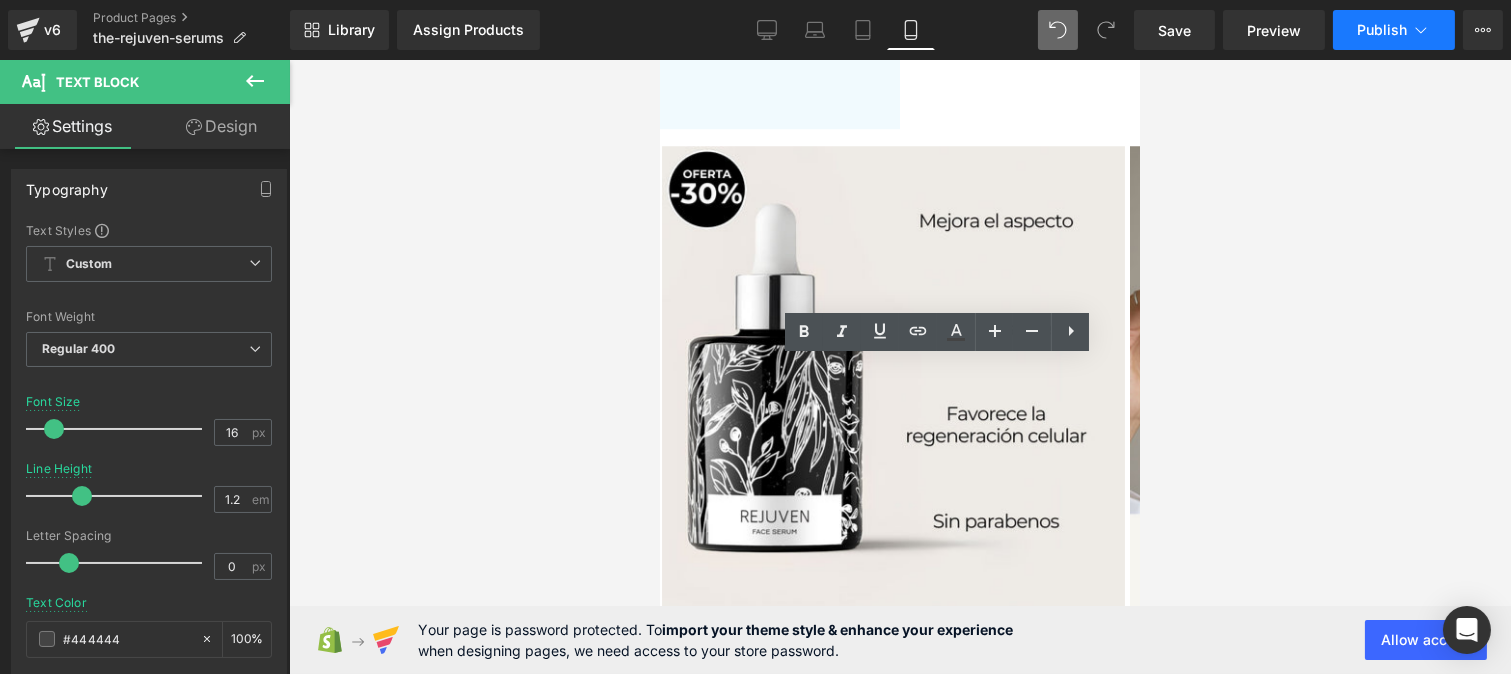 click on "Publish" at bounding box center [1382, 30] 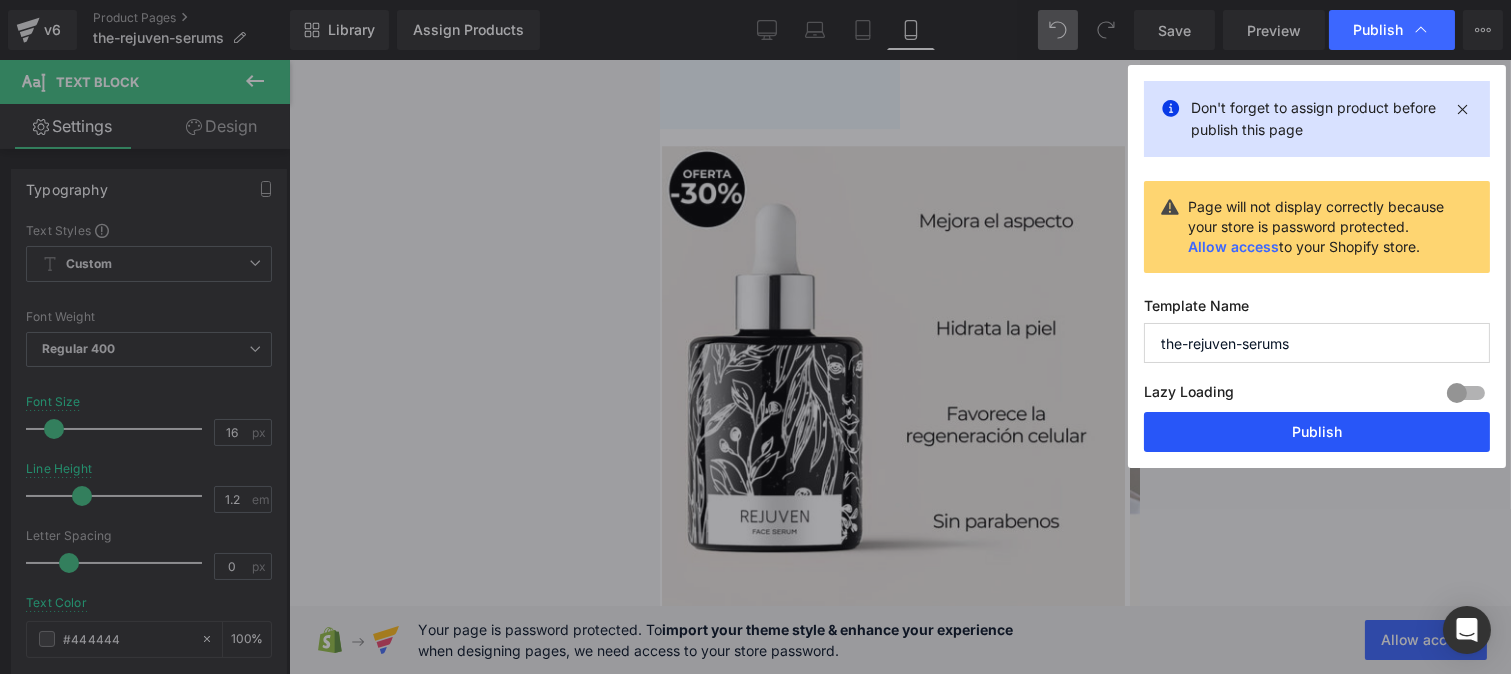 click on "Publish" at bounding box center (1317, 432) 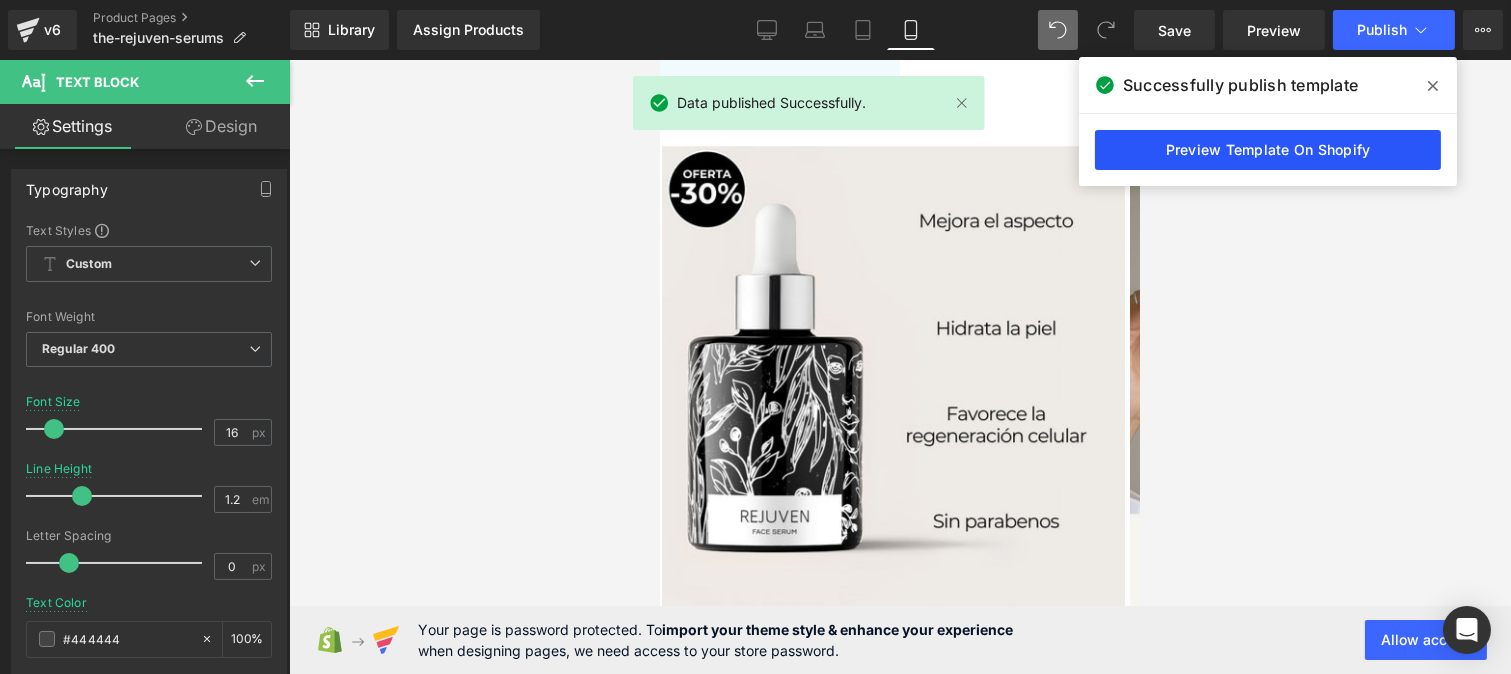 click on "Preview Template On Shopify" at bounding box center (1268, 150) 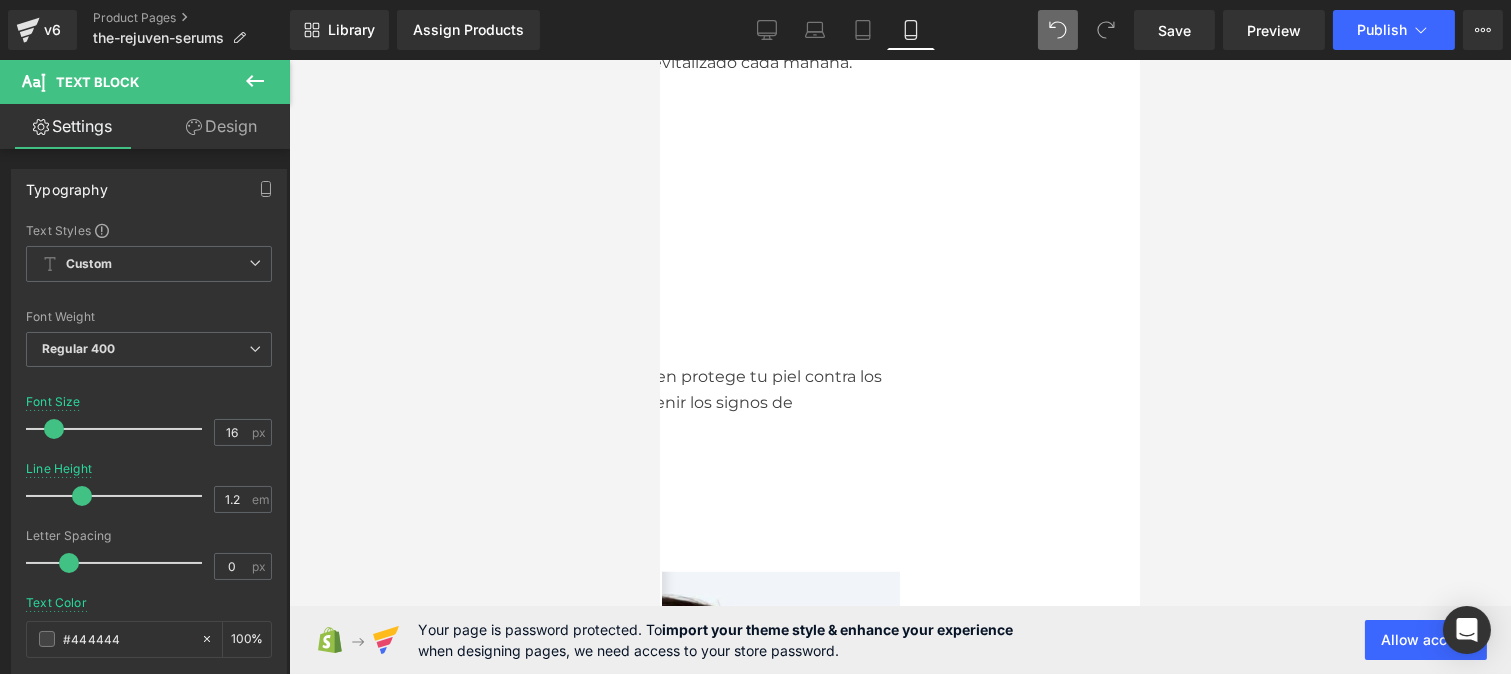 scroll, scrollTop: 1938, scrollLeft: 0, axis: vertical 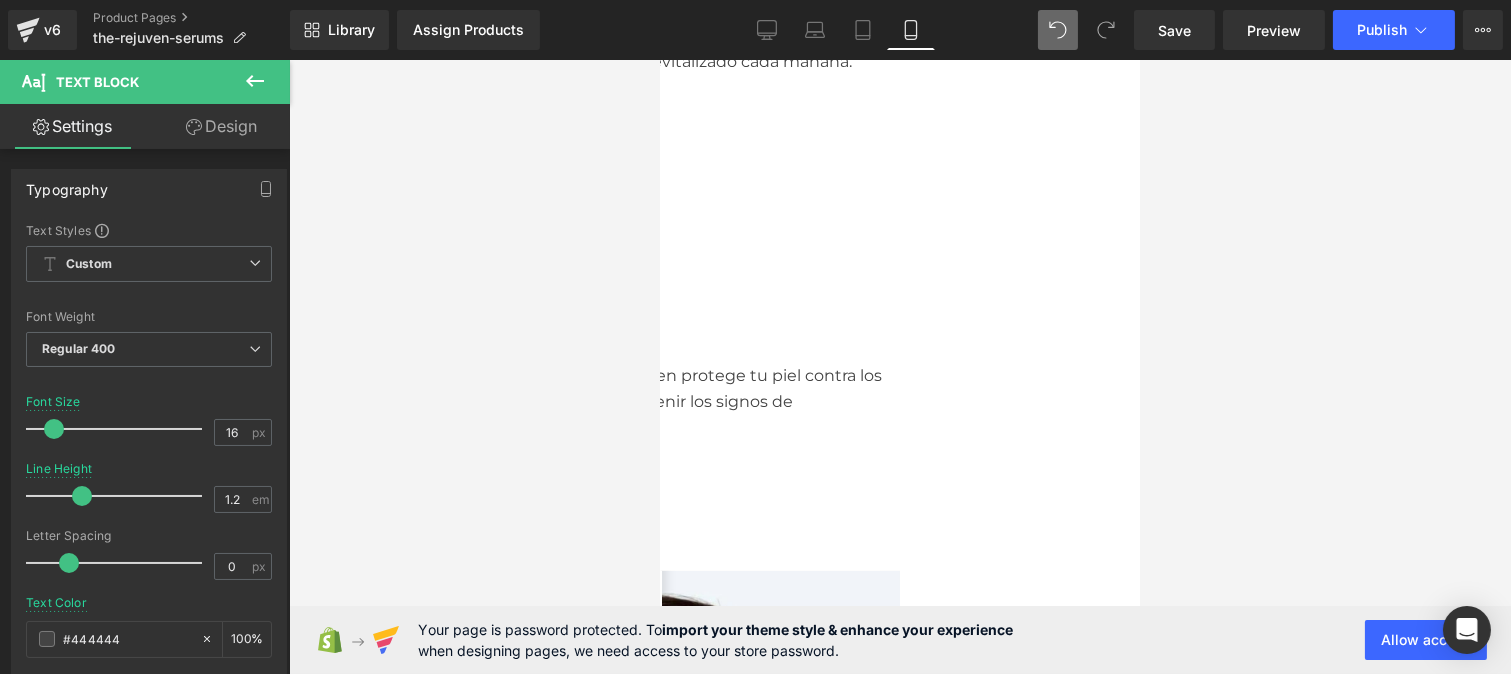 drag, startPoint x: 1557, startPoint y: 92, endPoint x: 796, endPoint y: 365, distance: 808.48627 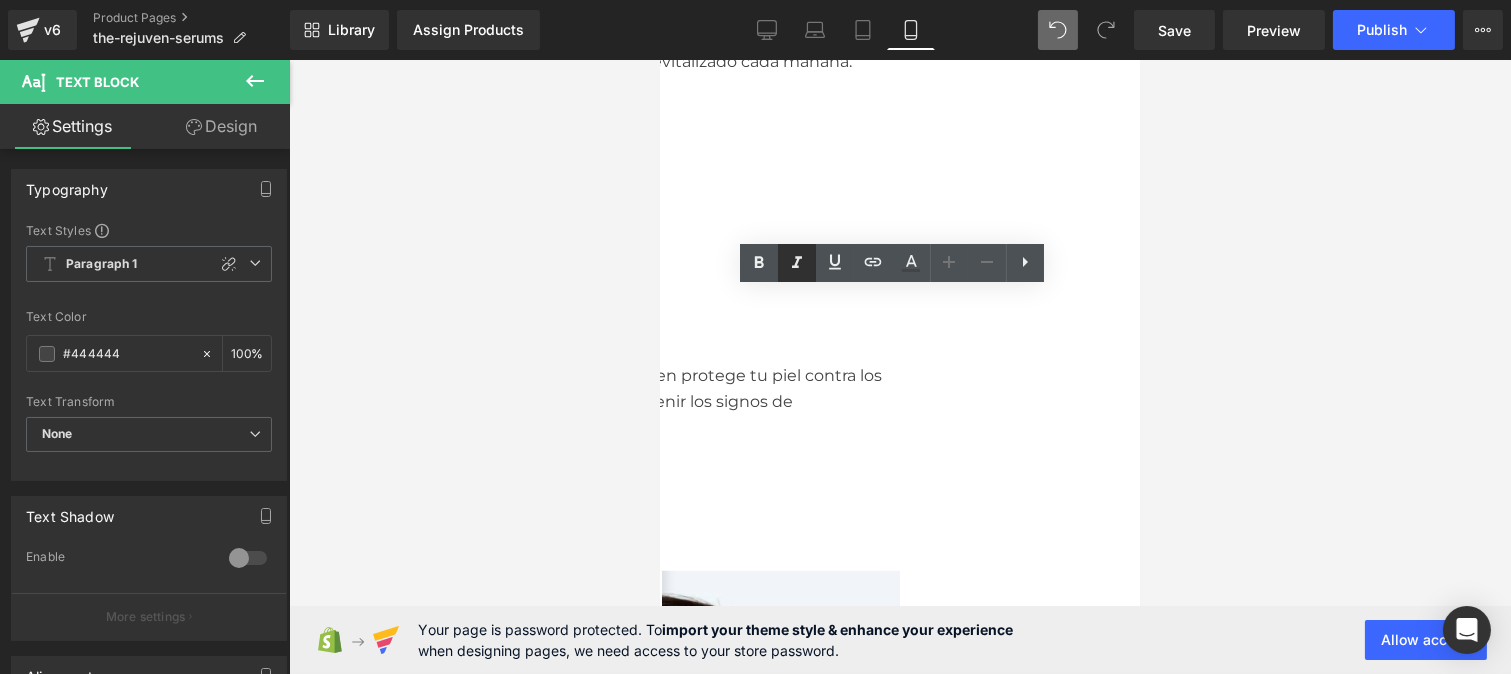 type 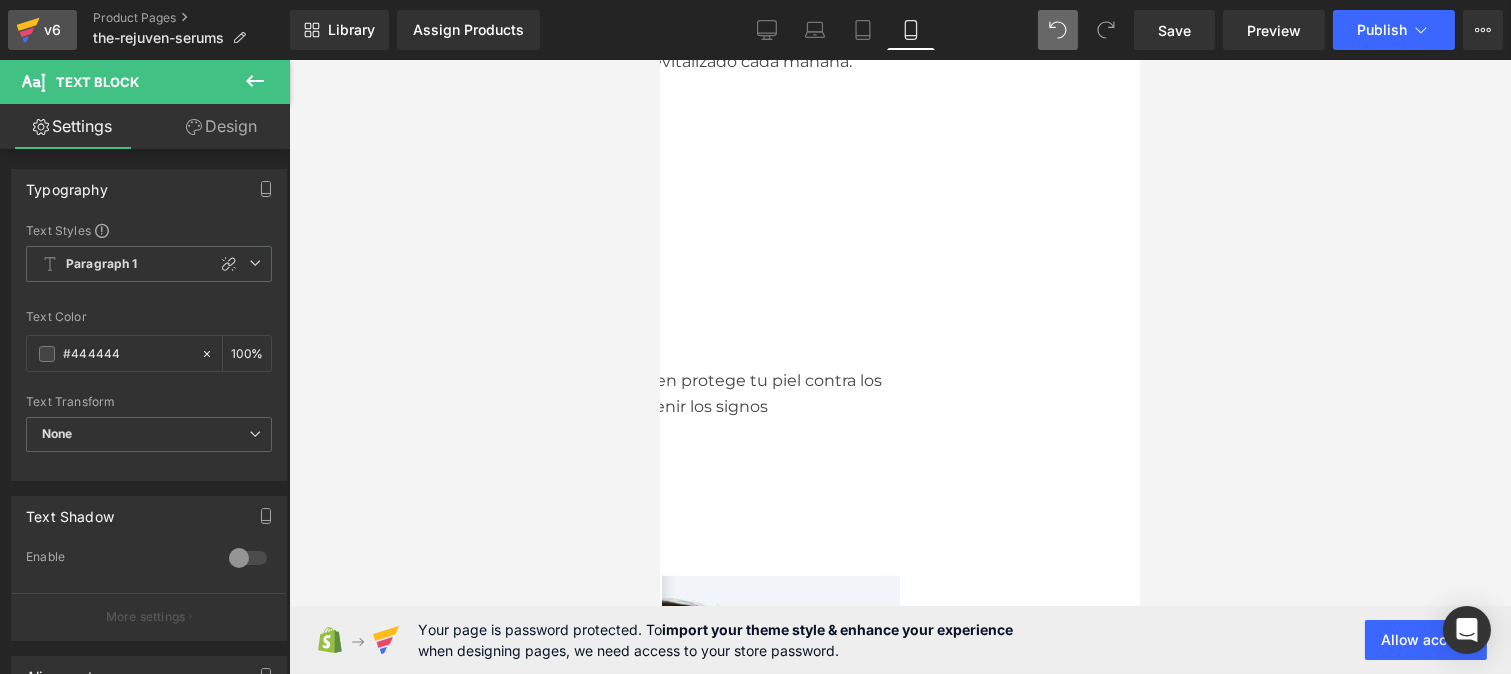 drag, startPoint x: 43, startPoint y: 30, endPoint x: 296, endPoint y: 41, distance: 253.23901 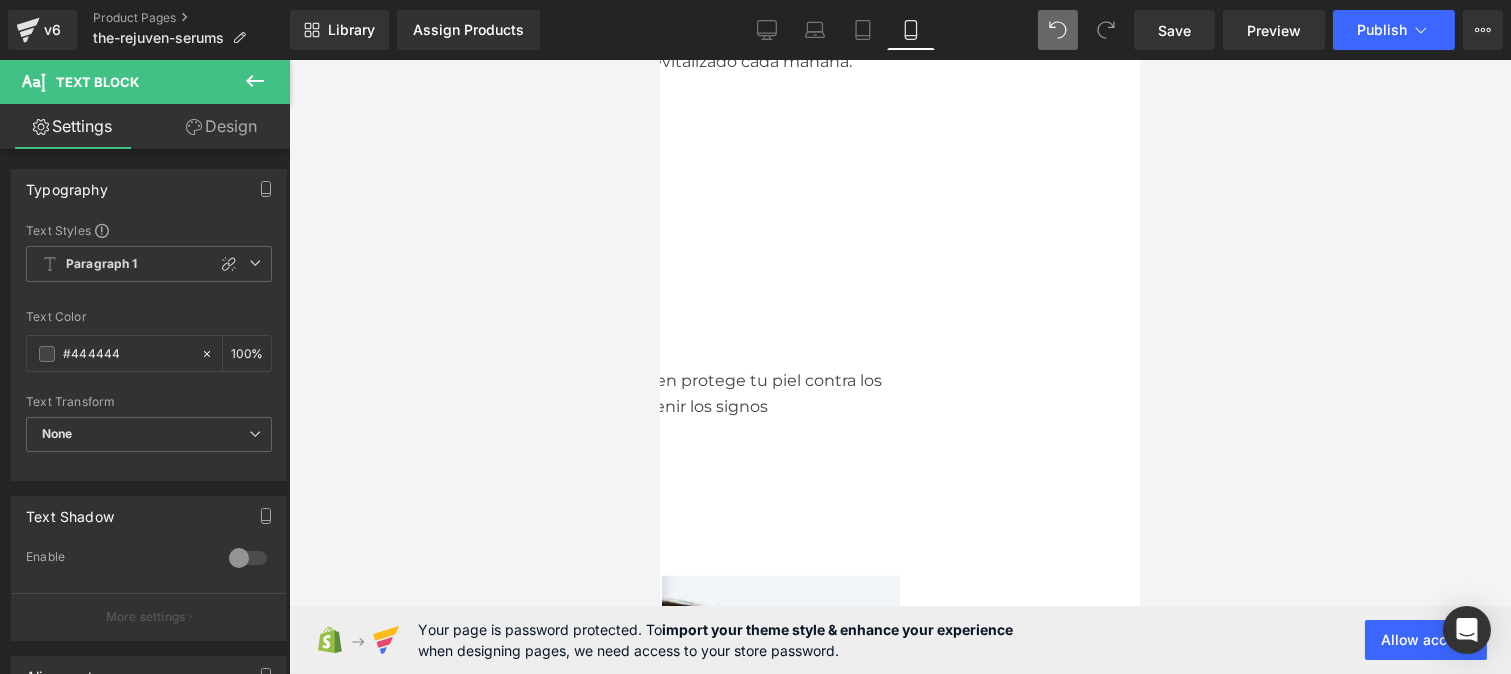 click on "Library Assign Products  Product Preview
No product match your search.  Please try another keyword  Manage assigned products Mobile Desktop Laptop Tablet Mobile Save Preview Publish Scheduled View Live Page View with current Template Save Template to Library Schedule Publish  Optimize  Publish Settings Shortcuts  Your page can’t be published   You've reached the maximum number of published pages on your plan  (0/999999).  You need to upgrade your plan or unpublish all your pages to get 1 publish slot.   Unpublish pages   Upgrade plan" at bounding box center [900, 30] 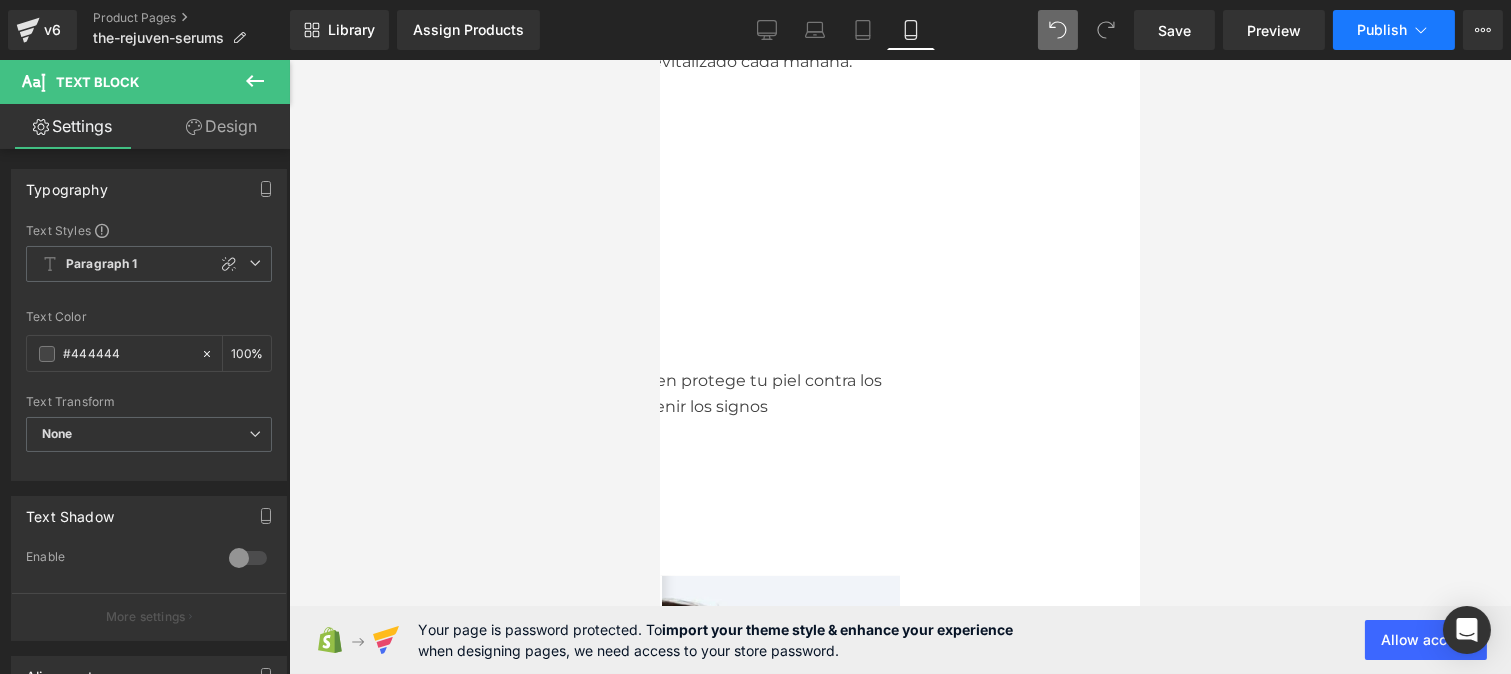 click on "Publish" at bounding box center [1382, 30] 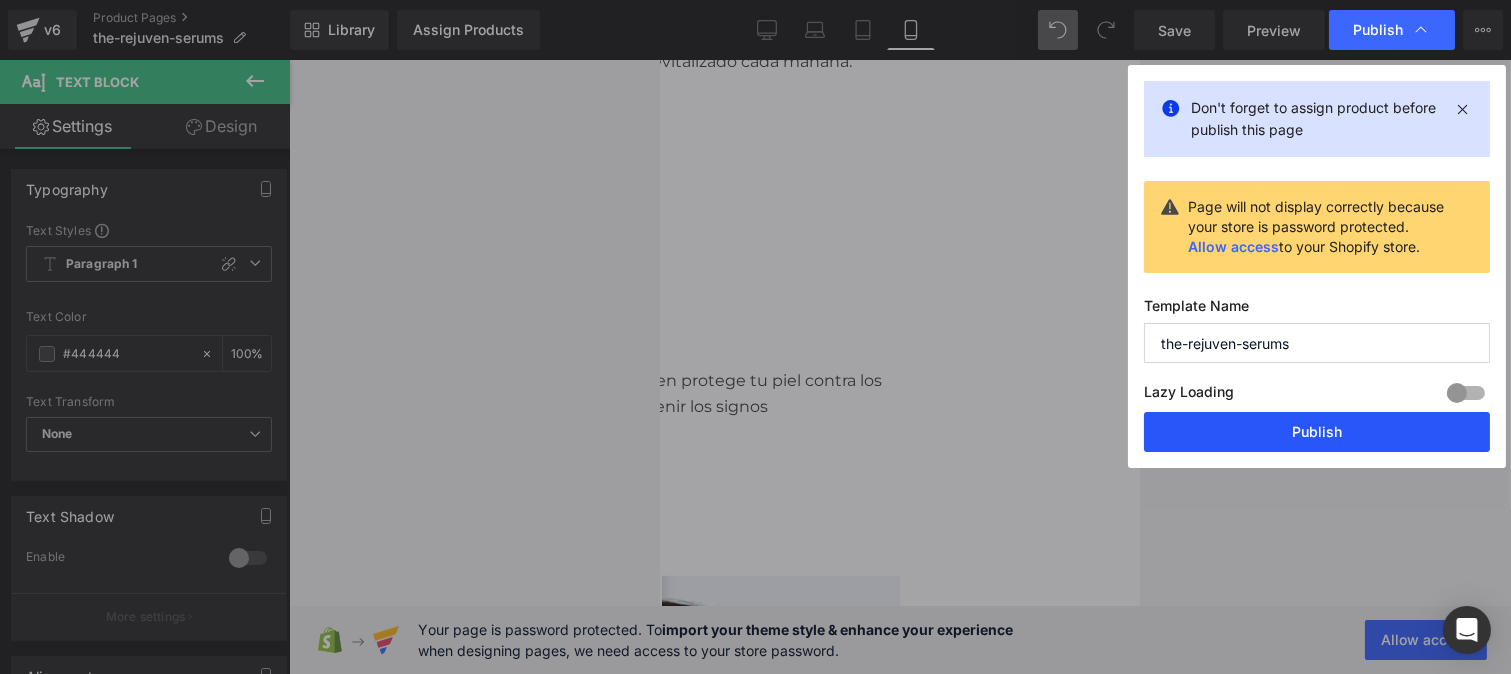 click on "Publish" at bounding box center [1317, 432] 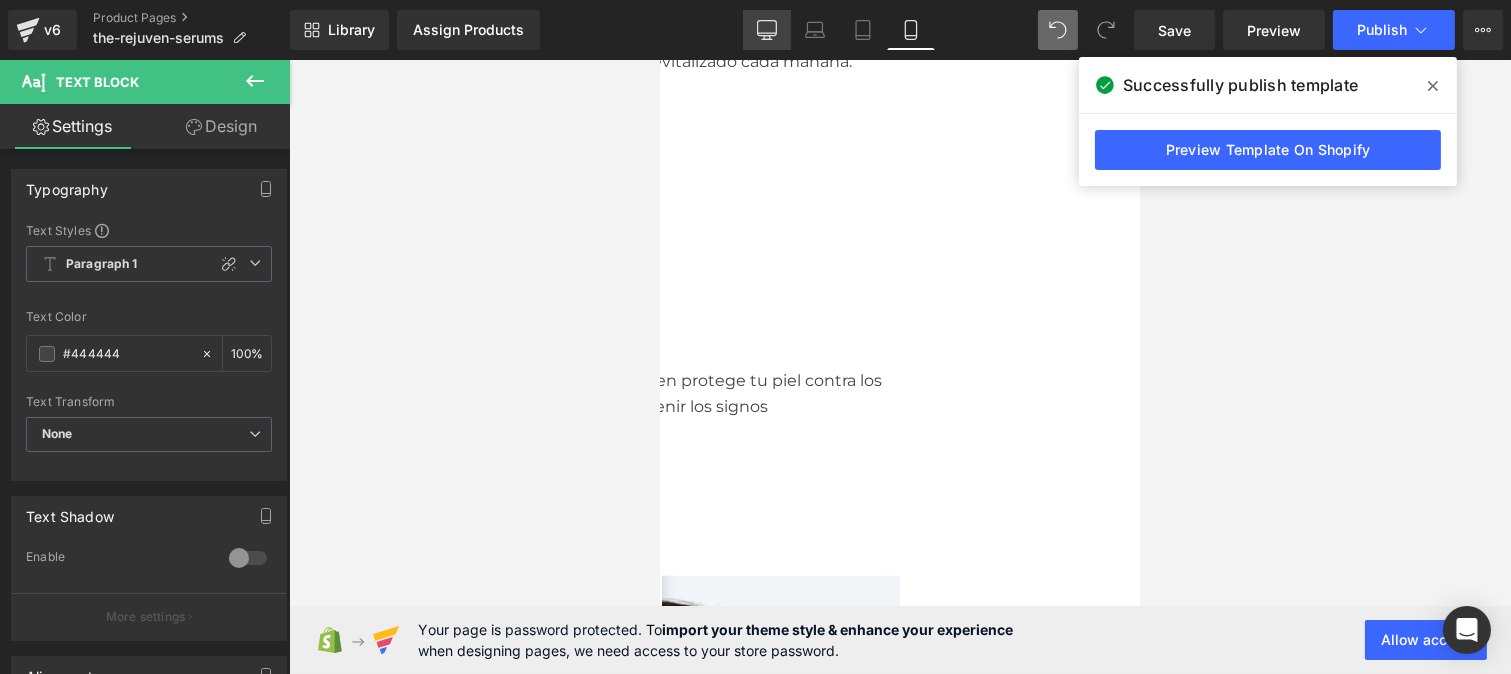 click 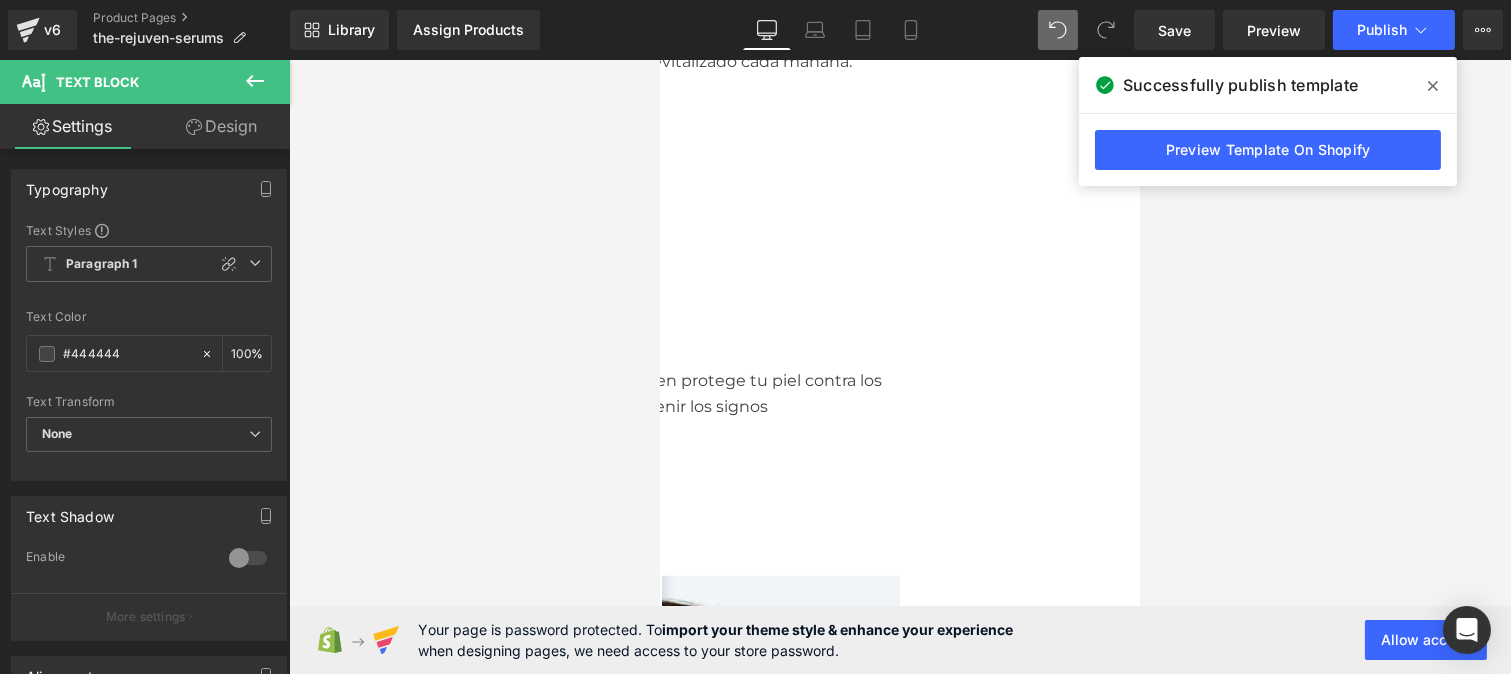 type on "100" 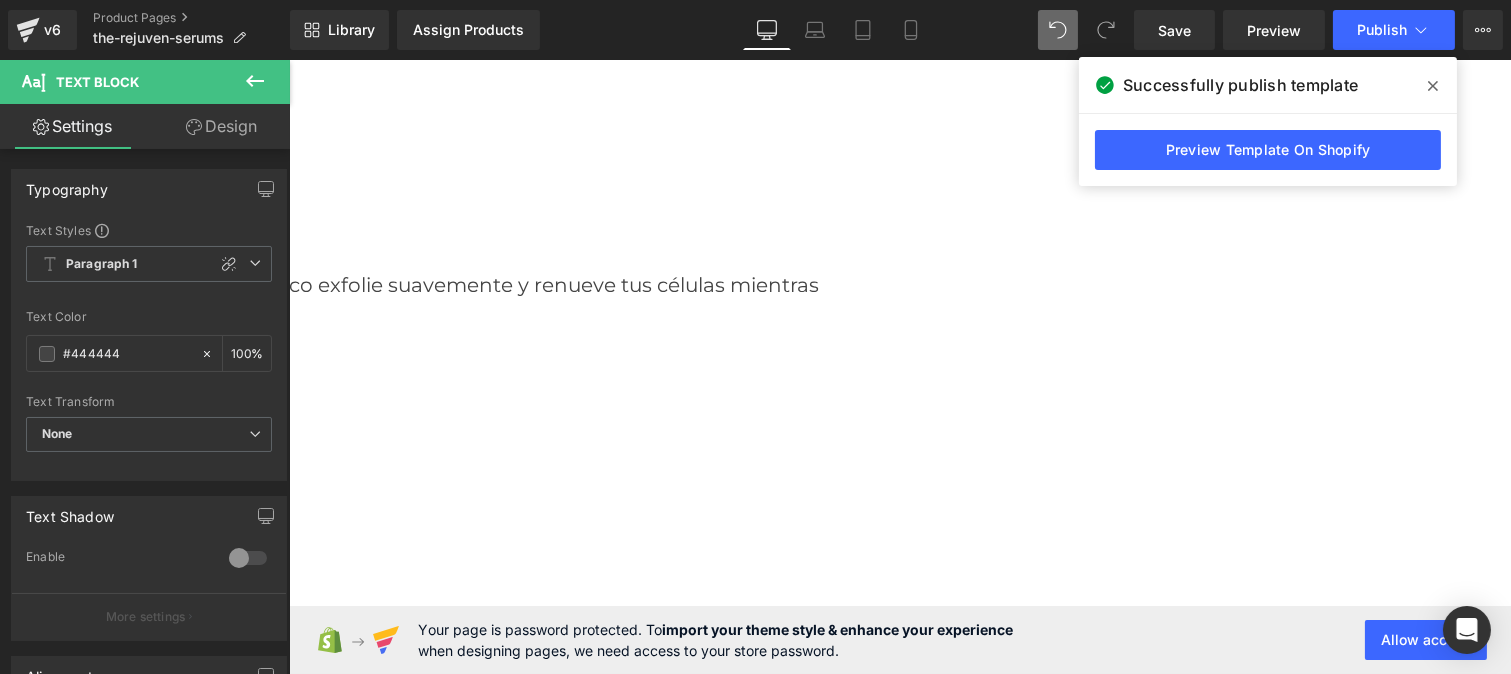 scroll, scrollTop: 693, scrollLeft: 0, axis: vertical 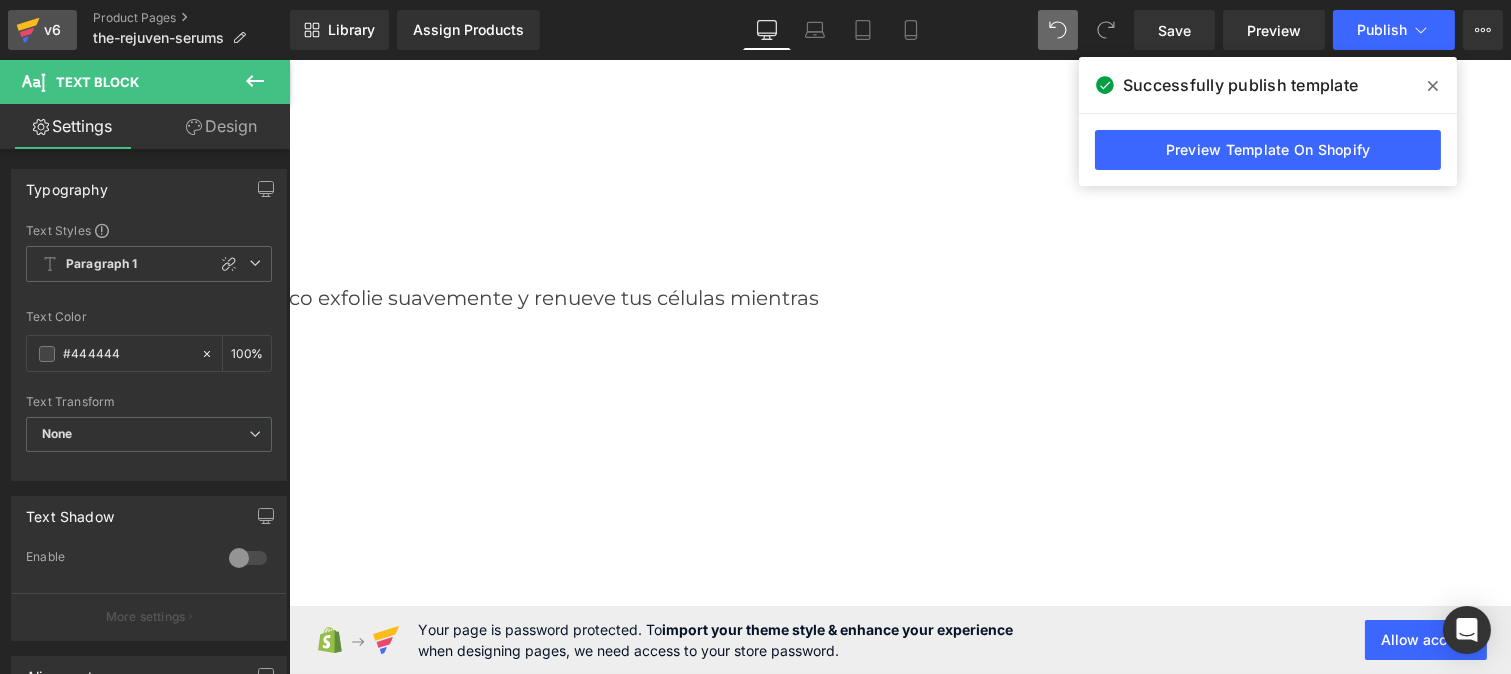 click on "v6" at bounding box center (42, 30) 